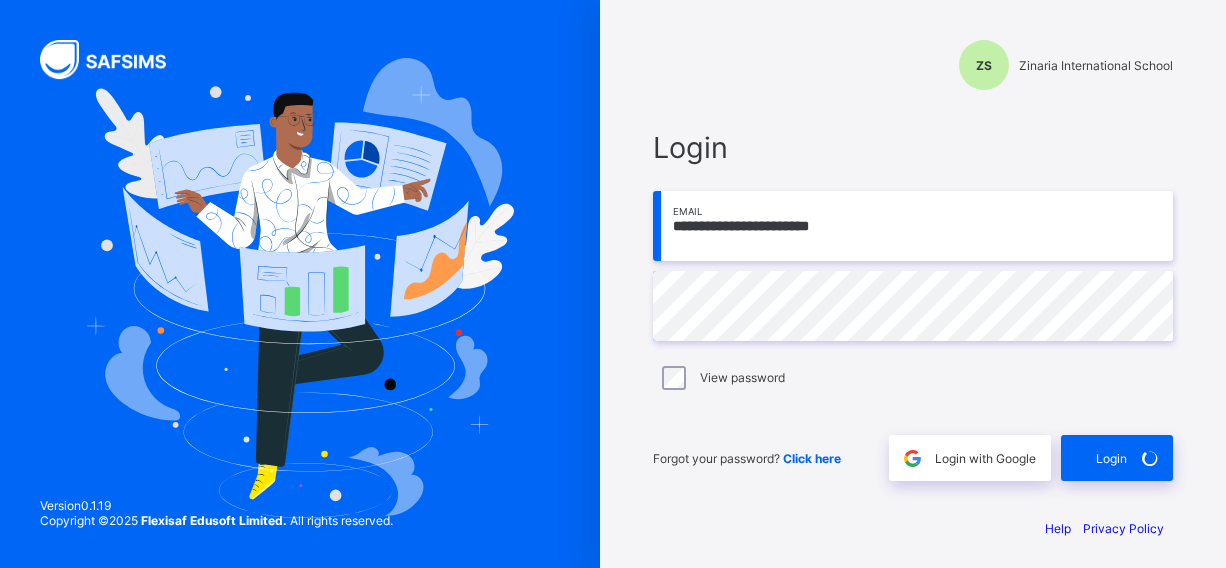 scroll, scrollTop: 0, scrollLeft: 0, axis: both 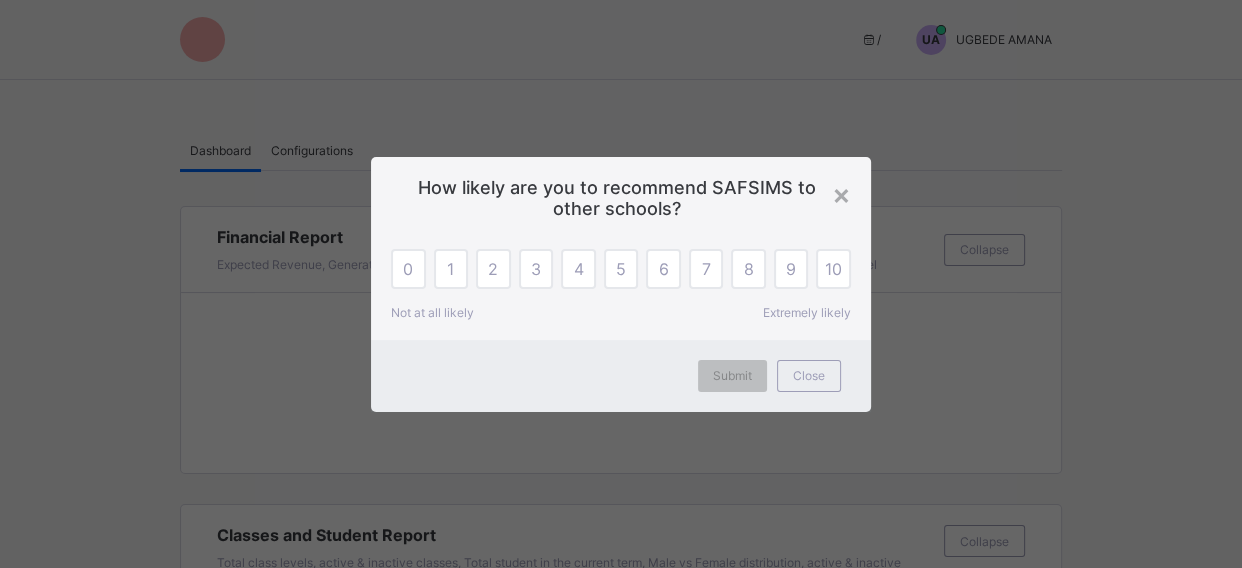 click on "How likely are you to recommend SAFSIMS to other schools?" at bounding box center (621, 193) 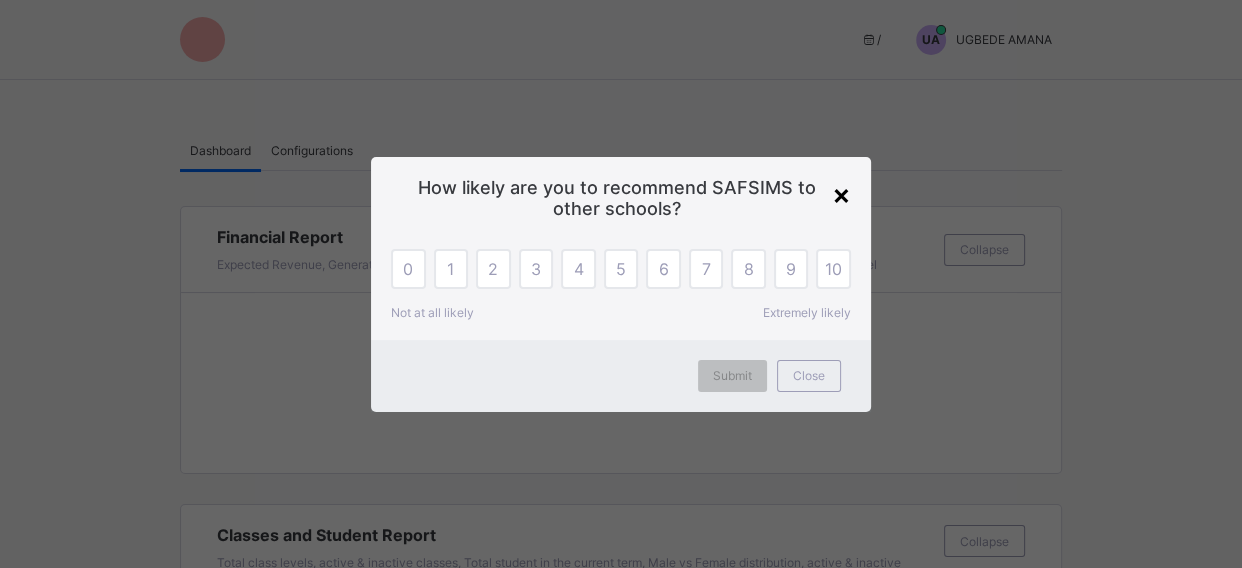 click on "×" at bounding box center (841, 194) 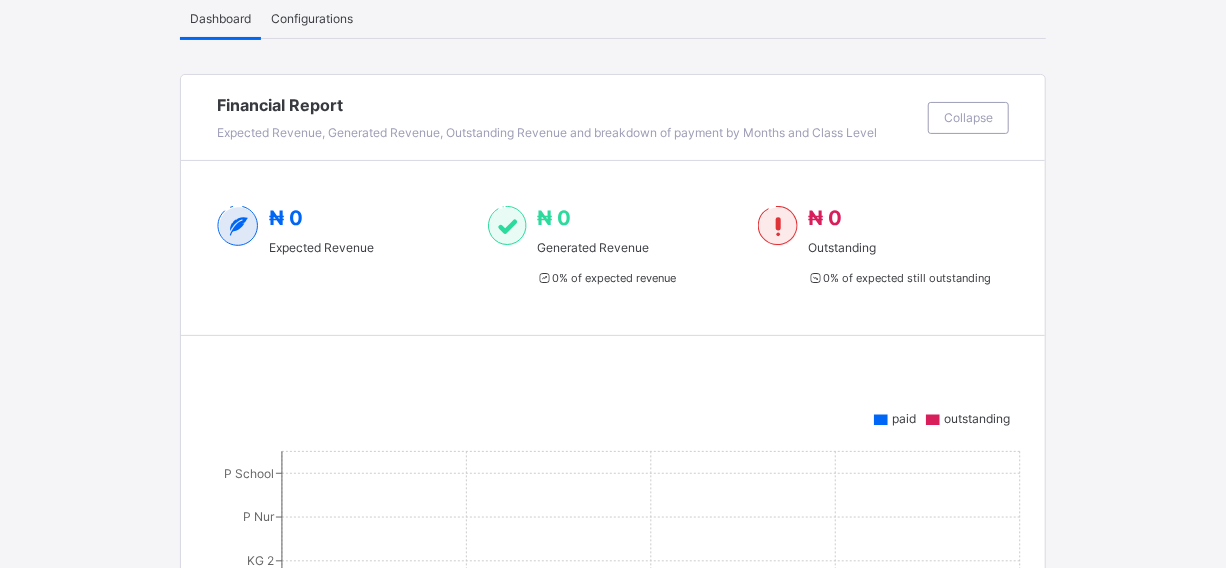 scroll, scrollTop: 145, scrollLeft: 0, axis: vertical 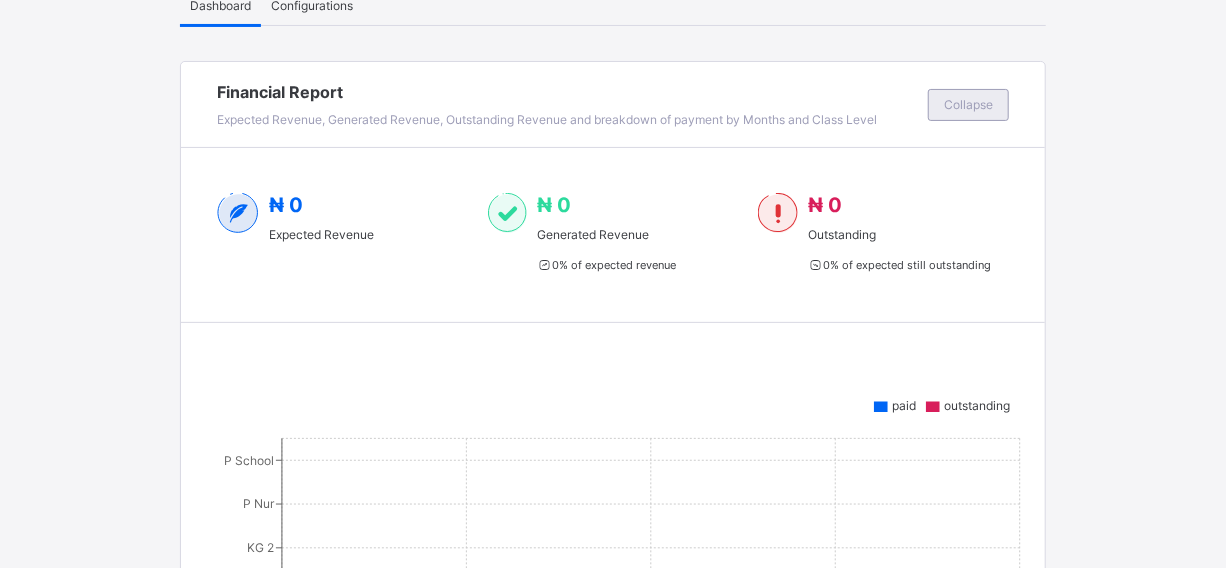 click on "Collapse" at bounding box center [968, 105] 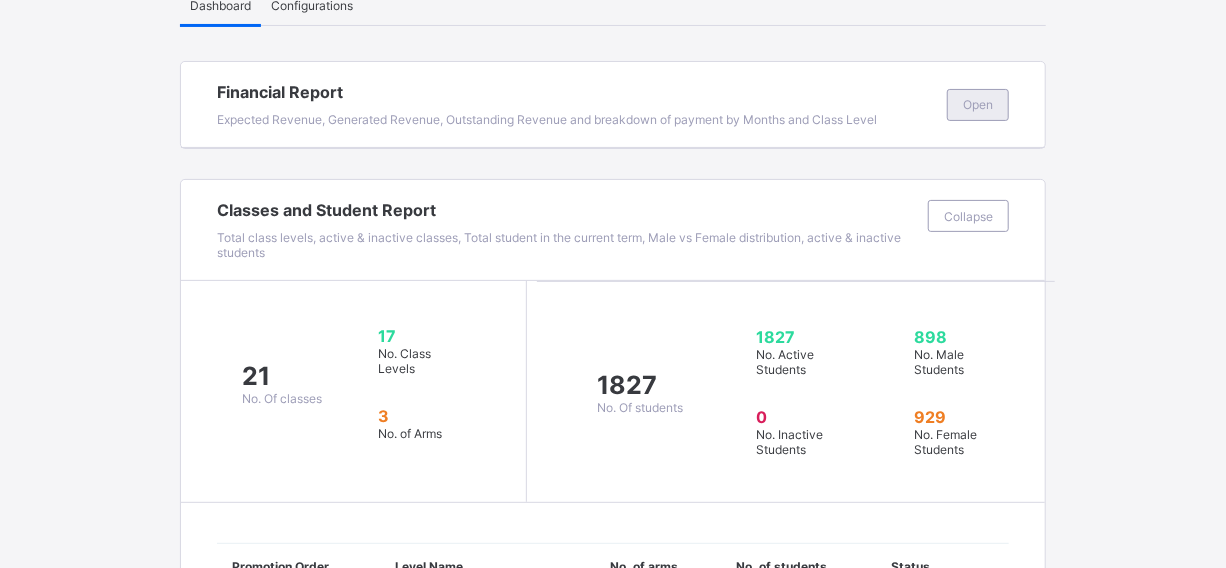 click on "Open" at bounding box center (978, 105) 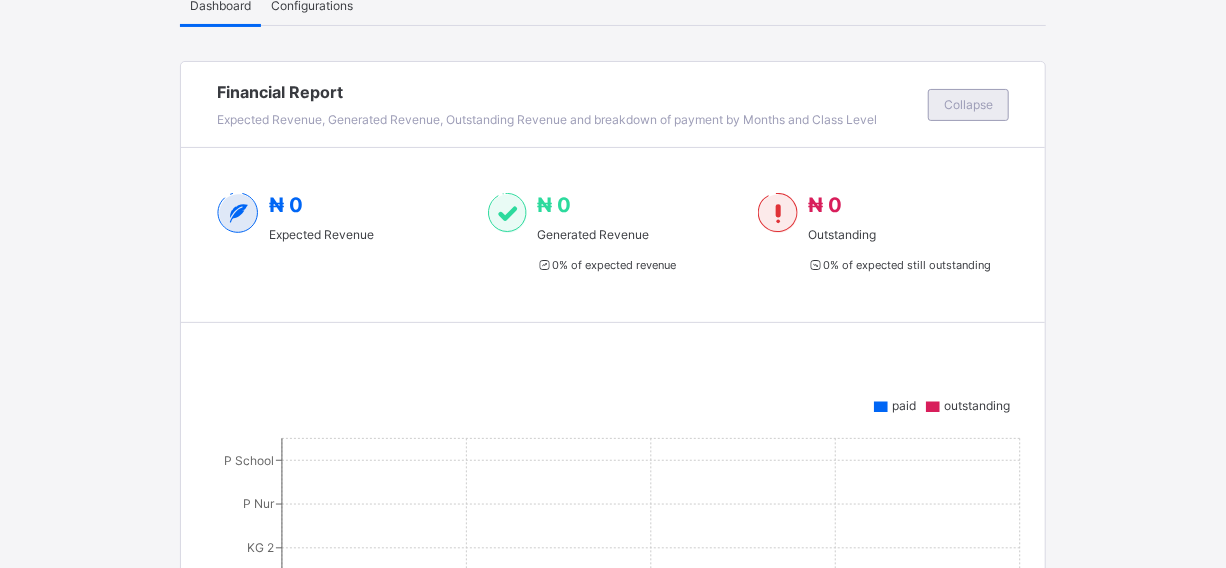 click on "Collapse" at bounding box center (968, 105) 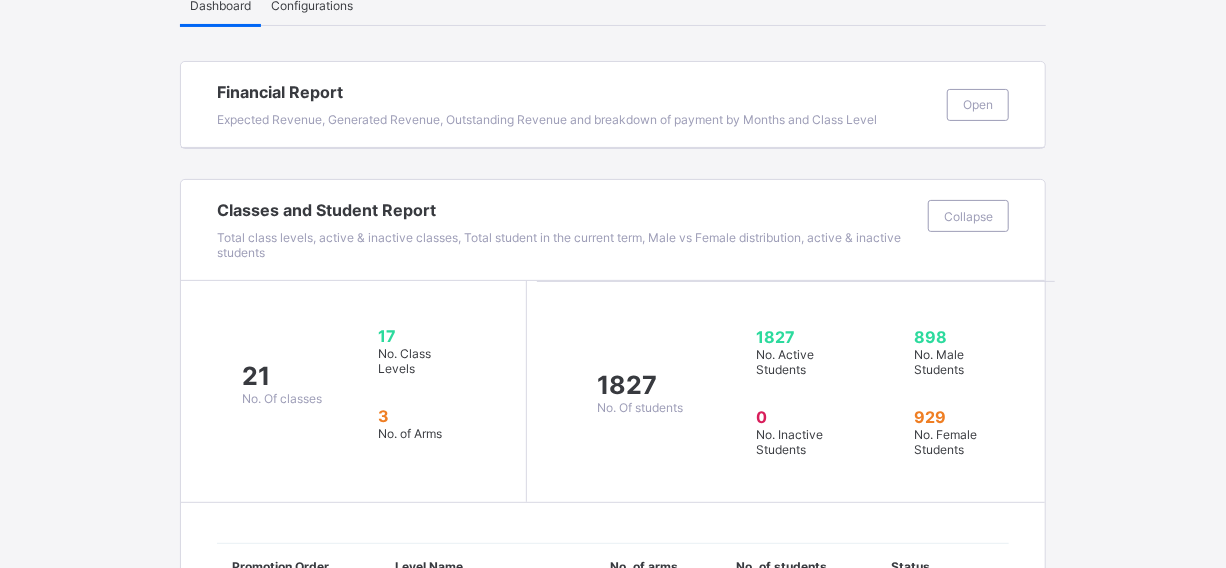click on "Dashboard Configurations Dashboard Configurations Financial Report Expected Revenue, Generated Revenue, Outstanding Revenue and breakdown of payment by Months and Class Level Open Classes and Student Report Total class levels, active & inactive classes, Total student in the current term, Male vs Female distribution, active & inactive students Collapse 21 No. Of classes 17 No. Class Levels 3 No. of Arms 1827 No. Of students 1827 No. Active Students 0 No. Inactive Students 898 No. Male Students 929 No. Female Students Promotion Order Level Name No. of arms No. of students Status 1 Pre-school  P School  1   13   ACTIVE 2 Pre Nursery P Nur 1   22   ACTIVE 3 Kindergarten Two KG 2 0   0   ACTIVE 4 Nursery One NUR 1 2   30   ACTIVE 5 Nursery Two NUR 2 2   22   ACTIVE 6 Primary One PRY 1 1   23   ACTIVE 7 Primary Two PRY 2 2   21   ACTIVE 8 Primary Three PRY 3 1   20   ACTIVE 9 Primary Four PRY 4 2   32   ACTIVE 10 Pimary Five PRY 5 1   26   ACTIVE 11 Primary Six PRY 6 0   0   ACTIVE 12 Junior Secondary One JSS 1 1" at bounding box center (613, 1448) 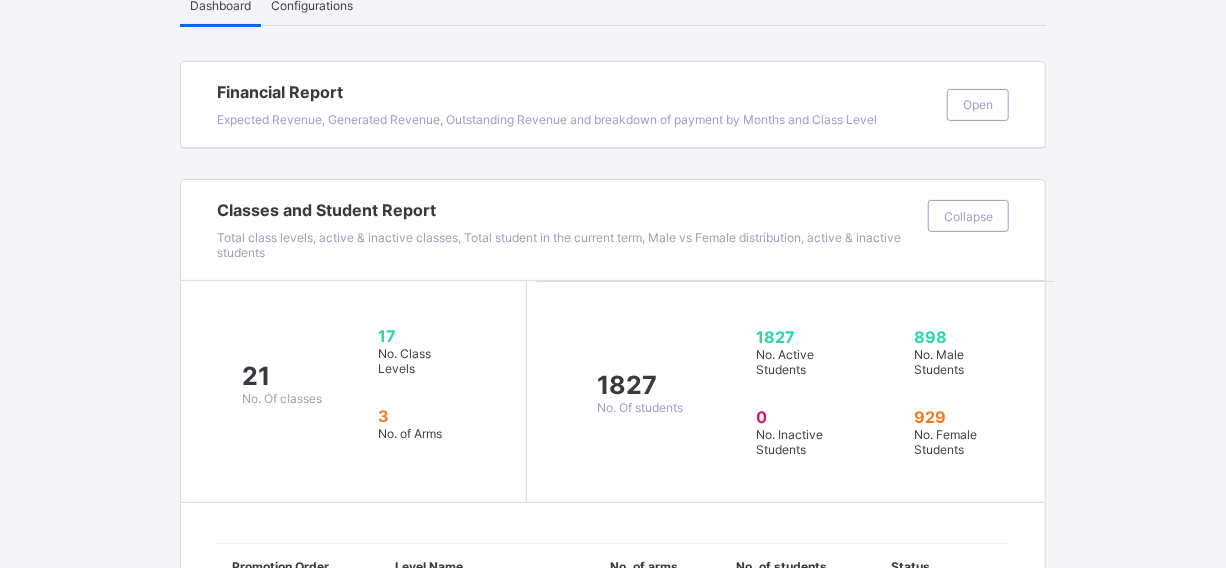 scroll, scrollTop: 0, scrollLeft: 0, axis: both 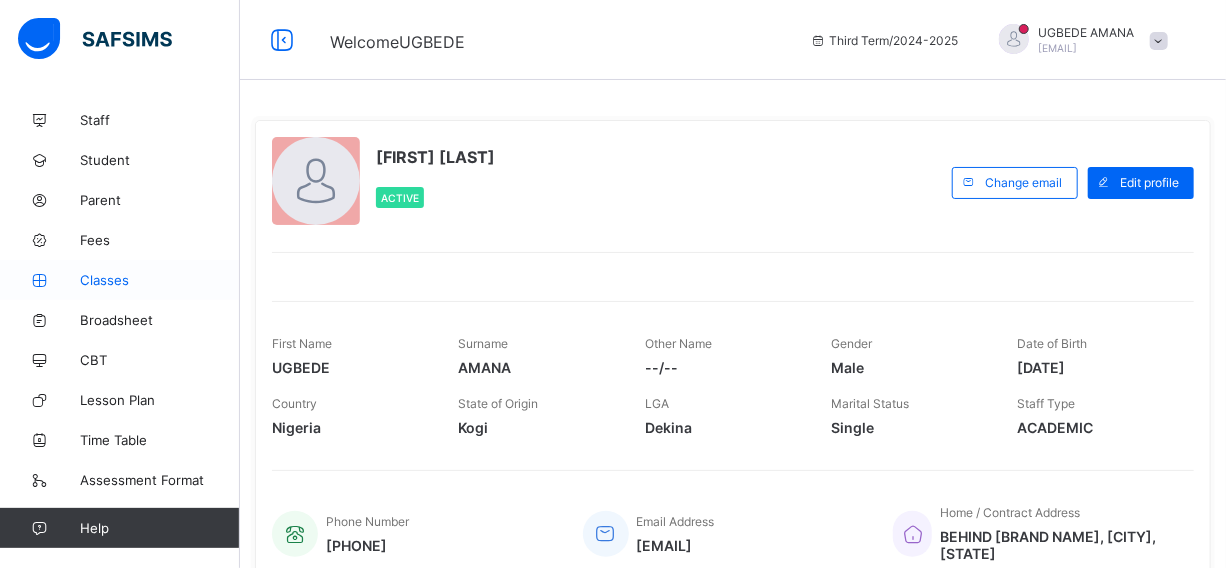 click on "Classes" at bounding box center [160, 280] 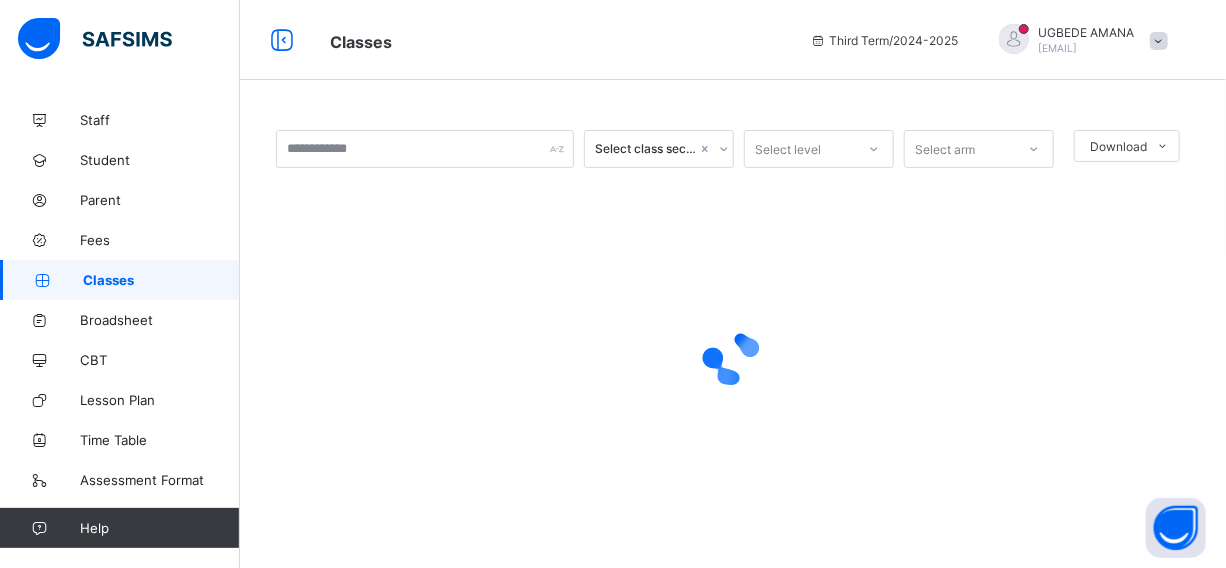 click 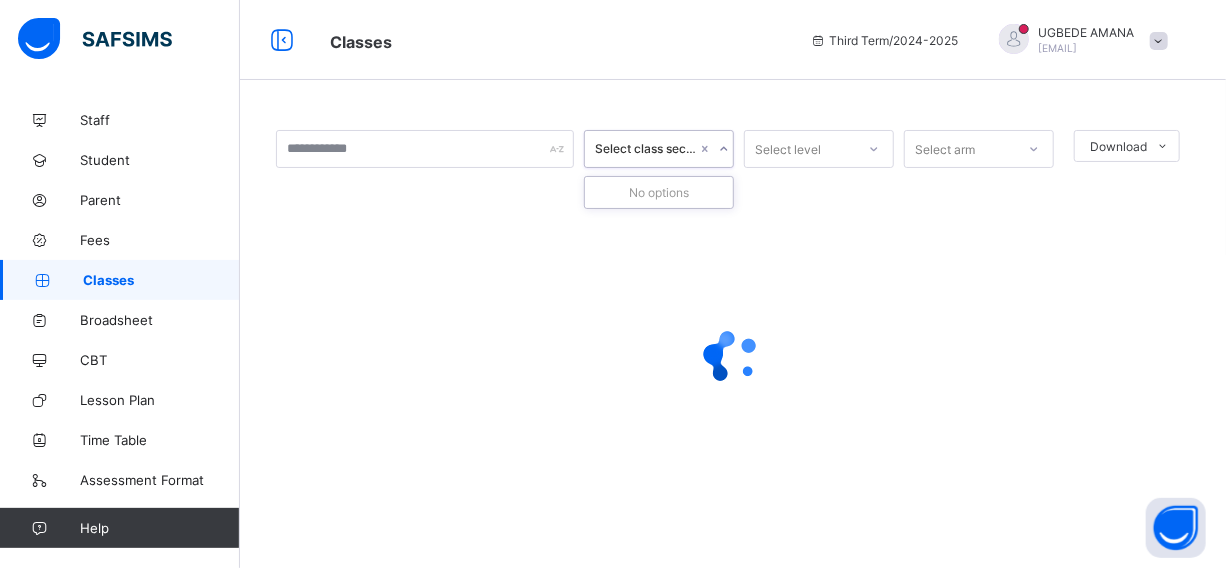 click 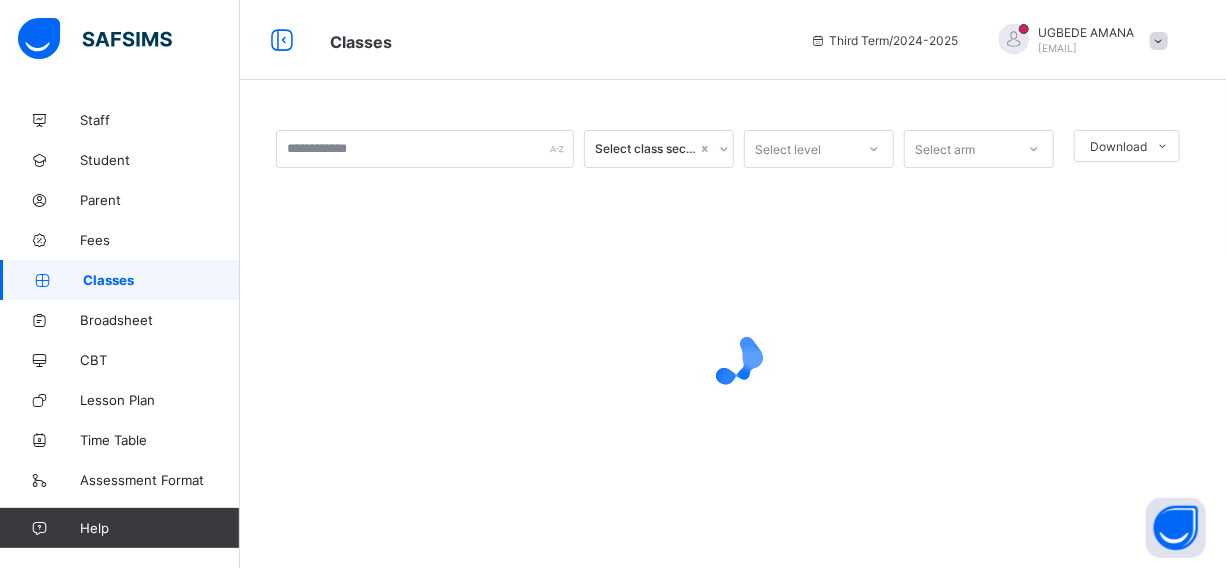 click at bounding box center [733, 358] 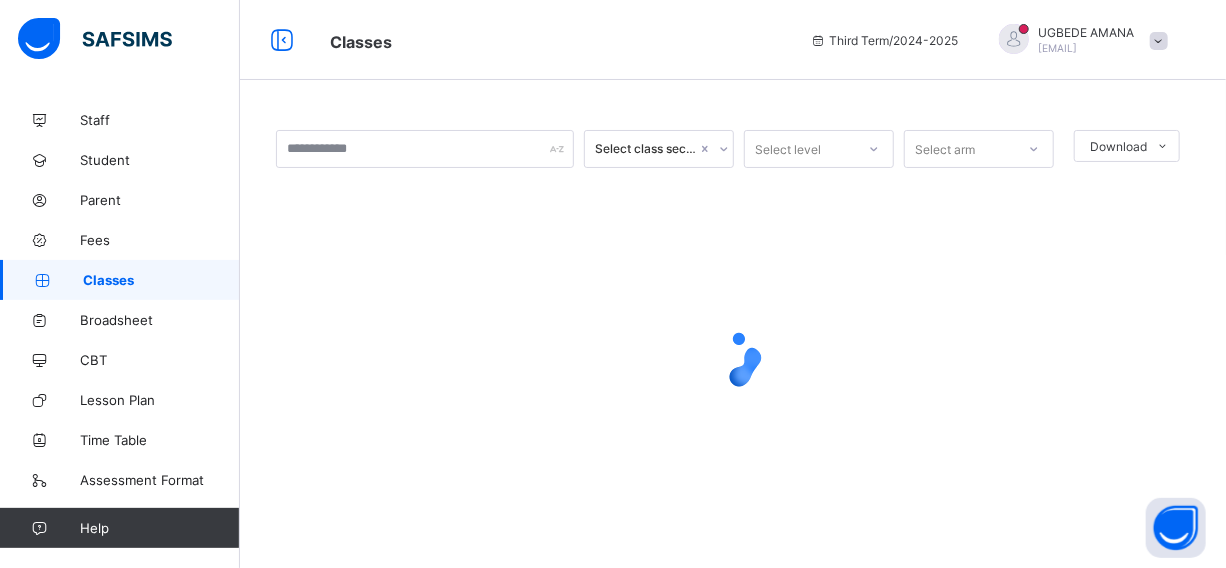 click at bounding box center [733, 358] 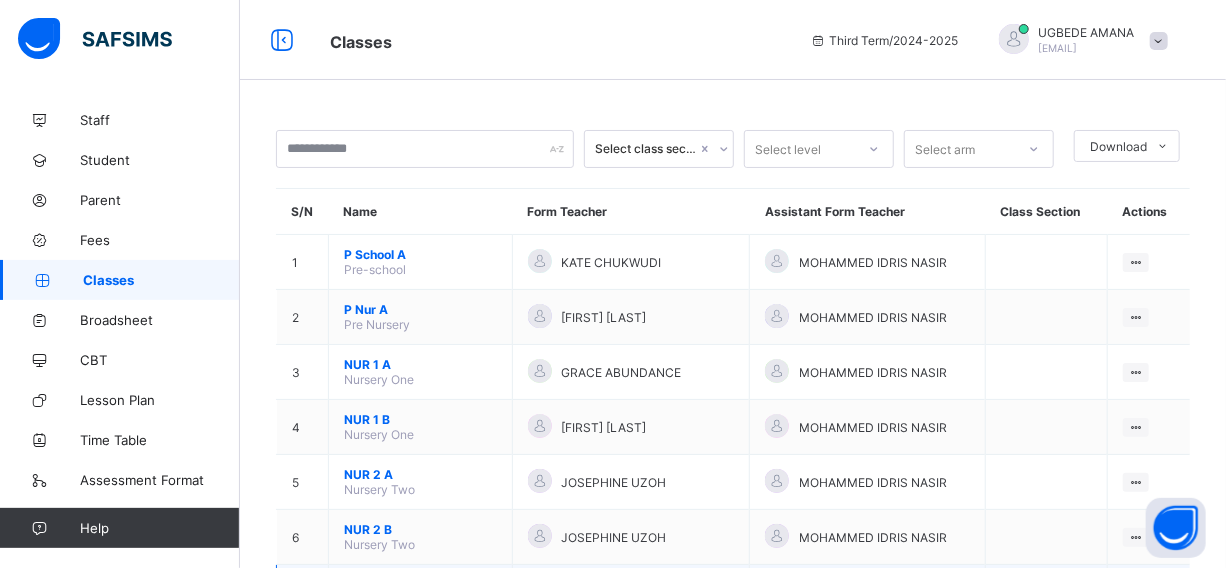 scroll, scrollTop: 851, scrollLeft: 0, axis: vertical 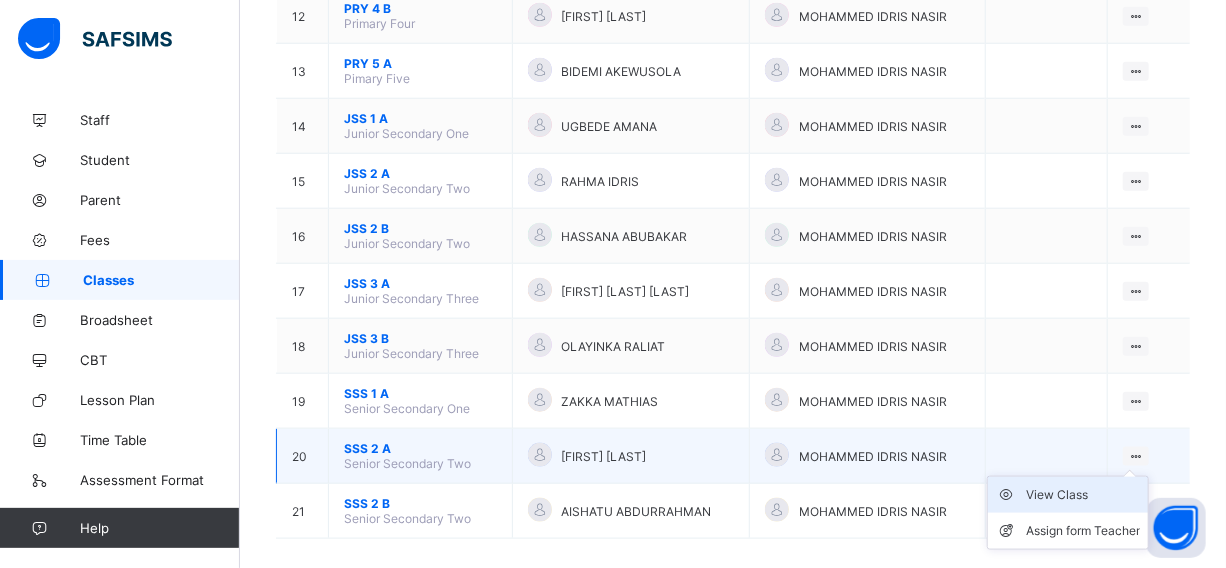click on "View Class" at bounding box center (1083, 495) 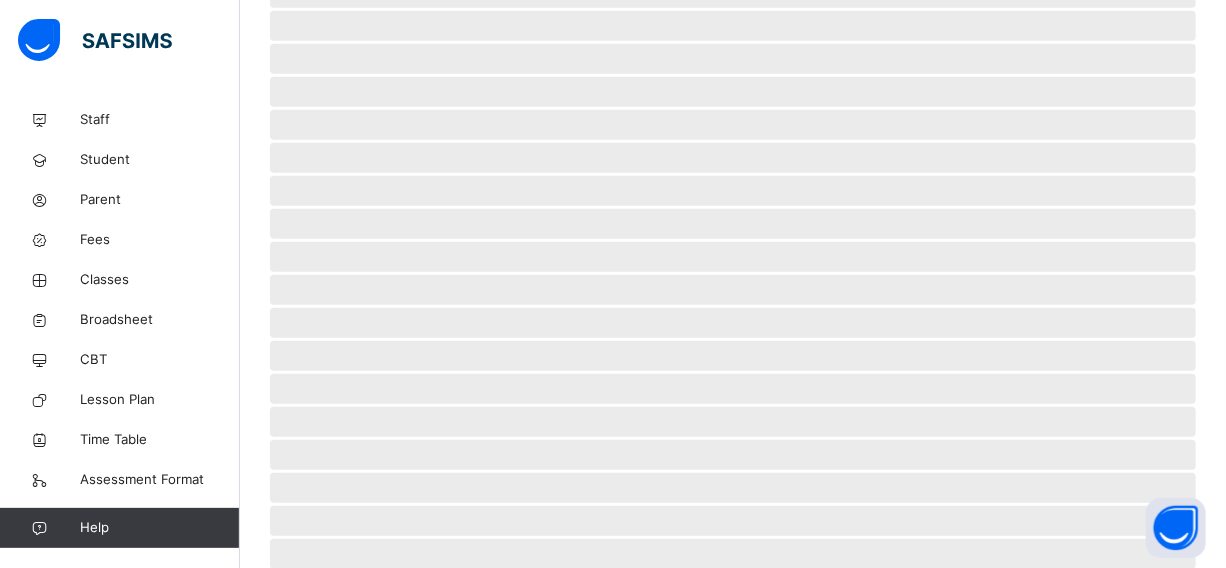 scroll, scrollTop: 542, scrollLeft: 0, axis: vertical 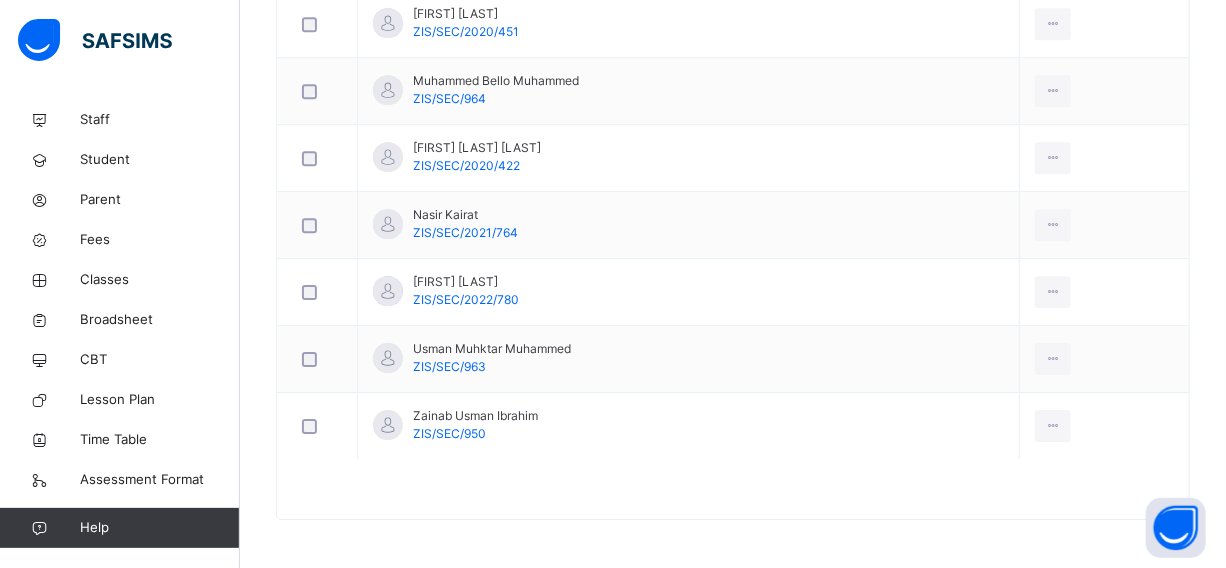 click at bounding box center (733, 499) 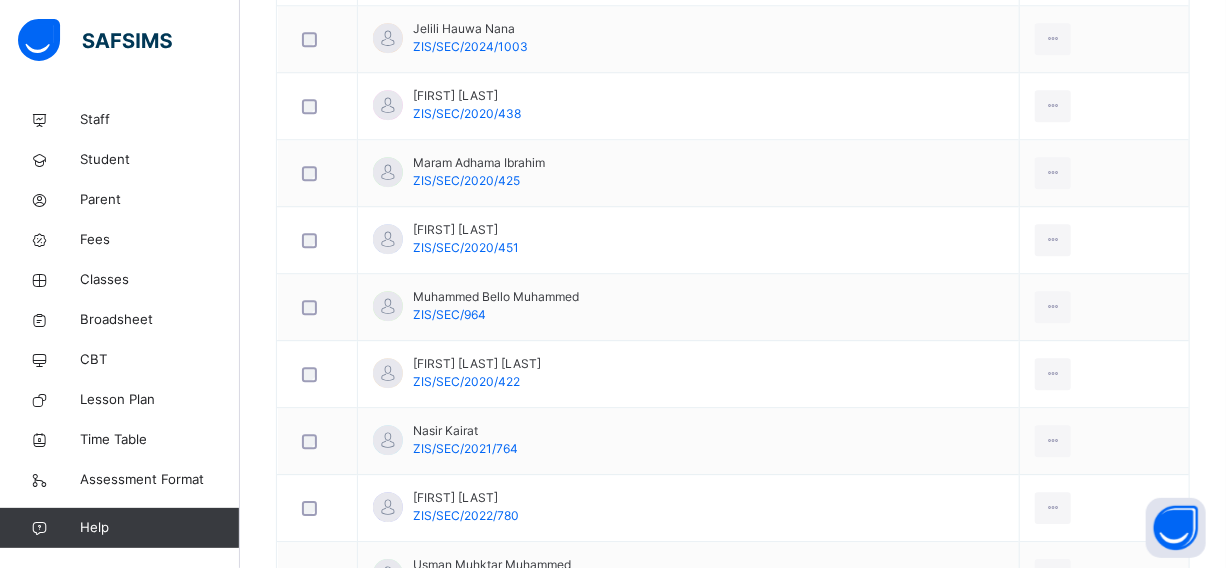 scroll, scrollTop: 2456, scrollLeft: 0, axis: vertical 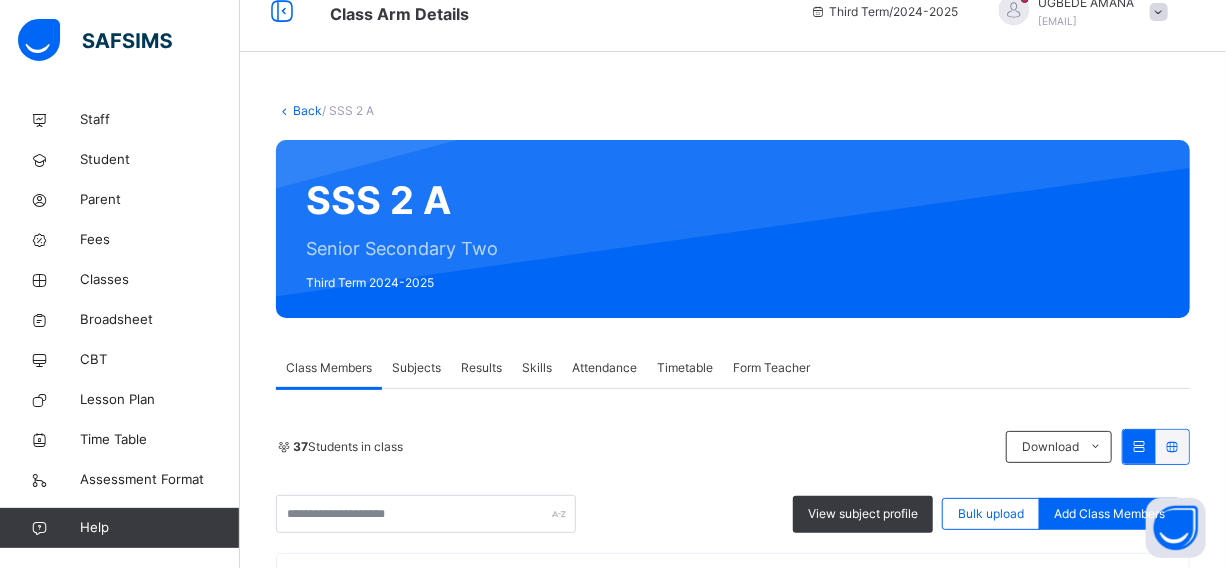 click on "Subjects" at bounding box center [416, 368] 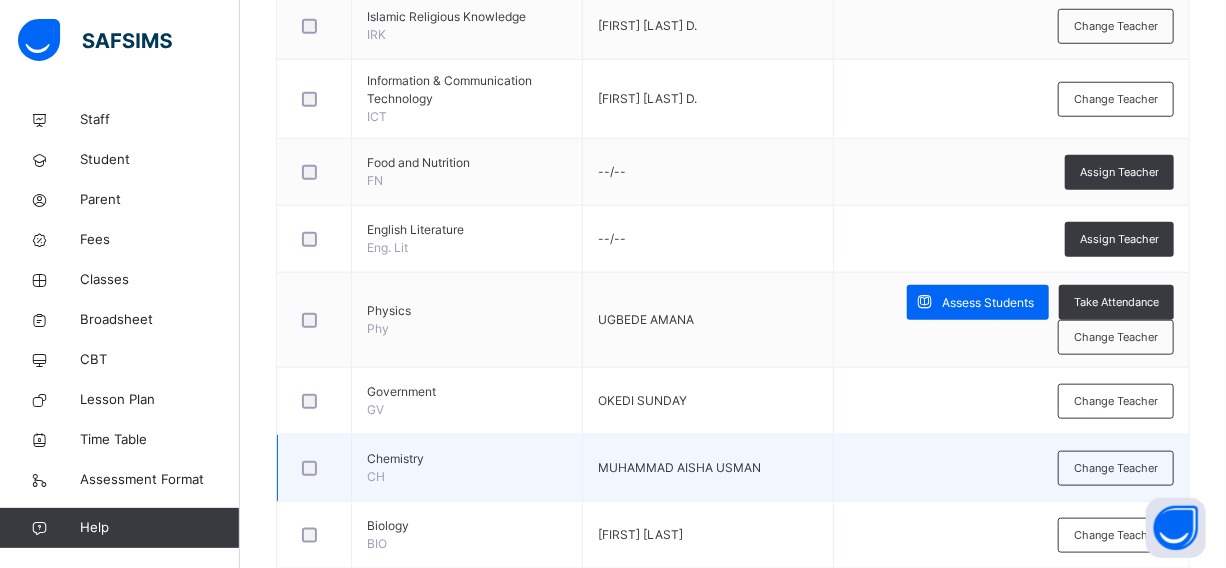 scroll, scrollTop: 791, scrollLeft: 0, axis: vertical 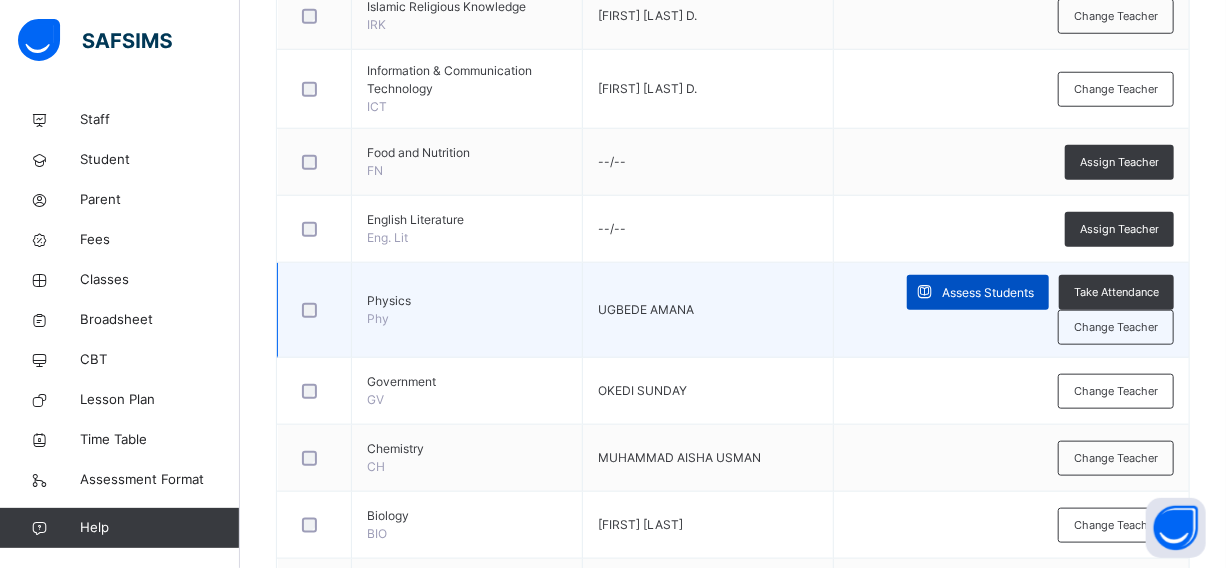 click on "Assess Students" at bounding box center [988, 293] 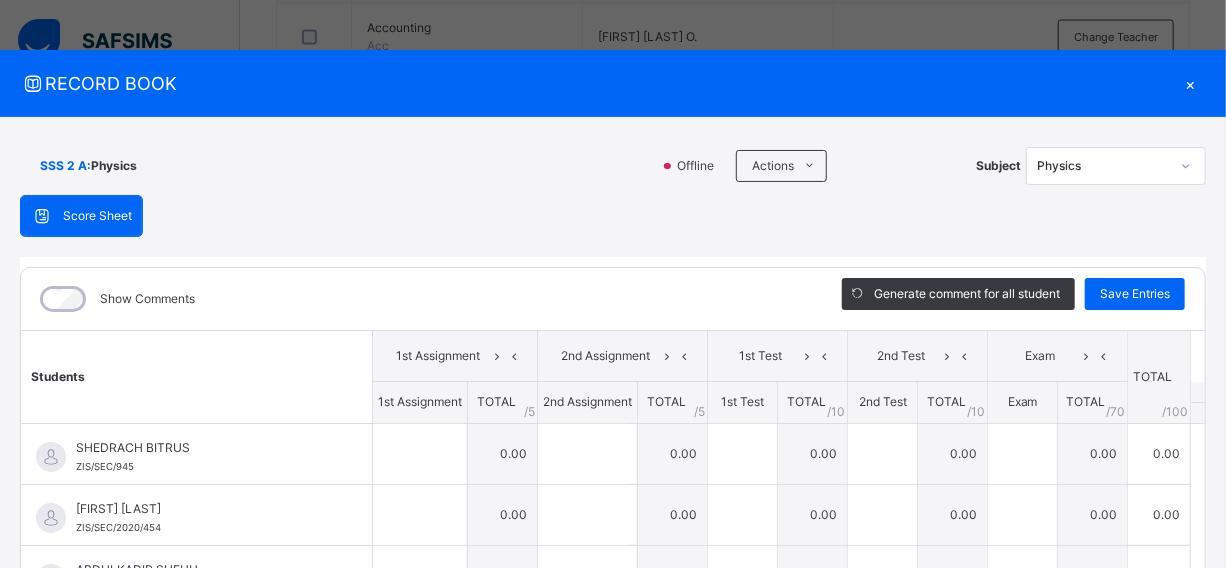 scroll, scrollTop: 1555, scrollLeft: 0, axis: vertical 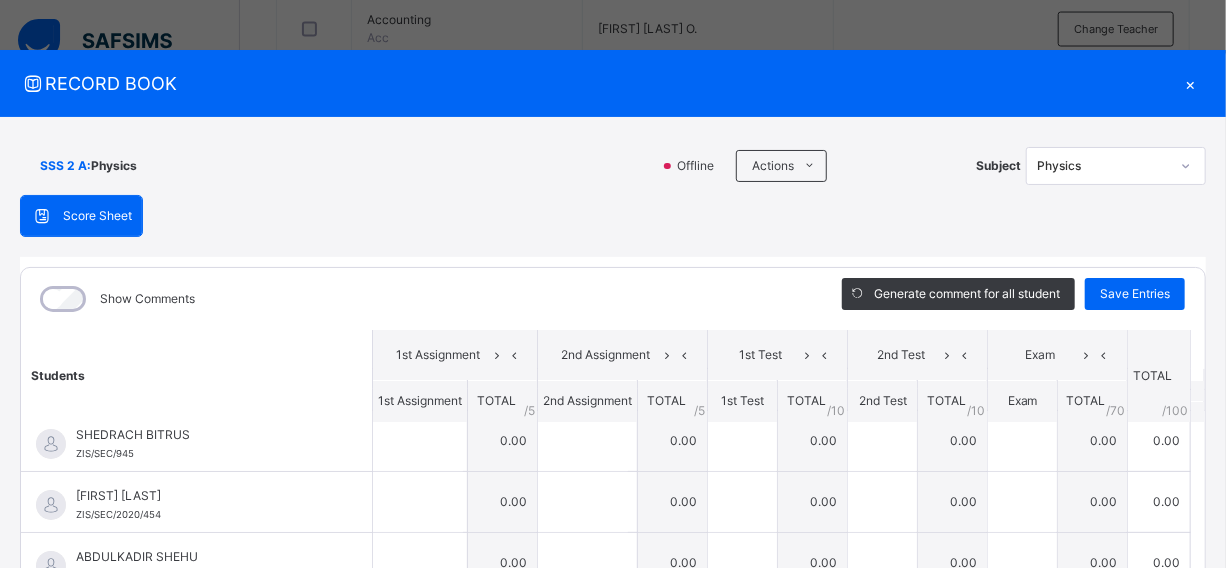 click on "SSS 2   A :   Physics Offline Actions  Download Empty Score Sheet  Upload/map score sheet Subject  Physics Zinaria International School Date: [DATE], [TIME] Score Sheet Score Sheet Show Comments   Generate comment for all student   Save Entries Class Level:  SSS 2   A Subject:  Physics Session:  2024/2025 Session Session:  Third Term Students 1st Assignment 2nd Assignment 1st Test 2nd Test Exam TOTAL /100 Comment 1st Assignment TOTAL / 5 2nd Assignment TOTAL / 5 1st Test TOTAL / 10 2nd Test TOTAL / 10 Exam TOTAL / 70  [FIRST]  [LAST] ZIS/SEC/945  [FIRST]  [LAST] ZIS/SEC/945 0.00 0.00 0.00 0.00 0.00 0.00 Generate comment 0 / 250   ×   Subject Teacher’s Comment Generate and see in full the comment developed by the AI with an option to regenerate the comment JS  [FIRST]  [LAST]   ZIS/SEC/945   Total 0.00  / 100.00 Sims Bot   Regenerate     Use this comment   [FIRST]  [LAST] ZIS/SEC/2020/454 [FIRST]  [LAST] ZIS/SEC/2020/454 0.00 0.00 0.00 0.00 0.00 0.00 Generate comment 0 / 250   ×   JS" at bounding box center [613, 489] 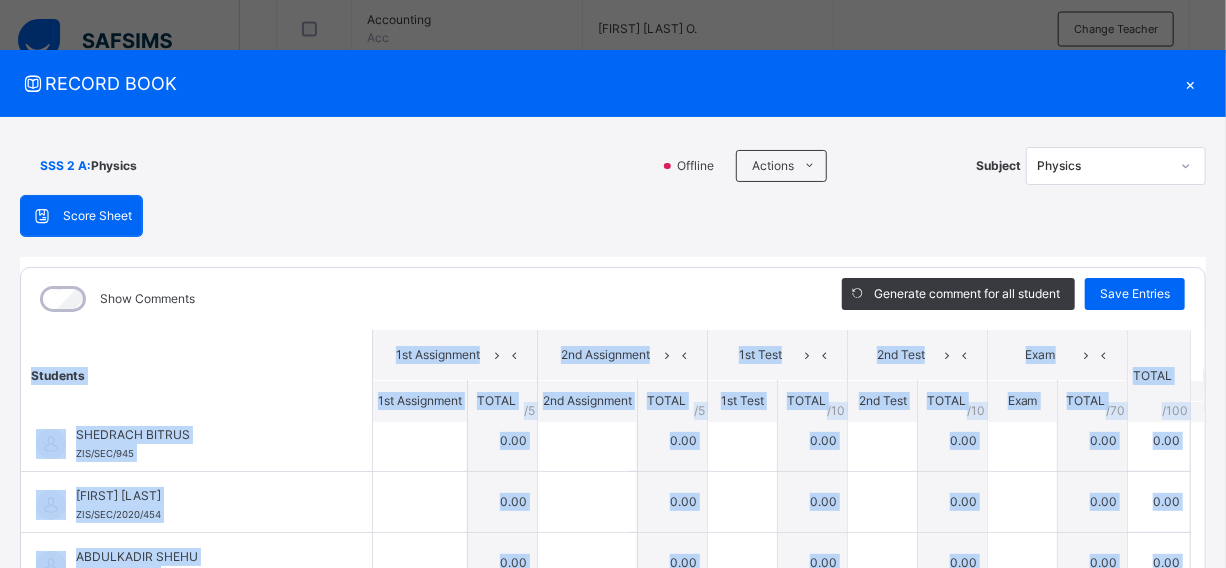 click on "SSS 2   A :   Physics Offline Actions  Download Empty Score Sheet  Upload/map score sheet Subject  Physics Zinaria International School Date: [DATE], [TIME] Score Sheet Score Sheet Show Comments   Generate comment for all student   Save Entries Class Level:  SSS 2   A Subject:  Physics Session:  2024/2025 Session Session:  Third Term Students 1st Assignment 2nd Assignment 1st Test 2nd Test Exam TOTAL /100 Comment 1st Assignment TOTAL / 5 2nd Assignment TOTAL / 5 1st Test TOTAL / 10 2nd Test TOTAL / 10 Exam TOTAL / 70  [FIRST]  [LAST] ZIS/SEC/945  [FIRST]  [LAST] ZIS/SEC/945 0.00 0.00 0.00 0.00 0.00 0.00 Generate comment 0 / 250   ×   Subject Teacher’s Comment Generate and see in full the comment developed by the AI with an option to regenerate the comment JS  [FIRST]  [LAST]   ZIS/SEC/945   Total 0.00  / 100.00 Sims Bot   Regenerate     Use this comment   [FIRST]  [LAST] ZIS/SEC/2020/454 [FIRST]  [LAST] ZIS/SEC/2020/454 0.00 0.00 0.00 0.00 0.00 0.00 Generate comment 0 / 250   ×   JS" at bounding box center [613, 489] 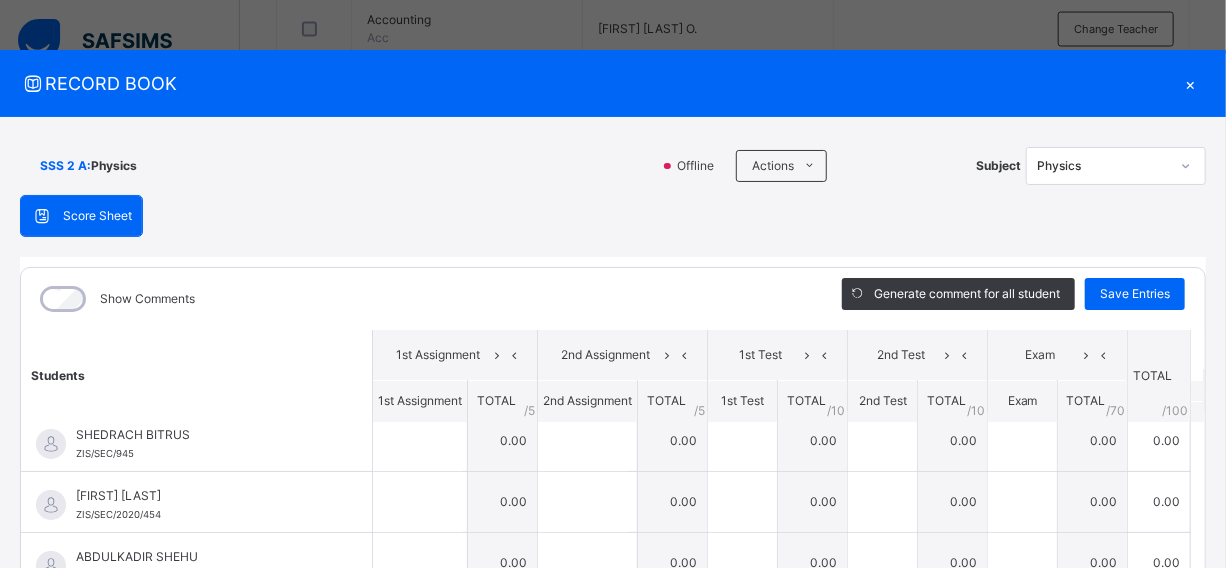 click on "Score Sheet Score Sheet Show Comments   Generate comment for all student   Save Entries Class Level:  SSS 2   A Subject:  Physics Session:  2024/2025 Session Session:  Third Term Students 1st Assignment 2nd Assignment 1st Test 2nd Test Exam TOTAL /100 Comment 1st Assignment TOTAL / 5 2nd Assignment TOTAL / 5 1st Test TOTAL / 10 2nd Test TOTAL / 10 Exam TOTAL / 70  [FIRST] [LAST] [IDENTIFIER]  [FIRST] [LAST] [IDENTIFIER] 0.00 0.00 0.00 0.00 0.00 0.00 Generate comment 0 / 250   ×   Subject Teacher’s Comment Generate and see in full the comment developed by the AI with an option to regenerate the comment JS  [FIRST] [LAST] [IDENTIFIER]   0.00" at bounding box center [613, 518] 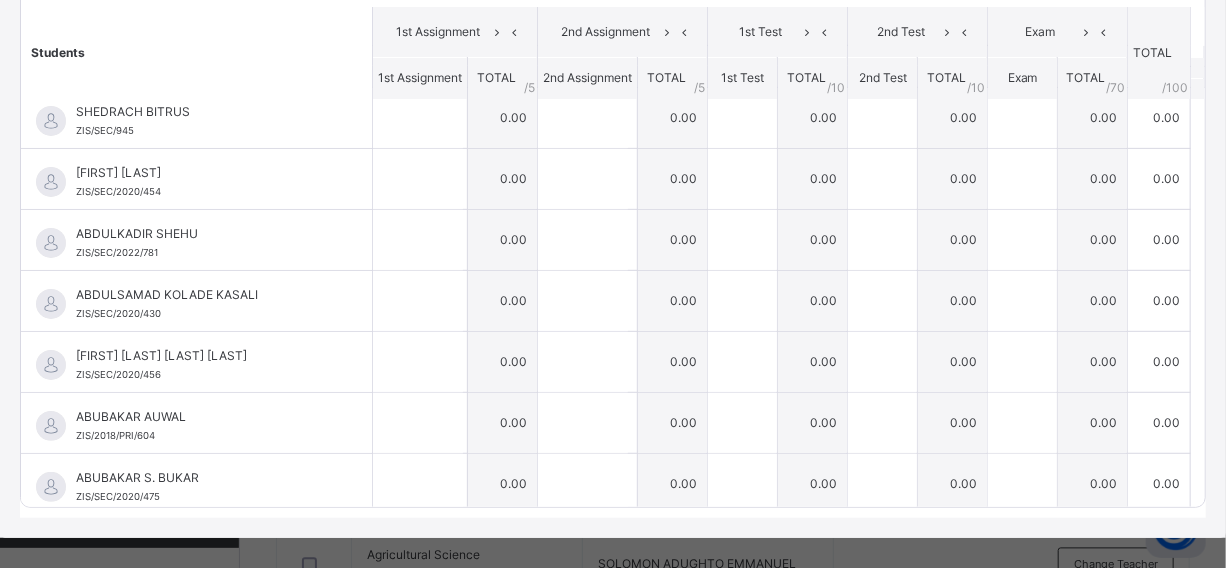 scroll, scrollTop: 342, scrollLeft: 0, axis: vertical 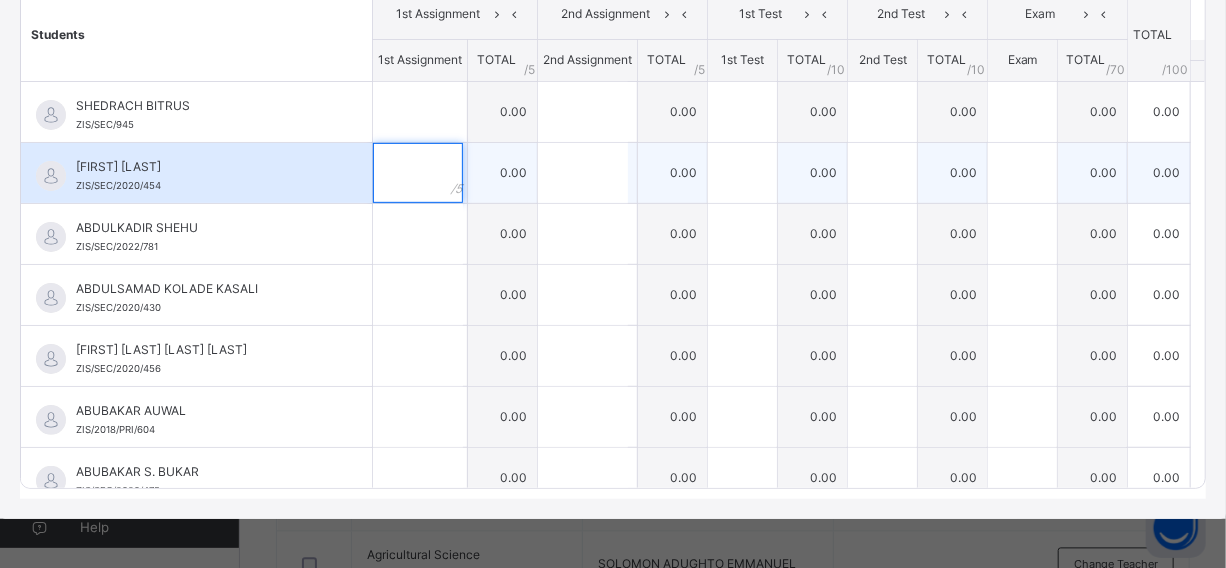 click at bounding box center (418, 173) 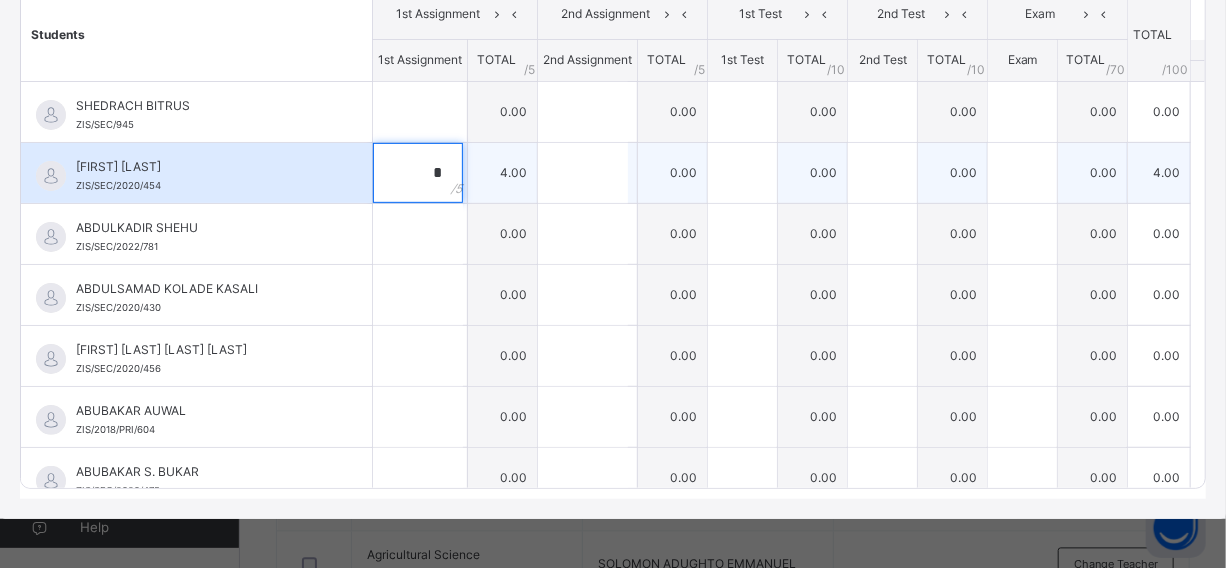 type on "*" 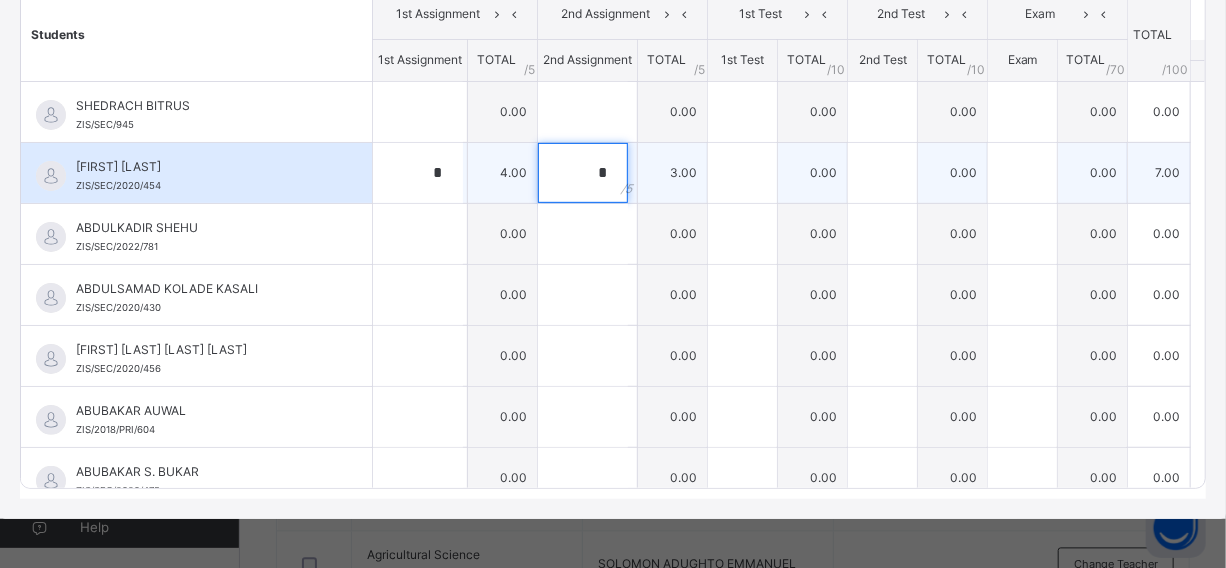 type on "*" 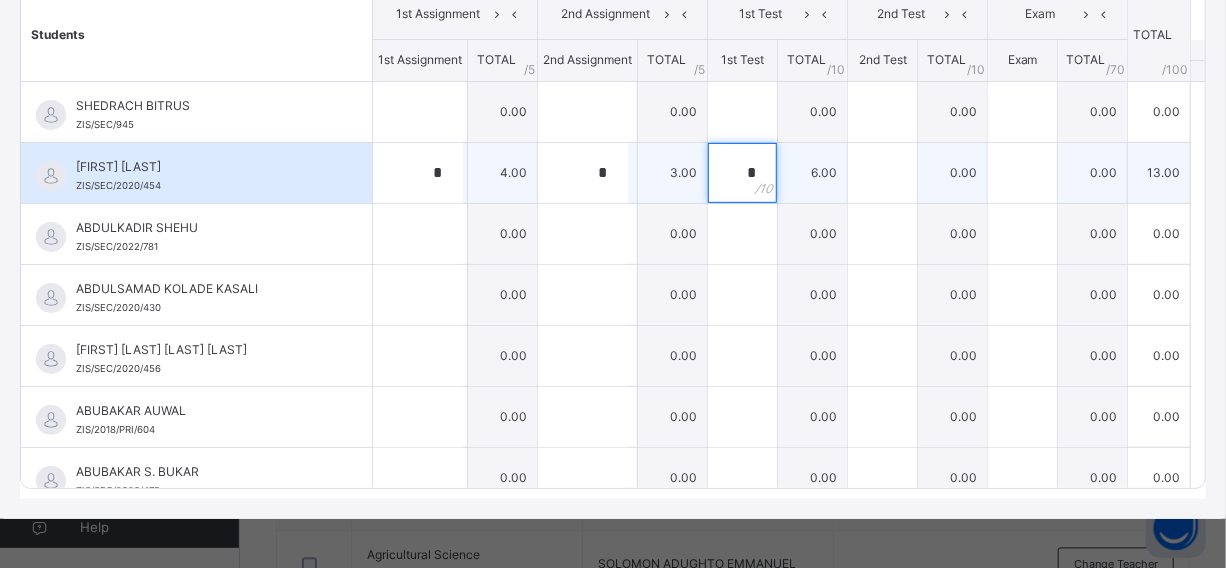 type on "*" 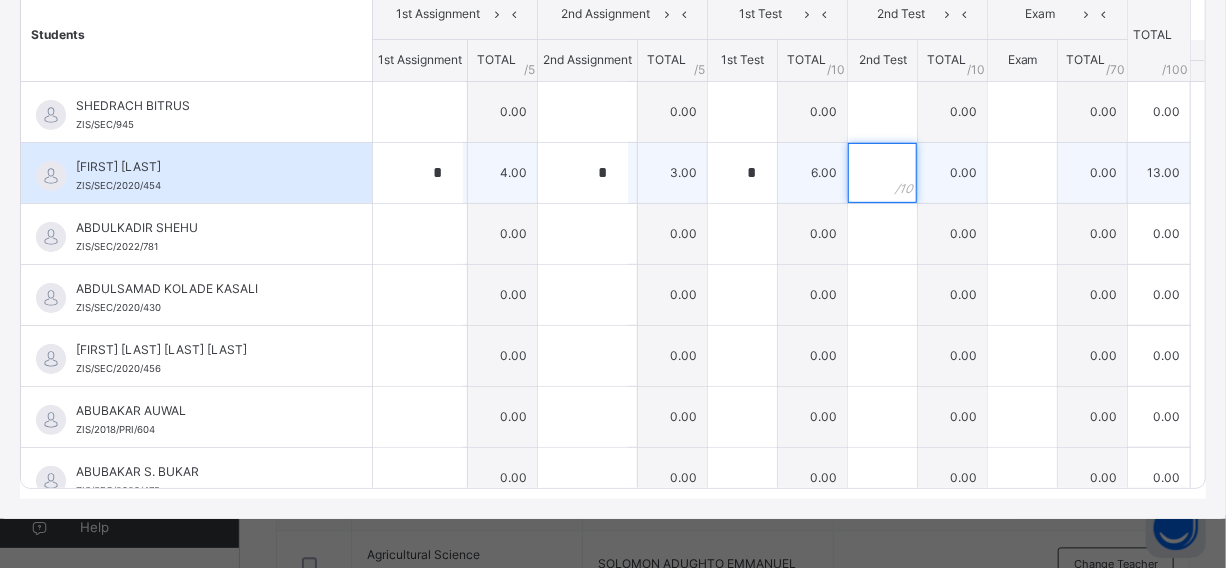 click at bounding box center (882, 173) 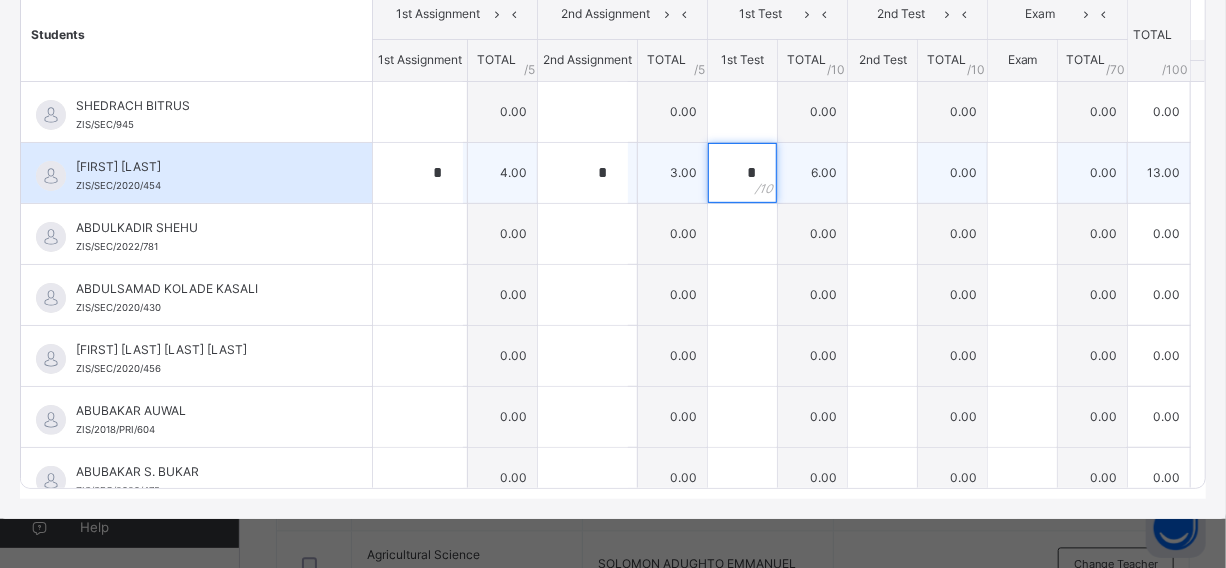 click on "*" at bounding box center [742, 173] 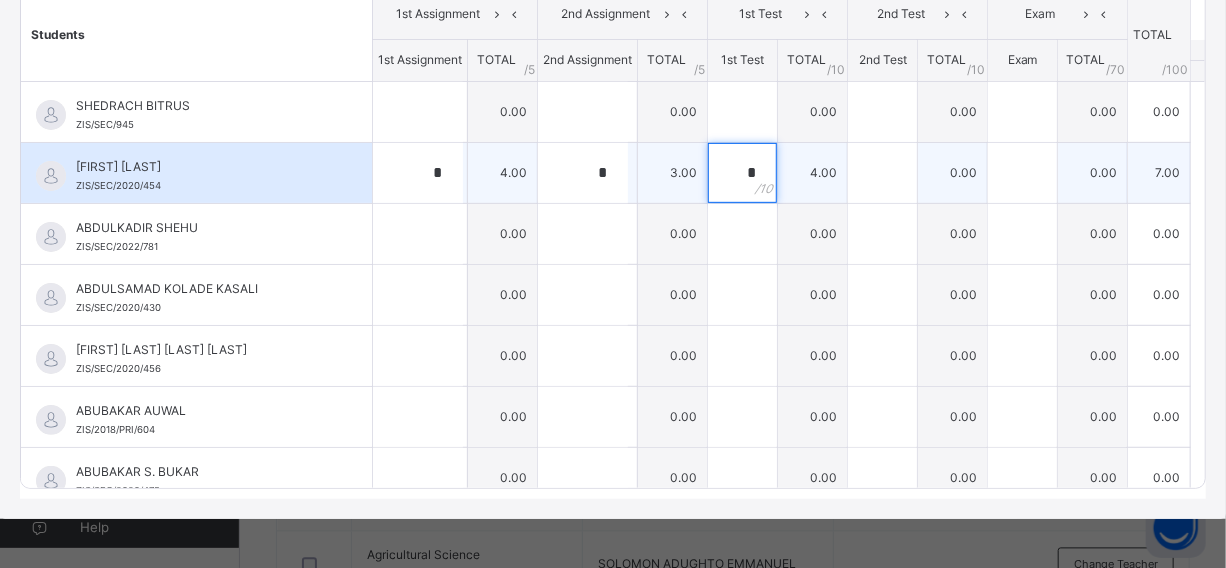 type on "*" 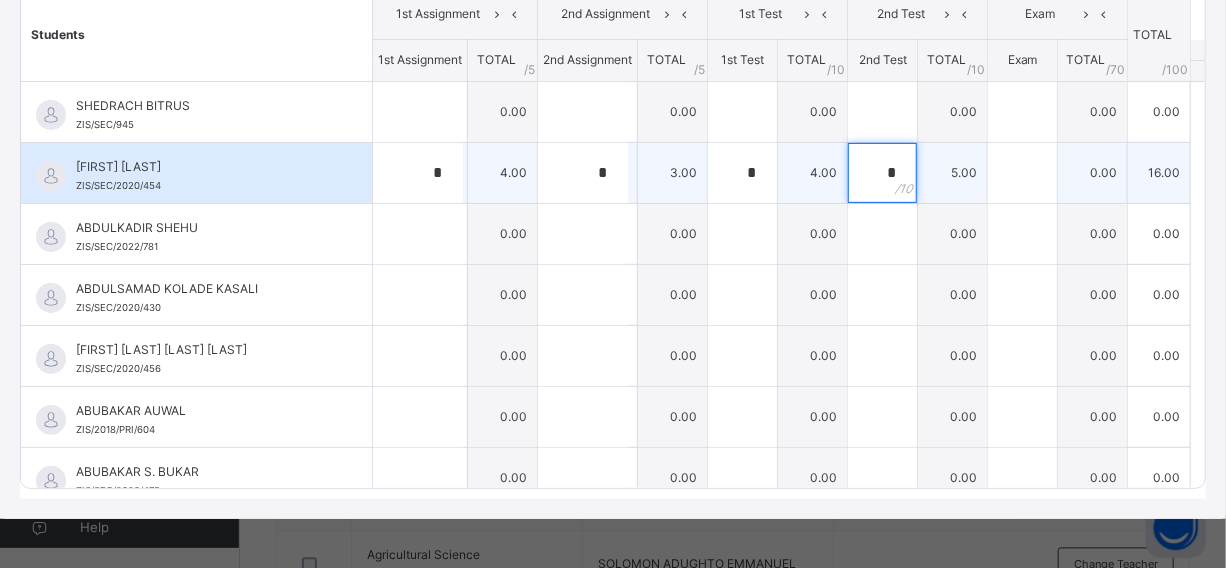type on "*" 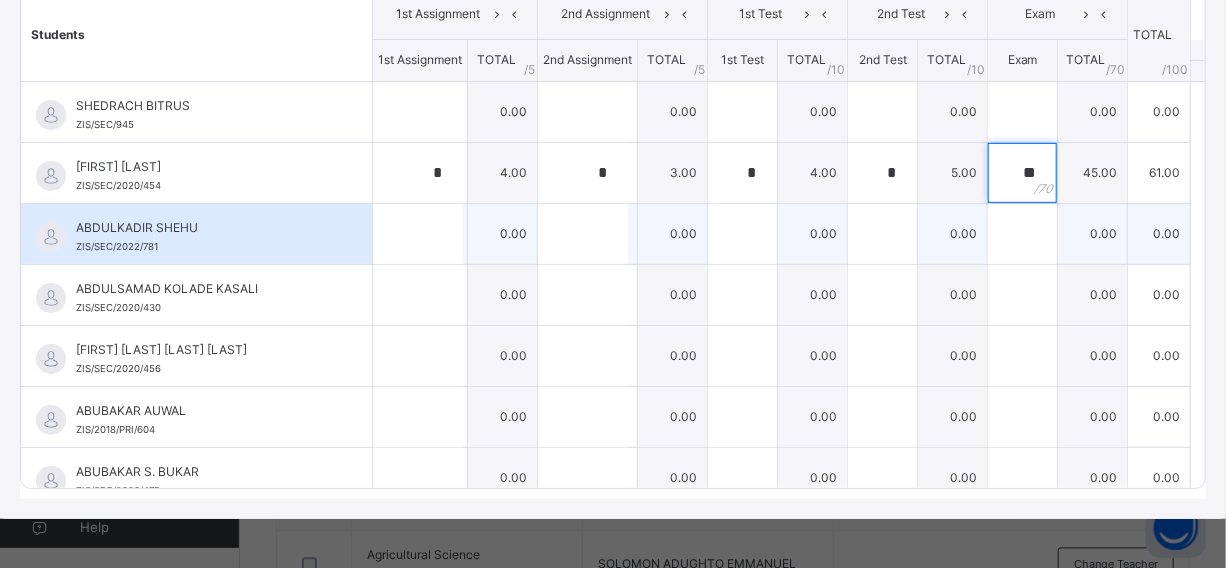 type on "**" 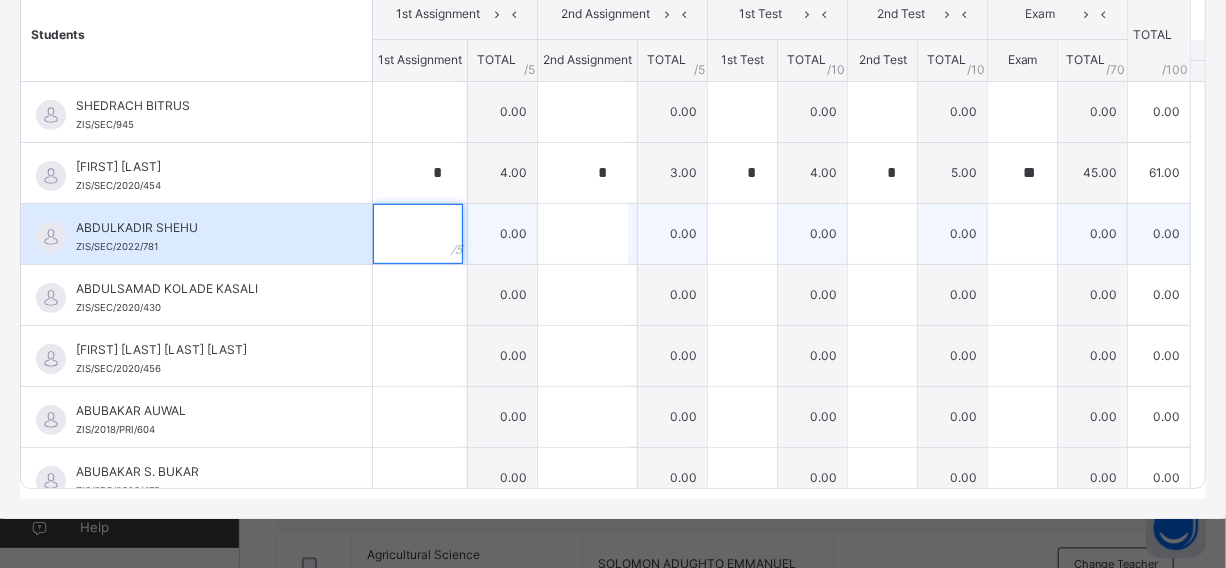 click at bounding box center (418, 234) 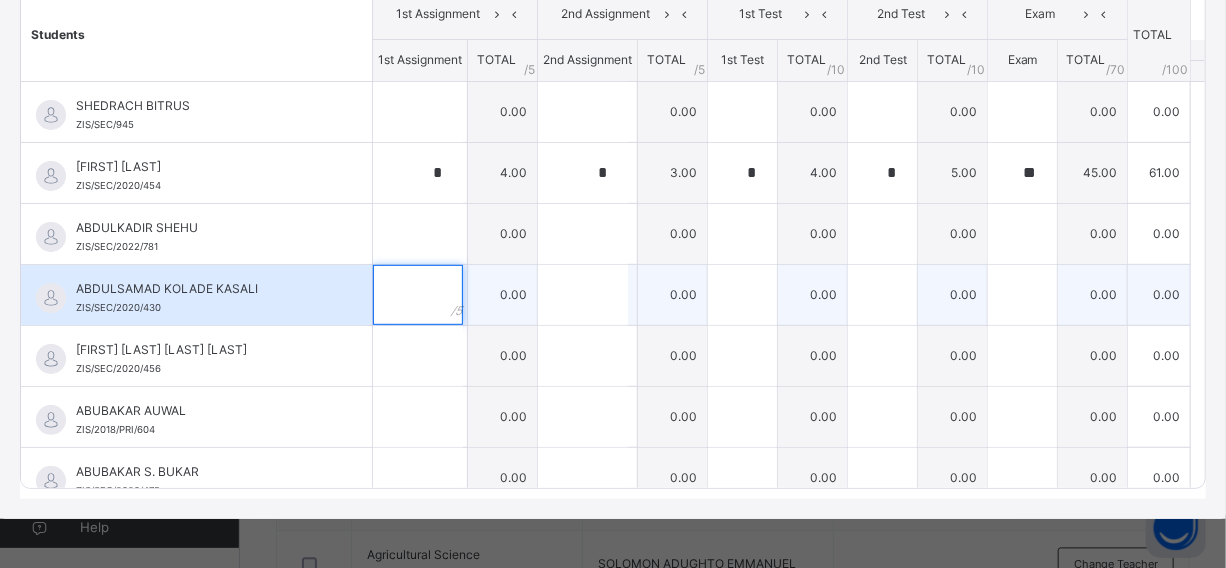 click at bounding box center [418, 295] 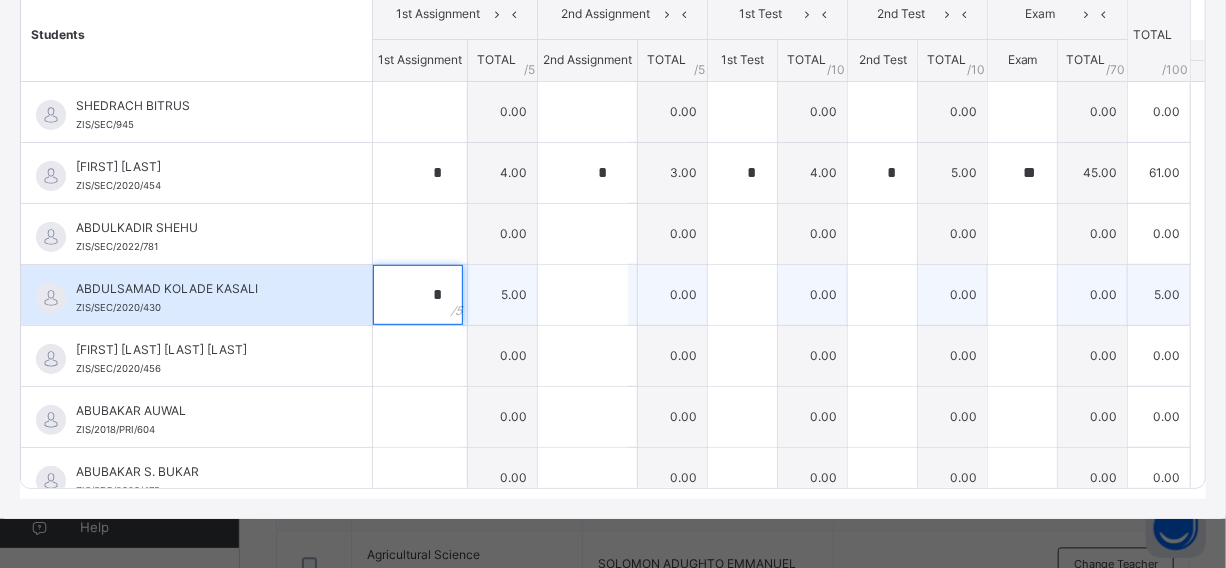 type on "*" 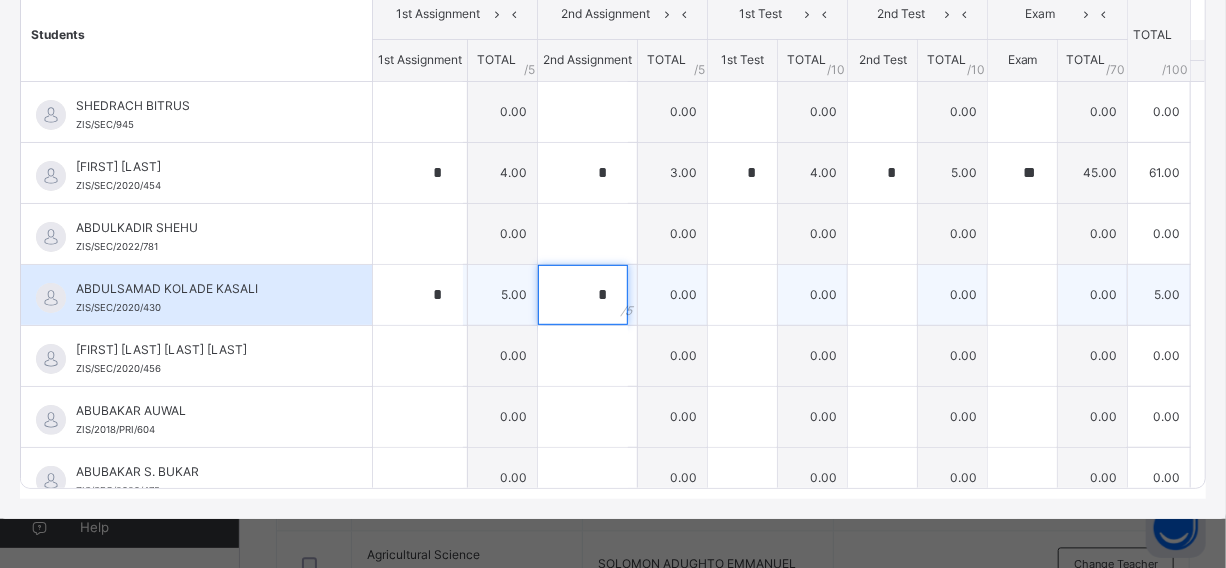 type on "*" 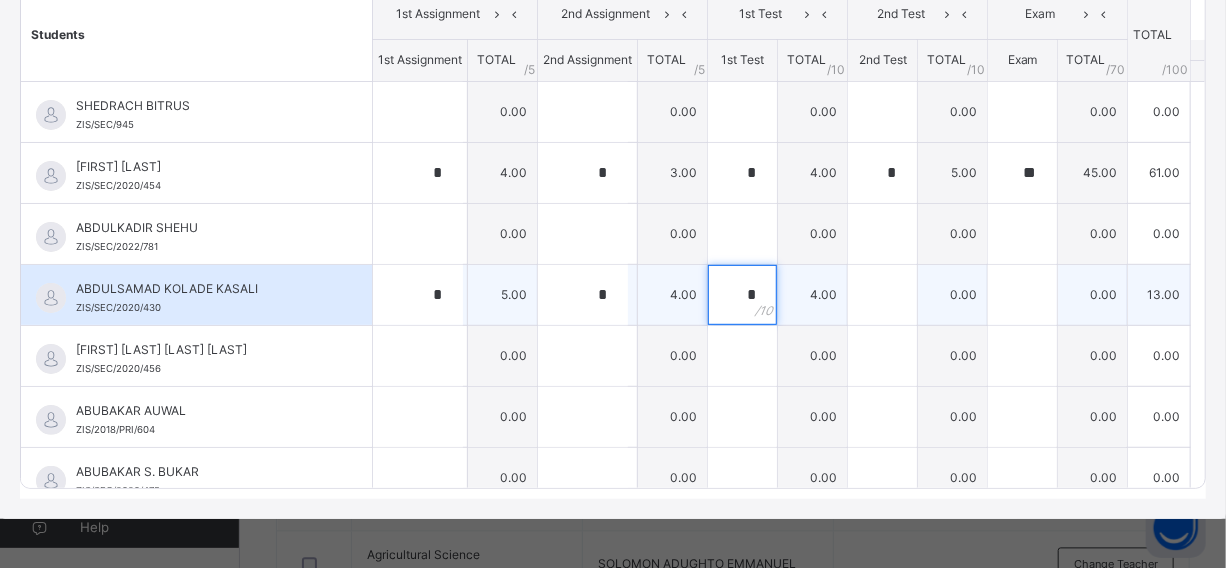 type on "*" 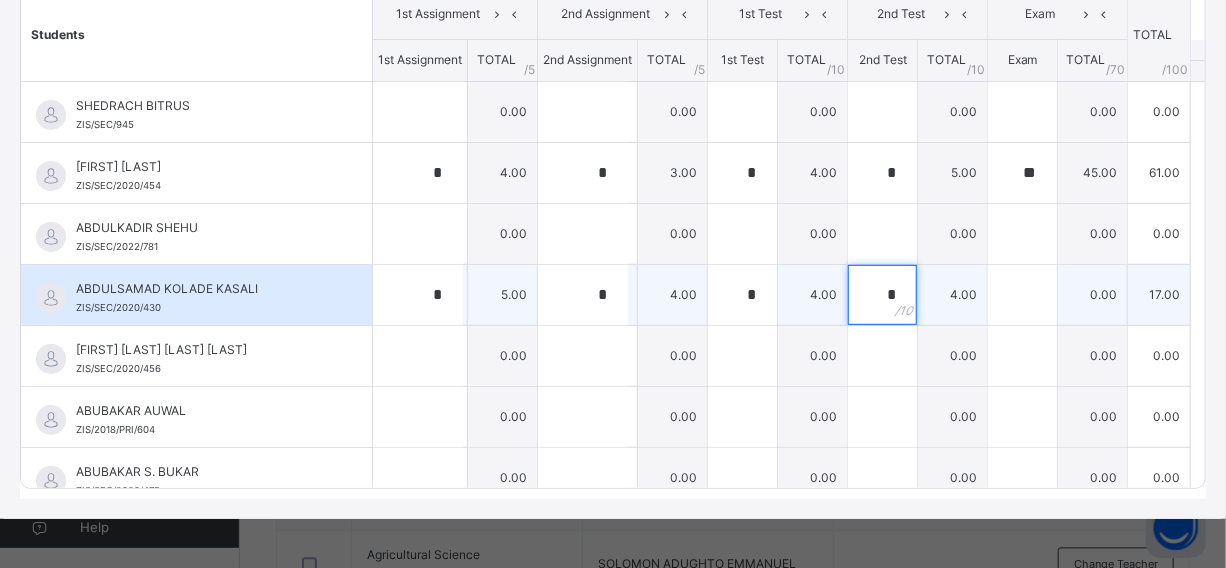 type on "*" 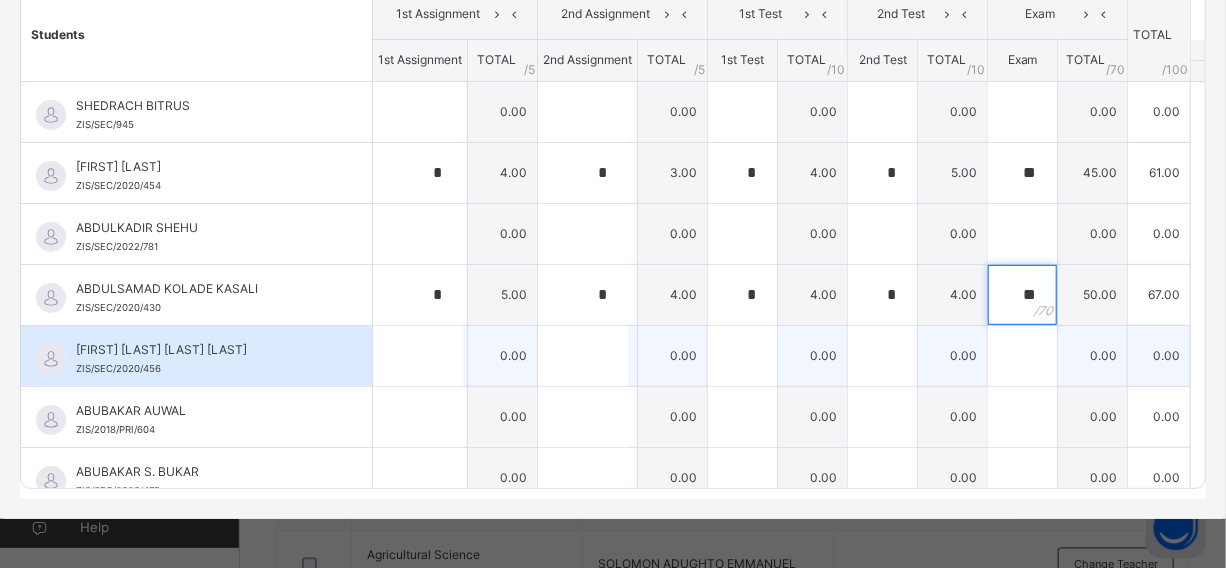 type on "**" 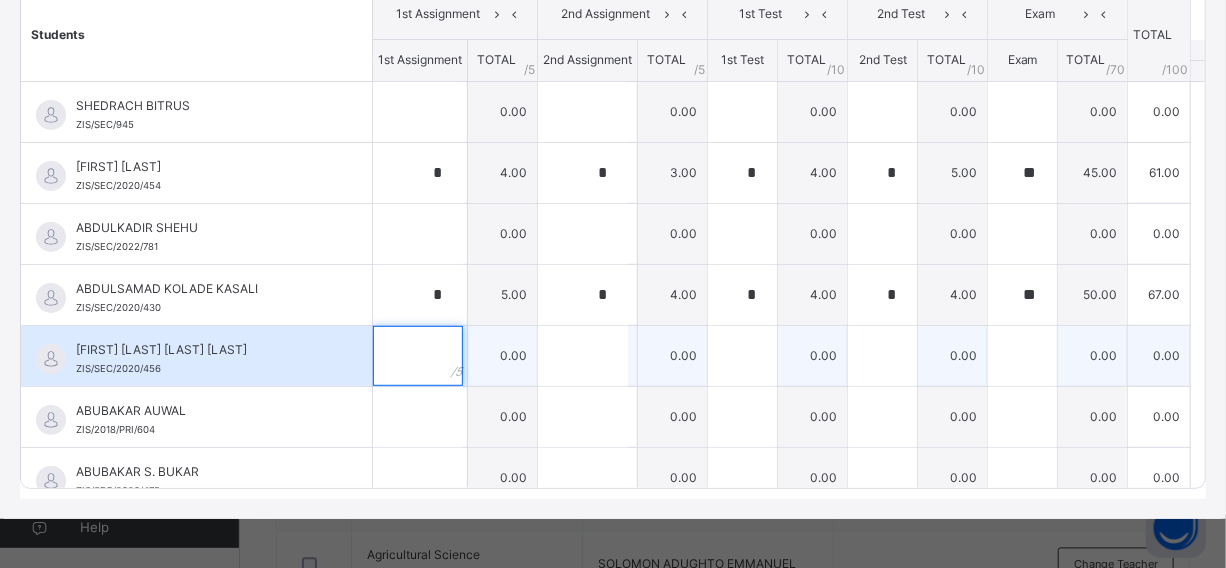 click at bounding box center (418, 356) 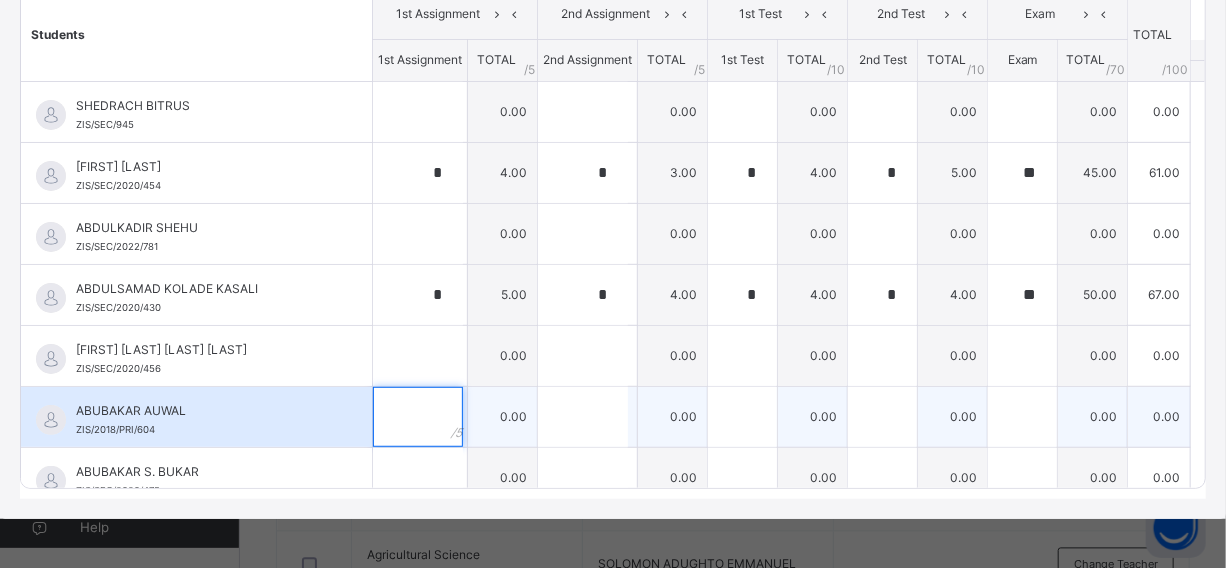 click at bounding box center (418, 417) 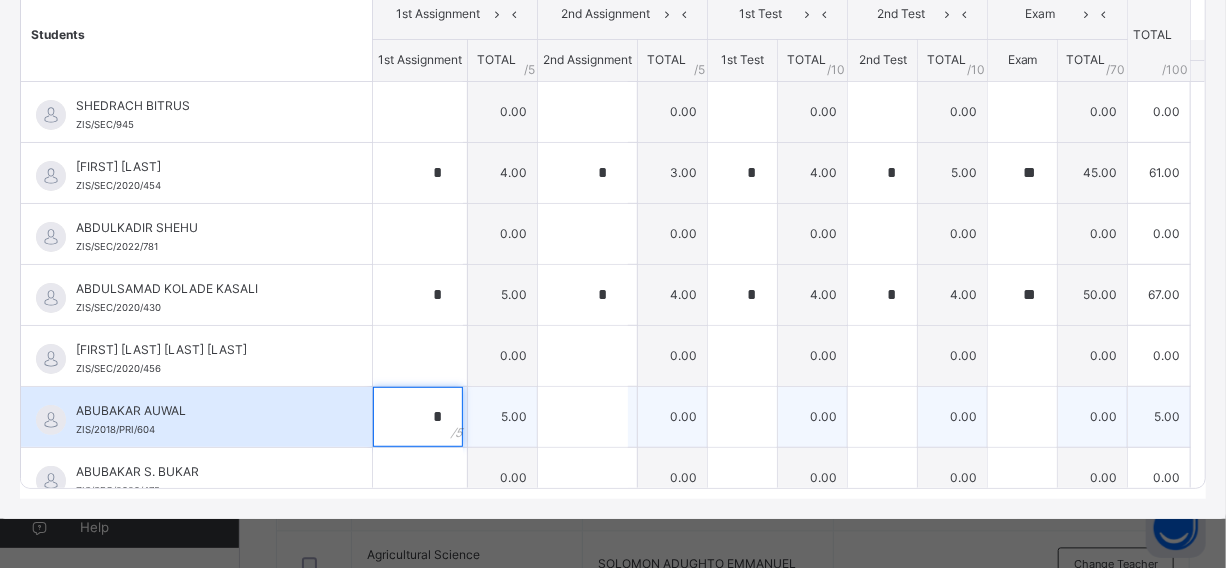 type on "*" 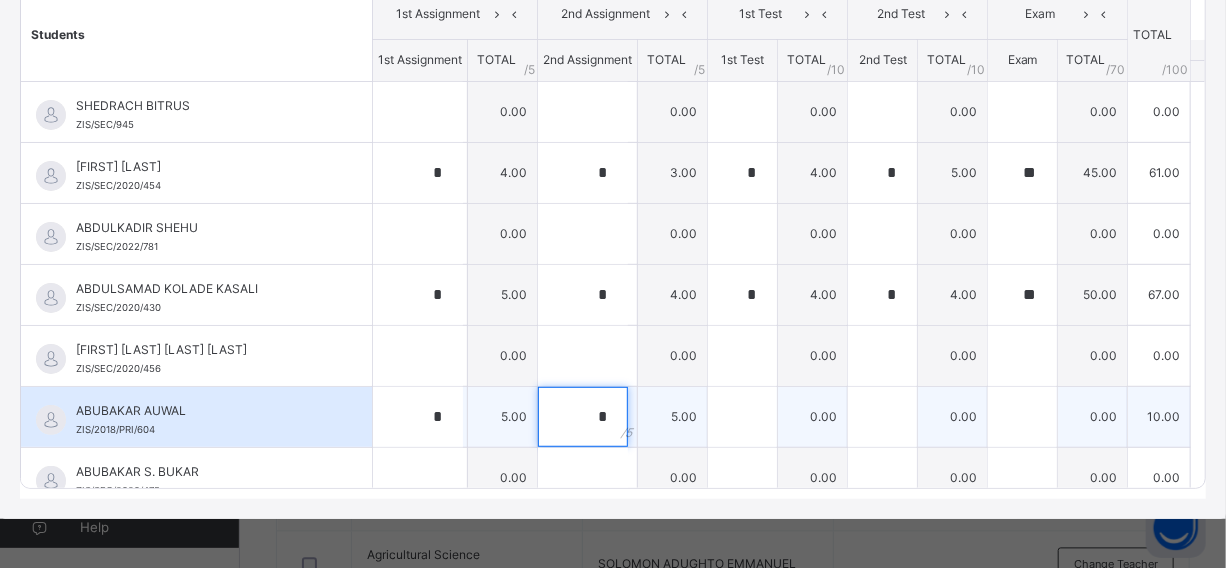 type on "*" 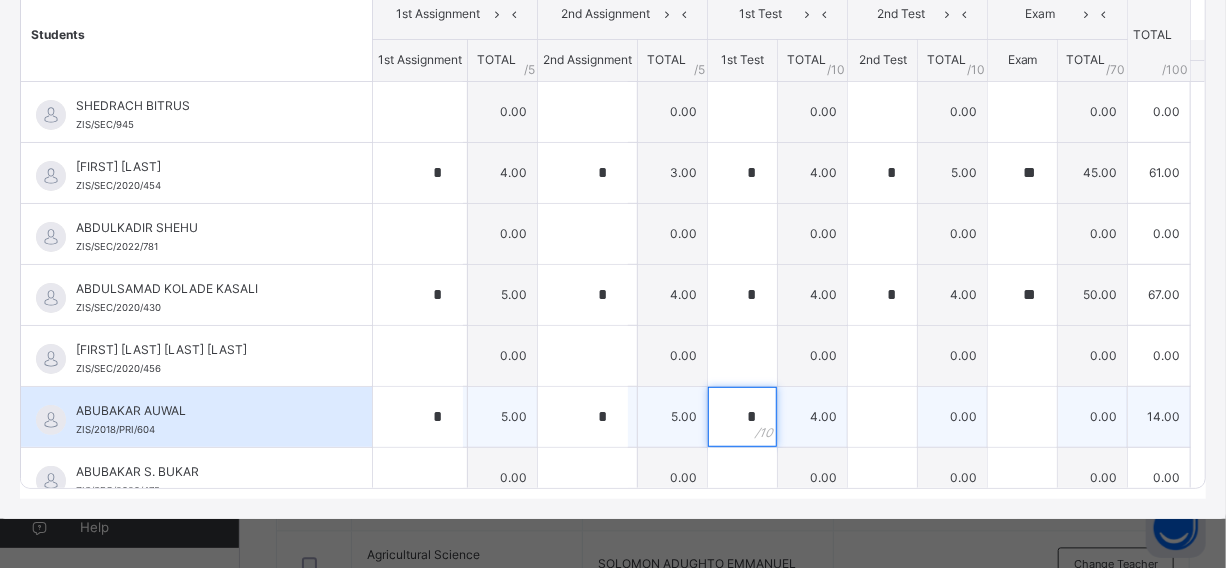 type on "*" 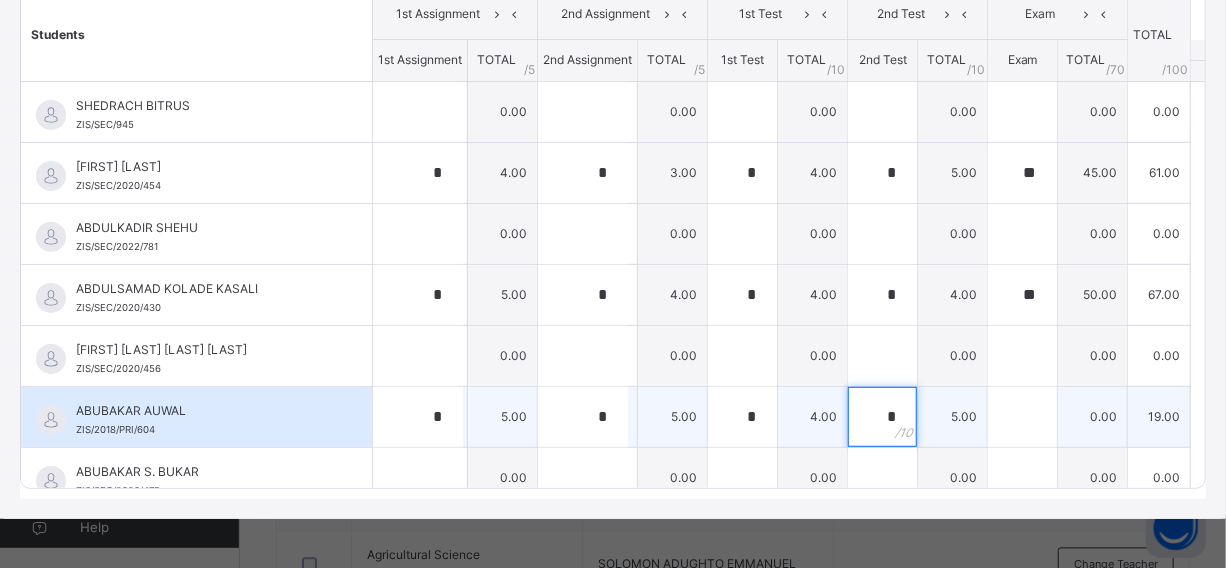 type on "*" 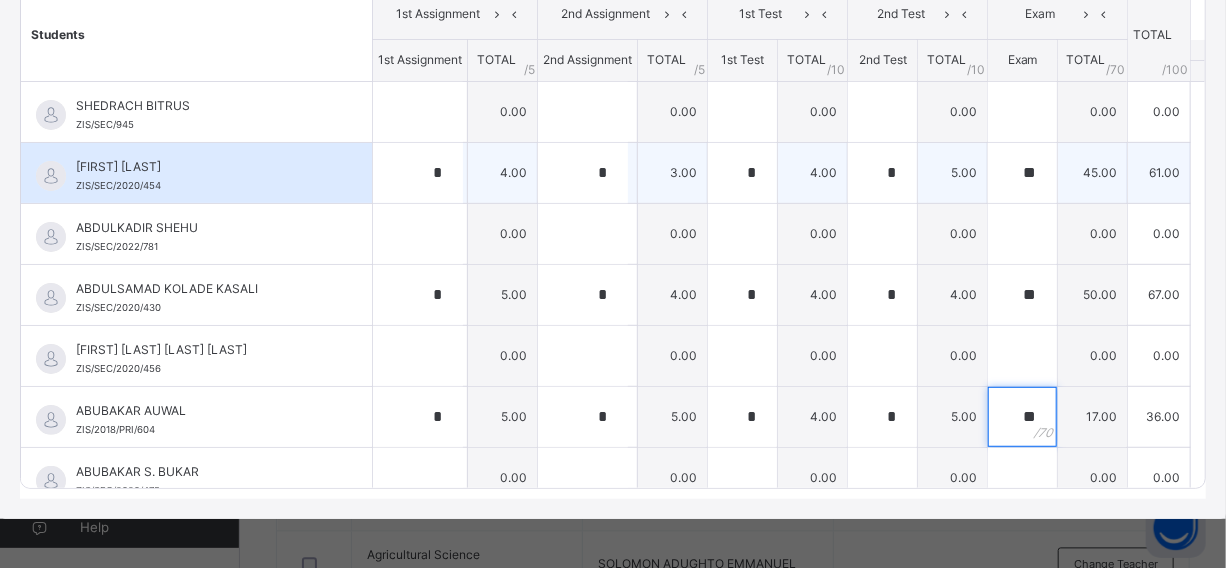 type on "**" 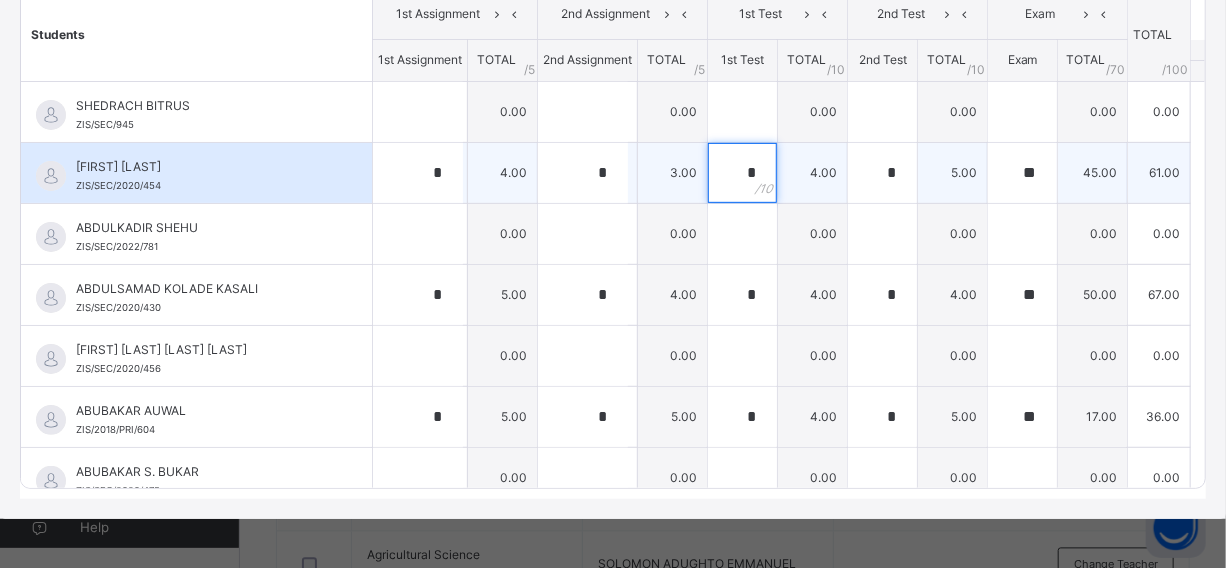 click on "*" at bounding box center (742, 173) 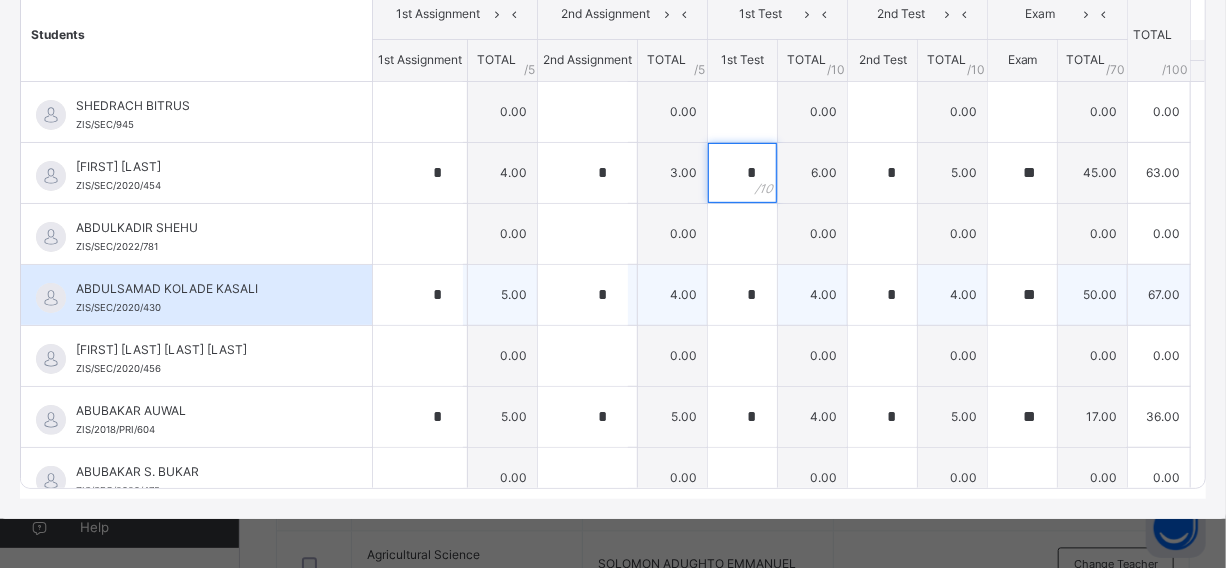 type on "*" 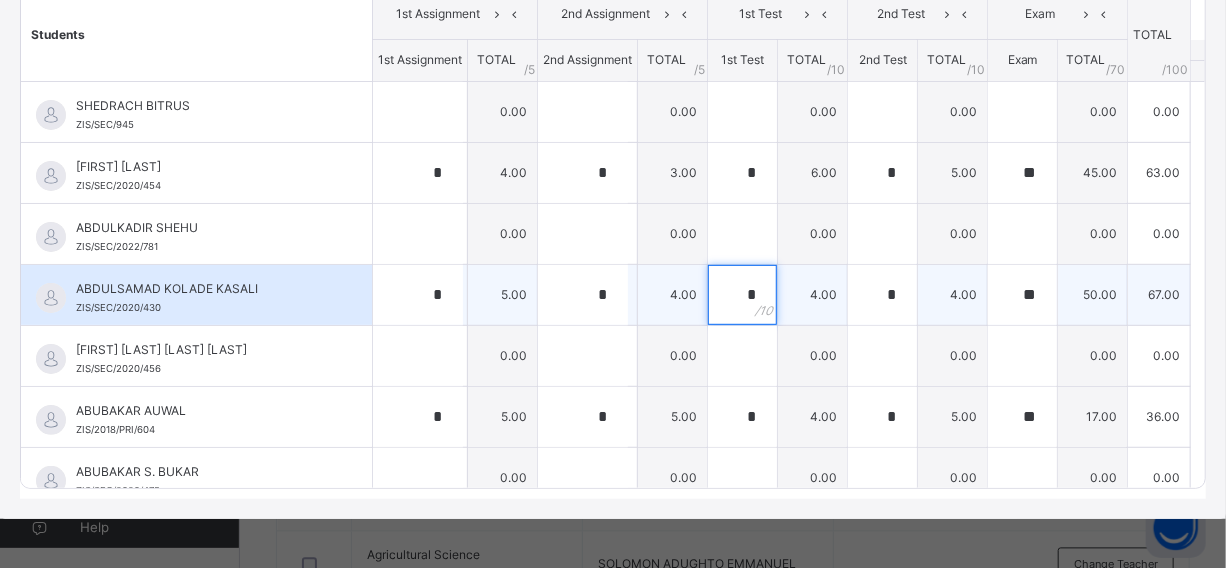 click on "*" at bounding box center [742, 295] 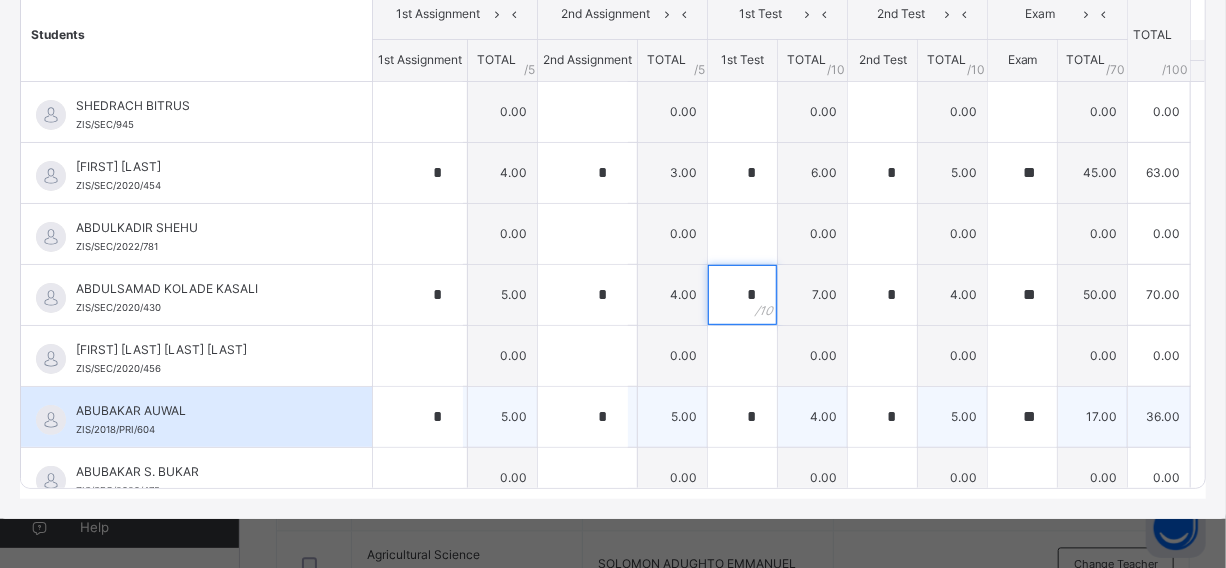 type on "*" 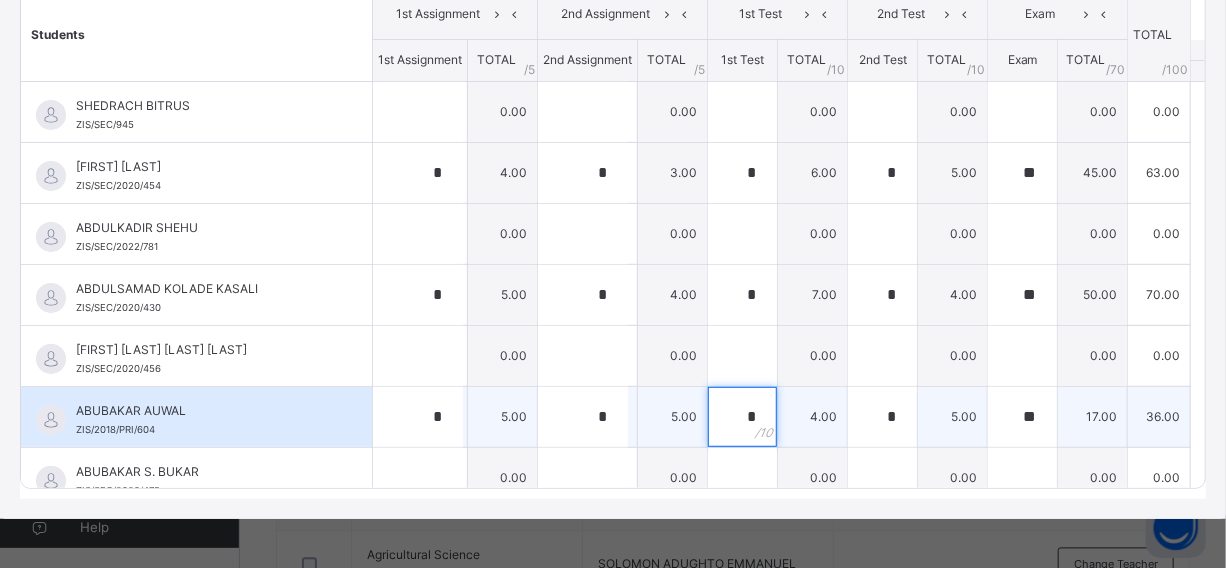 click on "*" at bounding box center [742, 417] 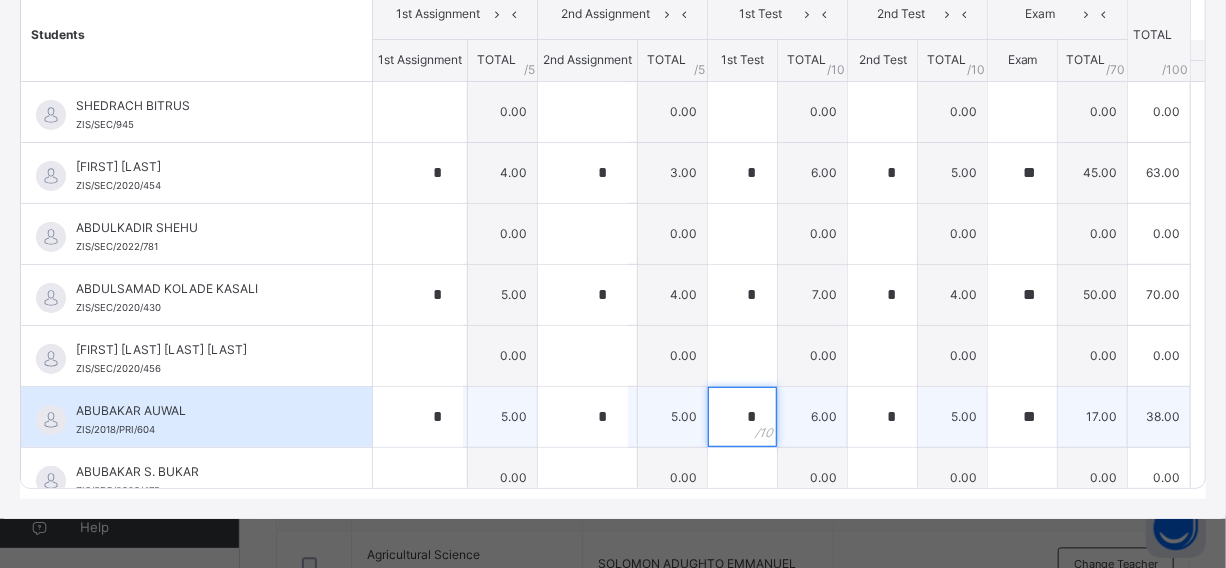 type on "*" 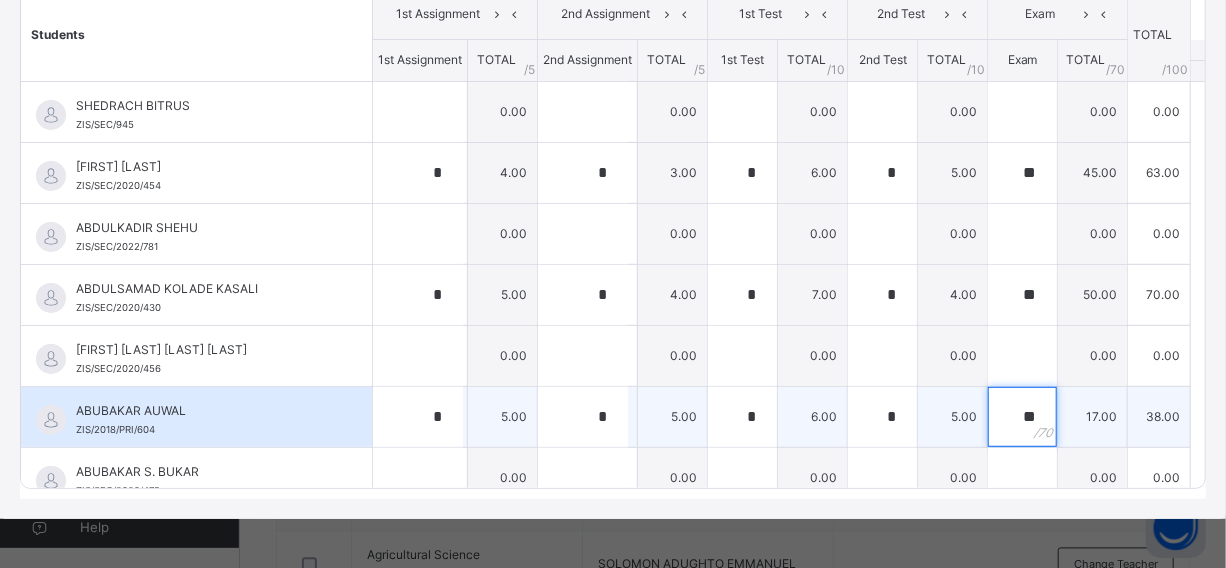 click on "**" at bounding box center [1022, 417] 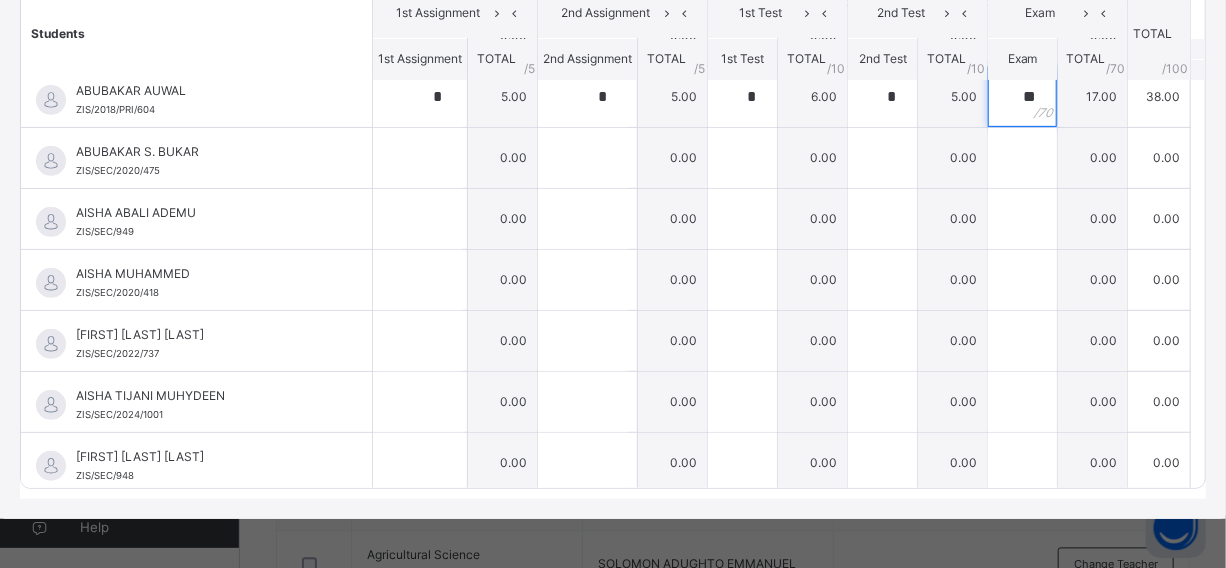 scroll, scrollTop: 327, scrollLeft: 0, axis: vertical 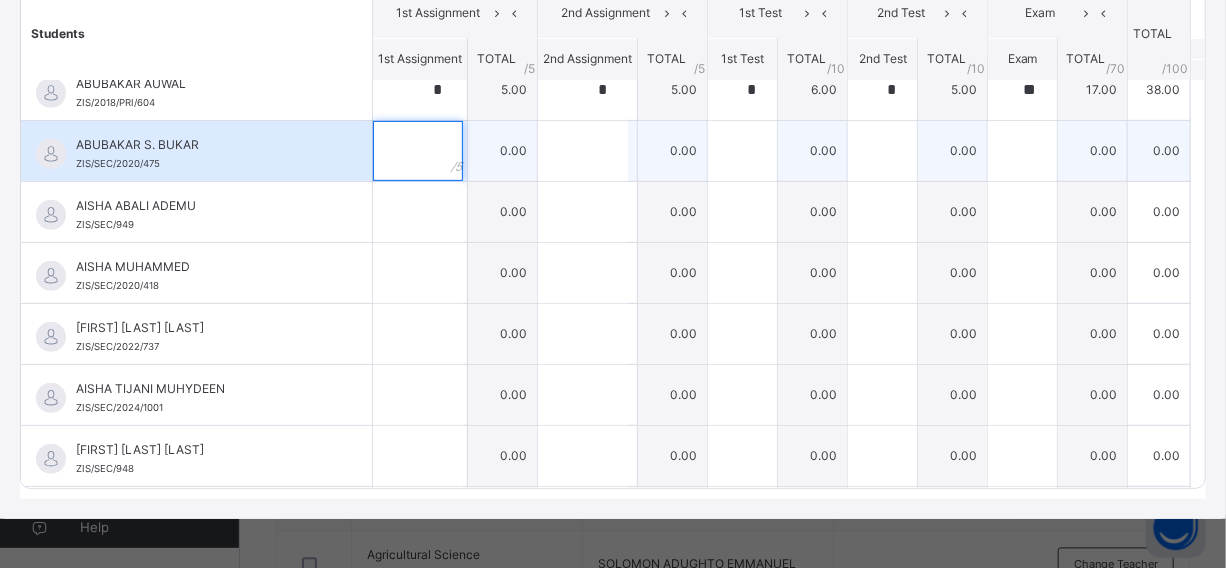 click at bounding box center [418, 151] 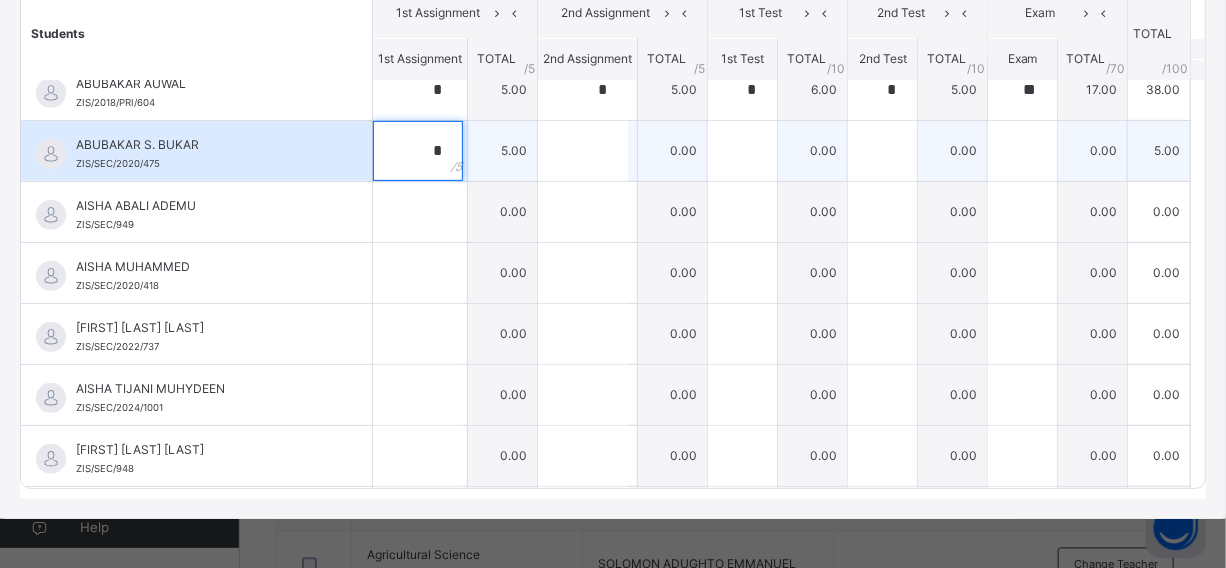 type on "*" 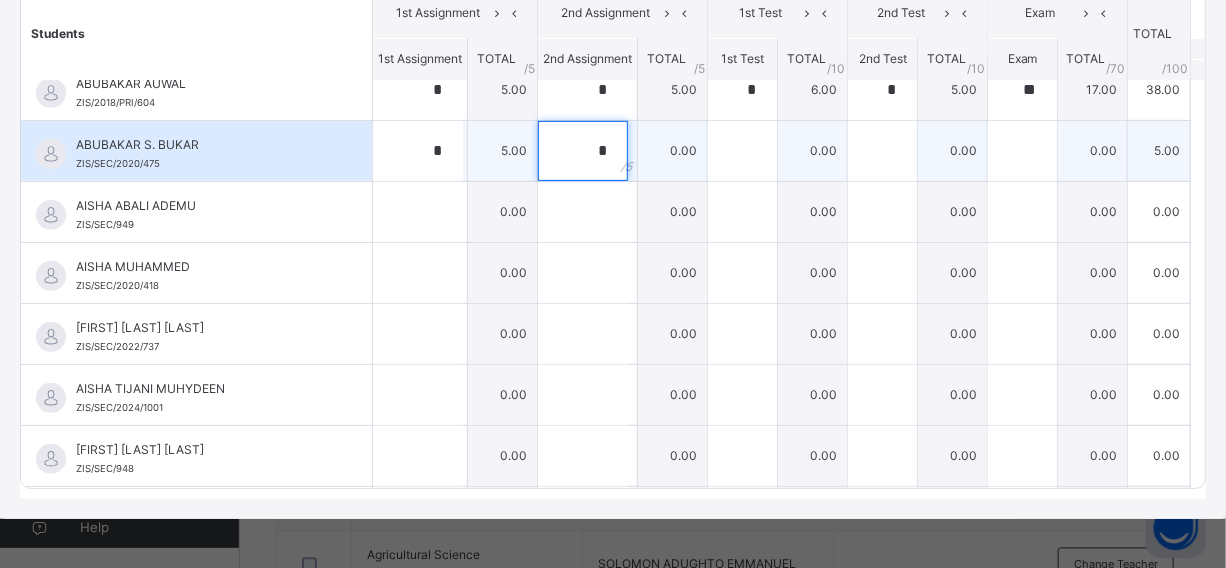 type on "*" 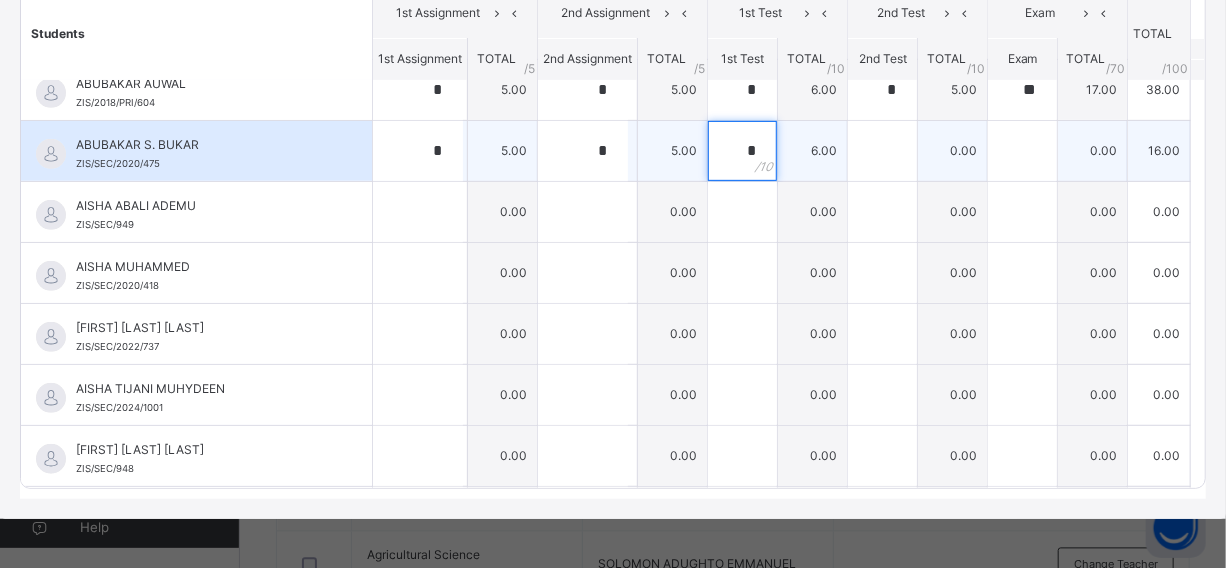 type on "*" 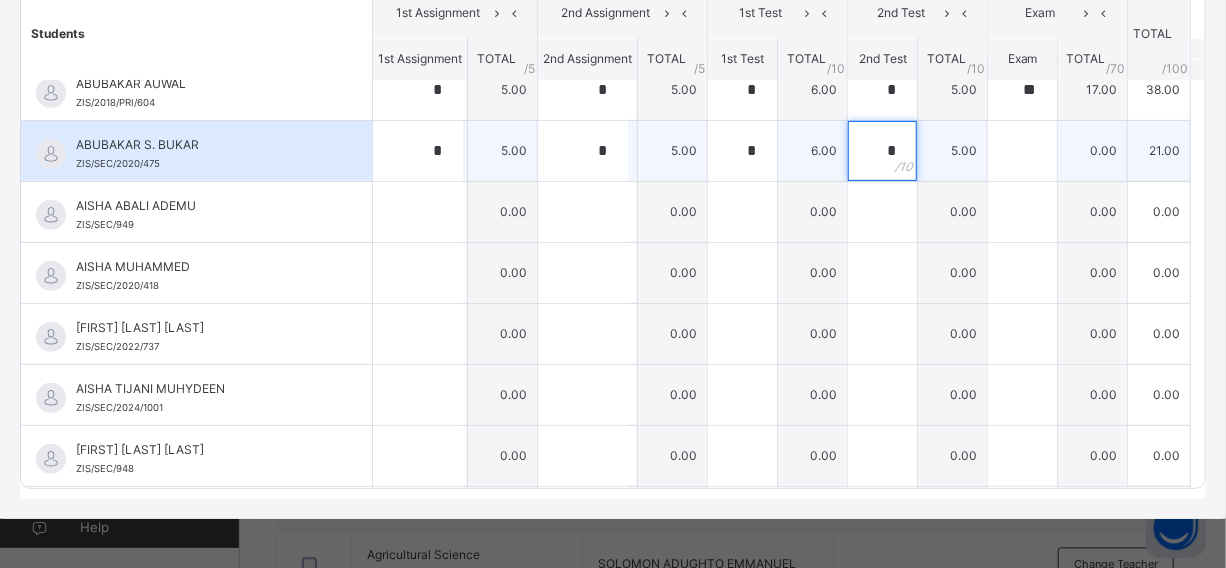type on "*" 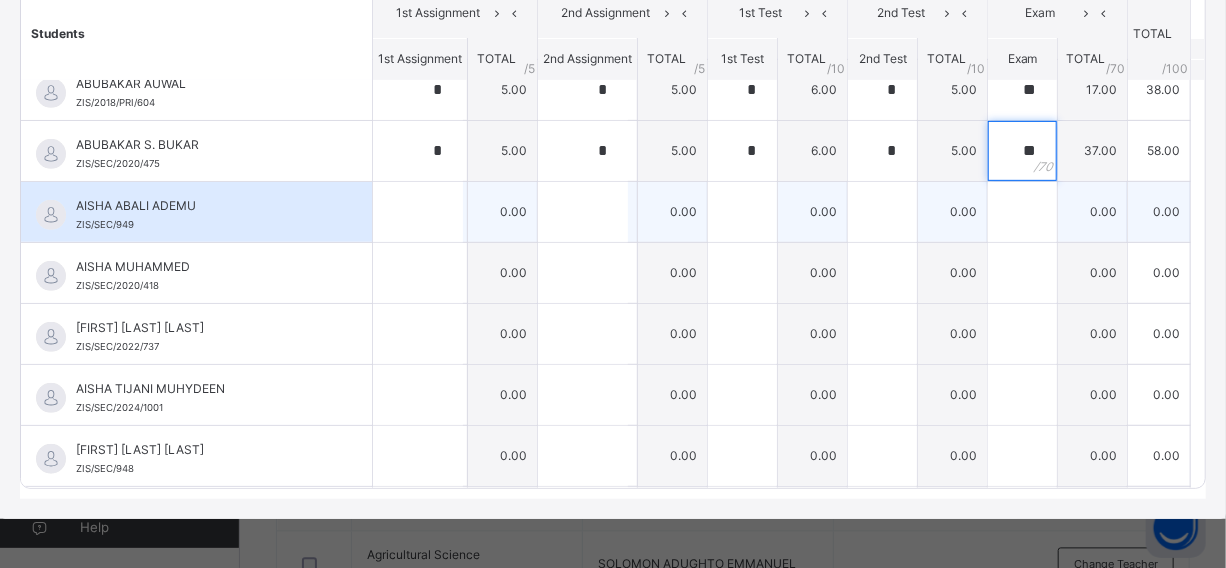type on "**" 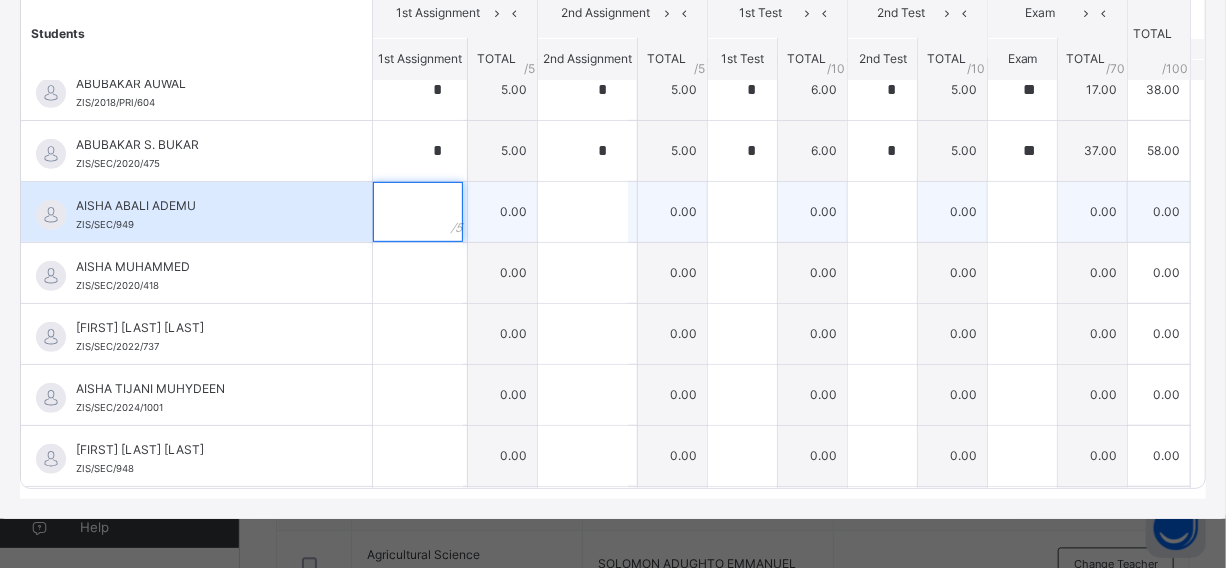 click at bounding box center (418, 212) 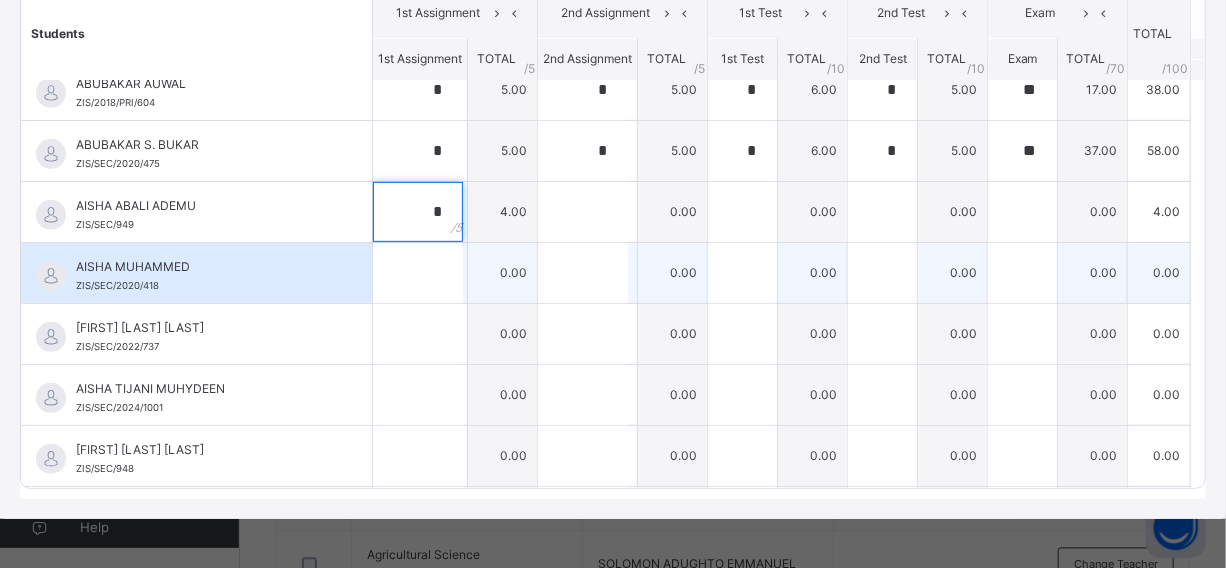 type on "*" 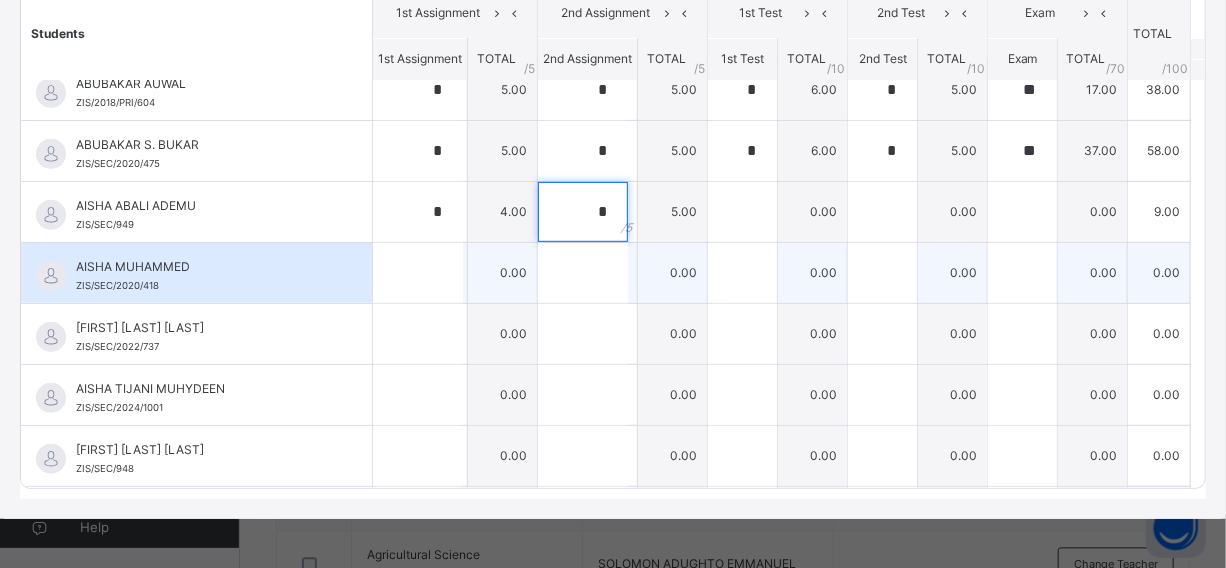type on "*" 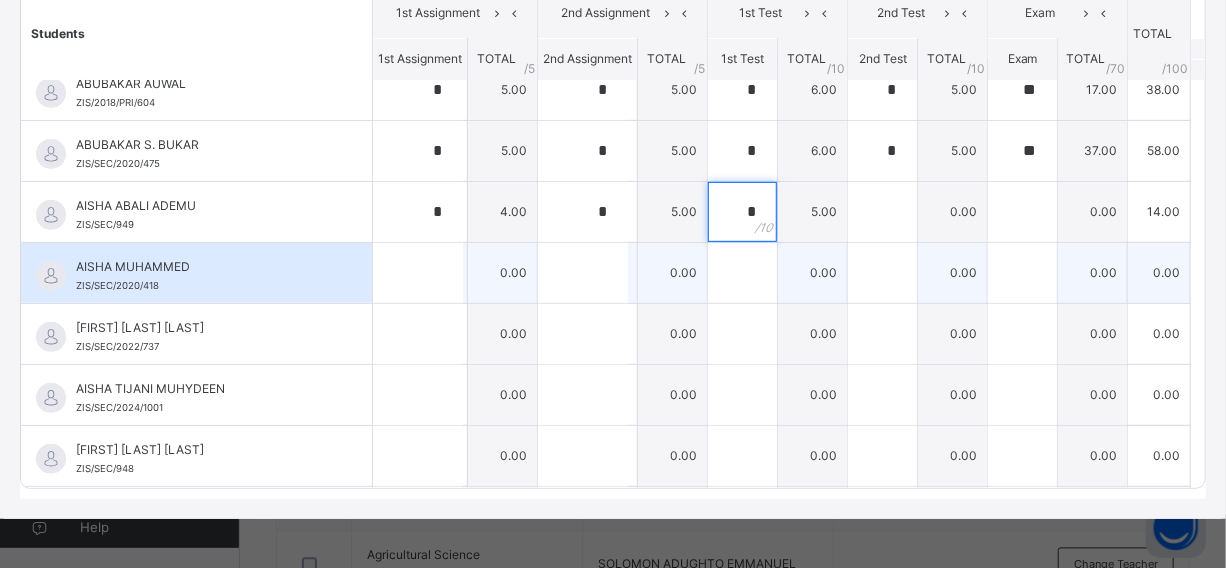 type on "*" 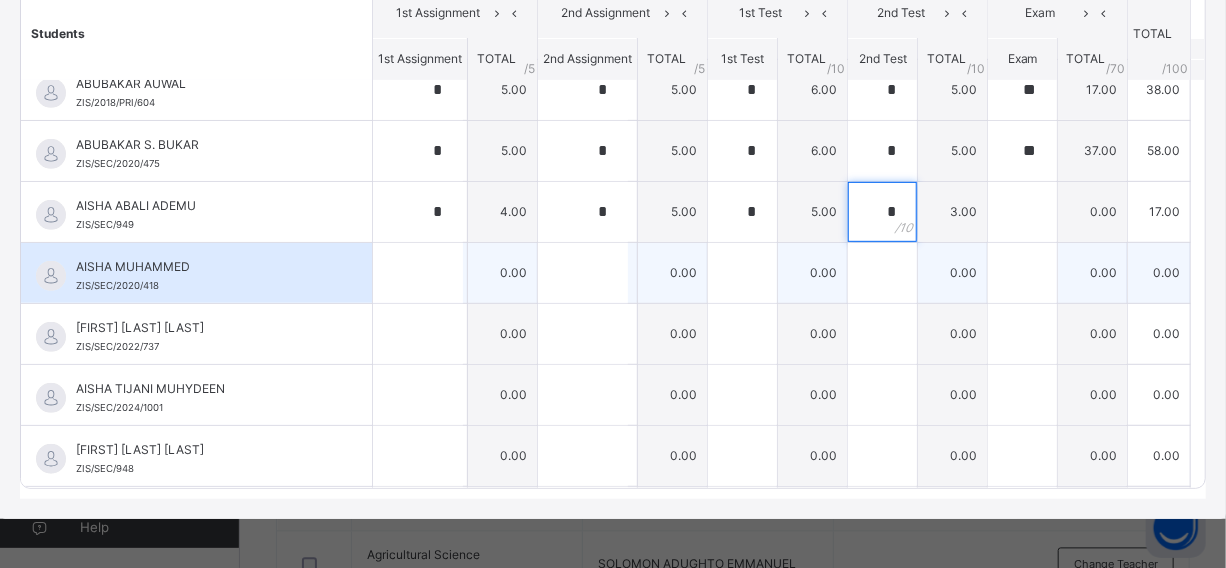 type on "*" 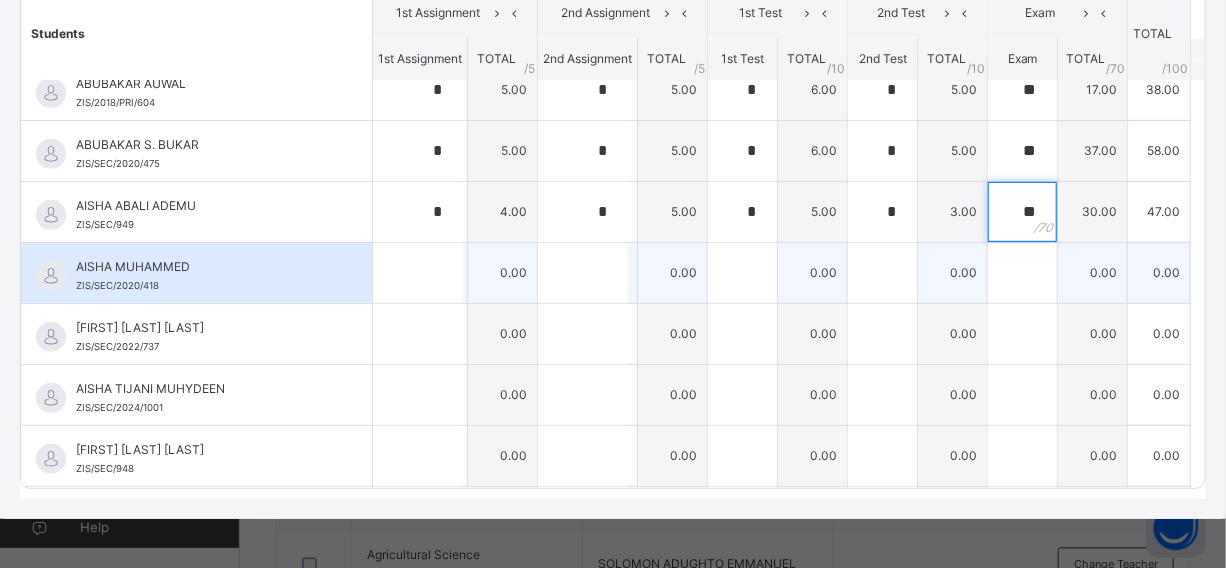 type on "**" 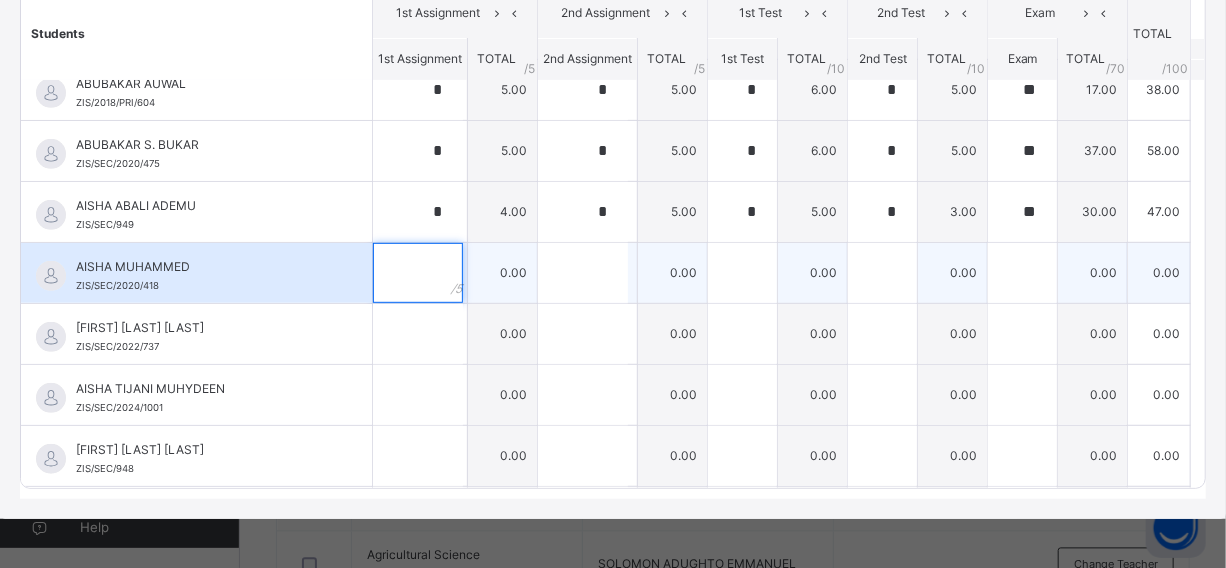 click at bounding box center [418, 273] 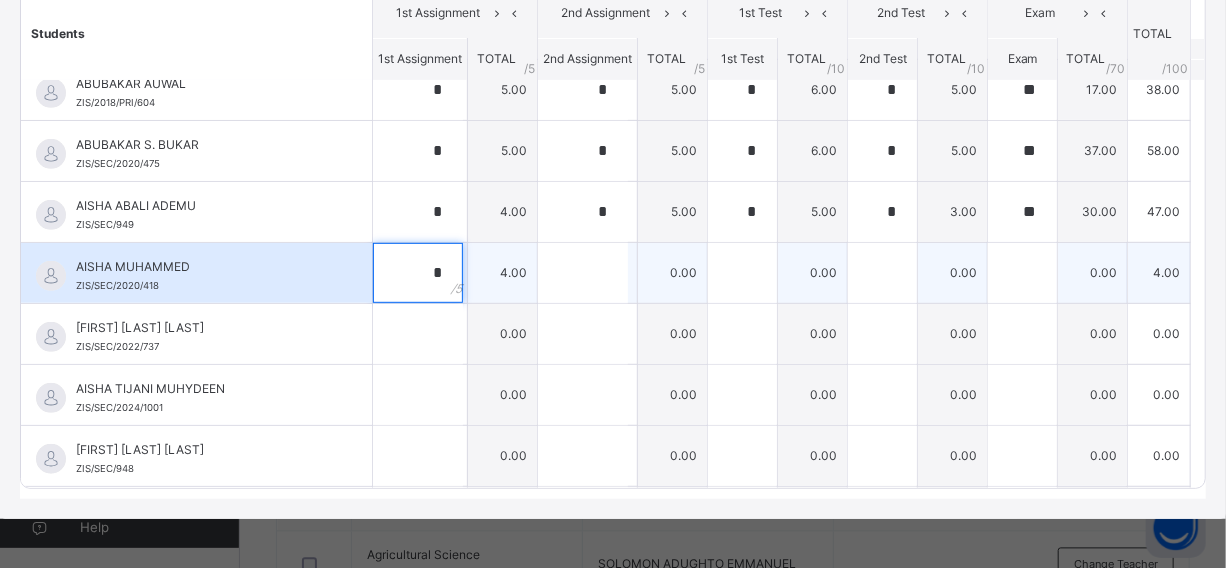 type on "*" 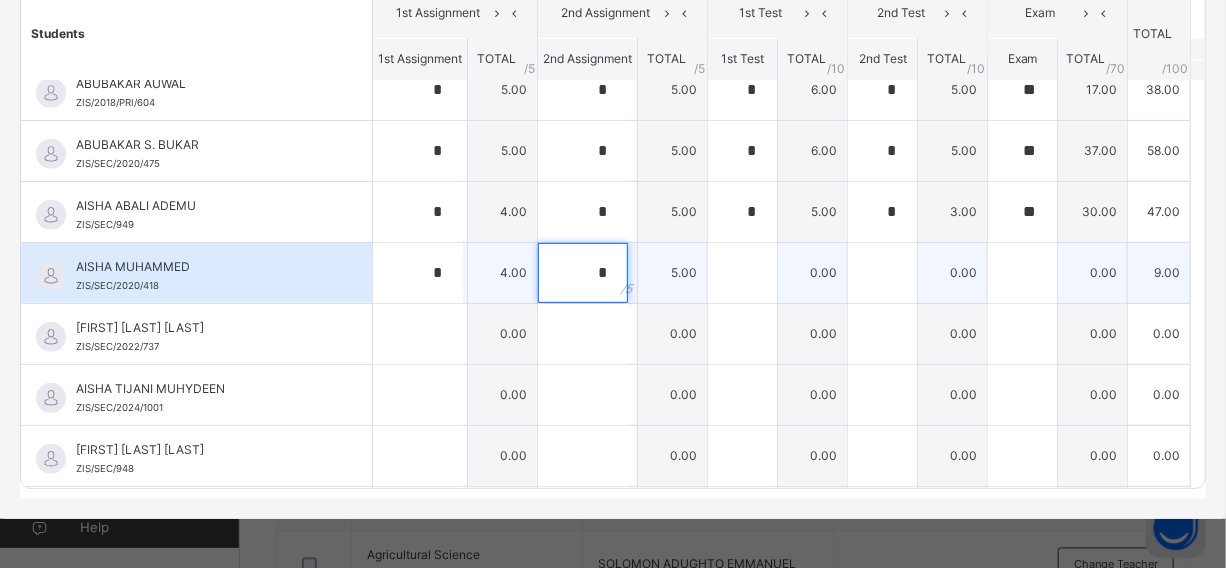 type on "*" 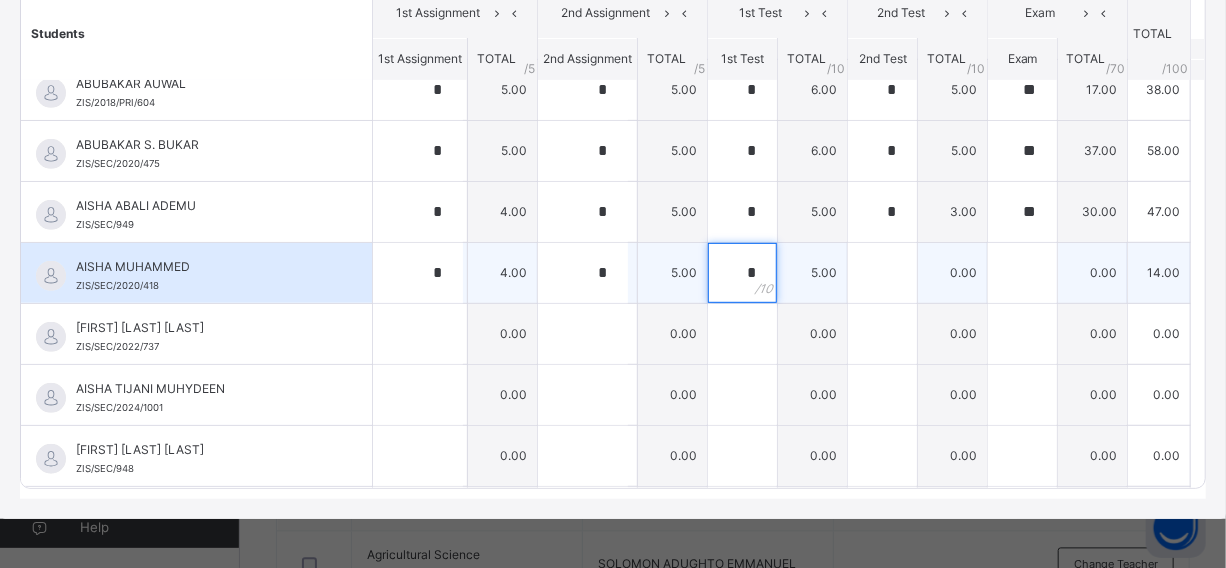 type on "*" 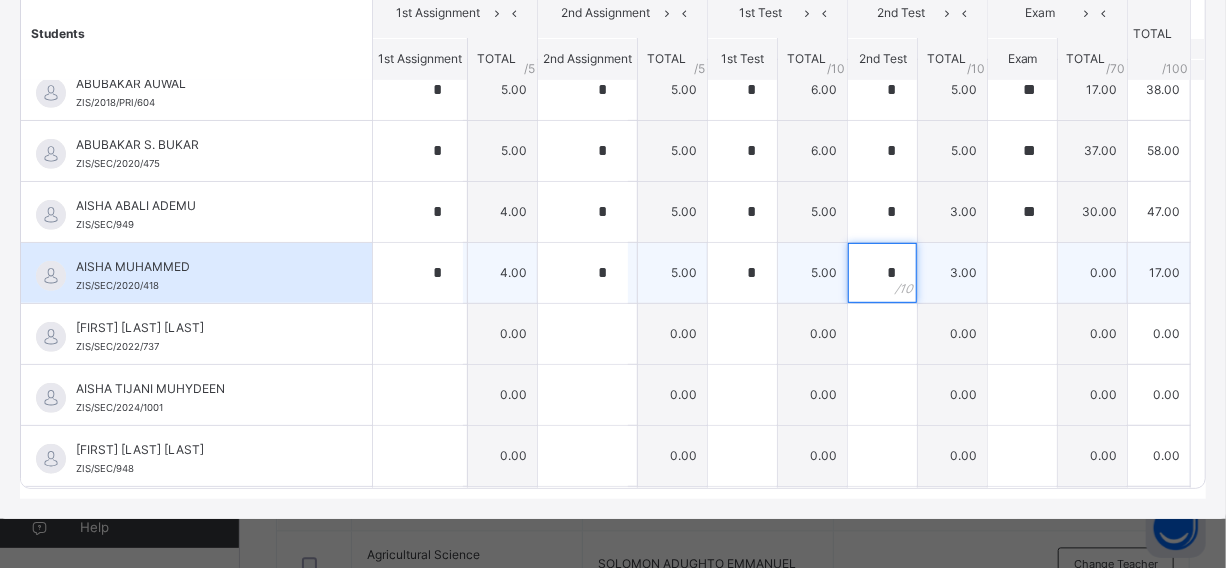 type on "*" 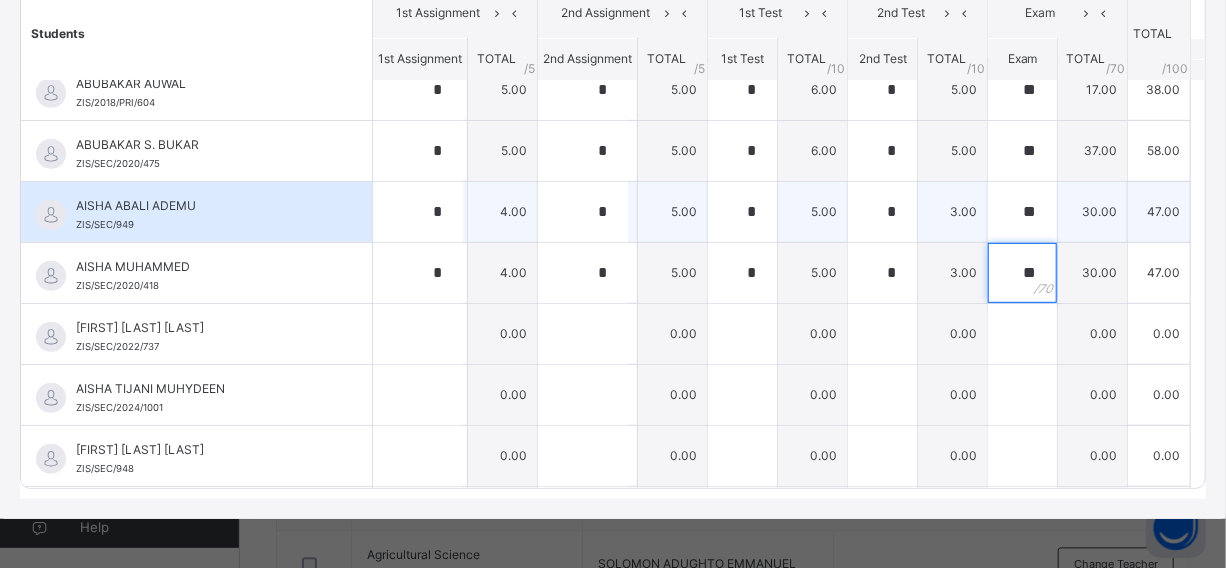 type on "**" 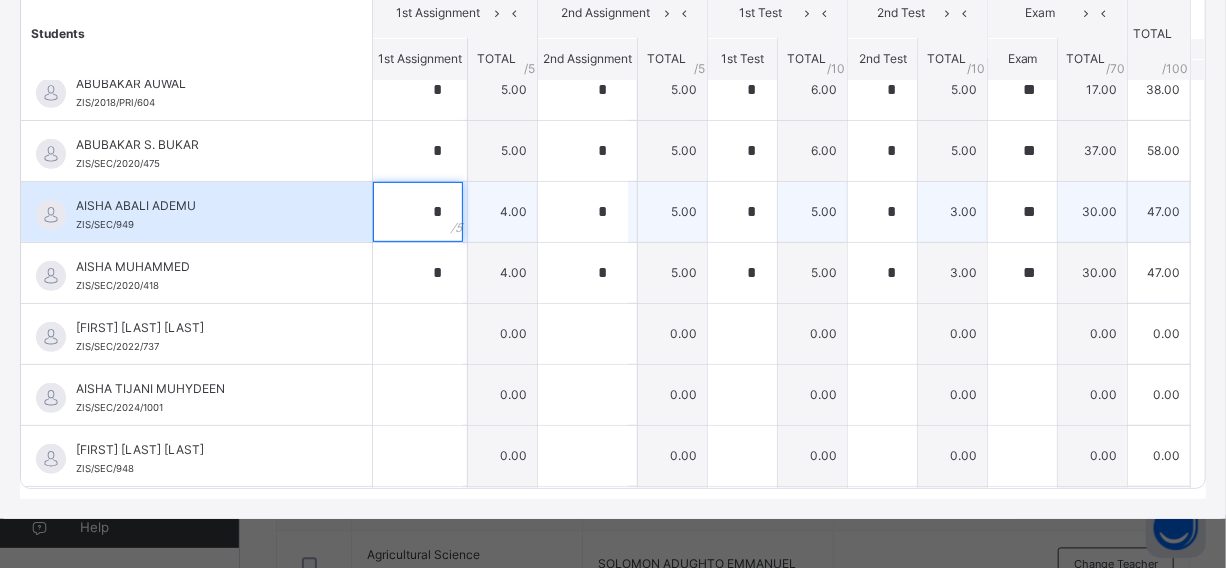 click on "*" at bounding box center [418, 212] 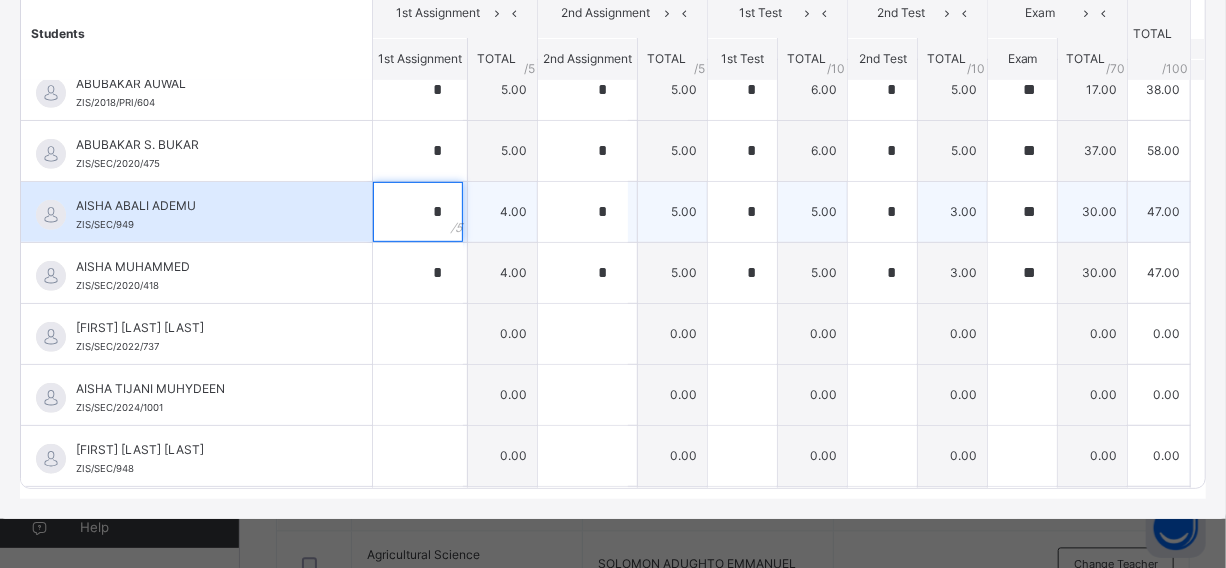 click on "*" at bounding box center [418, 212] 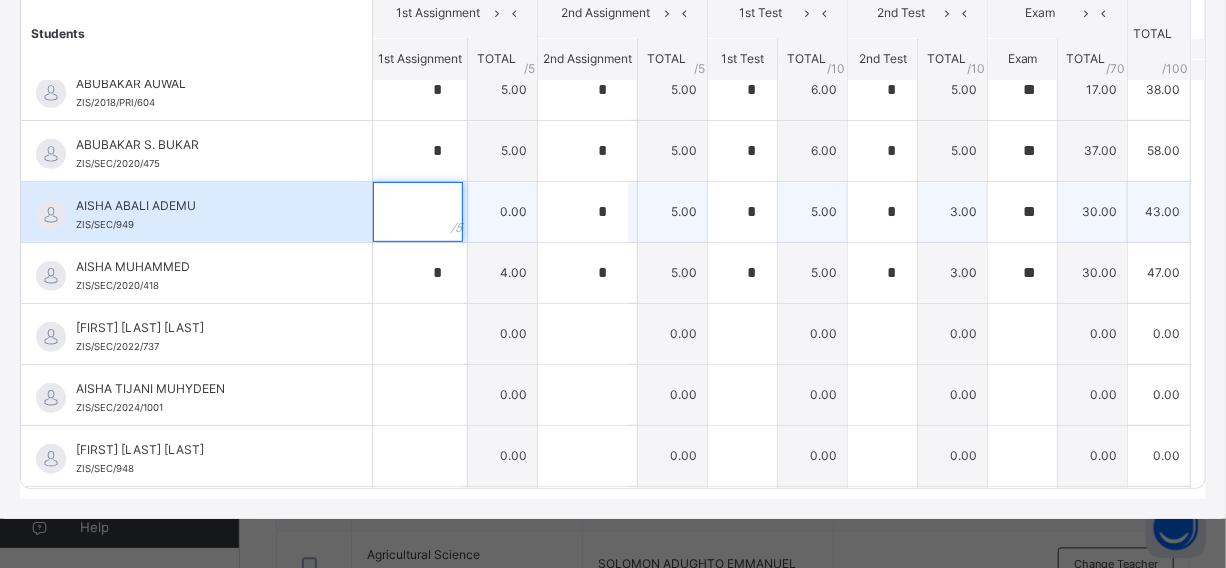 type 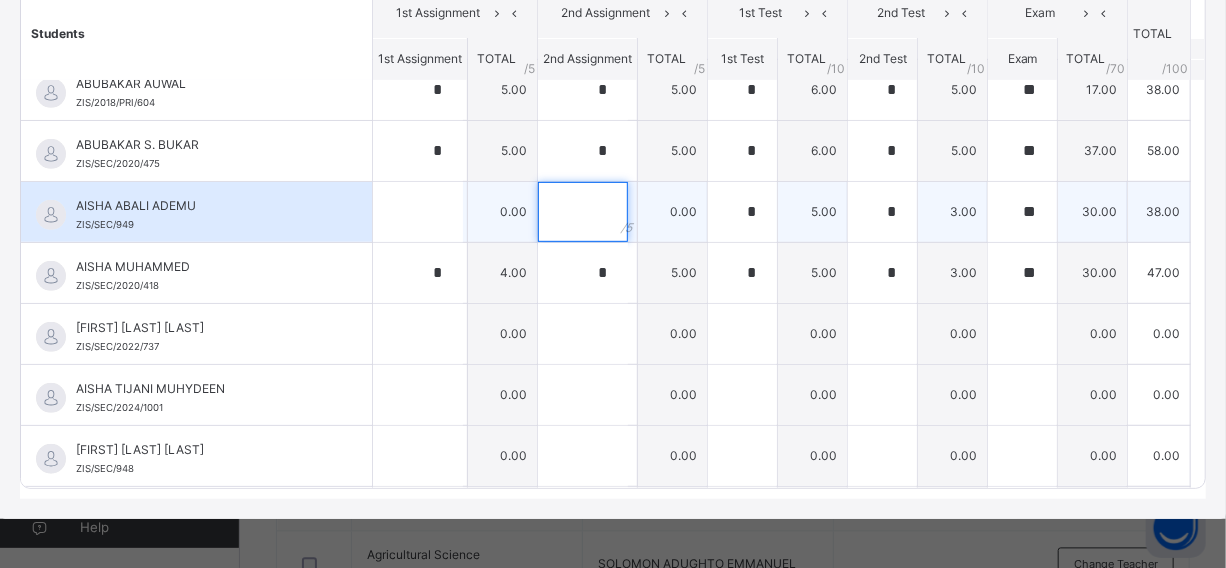 type 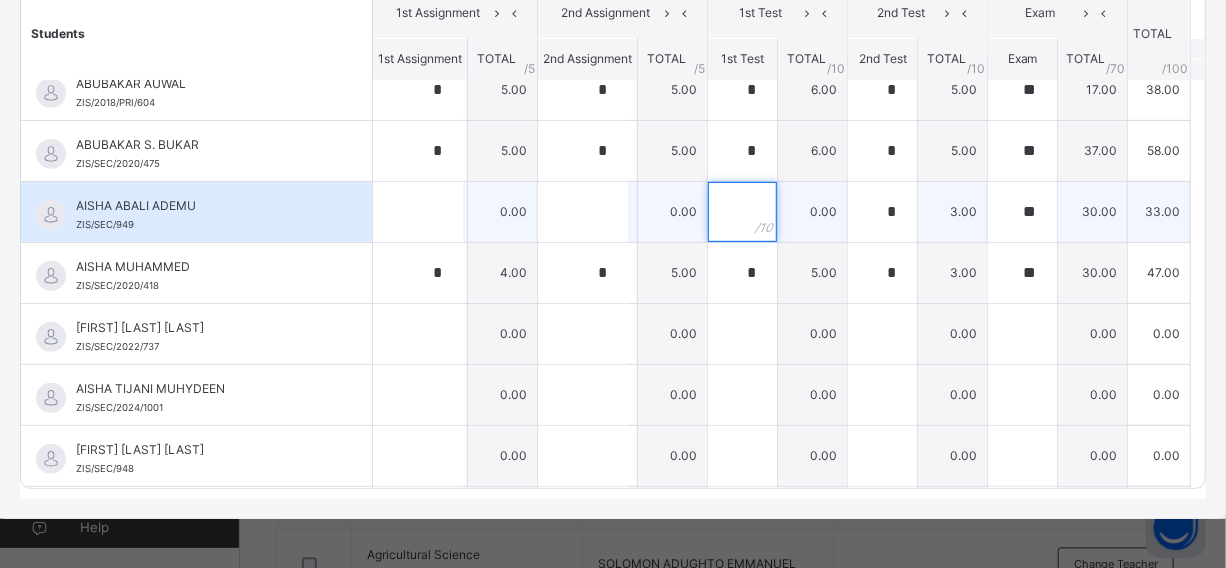 type 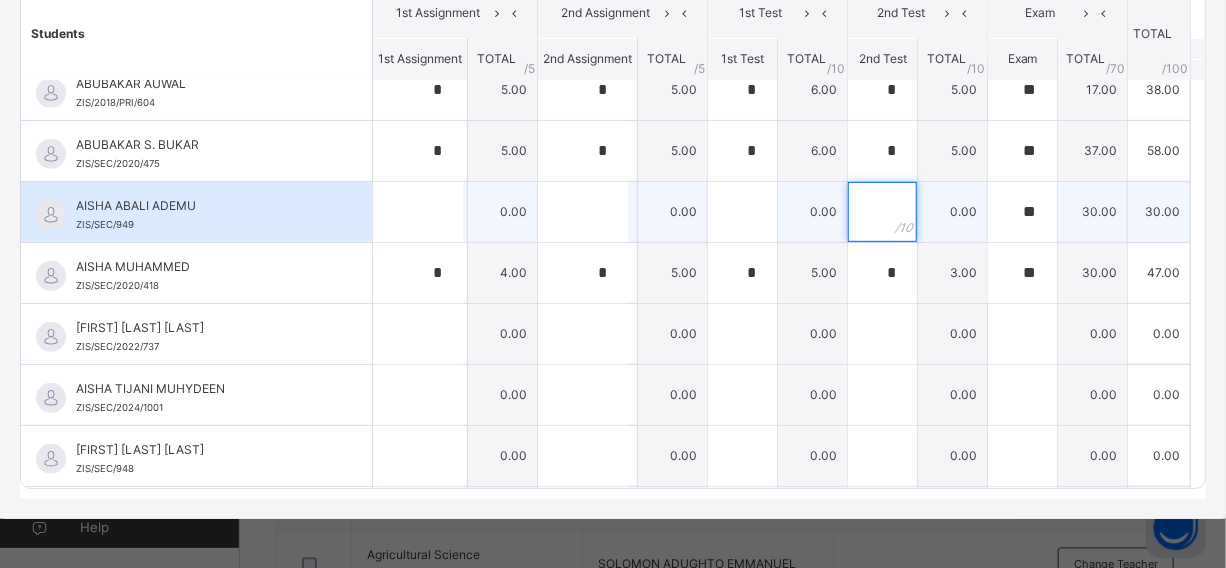 type 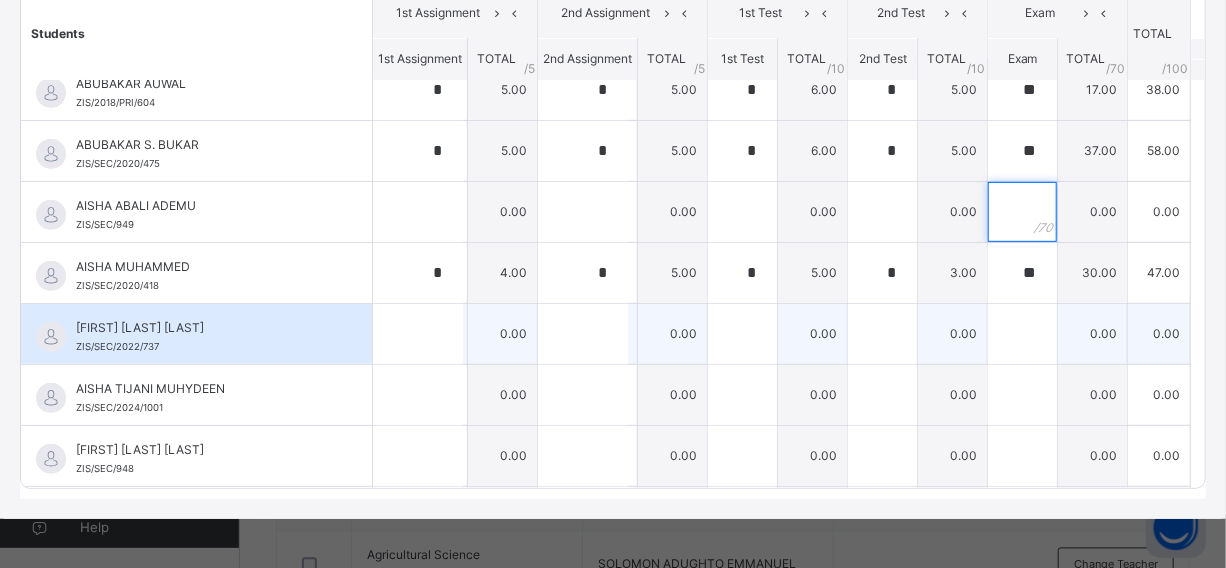 type 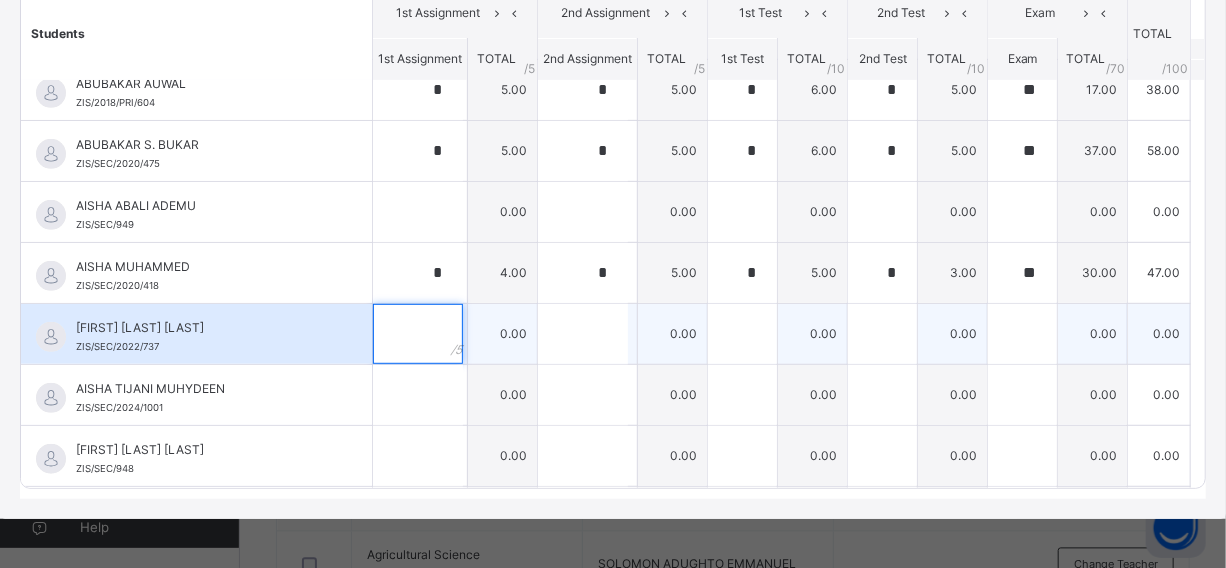 click at bounding box center [418, 334] 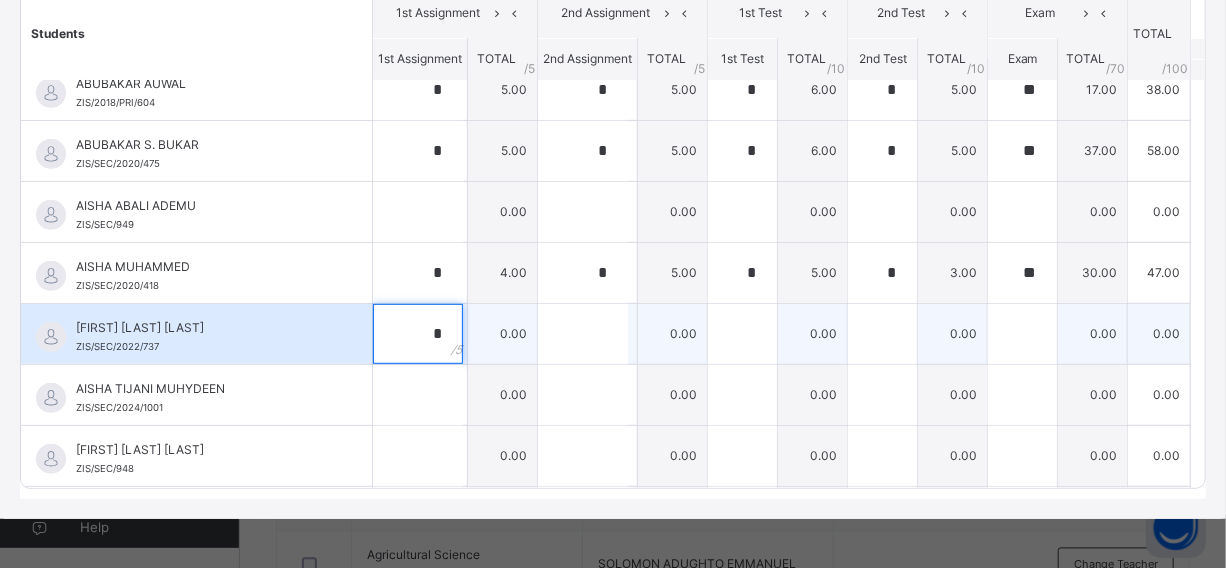 type on "*" 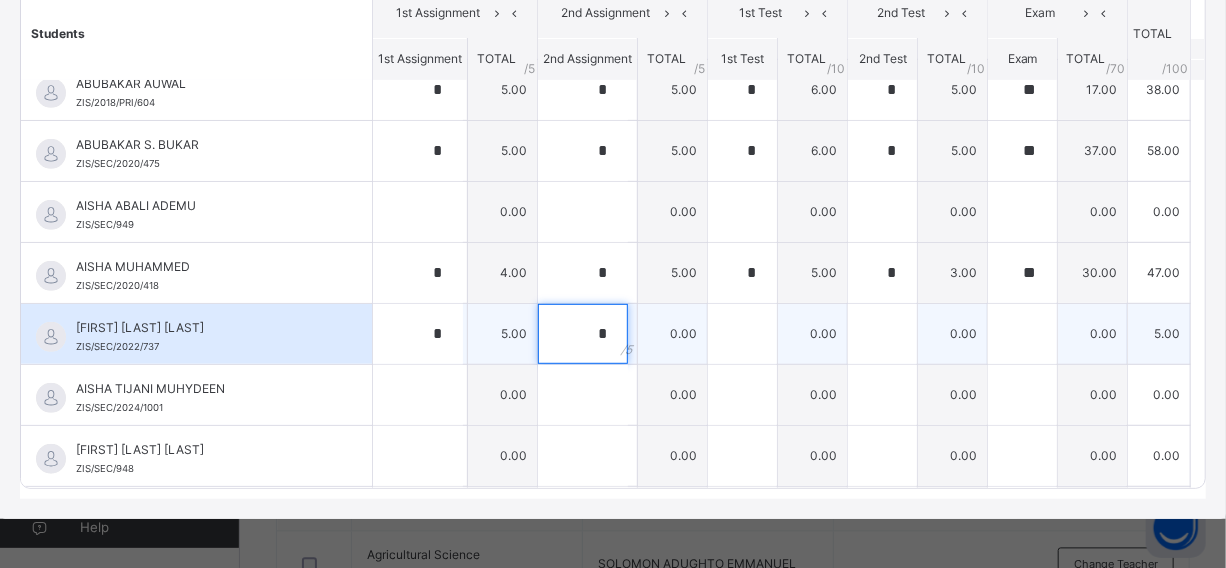 type on "*" 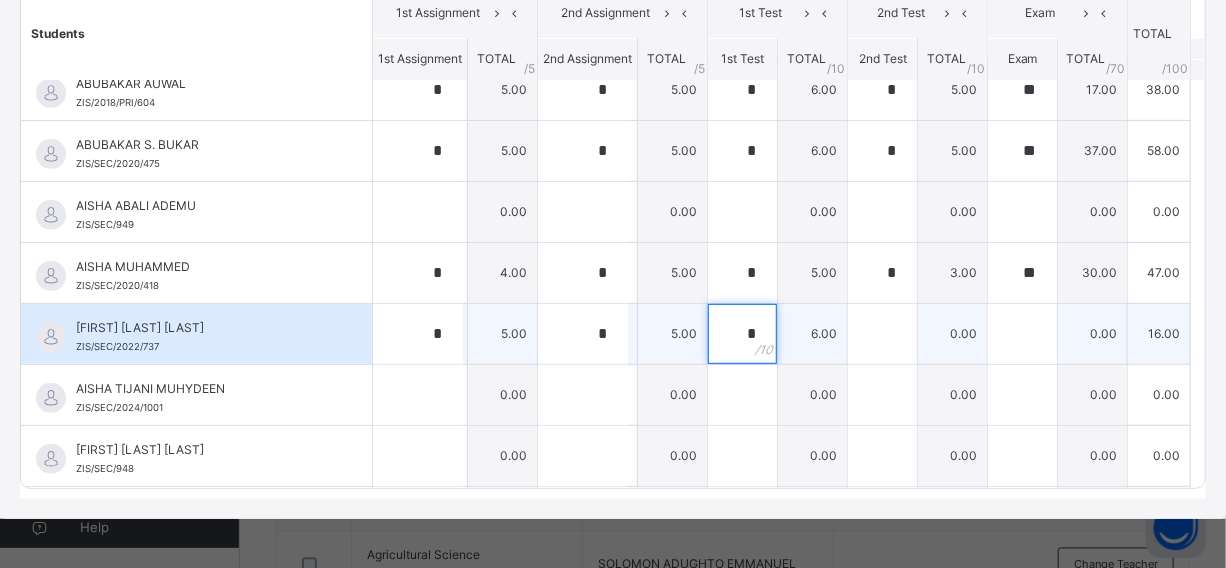 type on "*" 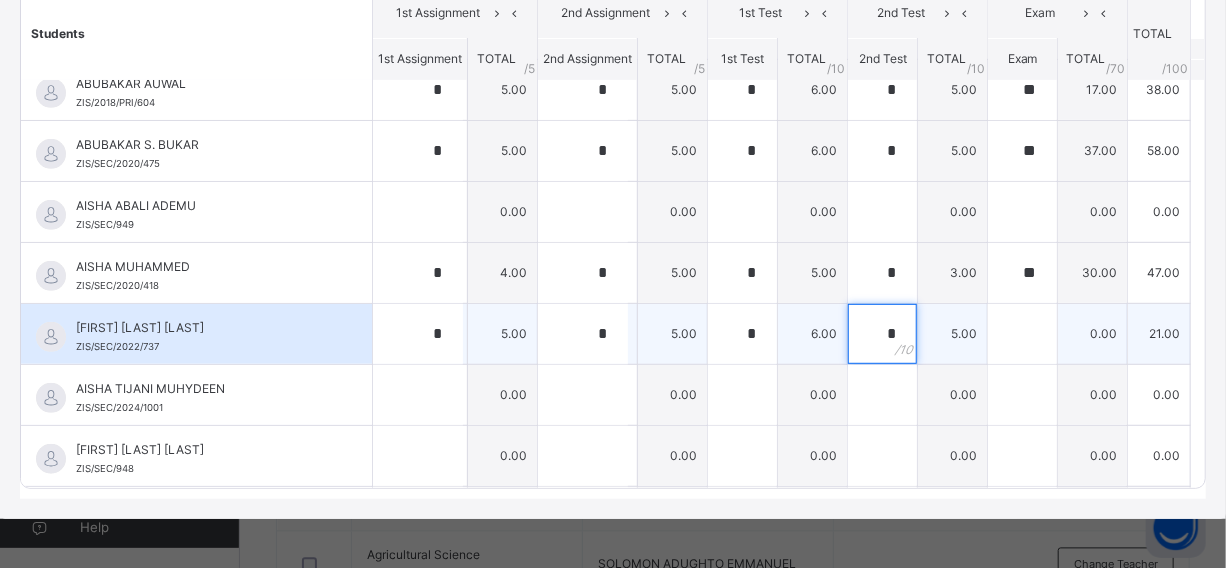 type on "*" 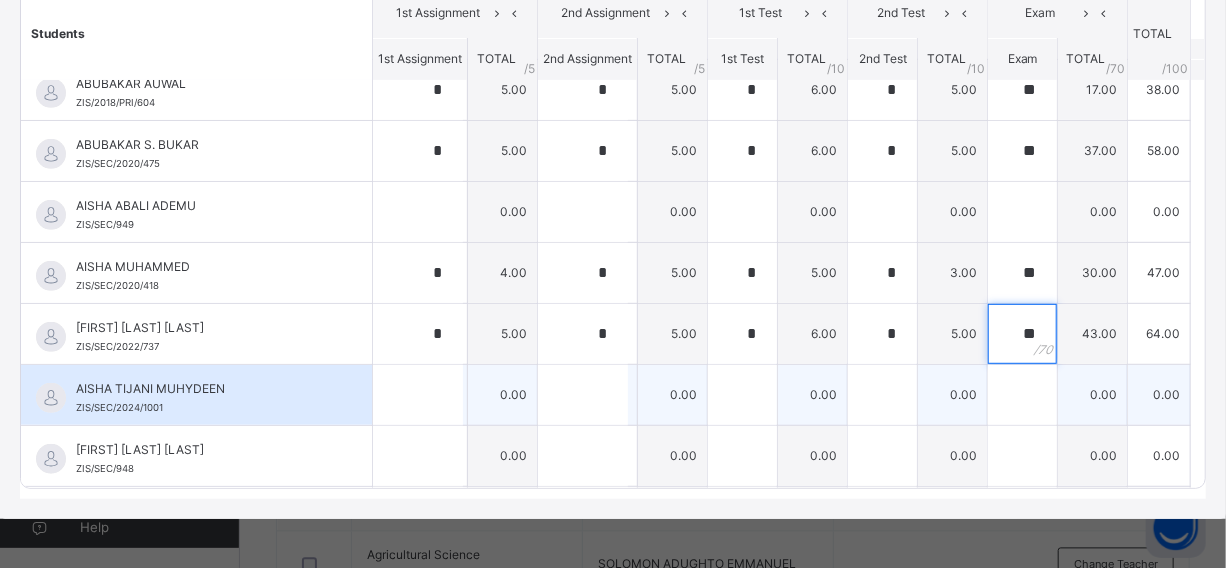 type on "**" 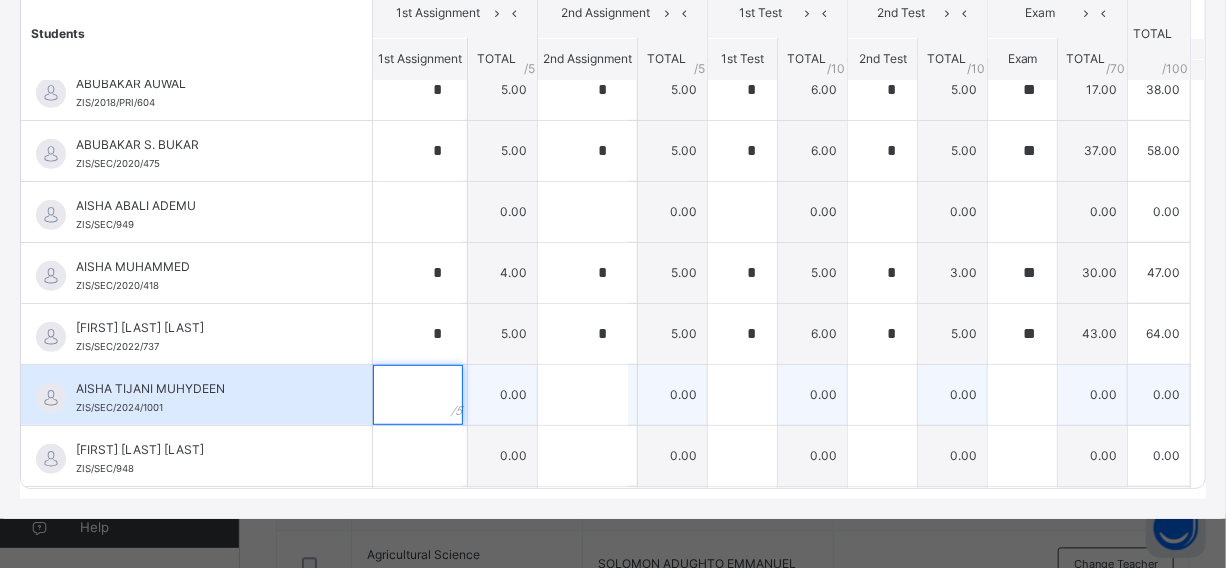 click at bounding box center [418, 395] 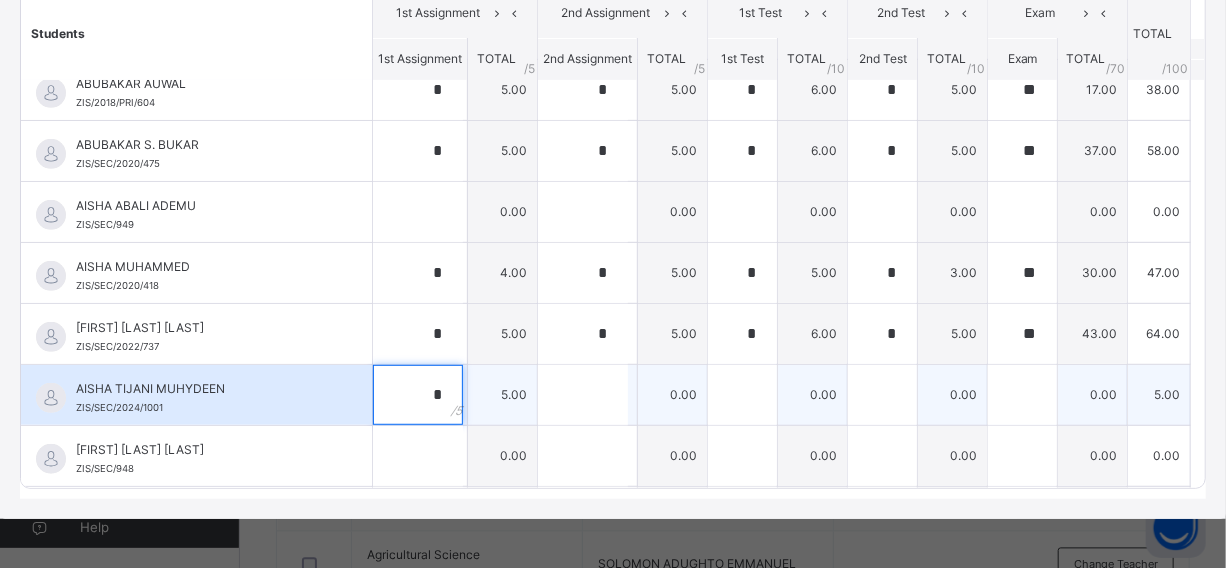 type on "*" 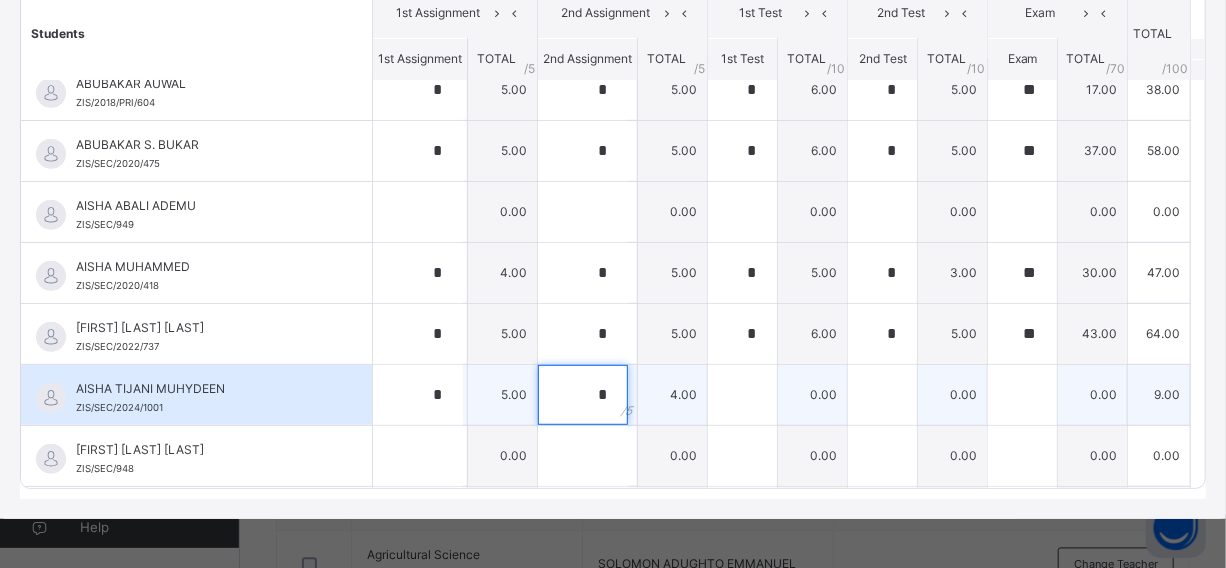 type on "*" 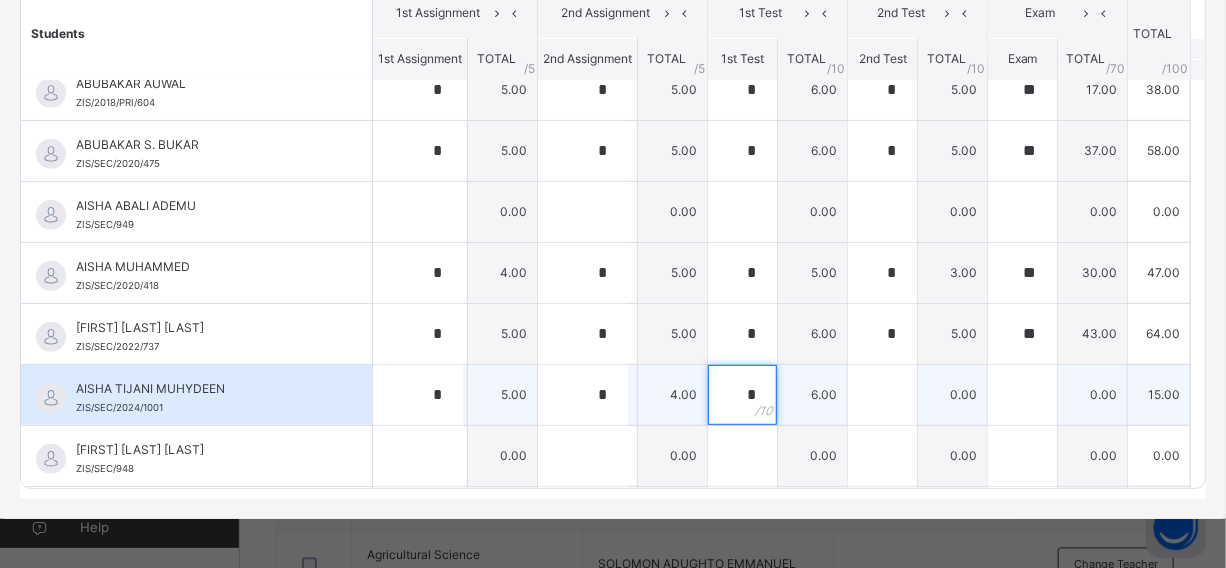type on "*" 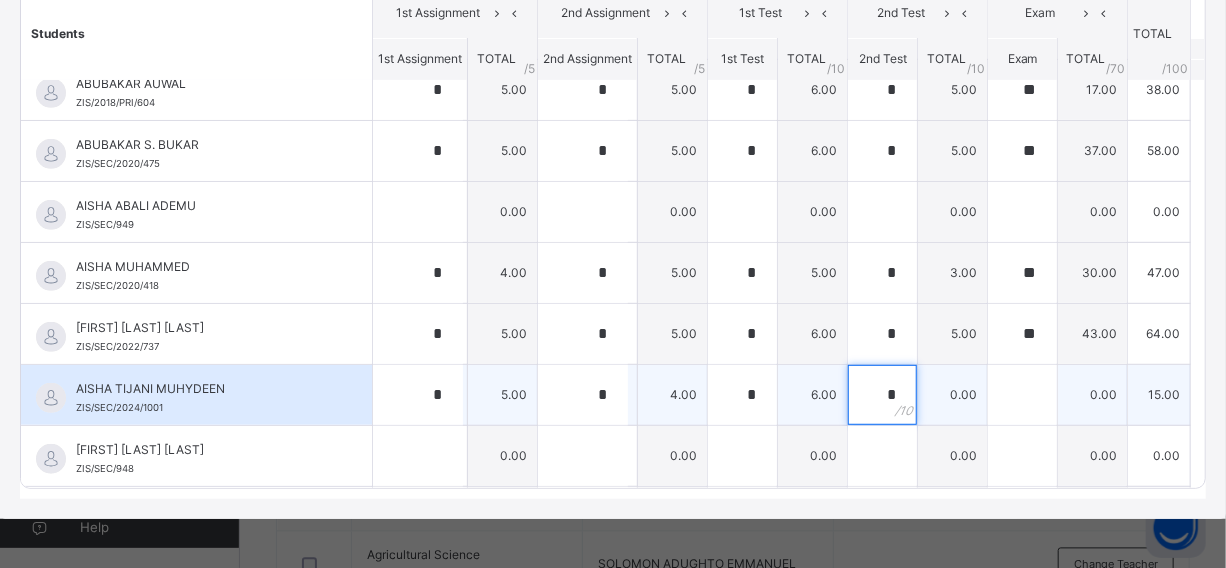 type on "*" 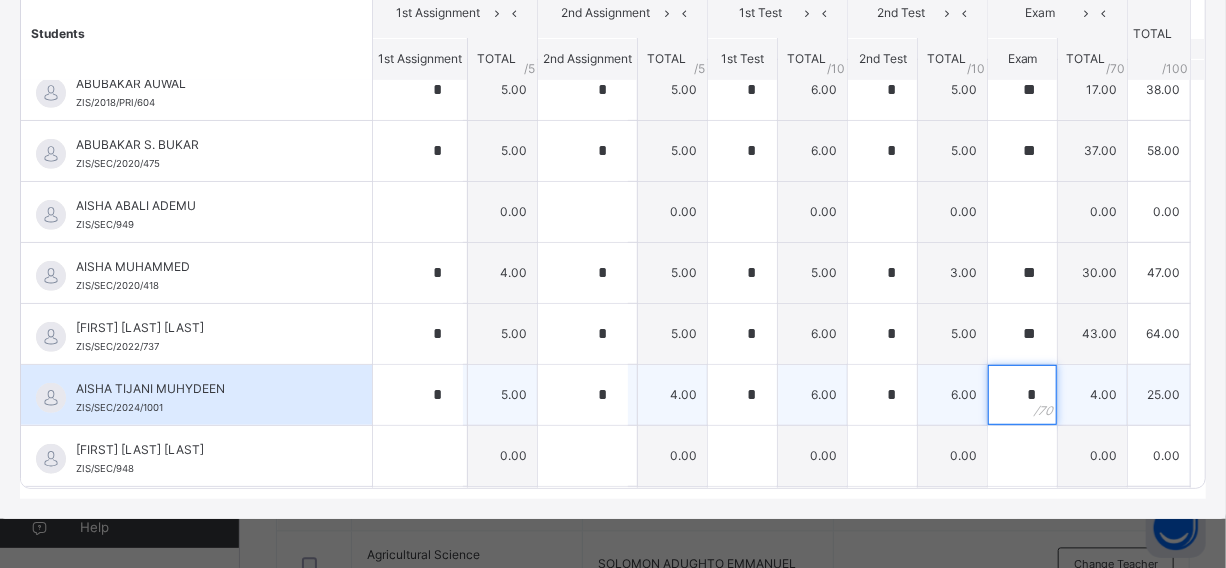 type on "**" 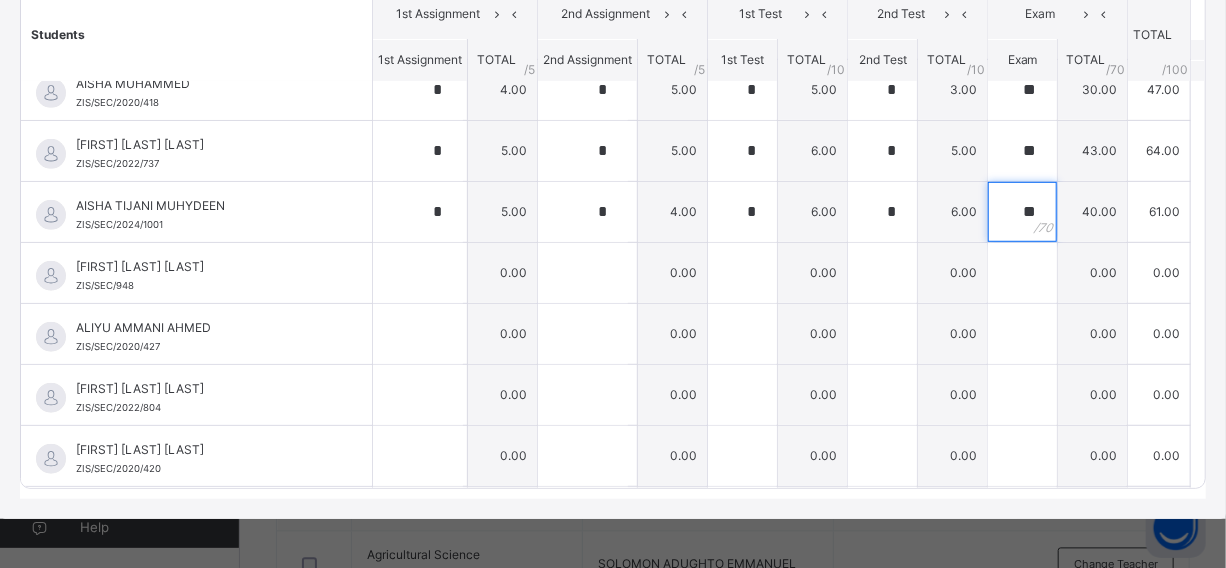 scroll, scrollTop: 545, scrollLeft: 0, axis: vertical 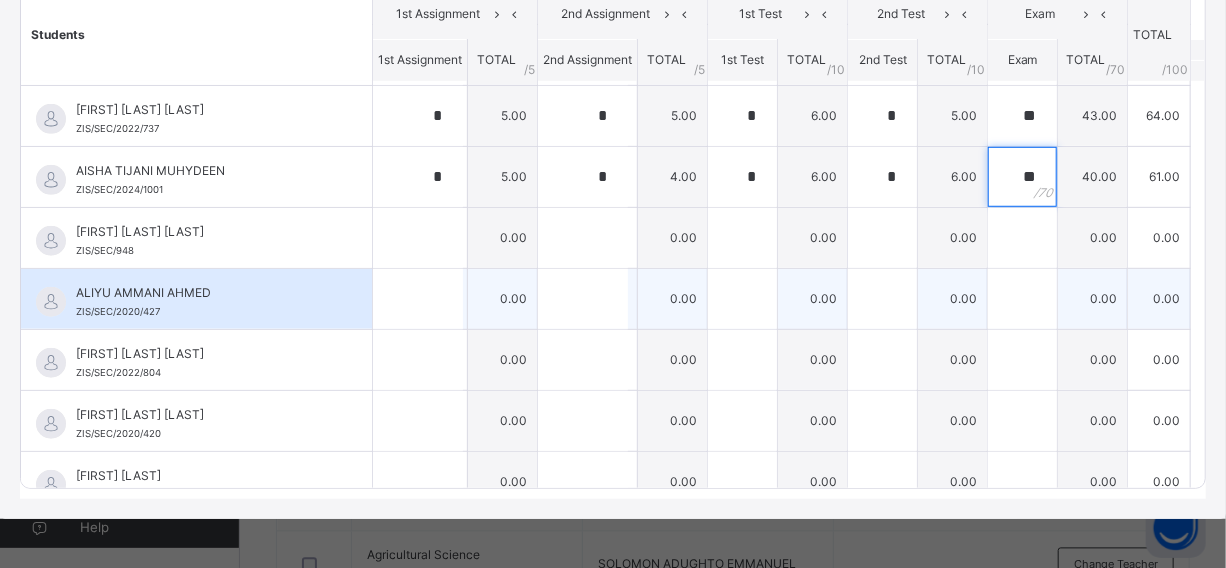 type 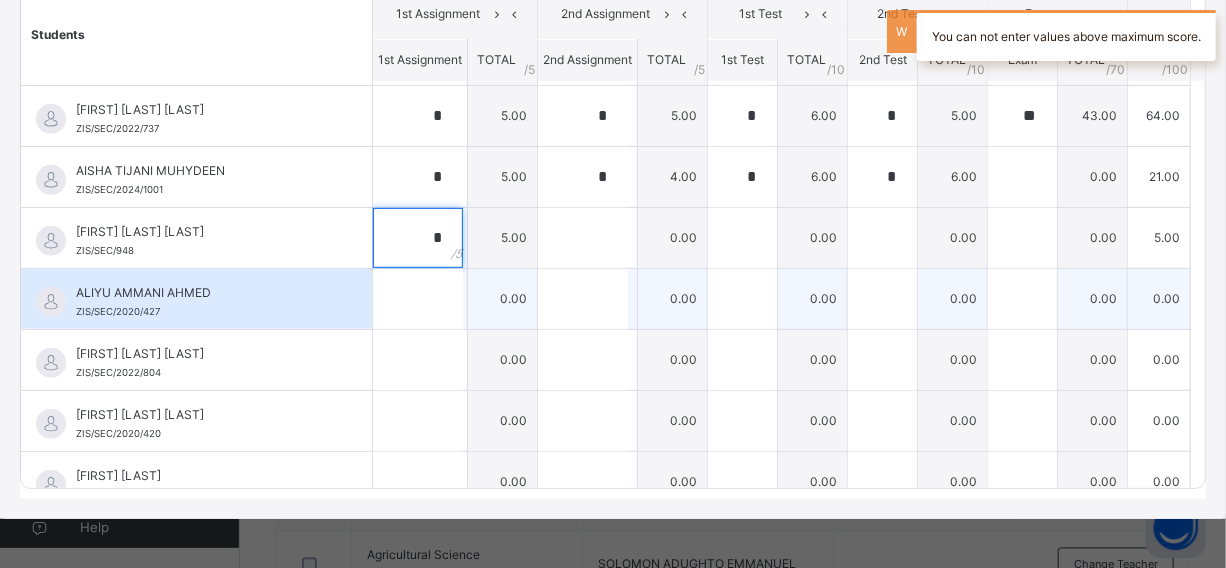 type on "*" 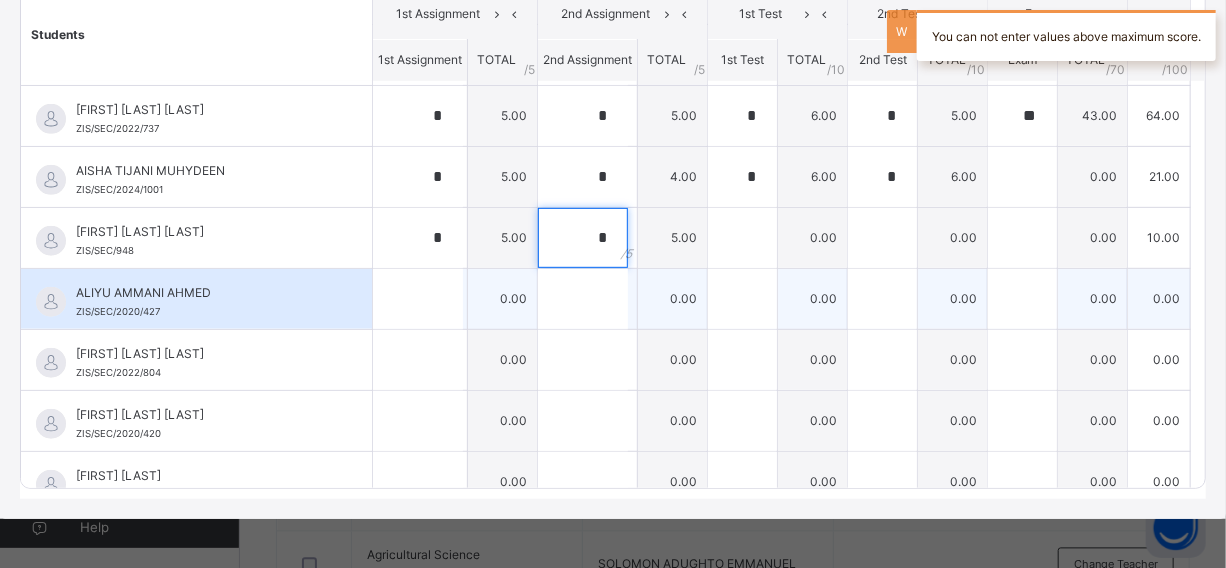 type on "*" 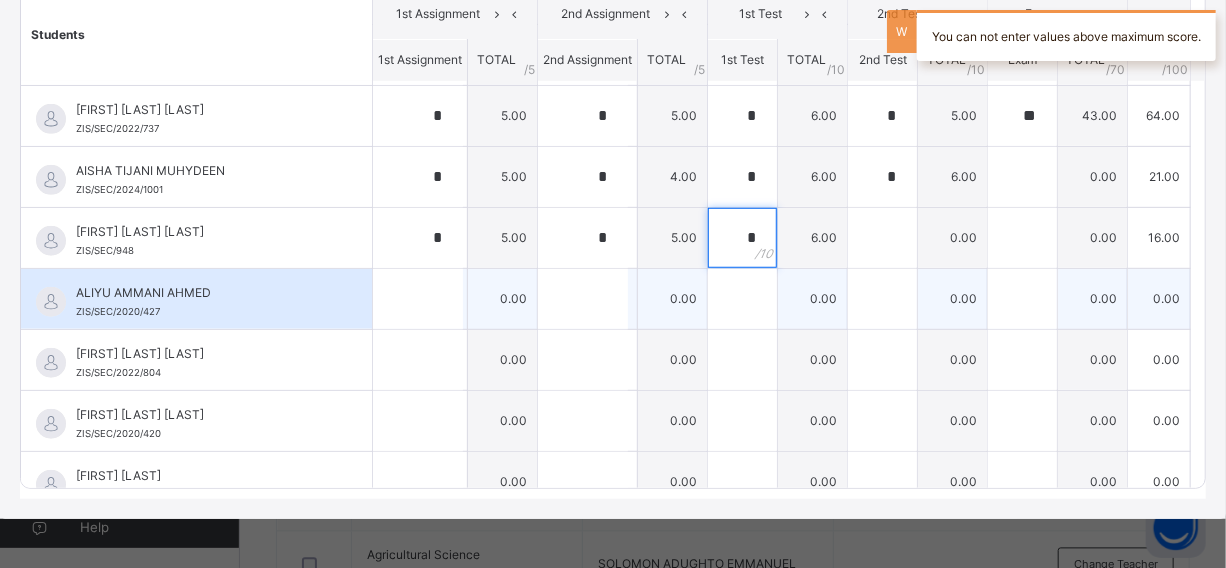 type on "*" 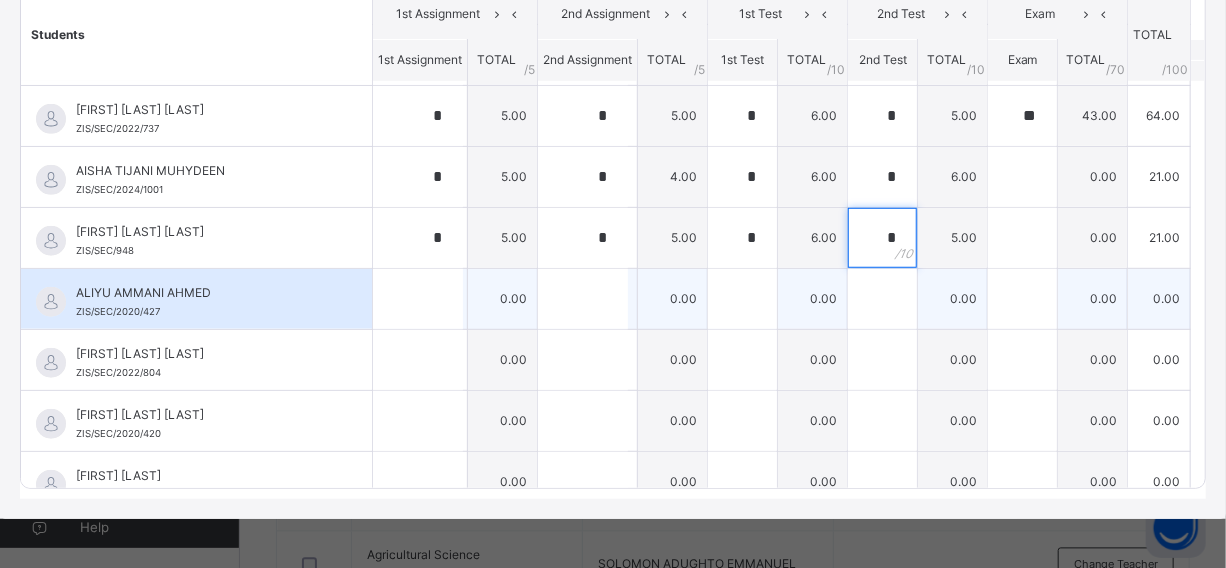 type on "*" 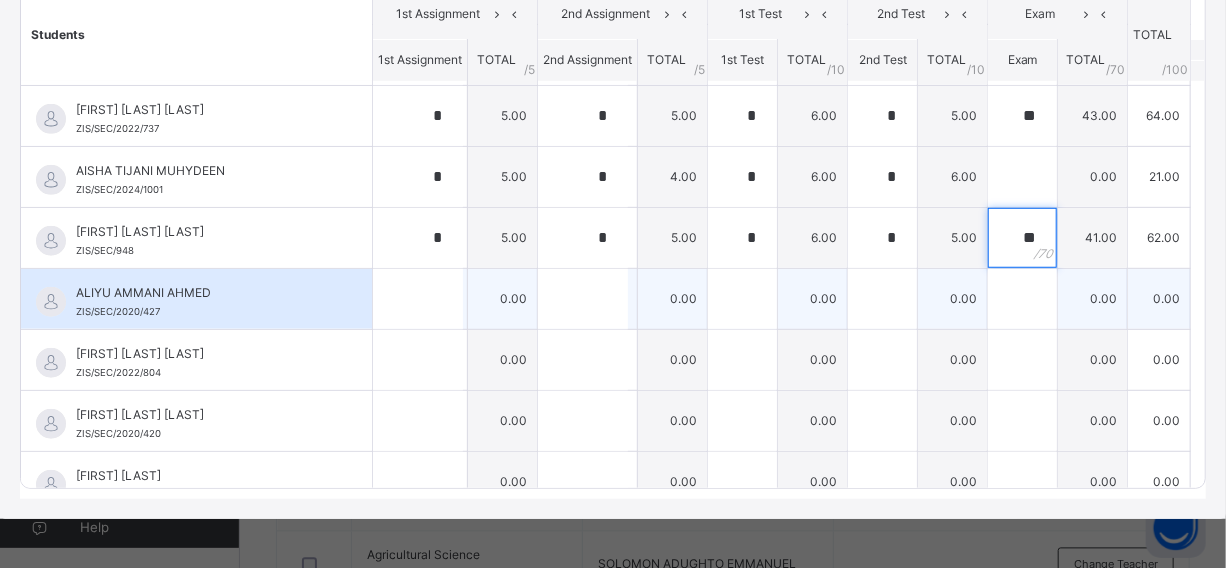 type on "**" 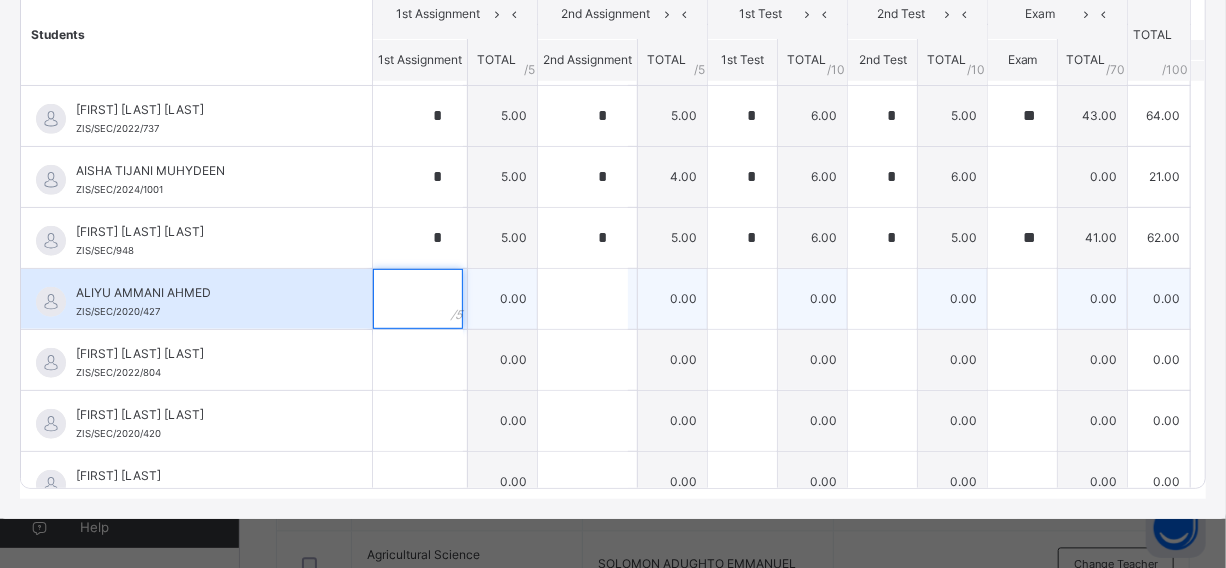click at bounding box center [418, 299] 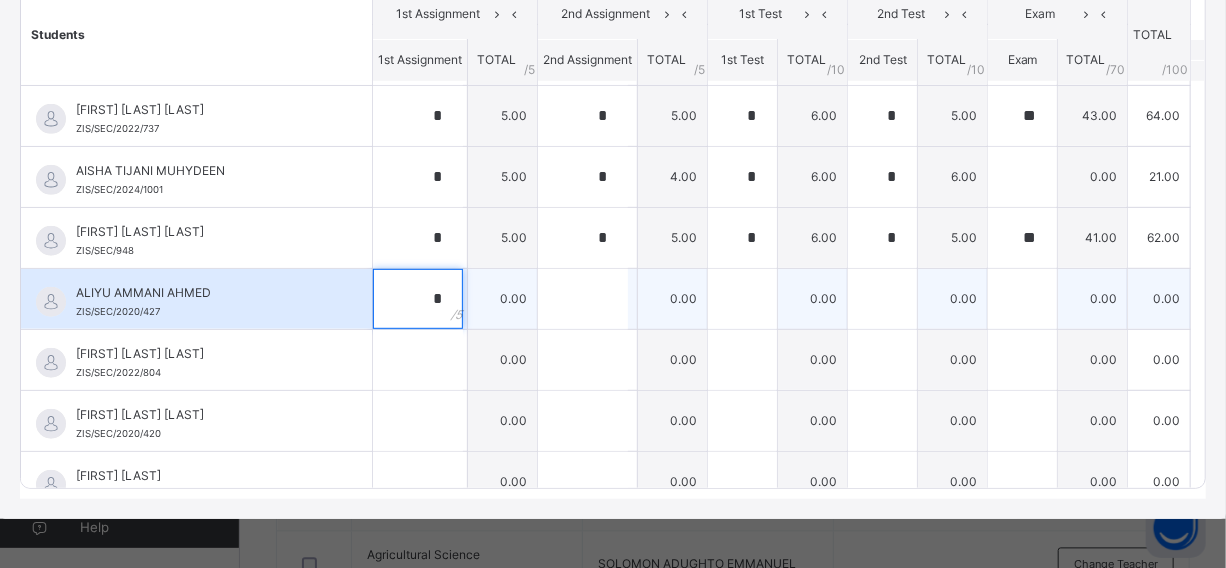 type on "*" 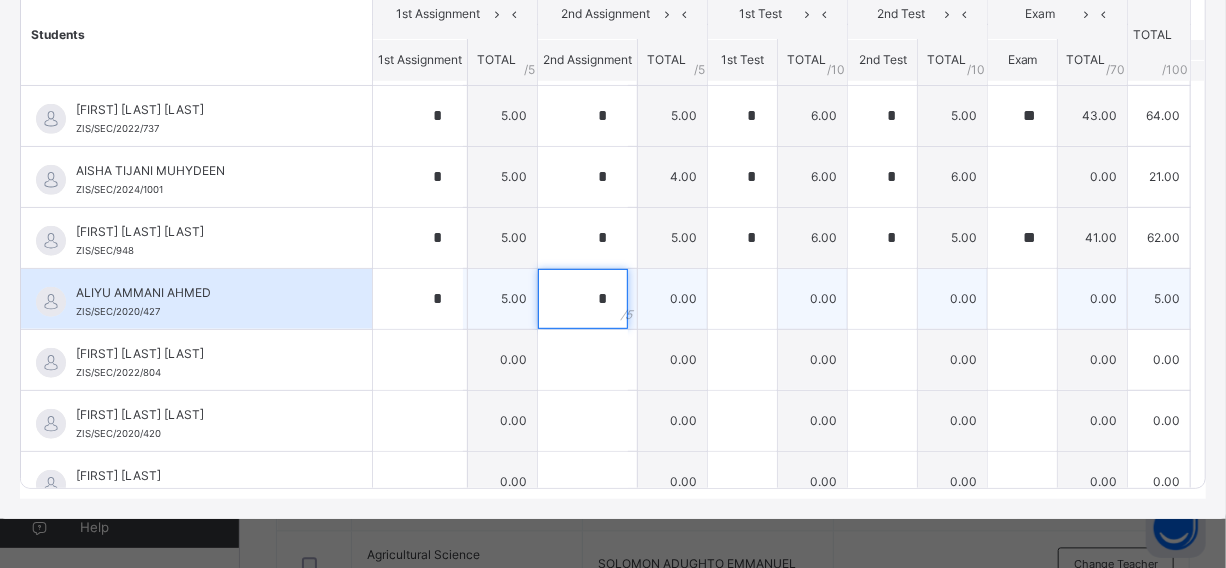 type on "*" 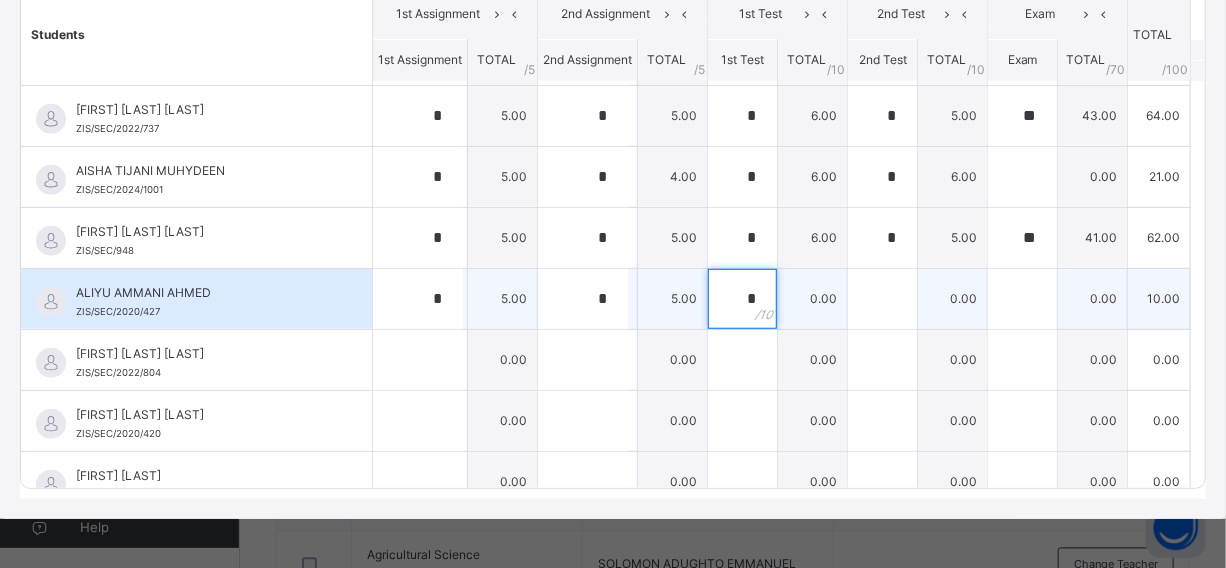 type on "*" 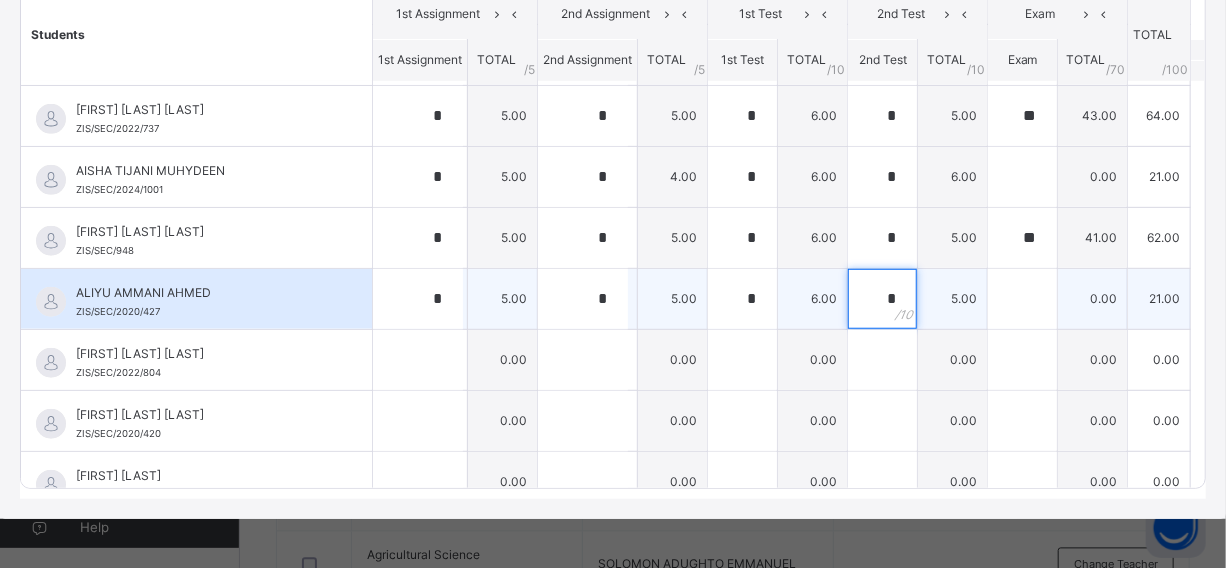 type on "*" 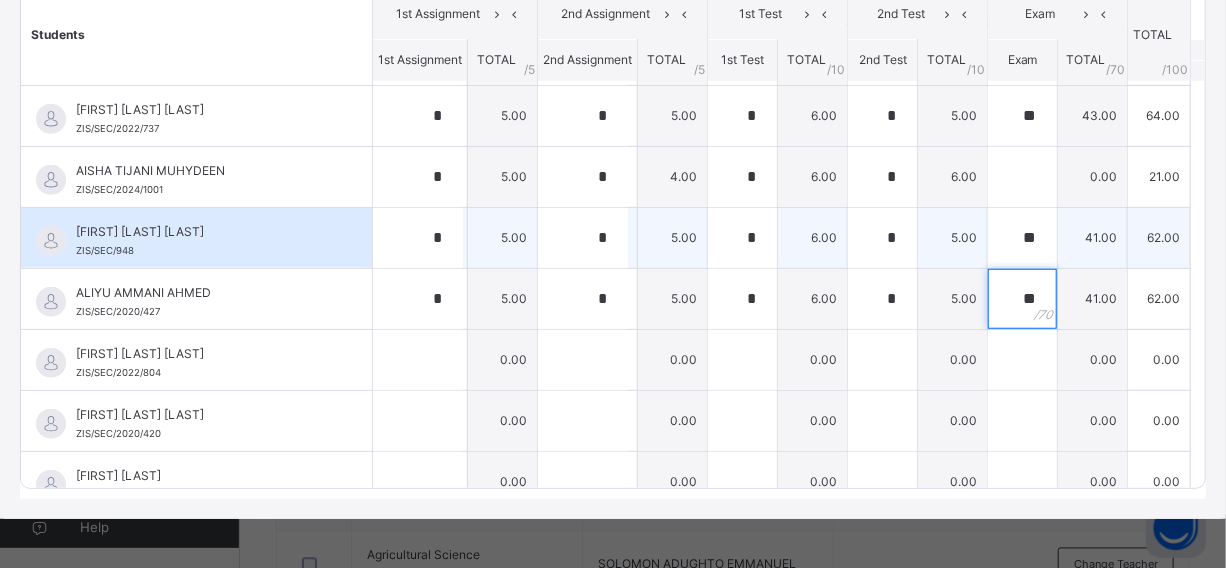 type on "**" 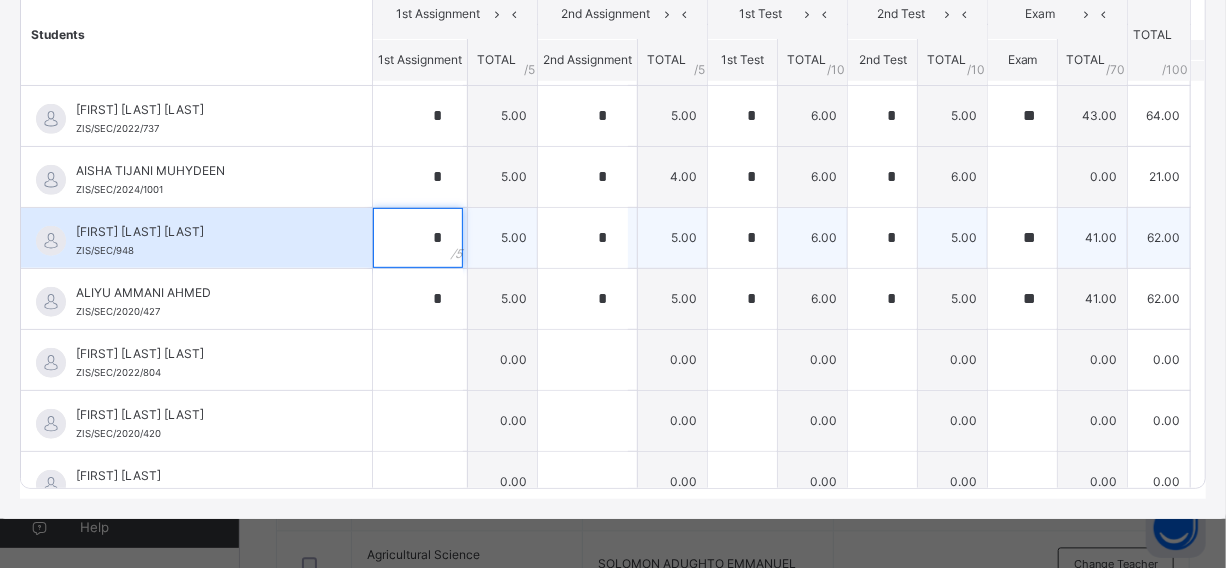 click on "*" at bounding box center [418, 238] 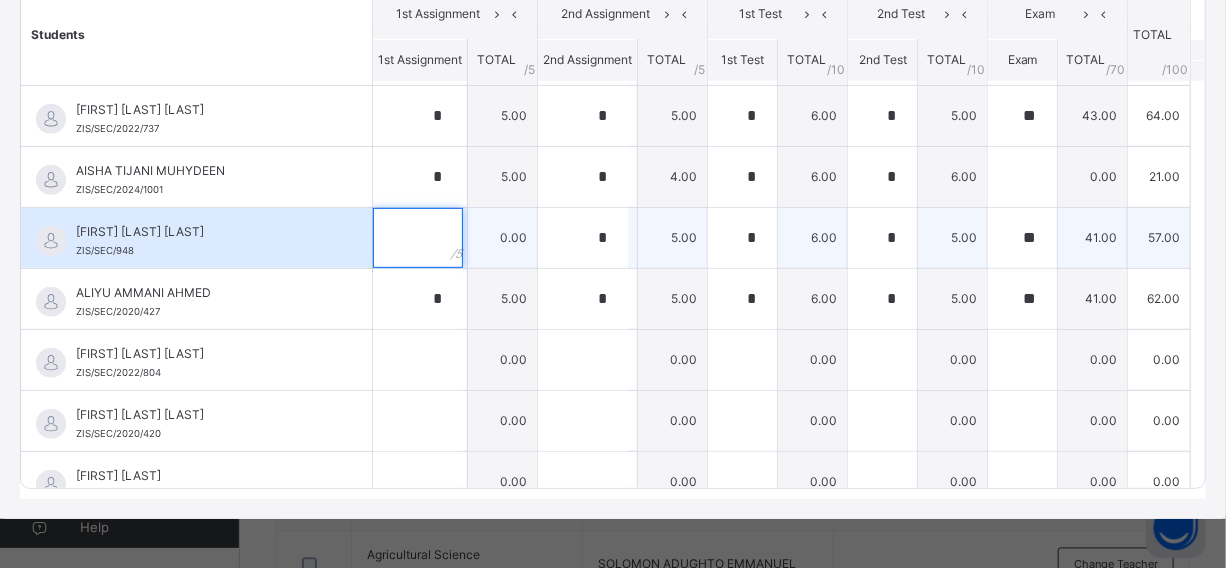 type 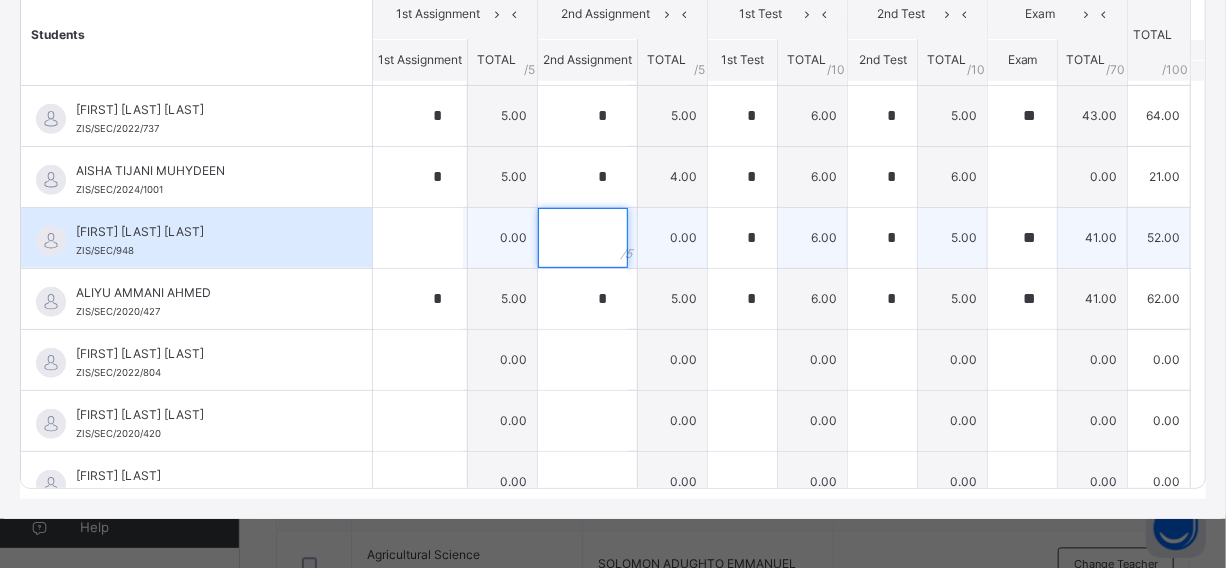 type 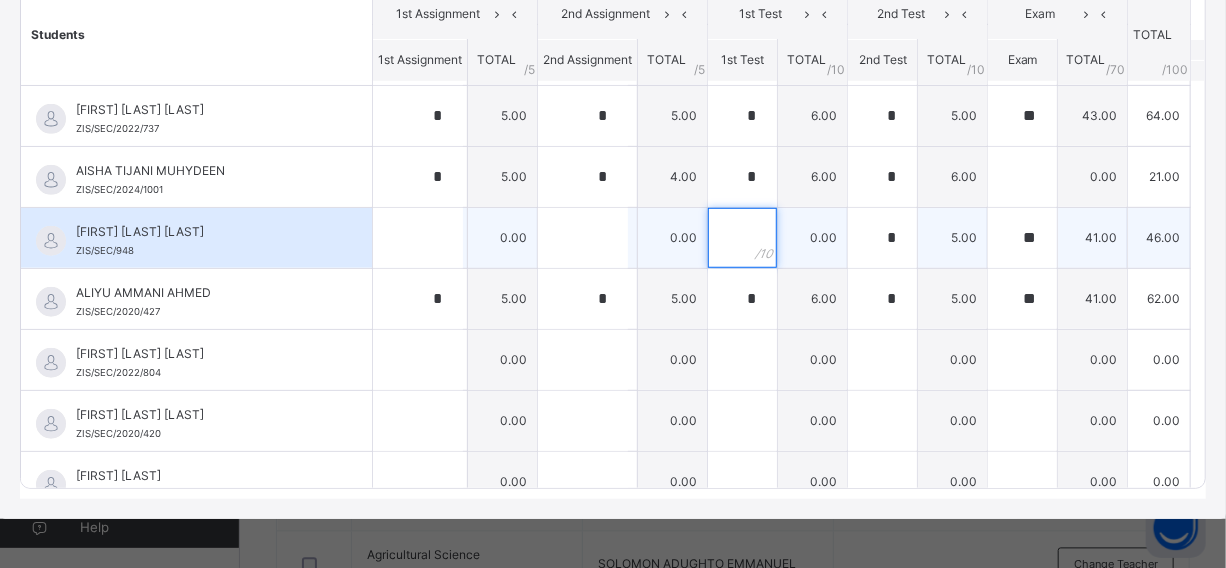 type 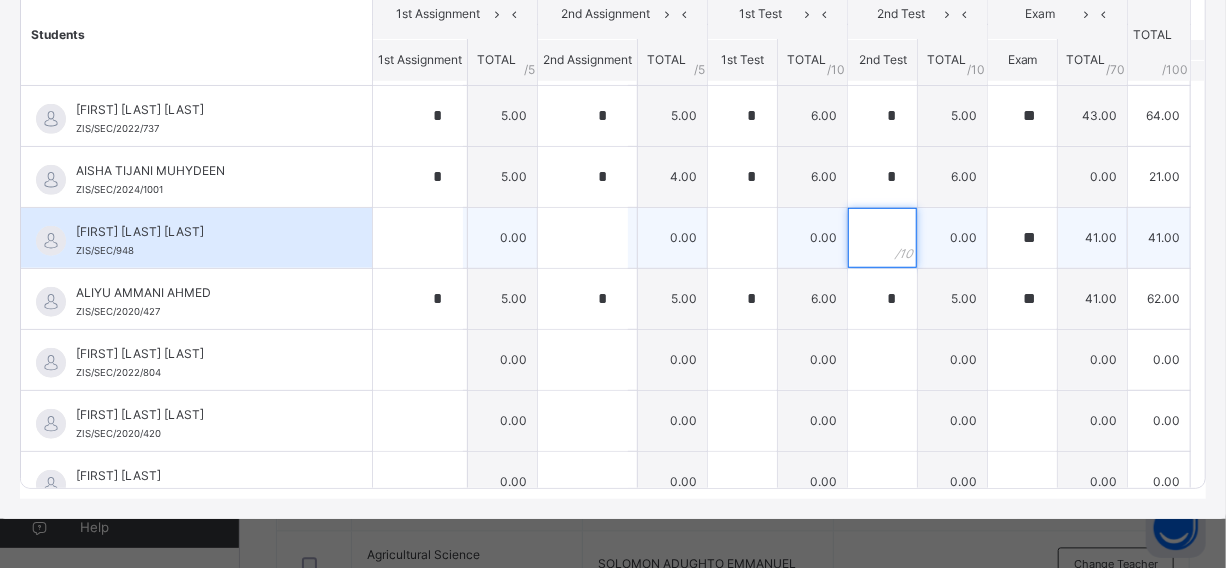 type 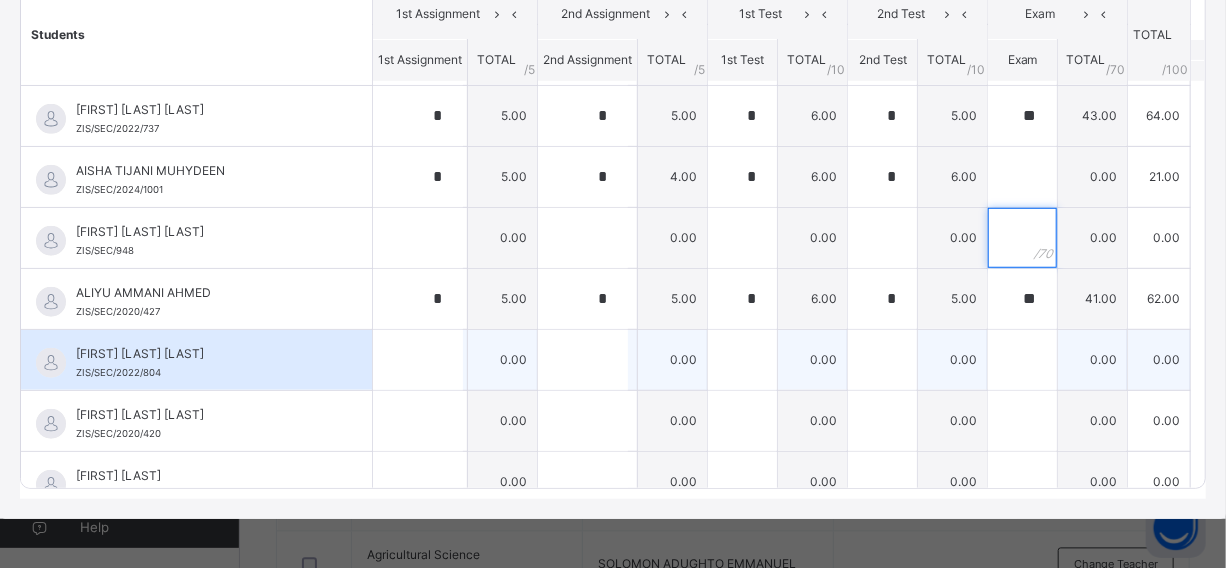 type 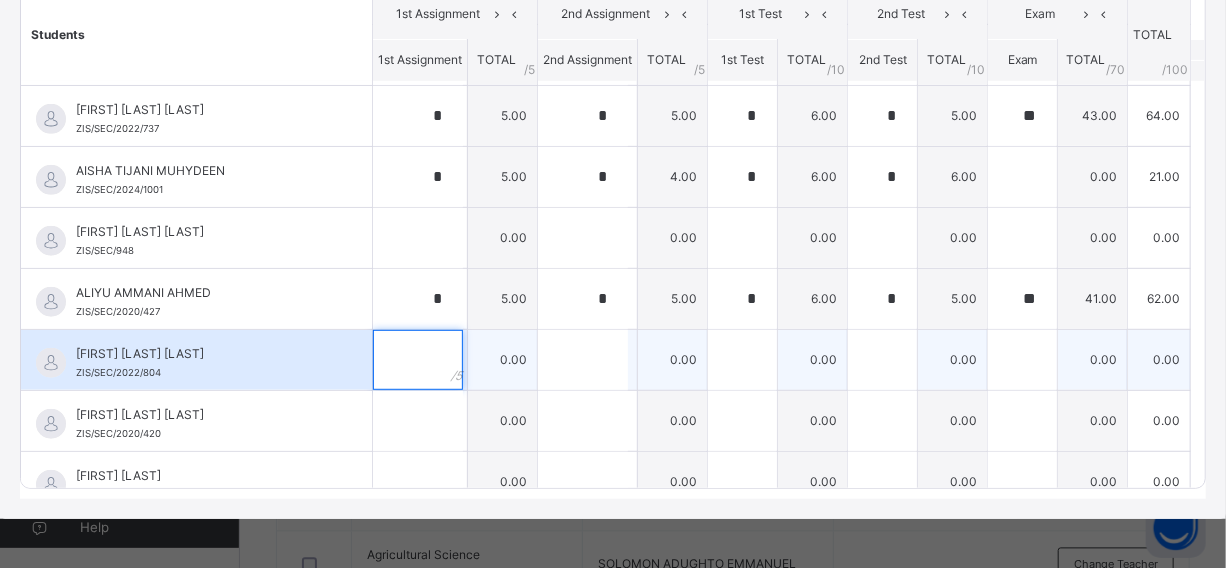 click at bounding box center [418, 360] 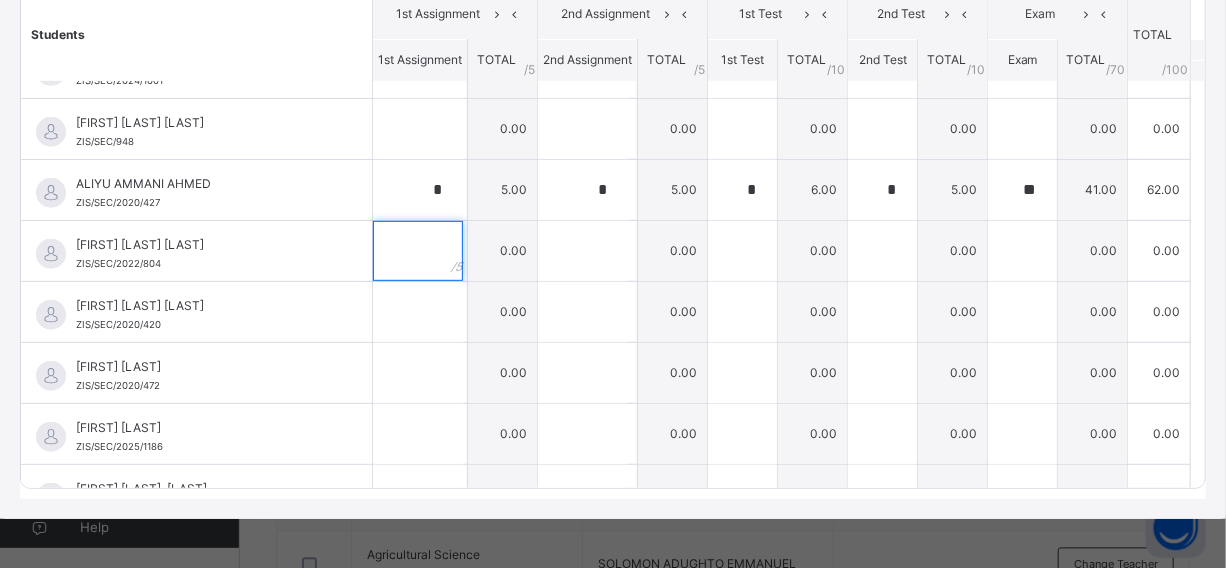 scroll, scrollTop: 690, scrollLeft: 0, axis: vertical 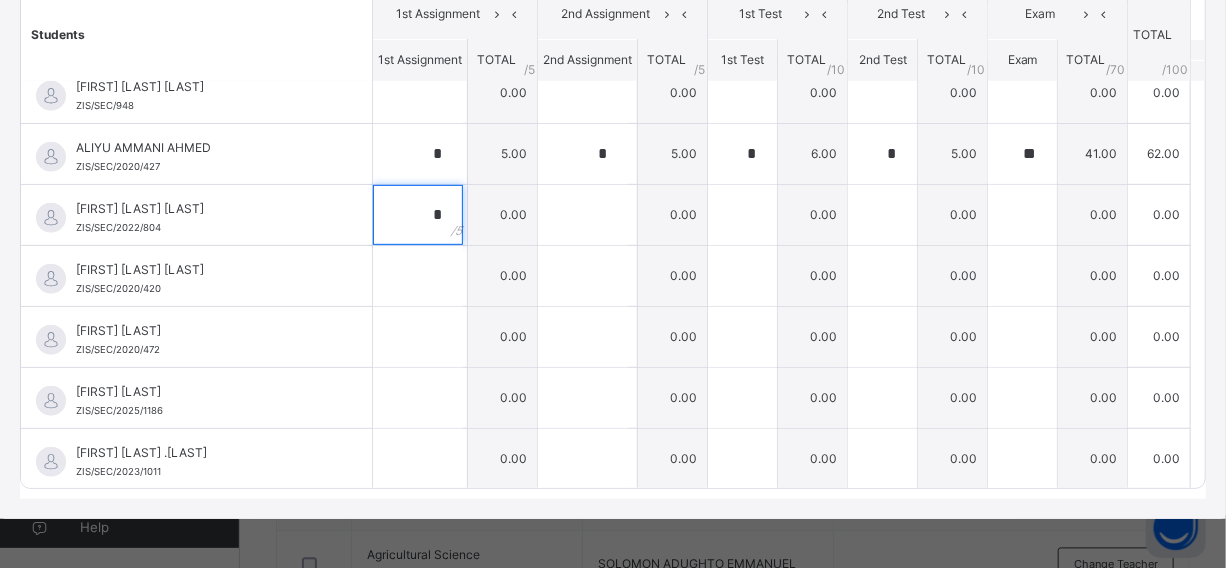 type on "*" 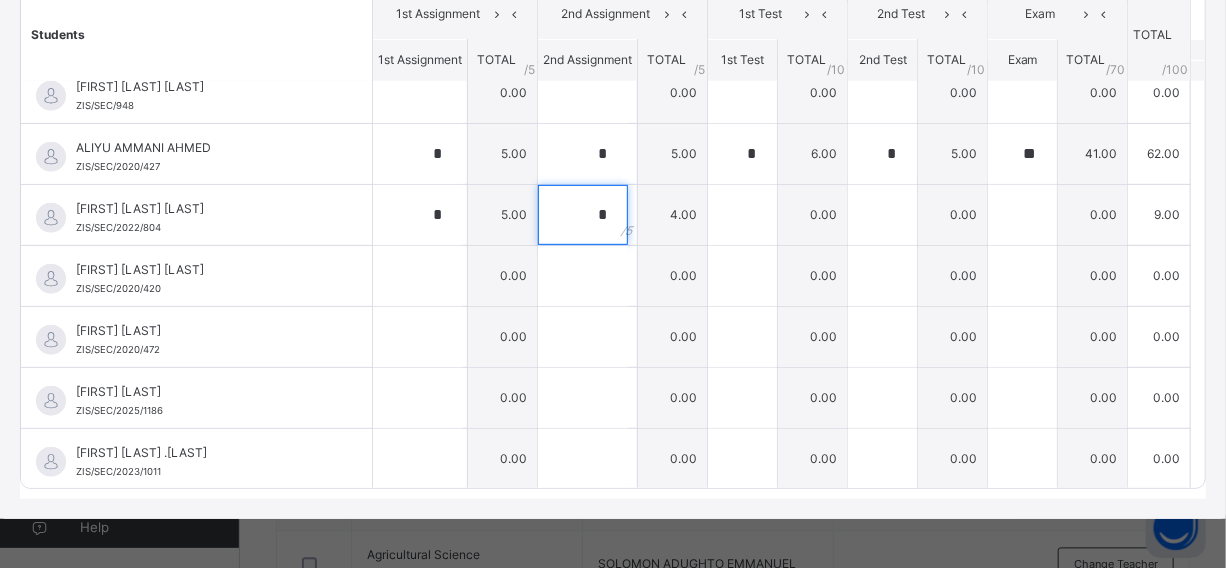 type on "*" 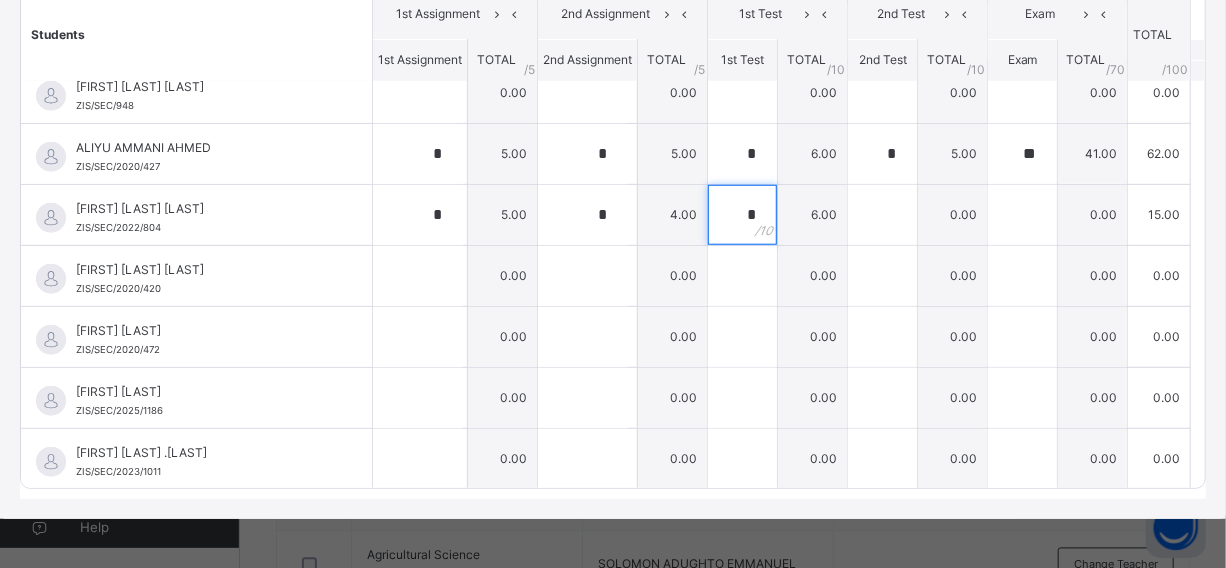 type on "*" 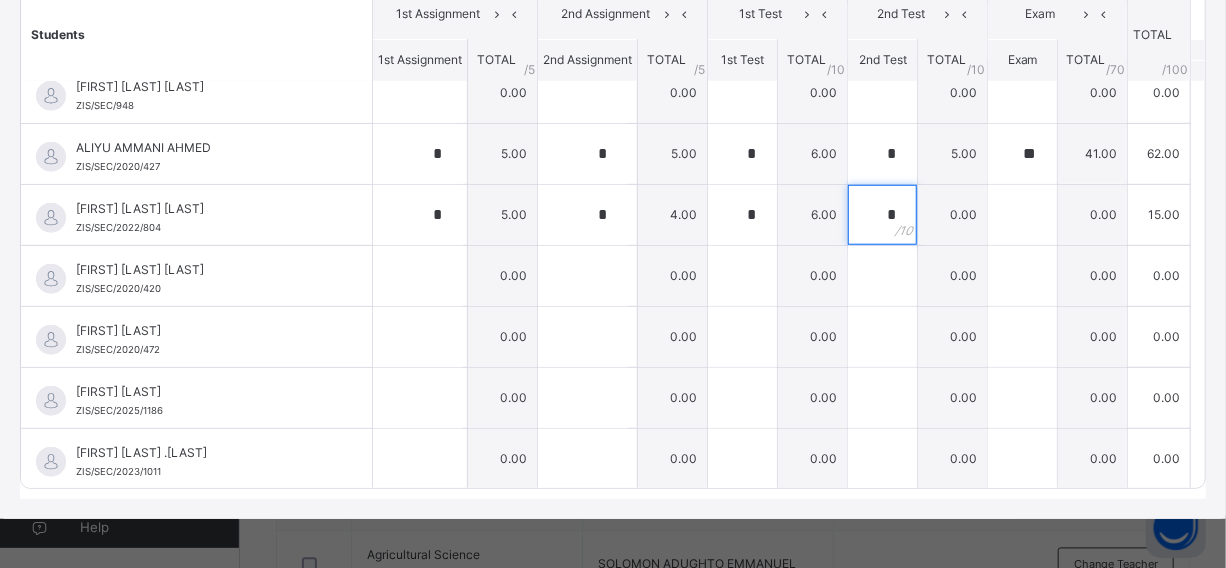 type on "*" 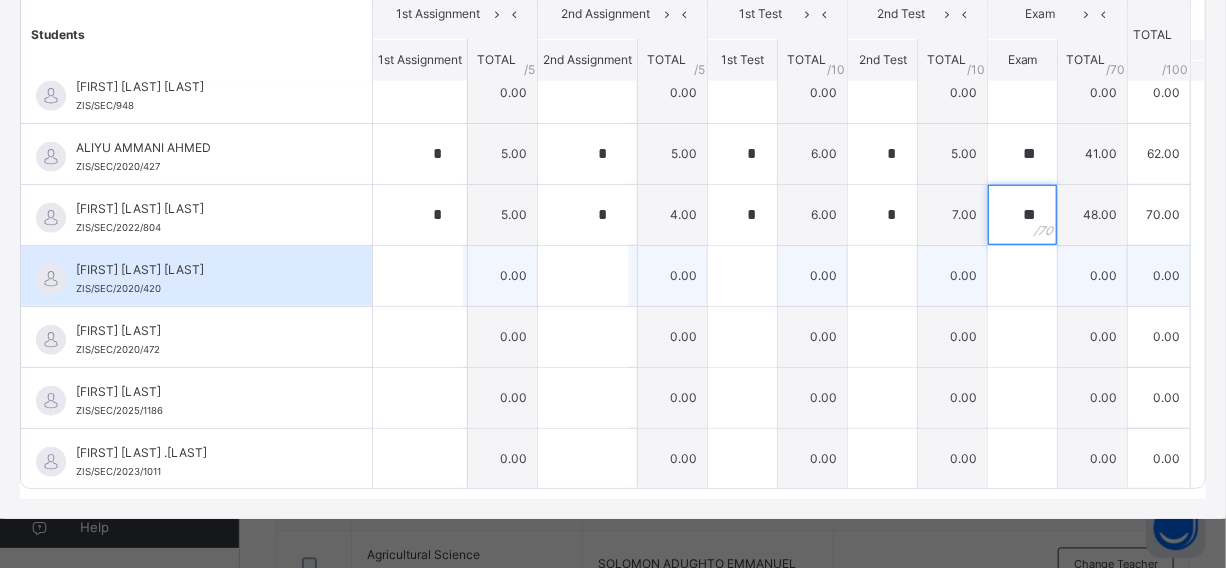 type on "**" 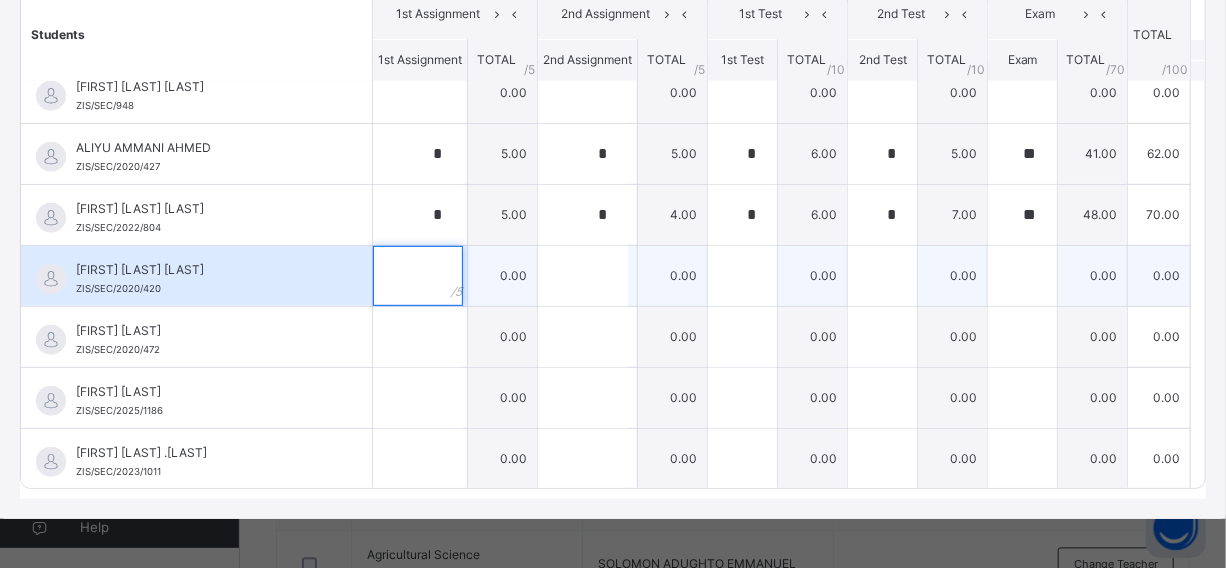 click at bounding box center (418, 276) 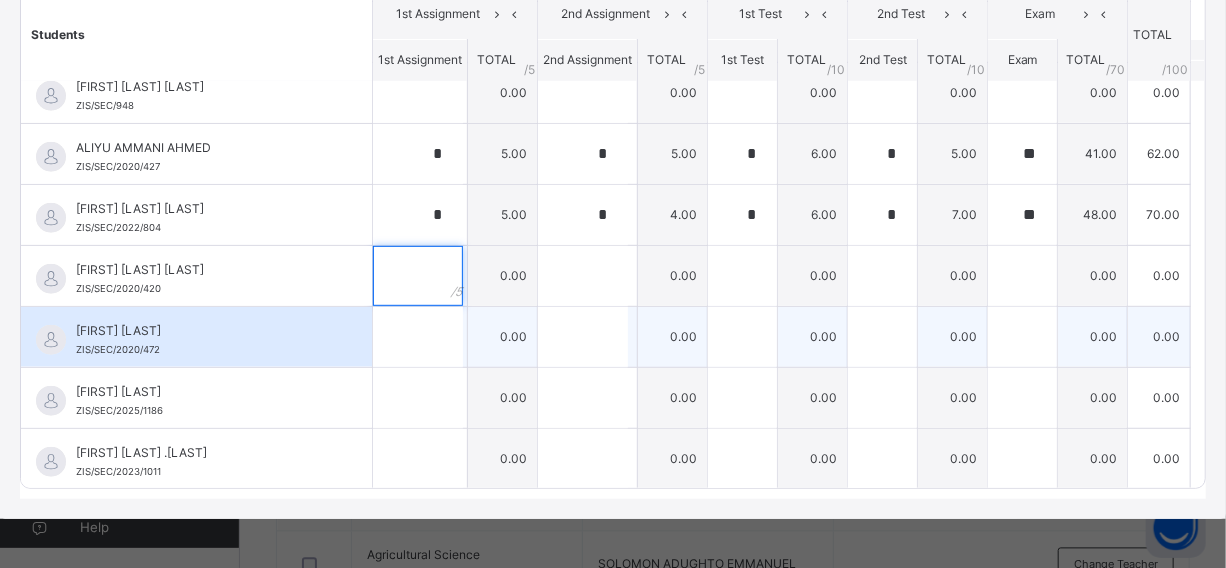 drag, startPoint x: 433, startPoint y: 270, endPoint x: 430, endPoint y: 331, distance: 61.073727 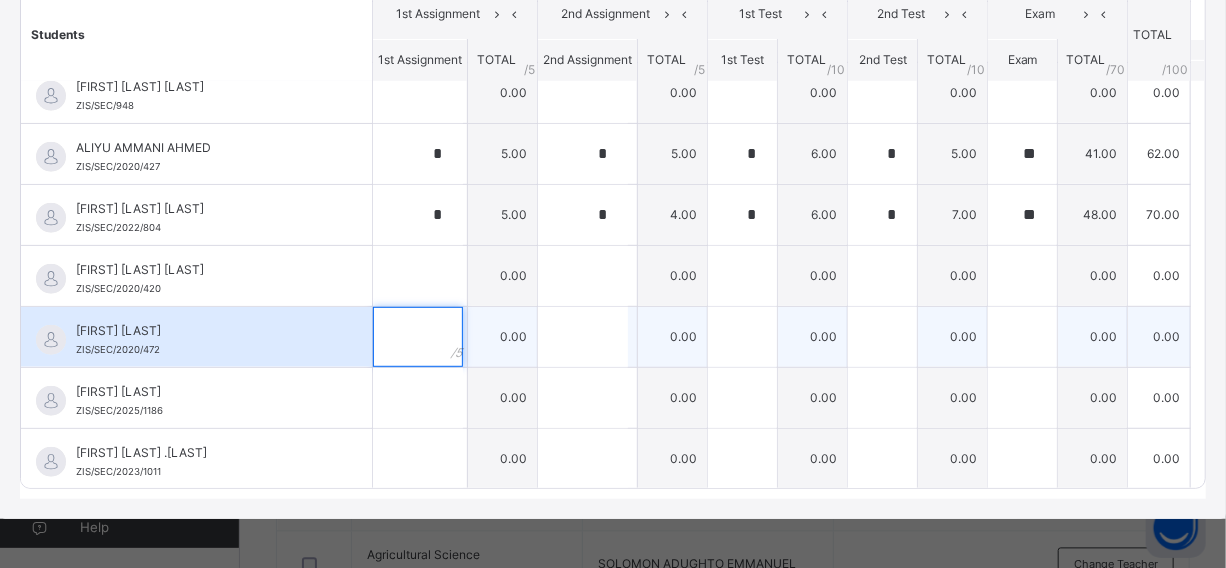 click at bounding box center (418, 337) 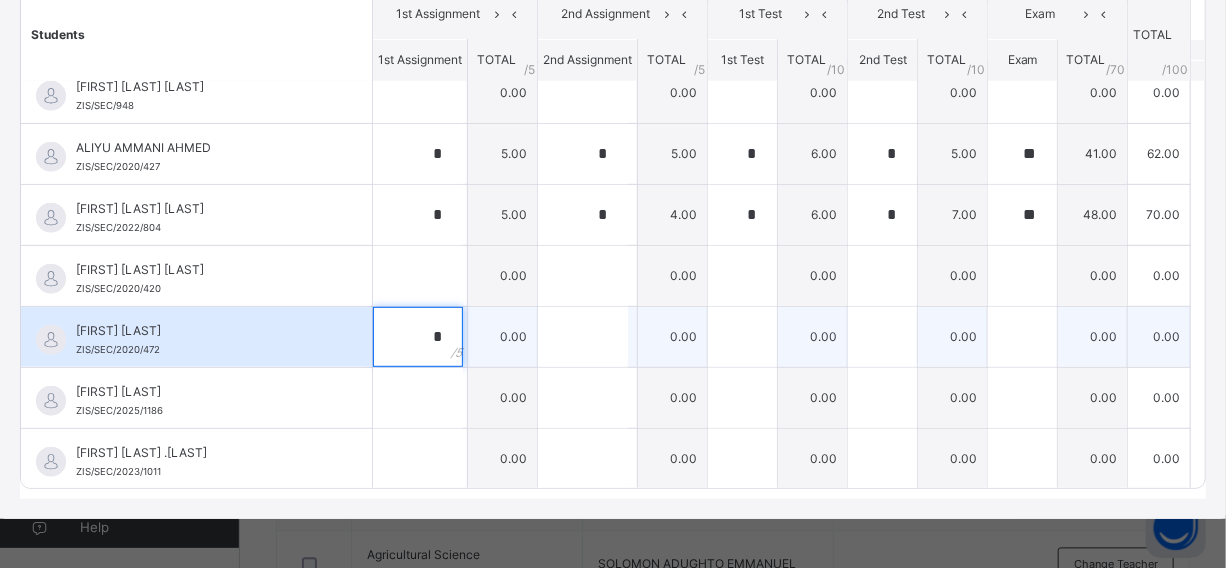 type on "*" 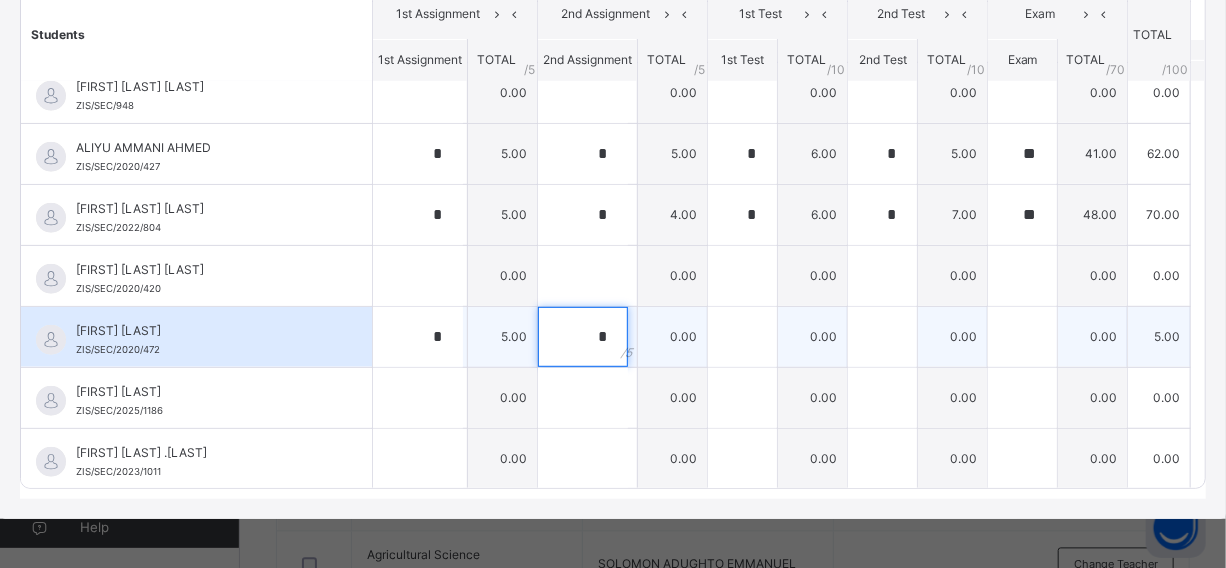 type on "*" 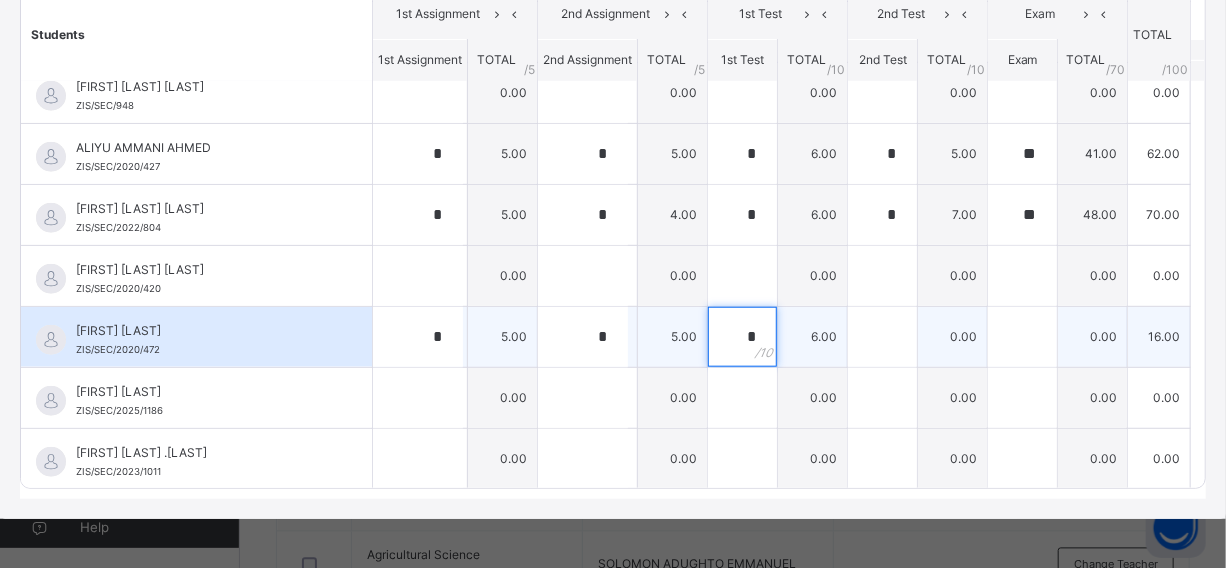 type on "*" 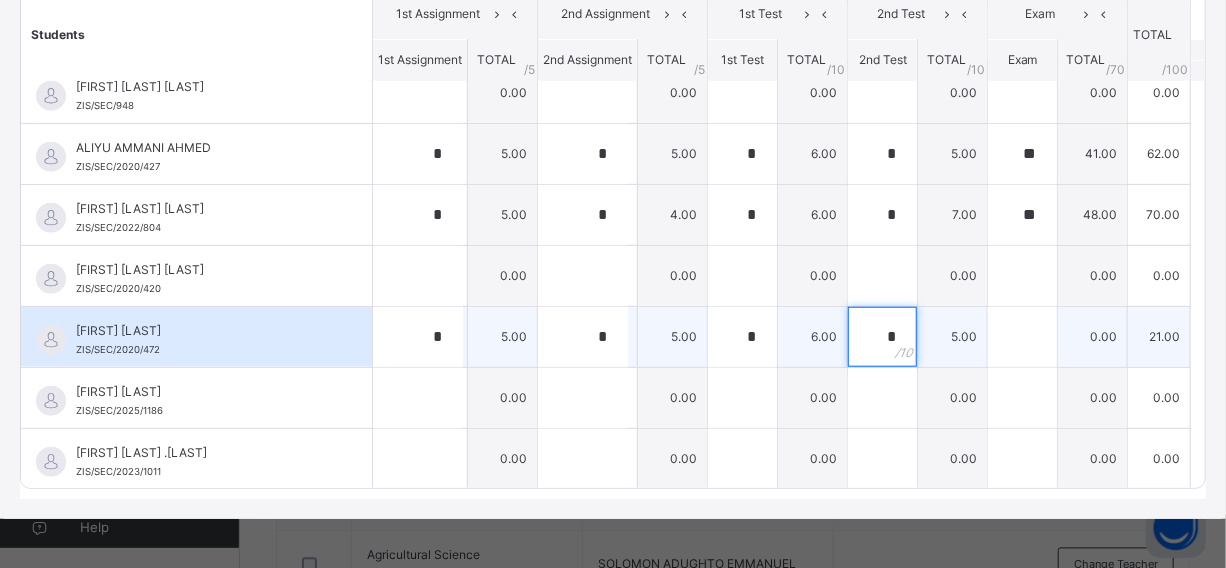 type on "*" 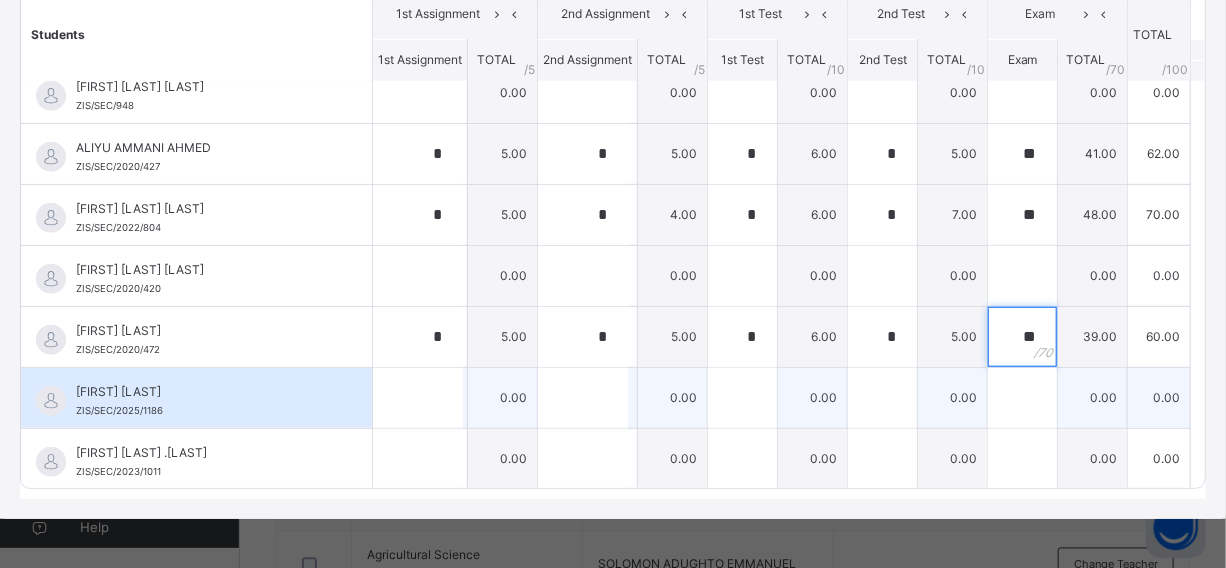 type on "**" 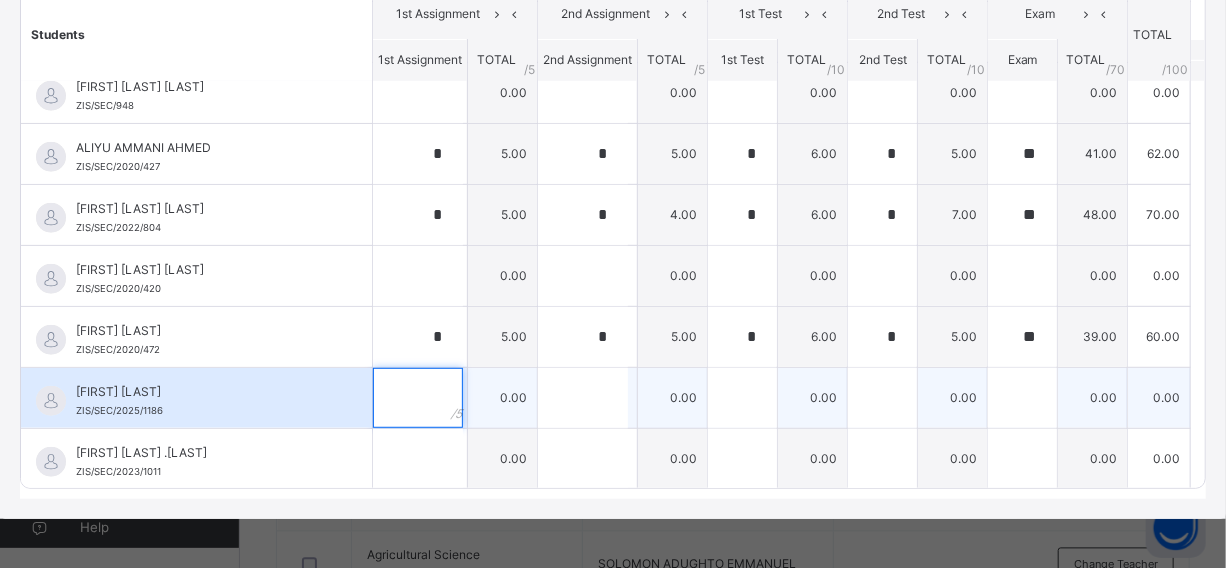 click at bounding box center [418, 398] 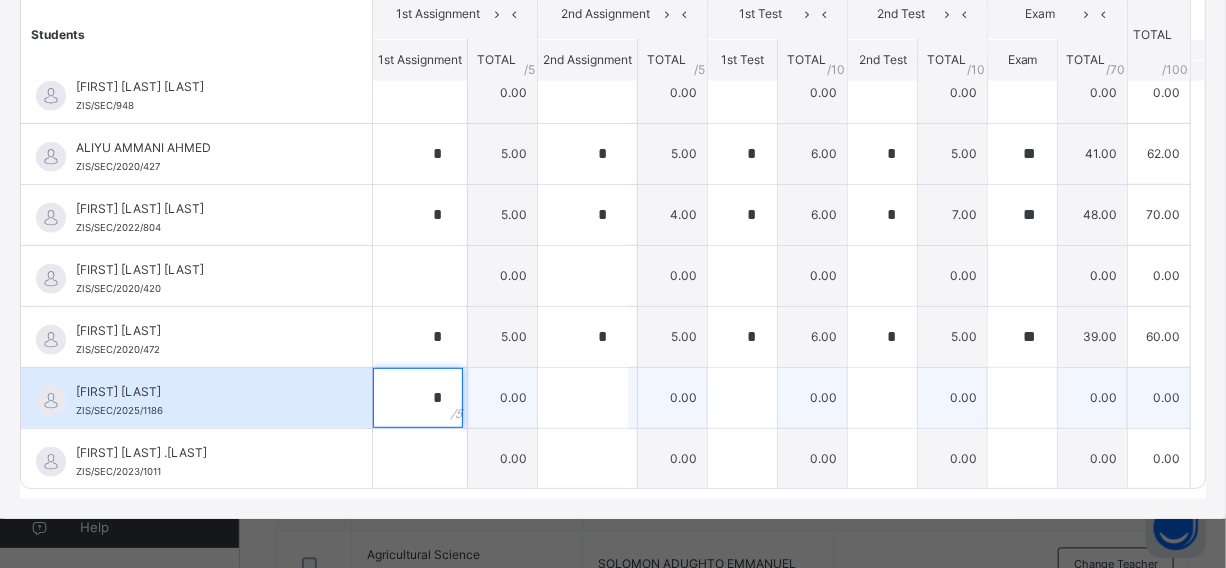 type on "*" 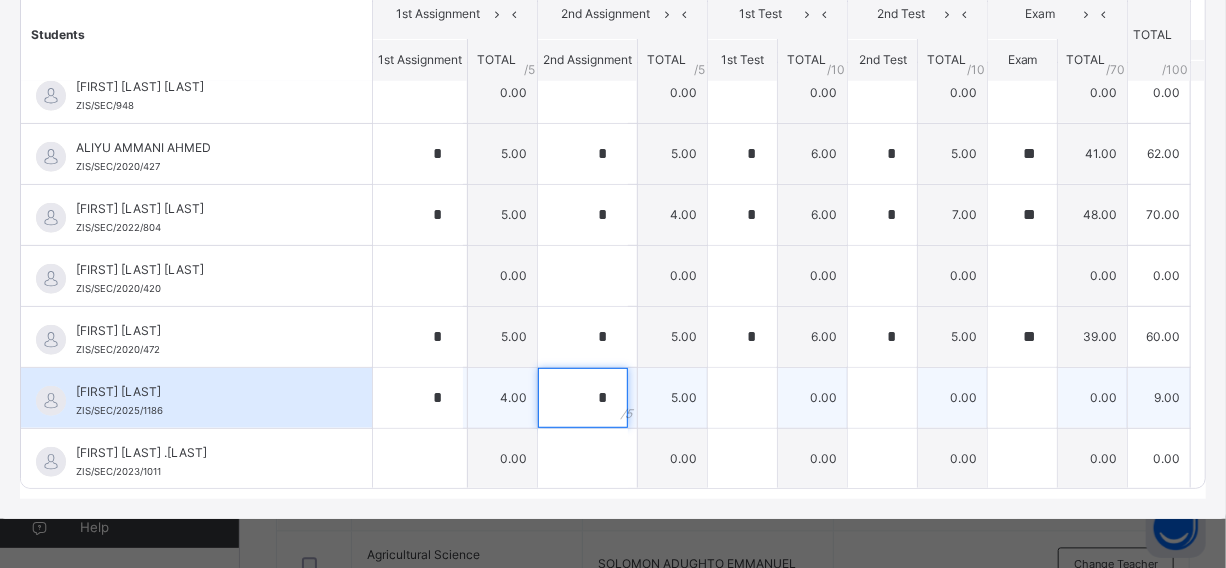 type on "*" 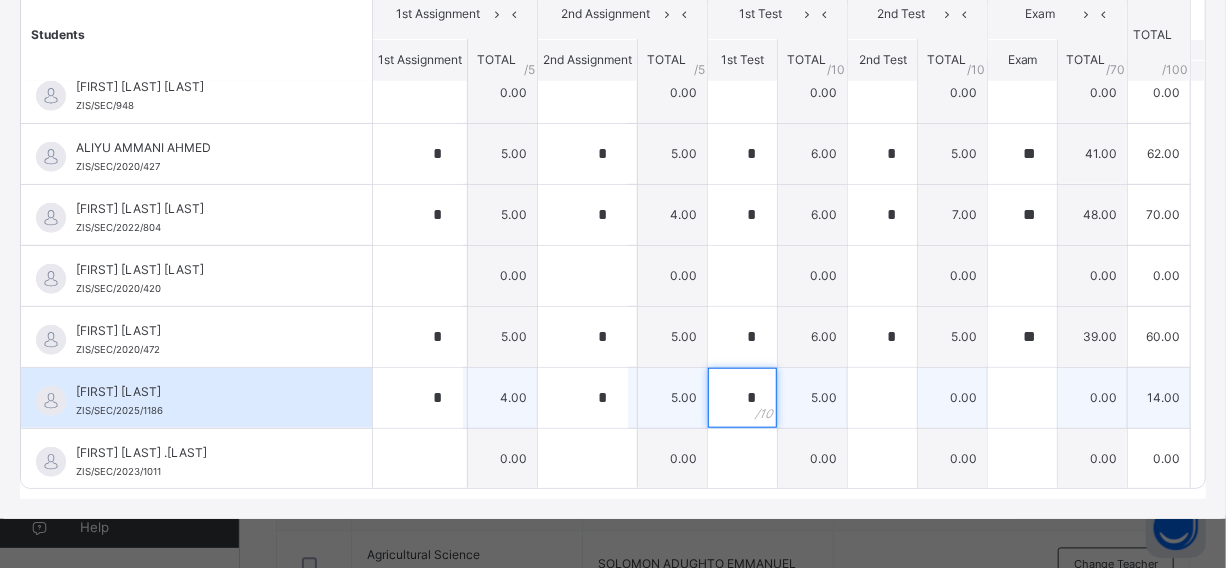 type on "*" 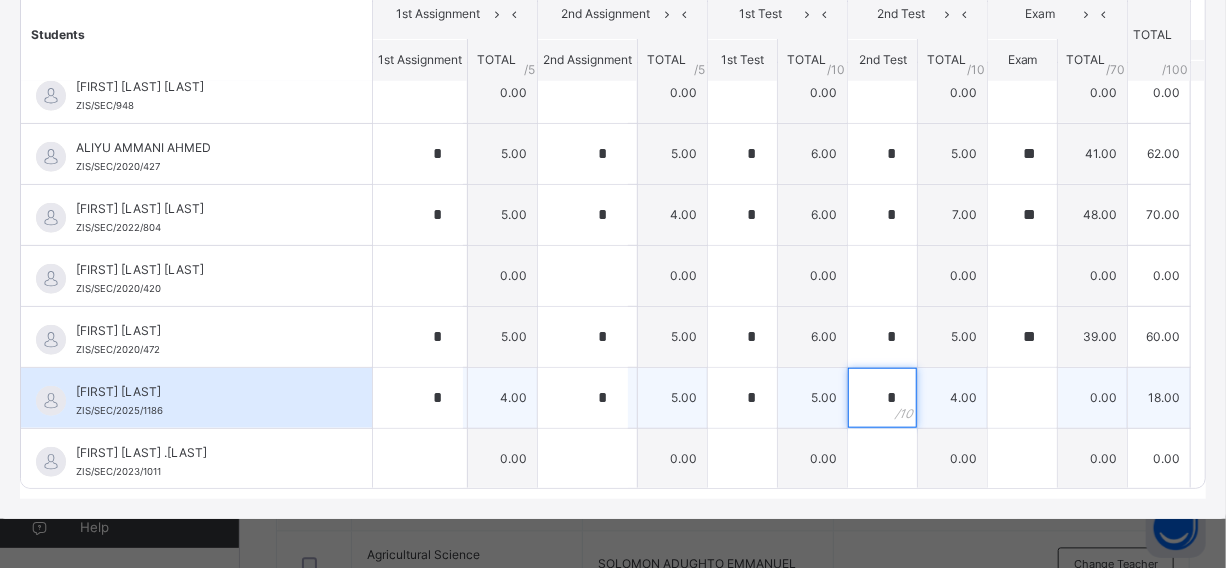 type on "*" 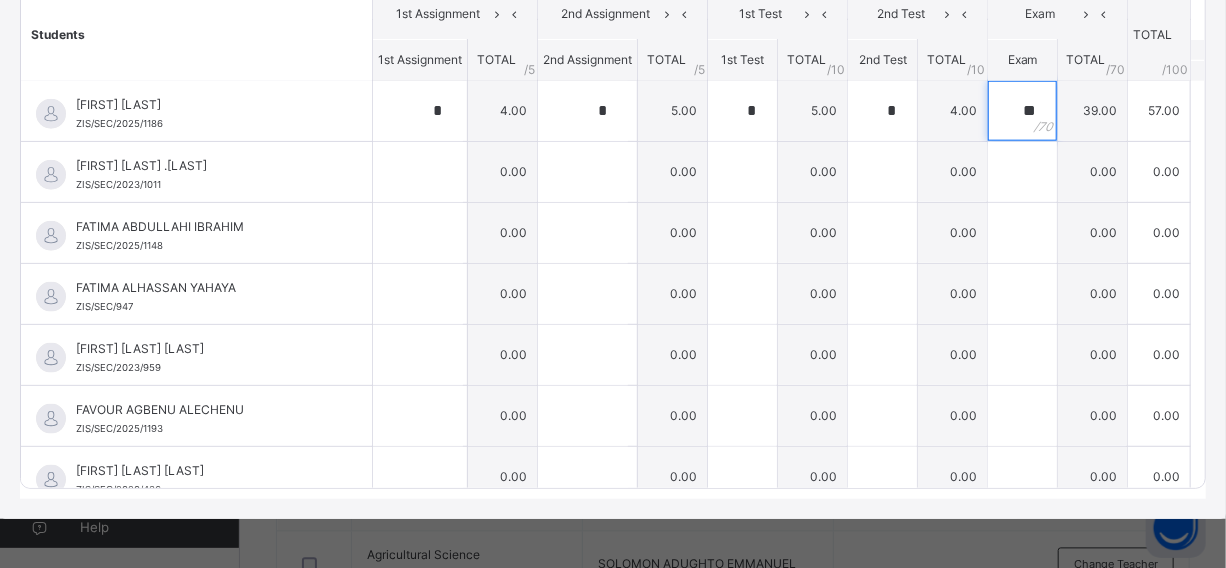 scroll, scrollTop: 981, scrollLeft: 0, axis: vertical 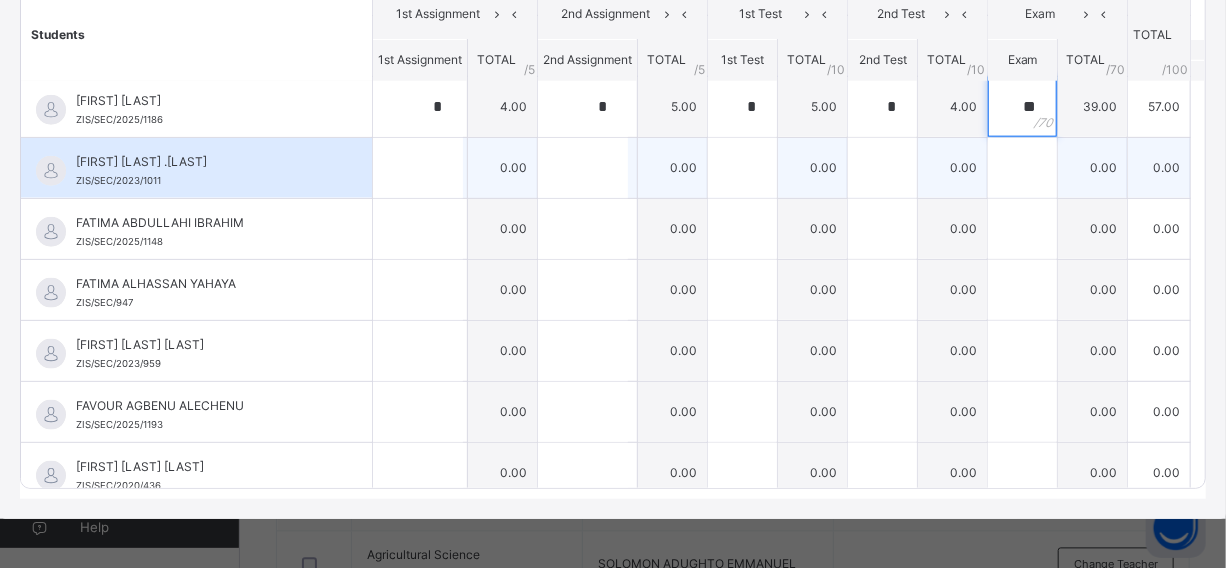 type on "**" 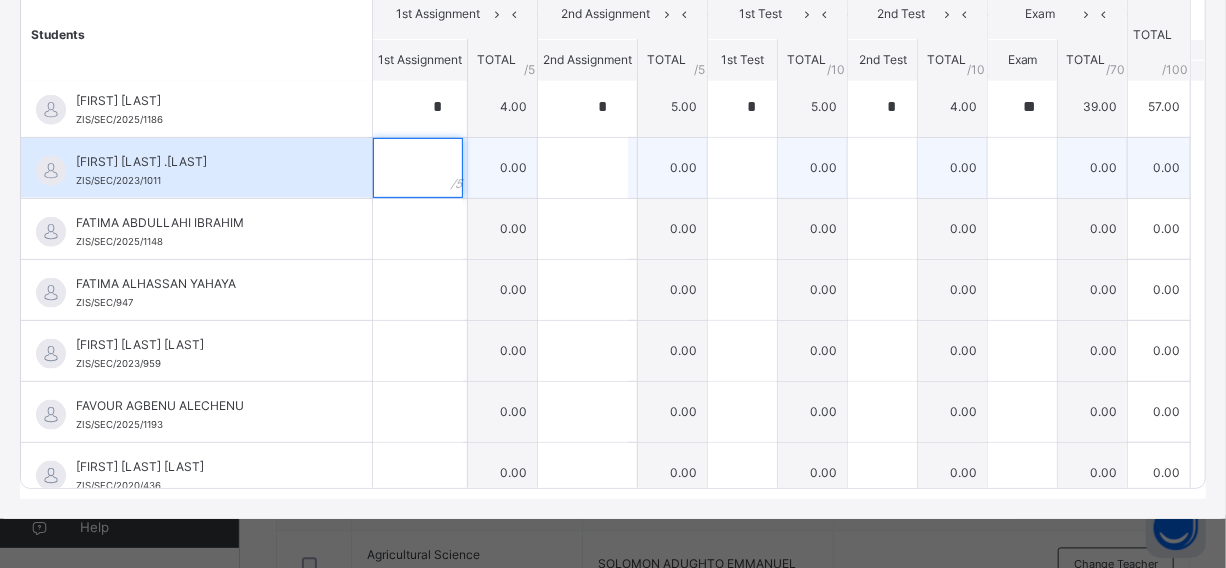 click at bounding box center [420, 168] 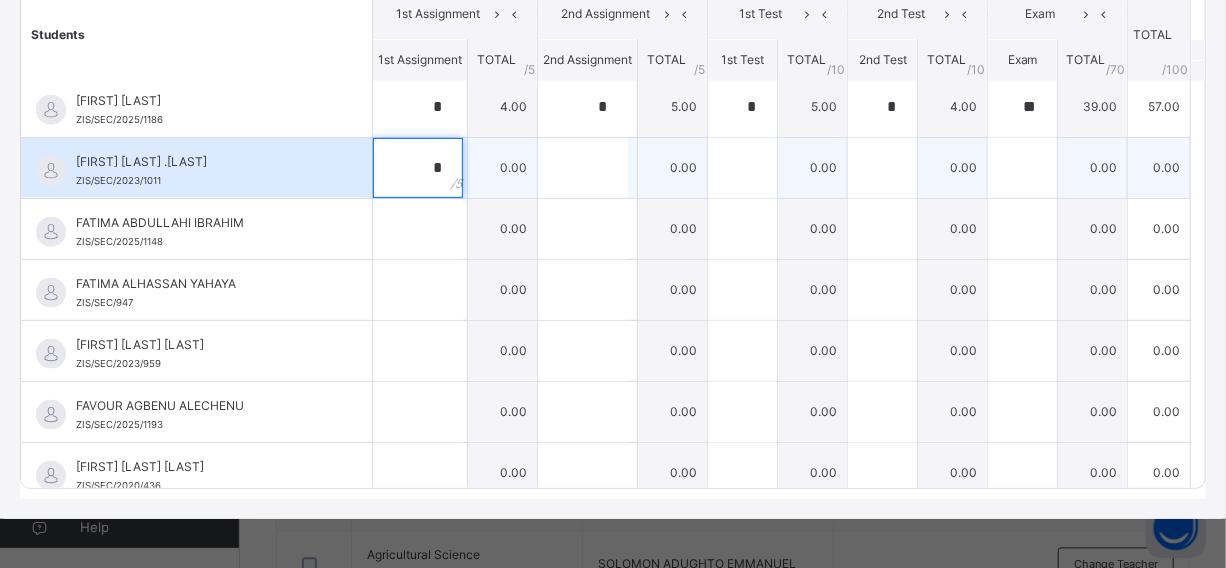 type on "*" 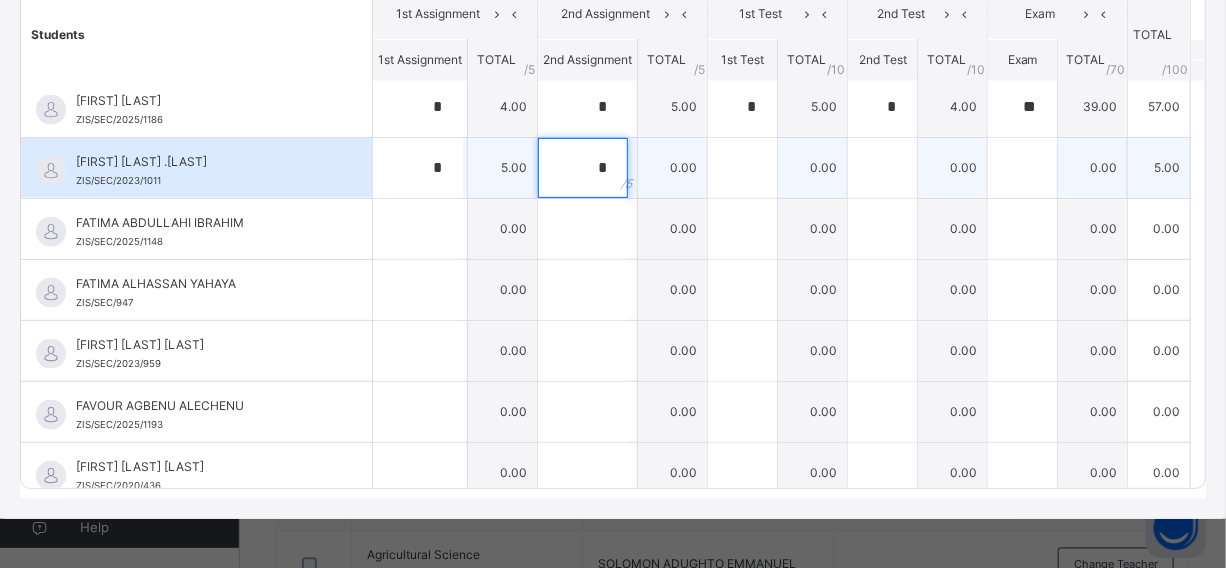 type on "*" 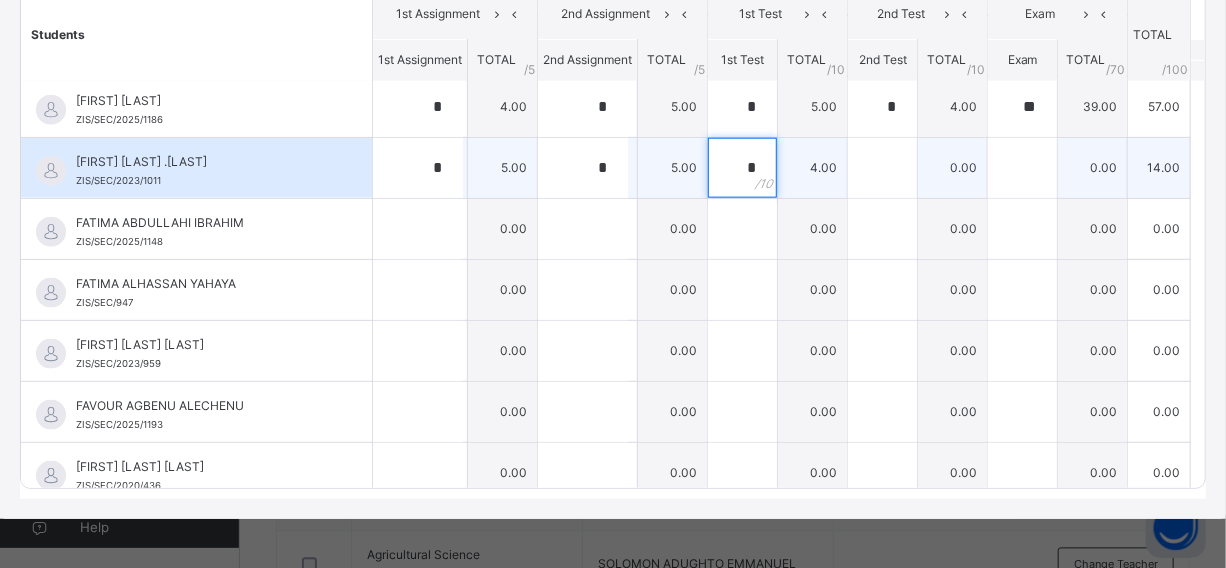 type on "*" 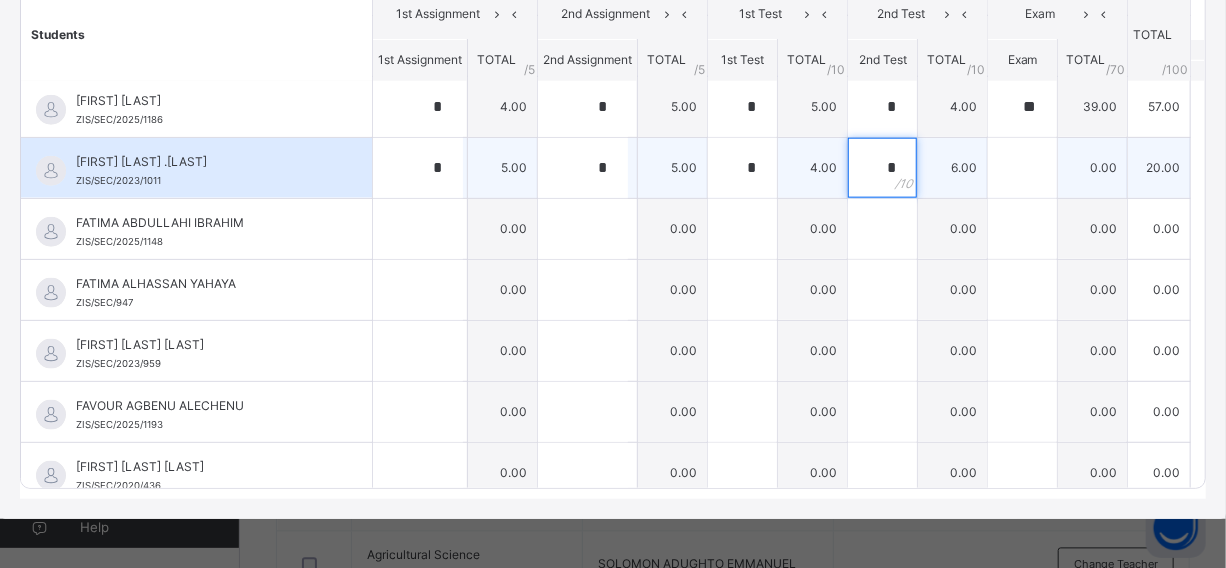 type on "*" 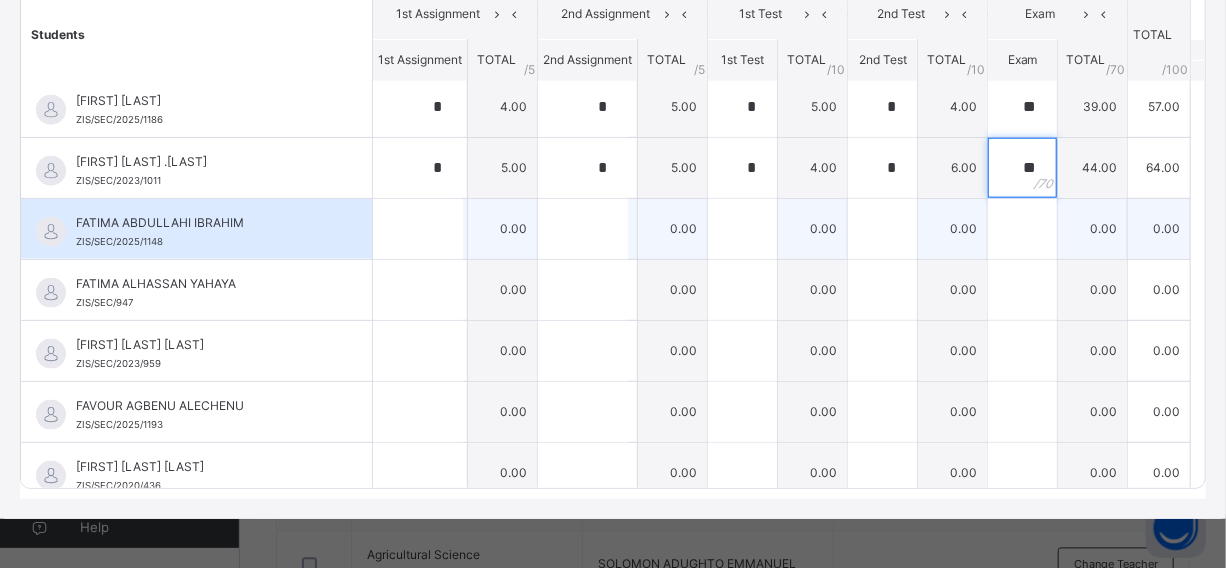 type on "**" 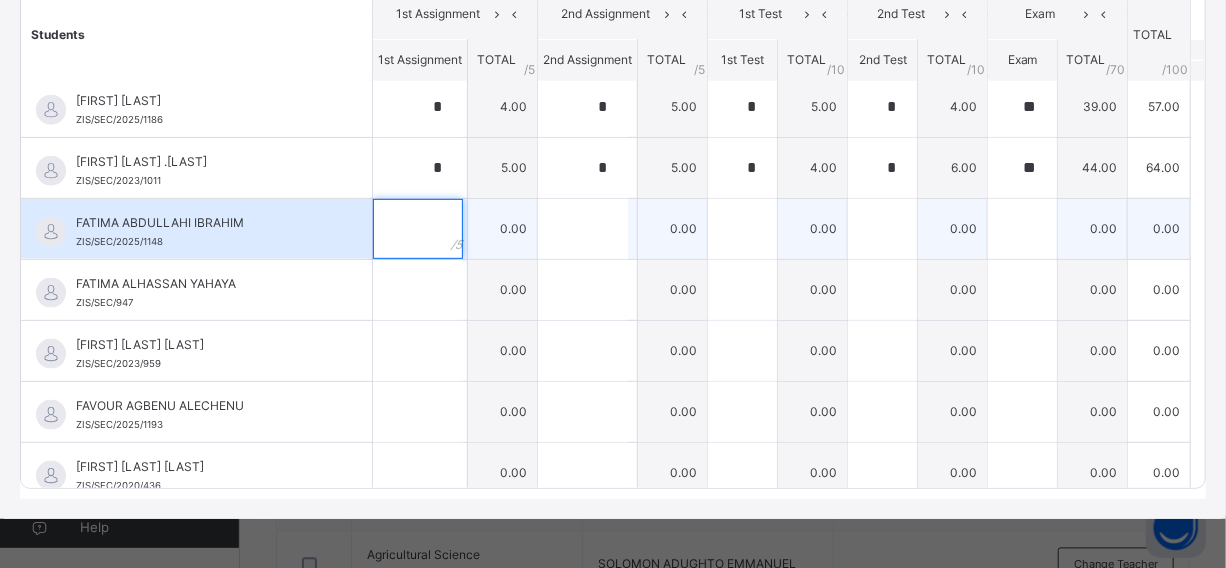 click at bounding box center (418, 229) 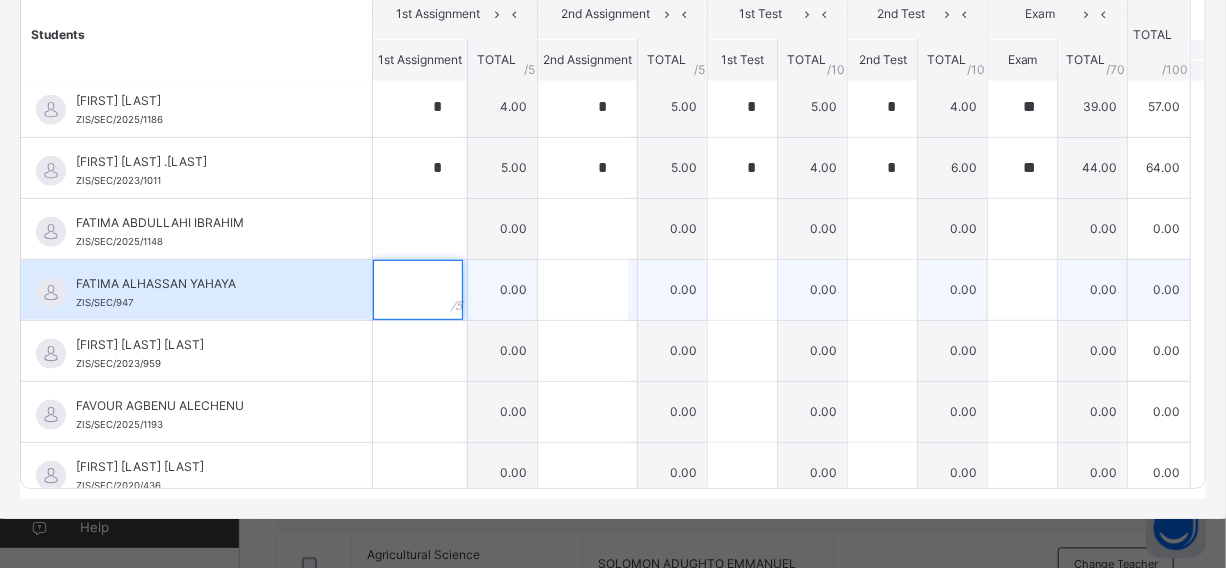 click at bounding box center [418, 290] 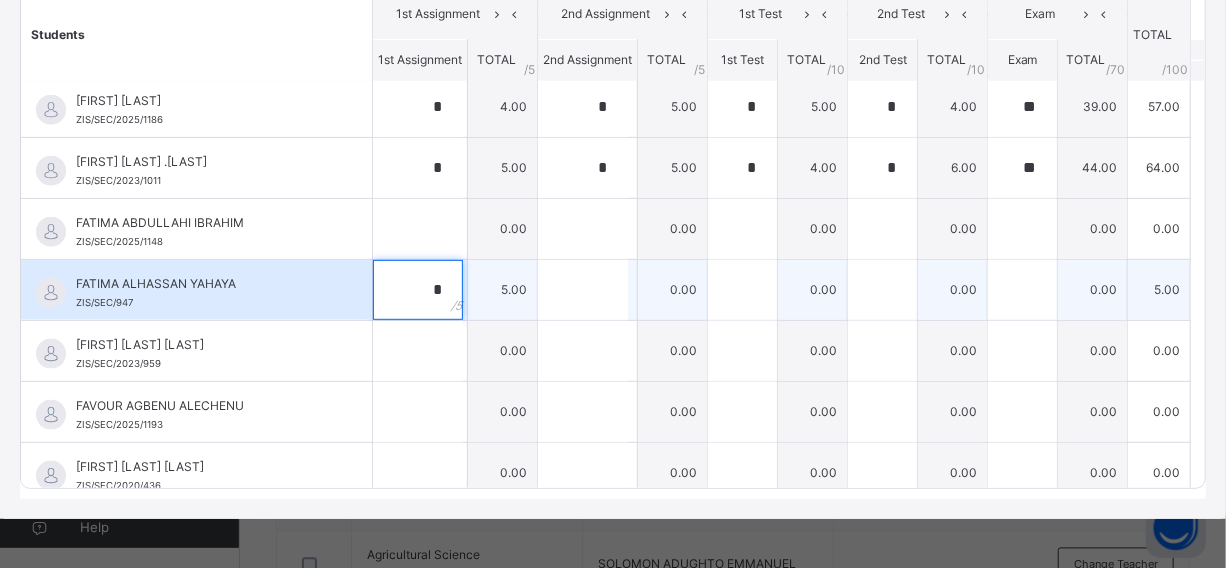 type on "*" 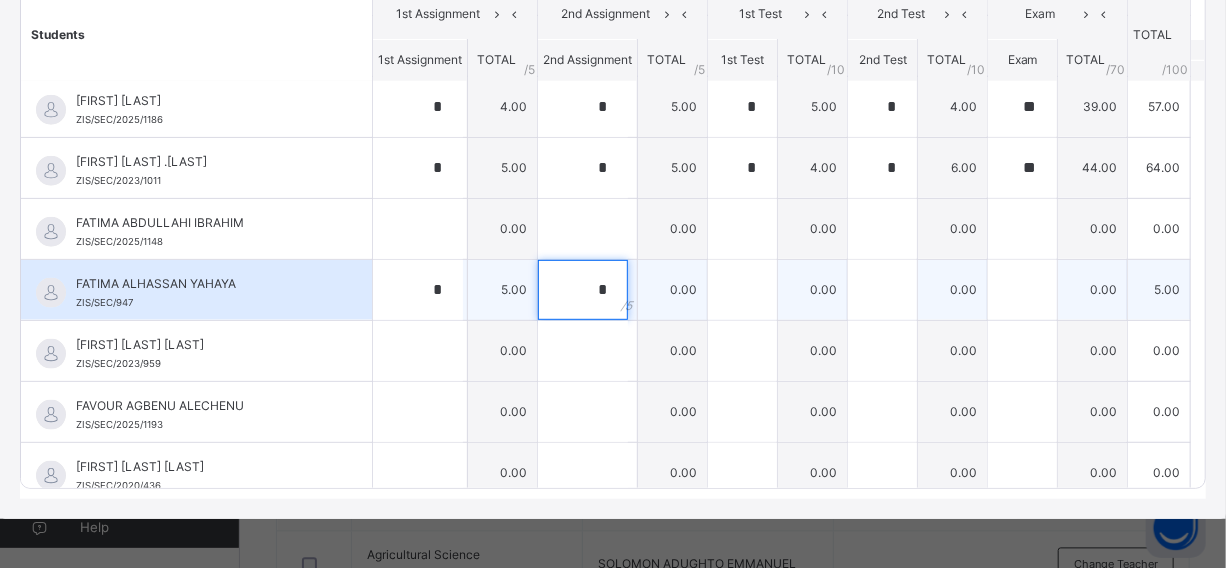 type on "*" 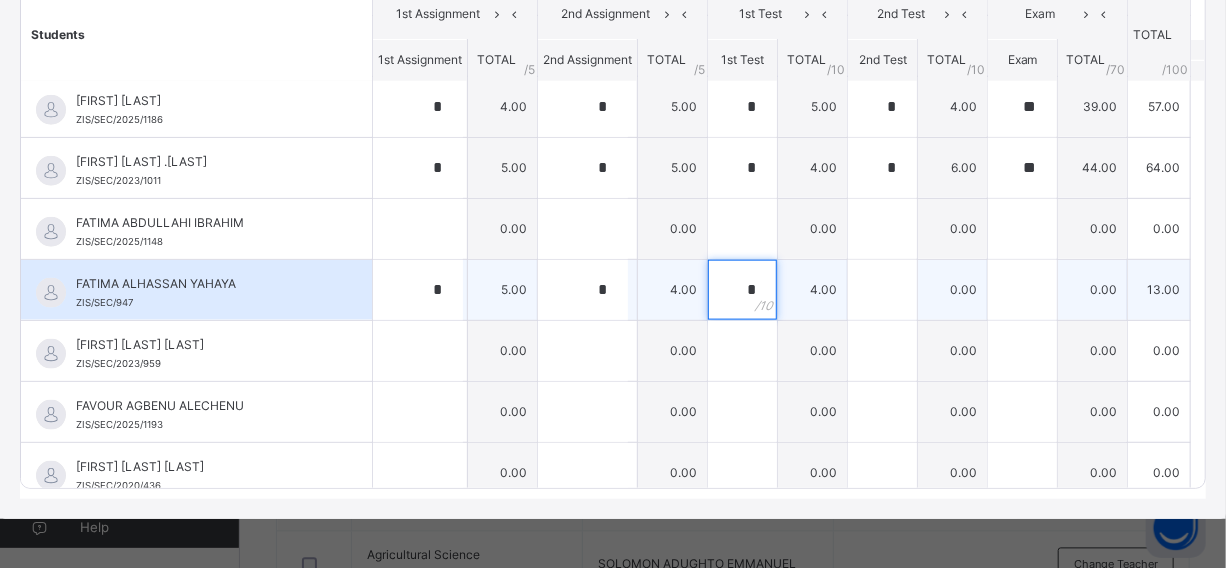 type on "*" 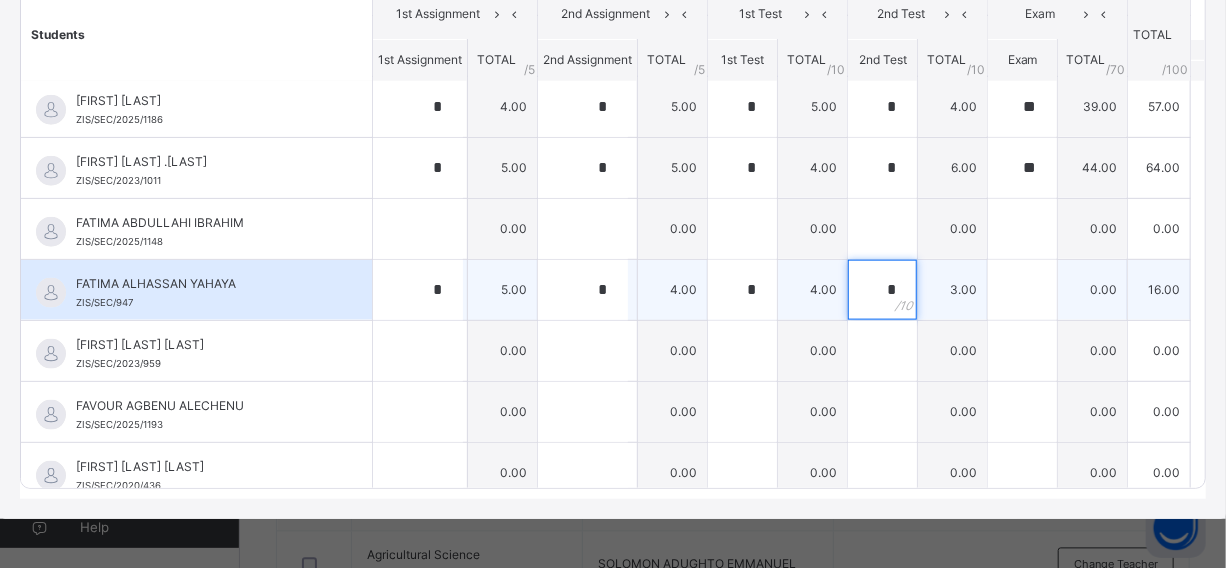 type on "*" 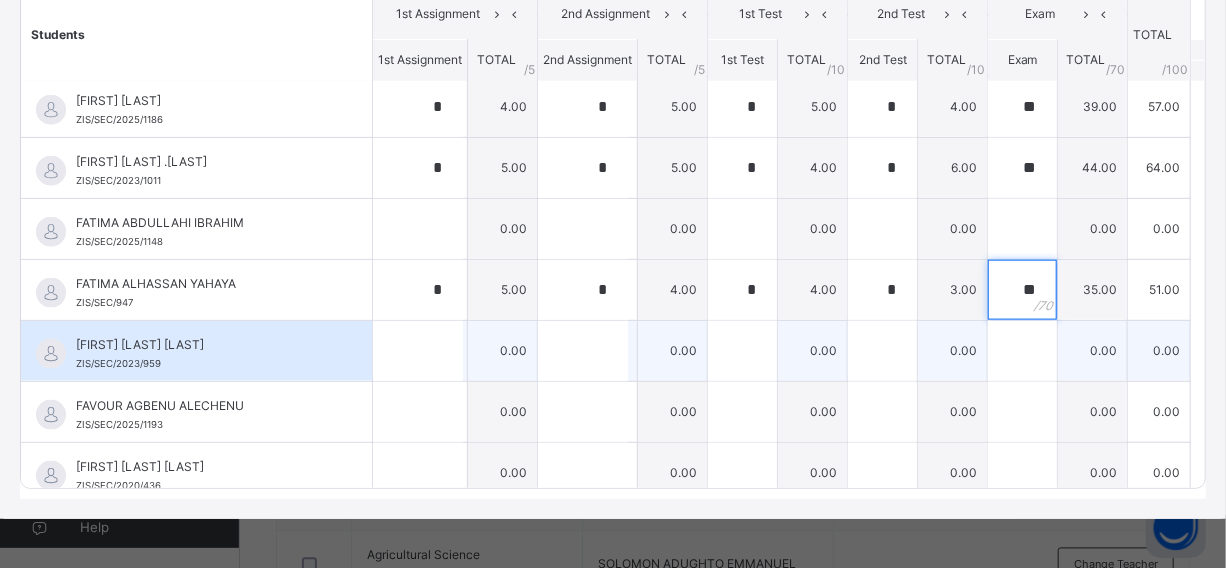 type on "**" 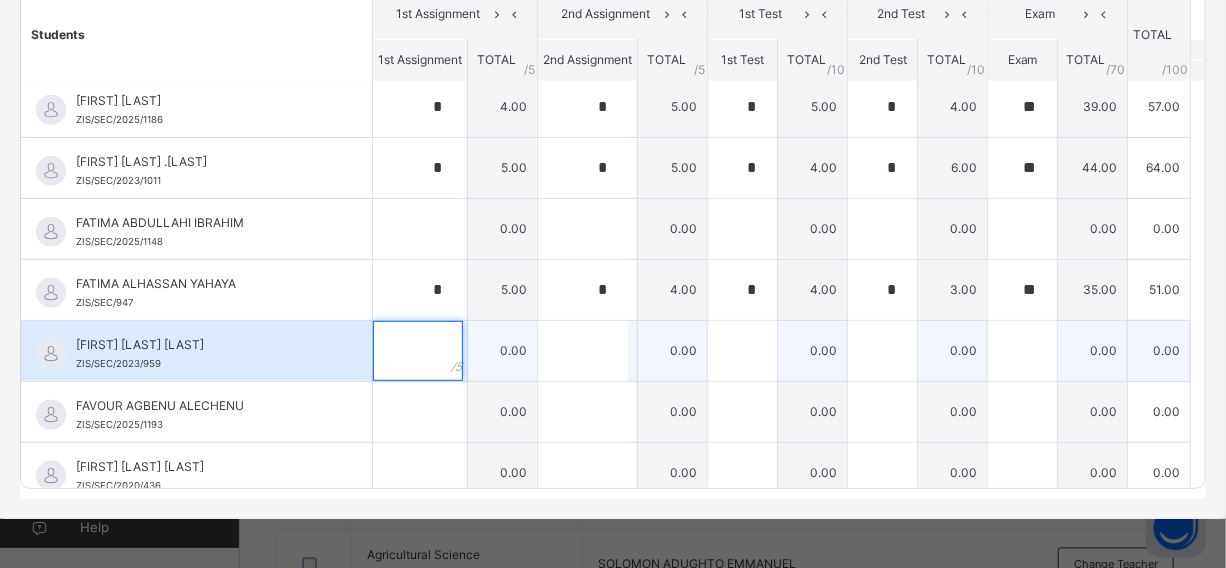 click at bounding box center [418, 351] 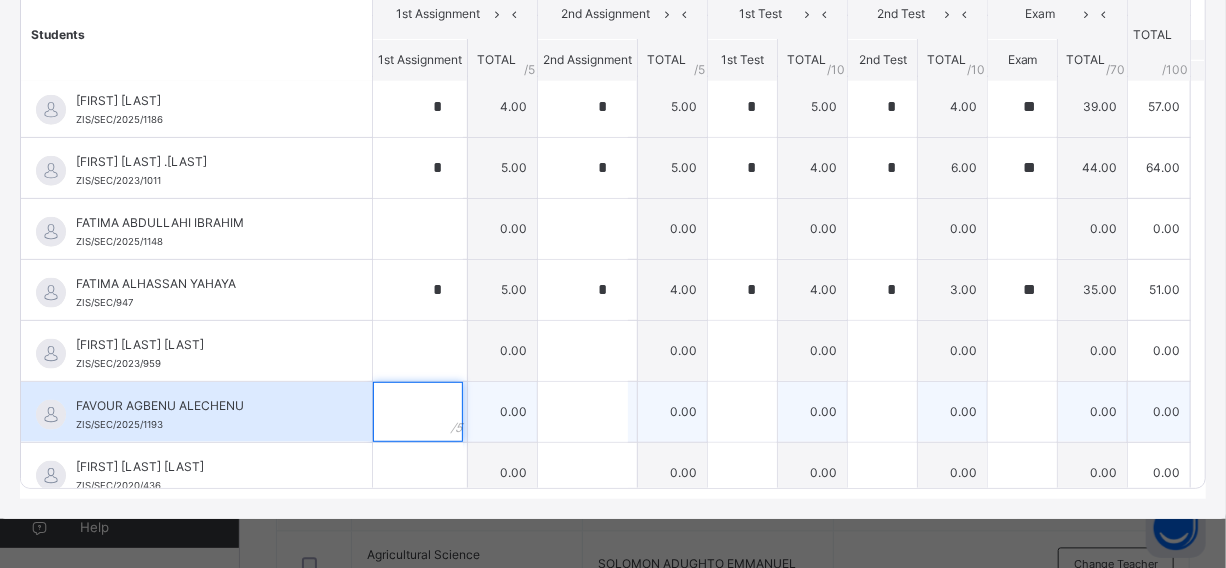 click at bounding box center (418, 412) 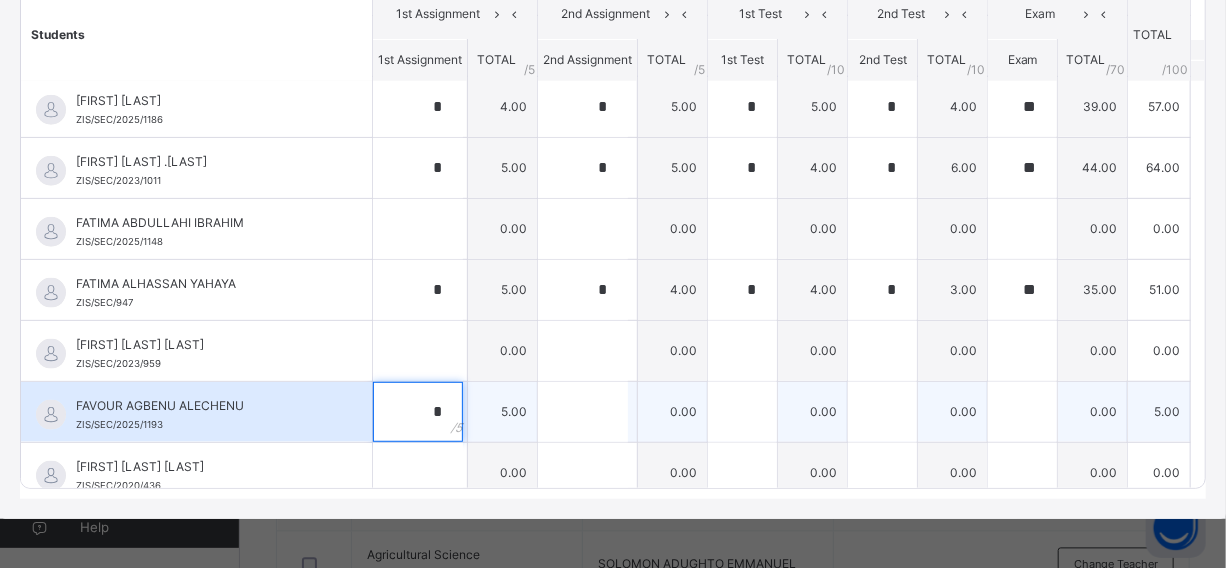 type on "*" 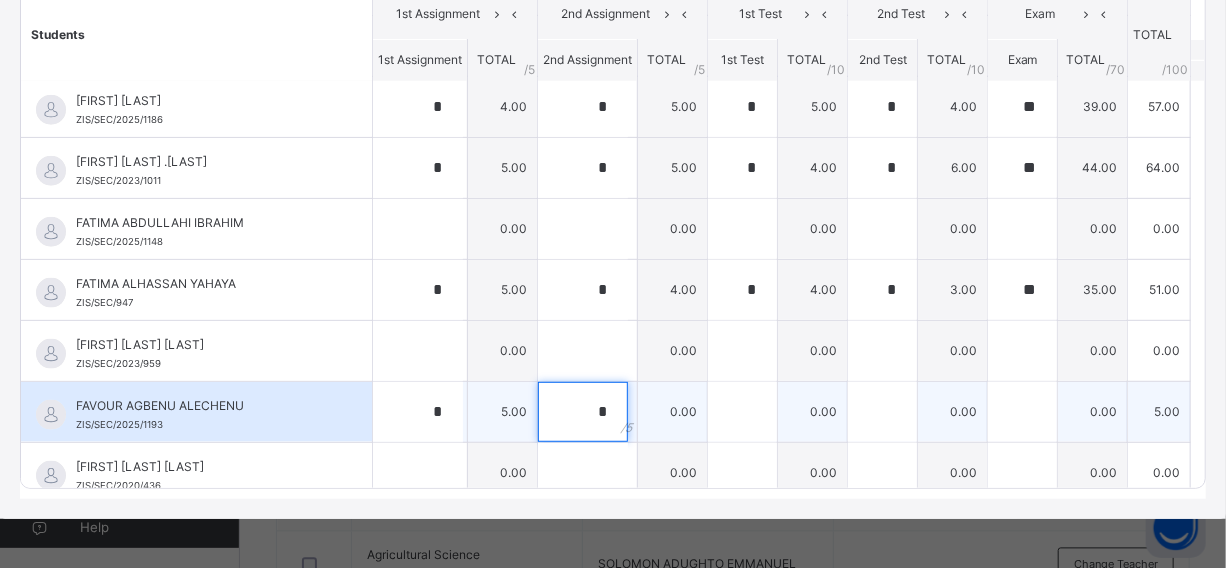 type on "*" 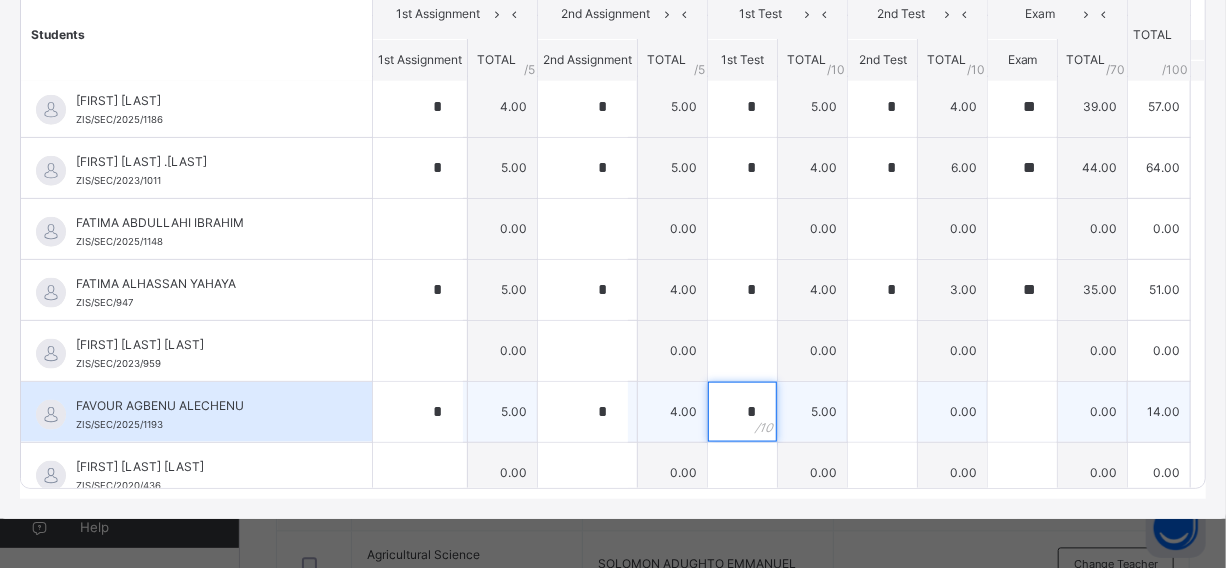 type on "*" 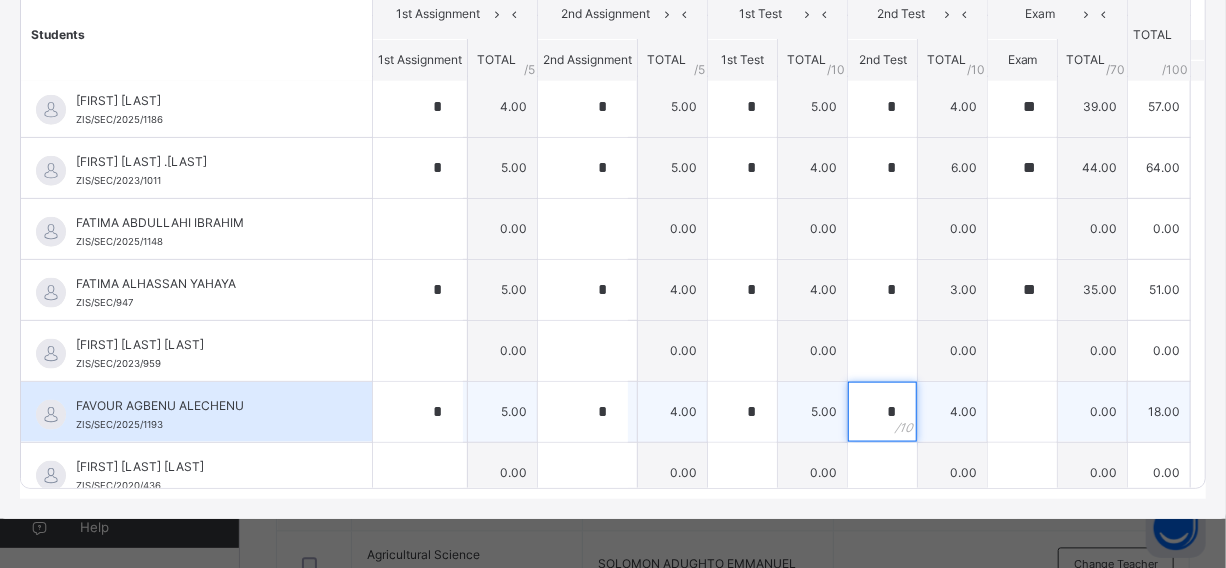 type on "*" 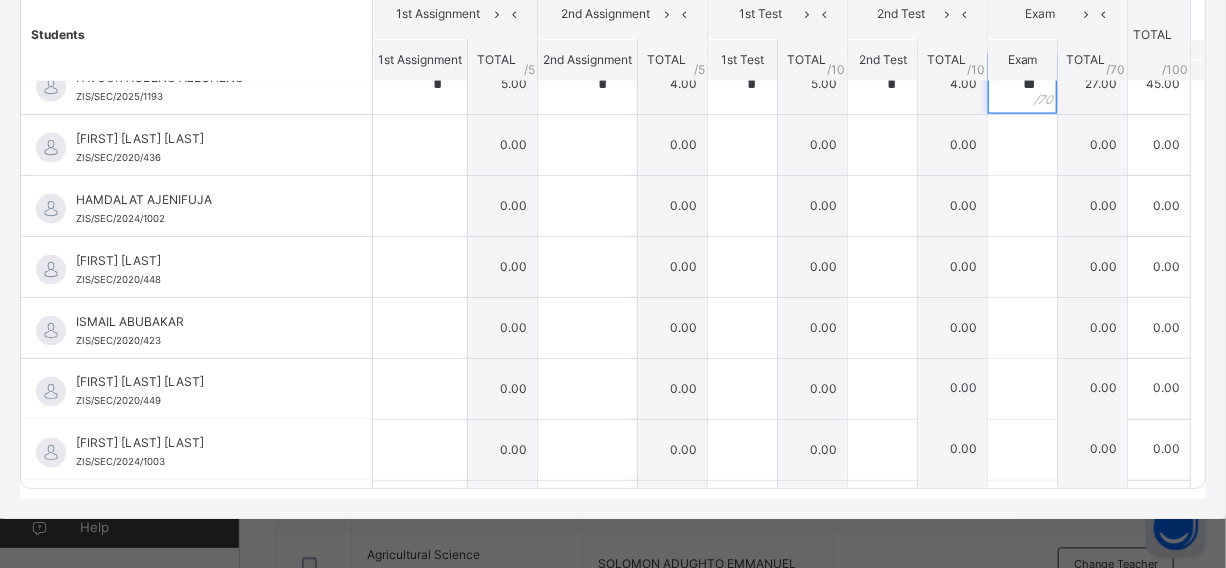 scroll, scrollTop: 1345, scrollLeft: 0, axis: vertical 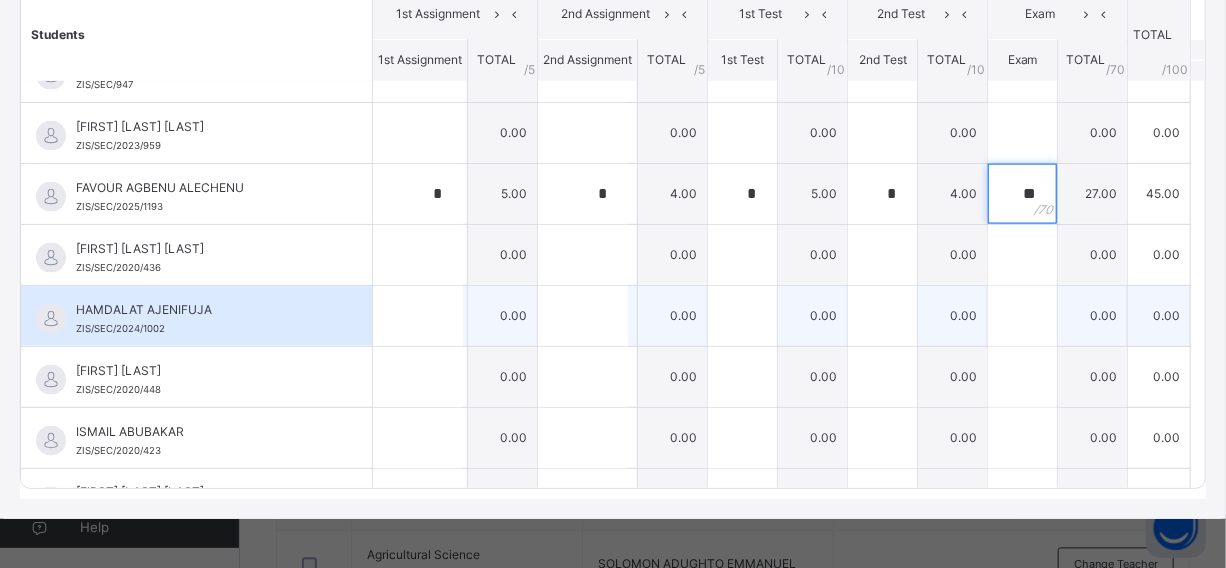 type on "**" 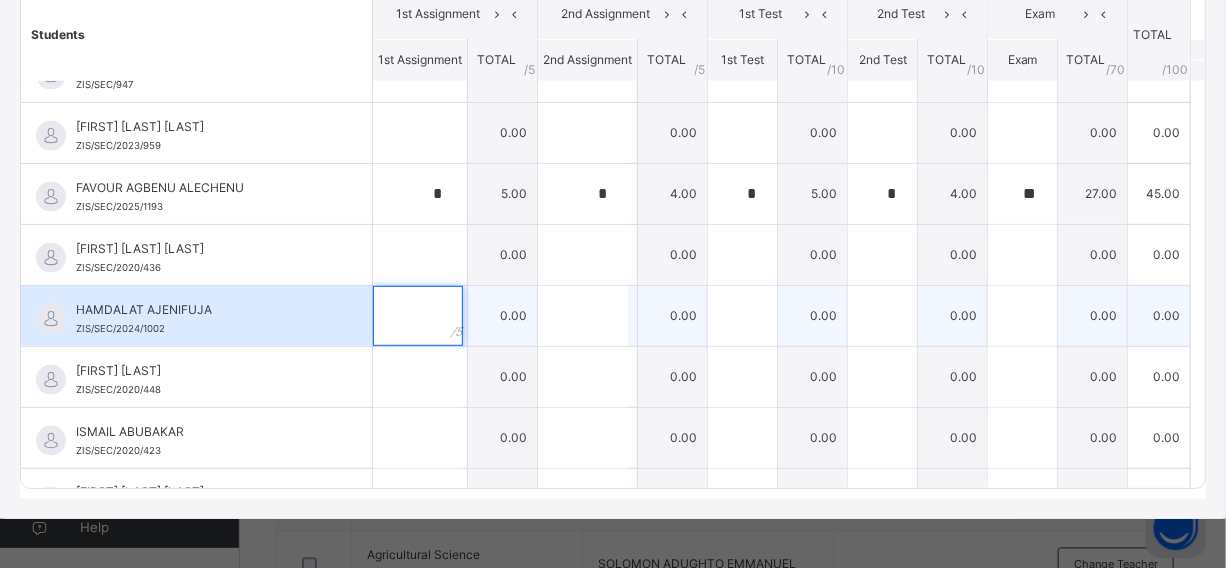 click at bounding box center (418, 316) 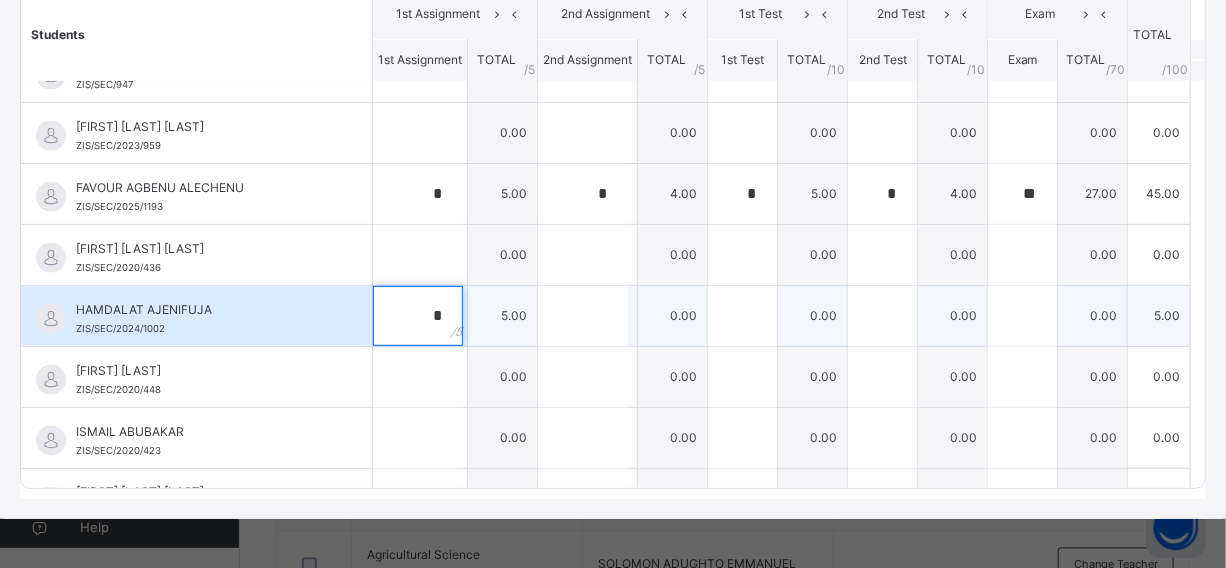 type on "*" 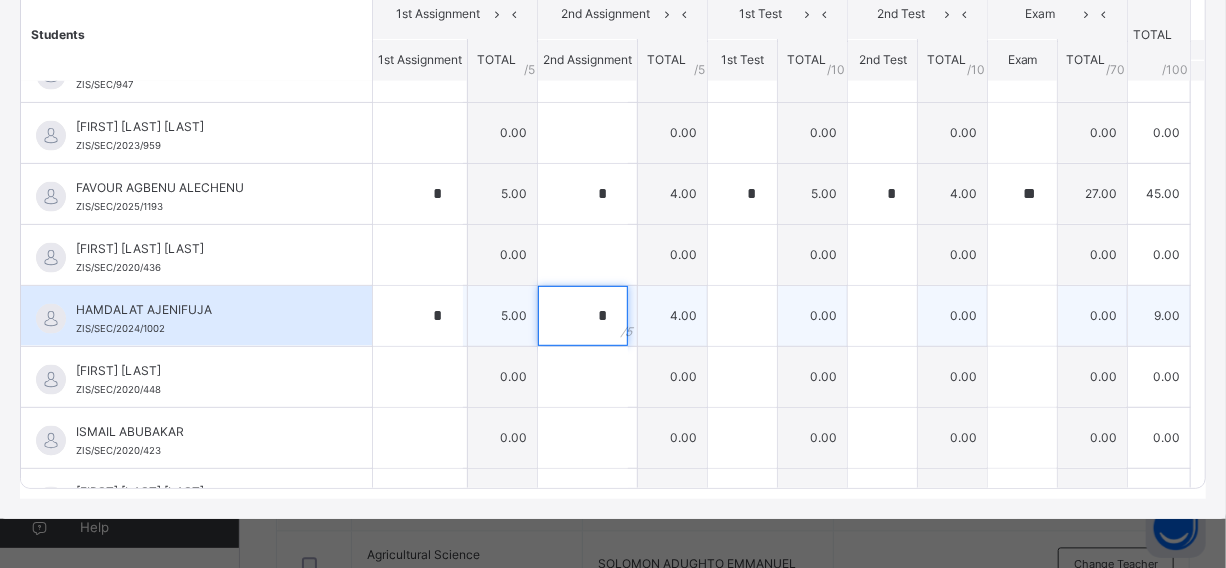 type on "*" 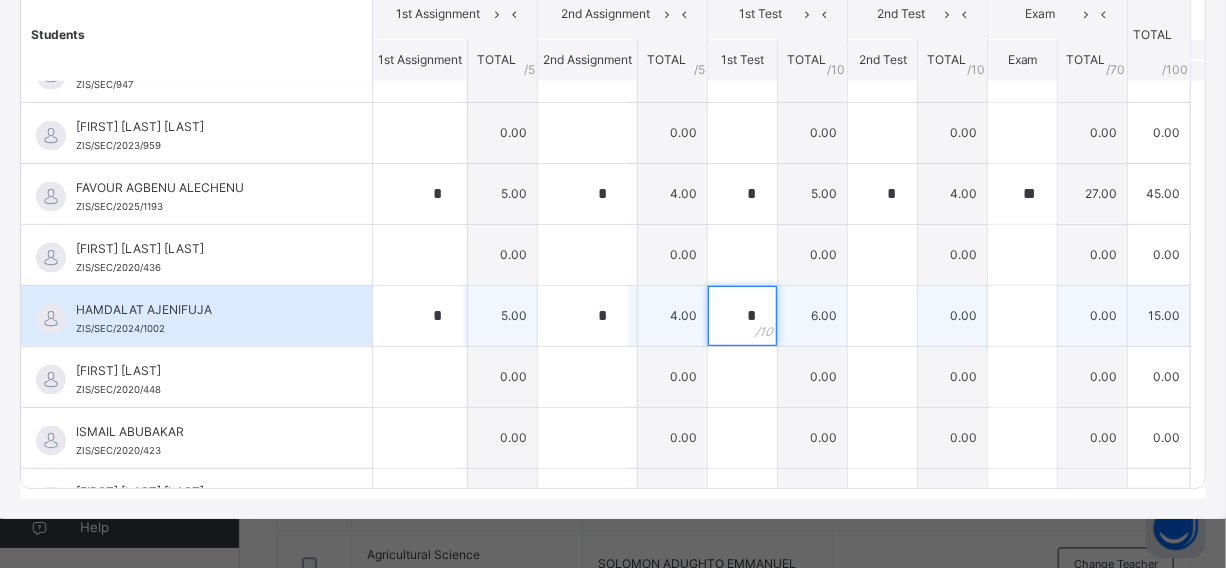 type on "*" 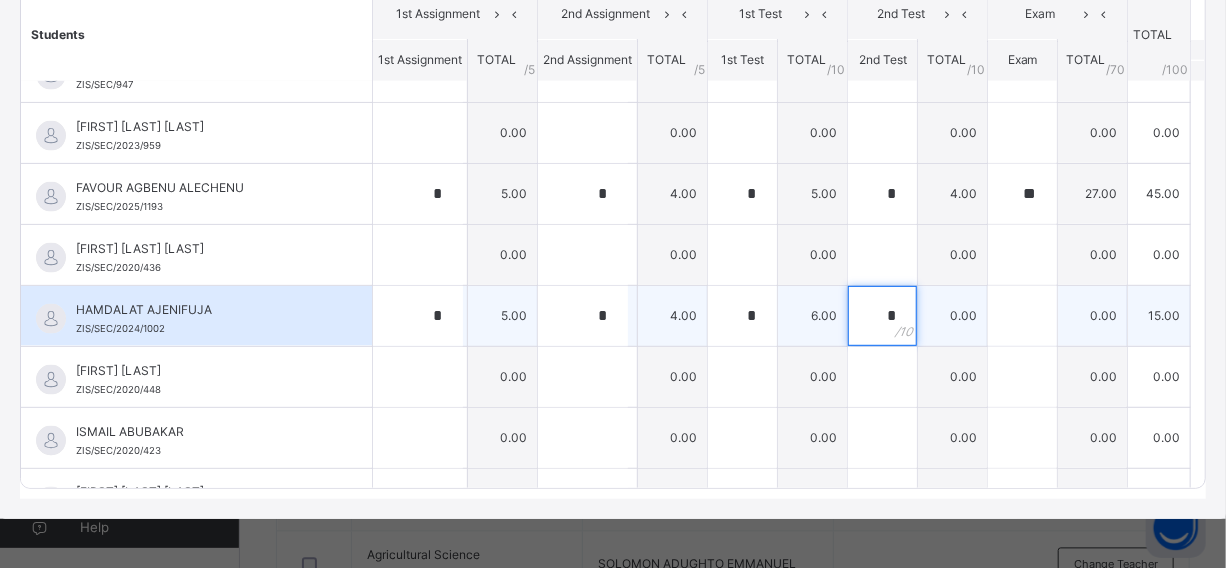 type on "*" 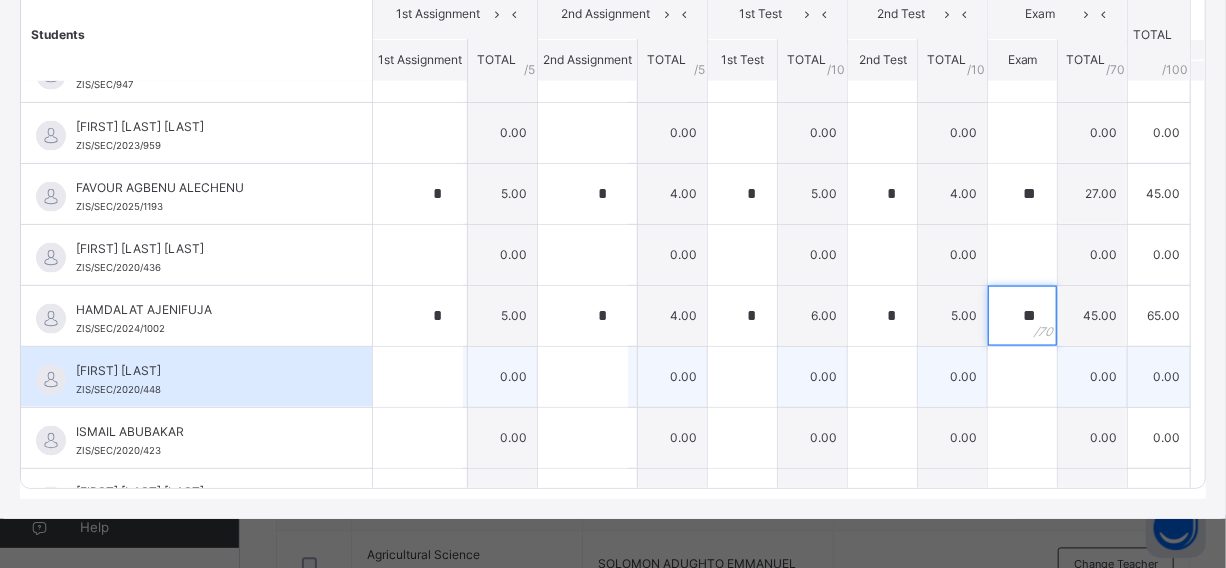 type on "**" 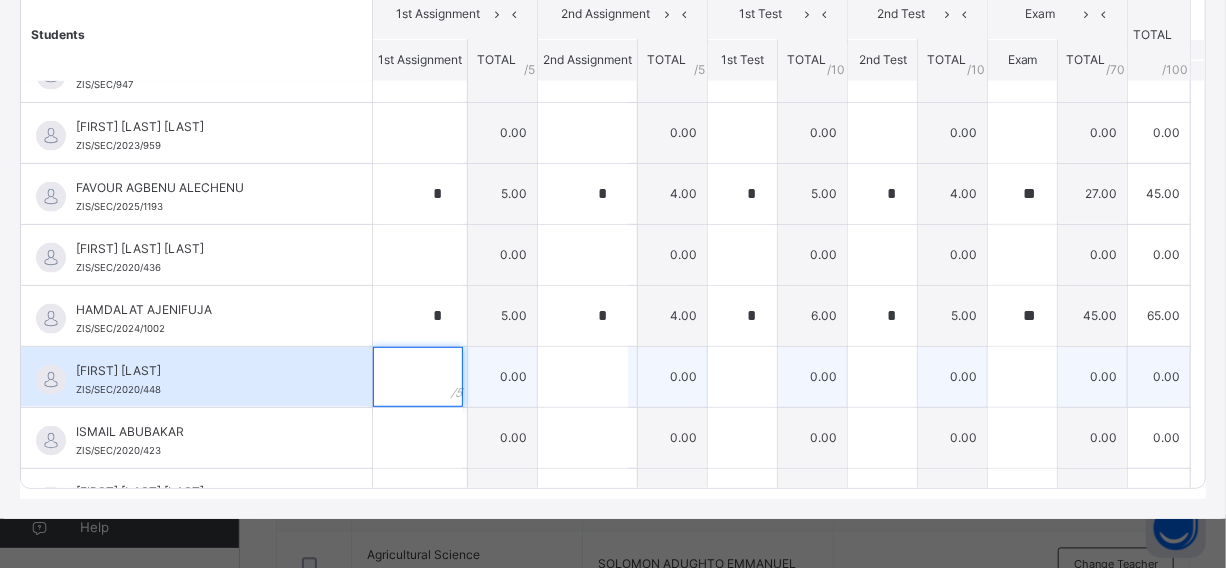 click at bounding box center [418, 377] 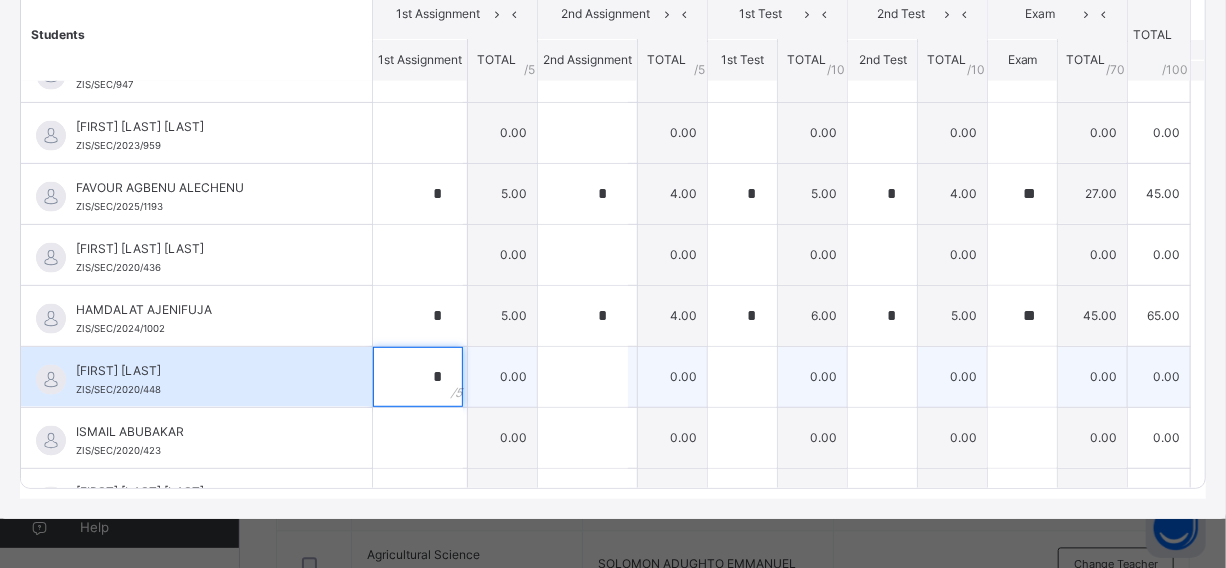 type on "*" 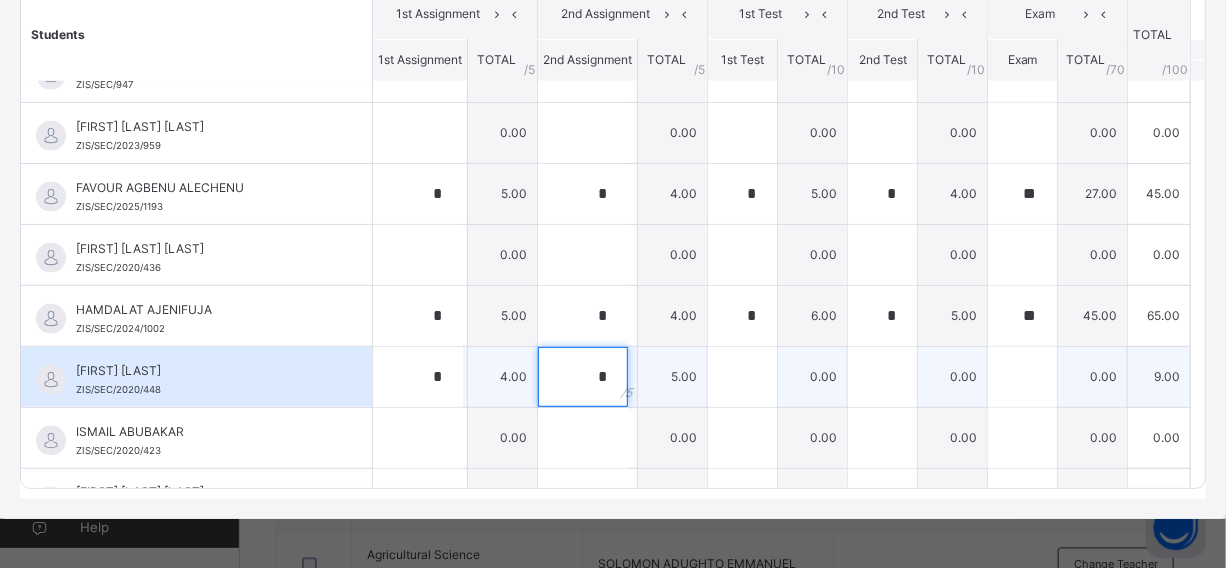 type on "*" 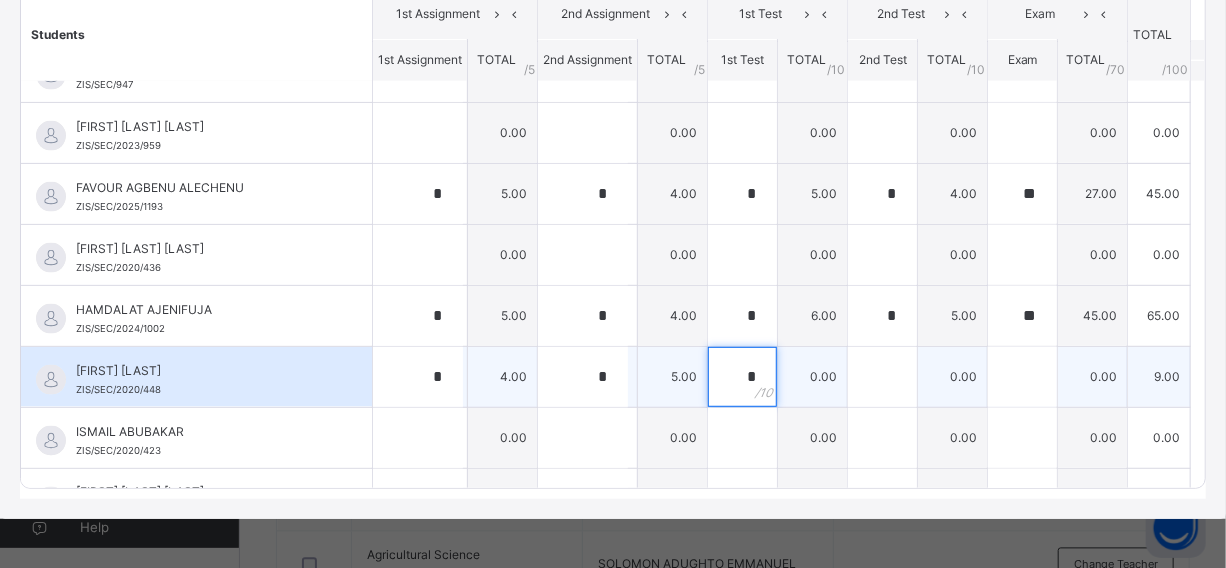 type on "*" 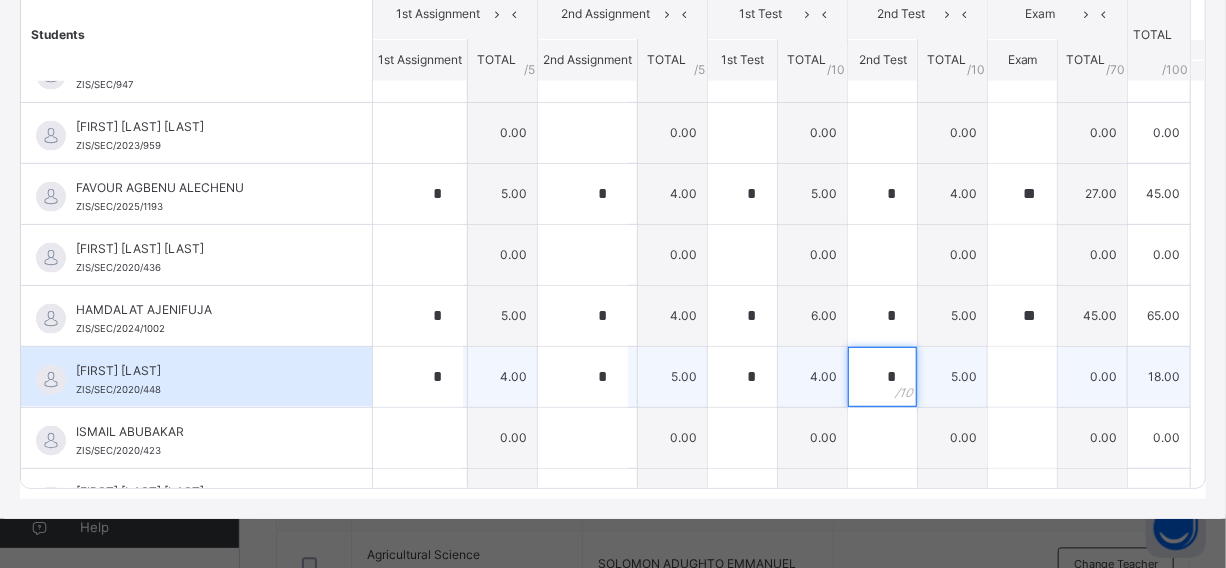 type on "*" 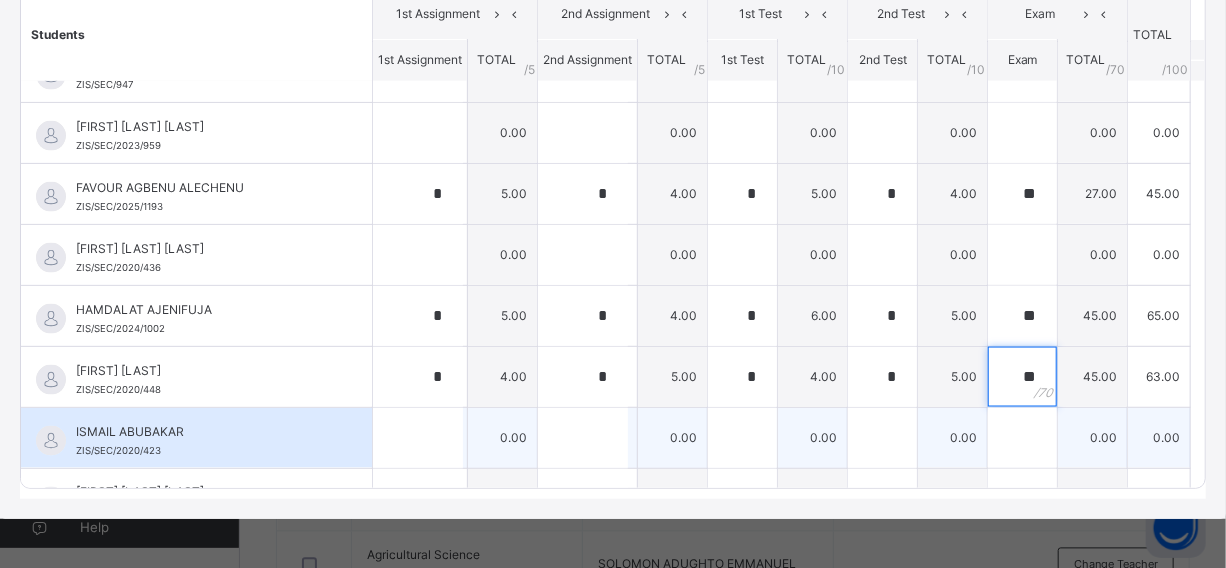 type on "**" 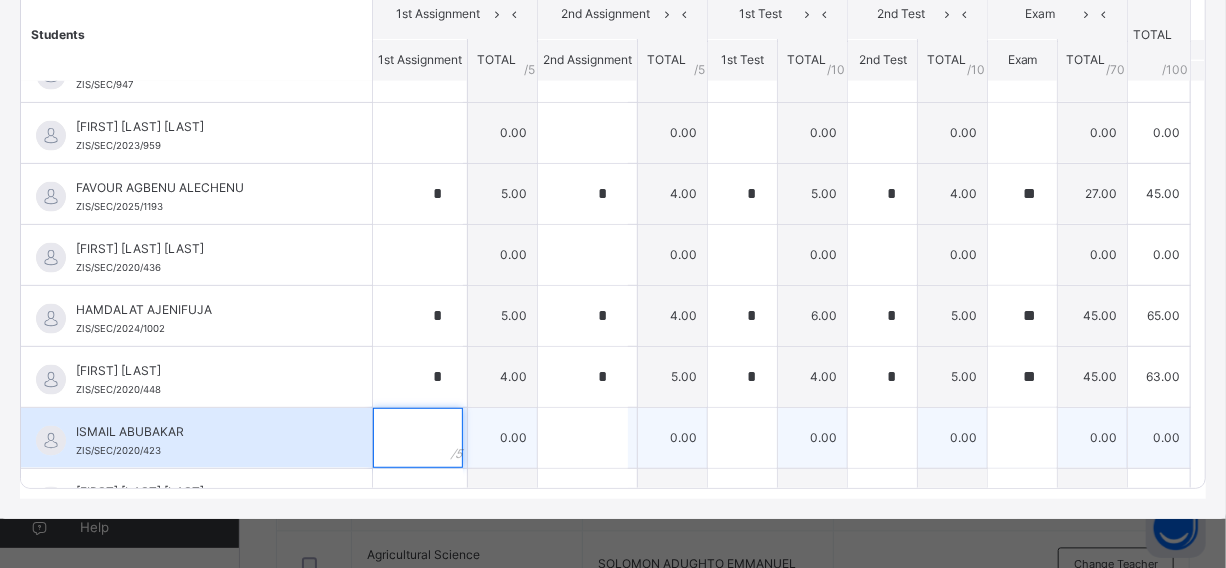 click at bounding box center (418, 438) 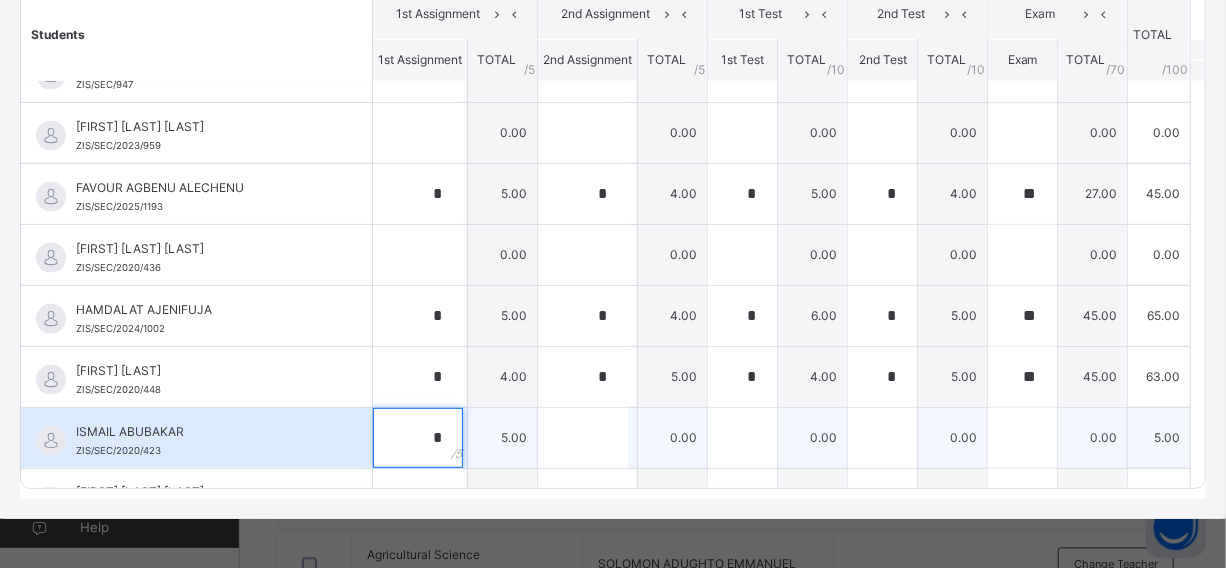 type on "*" 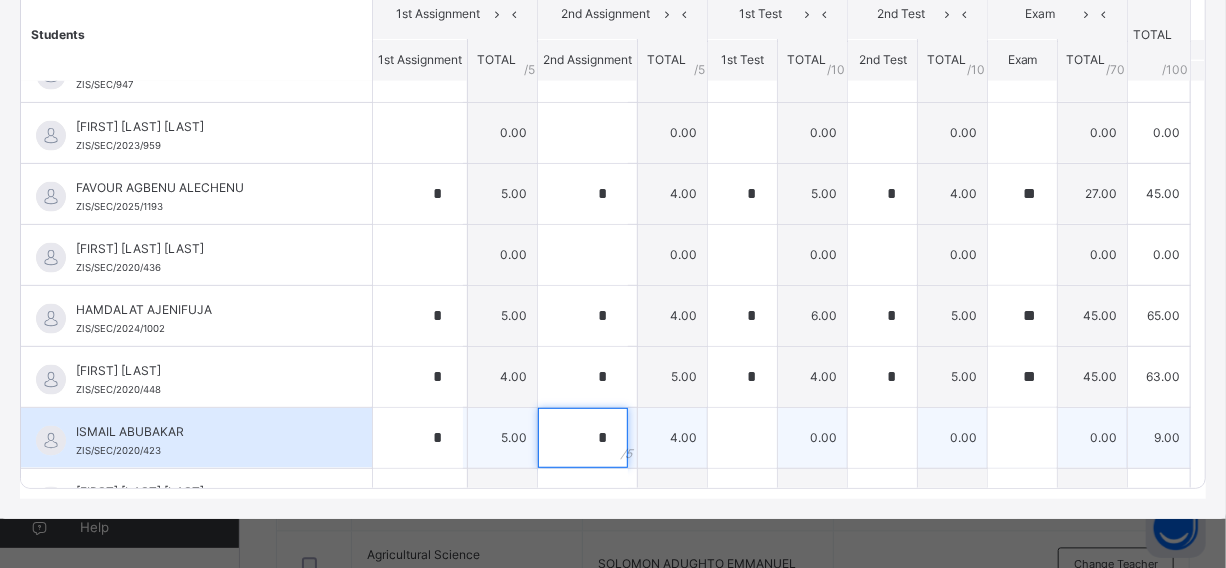 type on "*" 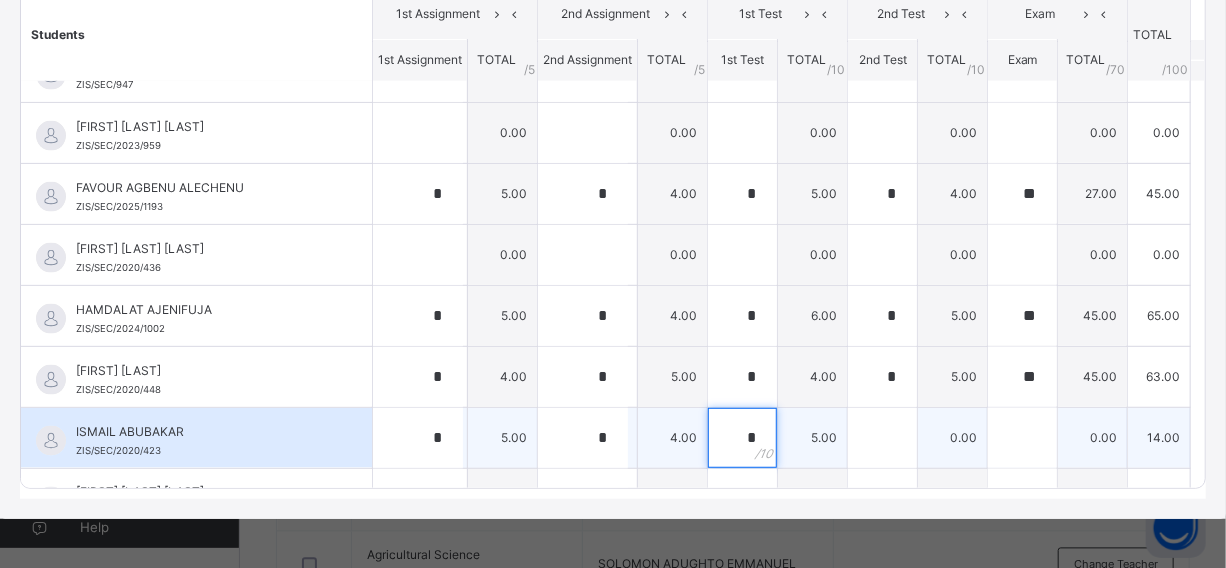 type on "*" 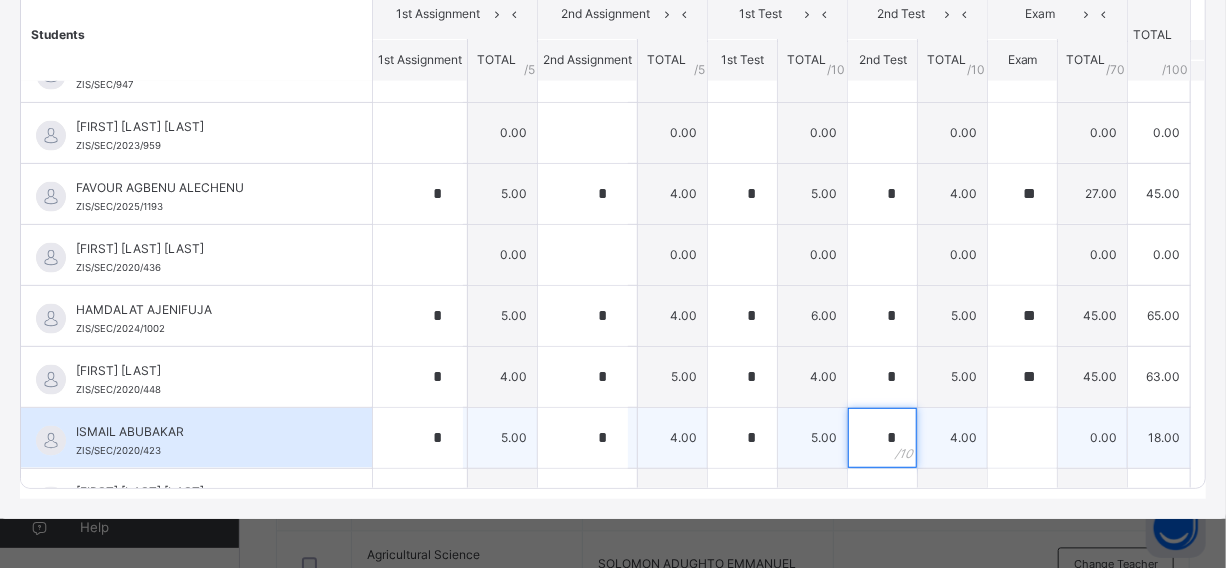type on "*" 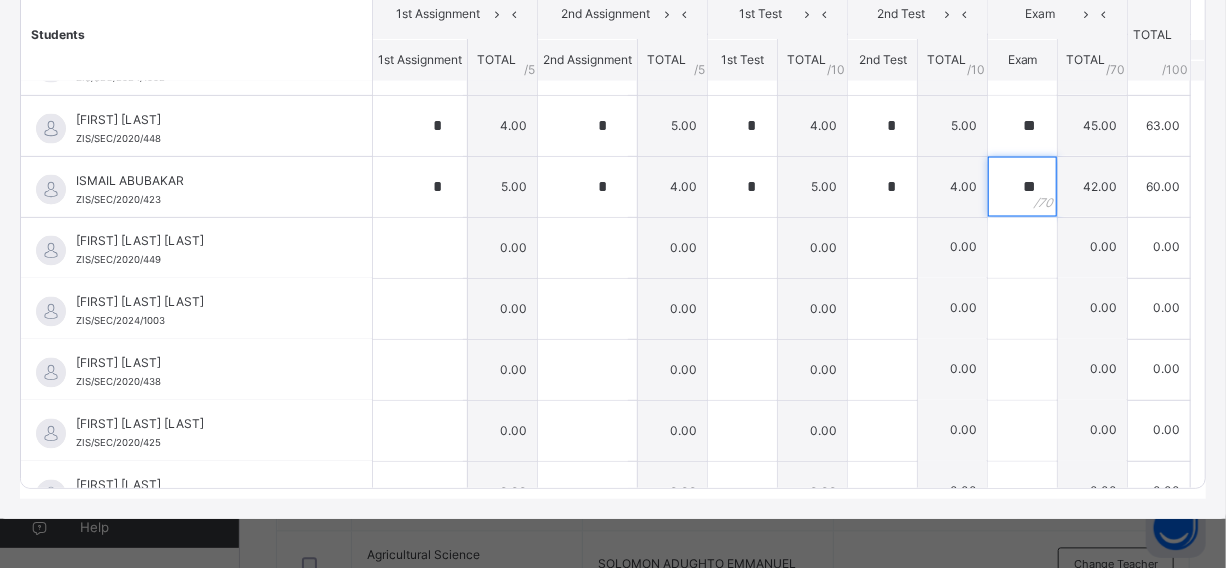 scroll, scrollTop: 1453, scrollLeft: 0, axis: vertical 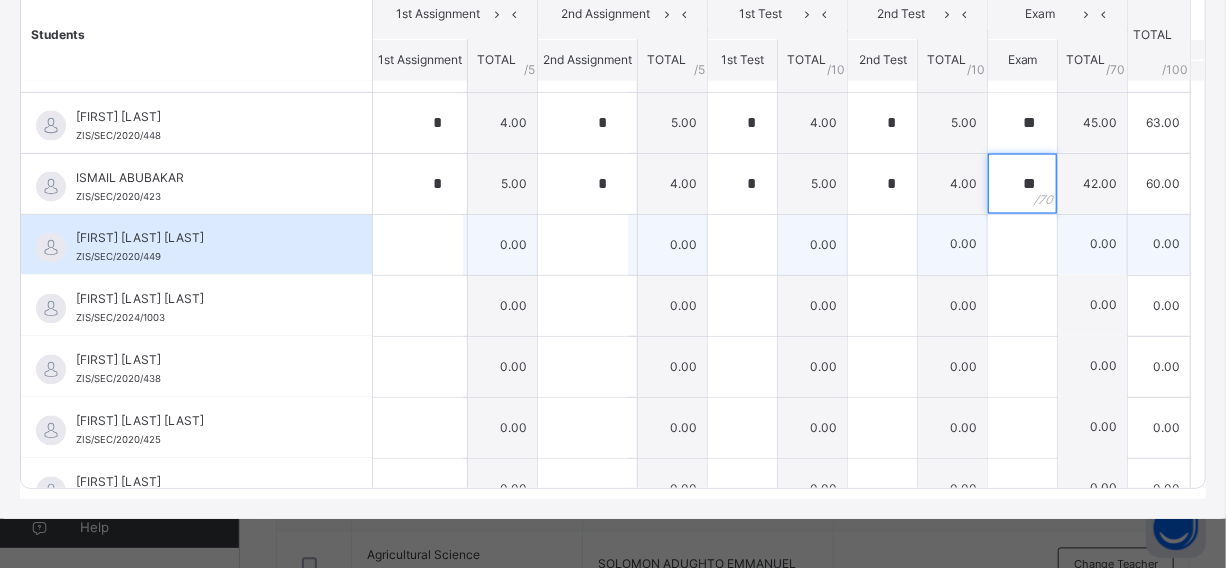 type on "**" 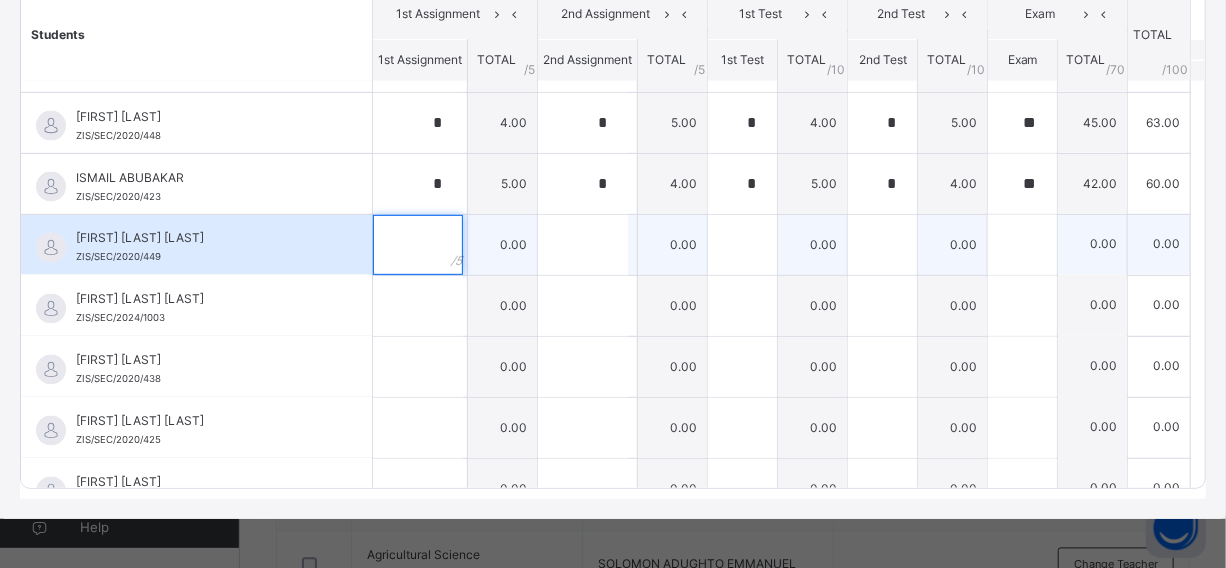 click at bounding box center [418, 245] 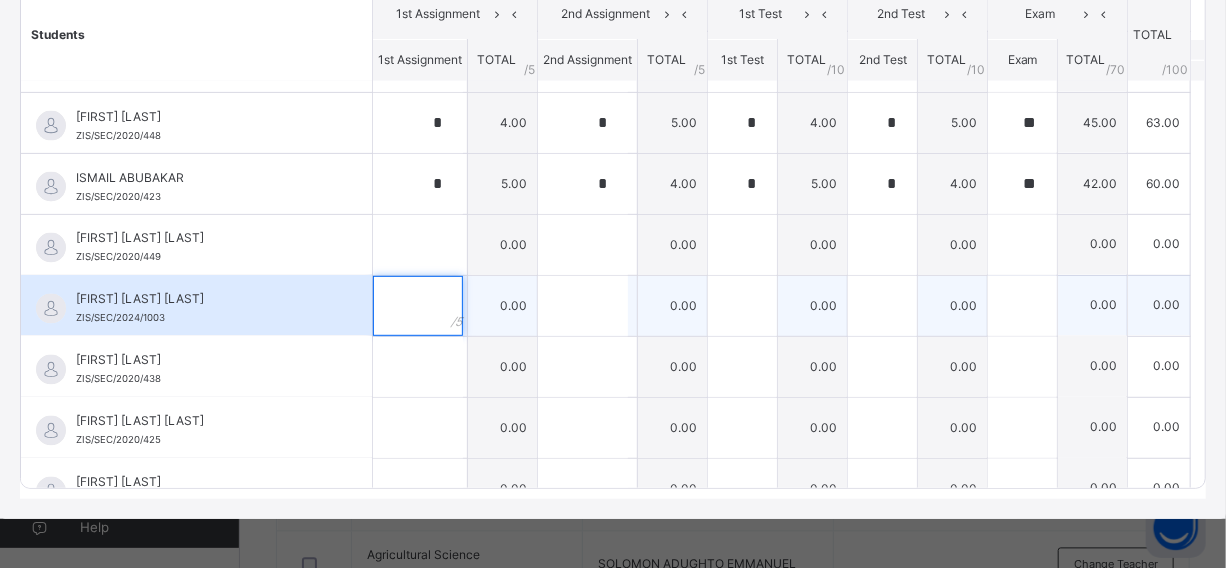 click at bounding box center [418, 306] 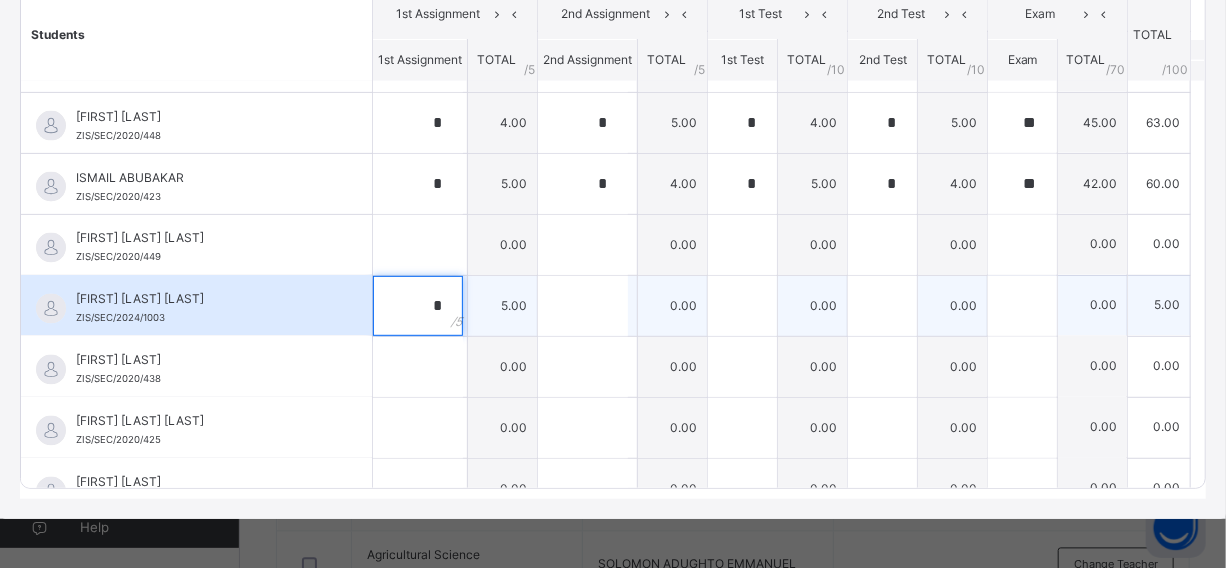 type on "*" 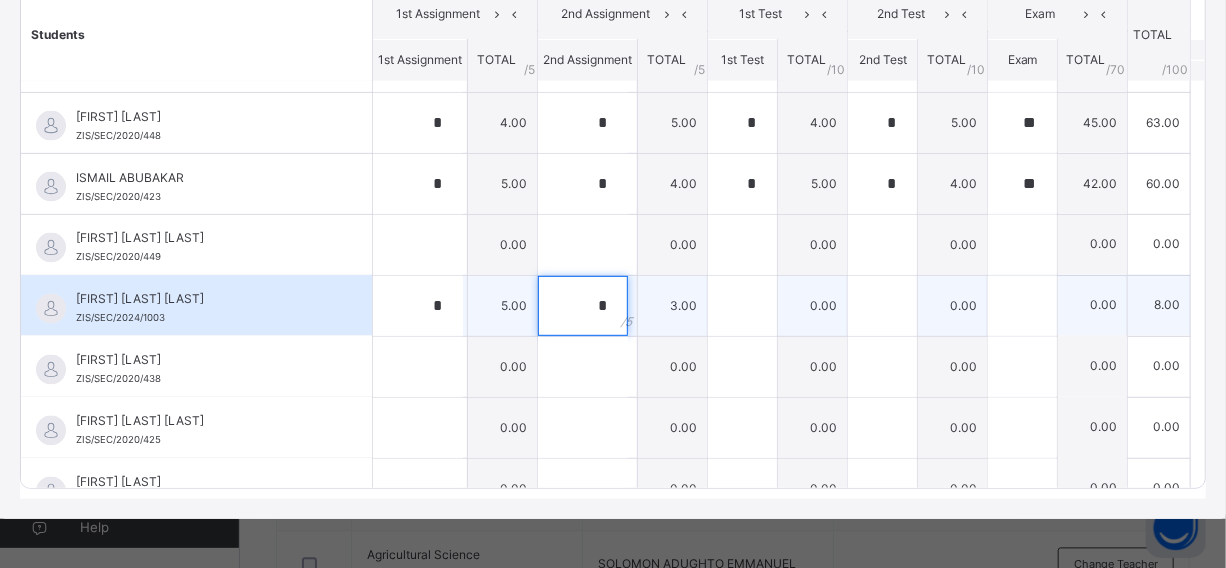type on "*" 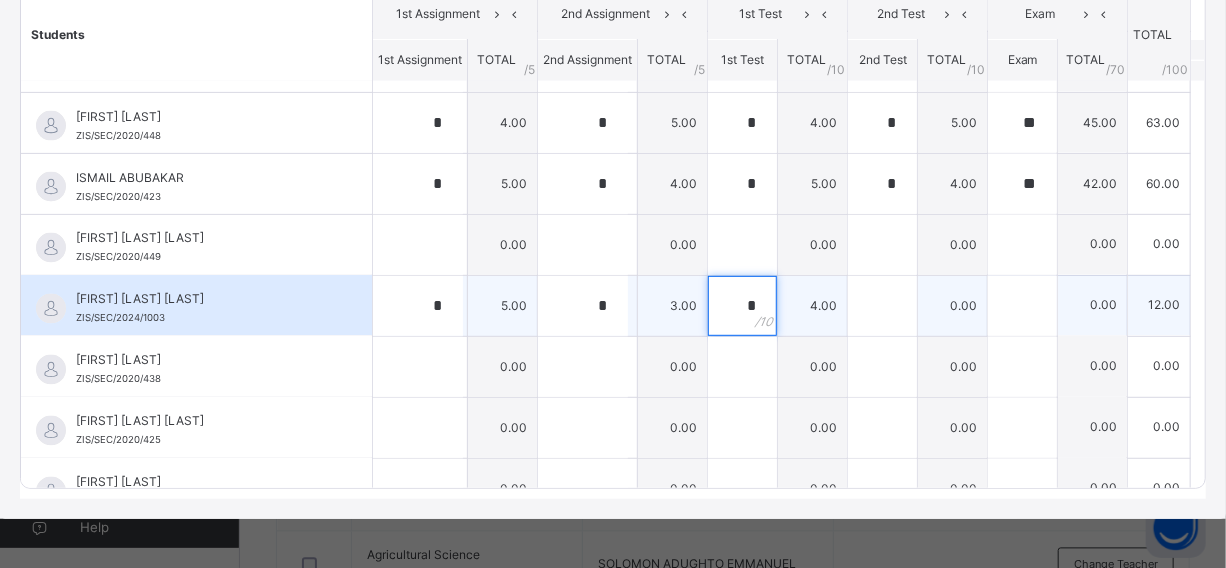 type on "*" 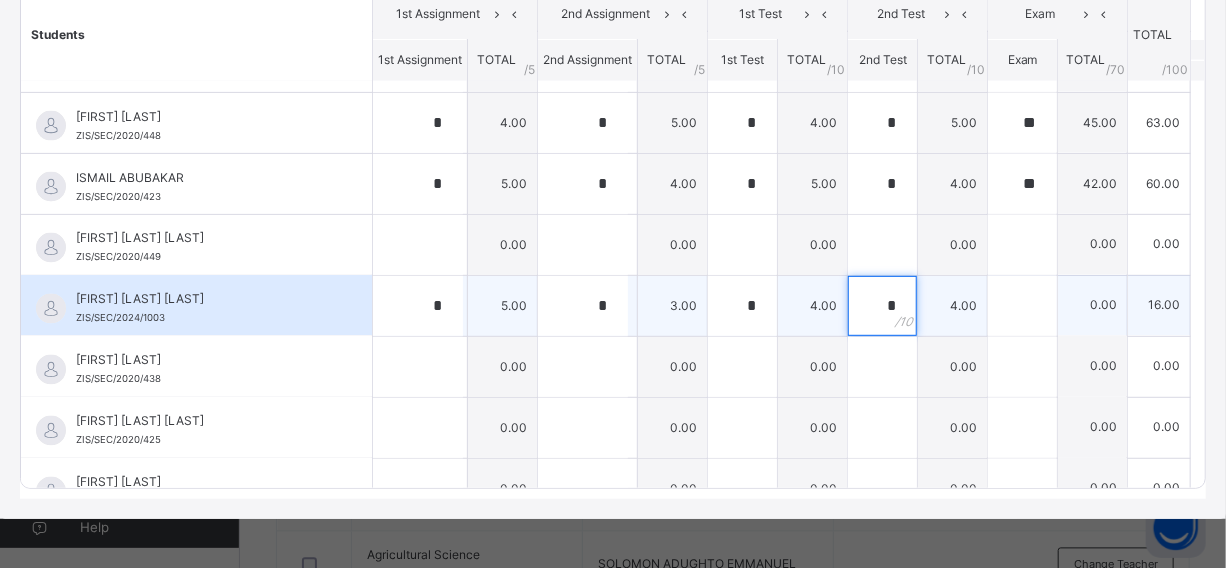 type on "*" 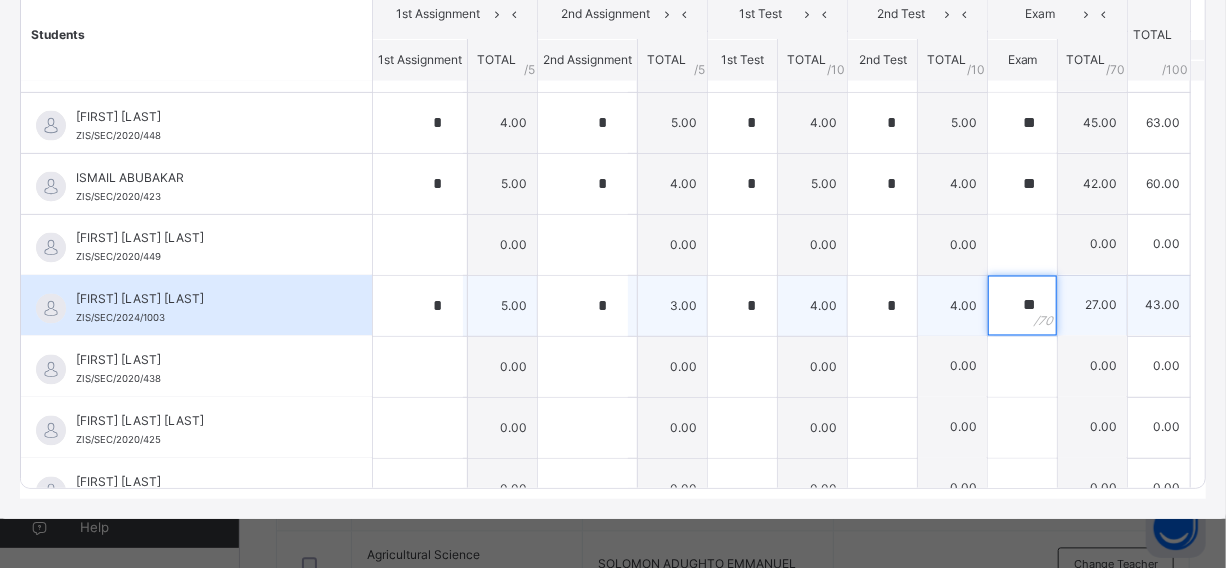 type on "**" 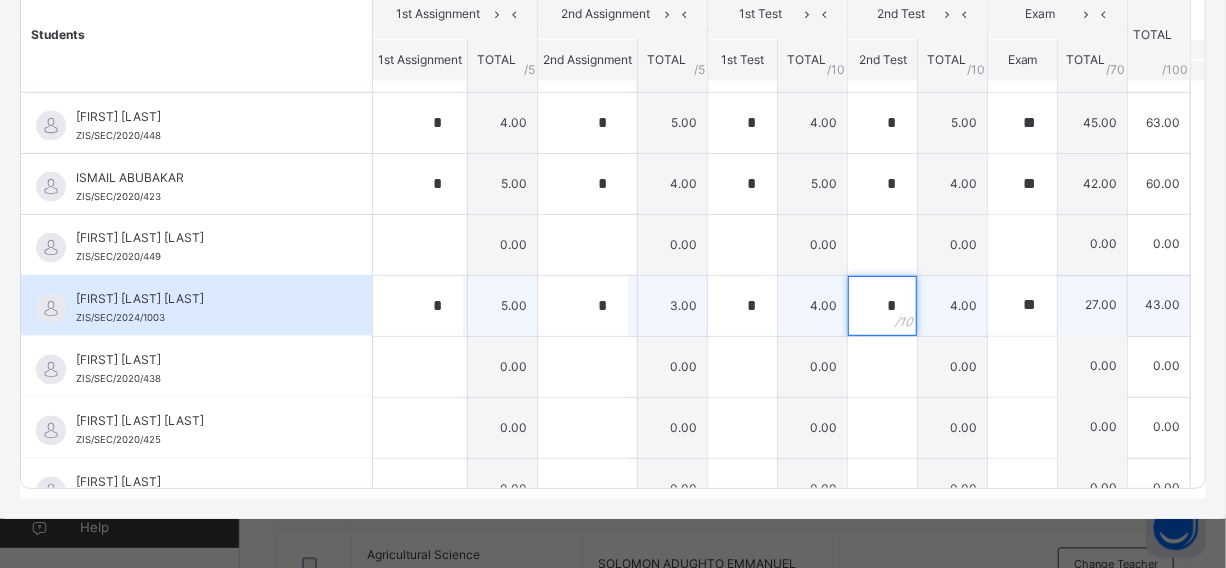 click on "*" at bounding box center (882, 306) 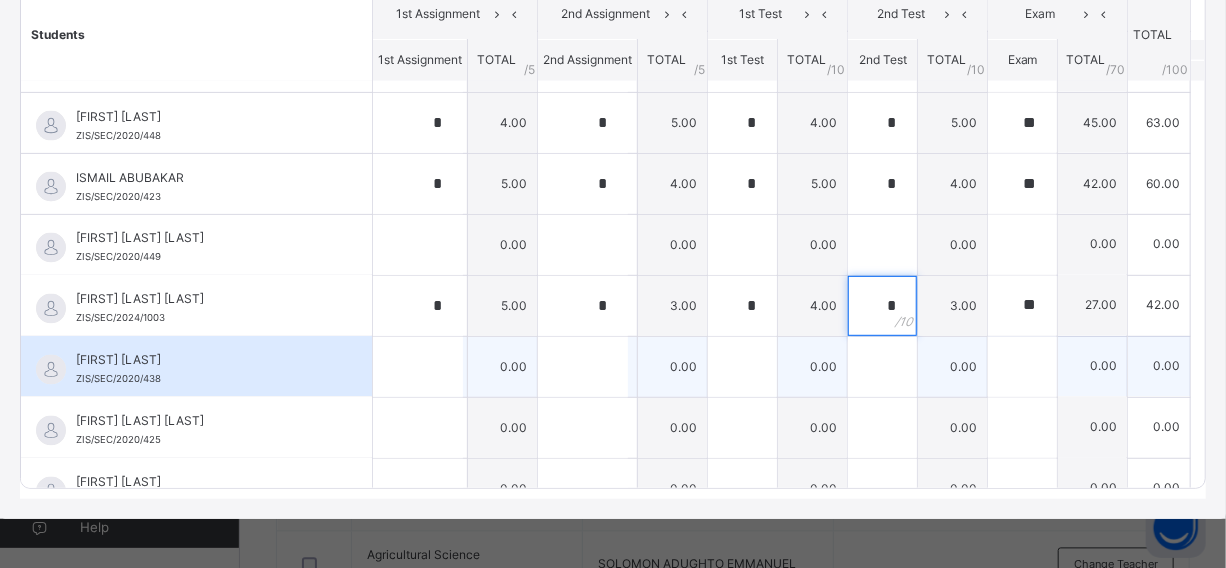 type on "*" 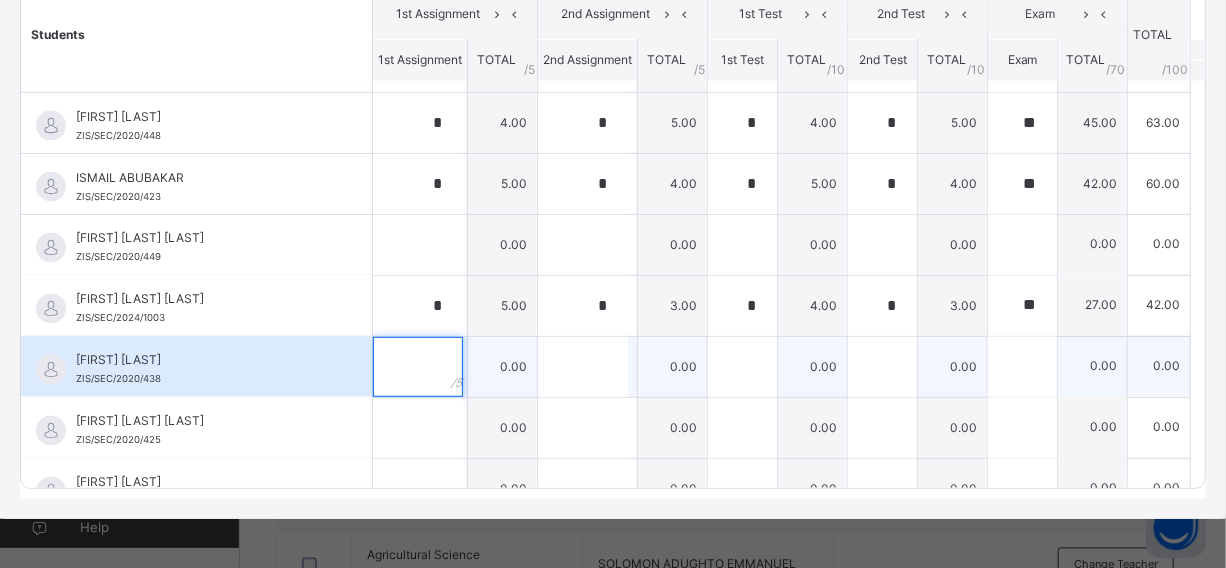 click at bounding box center (418, 367) 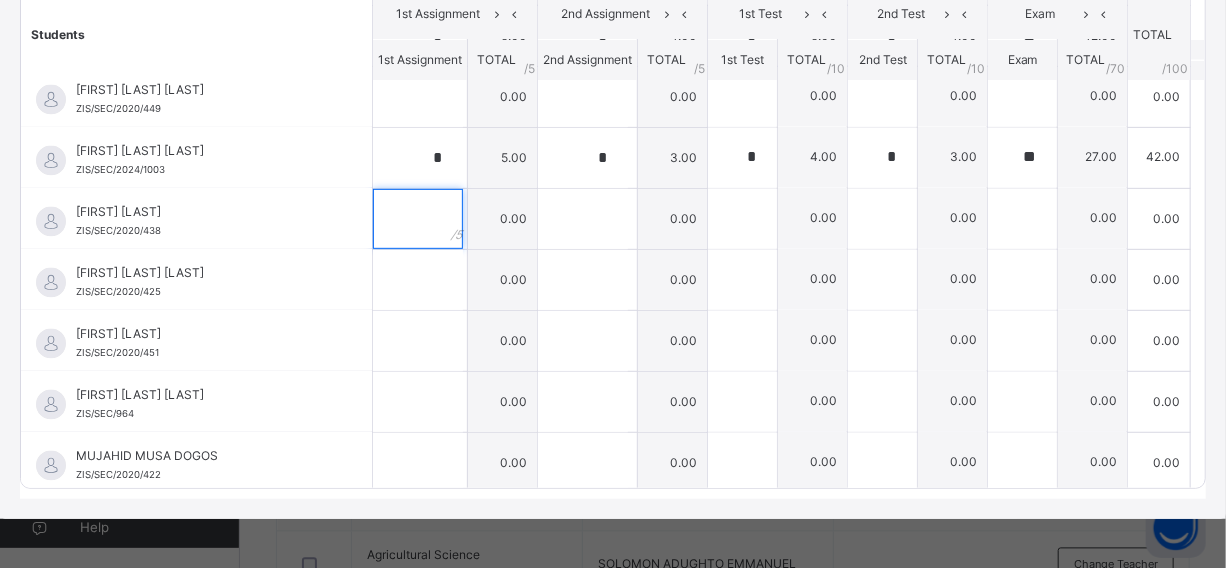 scroll, scrollTop: 1635, scrollLeft: 0, axis: vertical 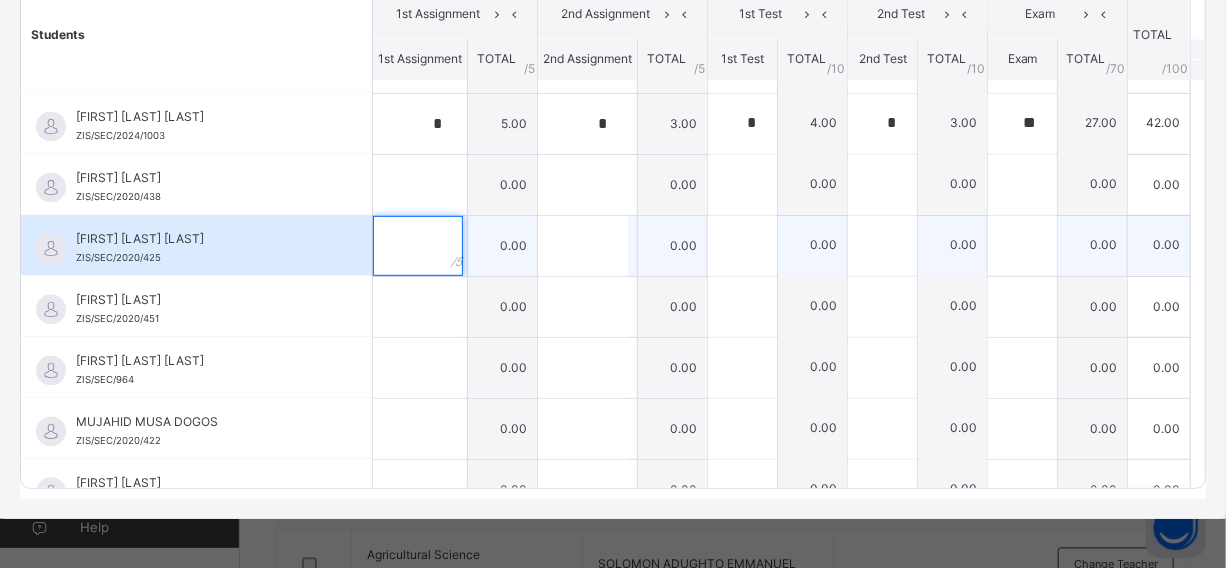 click at bounding box center (418, 246) 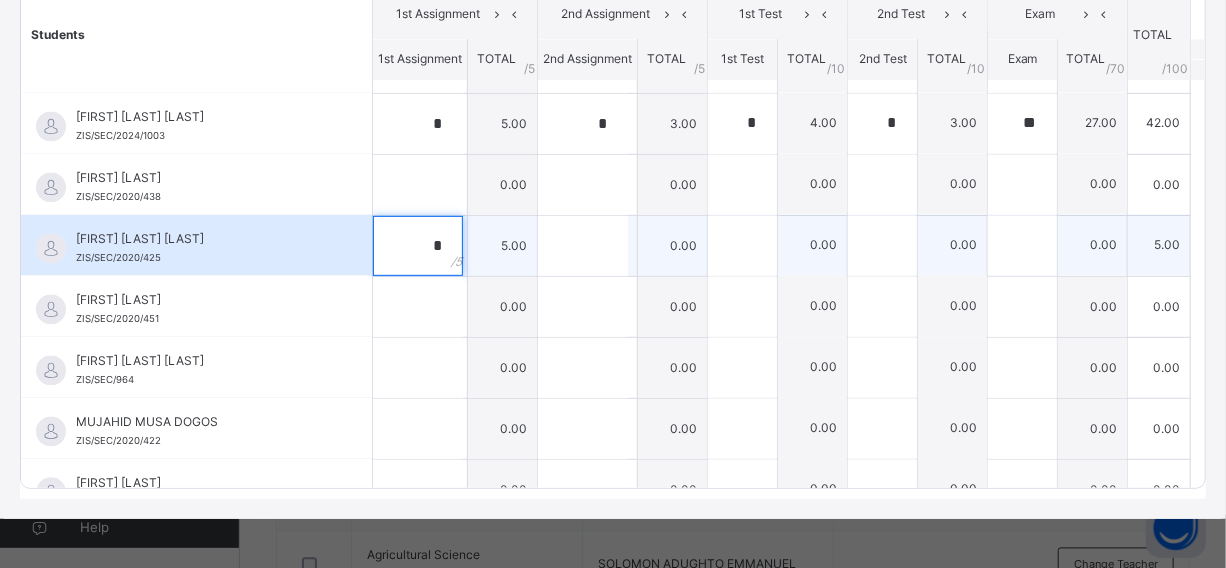 type on "*" 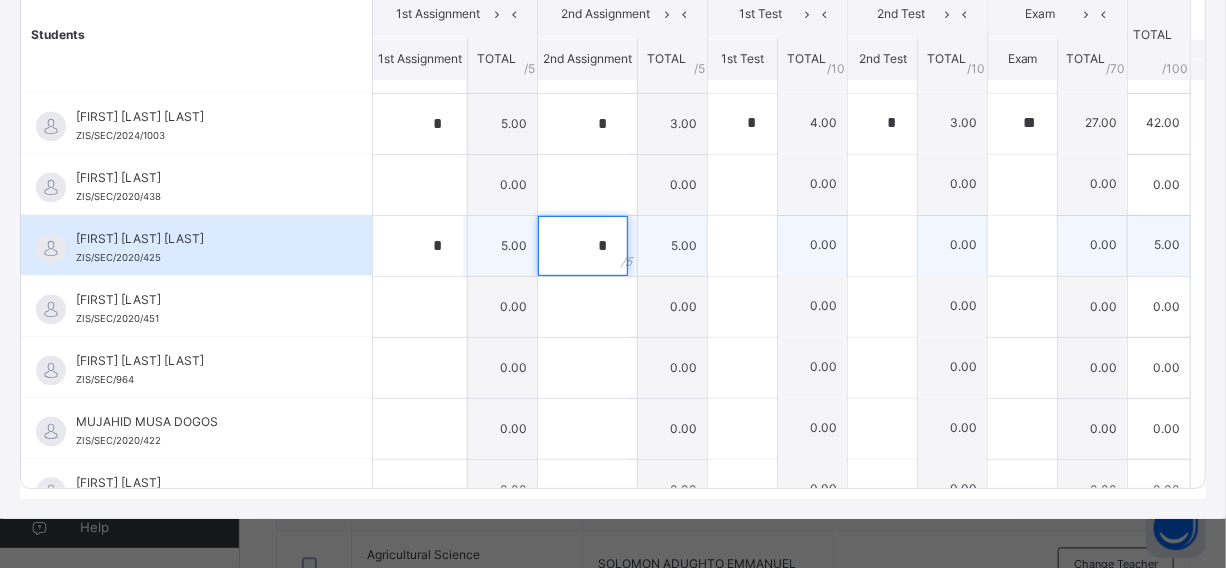 type on "*" 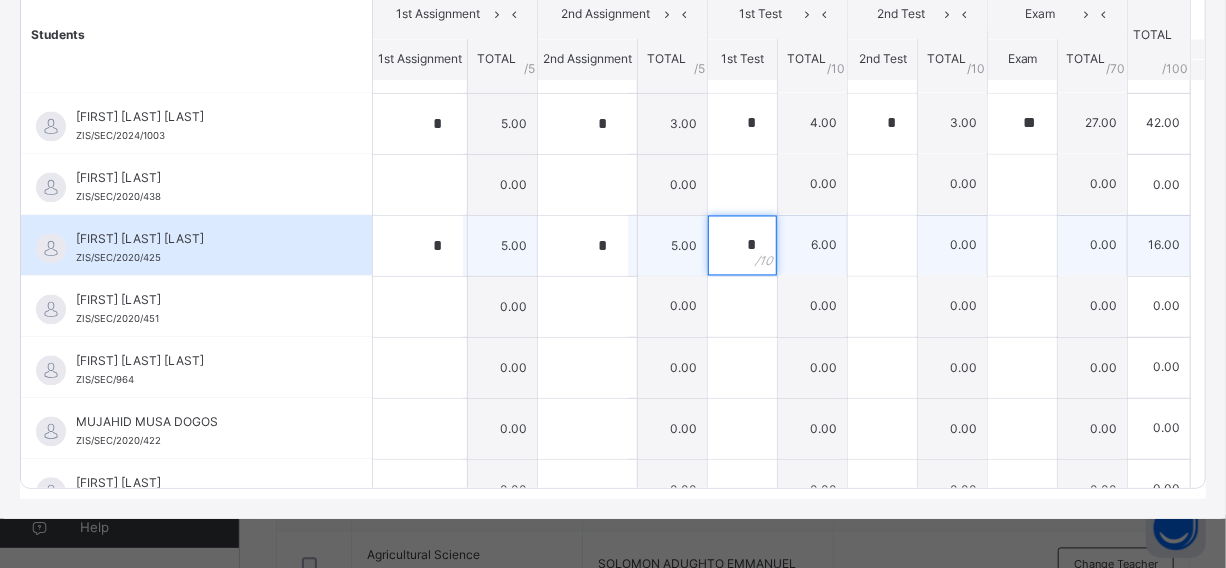 type on "*" 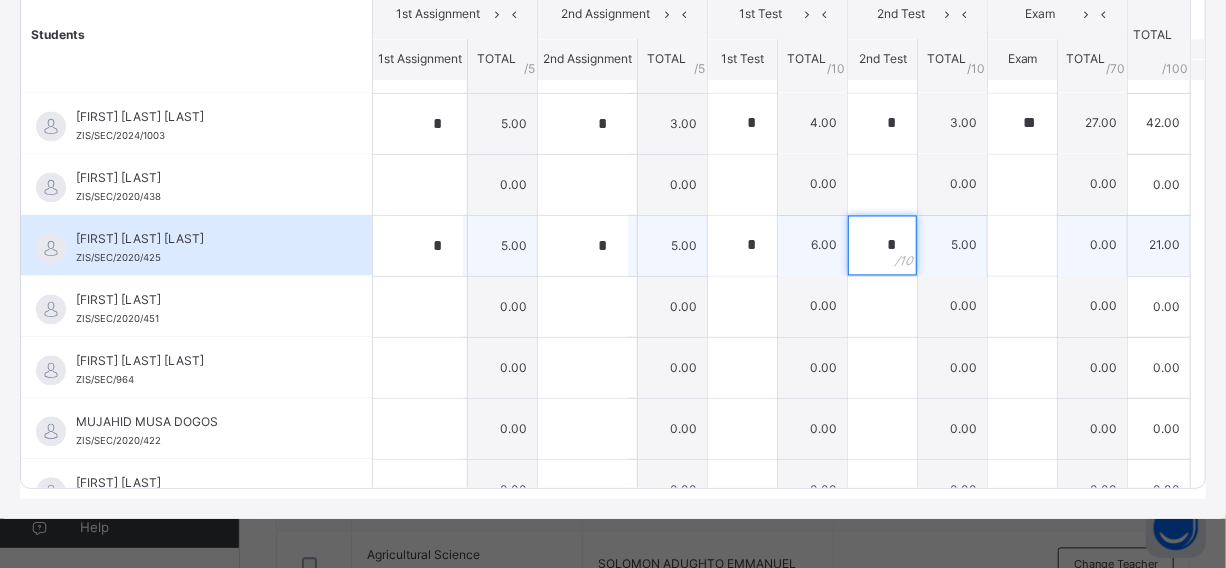 type on "*" 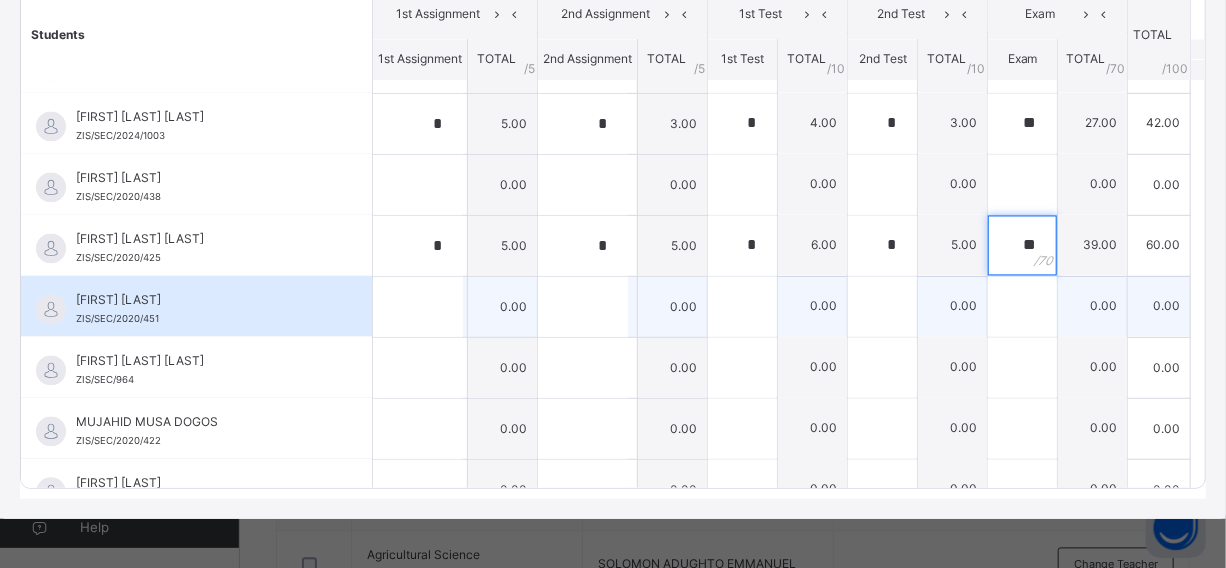 type on "**" 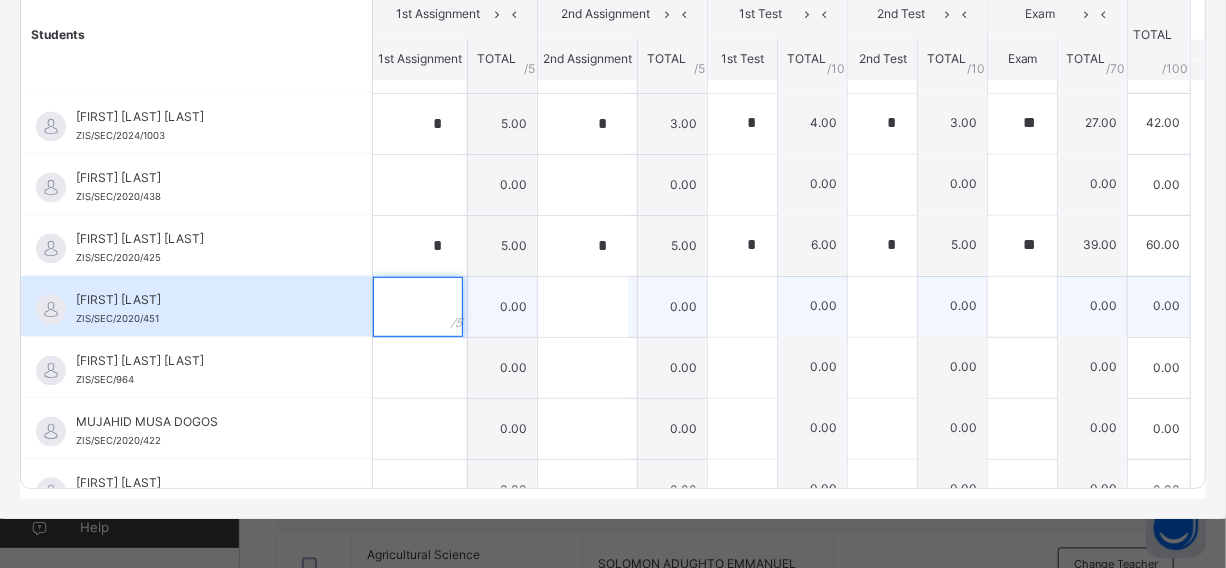 click at bounding box center (418, 307) 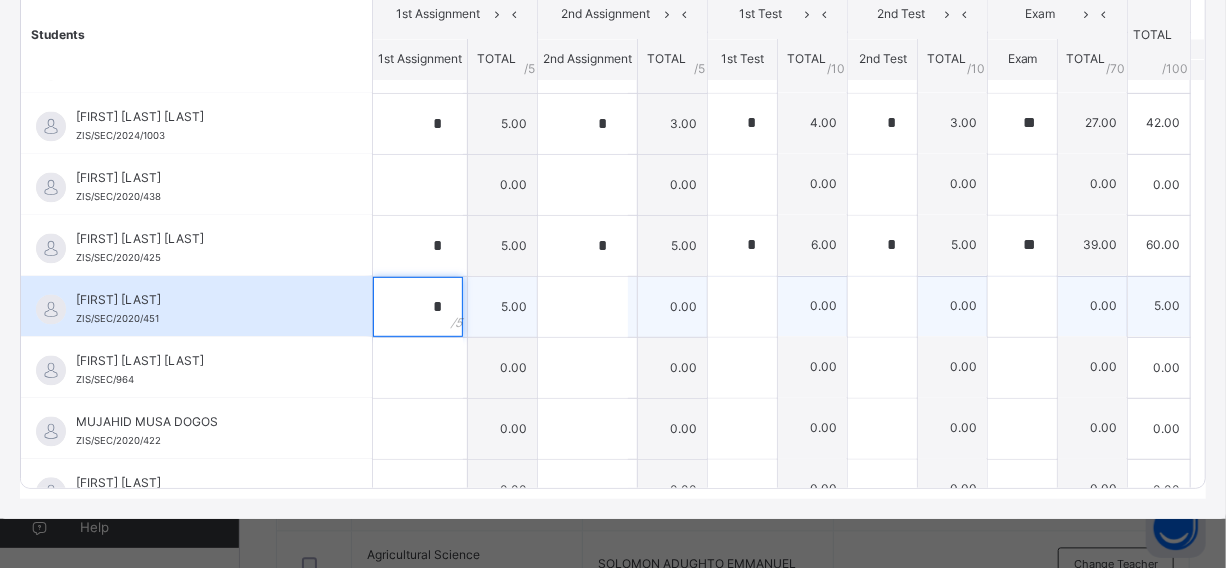 type on "*" 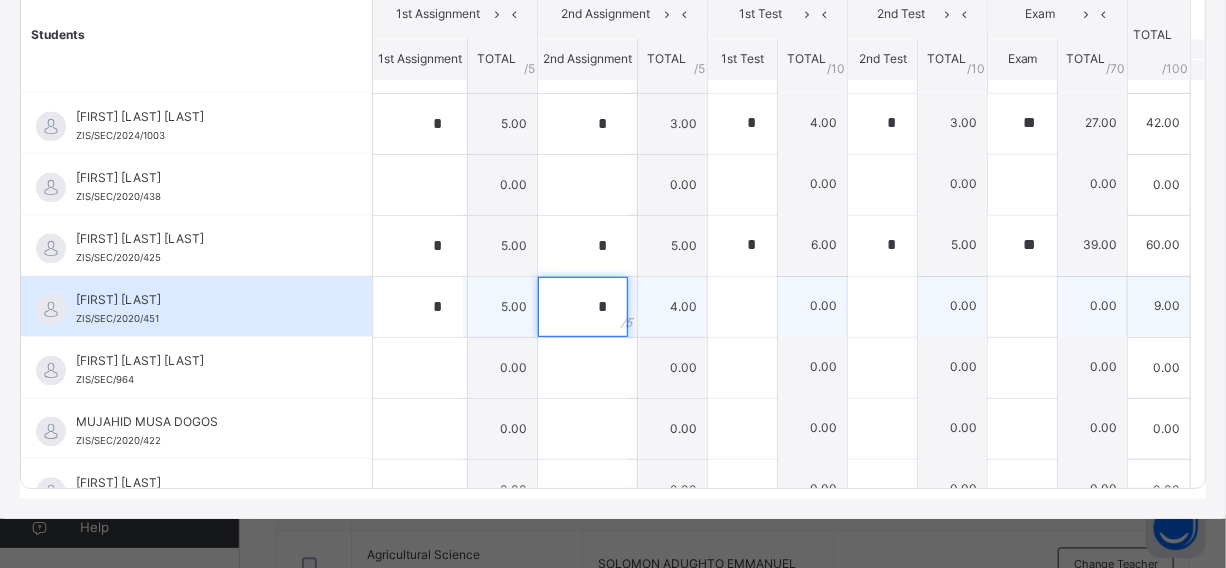 type on "*" 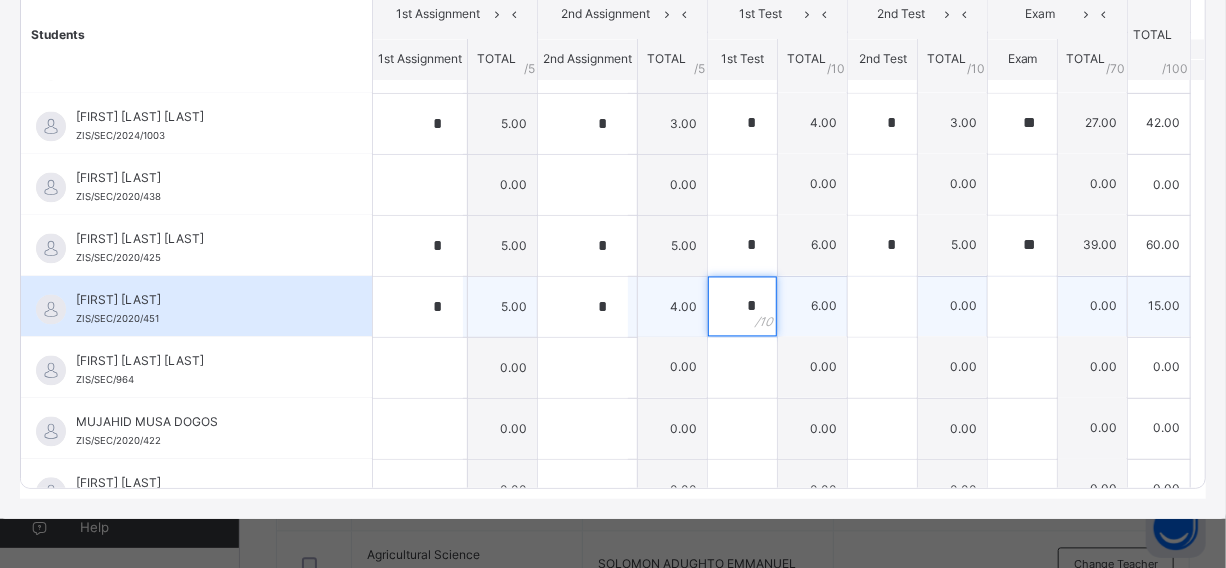 type on "*" 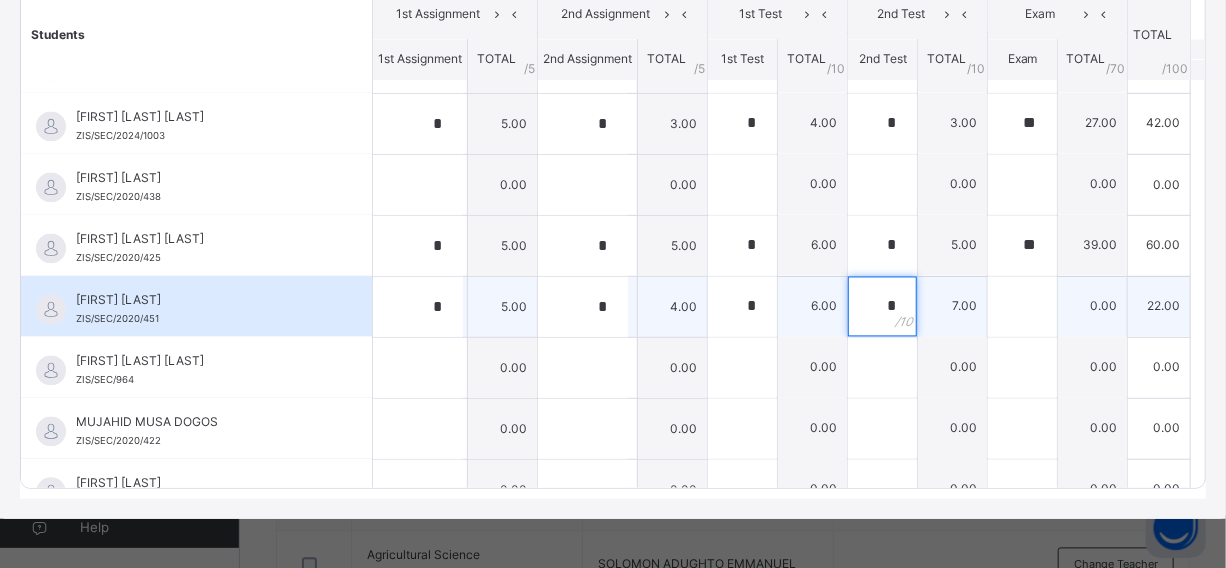 type on "*" 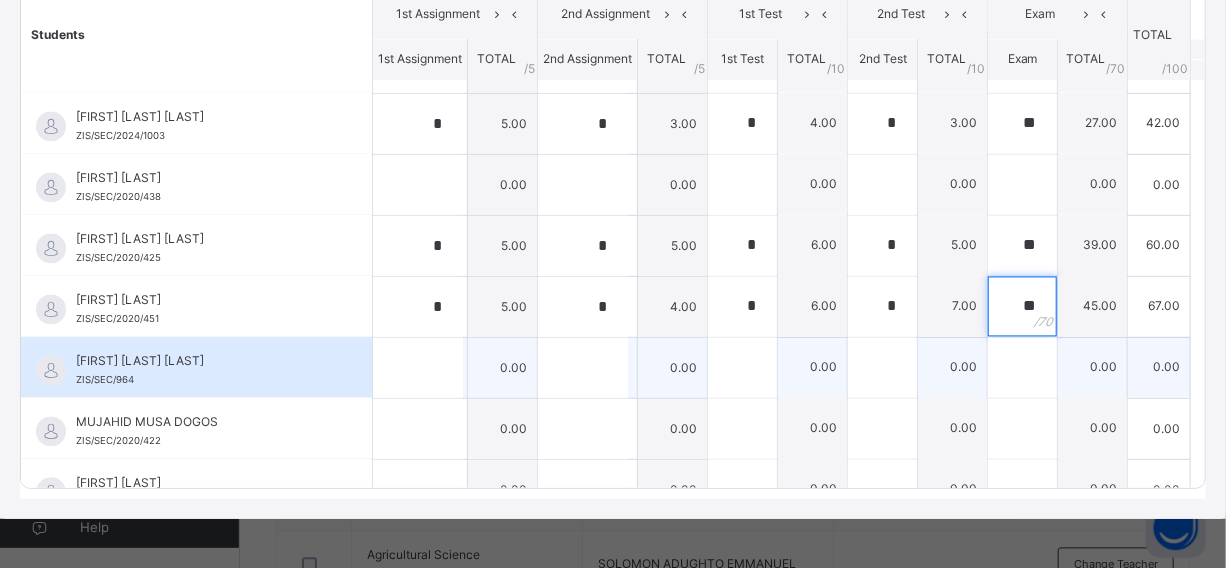 type on "**" 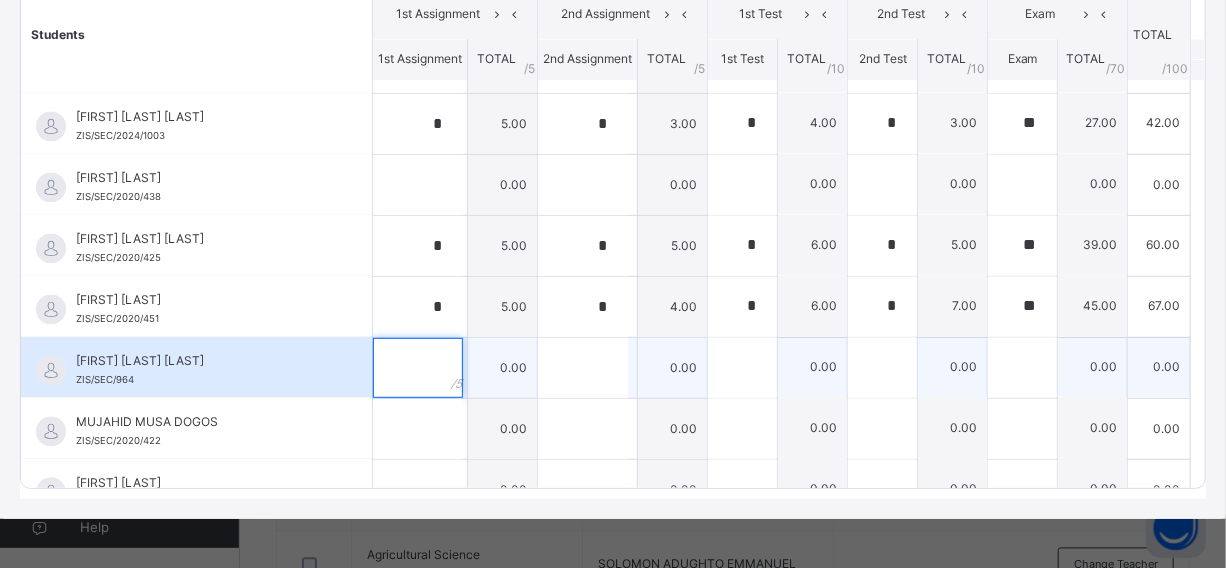 click at bounding box center (420, 368) 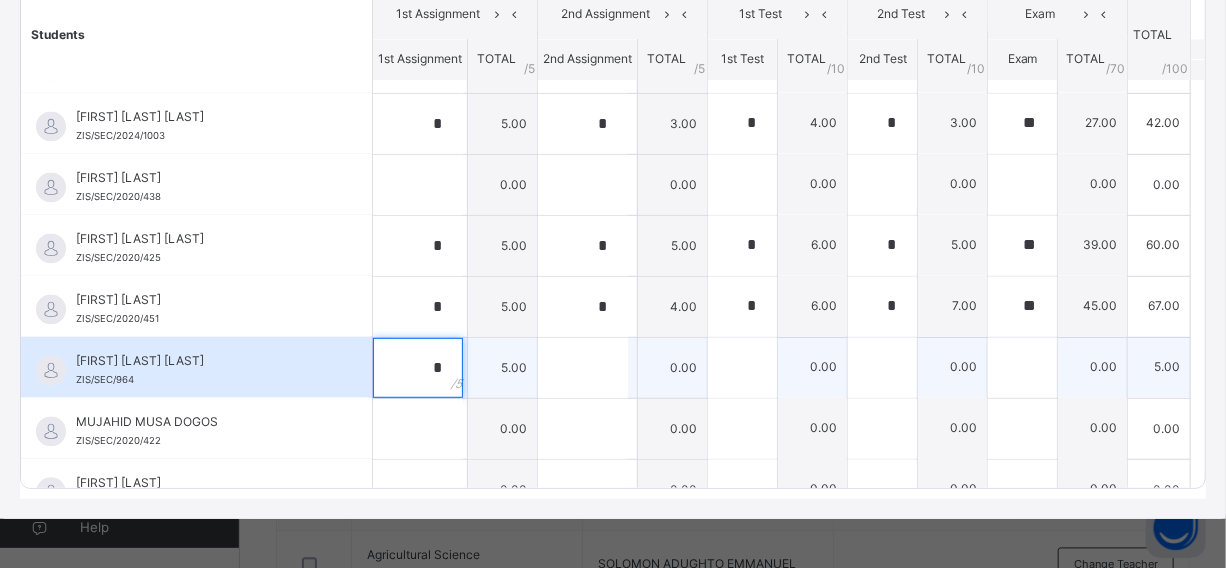 type on "*" 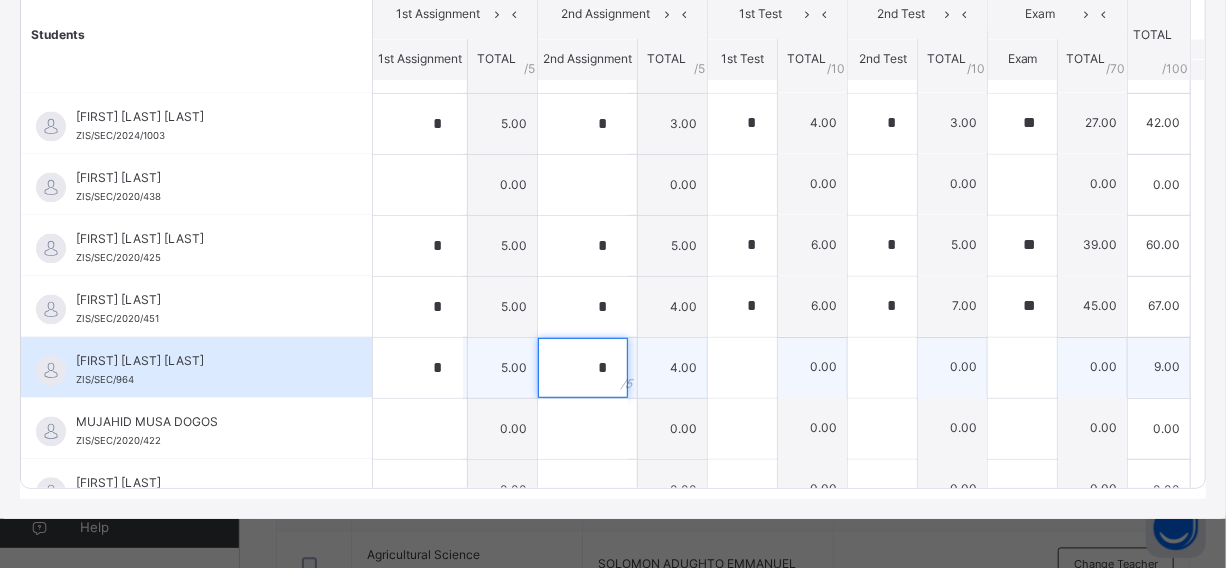 type on "*" 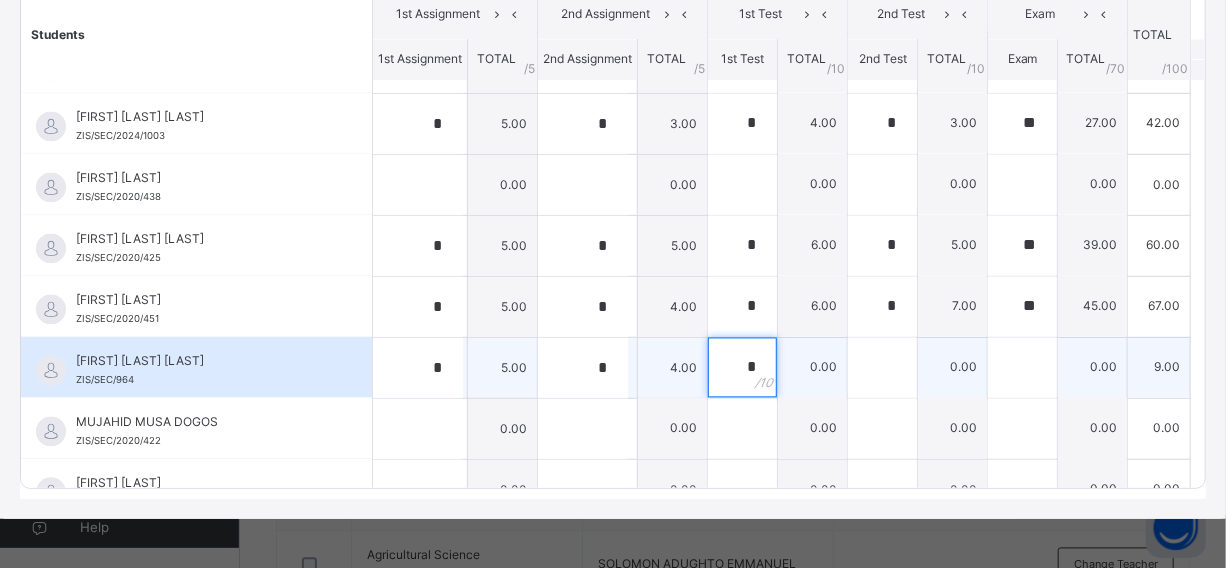 type on "*" 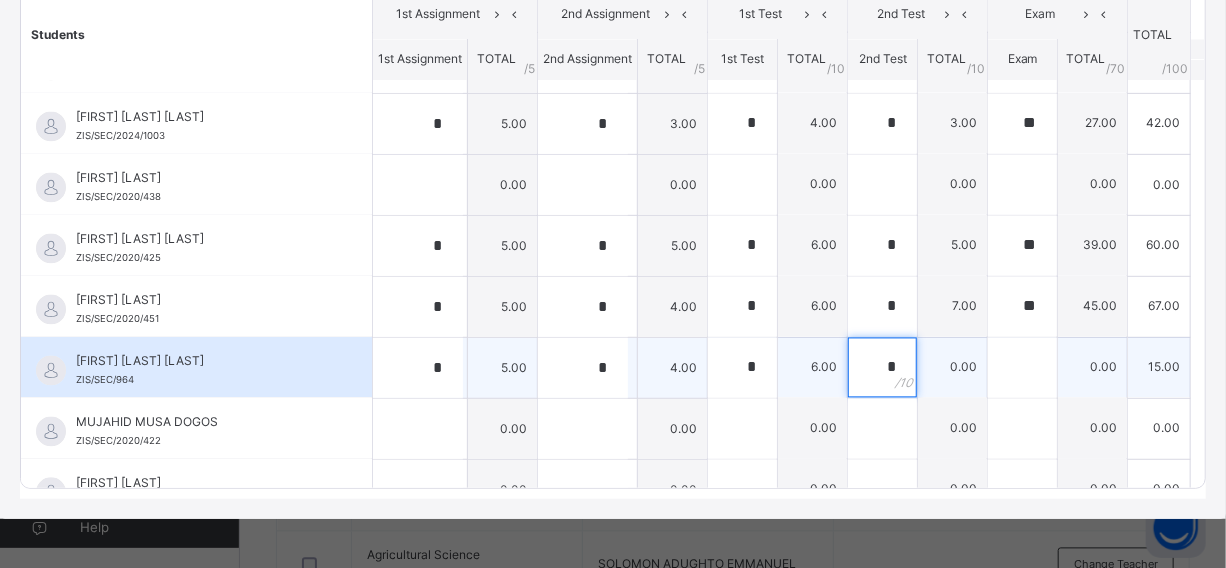 type on "*" 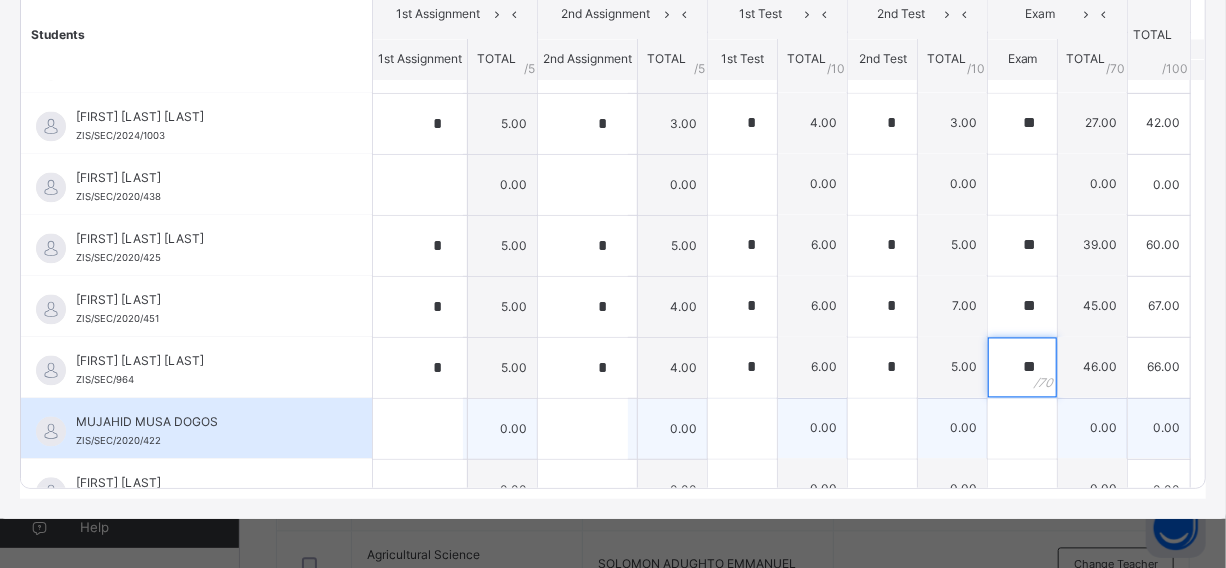 type on "**" 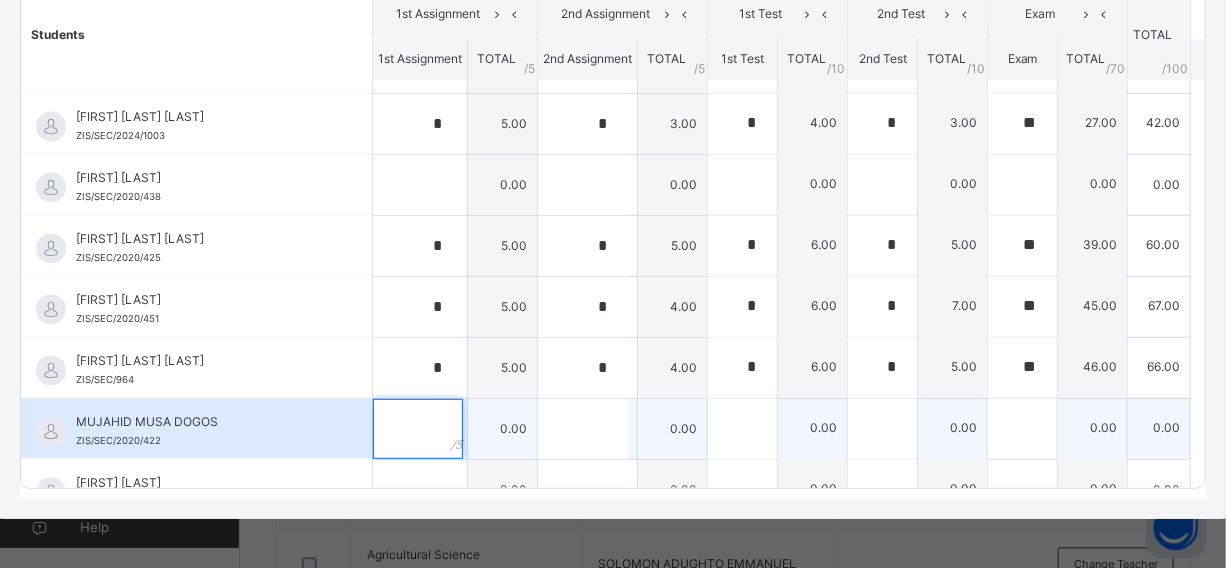 click at bounding box center (418, 429) 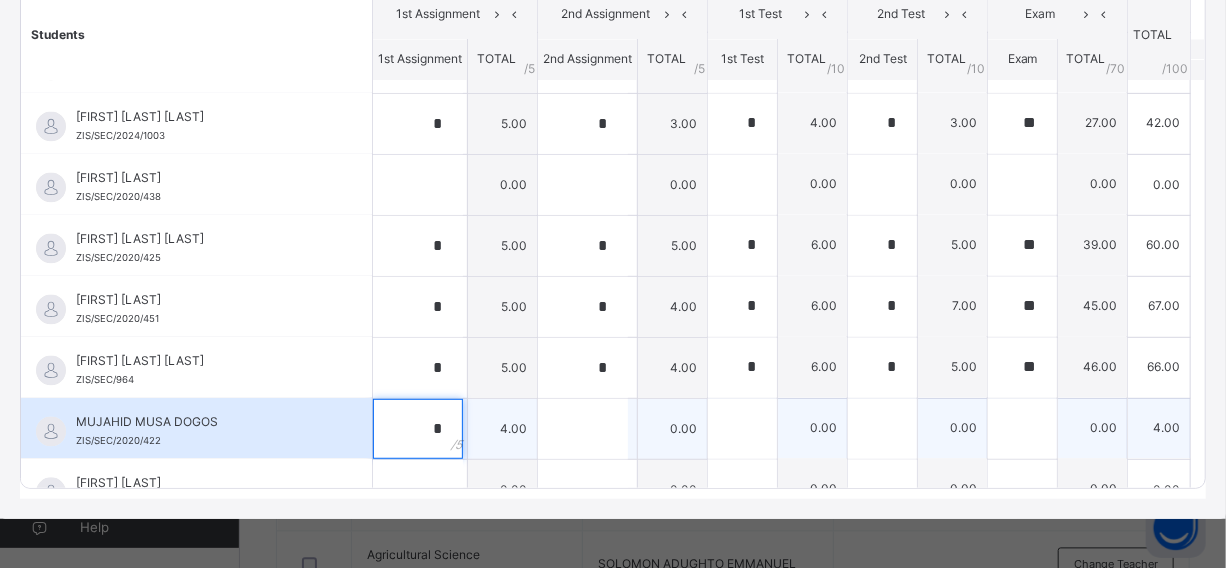 type on "*" 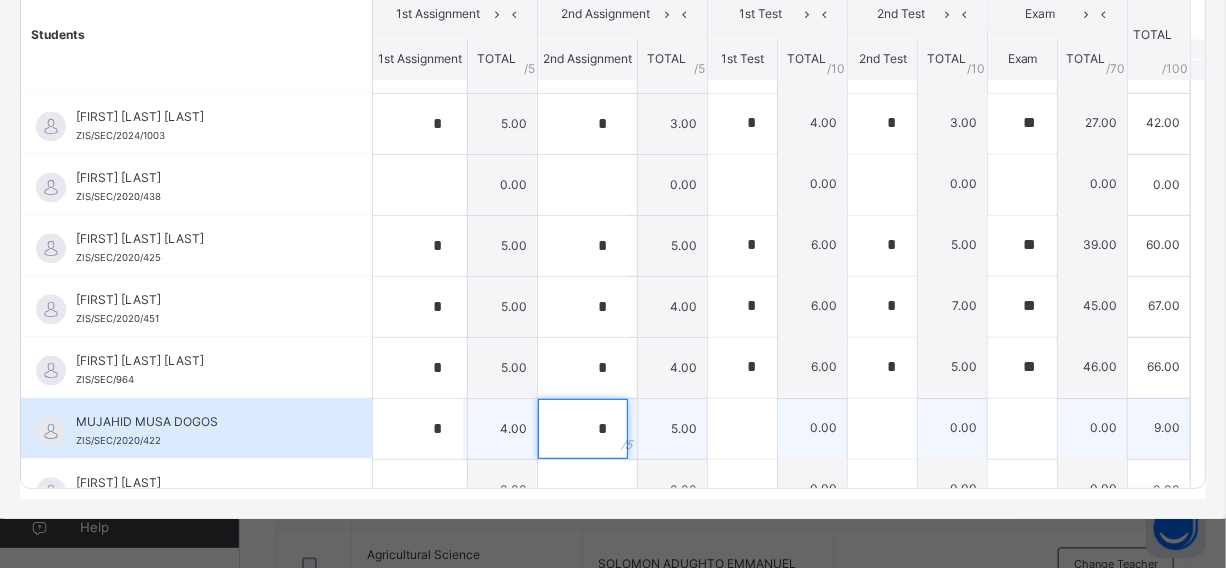 type on "*" 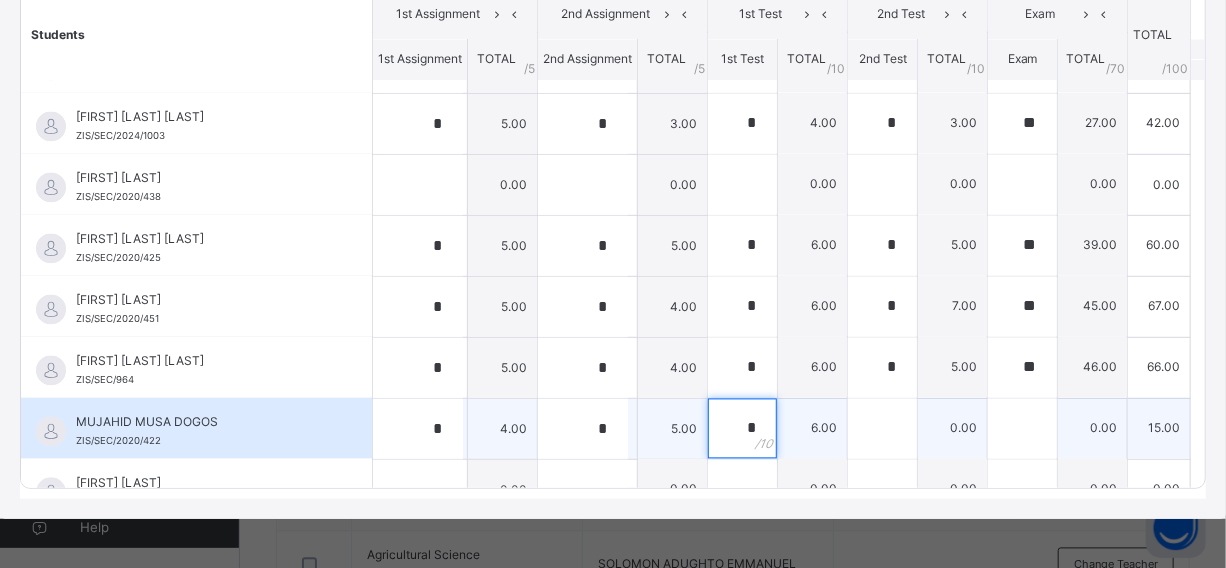 type on "*" 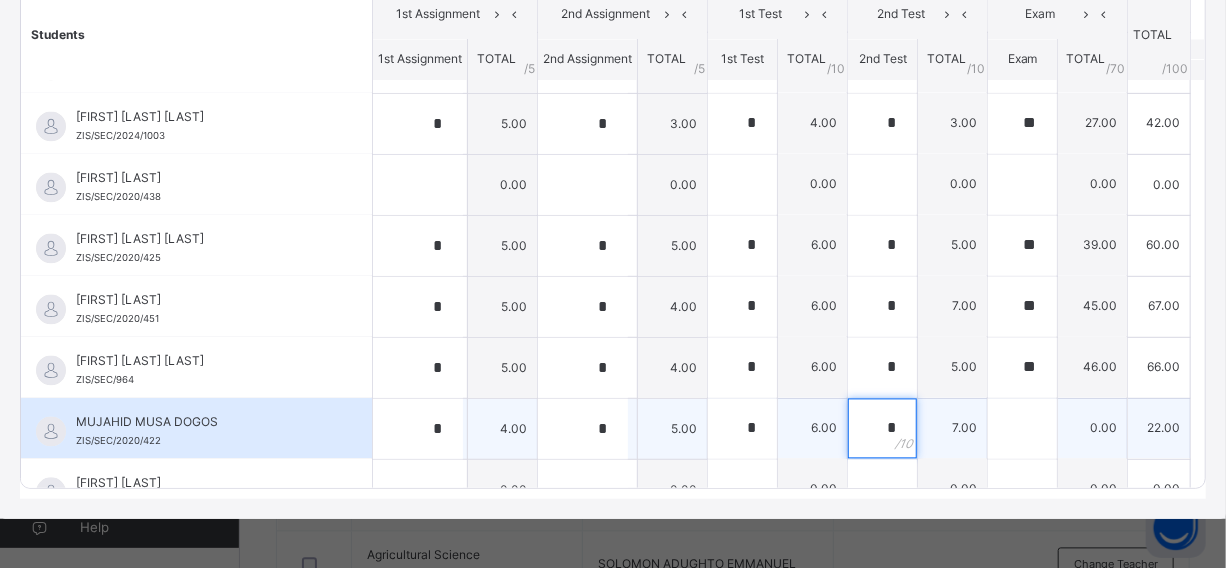 type on "*" 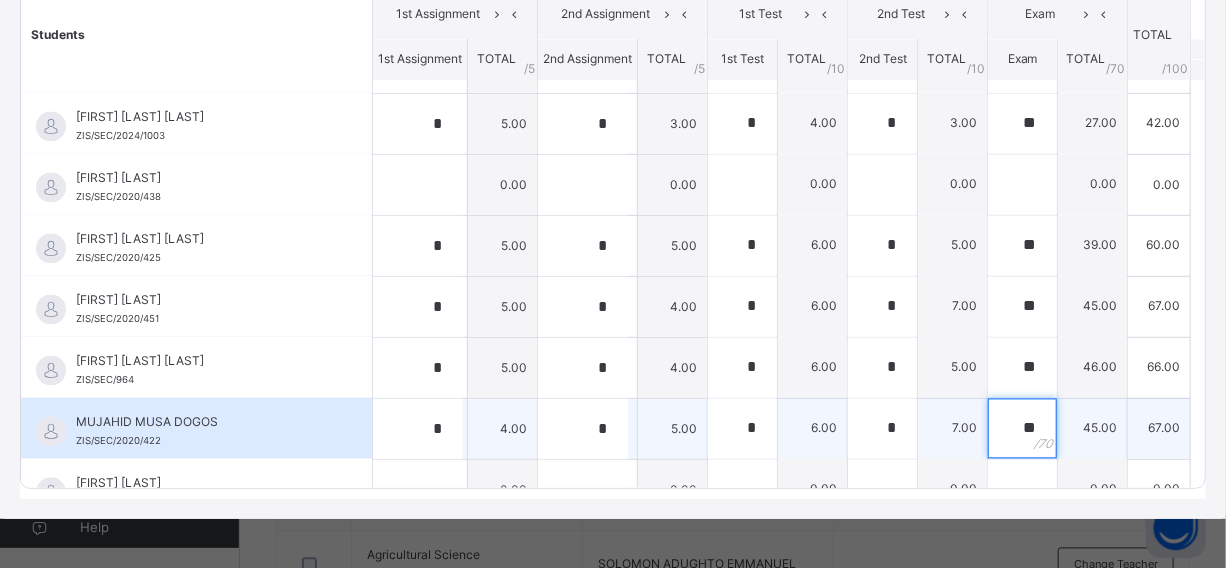 type on "**" 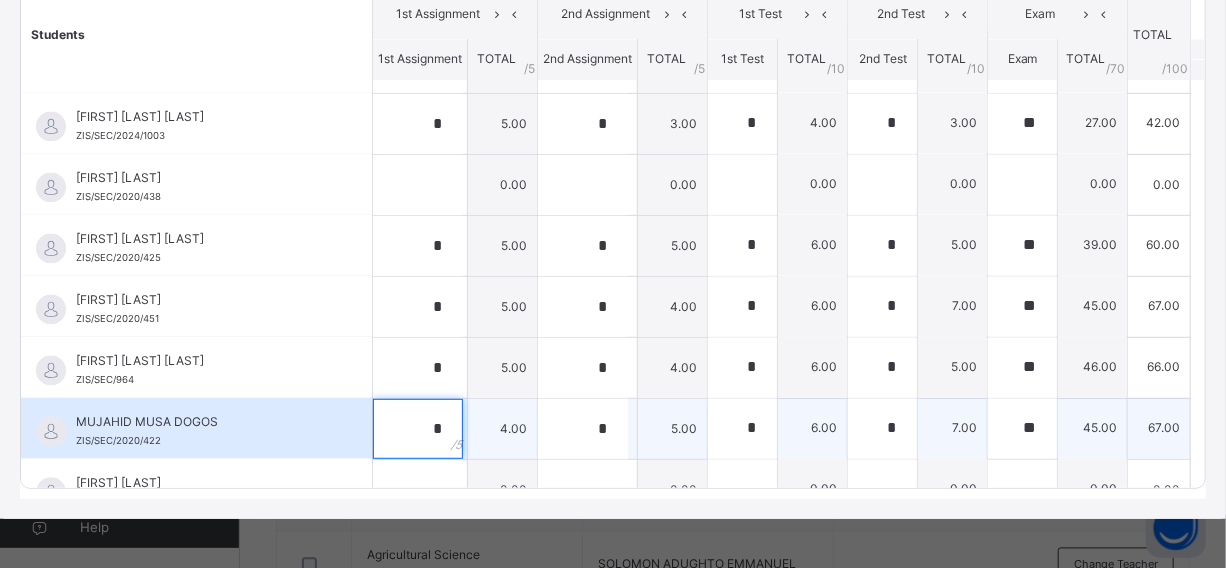 click on "*" at bounding box center (420, 429) 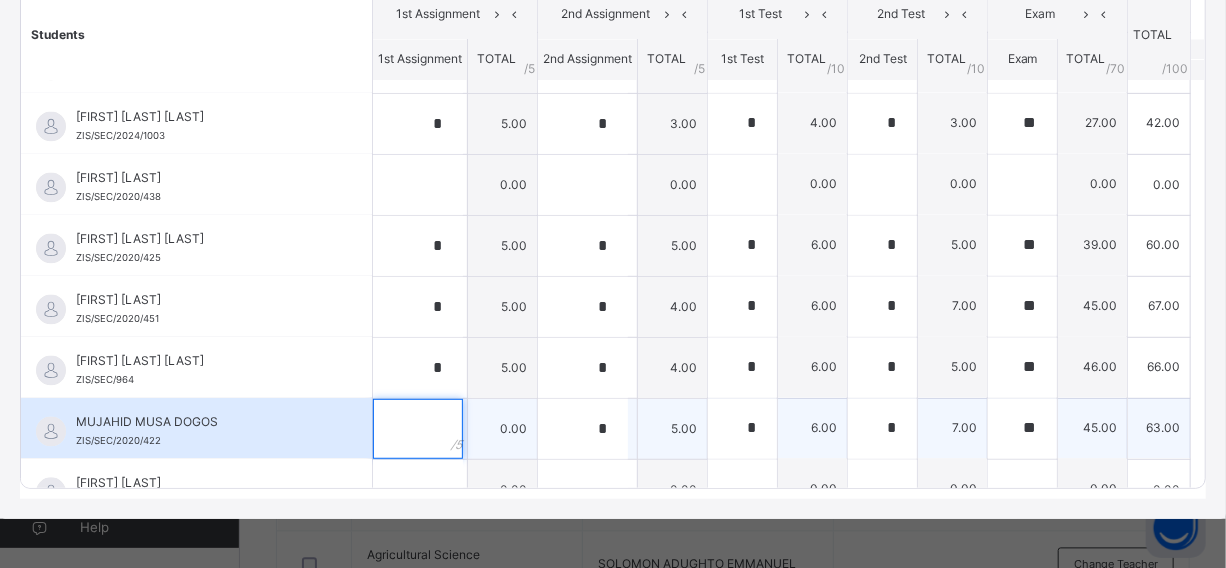 click at bounding box center [420, 429] 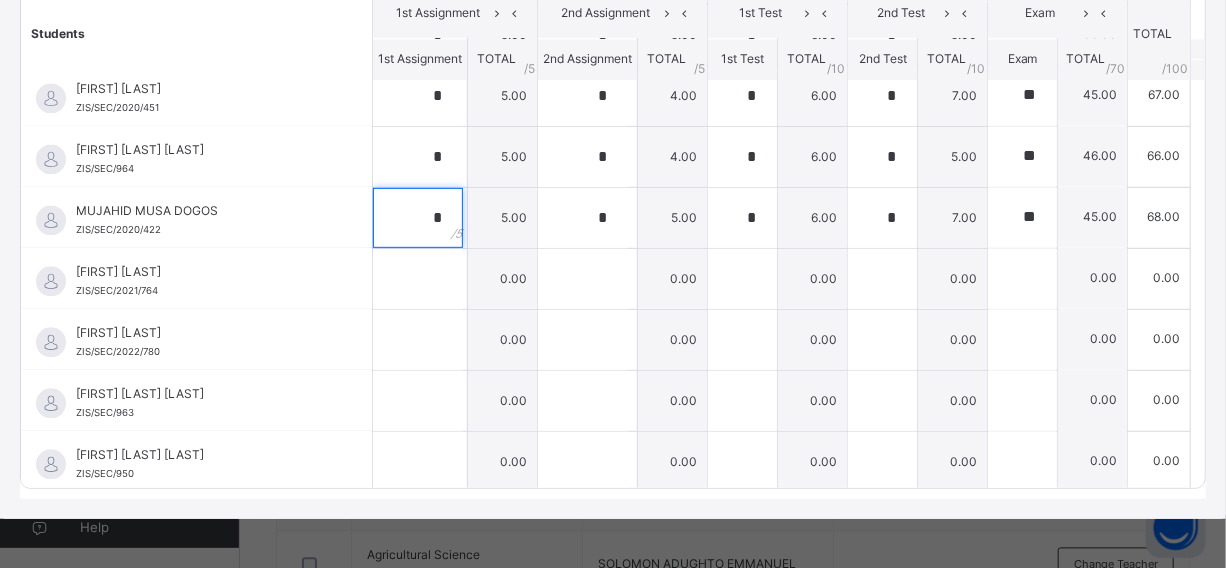 scroll, scrollTop: 1850, scrollLeft: 0, axis: vertical 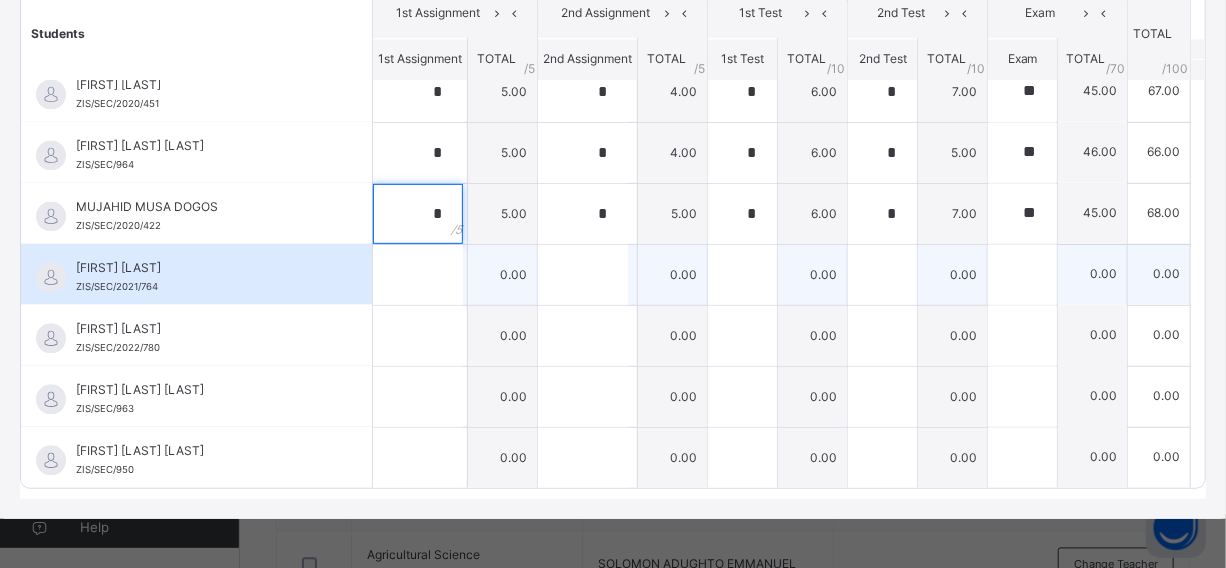 type on "*" 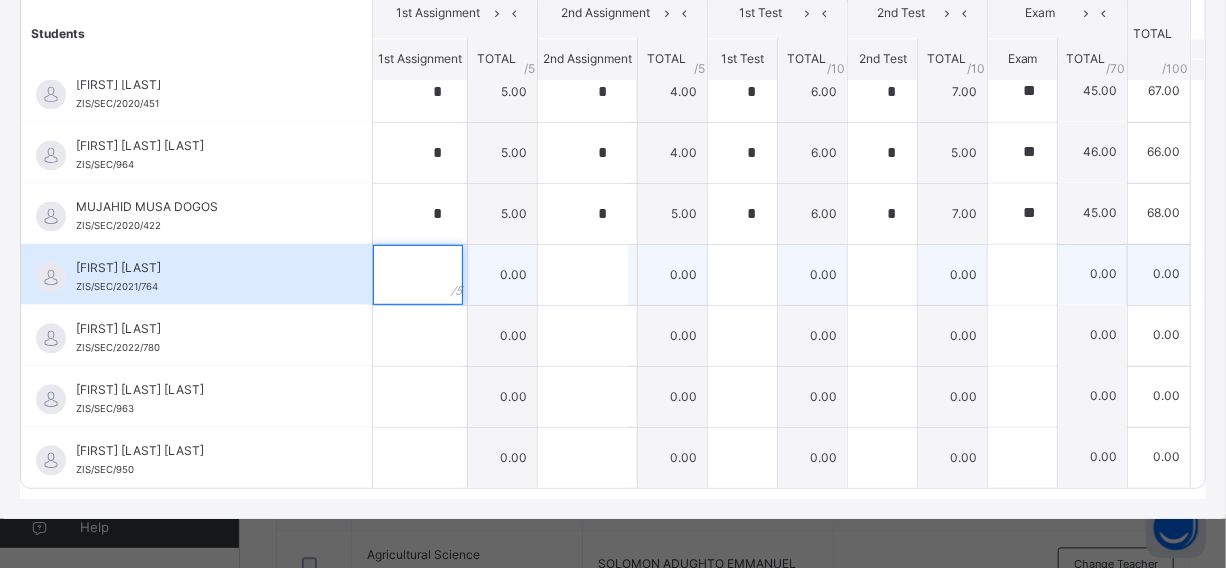 click at bounding box center [418, 275] 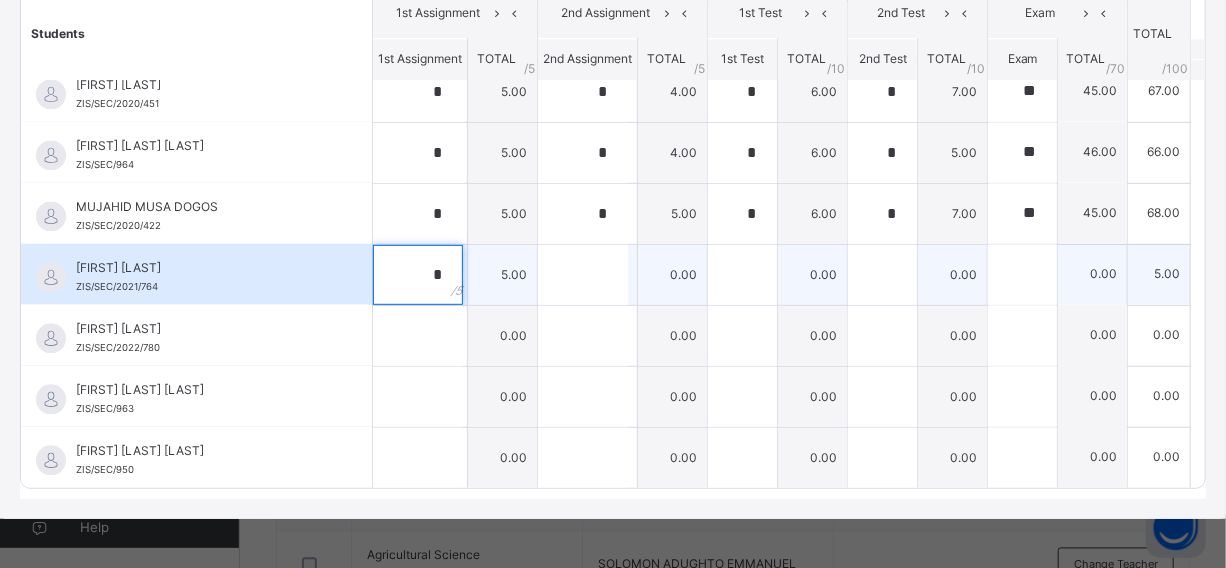 type on "*" 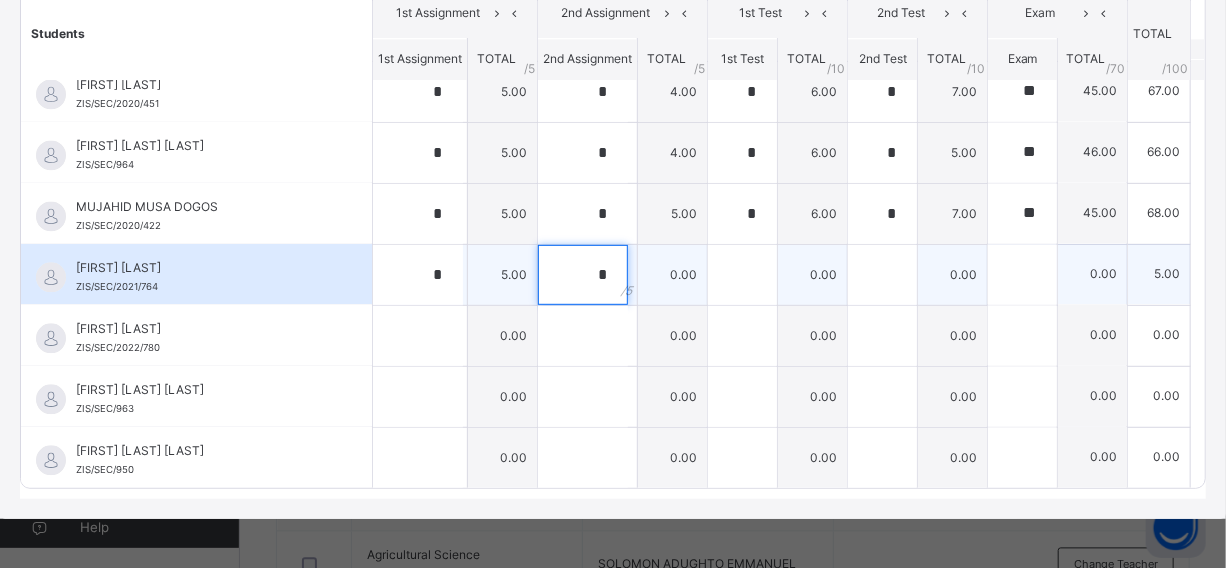 type on "*" 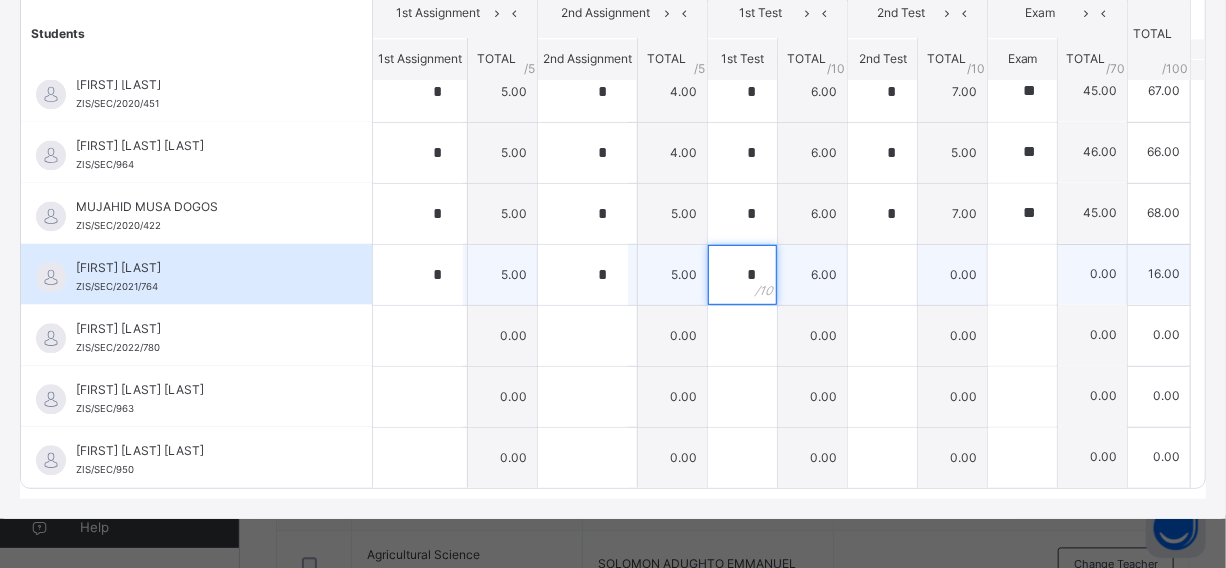 type on "*" 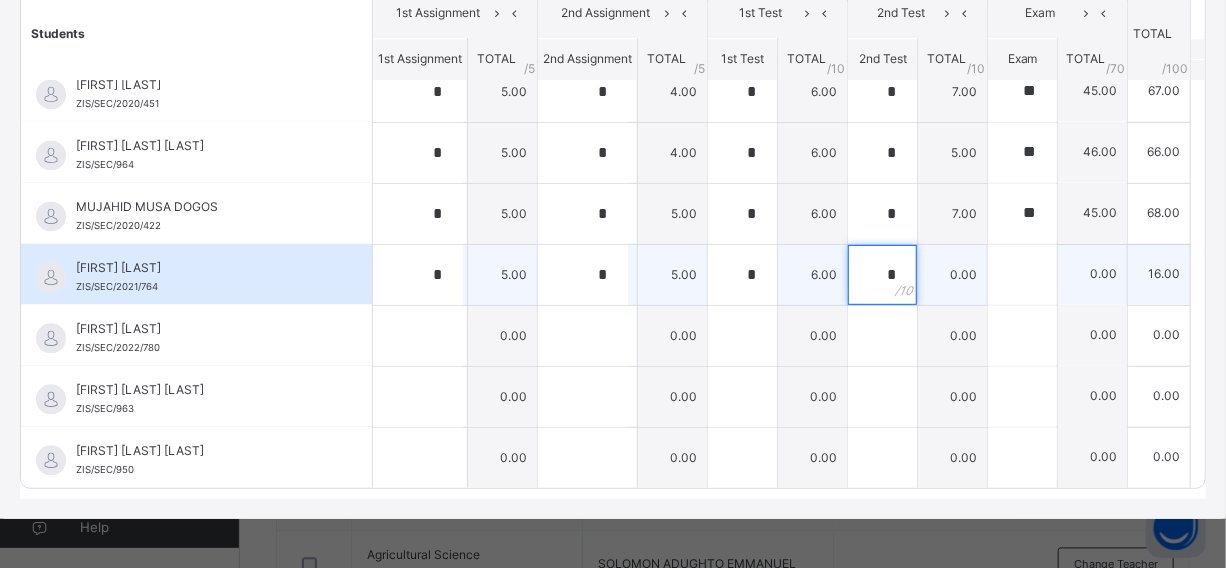 type on "*" 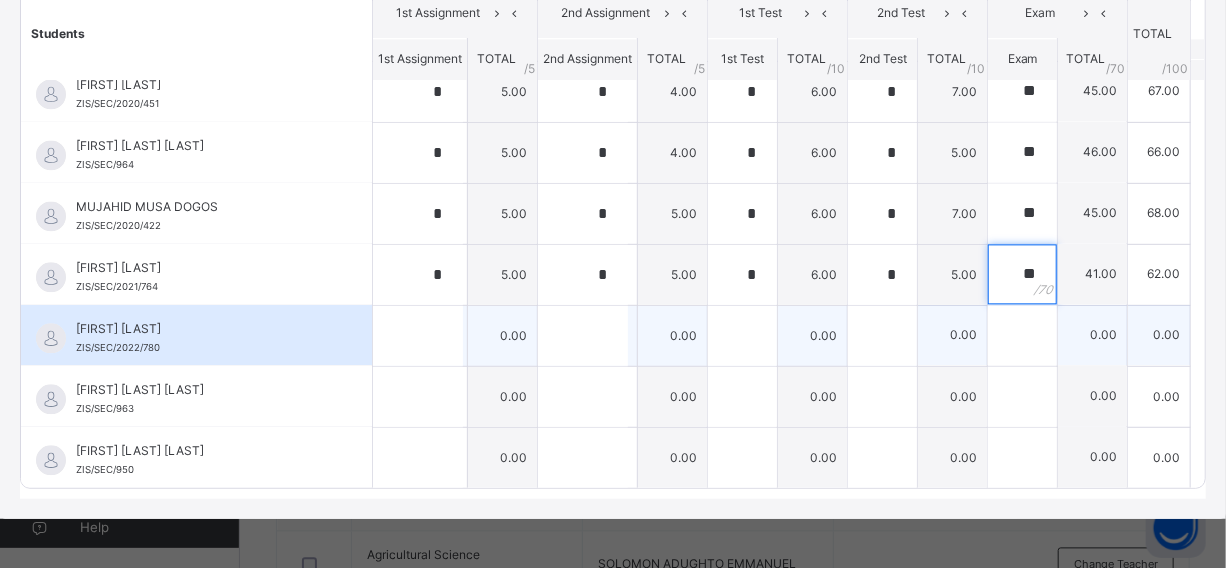 type on "**" 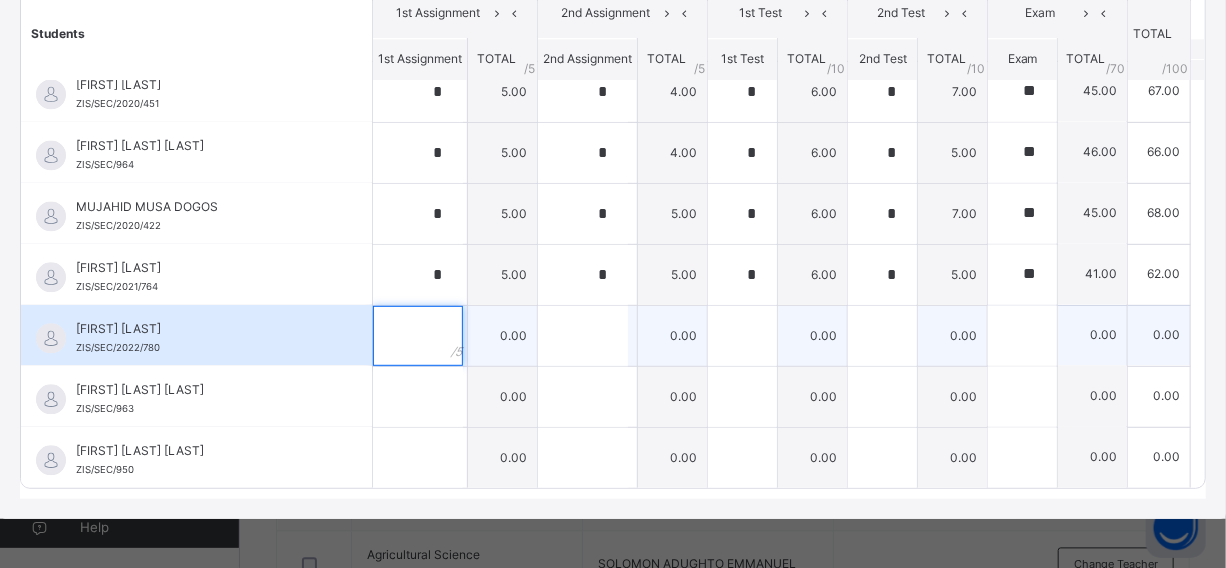 click at bounding box center (418, 336) 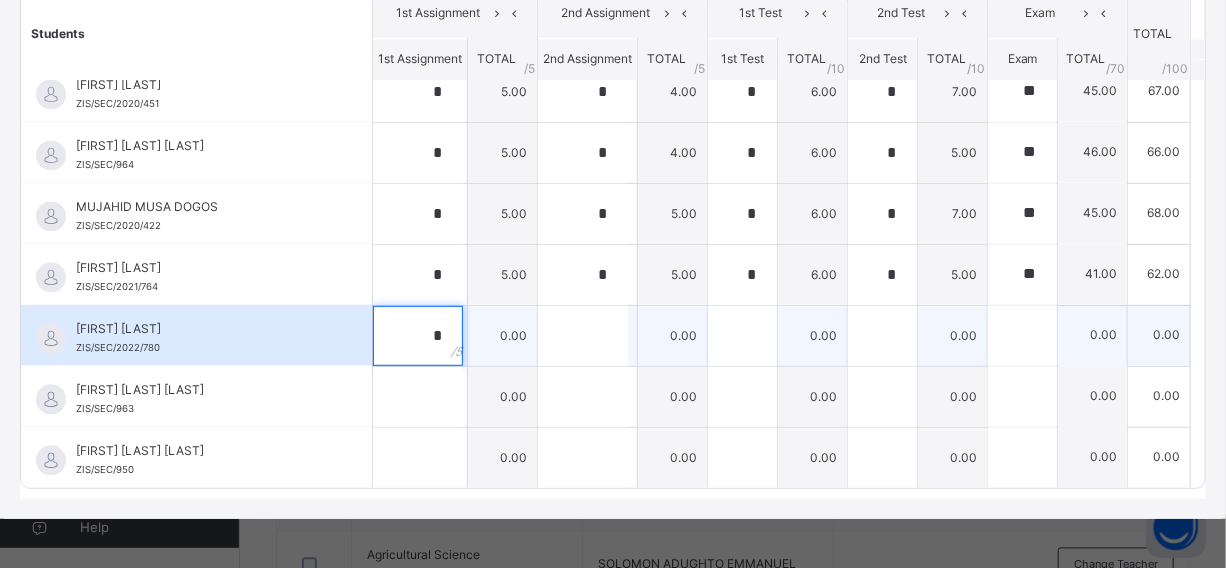 type on "*" 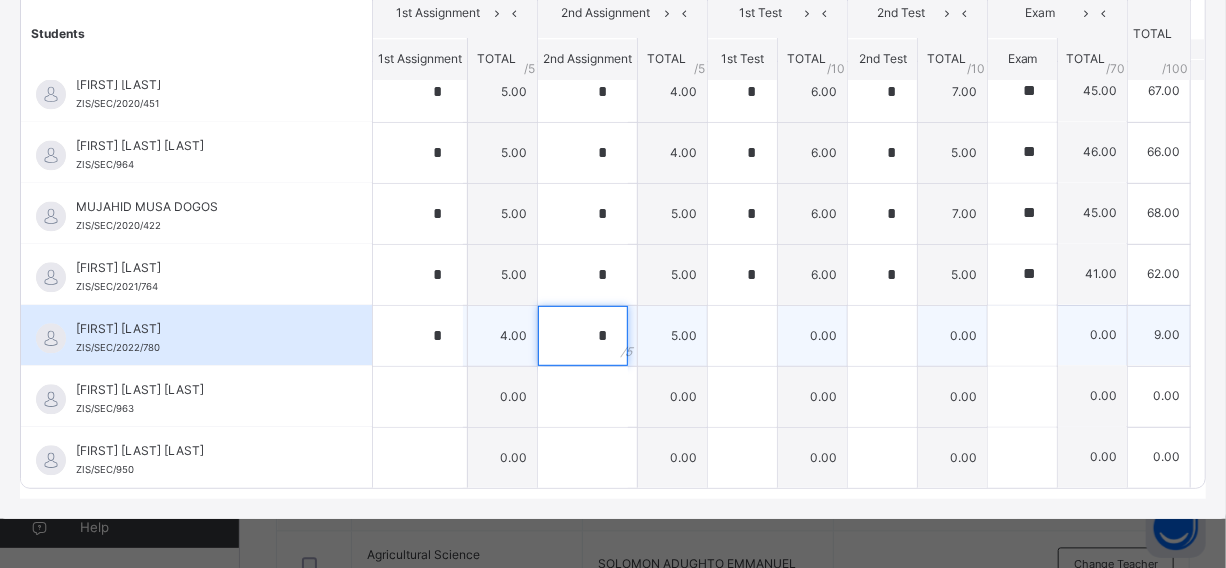 type on "*" 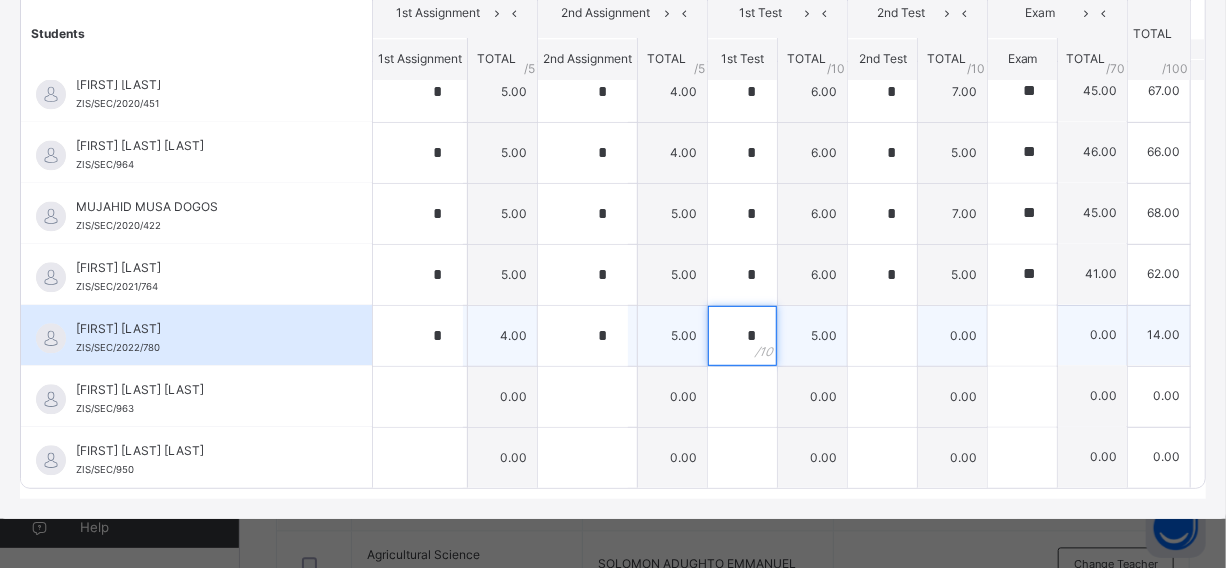 type on "*" 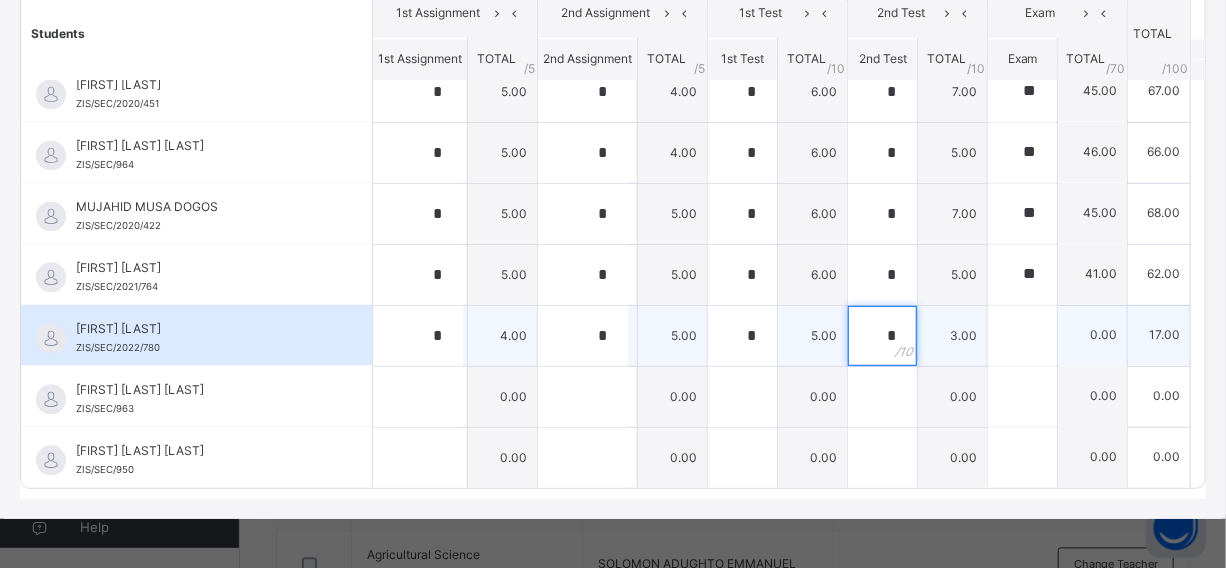 type on "*" 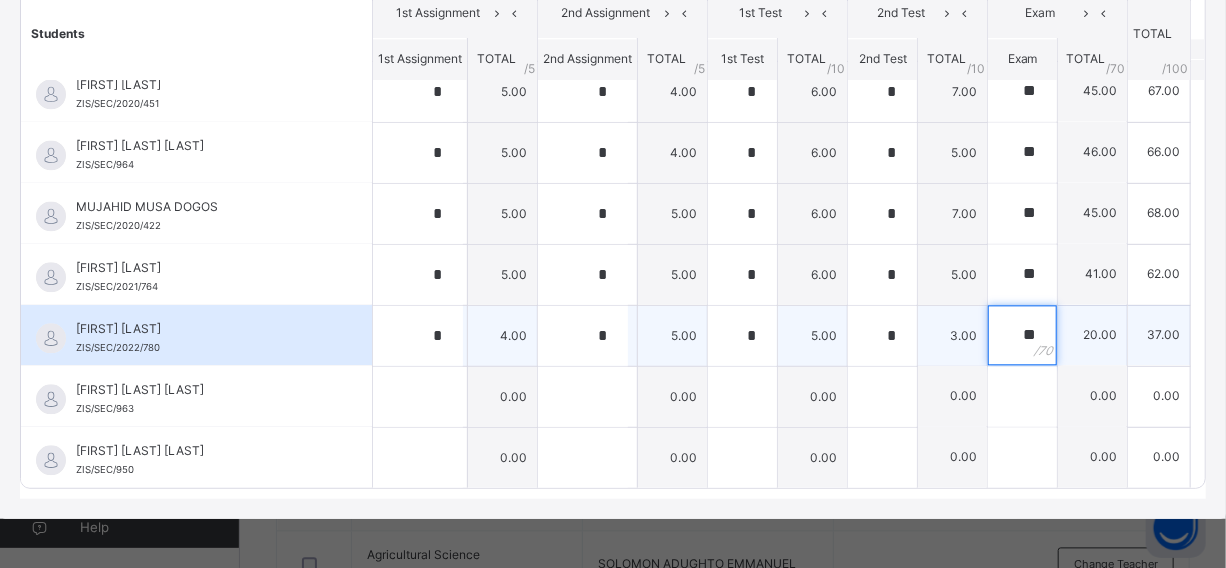 type on "**" 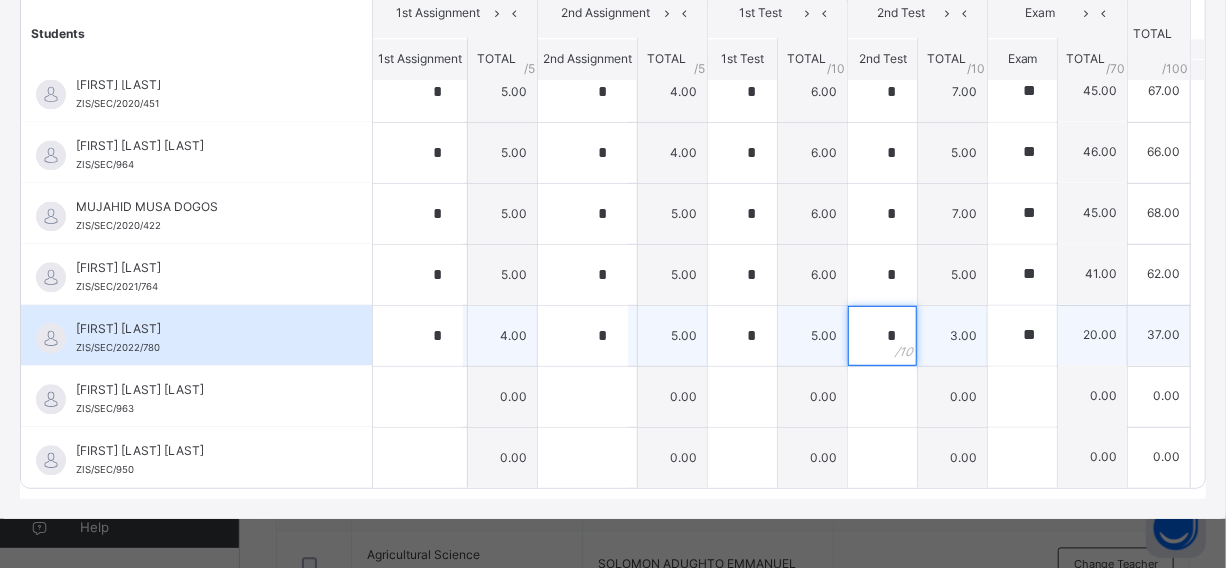click on "*" at bounding box center (882, 336) 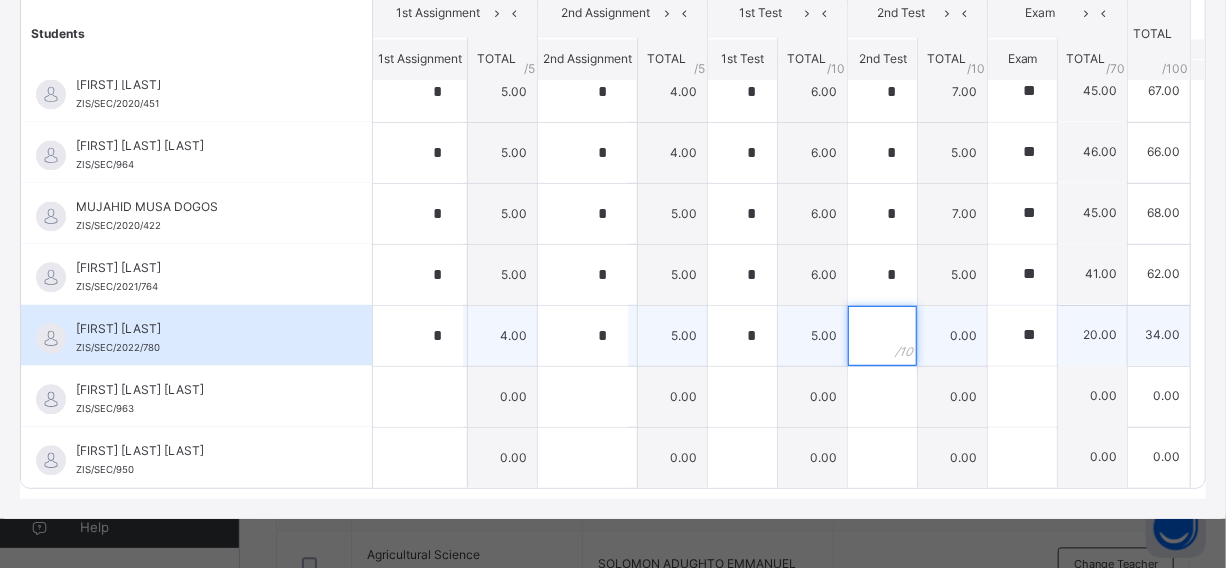 type on "*" 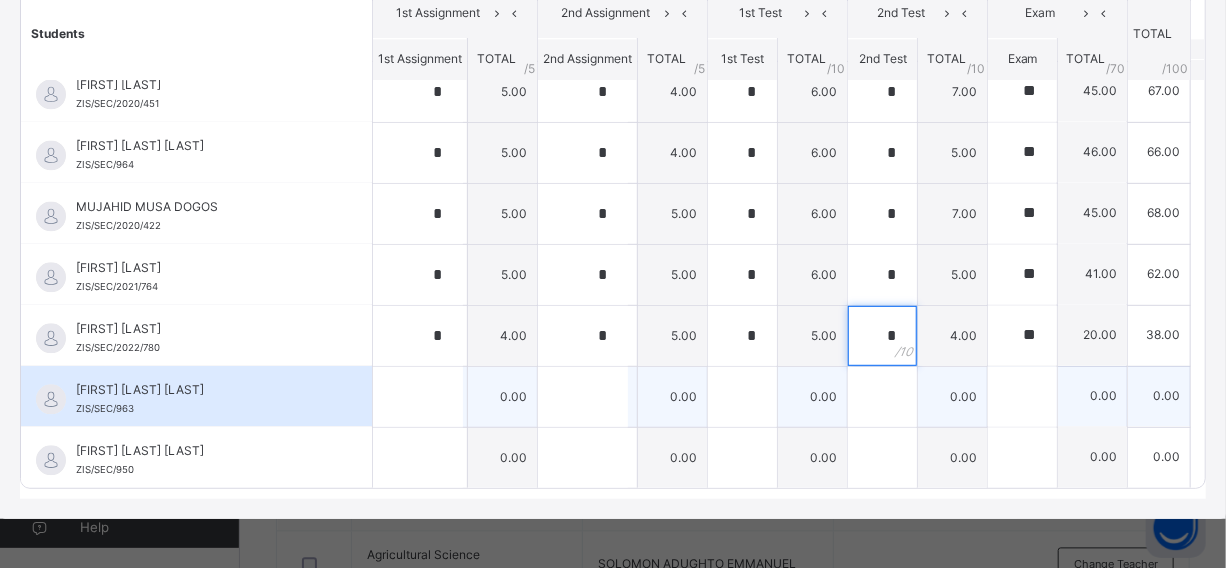 type on "*" 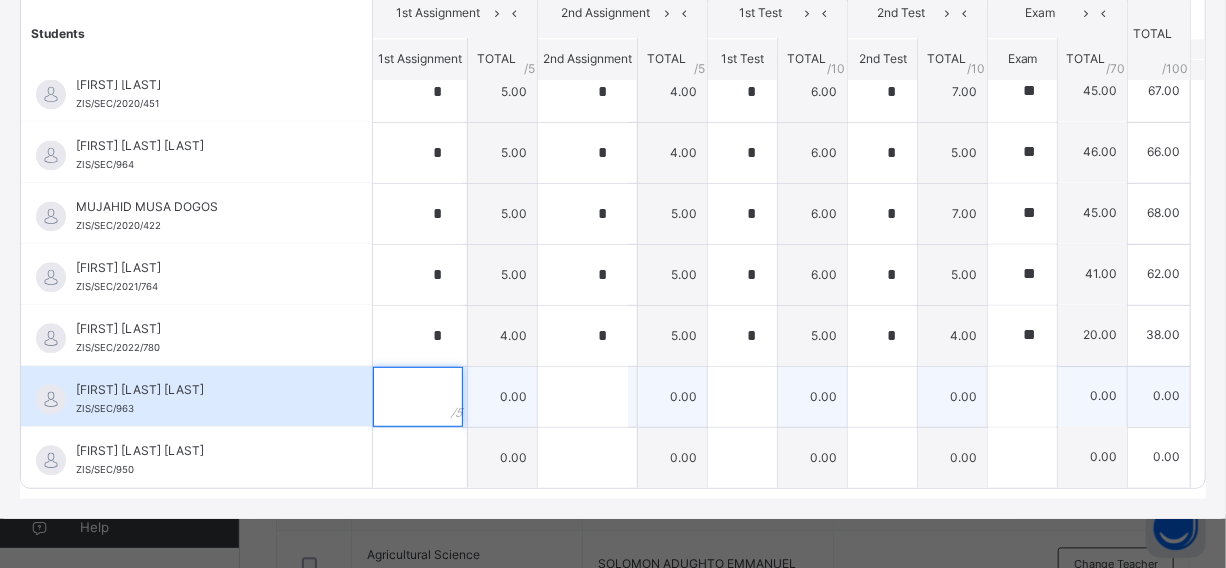 click at bounding box center (418, 397) 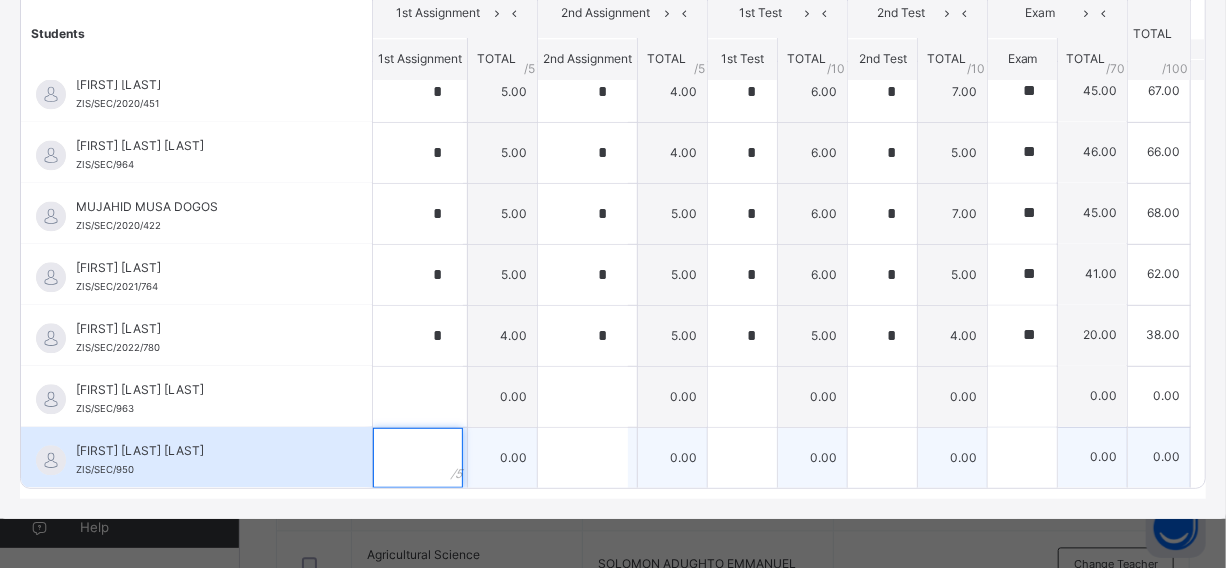 click at bounding box center (418, 458) 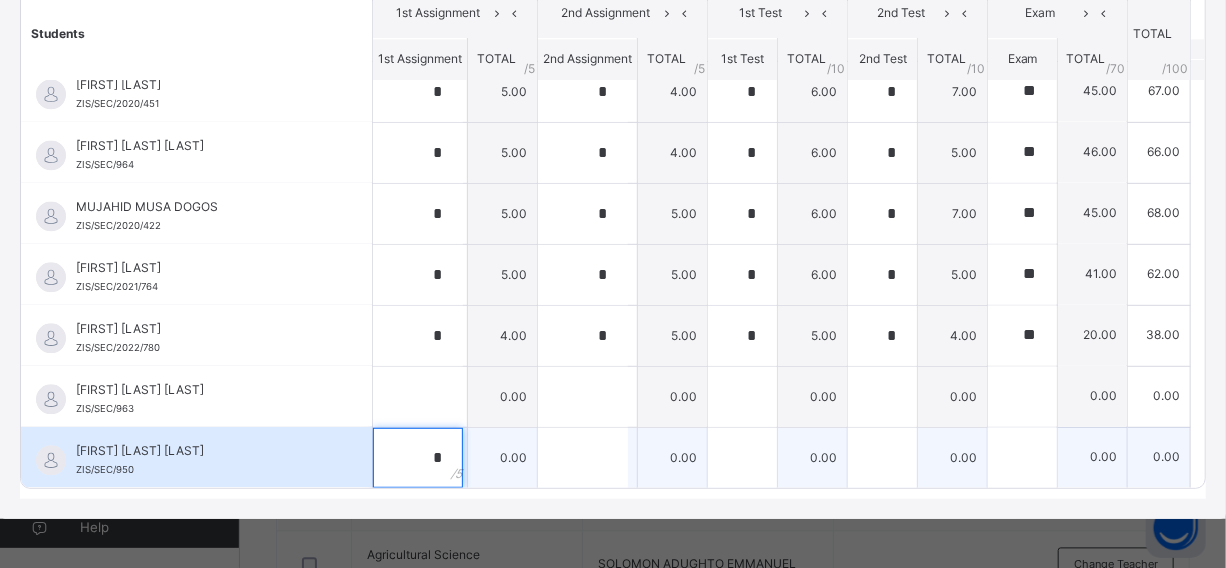 type on "*" 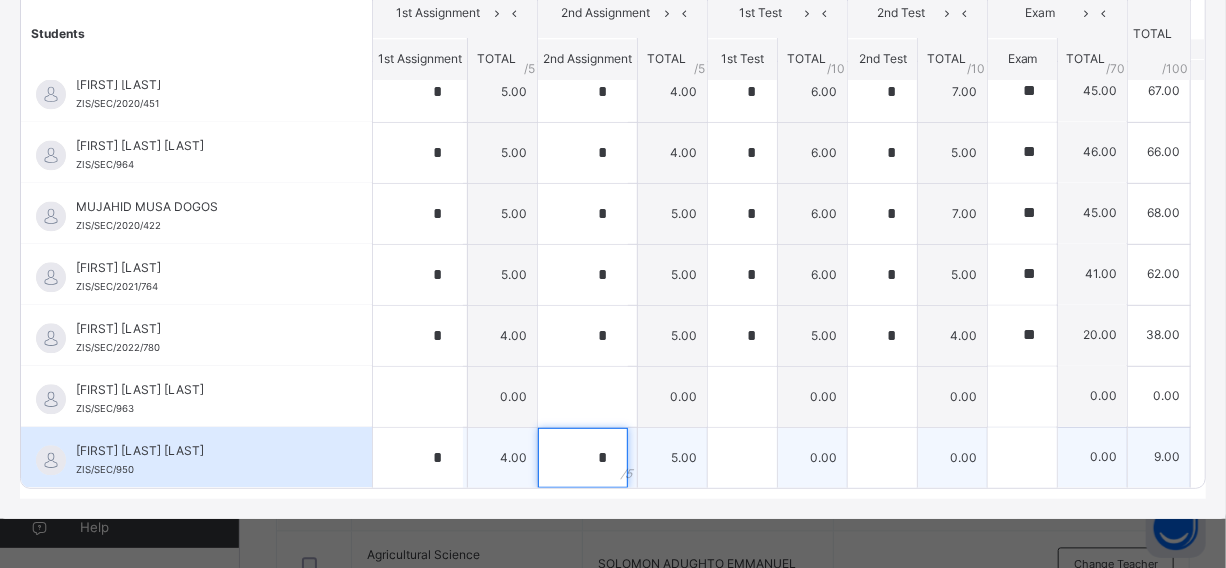 type on "*" 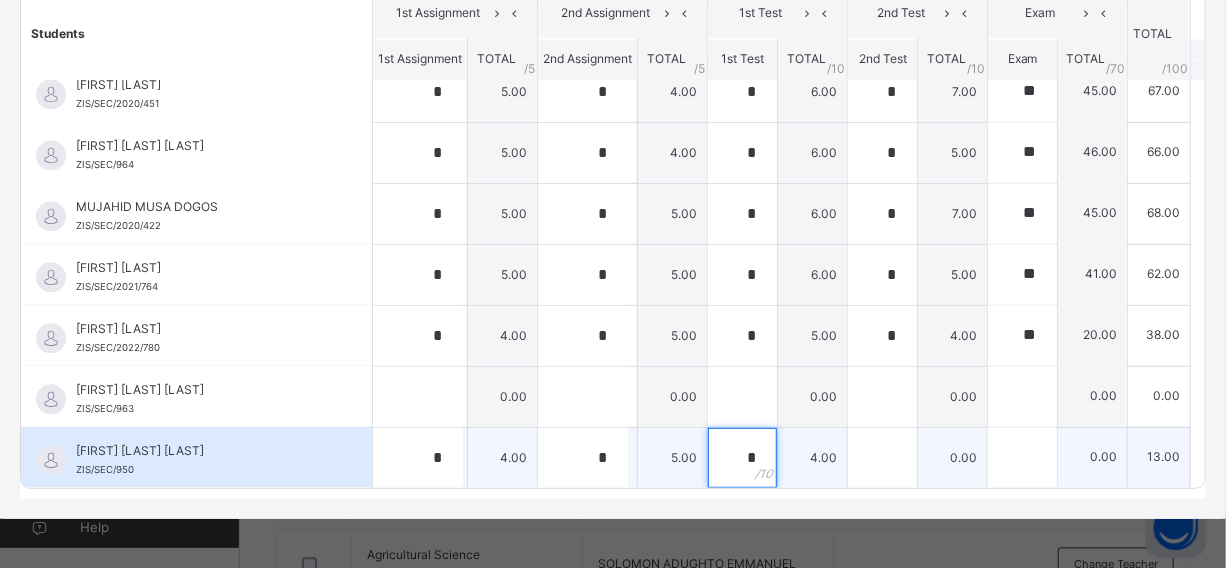 type on "*" 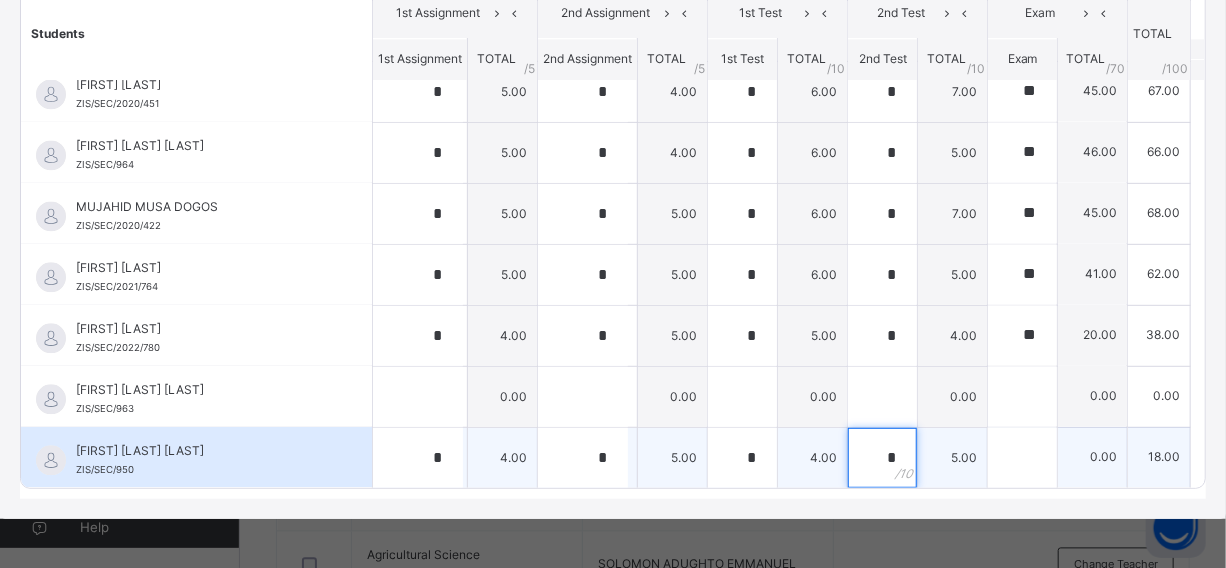 type on "*" 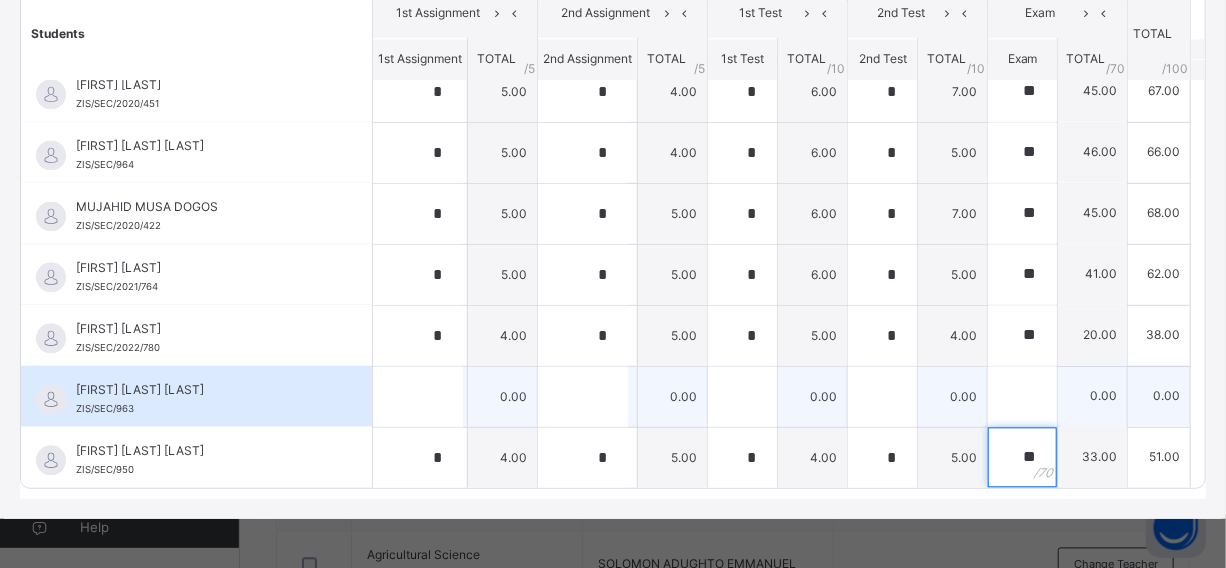 type on "**" 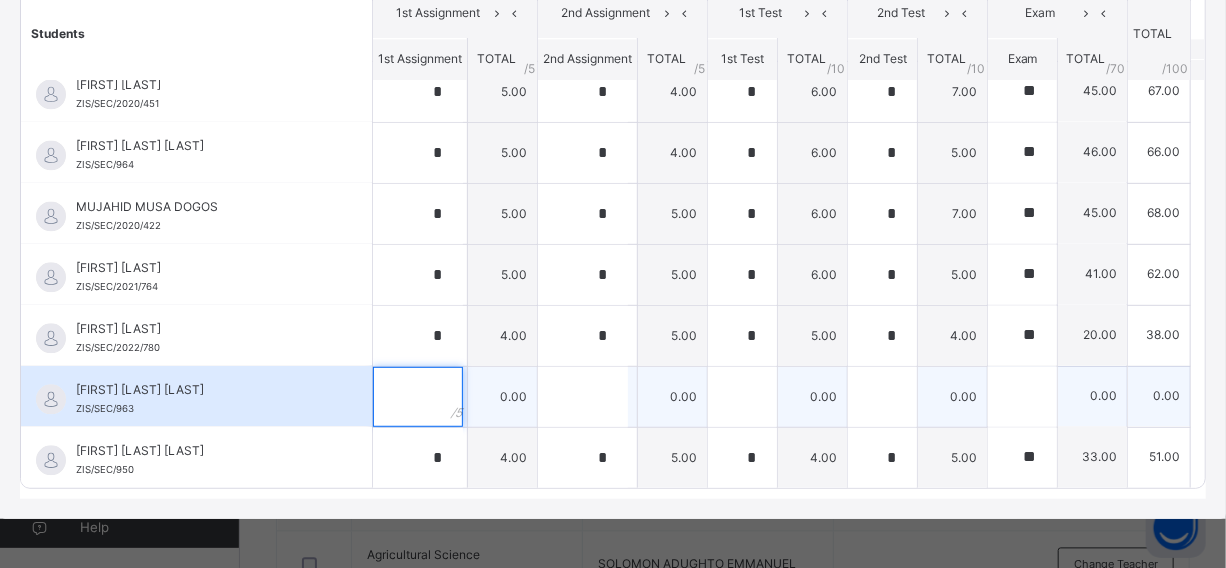 click at bounding box center (418, 397) 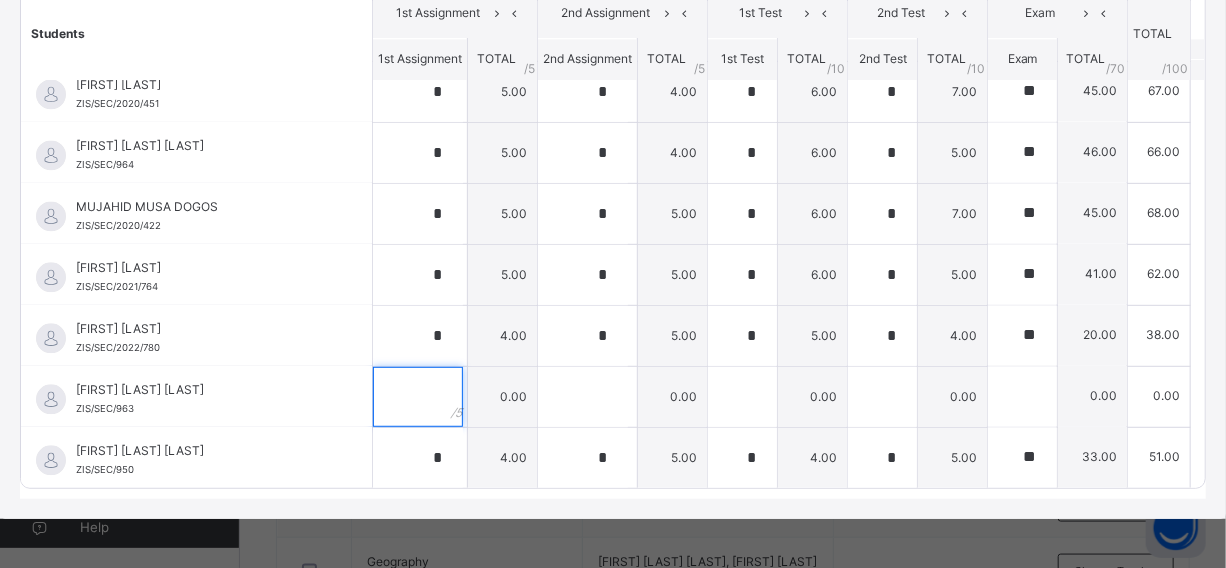 scroll, scrollTop: 864, scrollLeft: 0, axis: vertical 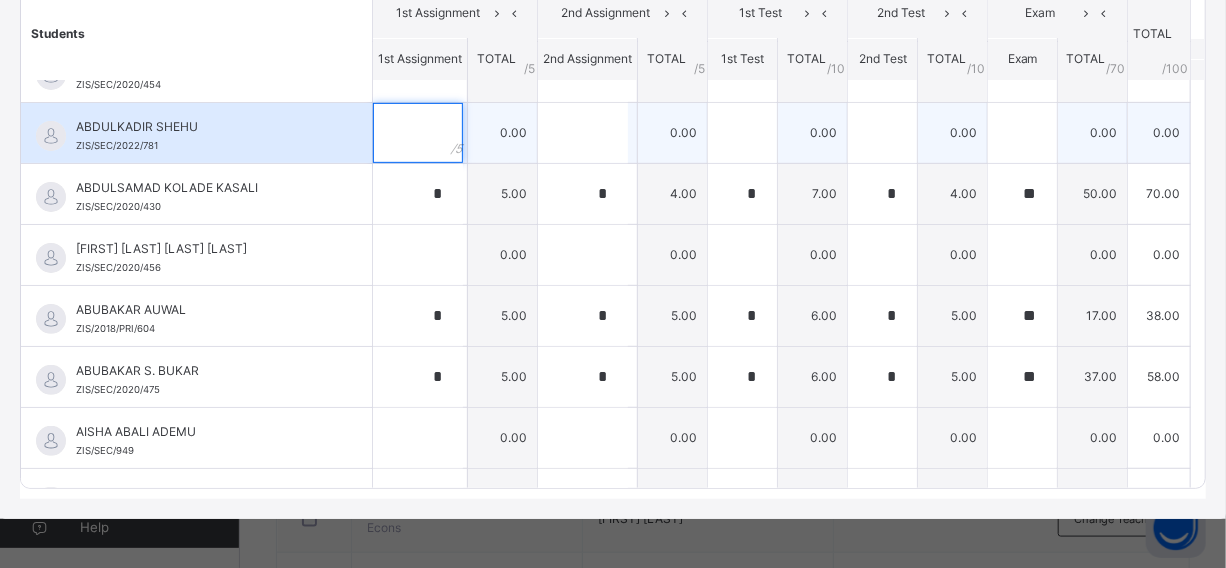 click at bounding box center [418, 133] 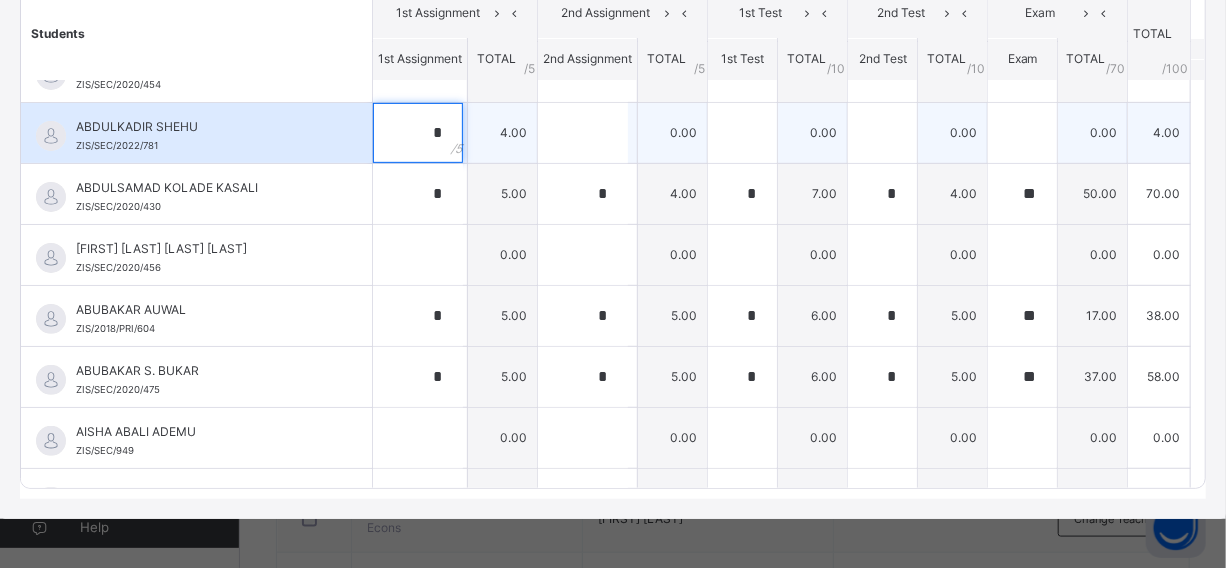 type on "*" 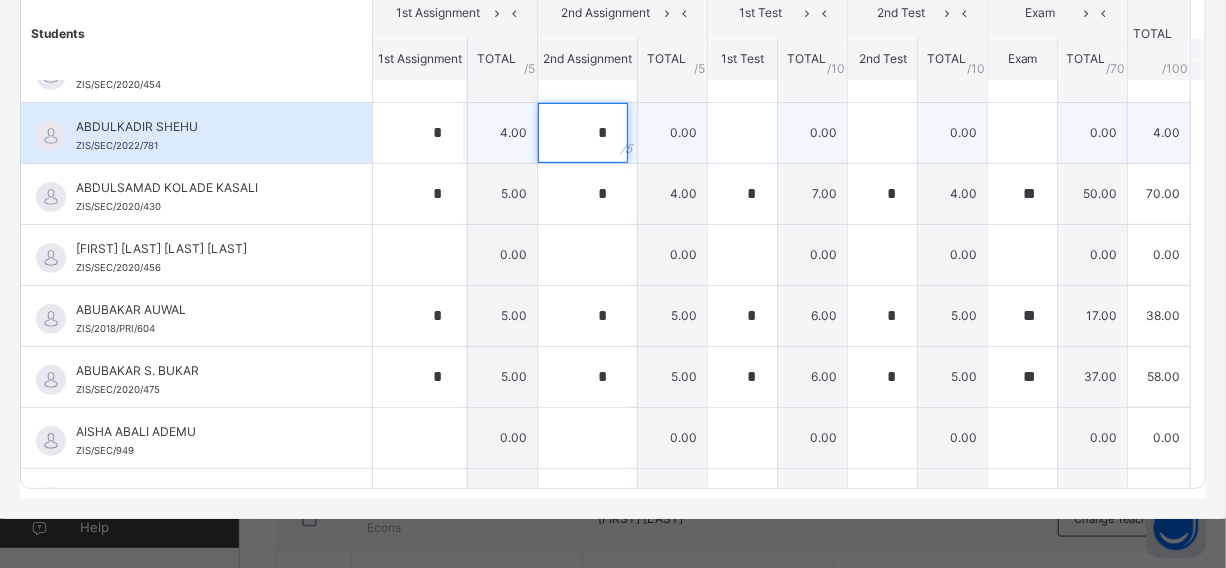 type on "*" 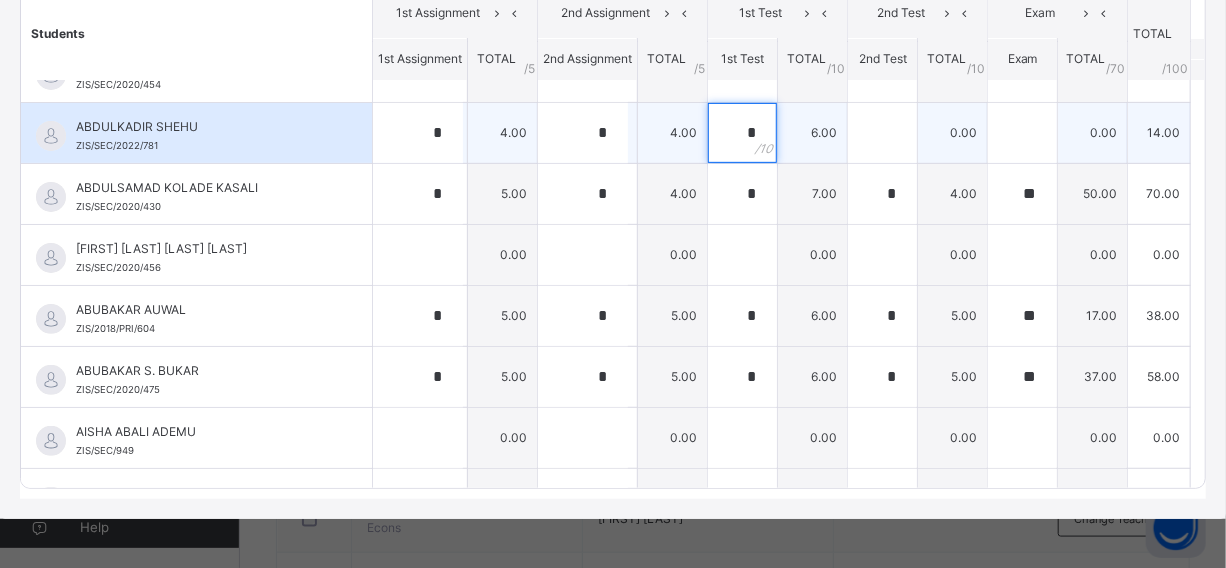 type on "*" 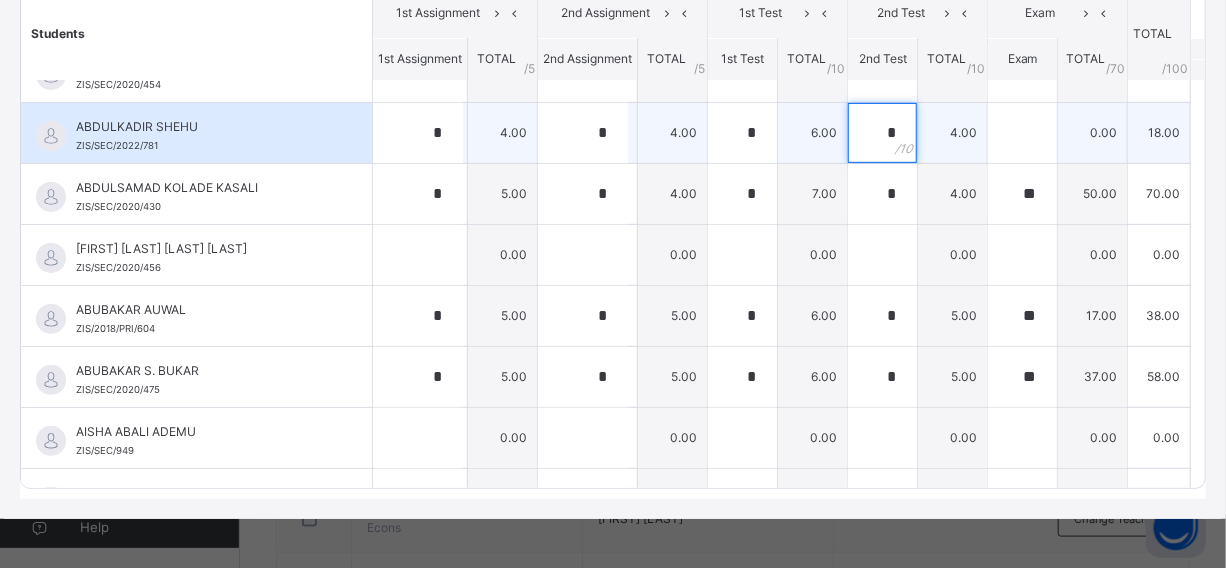 type on "*" 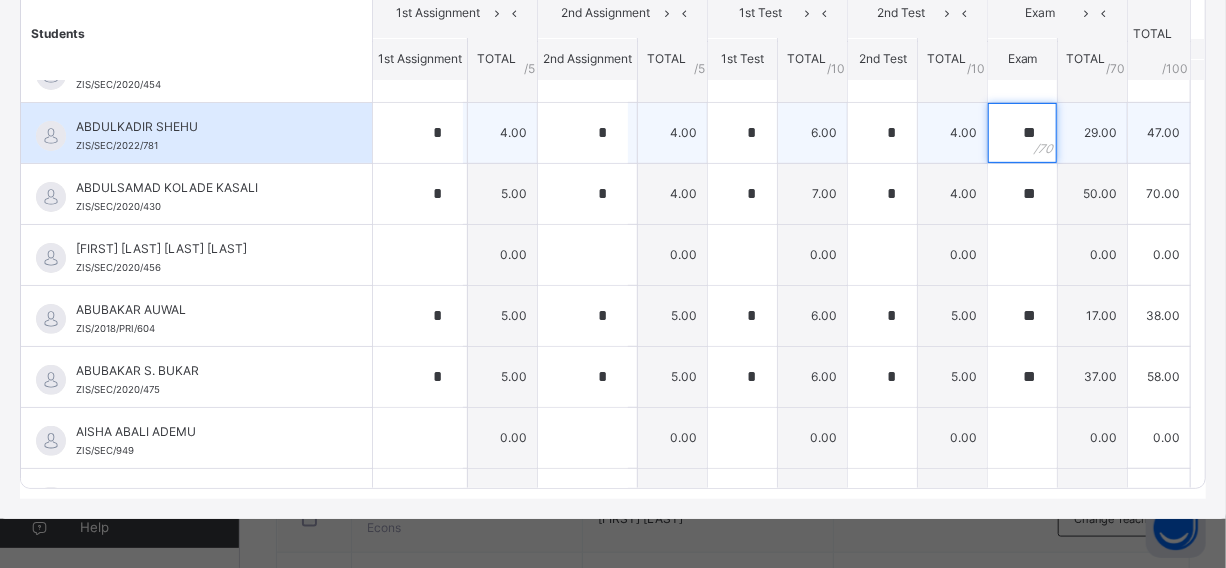 type on "**" 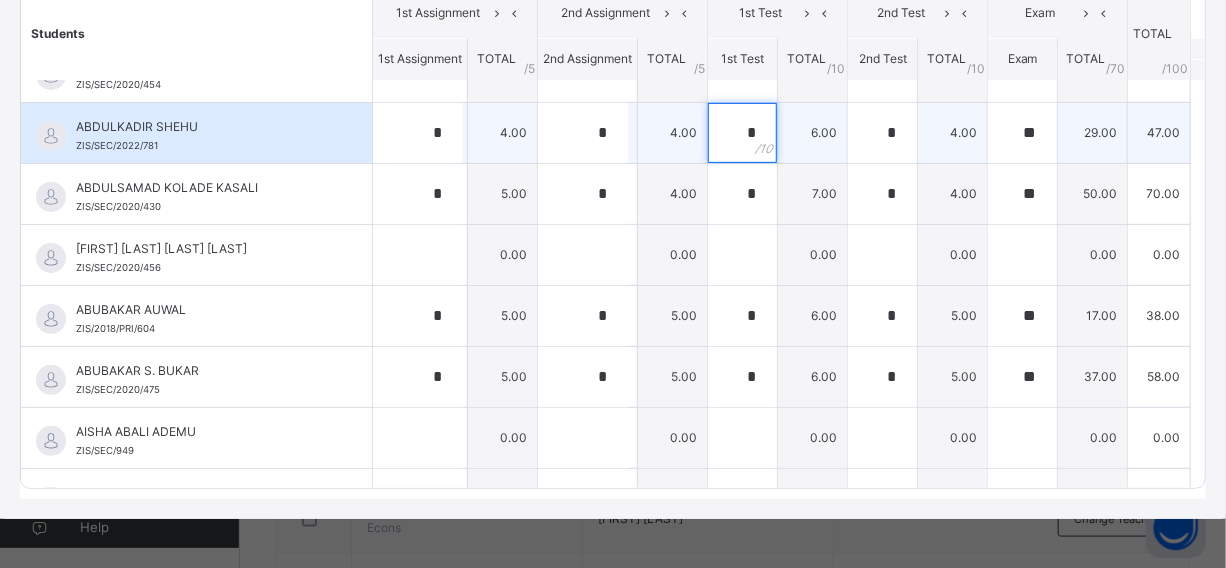 click on "*" at bounding box center [742, 133] 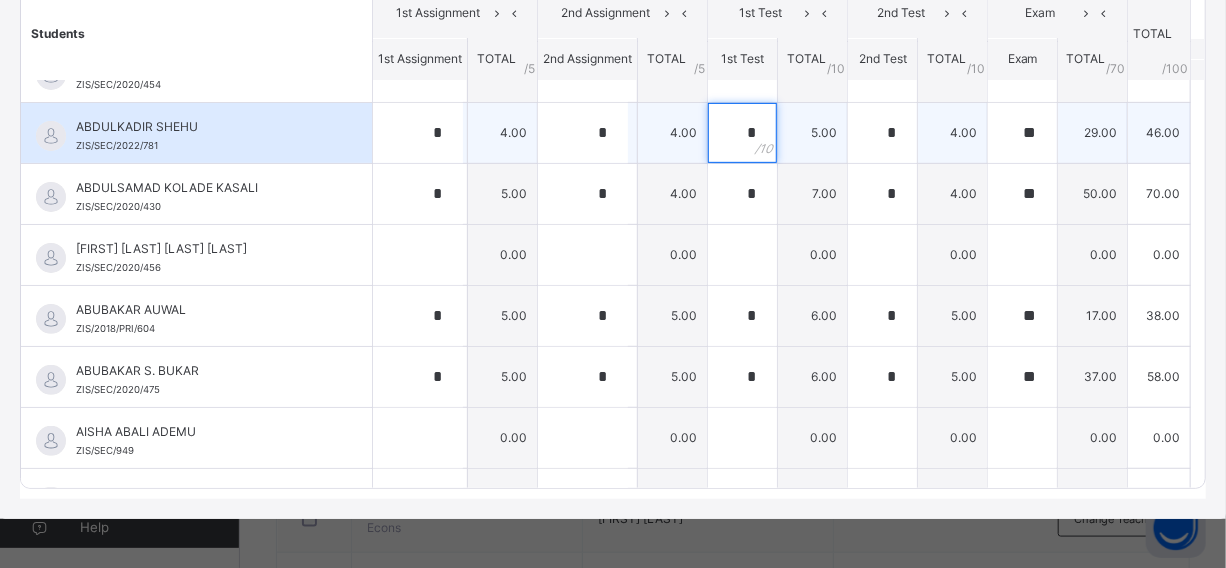 type on "*" 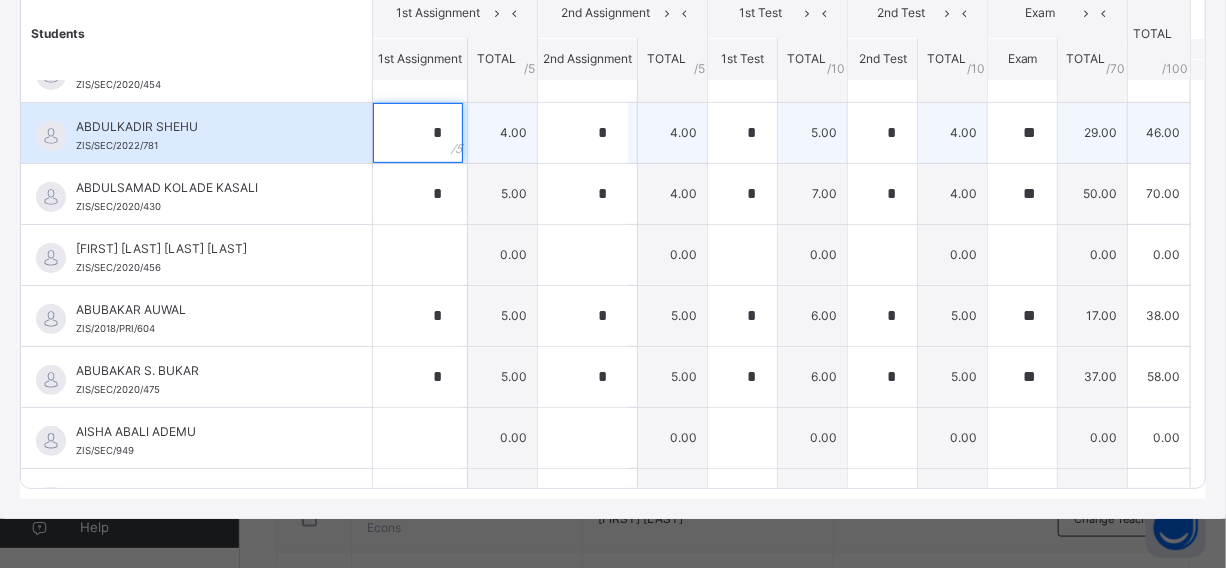 click on "*" at bounding box center [420, 133] 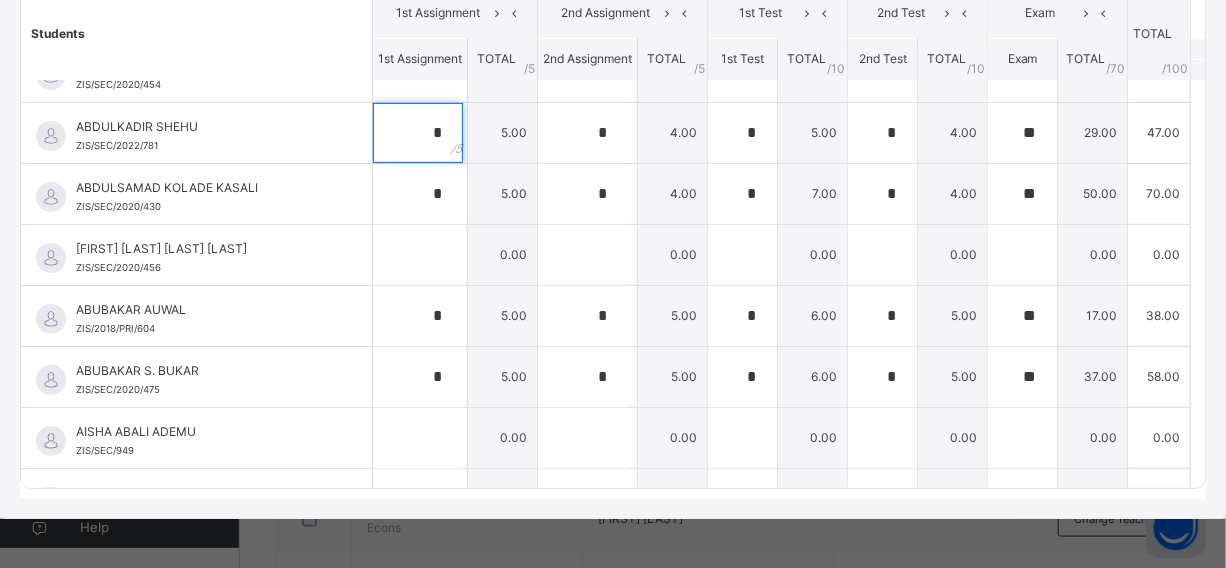 type on "*" 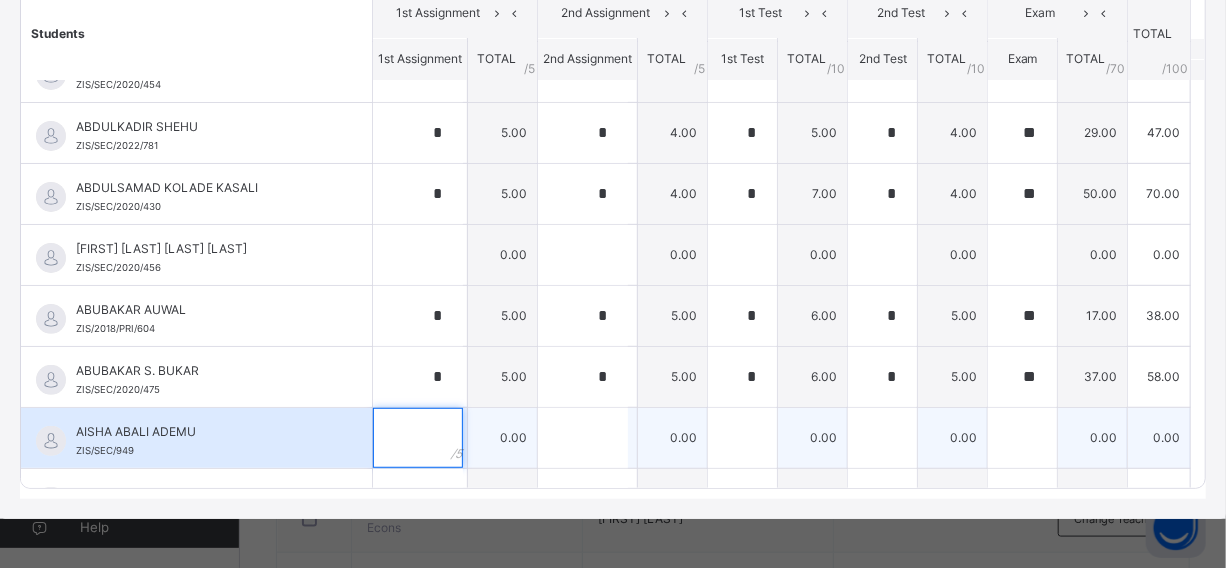 click at bounding box center [418, 438] 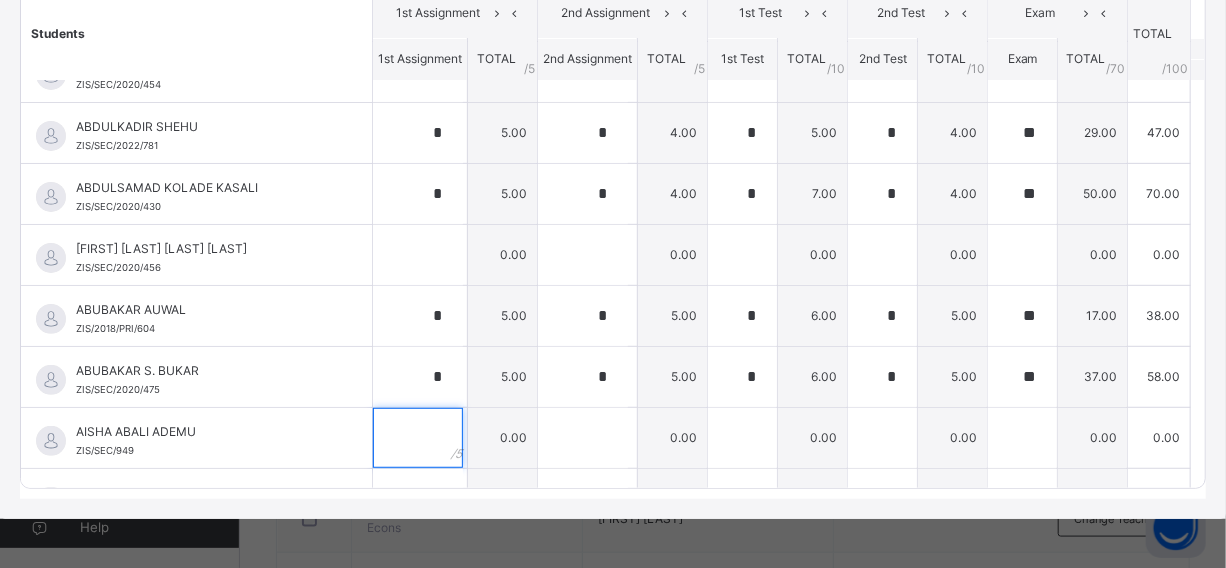 scroll, scrollTop: 102, scrollLeft: 0, axis: vertical 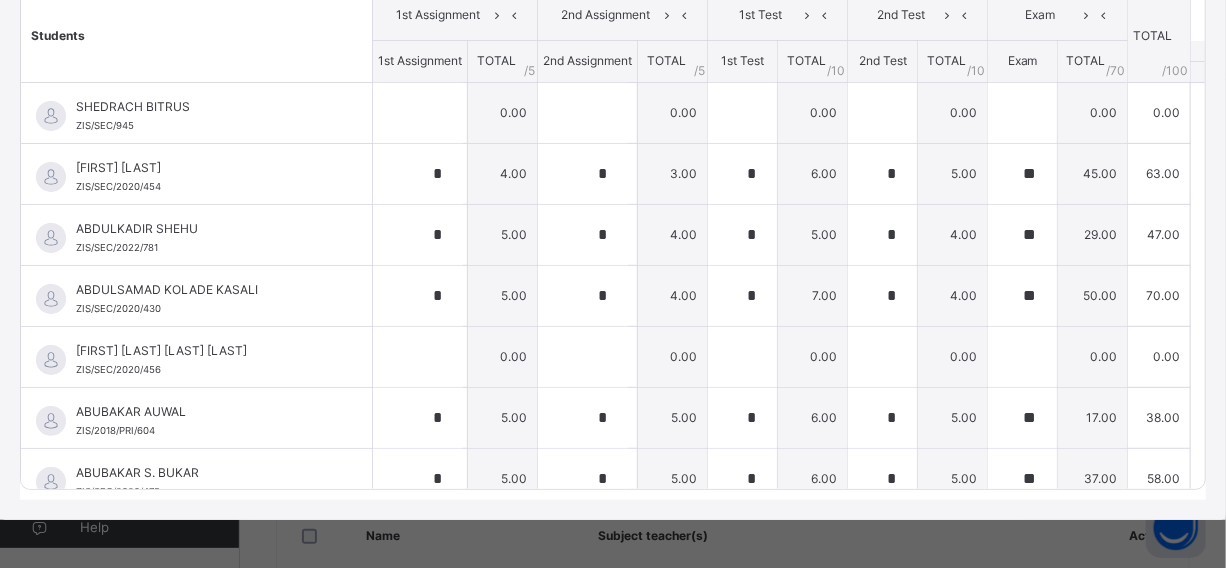 click on "SSS 2   A :   Physics Offline Actions  Download Empty Score Sheet  Upload/map score sheet Subject  Physics Zinaria International School Date: [DATE], [TIME] Score Sheet Score Sheet Show Comments   Generate comment for all student   Save Entries Class Level:  SSS 2   A Subject:  Physics Session:  2024/2025 Session Session:  Third Term Students 1st Assignment 2nd Assignment 1st Test 2nd Test Exam TOTAL /100 Comment 1st Assignment TOTAL / 5 2nd Assignment TOTAL / 5 1st Test TOTAL / 10 2nd Test TOTAL / 10 Exam TOTAL / 70  [FIRST]  [LAST] ZIS/SEC/945  [FIRST]  [LAST] ZIS/SEC/945 0.00 0.00 0.00 0.00 0.00 0.00 Generate comment 0 / 250   ×   Subject Teacher’s Comment Generate and see in full the comment developed by the AI with an option to regenerate the comment JS  [FIRST]  [LAST]   ZIS/SEC/945   Total 0.00  / 100.00 Sims Bot   Regenerate     Use this comment   [FIRST]  [LAST] ZIS/SEC/2020/454 [FIRST]  [LAST] ZIS/SEC/2020/454 * 4.00 * 3.00 * 6.00 * 5.00 ** 45.00 63.00 Generate comment 0 / 250" at bounding box center (613, 148) 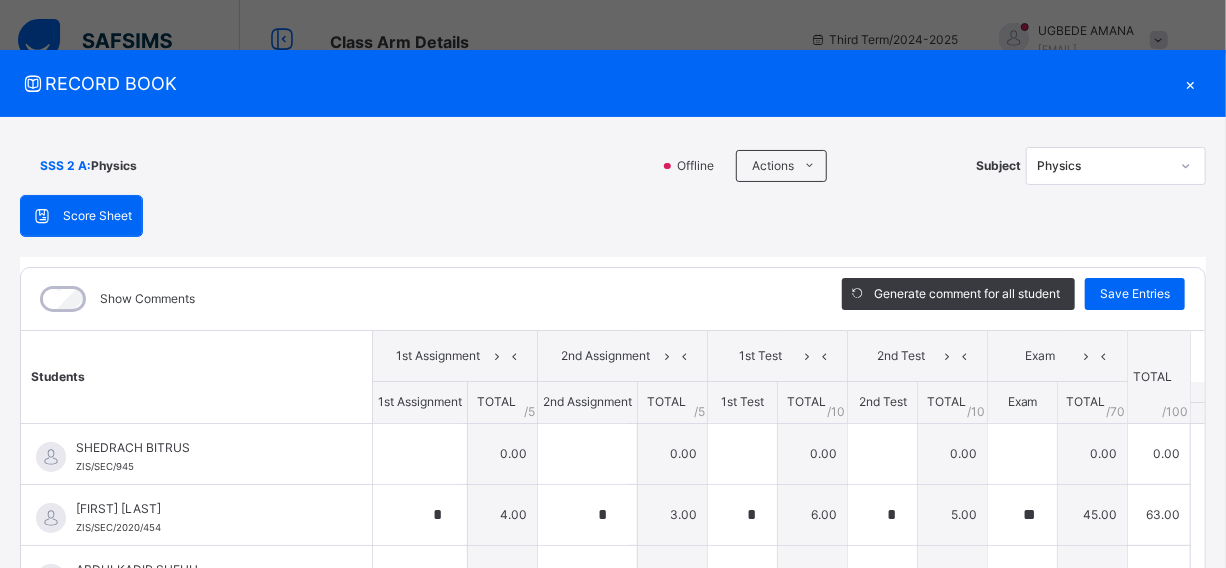 scroll, scrollTop: 10, scrollLeft: 0, axis: vertical 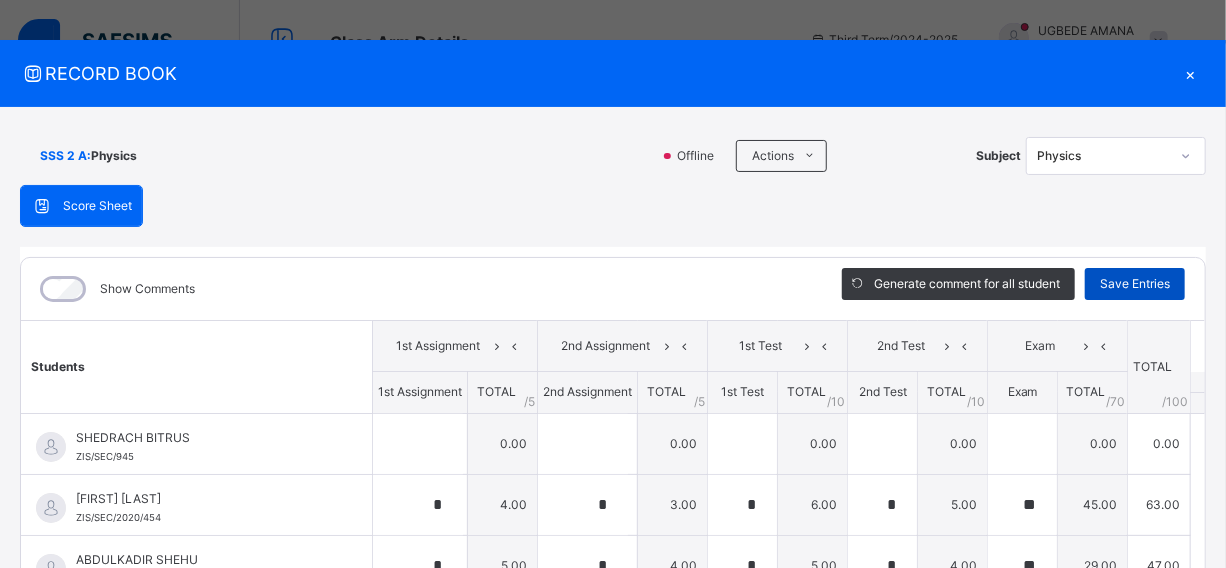 click on "Save Entries" at bounding box center (1135, 284) 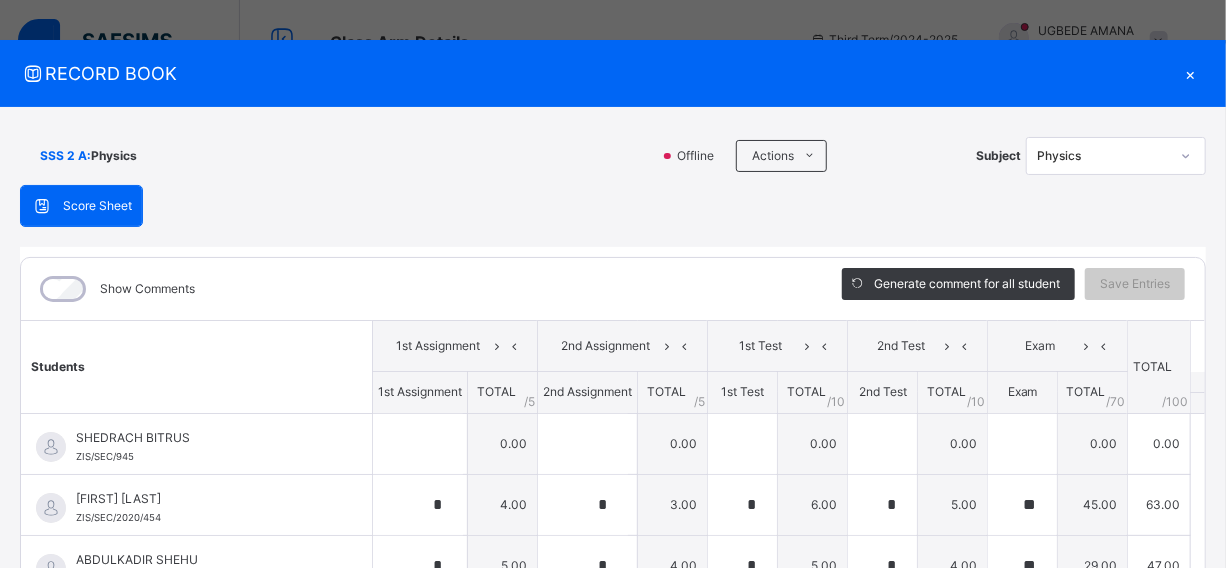 click on "Score Sheet Score Sheet Show Comments   Generate comment for all student   Save Entries Class Level:  SSS 2   A Subject:  Physics Session:  2024/2025 Session Session:  Third Term Students 1st Assignment 2nd Assignment 1st Test 2nd Test Exam TOTAL /100 Comment 1st Assignment TOTAL / 5 2nd Assignment TOTAL / 5 1st Test TOTAL / 10 2nd Test TOTAL / 10 Exam TOTAL / 70  [FIRST] [LAST] [IDENTIFIER]  [FIRST] [LAST] [IDENTIFIER] 0.00 0.00 0.00 0.00 0.00 0.00 Generate comment 0 / 250   ×   Subject Teacher’s Comment Generate and see in full the comment developed by the AI with an option to regenerate the comment JS  [FIRST] [LAST]   [IDENTIFIER]   Total 0.00  / 100.00 Sims Bot   Regenerate     Use this comment   [FIRST] [LAST] [IDENTIFIER] [FIRST] [LAST] [IDENTIFIER] 4.00 3.00 6.00 5.00 ** 45.00 63.00 Generate comment 0 / 250   ×   Subject Teacher’s Comment Generate and see in full the comment developed by the AI with an option to regenerate the comment JS [FIRST] [LAST]     Total  /" at bounding box center [613, 508] 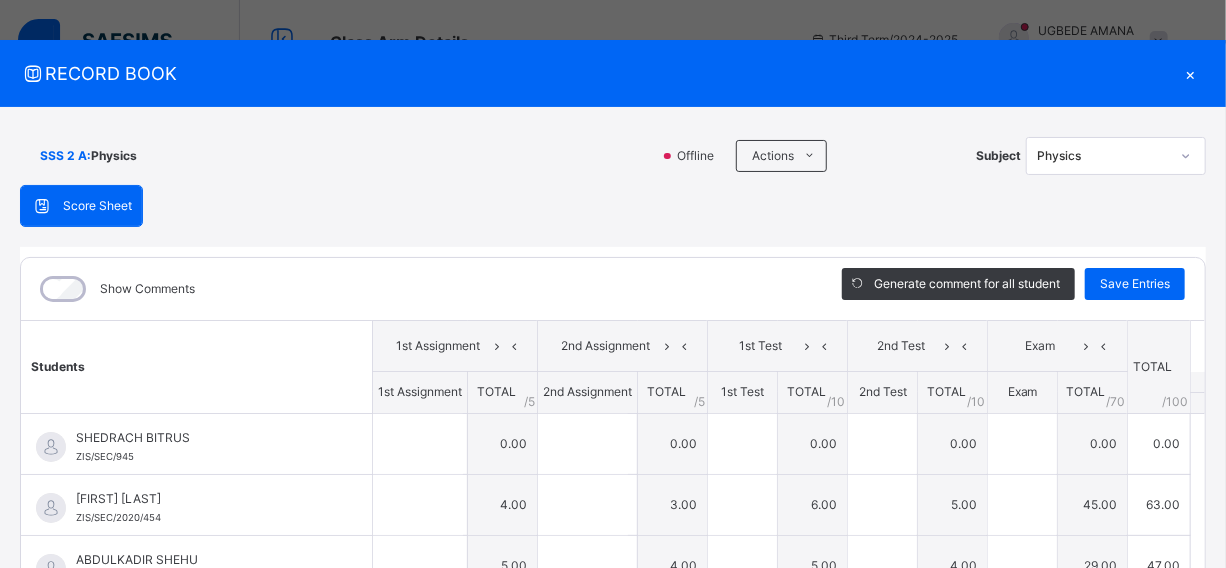 type on "*" 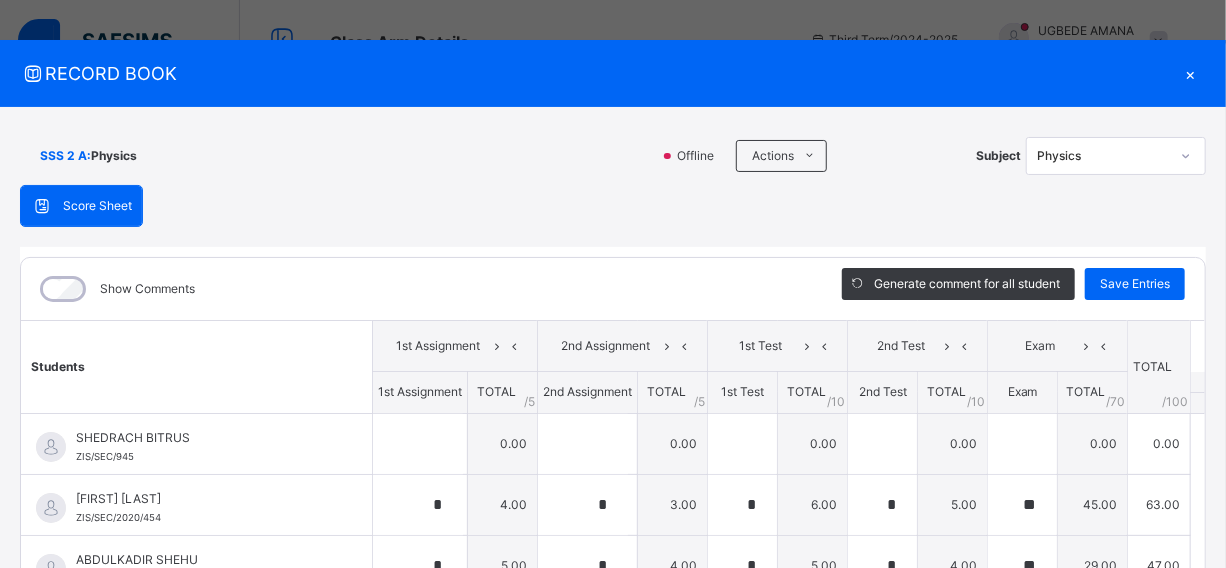 type on "*" 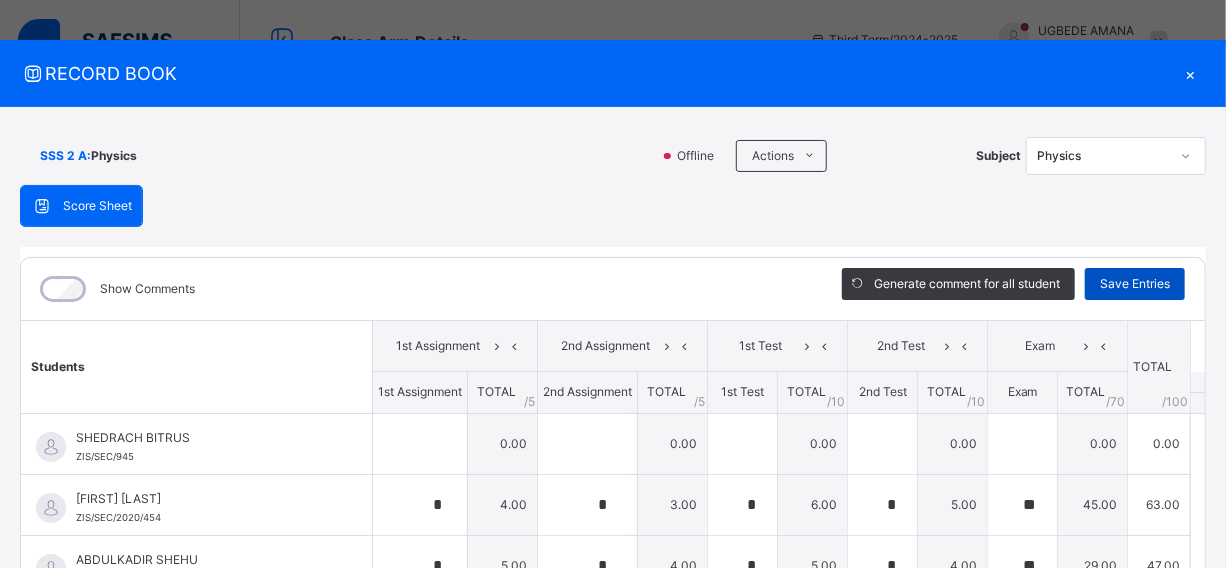 click on "Save Entries" at bounding box center [1135, 284] 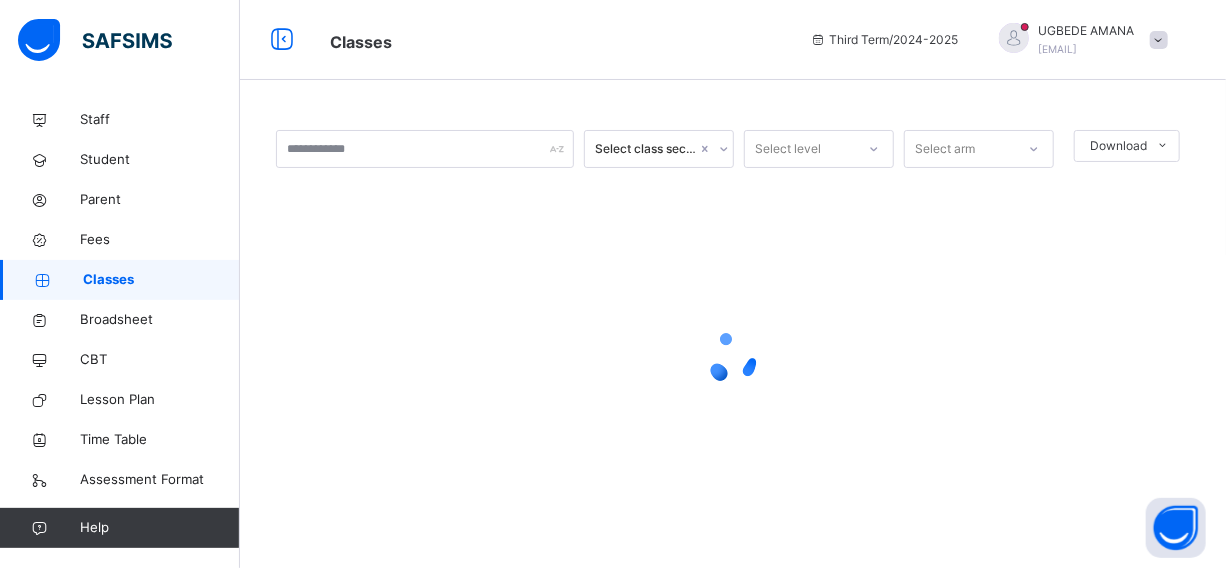 scroll, scrollTop: 10, scrollLeft: 0, axis: vertical 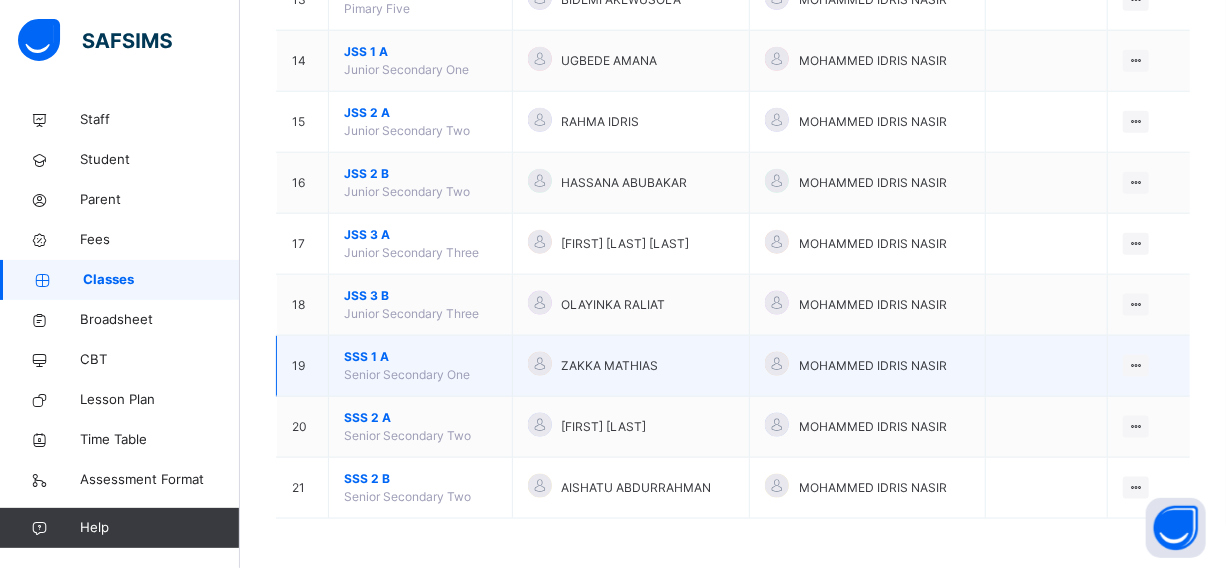click on "MOHAMMED IDRIS NASIR" at bounding box center [868, 366] 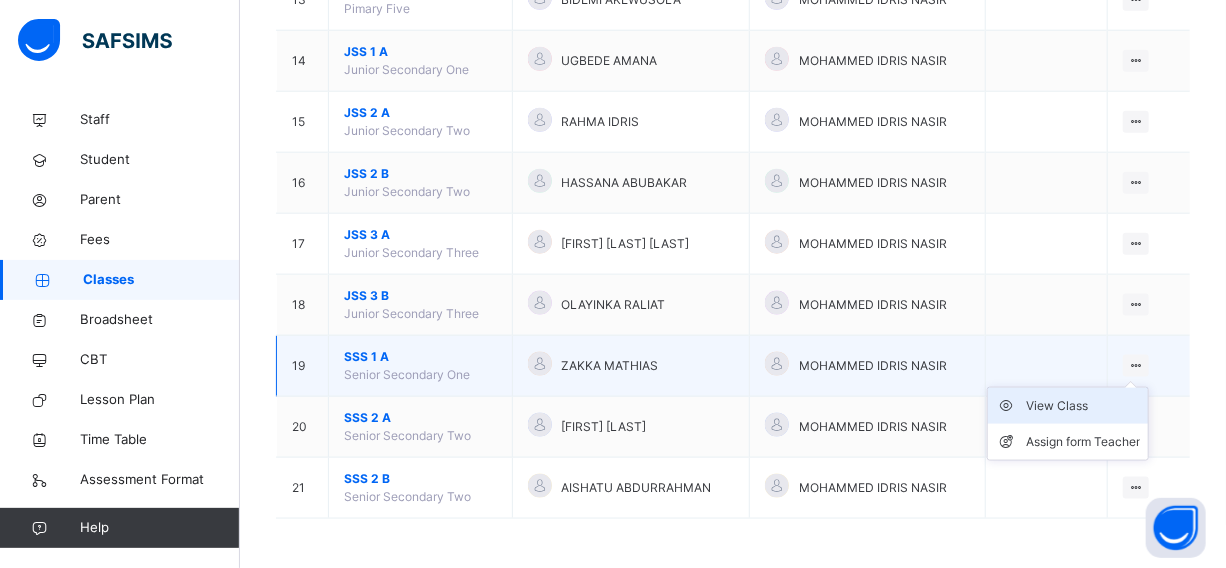 click on "View Class" at bounding box center (1083, 406) 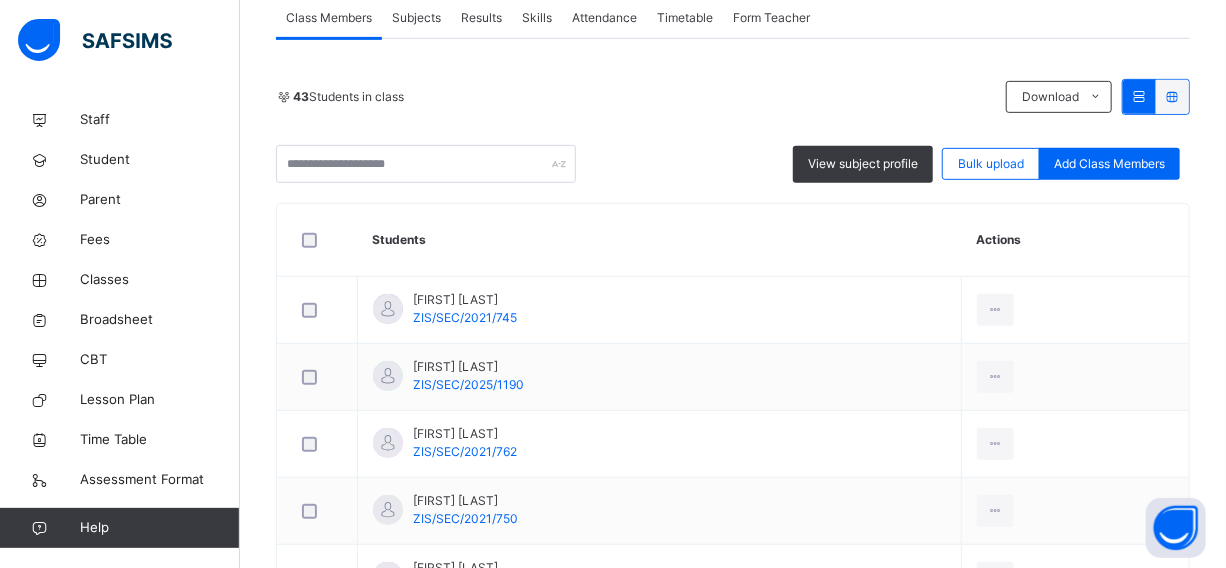 scroll, scrollTop: 298, scrollLeft: 0, axis: vertical 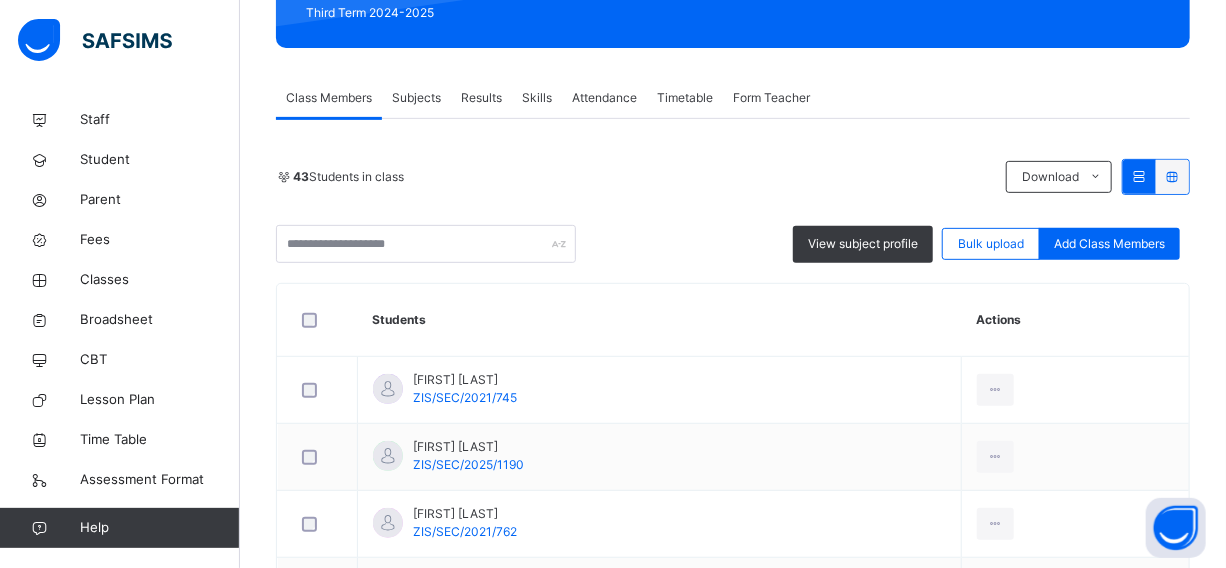 click on "Subjects" at bounding box center [416, 98] 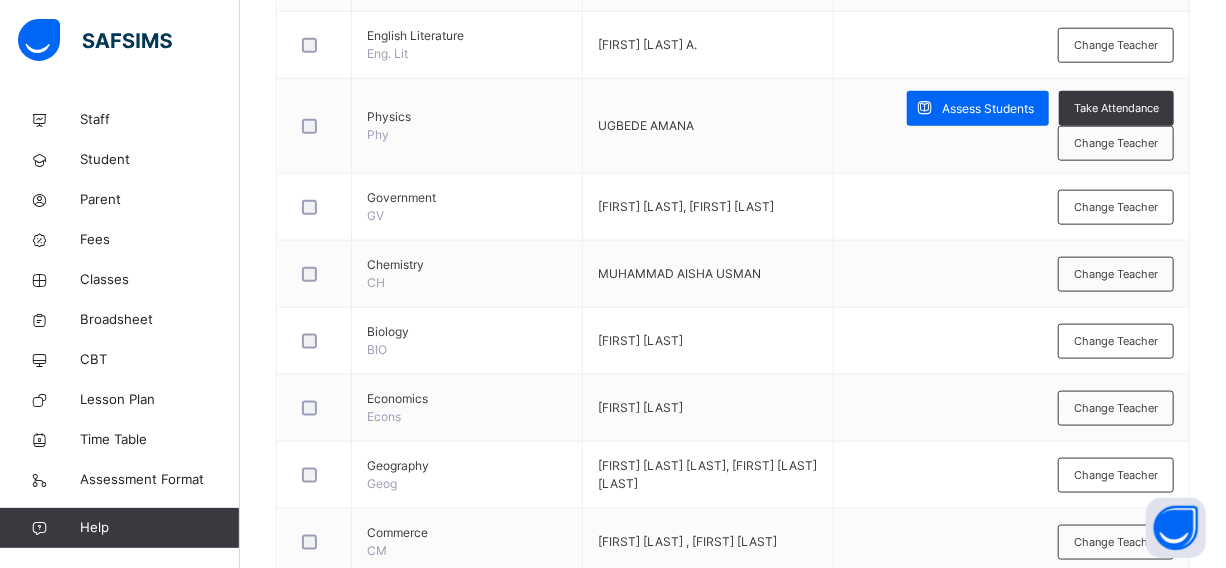 scroll, scrollTop: 934, scrollLeft: 0, axis: vertical 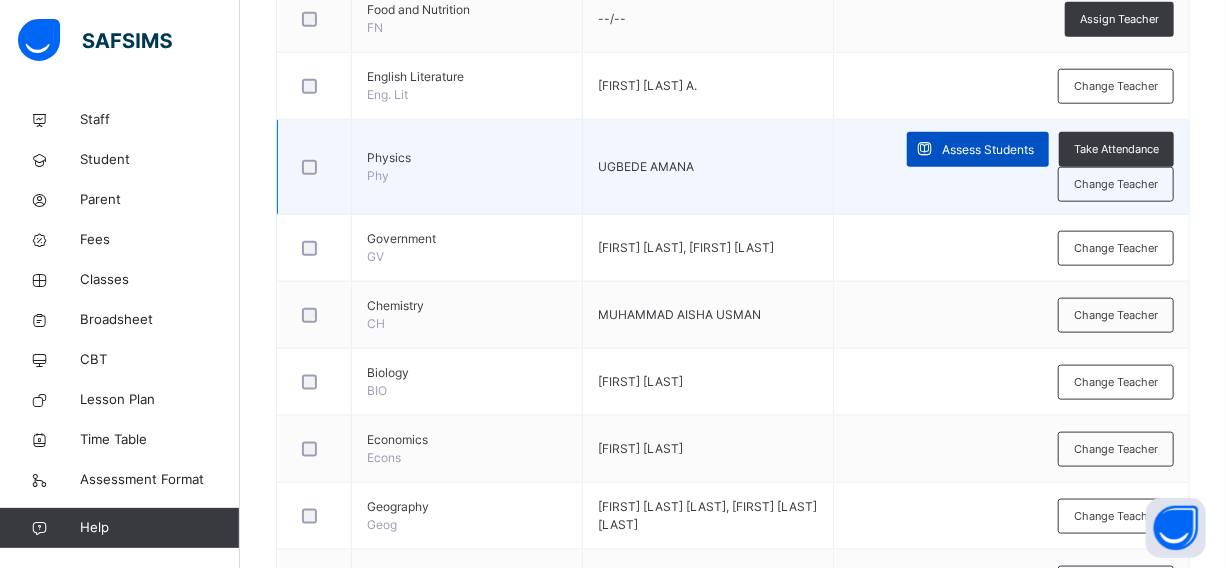 click on "Assess Students" at bounding box center [978, 149] 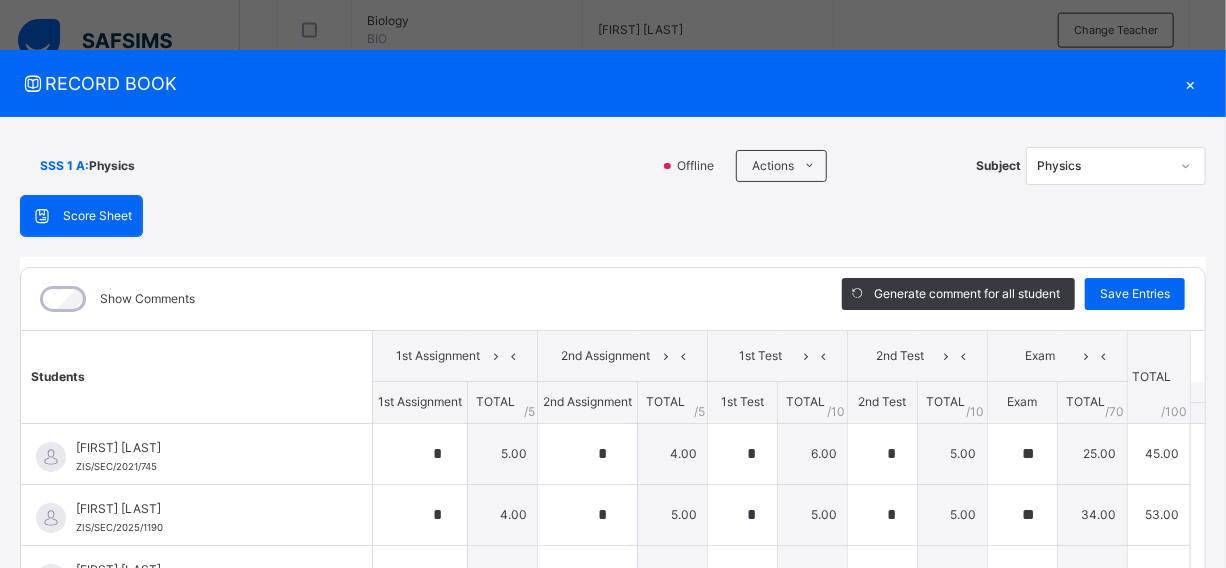 scroll, scrollTop: 1298, scrollLeft: 0, axis: vertical 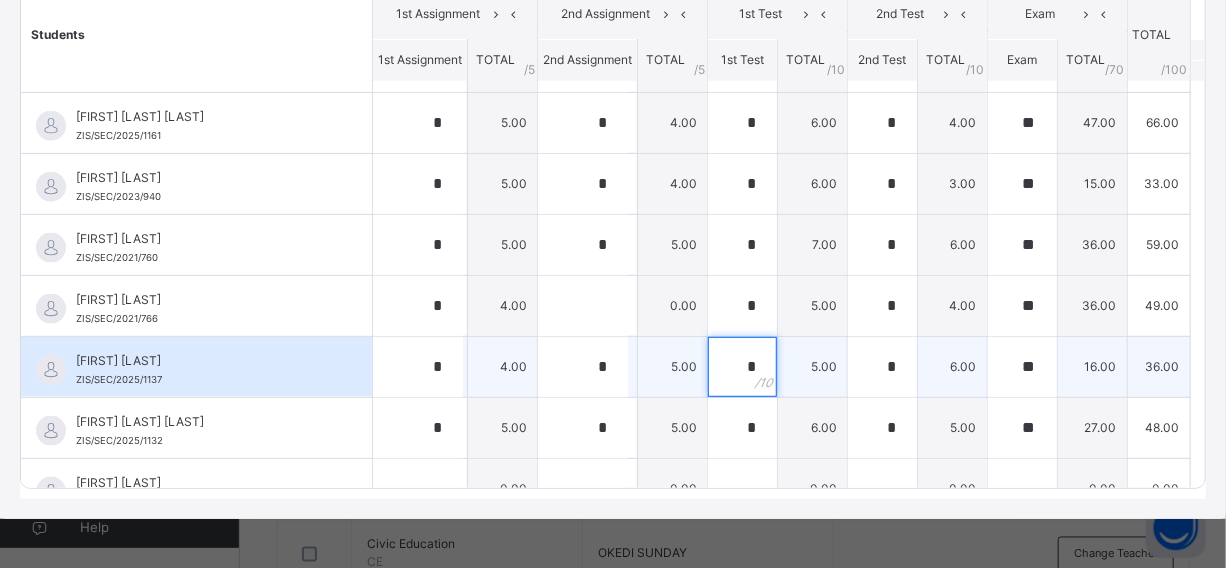 click on "*" at bounding box center (742, 367) 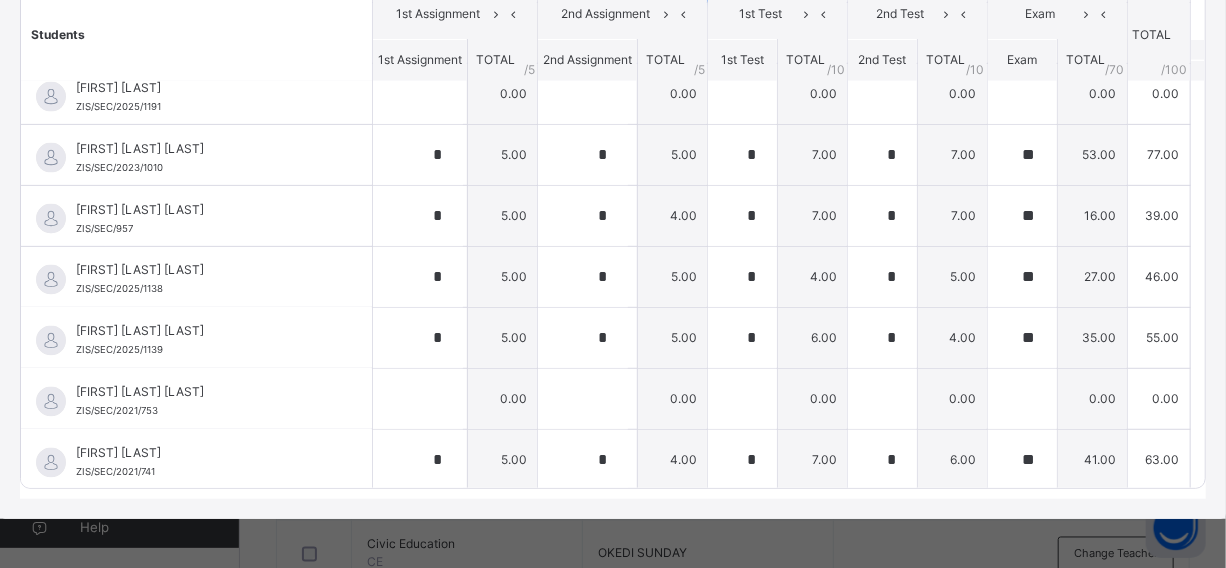 scroll, scrollTop: 1426, scrollLeft: 0, axis: vertical 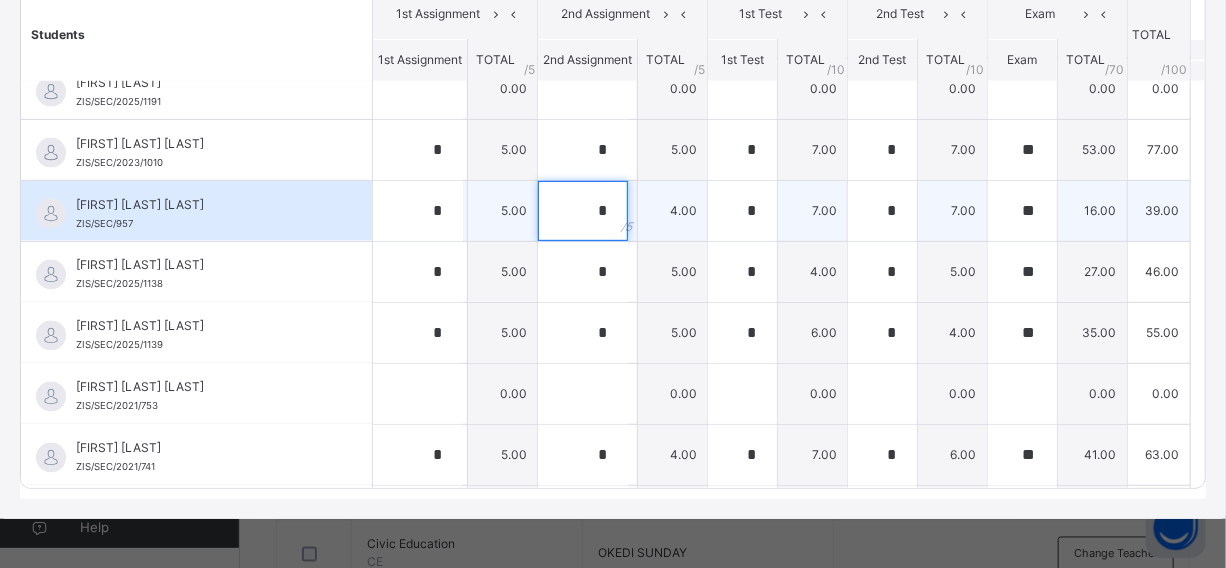 click on "*" at bounding box center [583, 211] 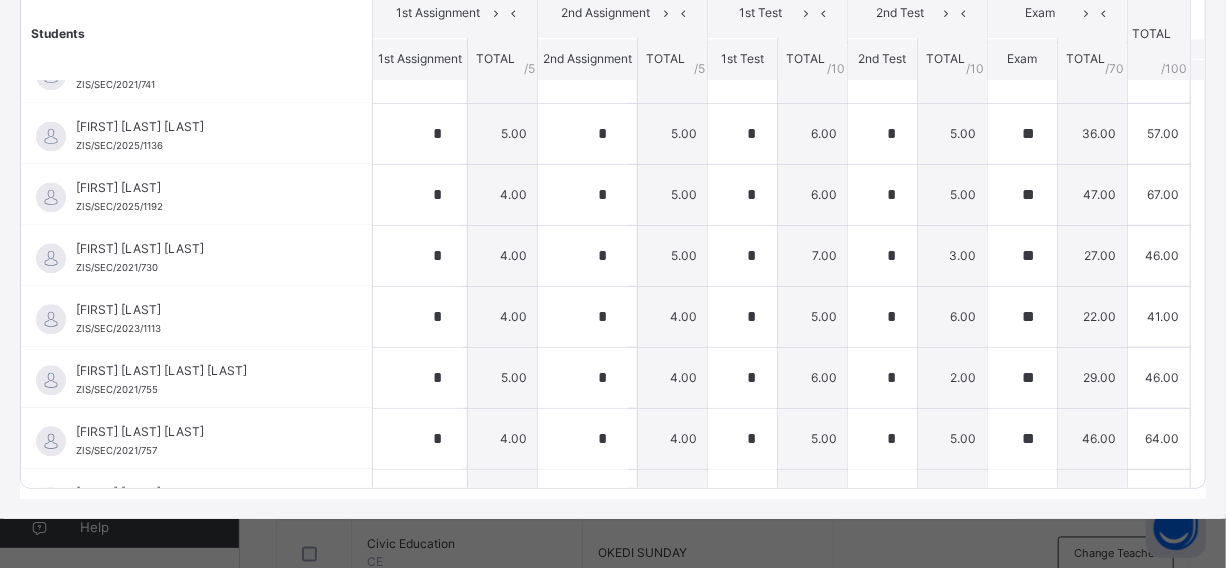 scroll, scrollTop: 1826, scrollLeft: 0, axis: vertical 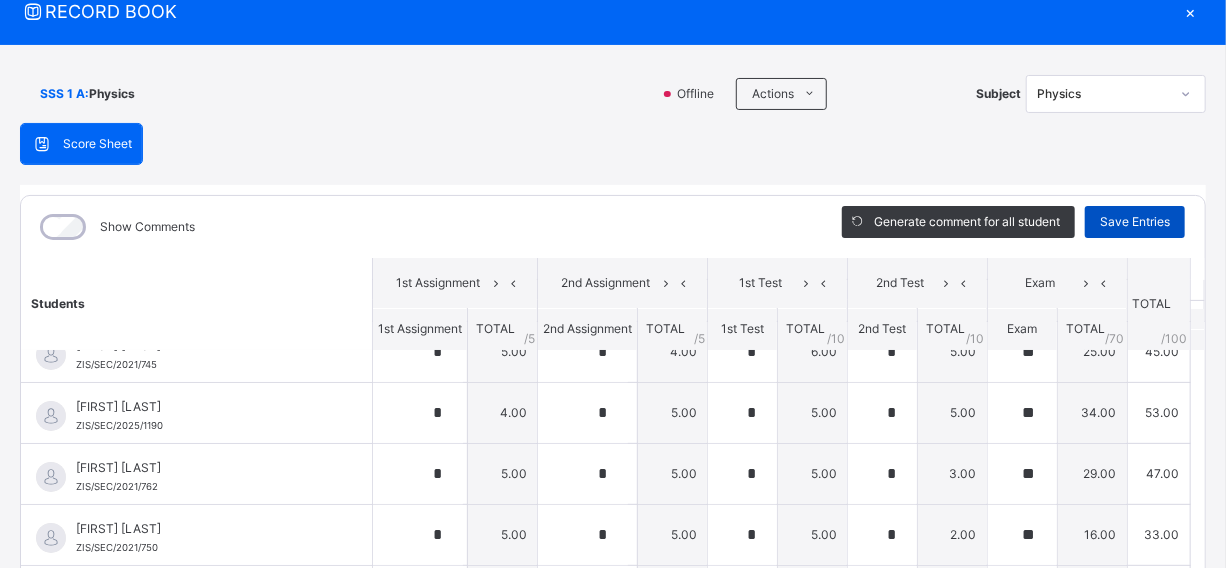 click on "Save Entries" at bounding box center [1135, 222] 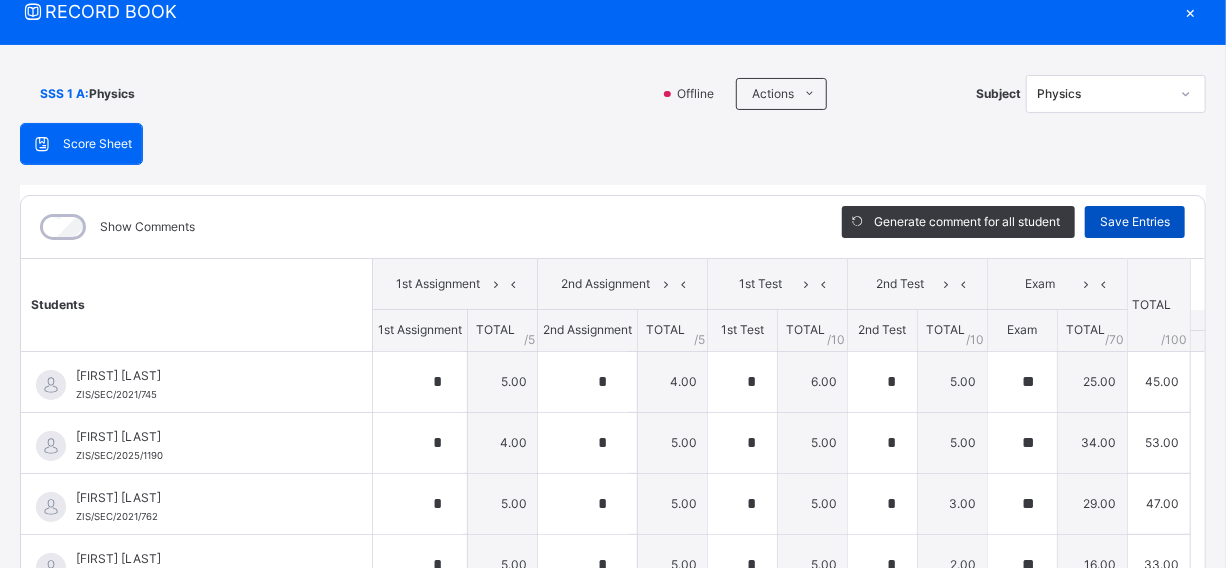 click on "Save Entries" at bounding box center [1135, 222] 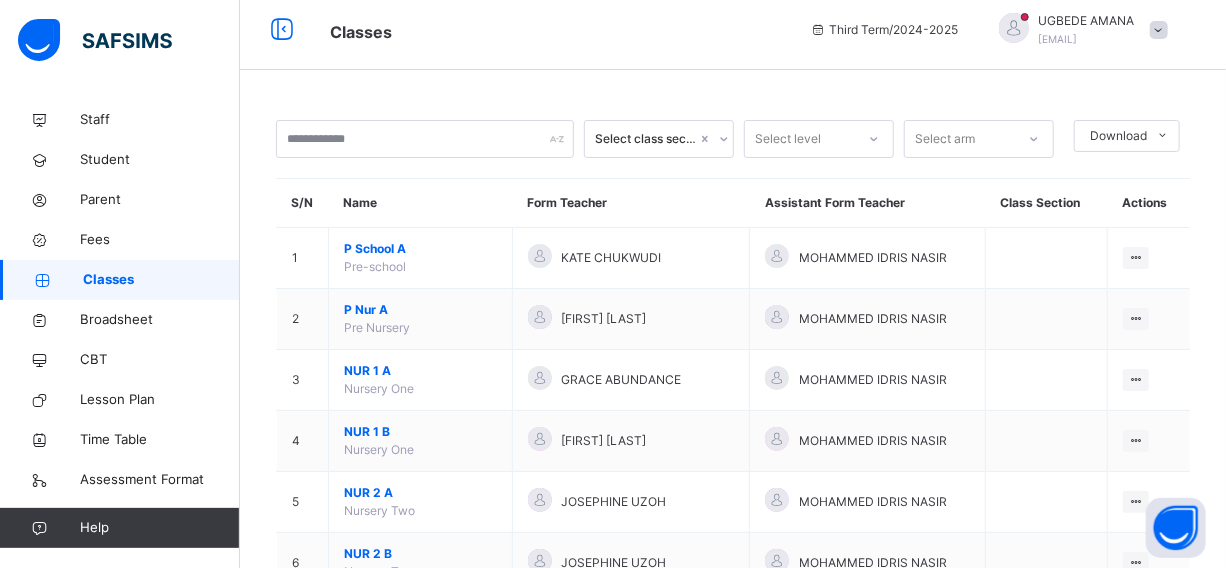scroll, scrollTop: 1000, scrollLeft: 0, axis: vertical 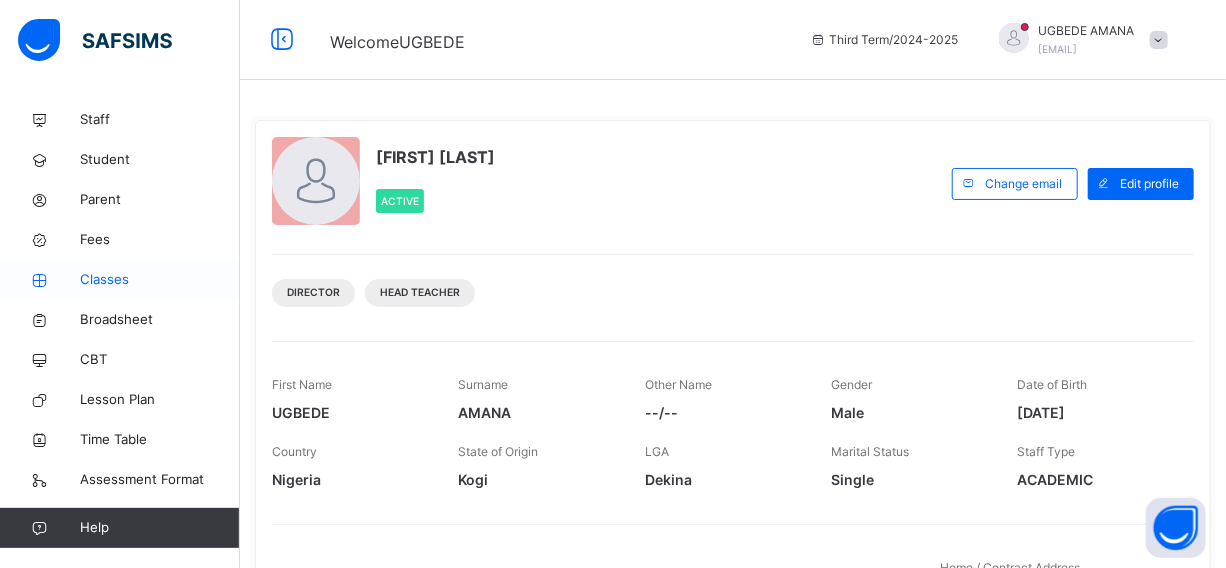click on "Classes" at bounding box center (160, 280) 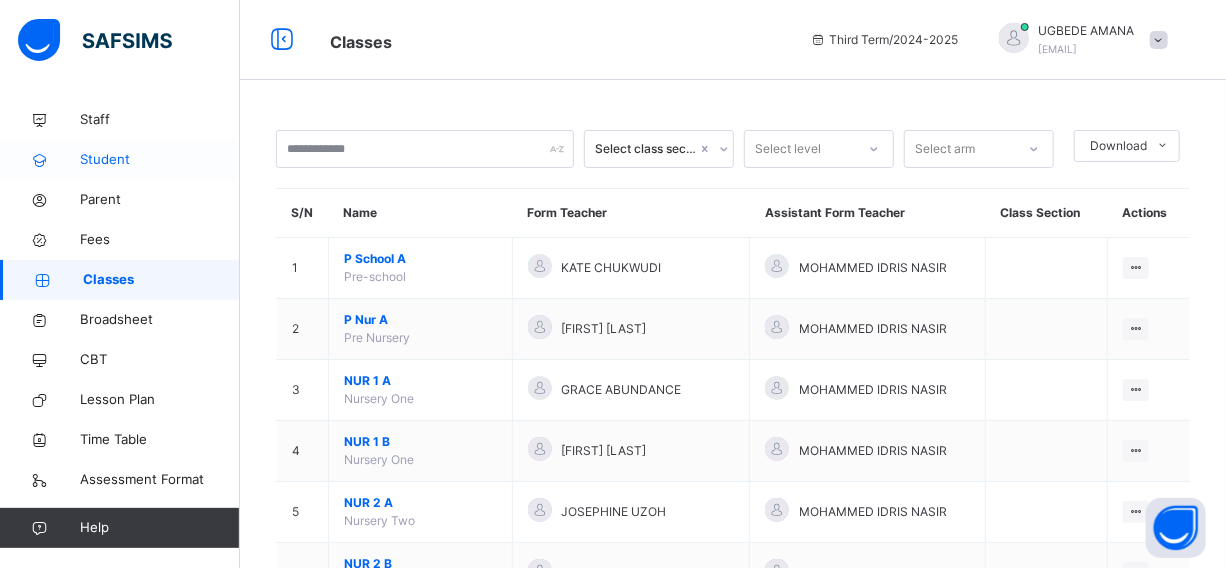 click on "Student" at bounding box center (160, 160) 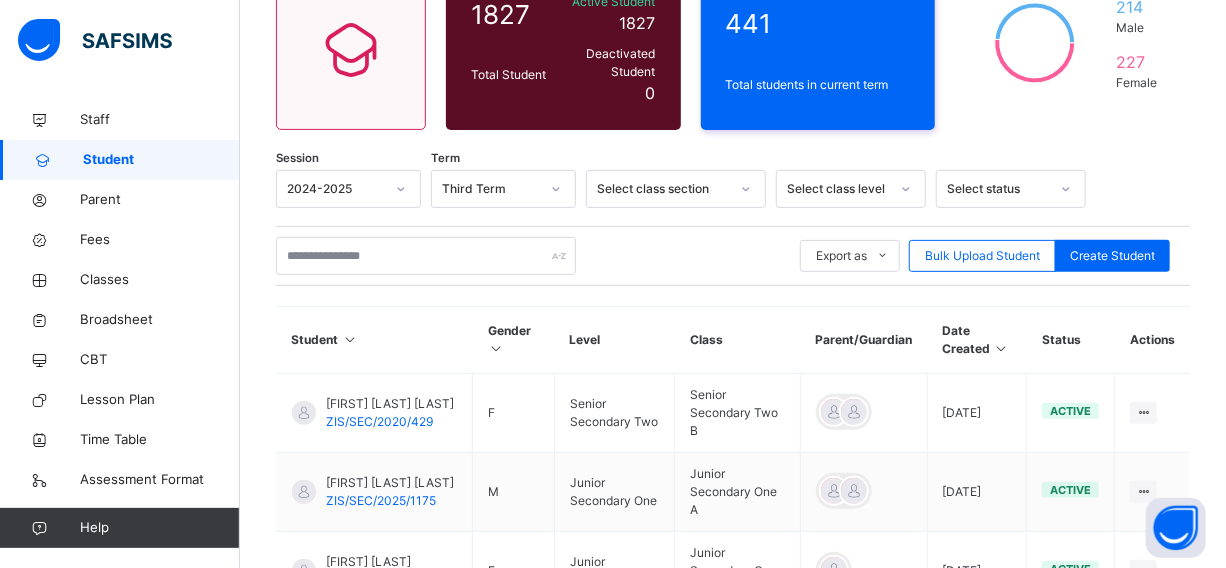 scroll, scrollTop: 218, scrollLeft: 0, axis: vertical 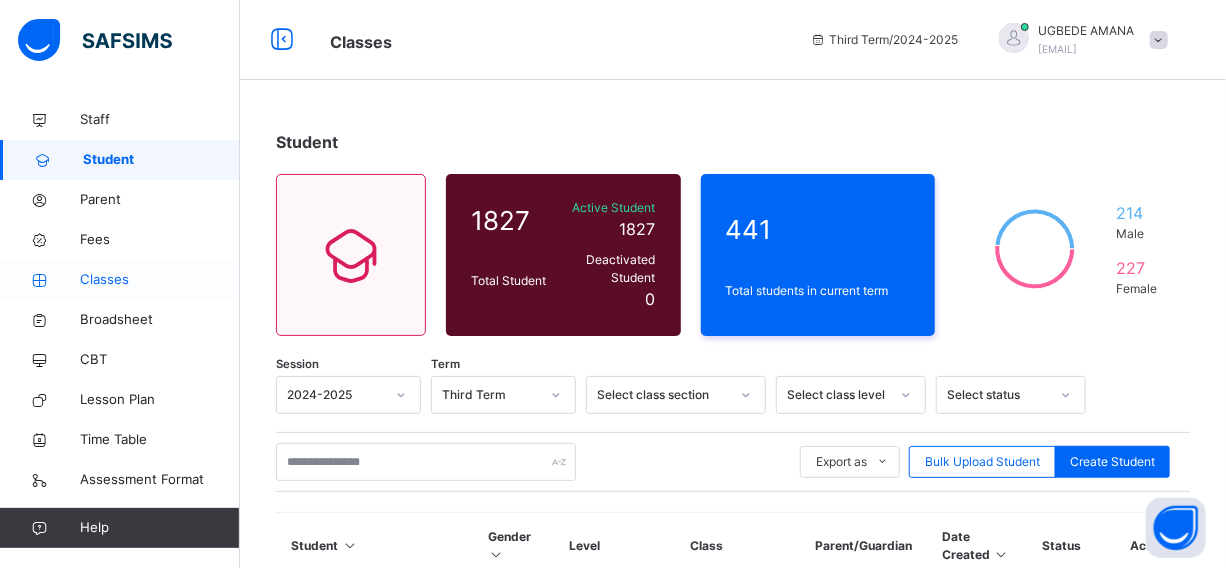 click on "Classes" at bounding box center (160, 280) 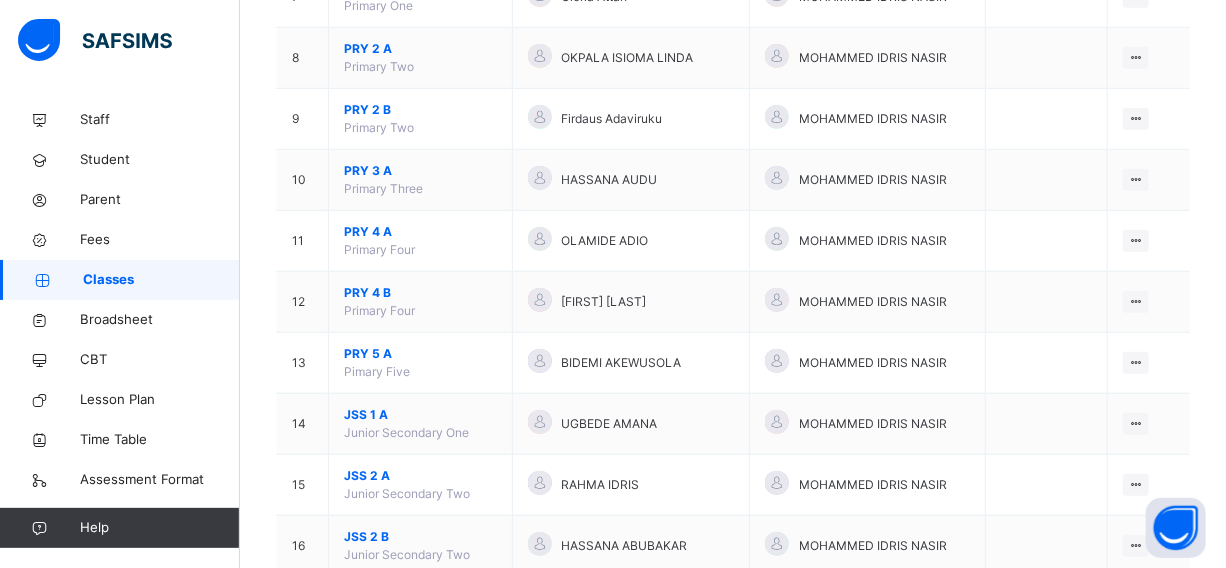 scroll, scrollTop: 654, scrollLeft: 0, axis: vertical 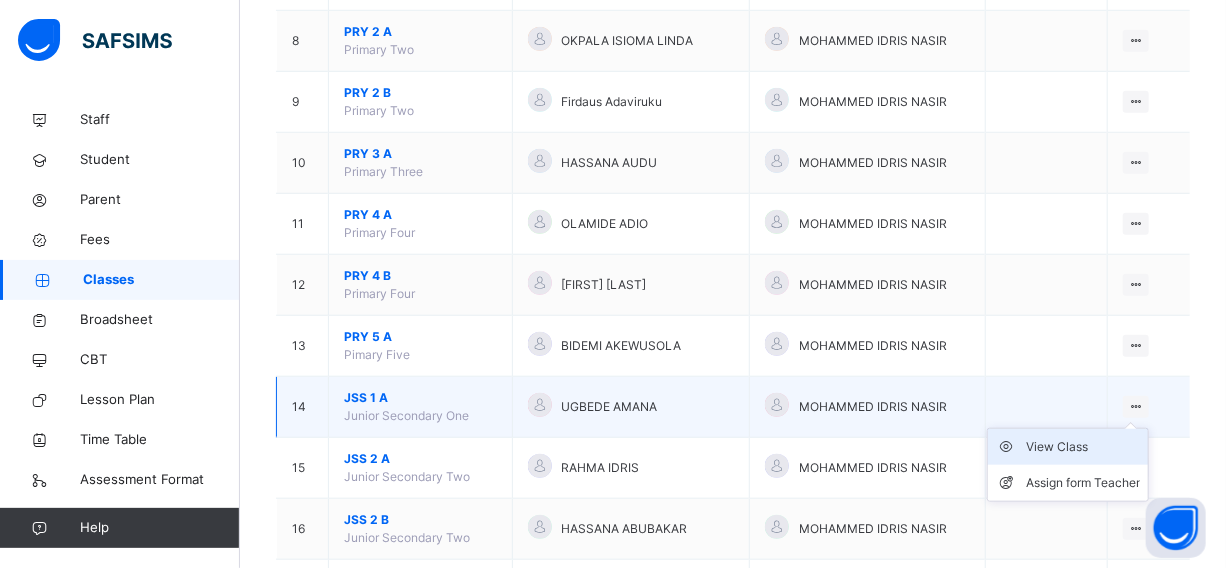 click on "View Class" at bounding box center (1083, 447) 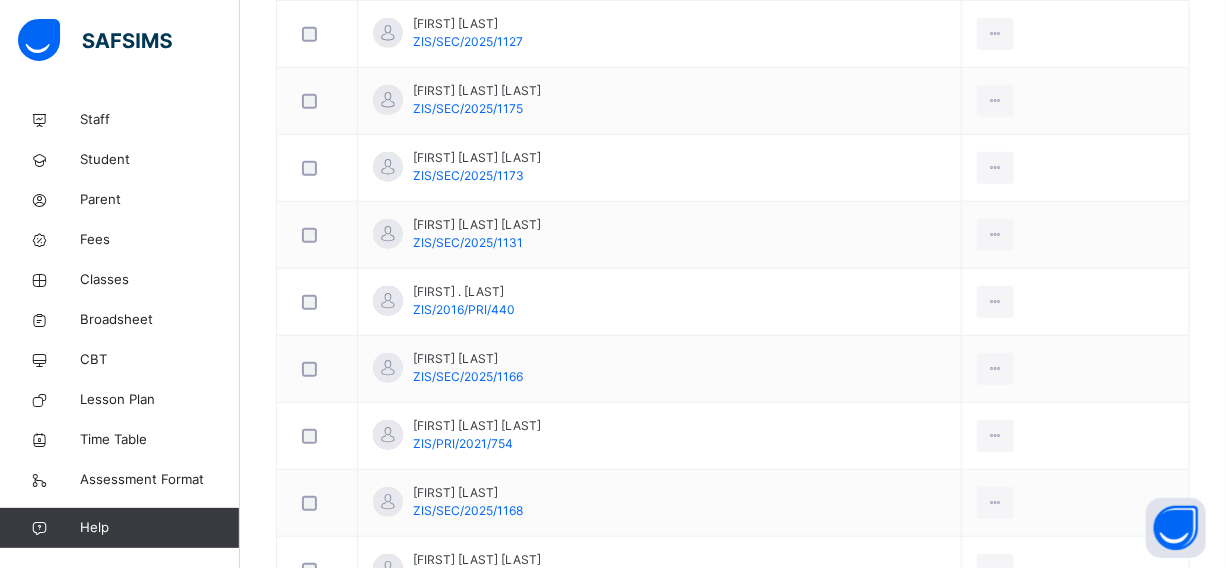 scroll, scrollTop: 0, scrollLeft: 0, axis: both 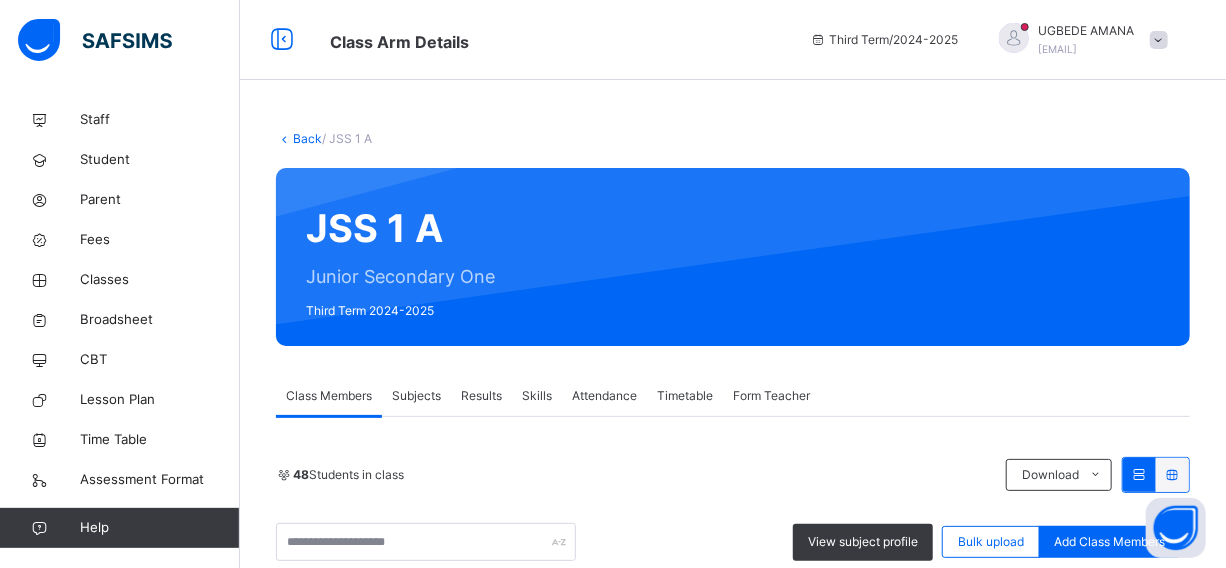 click on "Skills" at bounding box center [537, 396] 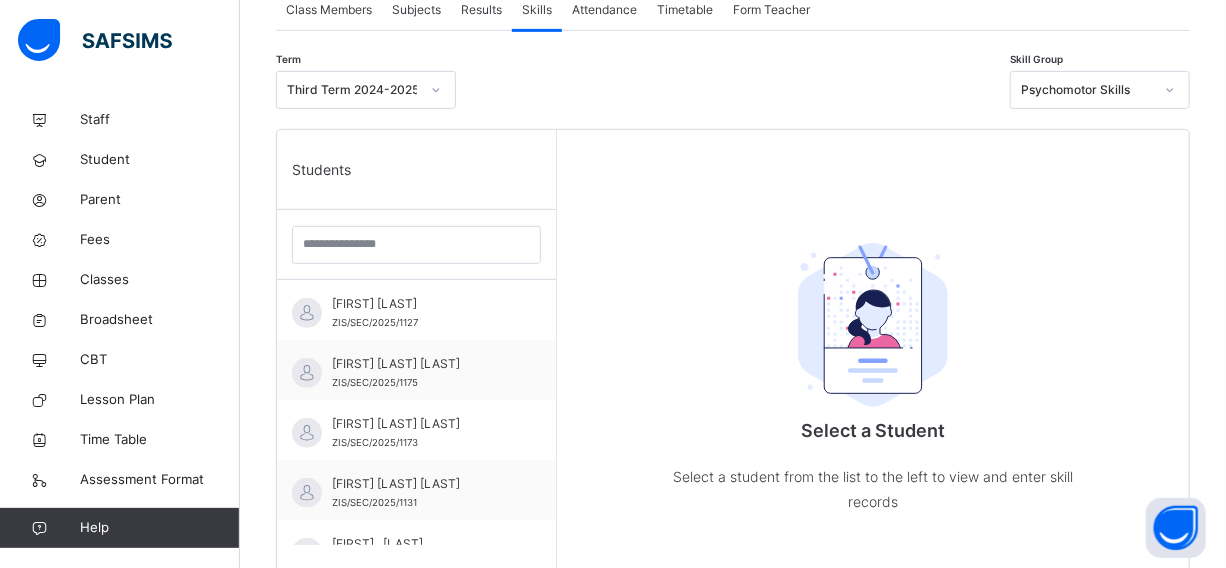 scroll, scrollTop: 400, scrollLeft: 0, axis: vertical 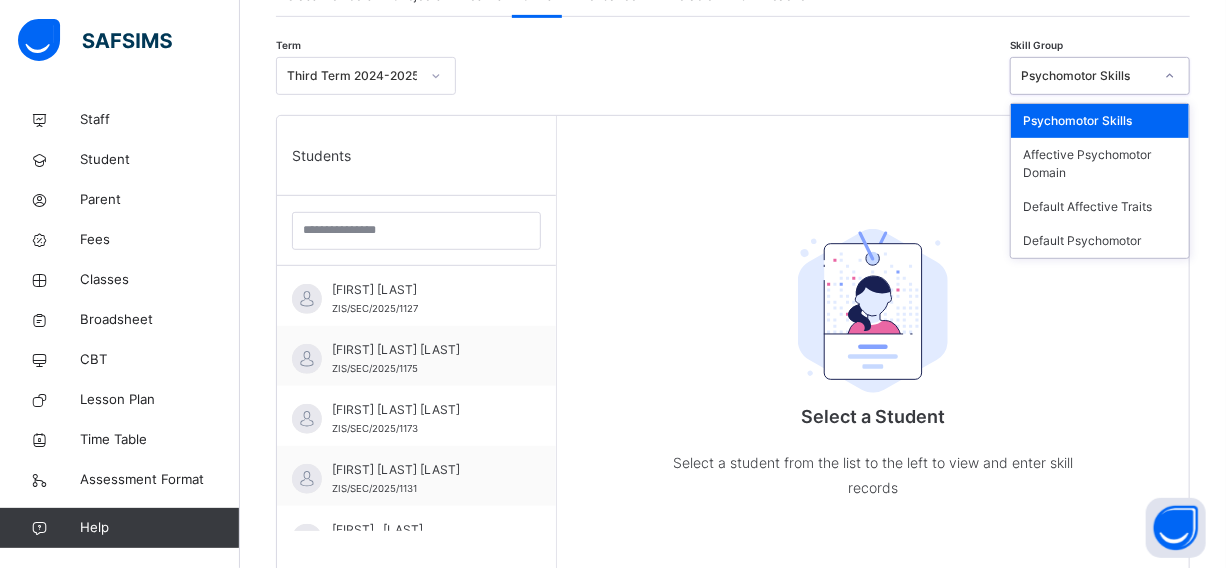 click 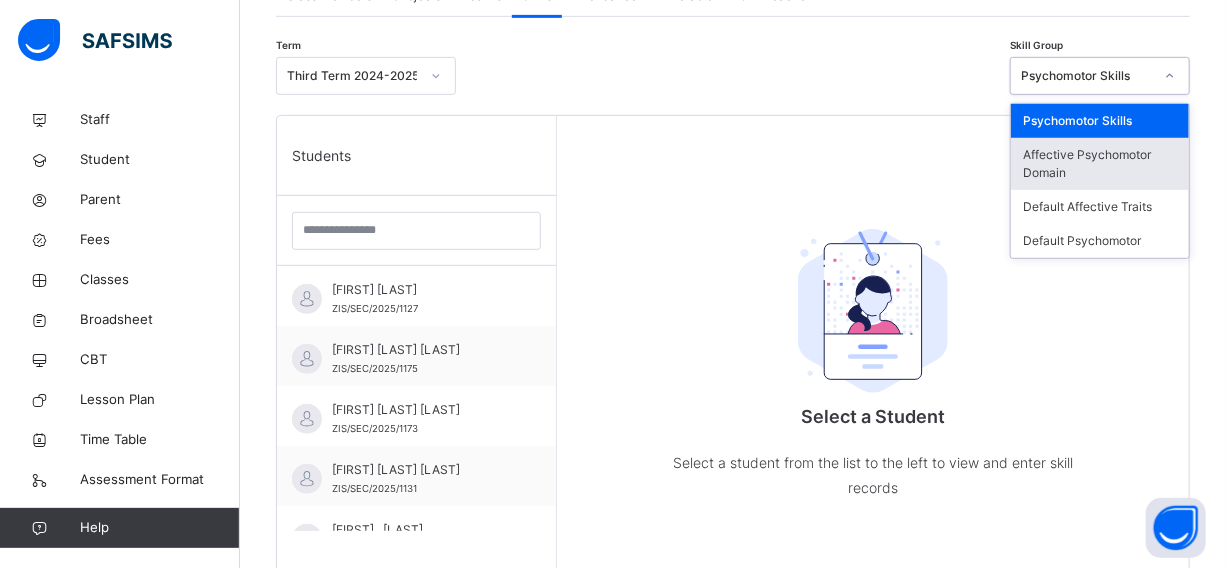 click on "Affective Psychomotor Domain" at bounding box center (1100, 164) 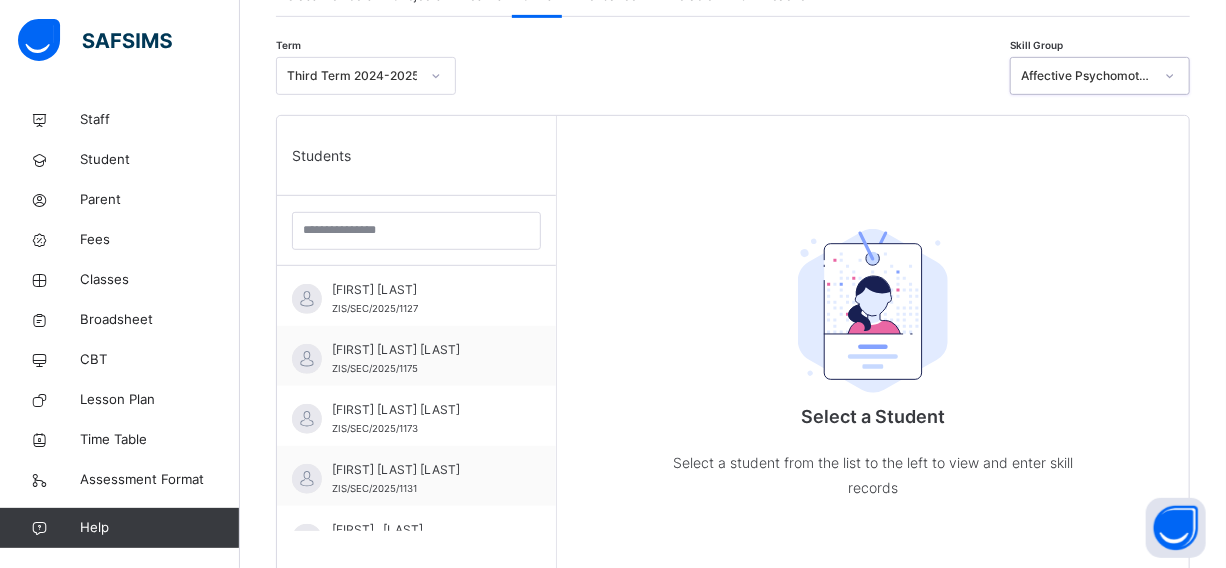 click 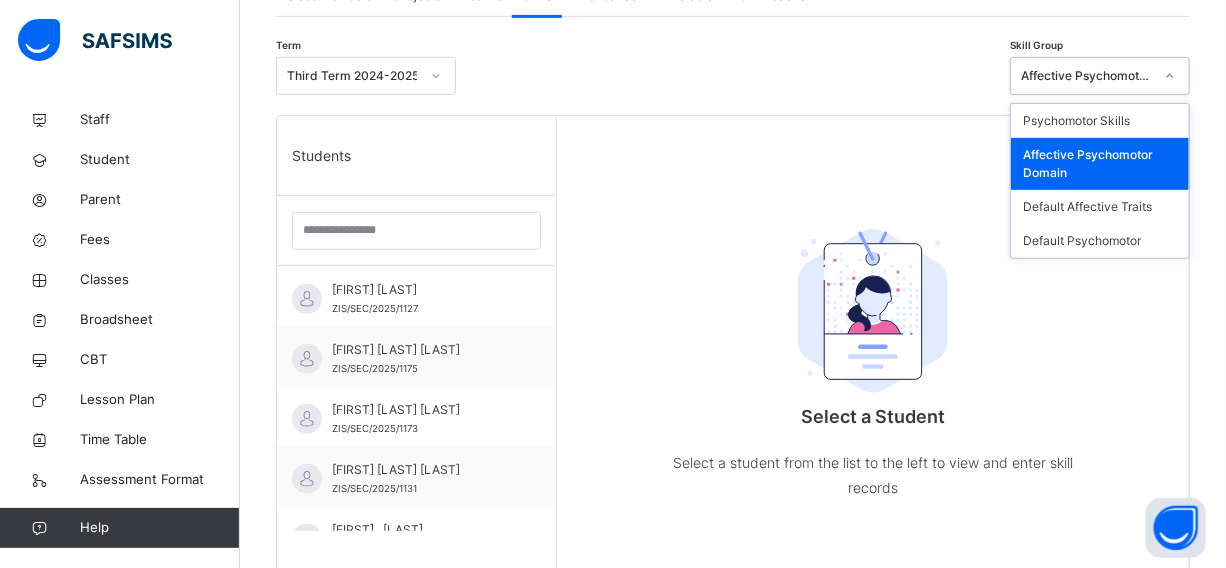 click on "Affective Psychomotor Domain" at bounding box center (1100, 164) 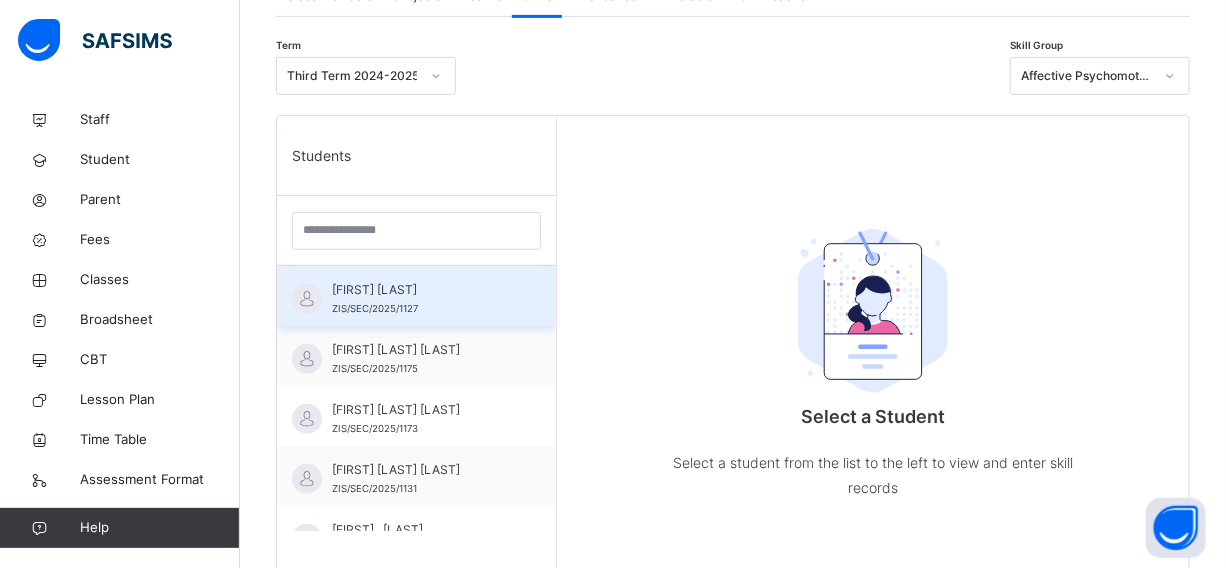 click on "[FIRST]  [LAST] ZIS/SEC/2025/1127" at bounding box center [421, 299] 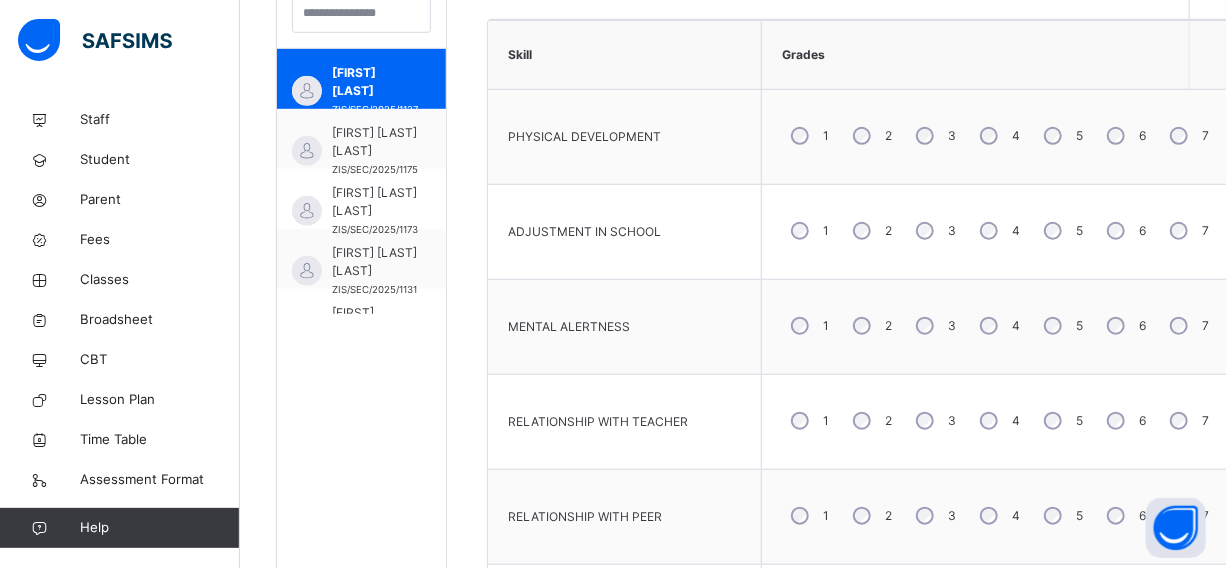 scroll, scrollTop: 618, scrollLeft: 0, axis: vertical 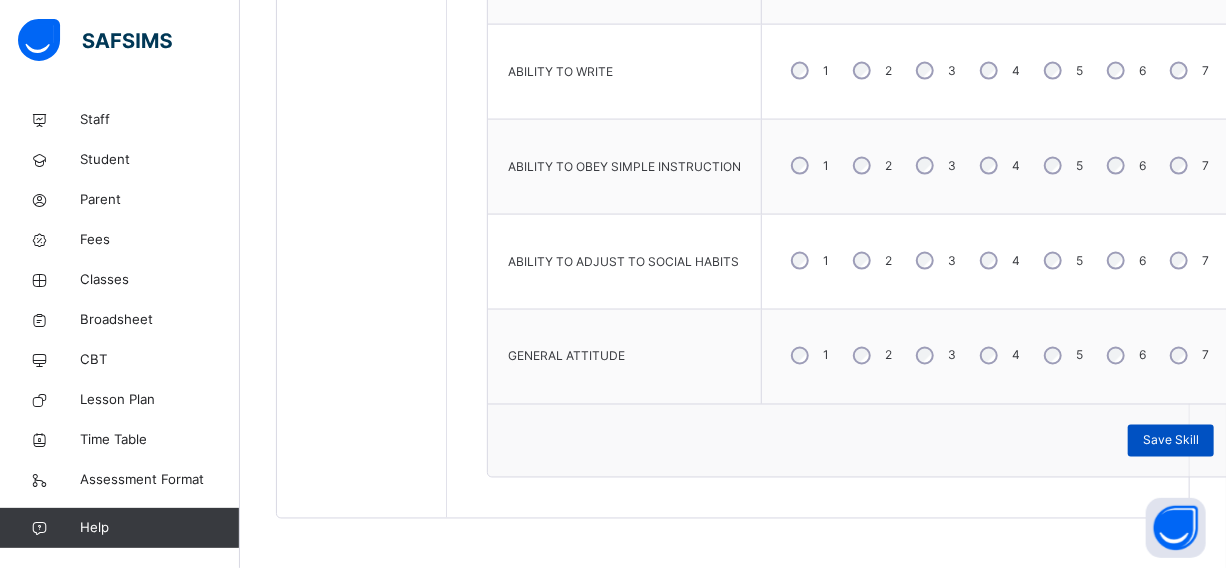 click on "Save Skill" at bounding box center (1171, 441) 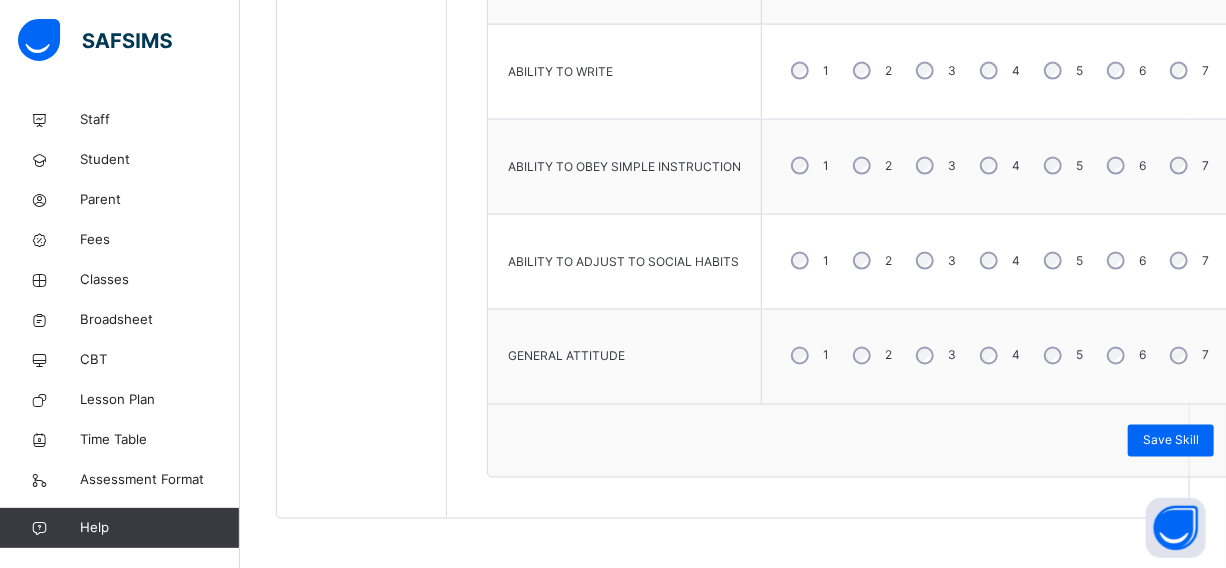 click on "Skill Grades PHYSICAL DEVELOPMENT 1 2 3 4 5 6 7 ADJUSTMENT IN SCHOOL 1 2 3 4 5 6 7 MENTAL ALERTNESS 1 2 3 4 5 6 7 RELATIONSHIP WITH TEACHER 1 2 3 4 5 6 7 RELATIONSHIP WITH PEER 1 2 3 4 5 6 7 ABILITY TO READ 1 2 3 4 5 6 7 ABILITY TO RECOGNIZE 1 2 3 4 5 6 7 ABILITY TO WRITE 1 2 3 4 5 6 7 ABILITY TO OBEY SIMPLE INSTRUCTION 1 2 3 4 5 6 7 ABILITY TO ADJUST TO SOCIAL HABITS 1 2 3 4 5 6 7 GENERAL ATTITUDE 1 2 3 4 5 6 7 Save Skill" at bounding box center (866, -117) 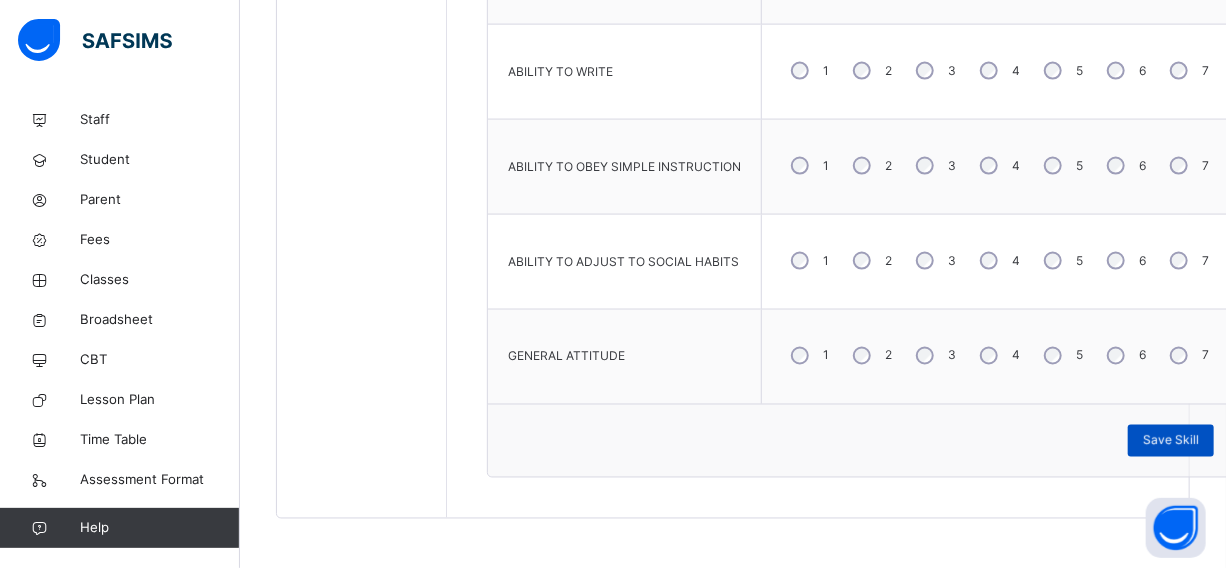 click on "Save Skill" at bounding box center (1171, 441) 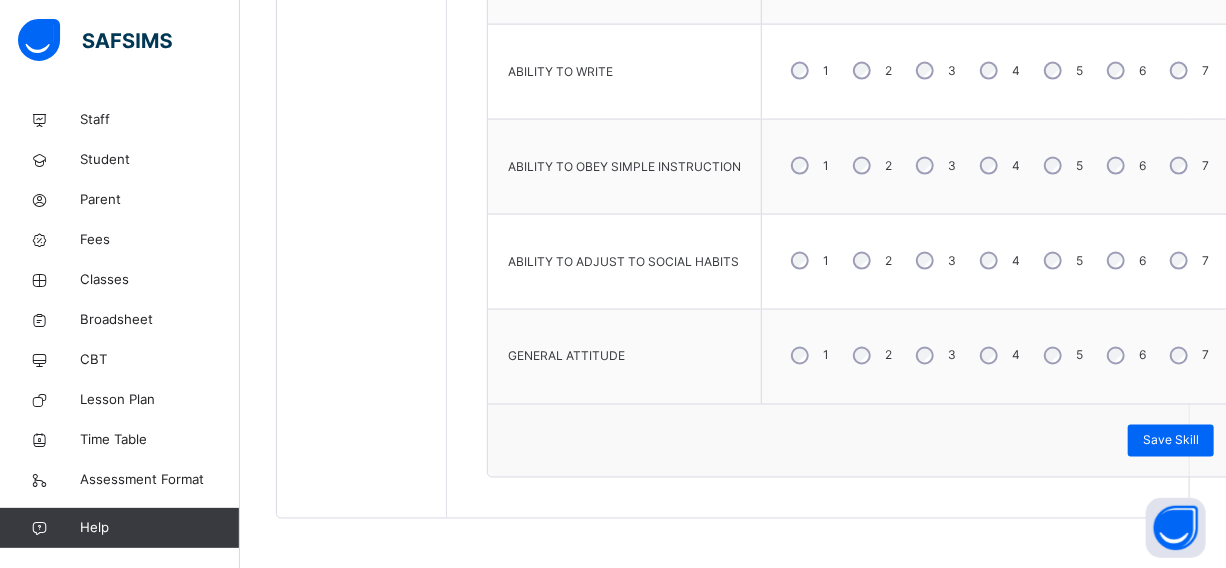 click on "Skill Grades PHYSICAL DEVELOPMENT 1 2 3 4 5 6 7 ADJUSTMENT IN SCHOOL 1 2 3 4 5 6 7 MENTAL ALERTNESS 1 2 3 4 5 6 7 RELATIONSHIP WITH TEACHER 1 2 3 4 5 6 7 RELATIONSHIP WITH PEER 1 2 3 4 5 6 7 ABILITY TO READ 1 2 3 4 5 6 7 ABILITY TO RECOGNIZE 1 2 3 4 5 6 7 ABILITY TO WRITE 1 2 3 4 5 6 7 ABILITY TO OBEY SIMPLE INSTRUCTION 1 2 3 4 5 6 7 ABILITY TO ADJUST TO SOCIAL HABITS 1 2 3 4 5 6 7 GENERAL ATTITUDE 1 2 3 4 5 6 7 Save Skill" at bounding box center [866, -117] 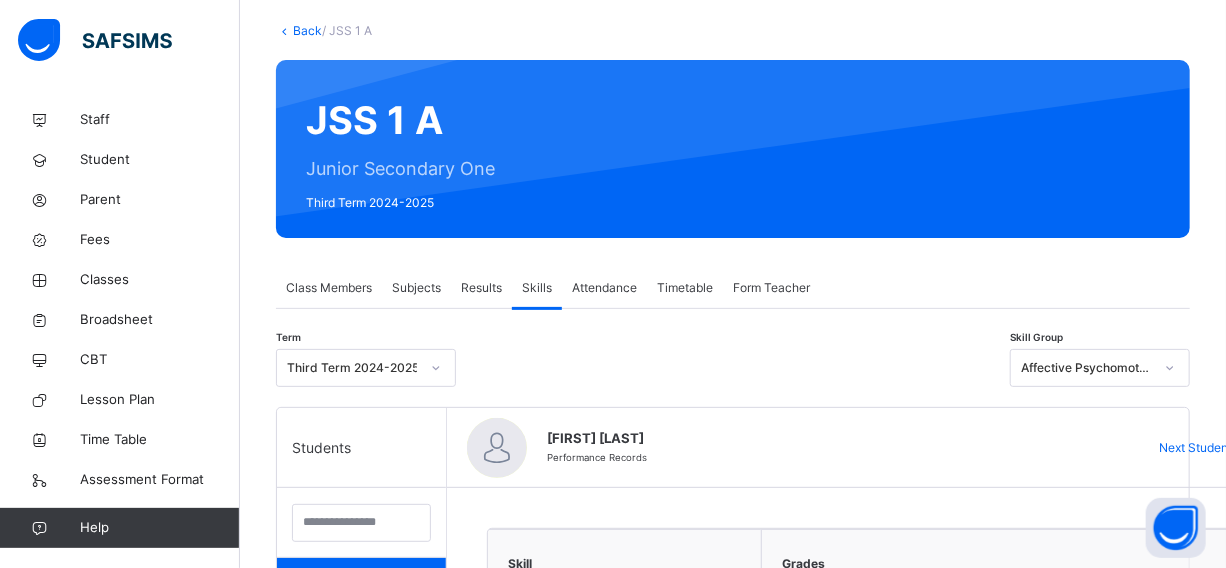 scroll, scrollTop: 35, scrollLeft: 0, axis: vertical 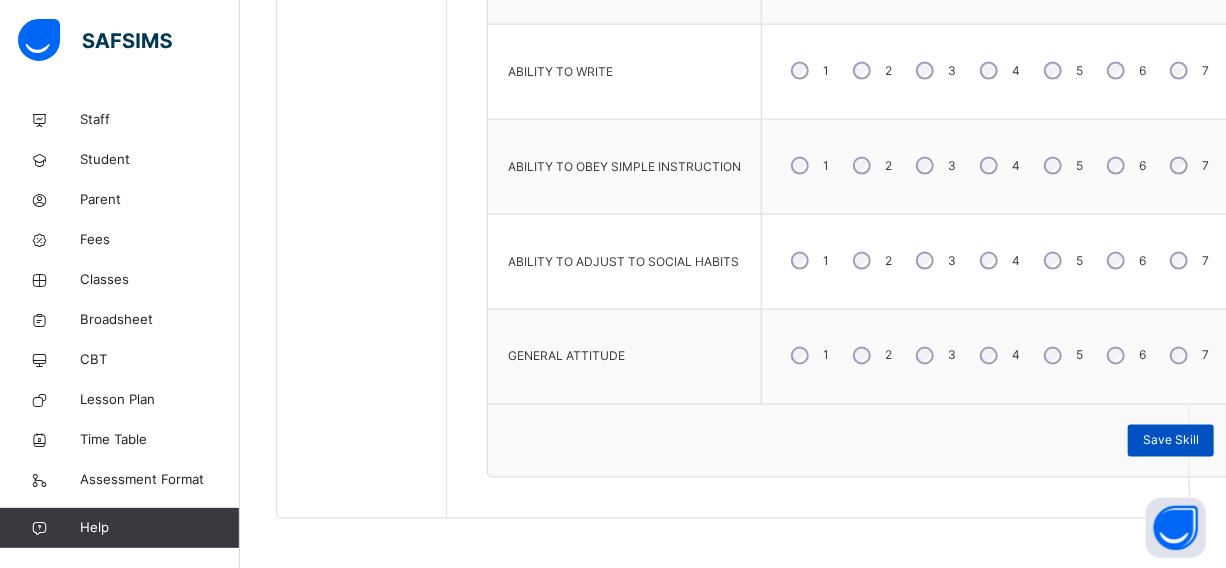 click on "Save Skill" at bounding box center [1171, 441] 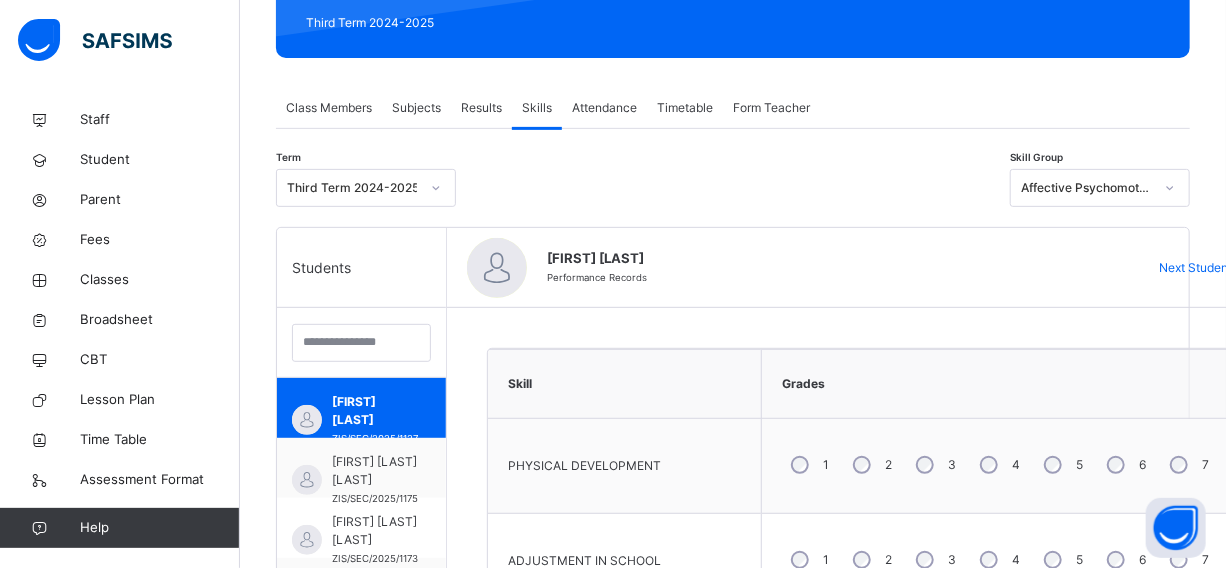 scroll, scrollTop: 281, scrollLeft: 0, axis: vertical 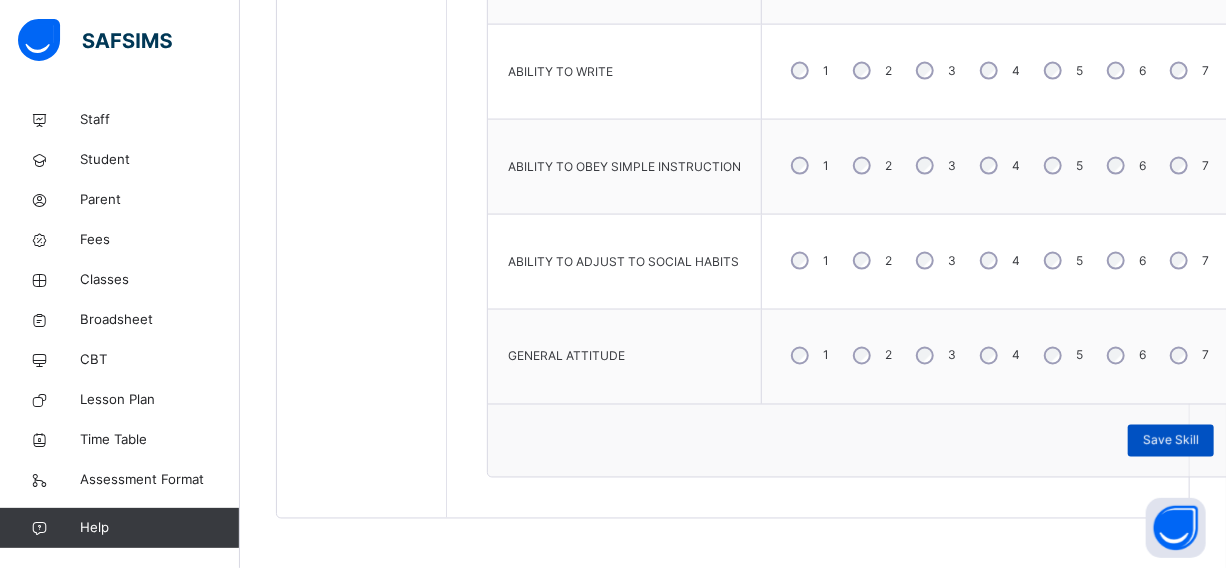click on "Save Skill" at bounding box center [1171, 441] 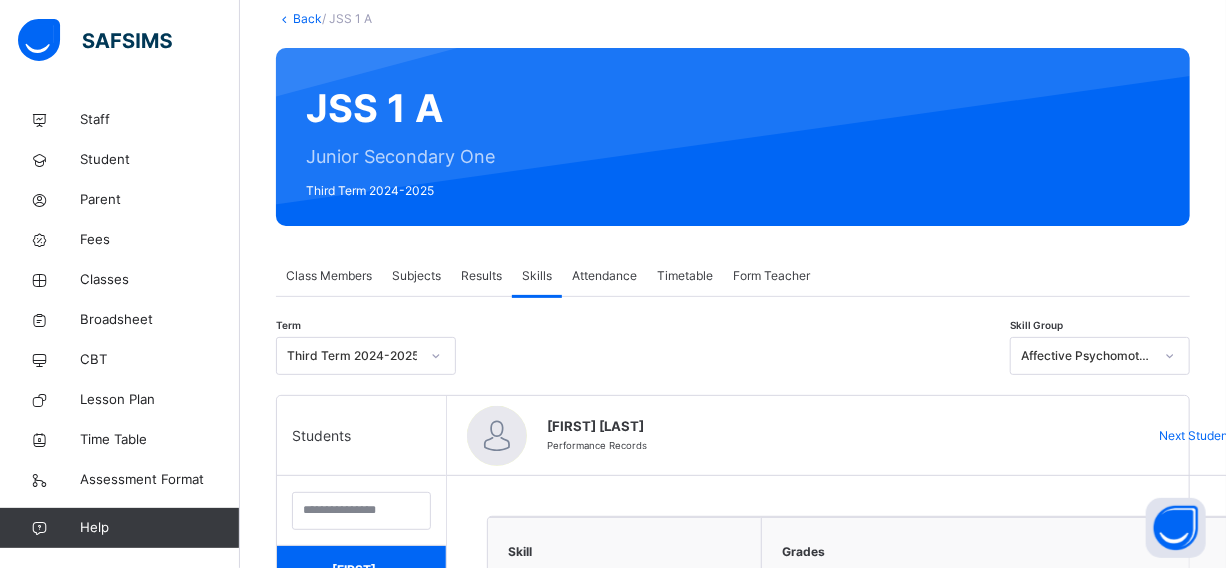 scroll, scrollTop: 122, scrollLeft: 0, axis: vertical 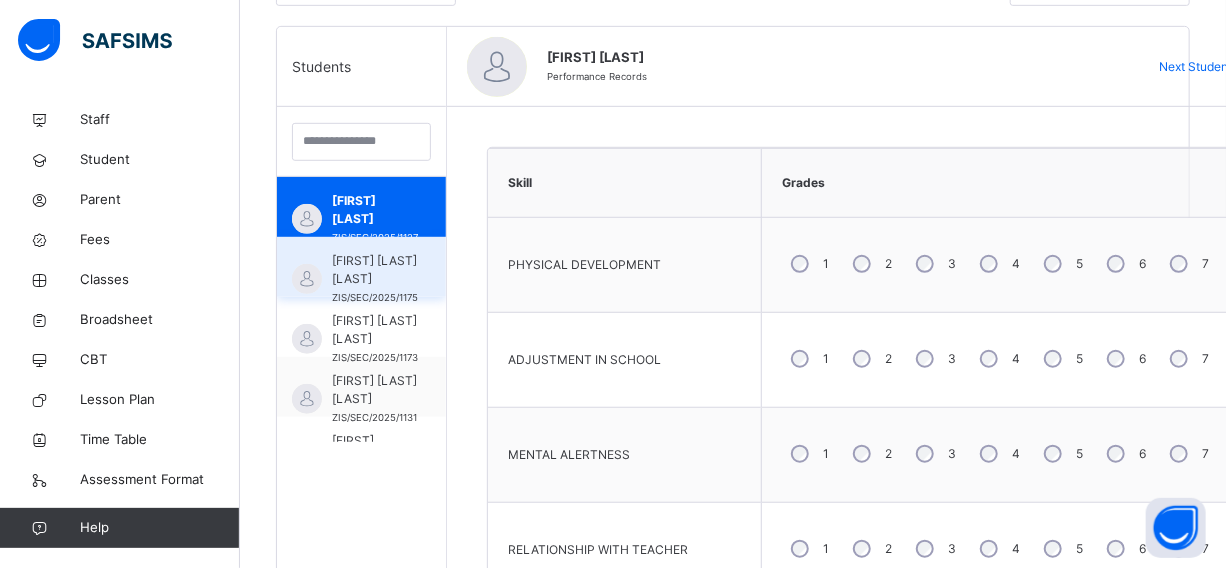 click on "[FIRST] [LAST] [LAST]" at bounding box center [375, 270] 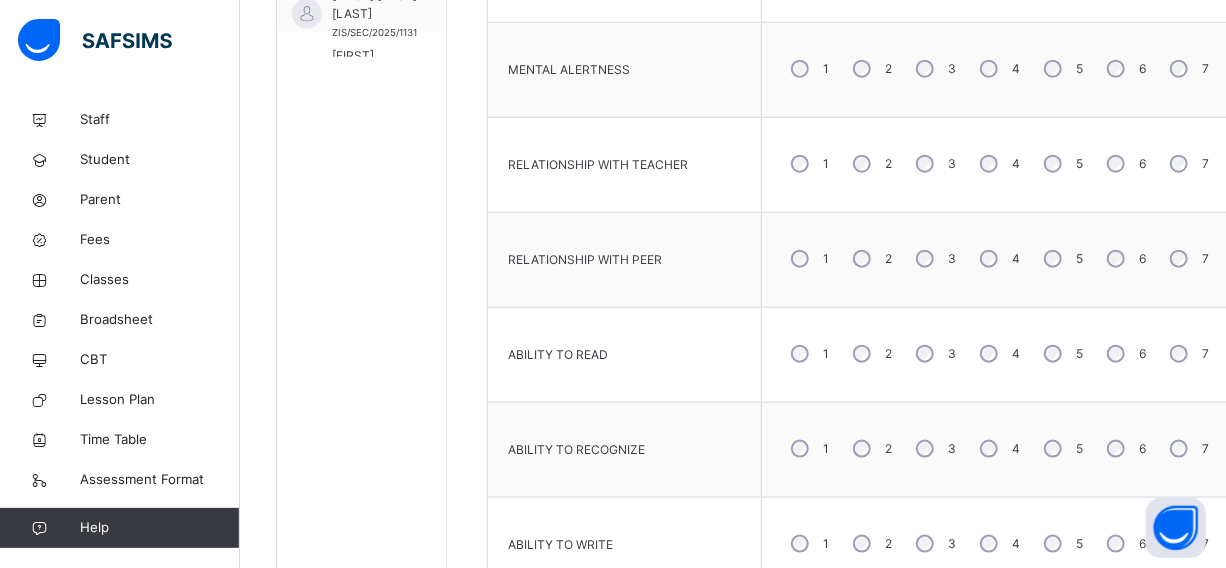 scroll, scrollTop: 889, scrollLeft: 0, axis: vertical 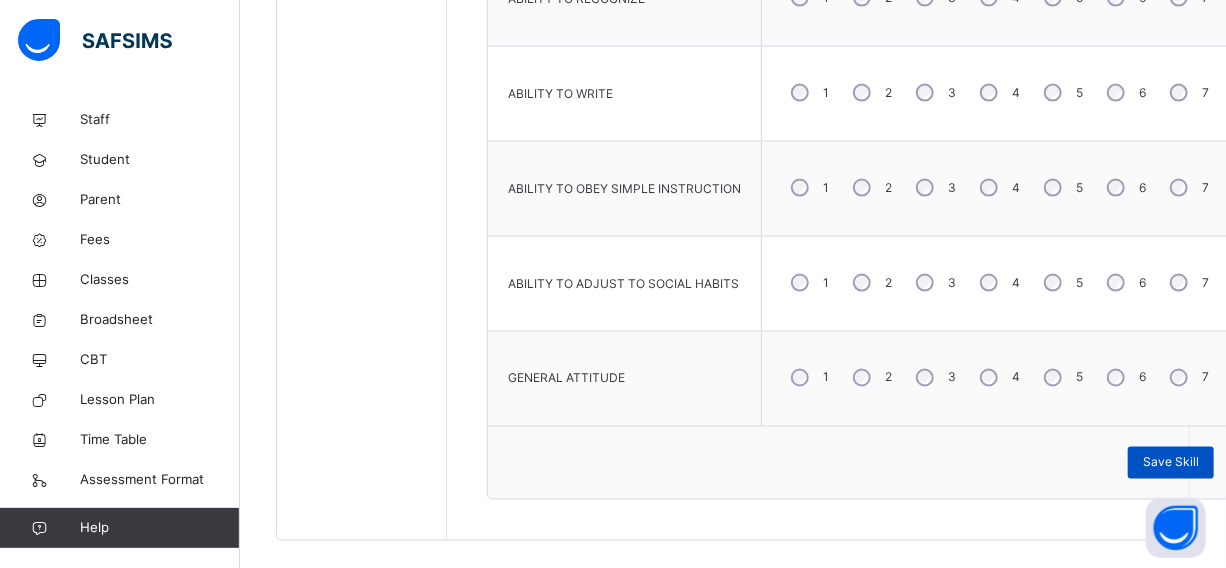 click on "Save Skill" at bounding box center [1171, 463] 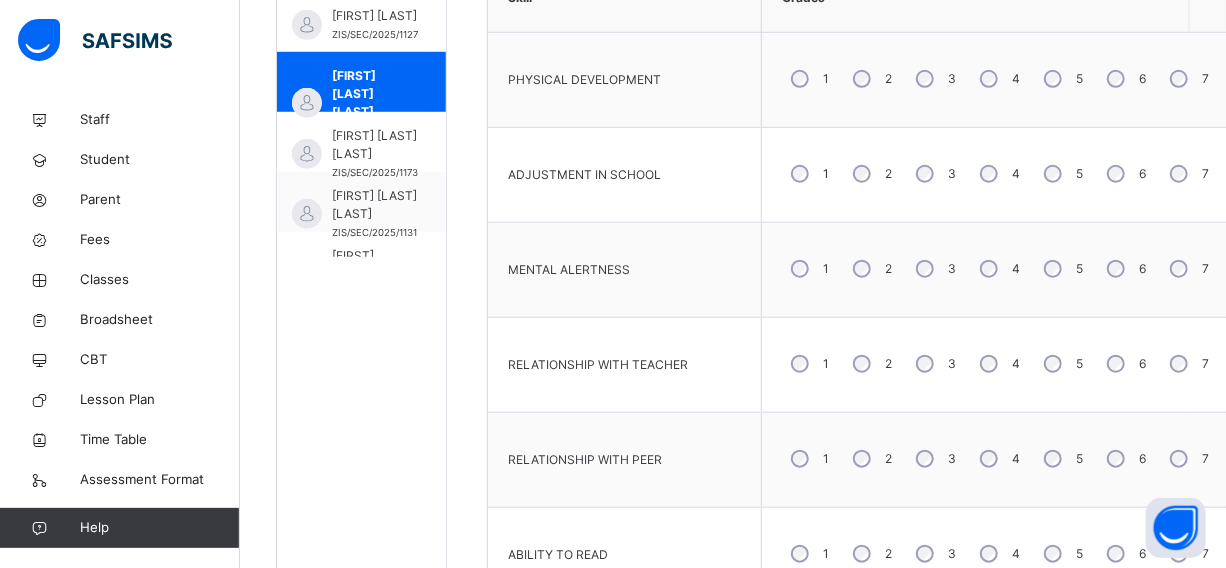 scroll, scrollTop: 706, scrollLeft: 0, axis: vertical 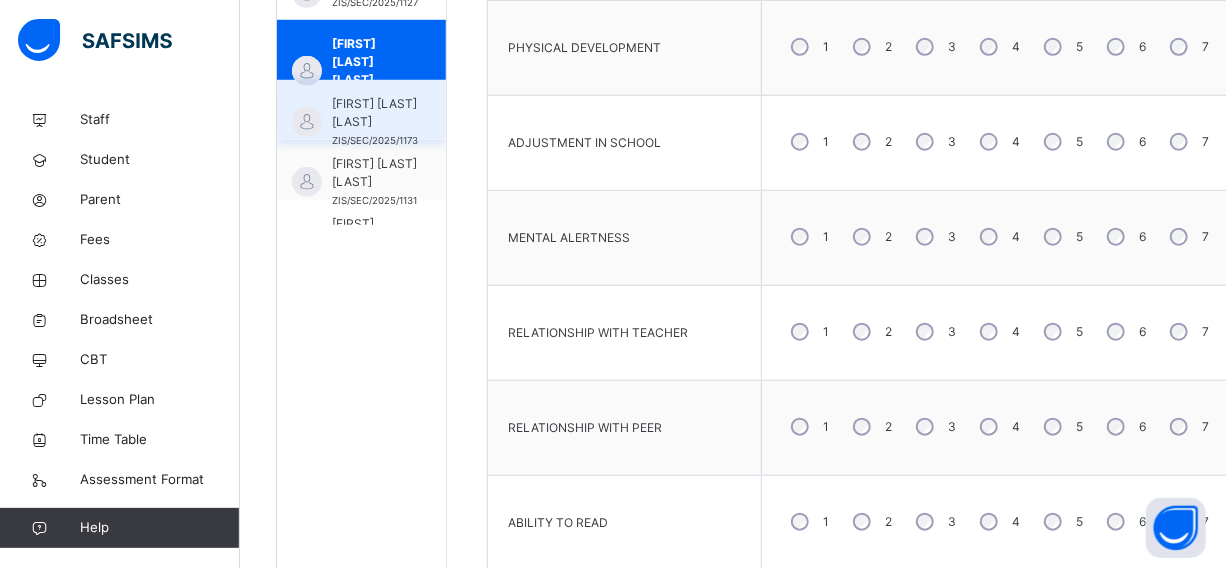 click on "[FIRST] [LAST] [LAST]" at bounding box center (375, 113) 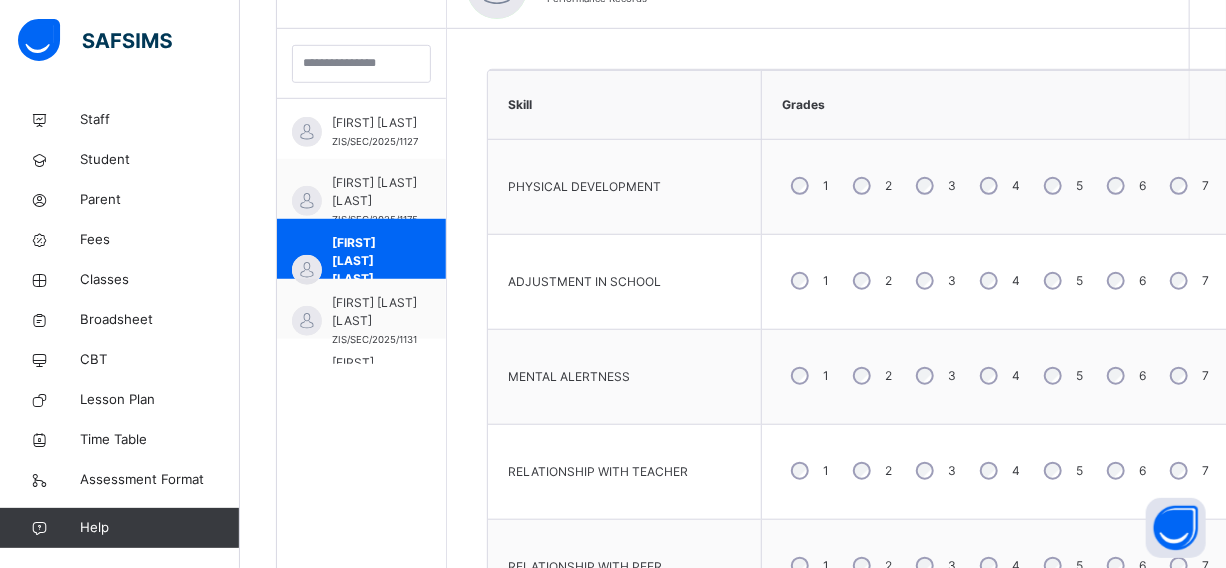 scroll, scrollTop: 706, scrollLeft: 0, axis: vertical 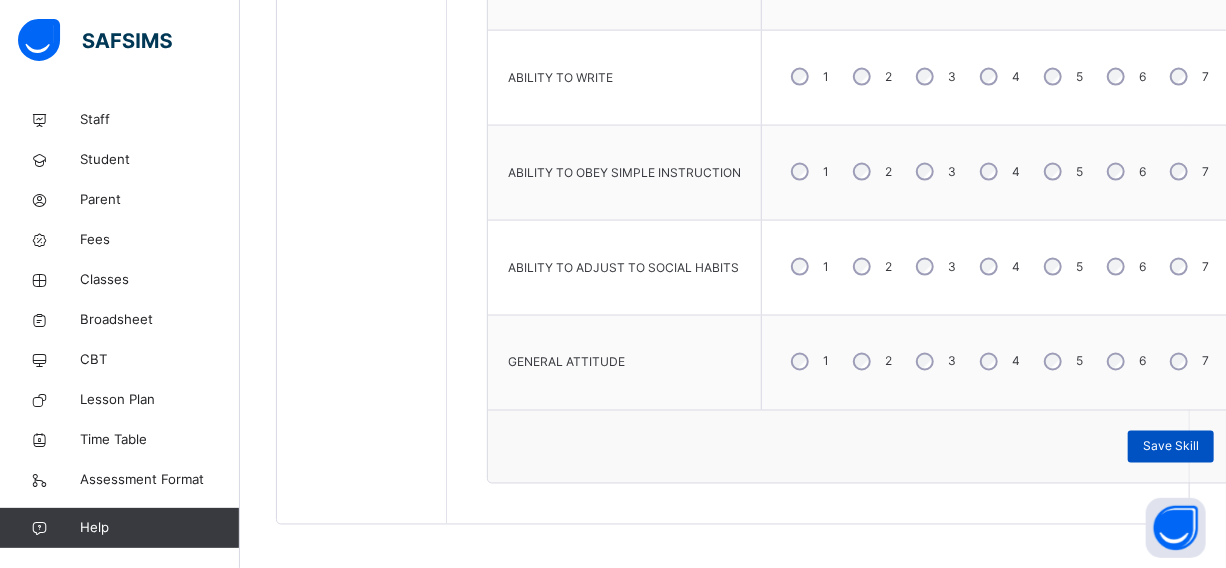click on "Save Skill" at bounding box center (1171, 447) 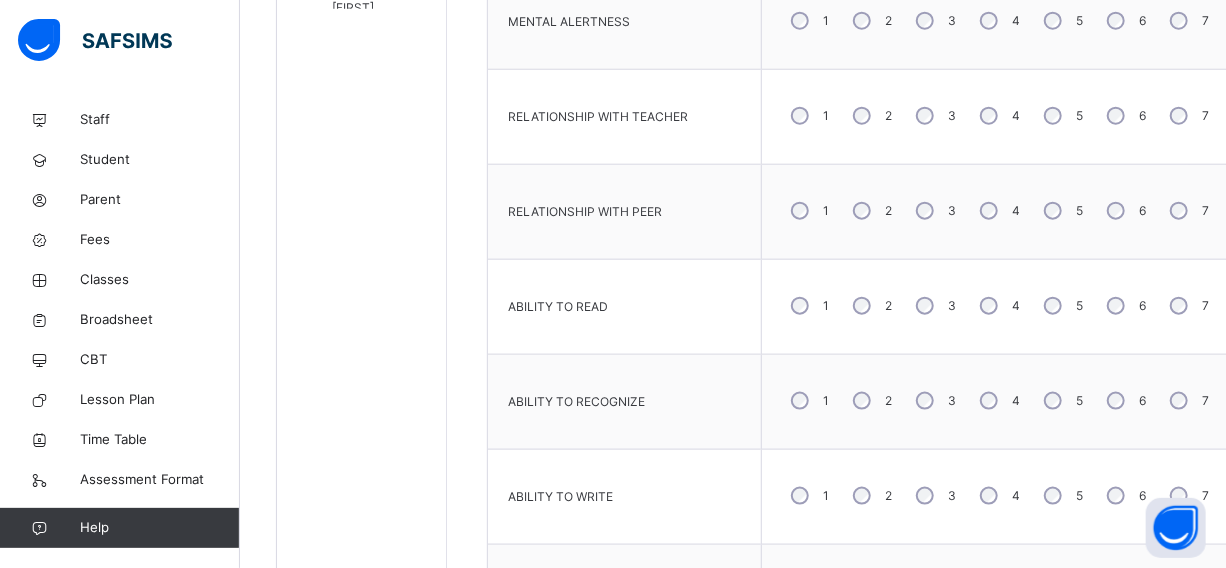 scroll, scrollTop: 868, scrollLeft: 0, axis: vertical 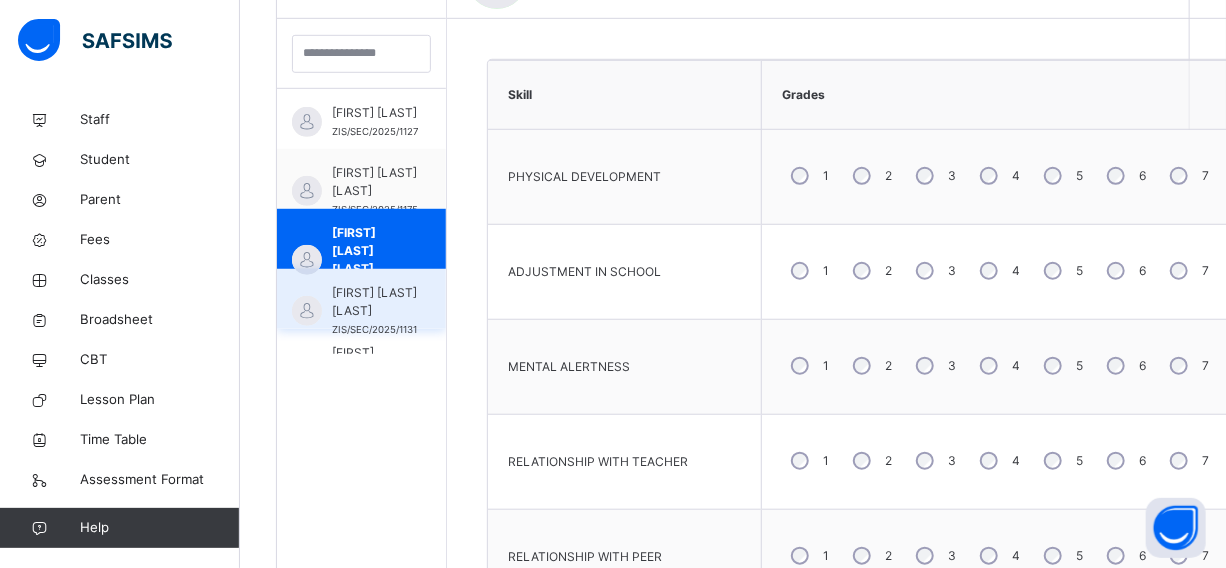 click on "[FIRST] [LAST] [LAST]" at bounding box center [374, 302] 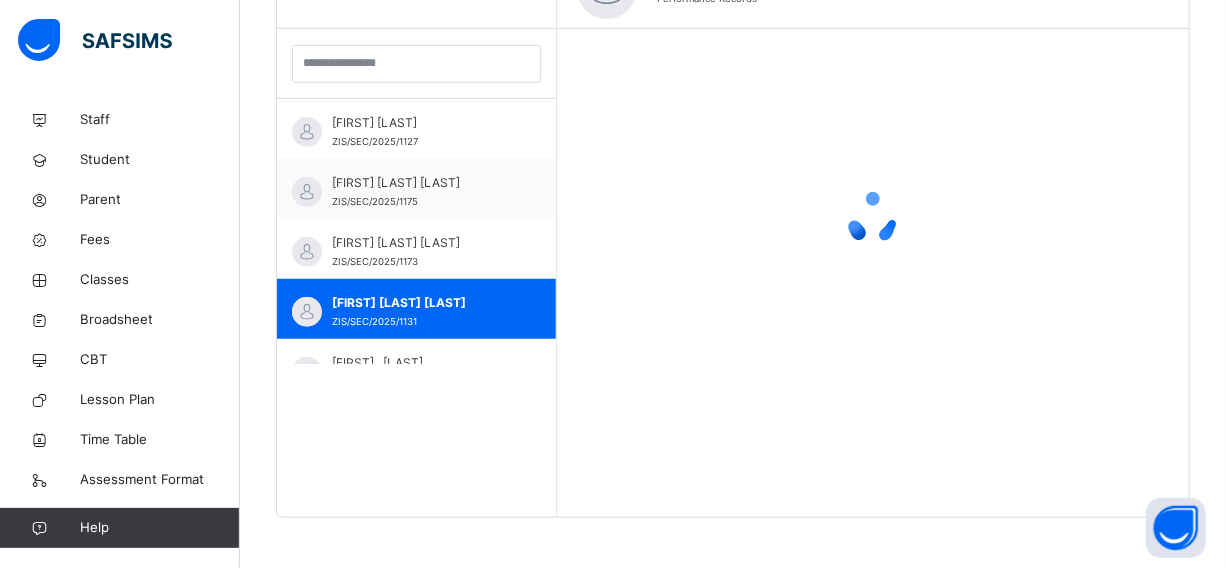 scroll, scrollTop: 577, scrollLeft: 0, axis: vertical 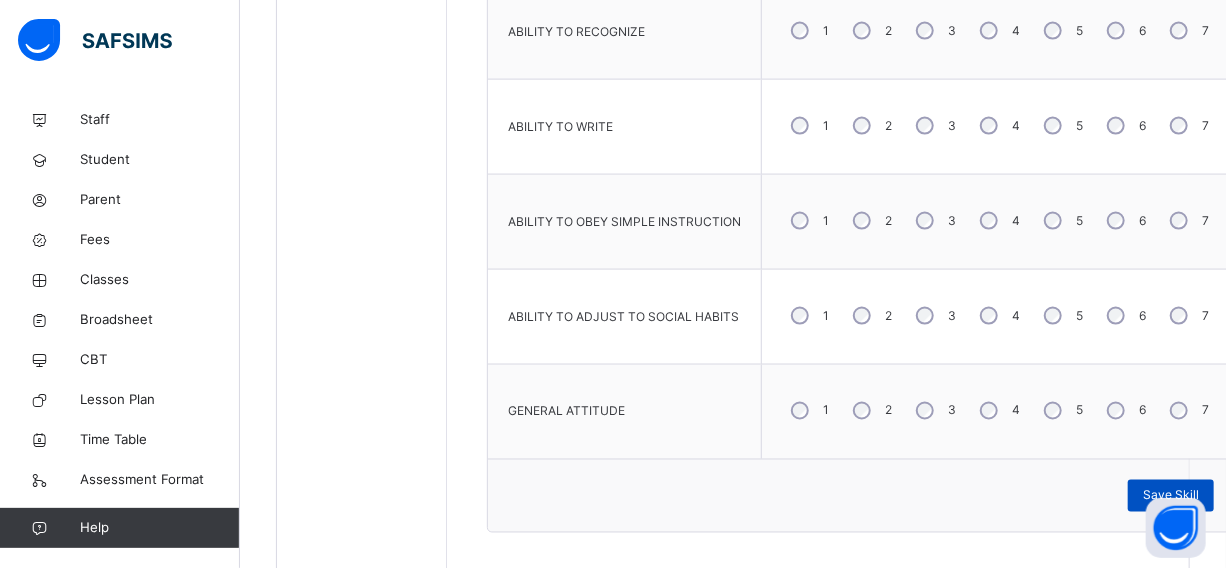 click on "Save Skill" at bounding box center [1171, 496] 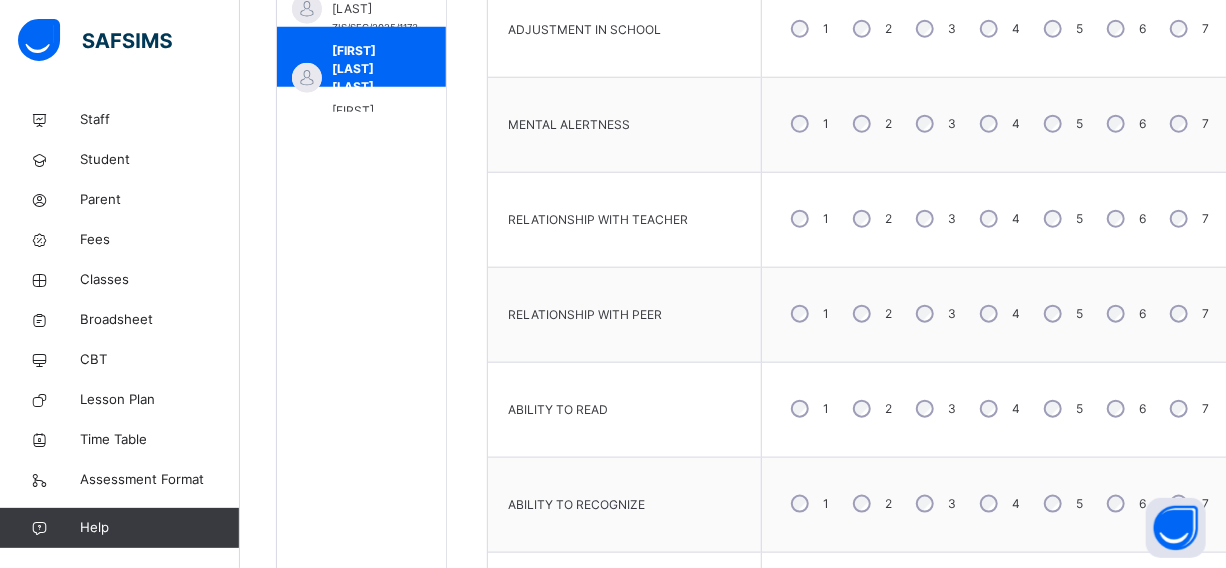 scroll, scrollTop: 745, scrollLeft: 0, axis: vertical 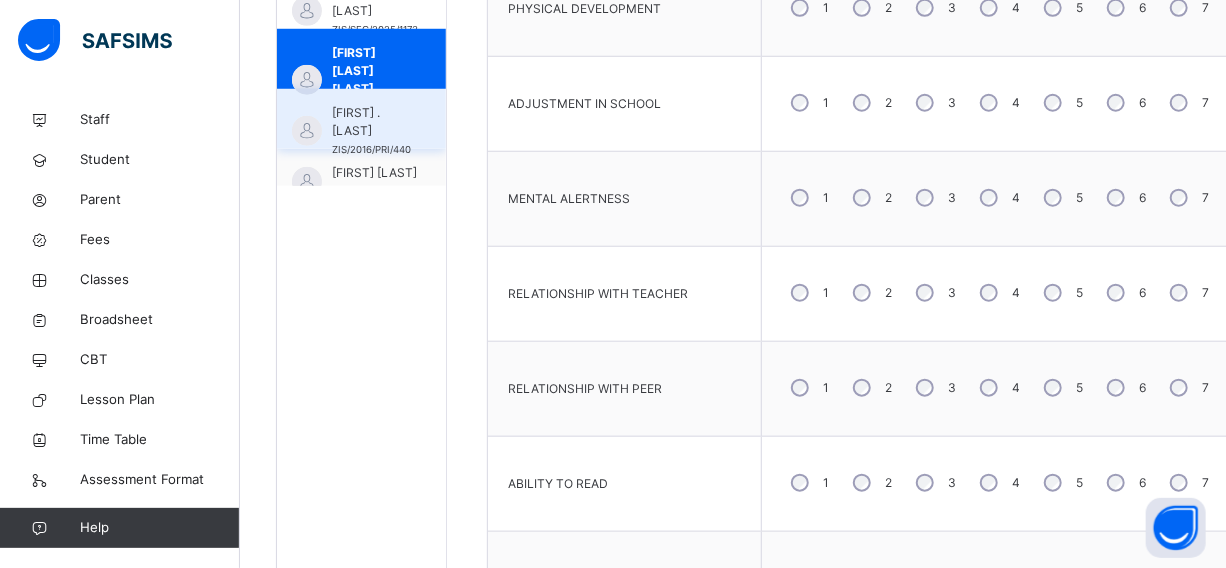 click on "[FIRST] . [LAST]" at bounding box center (371, 122) 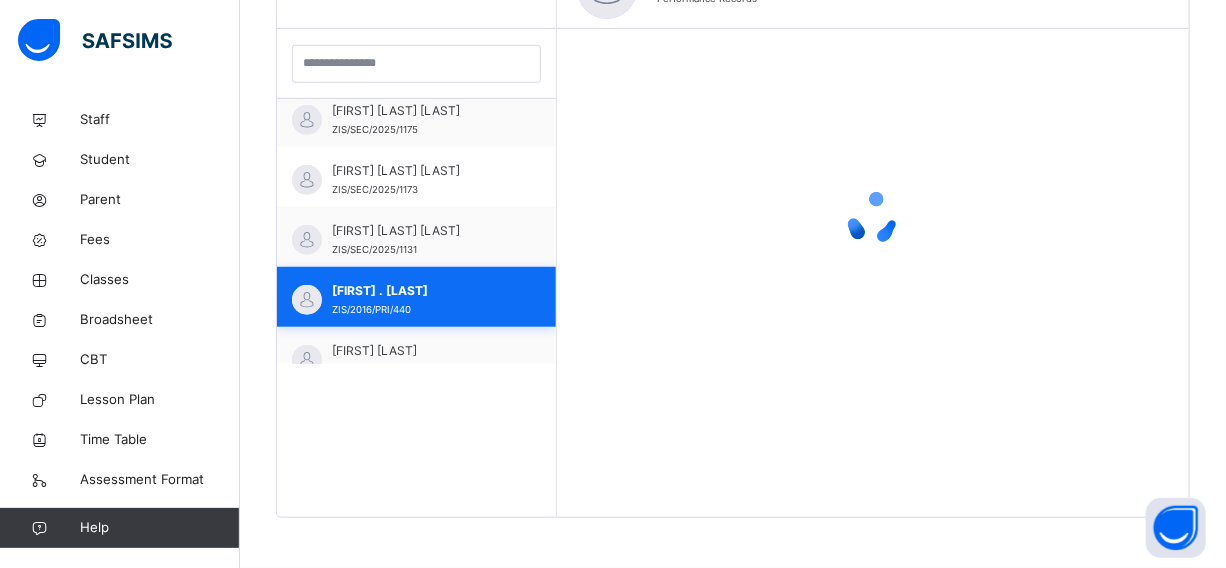 scroll, scrollTop: 567, scrollLeft: 0, axis: vertical 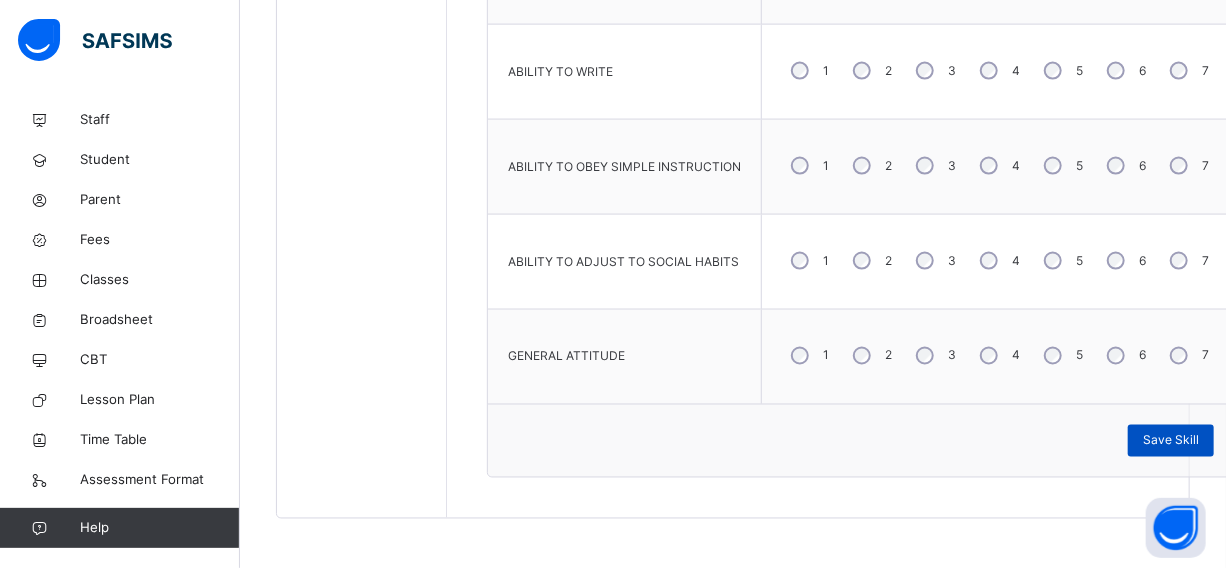 click on "Save Skill" at bounding box center (1171, 441) 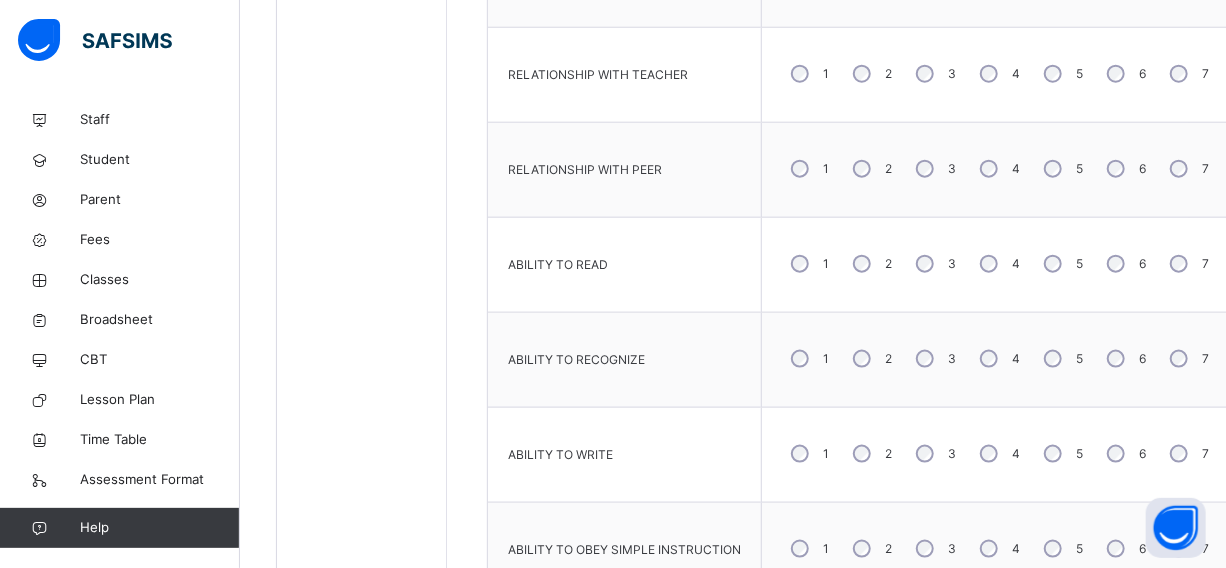 scroll, scrollTop: 855, scrollLeft: 0, axis: vertical 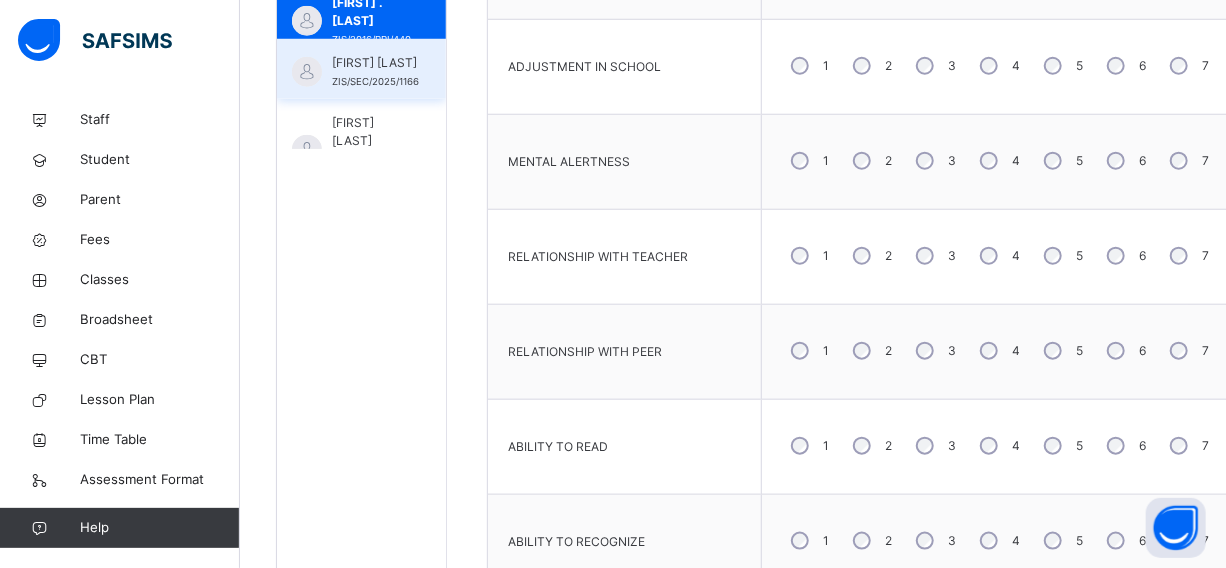 click on "[FIRST] [LAST]" at bounding box center [375, 63] 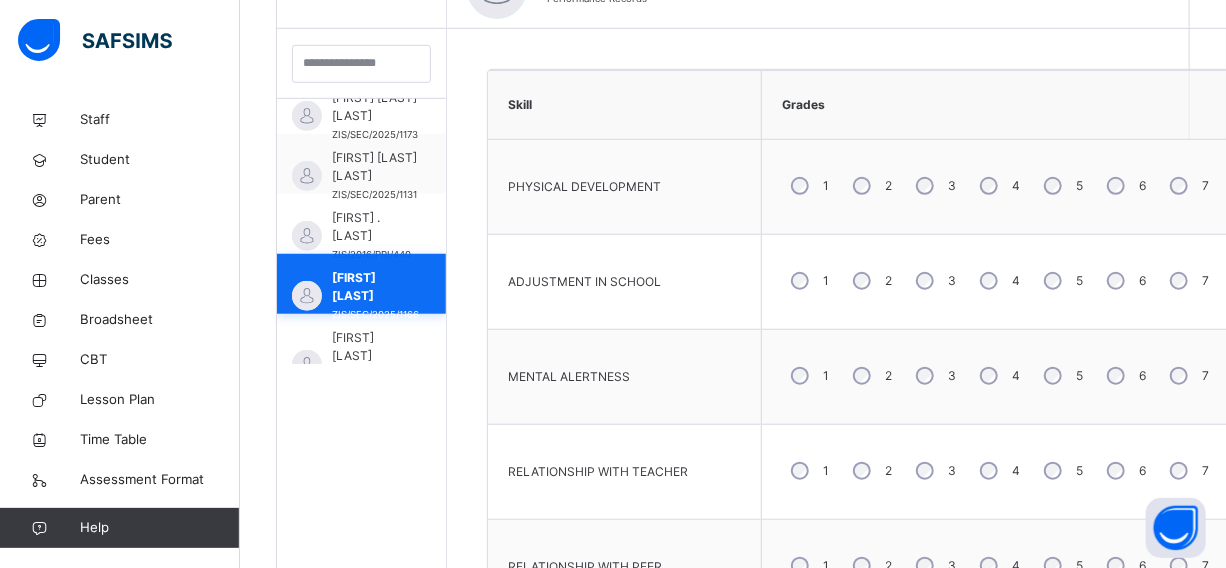 scroll, scrollTop: 782, scrollLeft: 0, axis: vertical 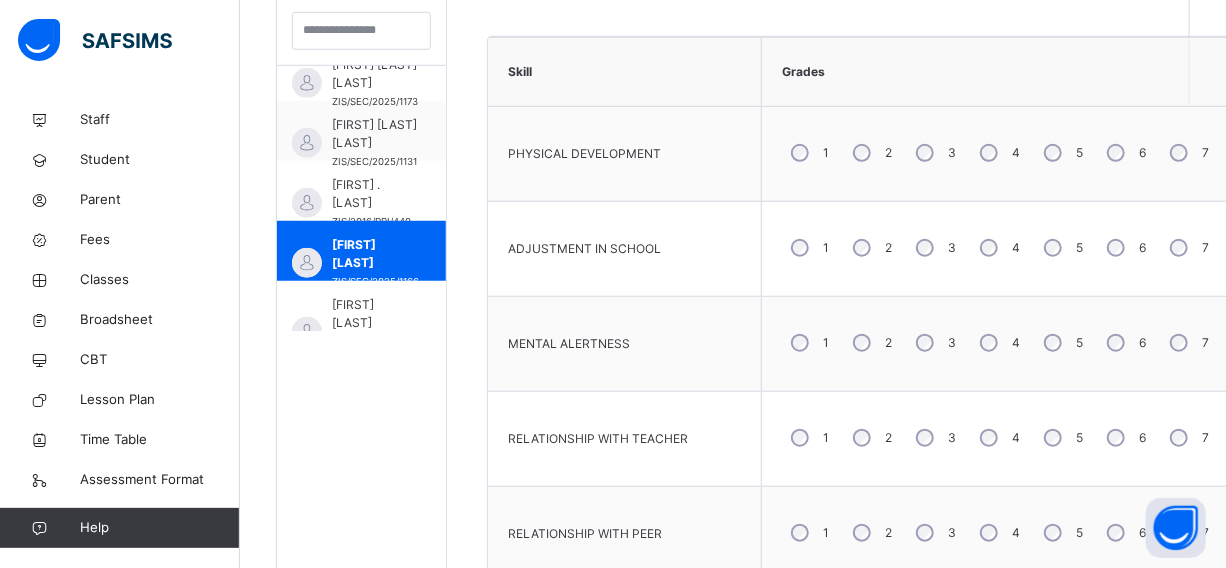 click on "1 2 3 4 5 6 7" at bounding box center [1003, 343] 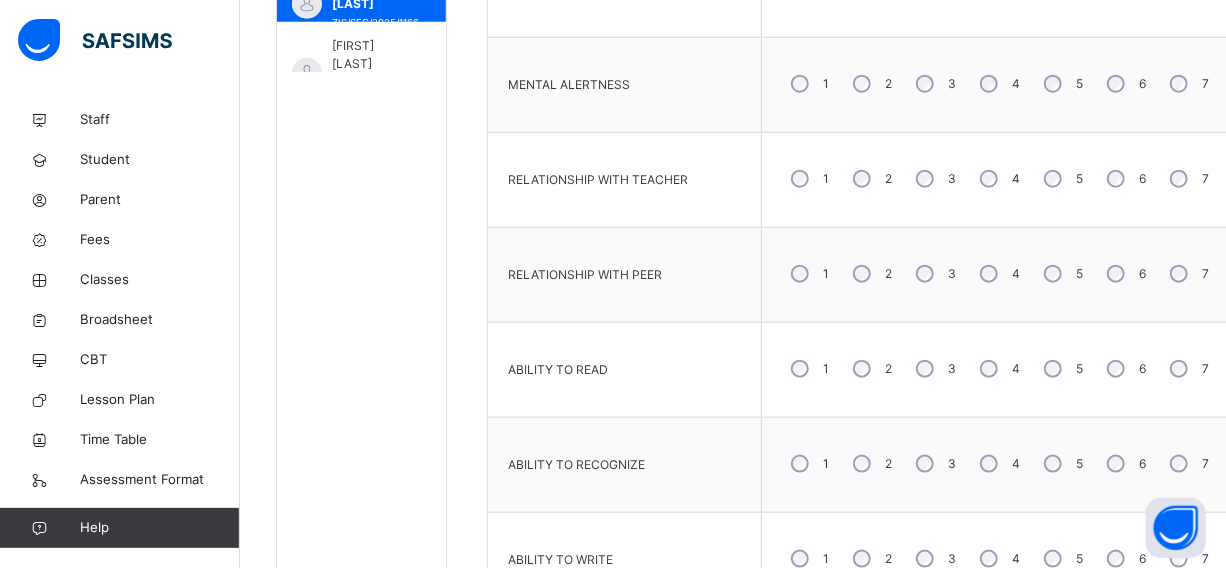 scroll, scrollTop: 891, scrollLeft: 0, axis: vertical 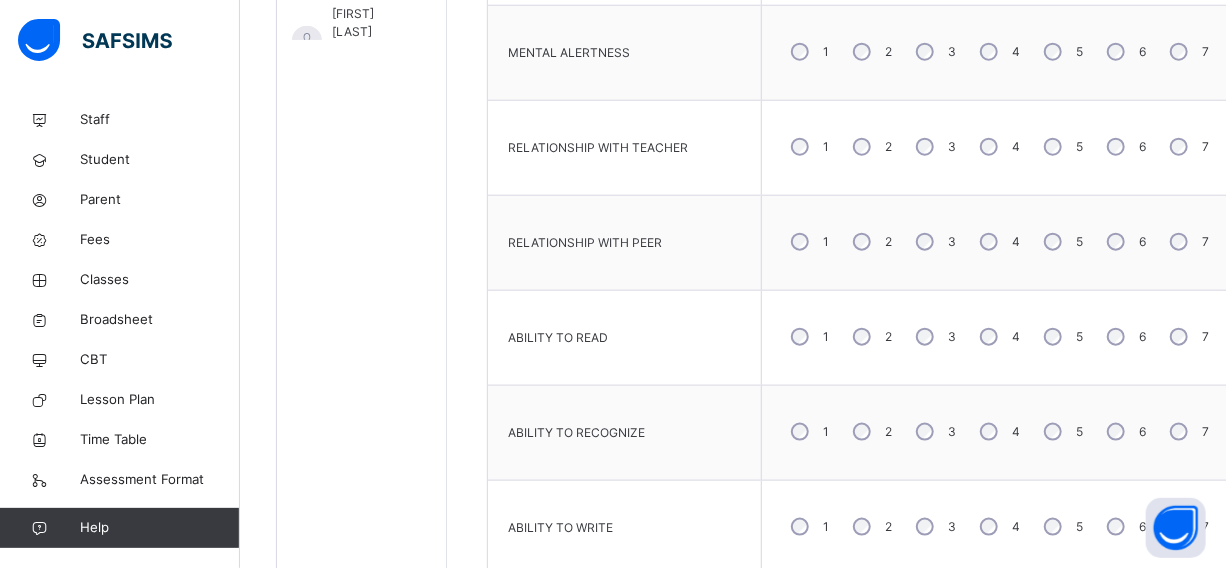 click on "5" at bounding box center (1061, 337) 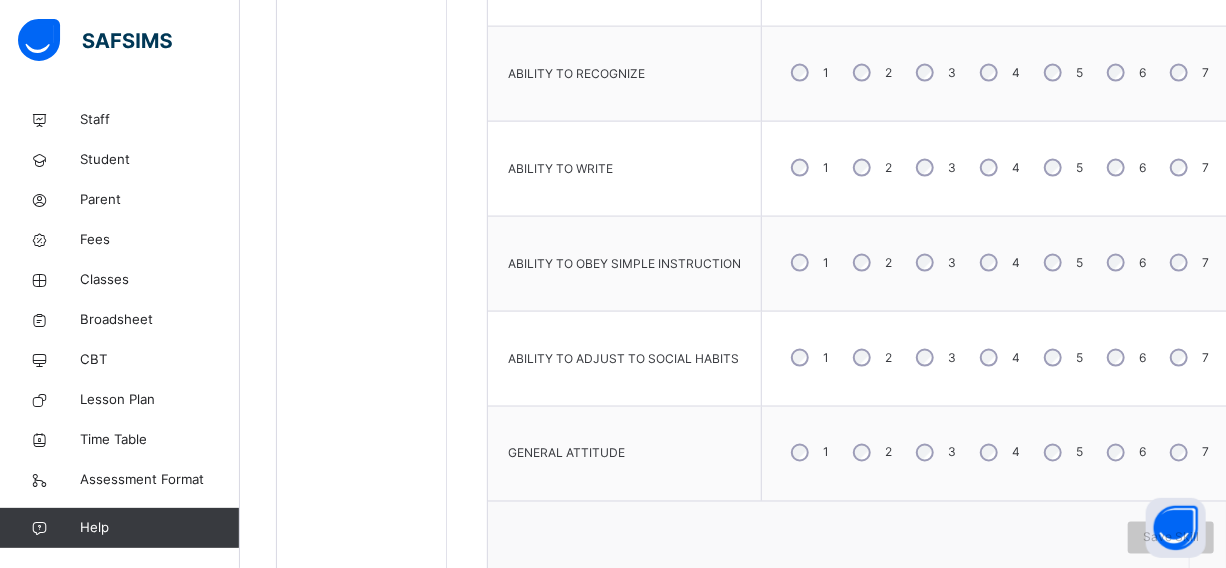 scroll, scrollTop: 1255, scrollLeft: 0, axis: vertical 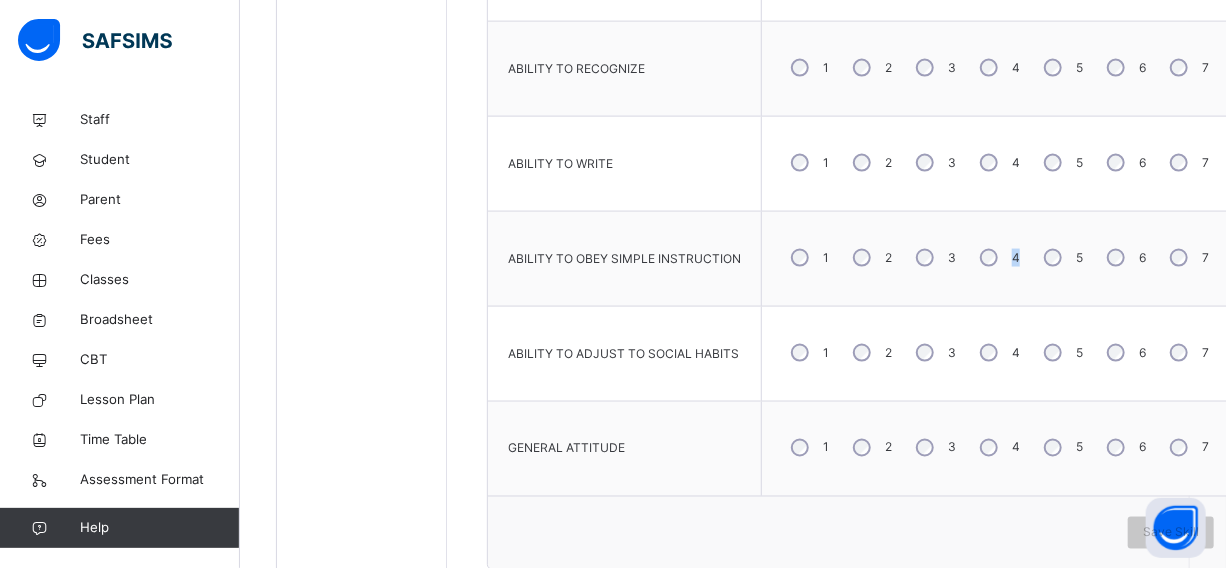 click on "1 2 3 4 5 6 7" at bounding box center [1003, 258] 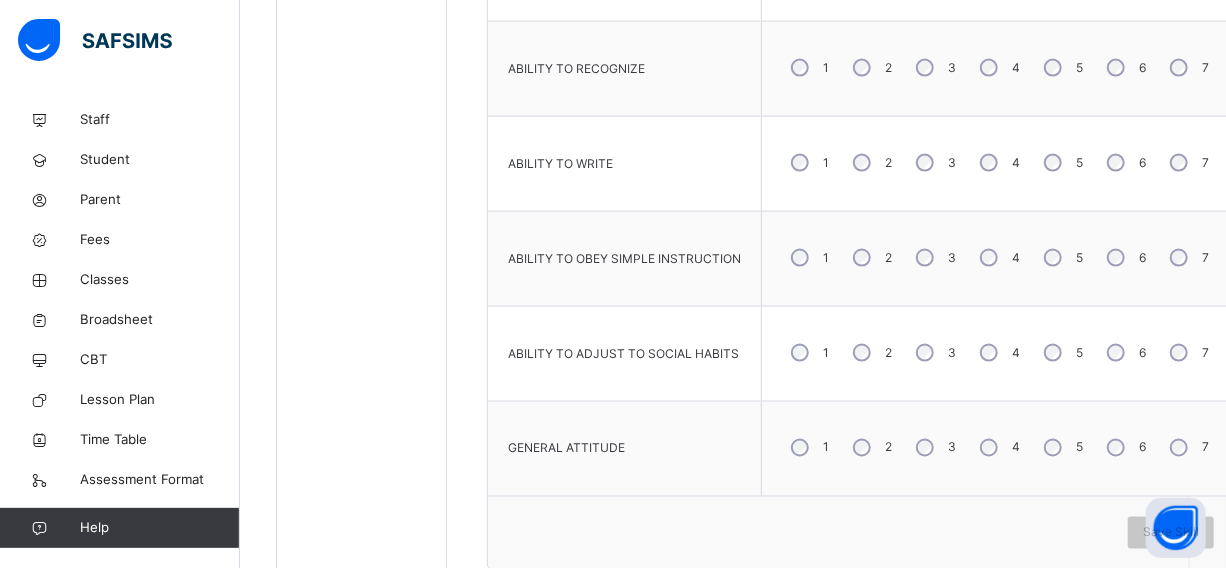 click on "Students [FIRST] [LAST] [IDENTIFIER] [FIRST] [LAST] [IDENTIFIER] [FIRST] [LAST] [IDENTIFIER] [FIRST] [LAST] [IDENTIFIER] [FIRST] . [LAST] [IDENTIFIER] [FIRST] [LAST] [IDENTIFIER] [FIRST] [LAST] [IDENTIFIER] [FIRST] [LAST] [IDENTIFIER] [FIRST] [LAST] [IDENTIFIER] [FIRST] [LAST] [IDENTIFIER] [FIRST] [LAST] [IDENTIFIER] [FIRST] [LAST] [IDENTIFIER] [FIRST] [LAST] [IDENTIFIER] [FIRST] [LAST] [IDENTIFIER] [FIRST] [LAST] [IDENTIFIER] [FIRST] [LAST] [IDENTIFIER] [FIRST] [LAST] [IDENTIFIER] [FIRST] [LAST] [IDENTIFIER] [FIRST] [LAST] [IDENTIFIER] [FIRST] [LAST] [IDENTIFIER] [FIRST] [LAST] [IDENTIFIER] [FIRST] [LAST] [IDENTIFIER] [FIRST] [LAST] [IDENTIFIER] [FIRST] [LAST] [IDENTIFIER] [FIRST] [LAST] [IDENTIFIER] [FIRST] [LAST] [IDENTIFIER] [FIRST] [LAST] [IDENTIFIER] [FIRST] [LAST] [IDENTIFIER] [FIRST] [LAST] [IDENTIFIER] [FIRST] [LAST] [IDENTIFIER] [FIRST] [LAST] [IDENTIFIER] [FIRST] [LAST] [IDENTIFIER] [FIRST] [LAST] [IDENTIFIER] [FIRST] [LAST] [IDENTIFIER]" at bounding box center (362, -65) 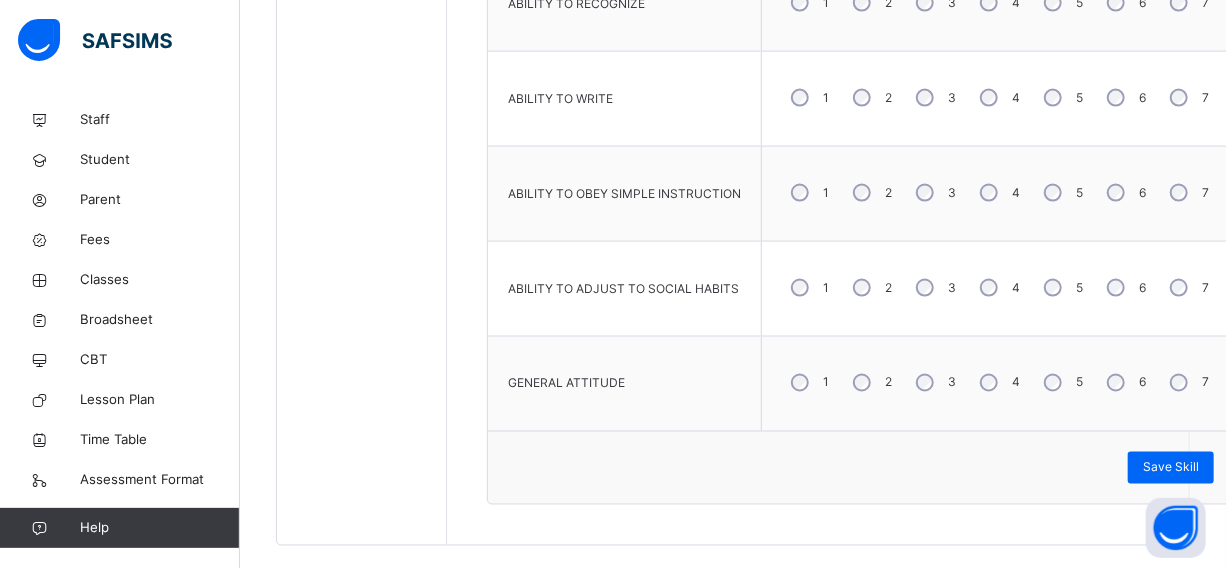 scroll, scrollTop: 1347, scrollLeft: 0, axis: vertical 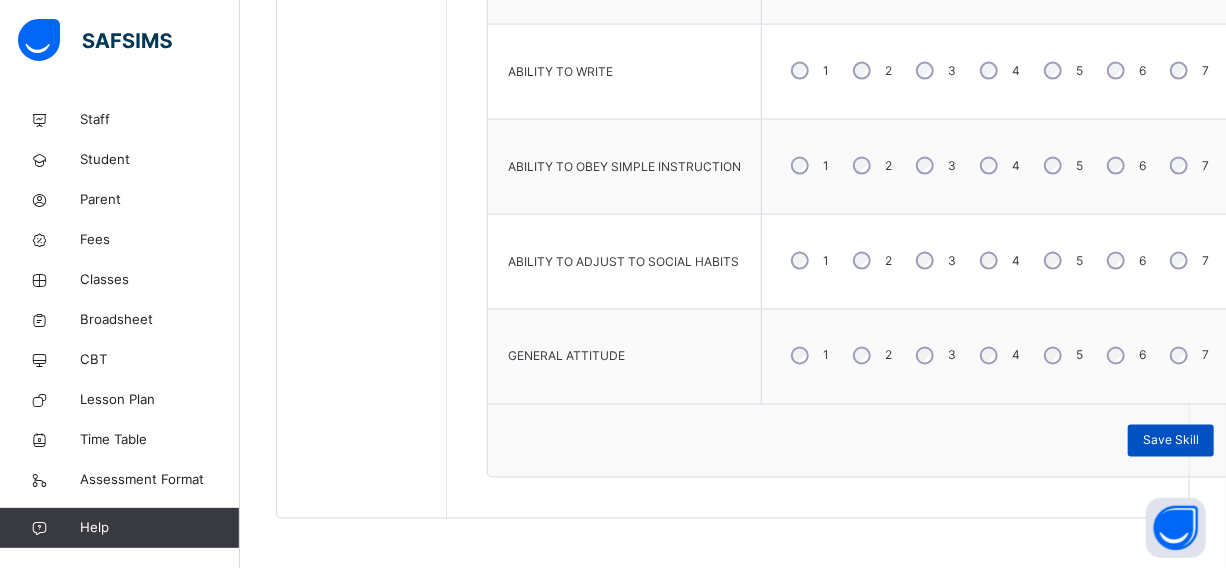 click on "Save Skill" at bounding box center (1171, 441) 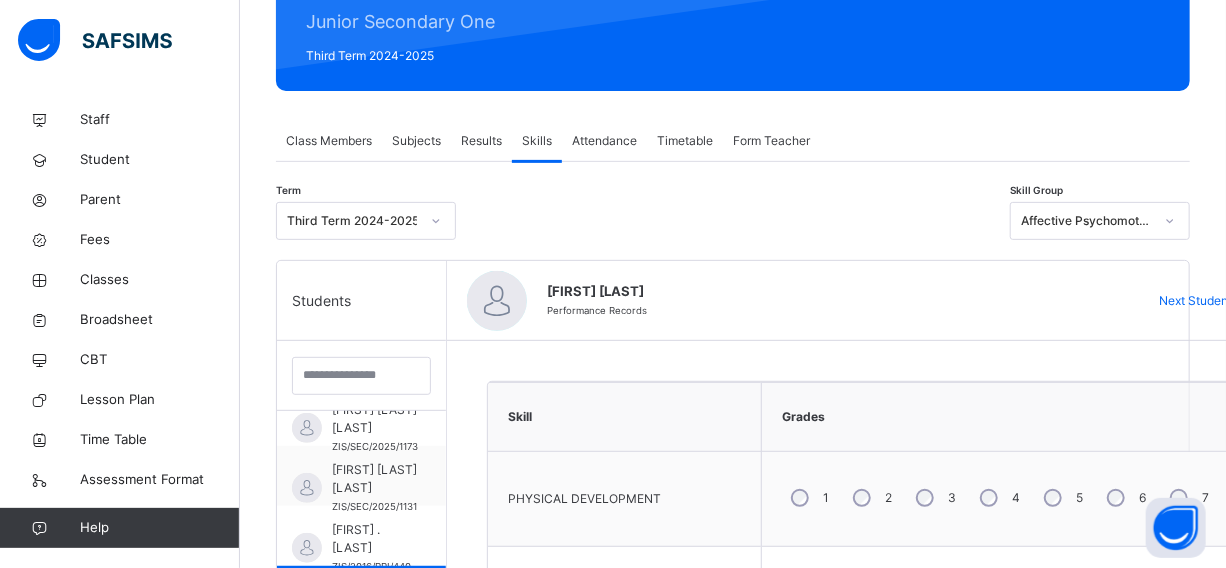 scroll, scrollTop: 0, scrollLeft: 0, axis: both 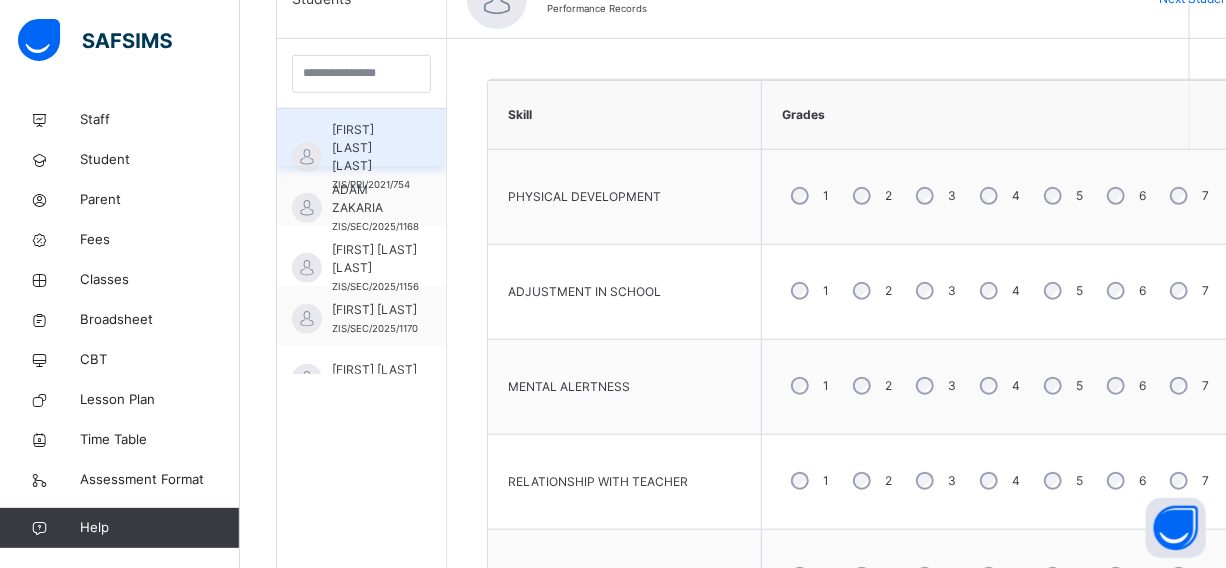 click on "[FIRST] [LAST] [LAST]" at bounding box center [371, 148] 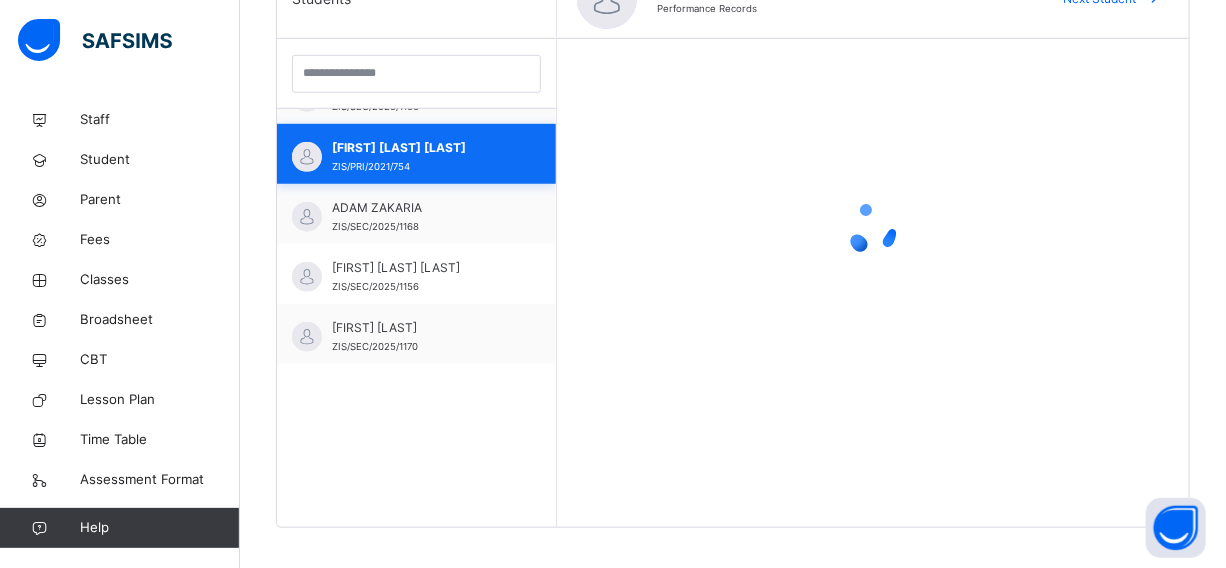 scroll, scrollTop: 363, scrollLeft: 0, axis: vertical 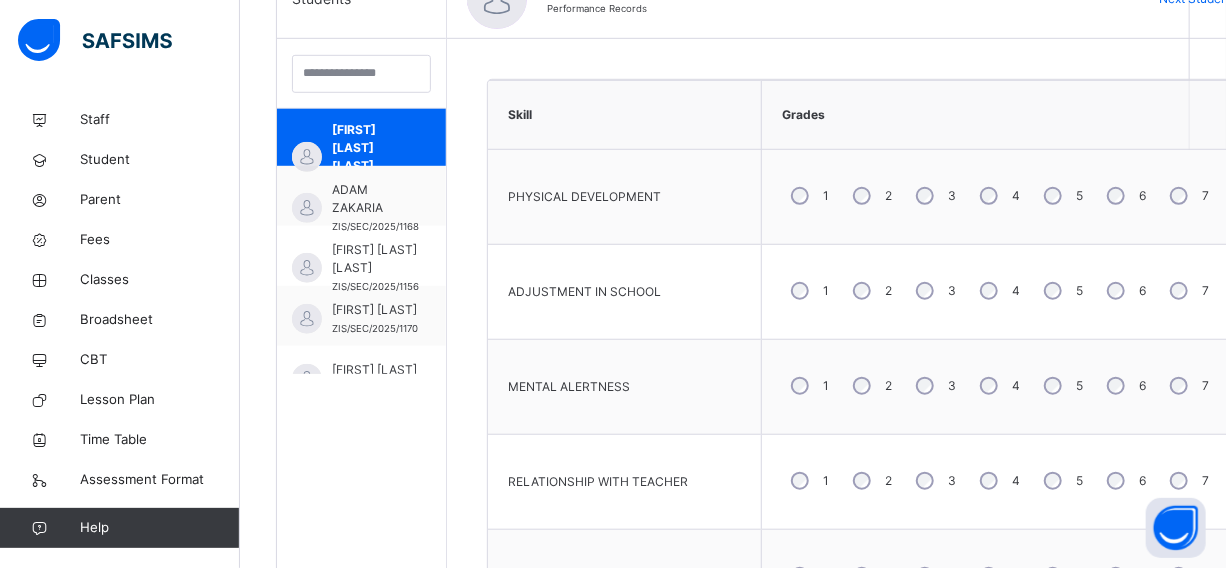 click on "2" at bounding box center (870, 386) 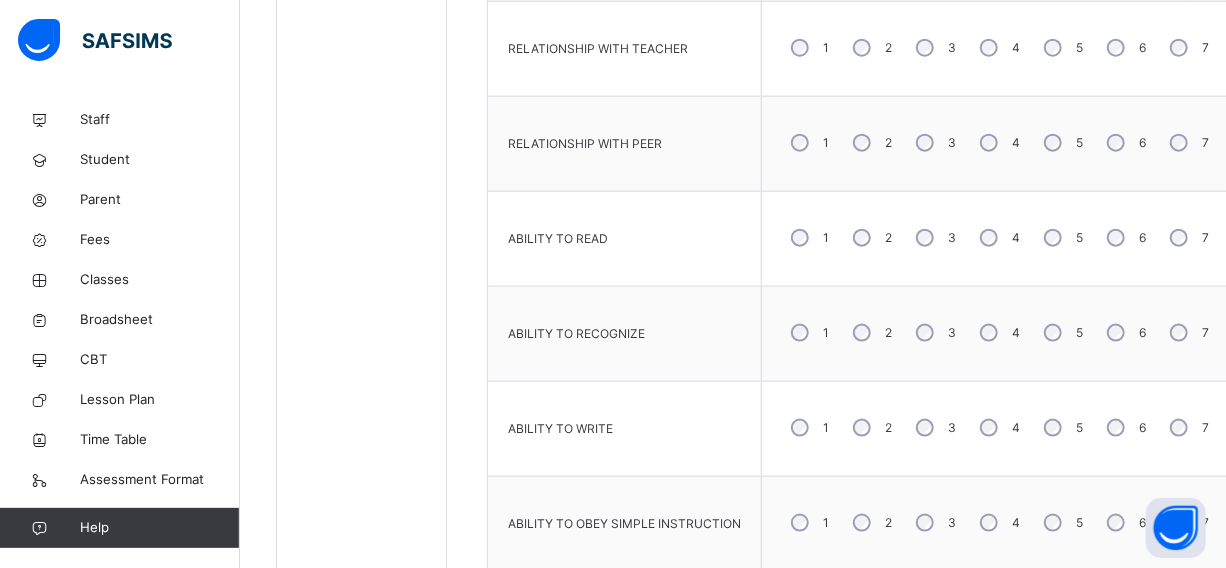 scroll, scrollTop: 993, scrollLeft: 0, axis: vertical 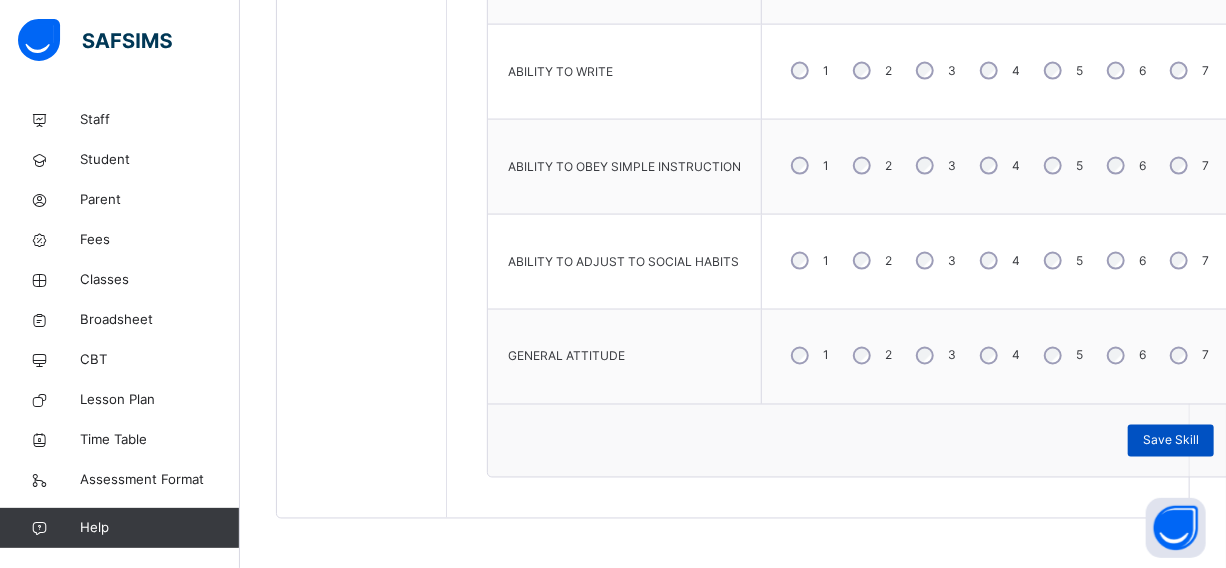 click on "Save Skill" at bounding box center (1171, 441) 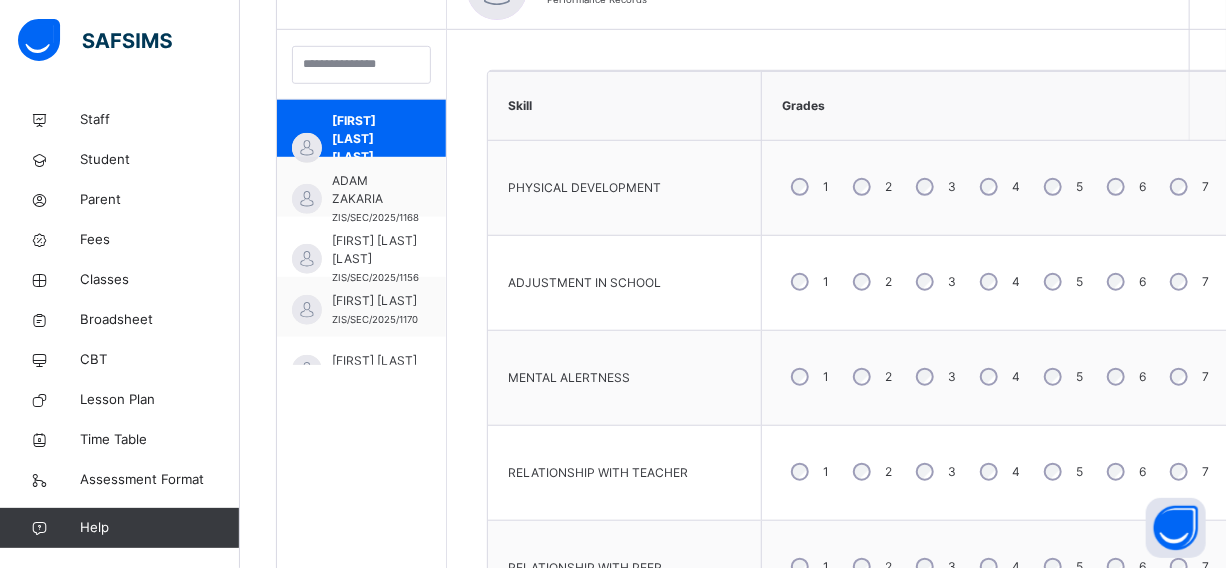scroll, scrollTop: 0, scrollLeft: 0, axis: both 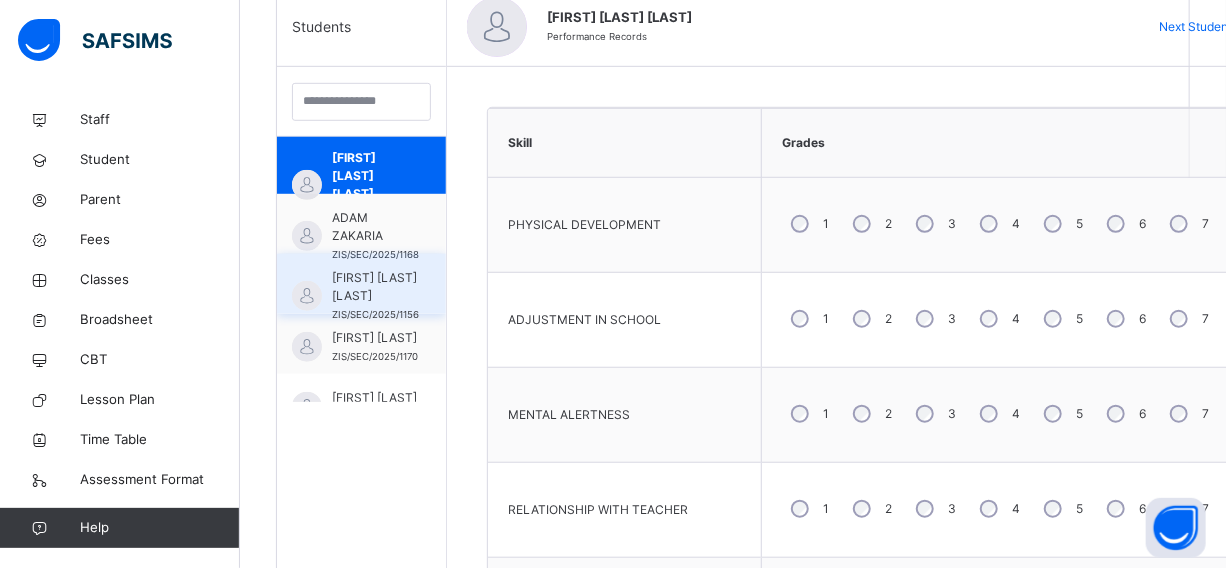 click on "[FIRST] [LAST] [LAST]" at bounding box center (375, 287) 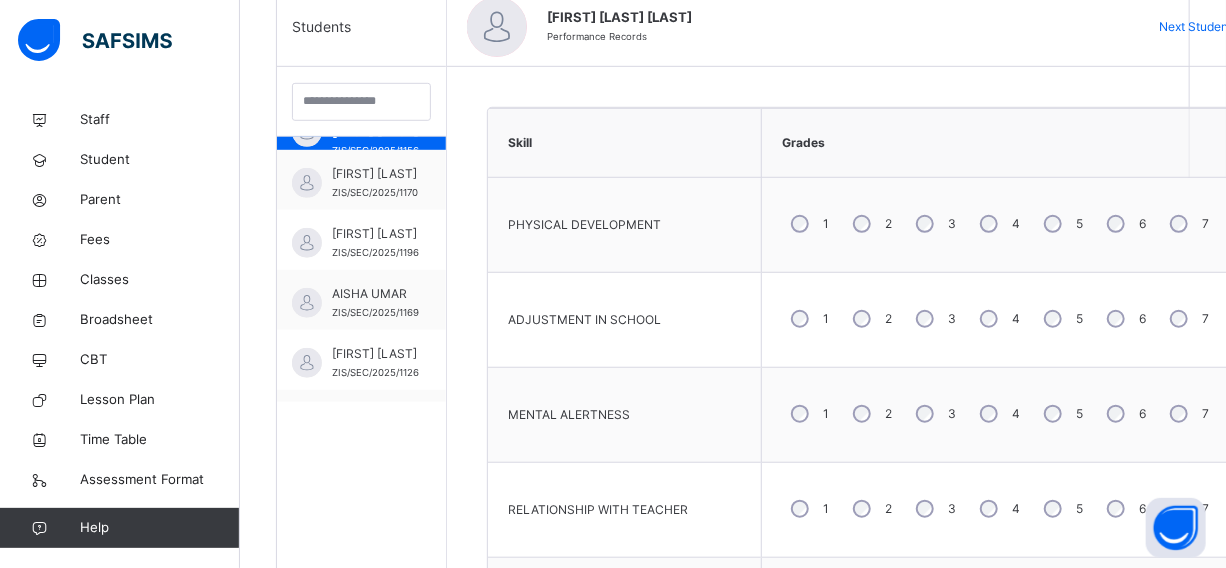 scroll, scrollTop: 536, scrollLeft: 0, axis: vertical 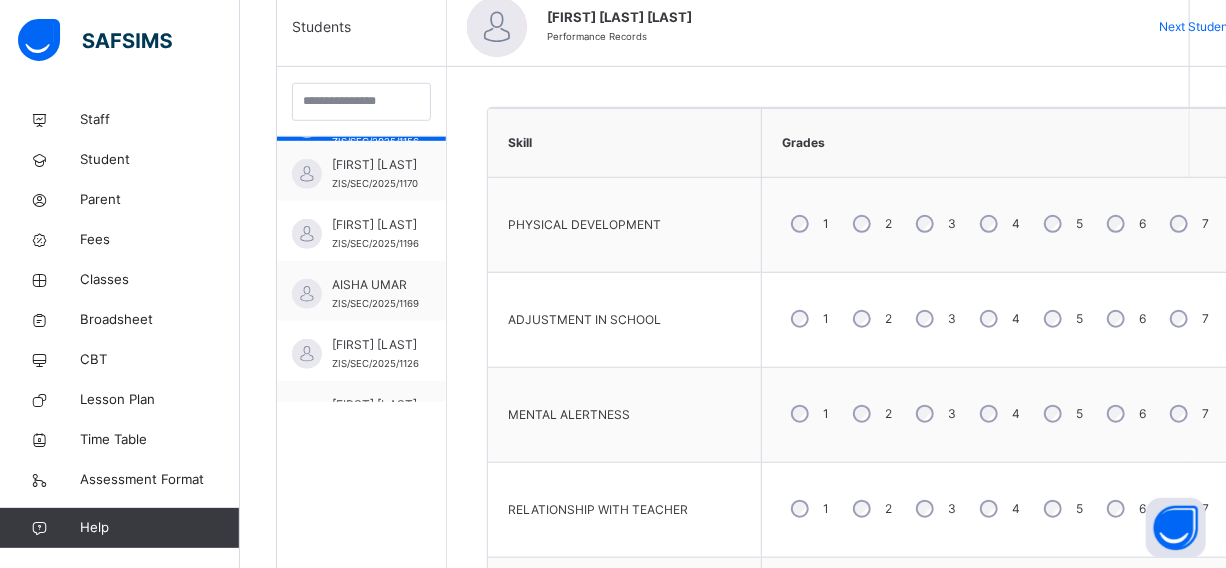 click on "4" at bounding box center (998, 319) 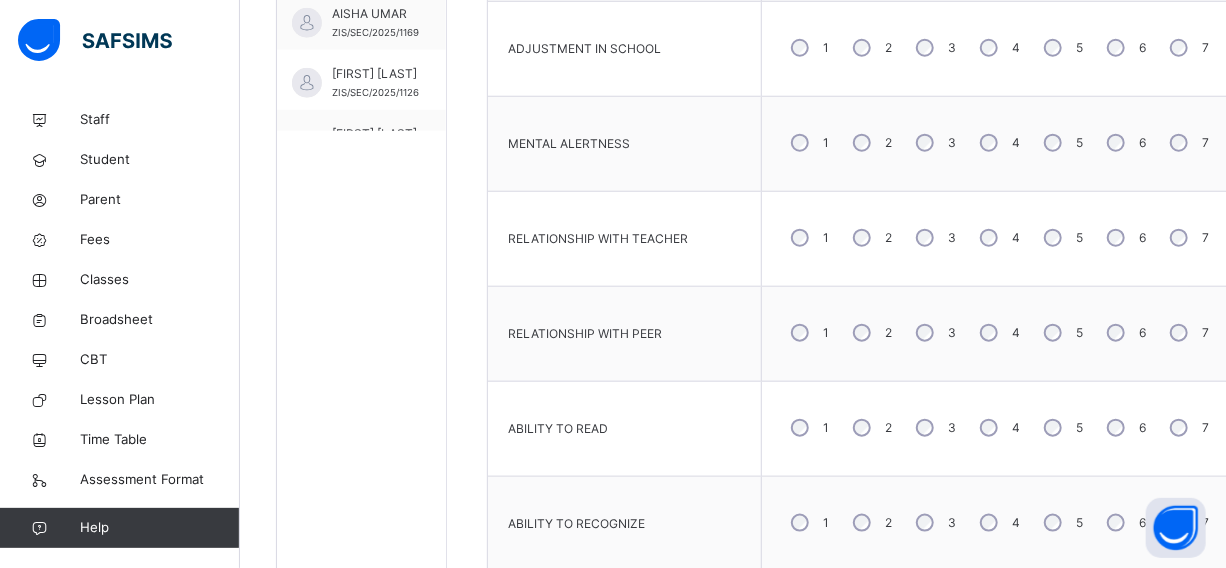 scroll, scrollTop: 801, scrollLeft: 0, axis: vertical 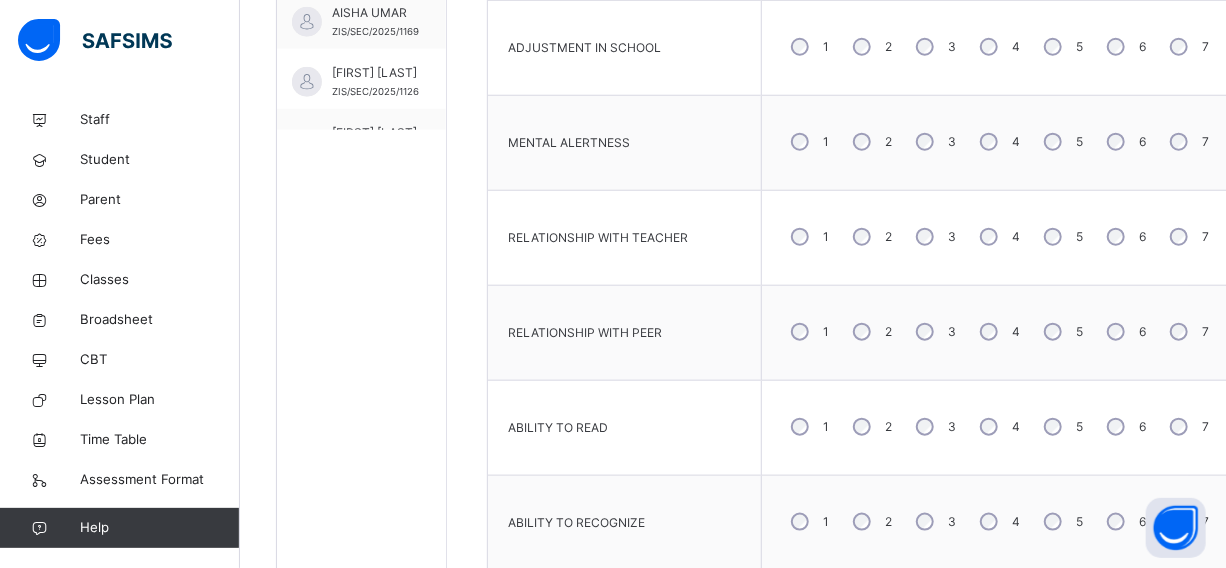 click on "4" at bounding box center (998, 332) 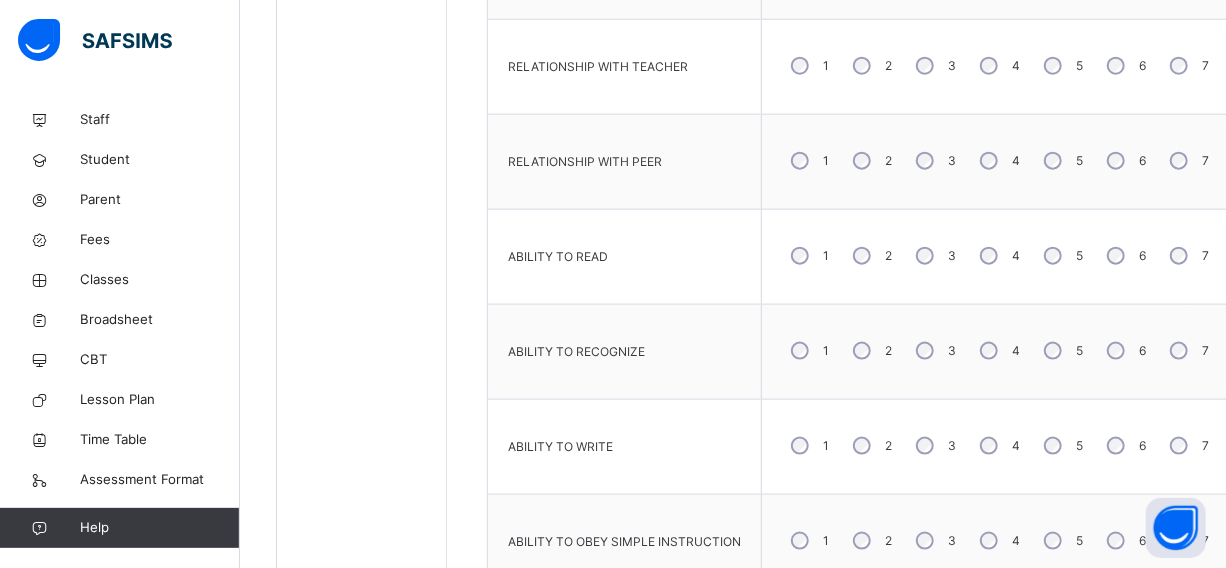 scroll, scrollTop: 1165, scrollLeft: 0, axis: vertical 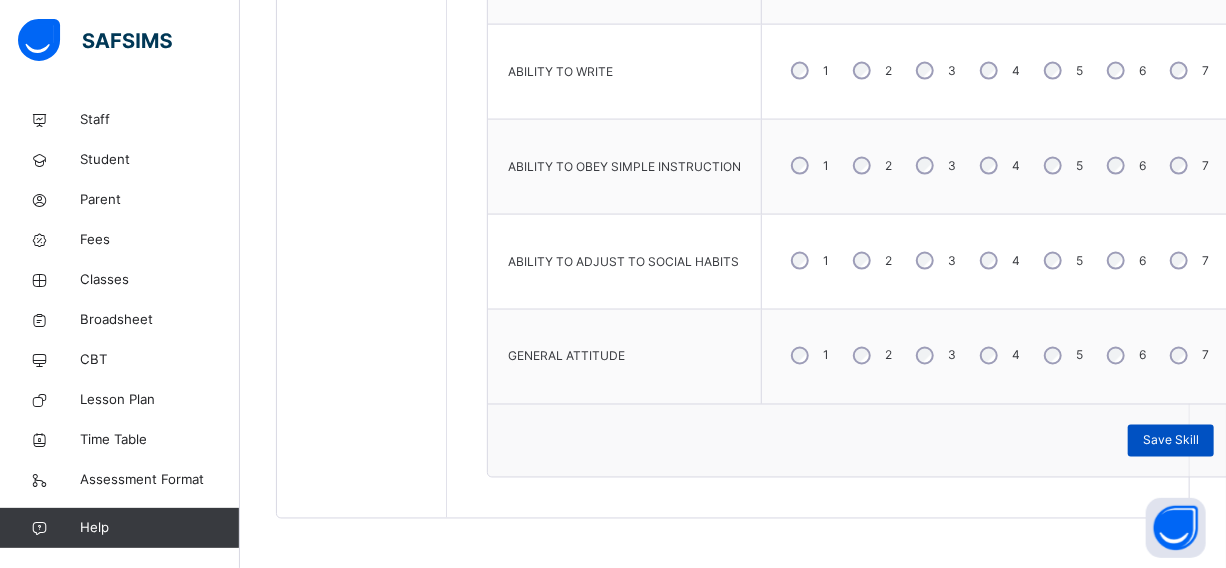 click on "Save Skill" at bounding box center [1171, 441] 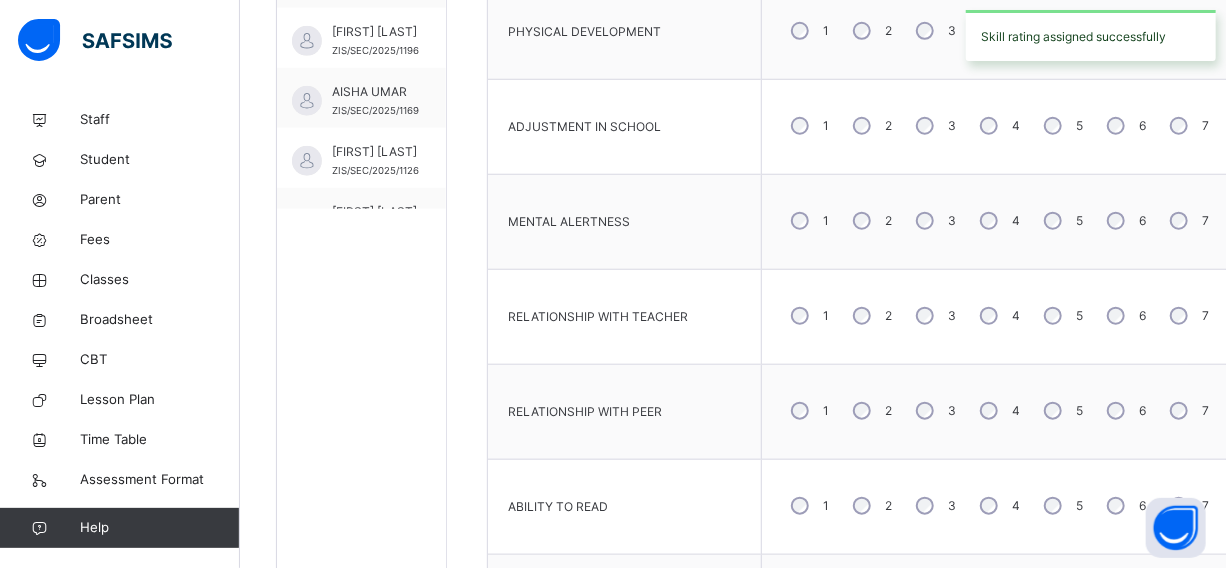 scroll, scrollTop: 438, scrollLeft: 0, axis: vertical 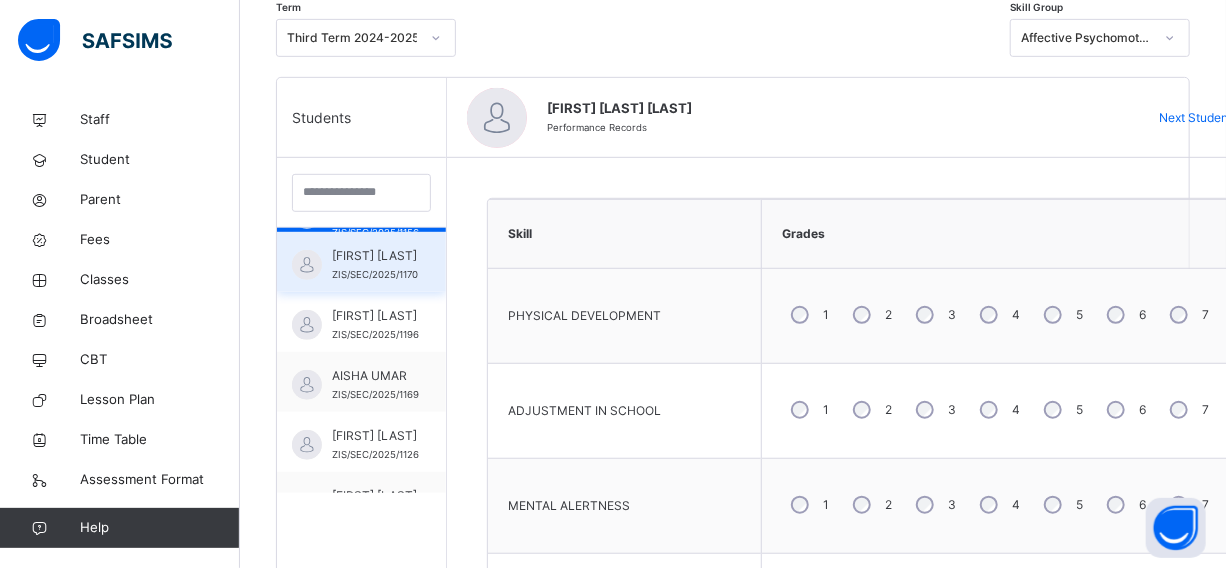 click on "[FIRST]  [LAST]" at bounding box center (375, 256) 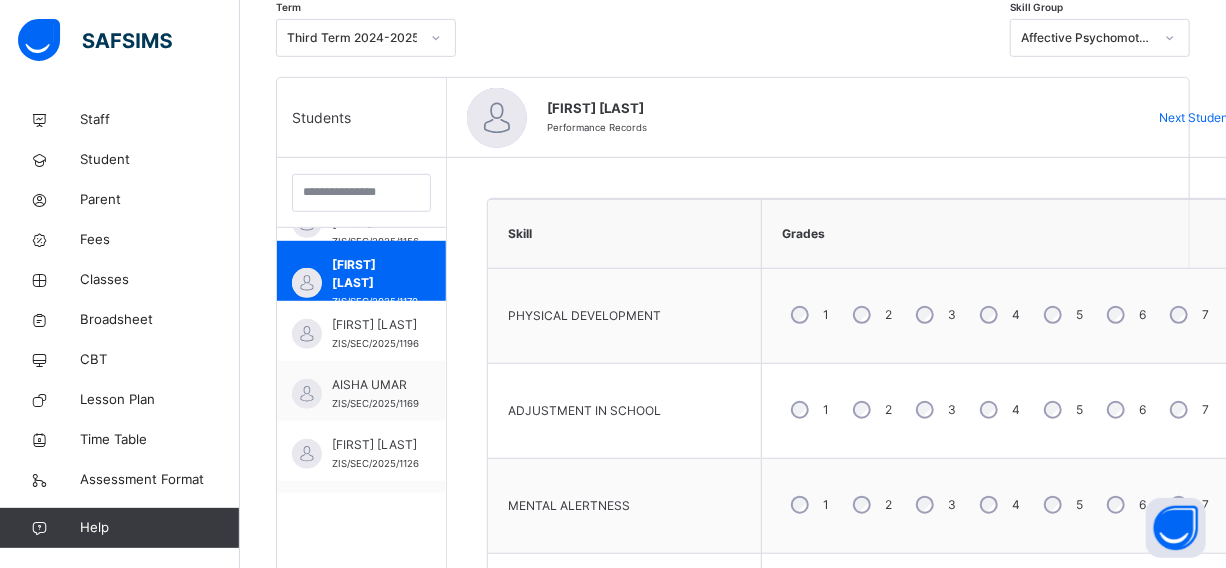 scroll, scrollTop: 536, scrollLeft: 0, axis: vertical 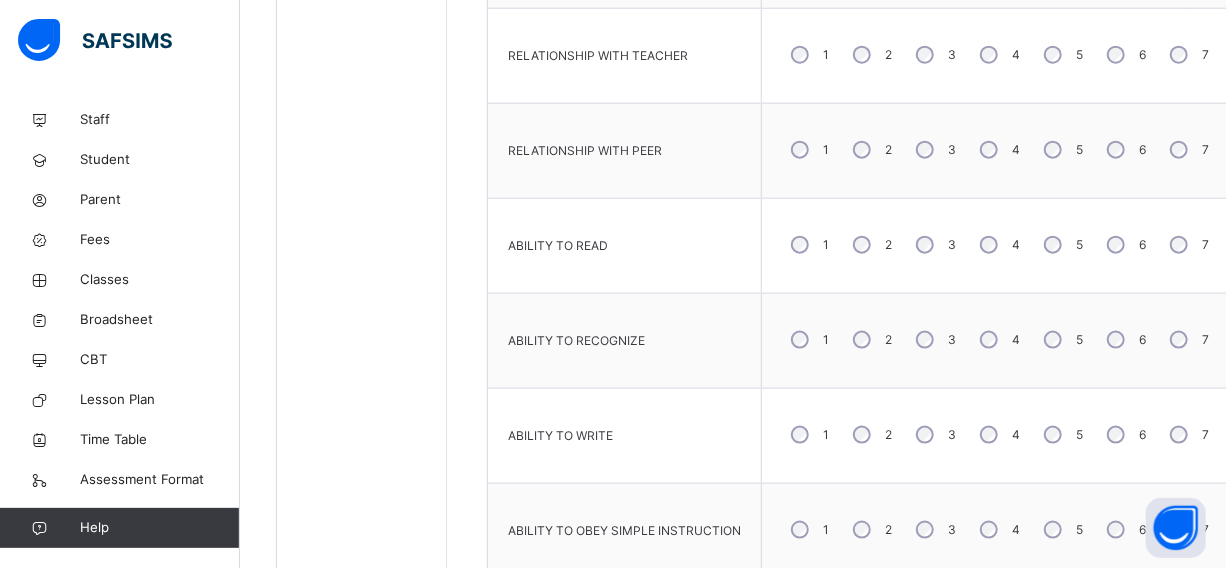 click on "3" at bounding box center [934, 340] 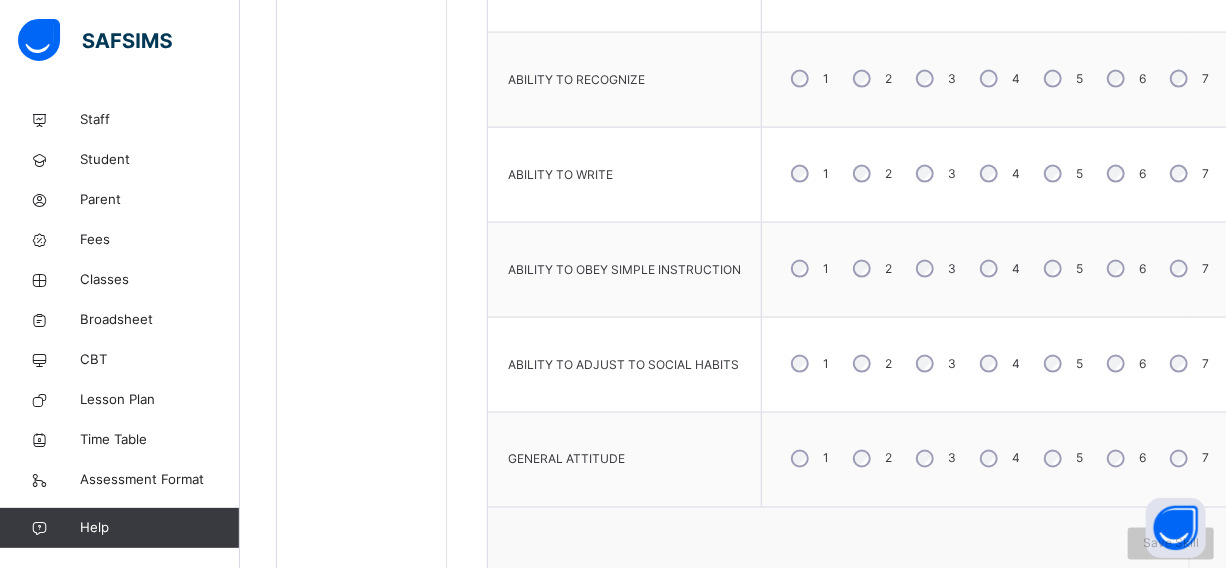 scroll, scrollTop: 1256, scrollLeft: 0, axis: vertical 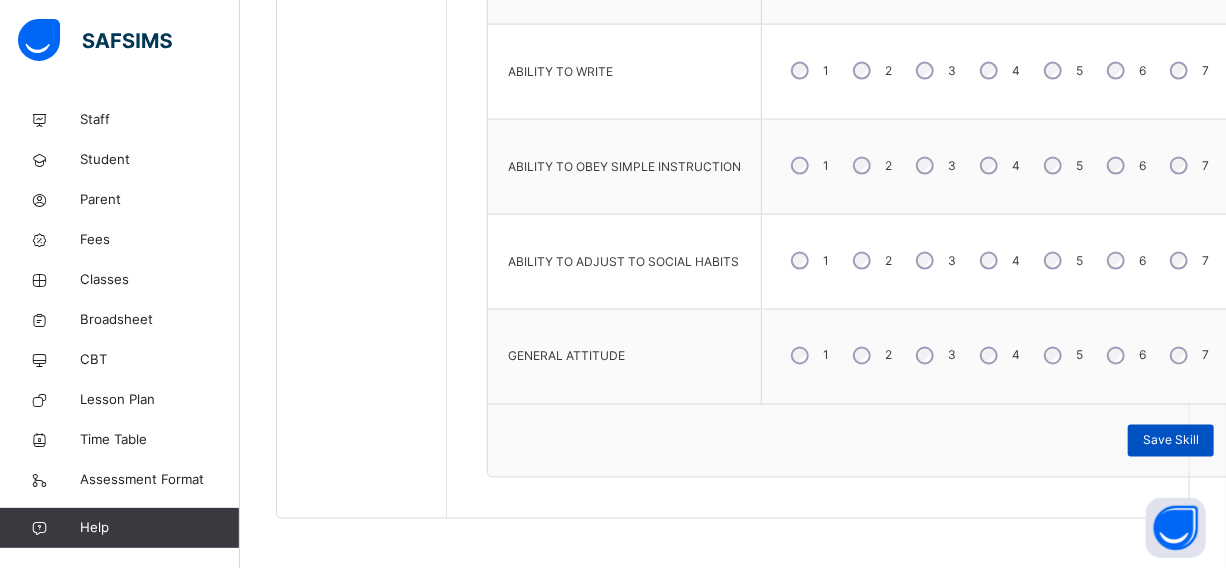 click on "Save Skill" at bounding box center [1171, 441] 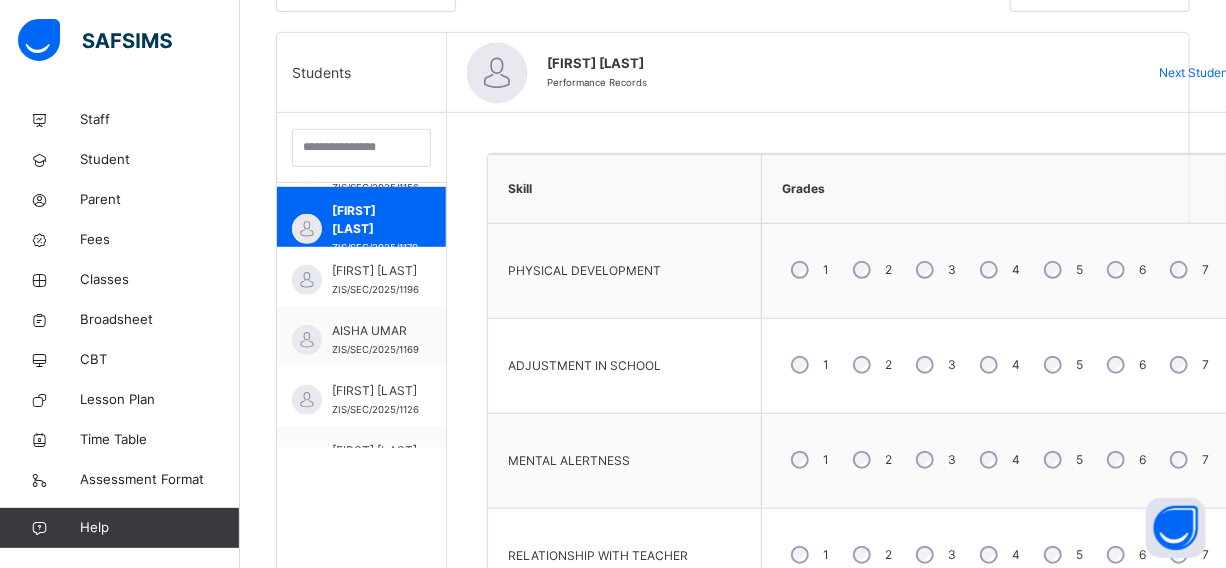 scroll, scrollTop: 438, scrollLeft: 0, axis: vertical 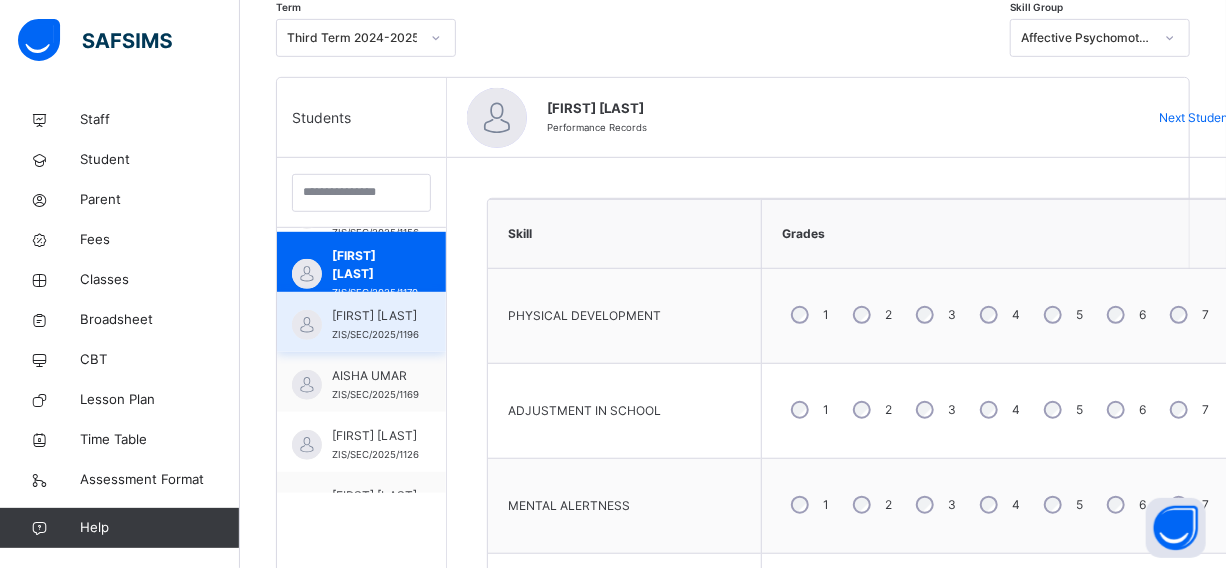 click on "[FIRST]  [LAST]" at bounding box center [375, 316] 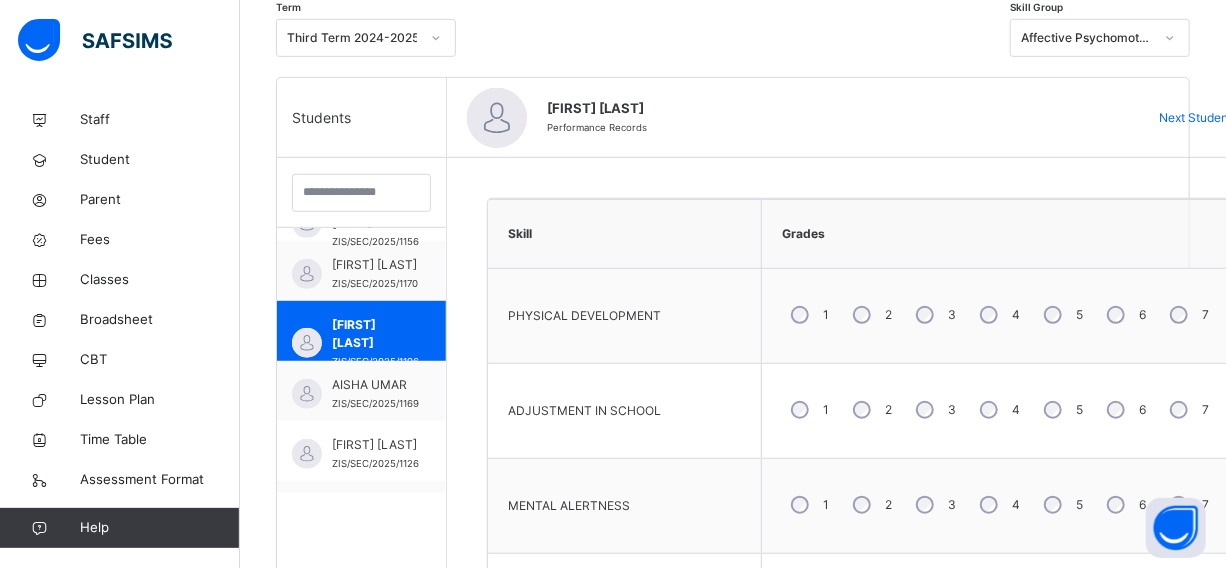 scroll, scrollTop: 536, scrollLeft: 0, axis: vertical 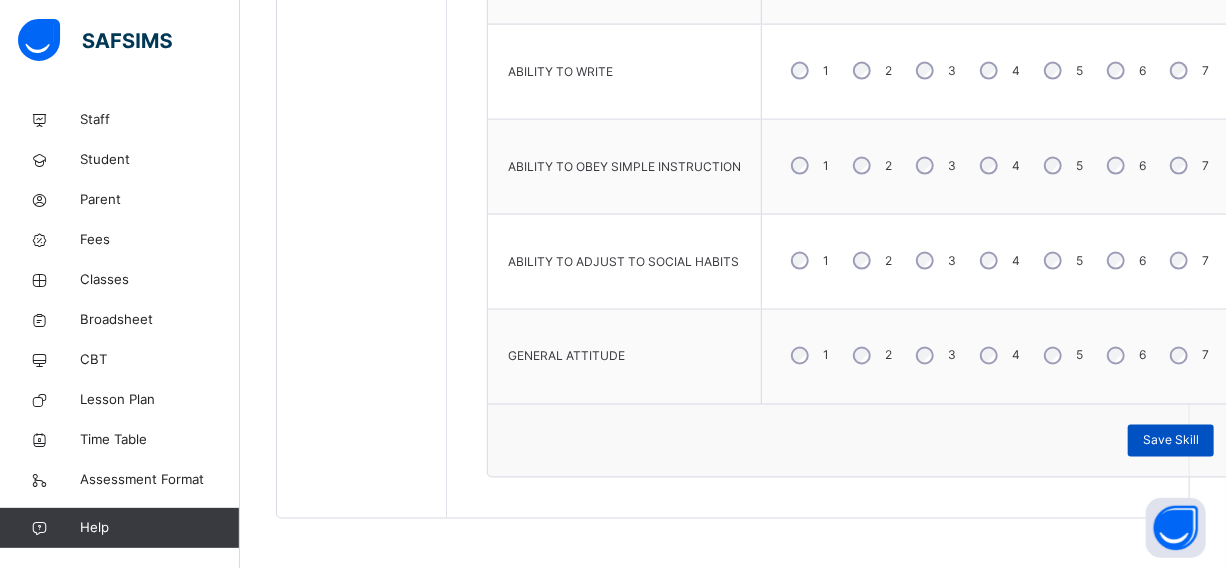 click on "Save Skill" at bounding box center [1171, 441] 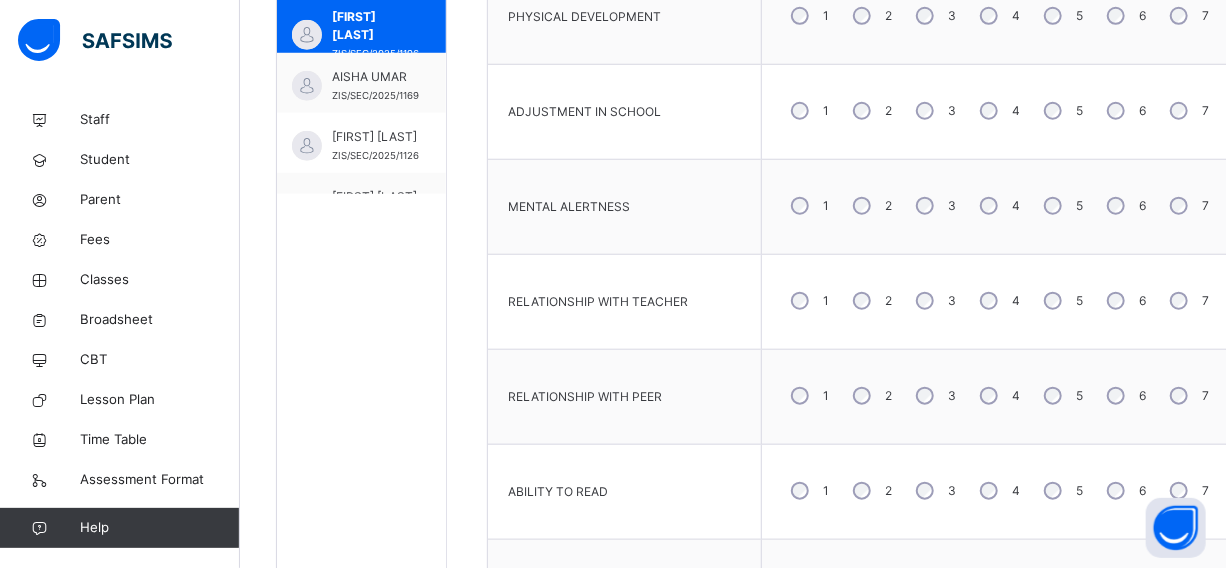 scroll, scrollTop: 620, scrollLeft: 0, axis: vertical 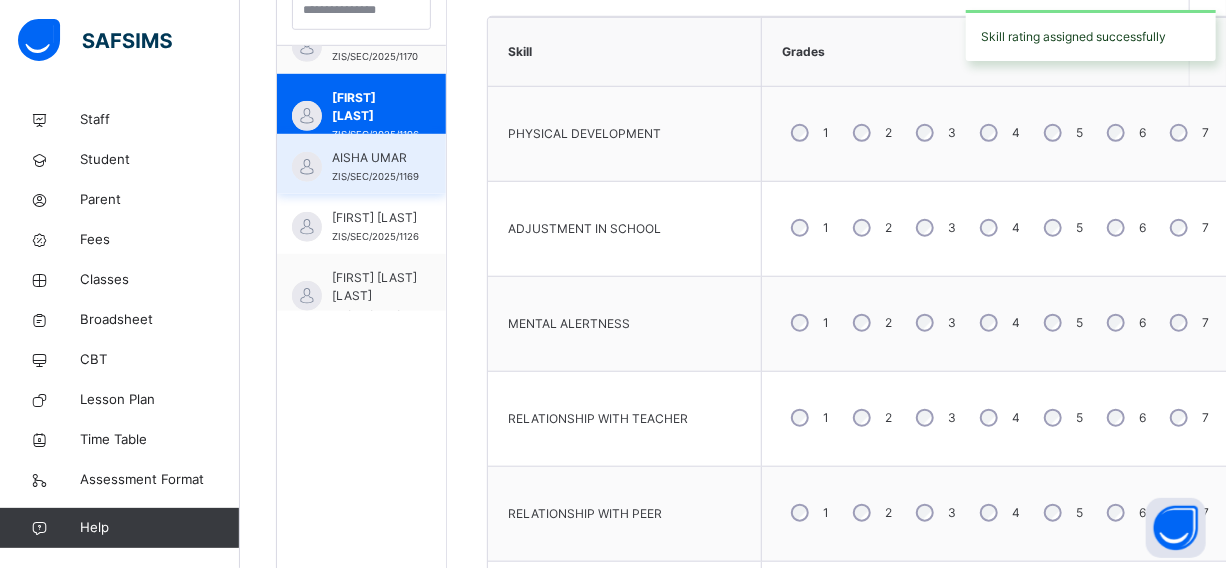 click on "[FIRST] [LAST] [IDENTIFIER]" at bounding box center [375, 167] 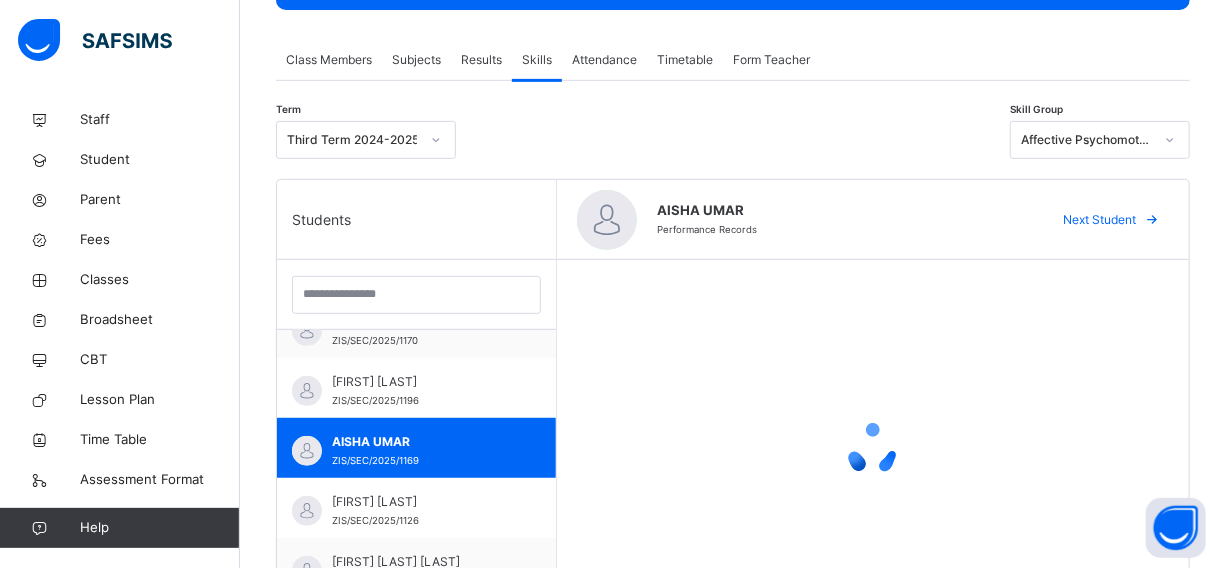 scroll, scrollTop: 385, scrollLeft: 0, axis: vertical 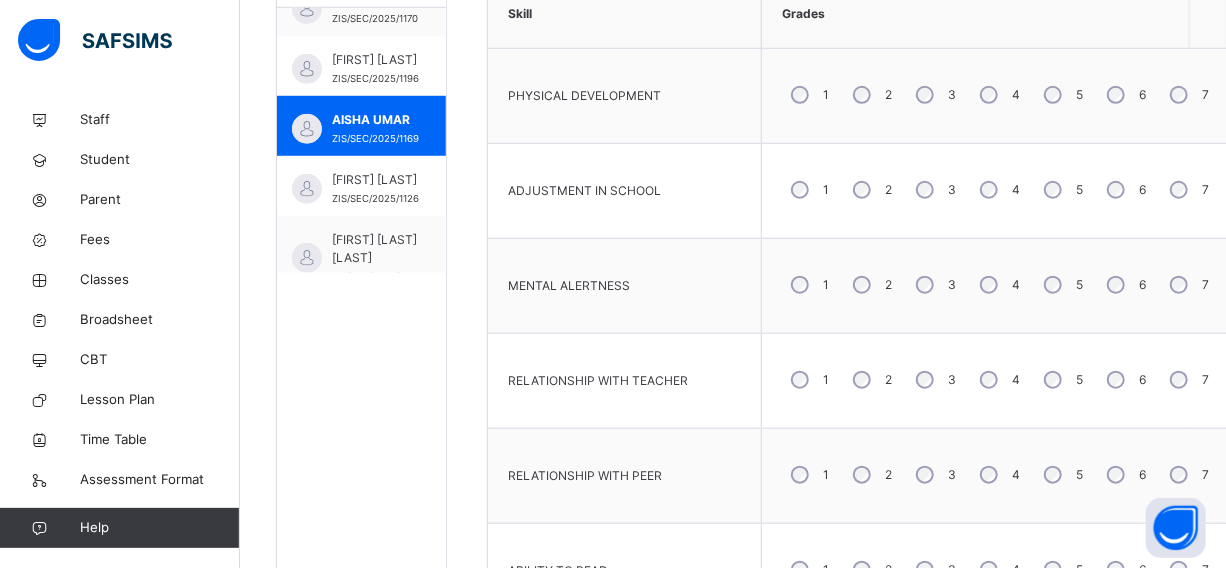 click on "3" at bounding box center [934, 285] 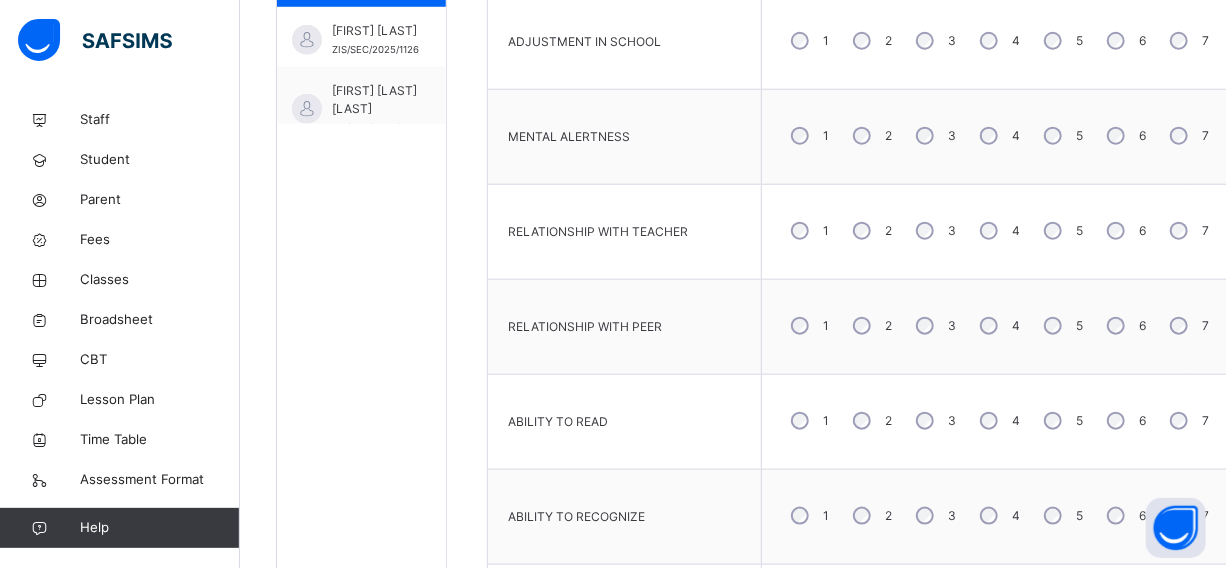 scroll, scrollTop: 930, scrollLeft: 0, axis: vertical 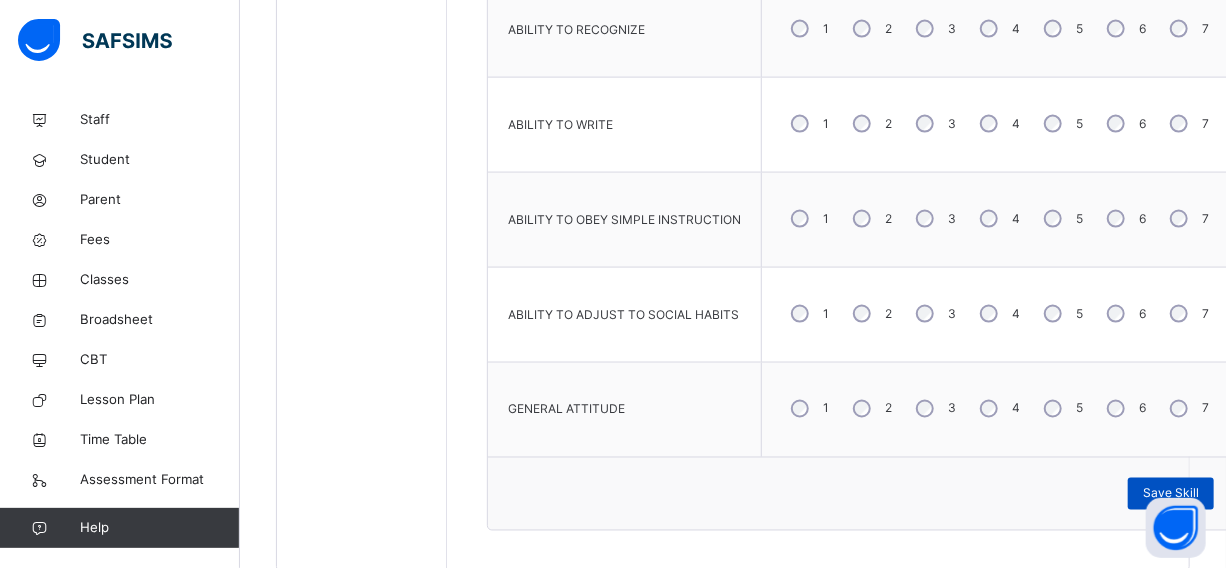 click on "Save Skill" at bounding box center [1171, 494] 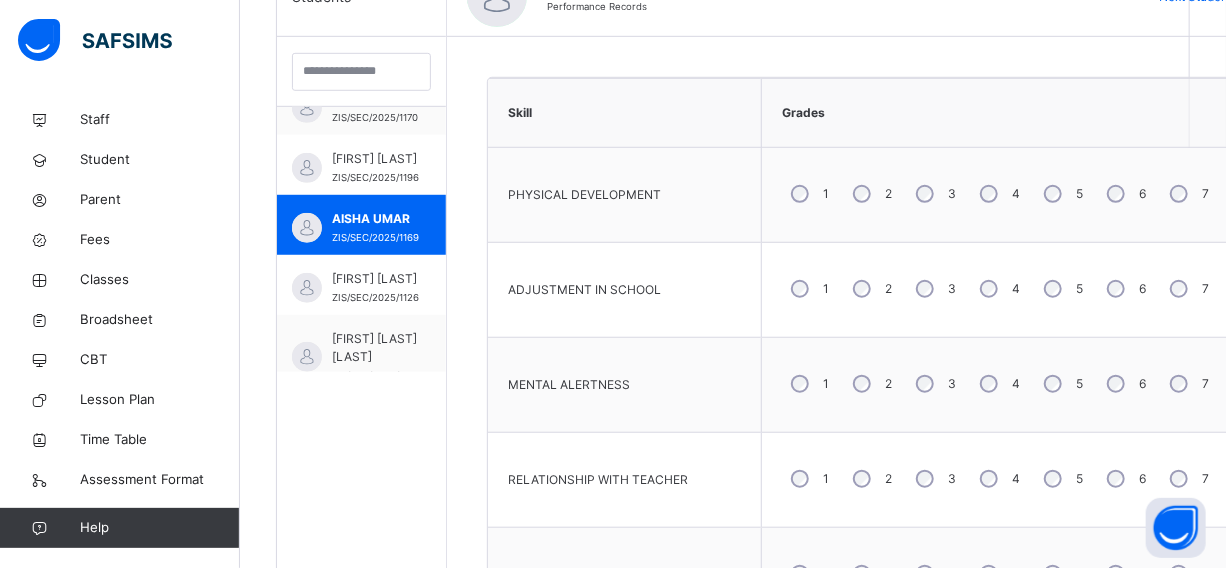 scroll, scrollTop: 567, scrollLeft: 0, axis: vertical 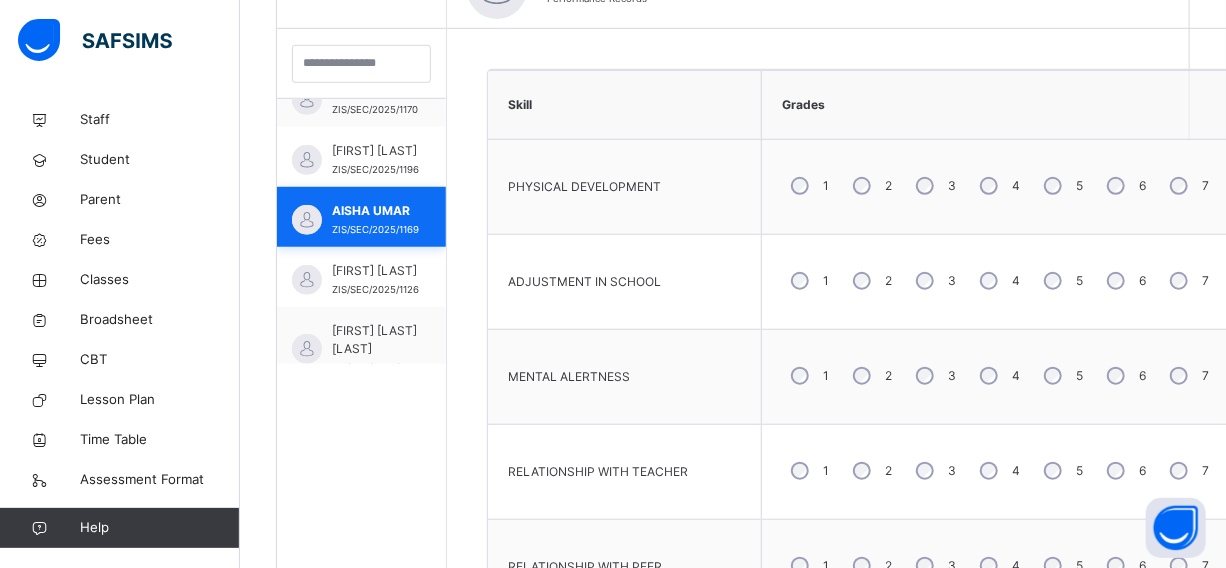 click on "ZIS/SEC/2025/1169" at bounding box center [375, 229] 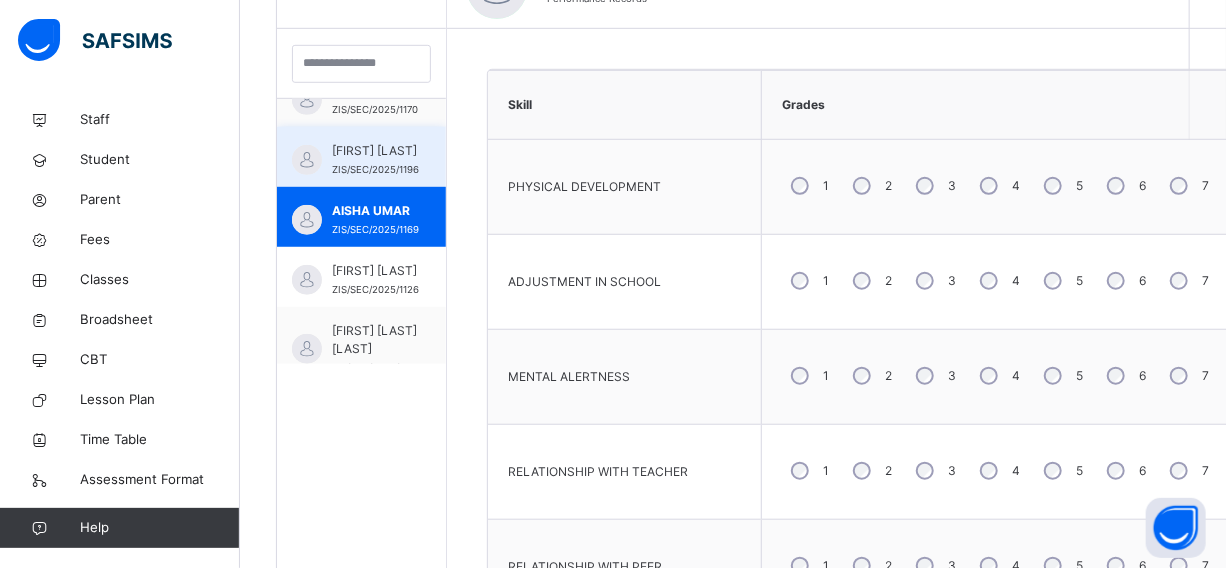 click on "[FIRST]  [LAST]" at bounding box center [375, 151] 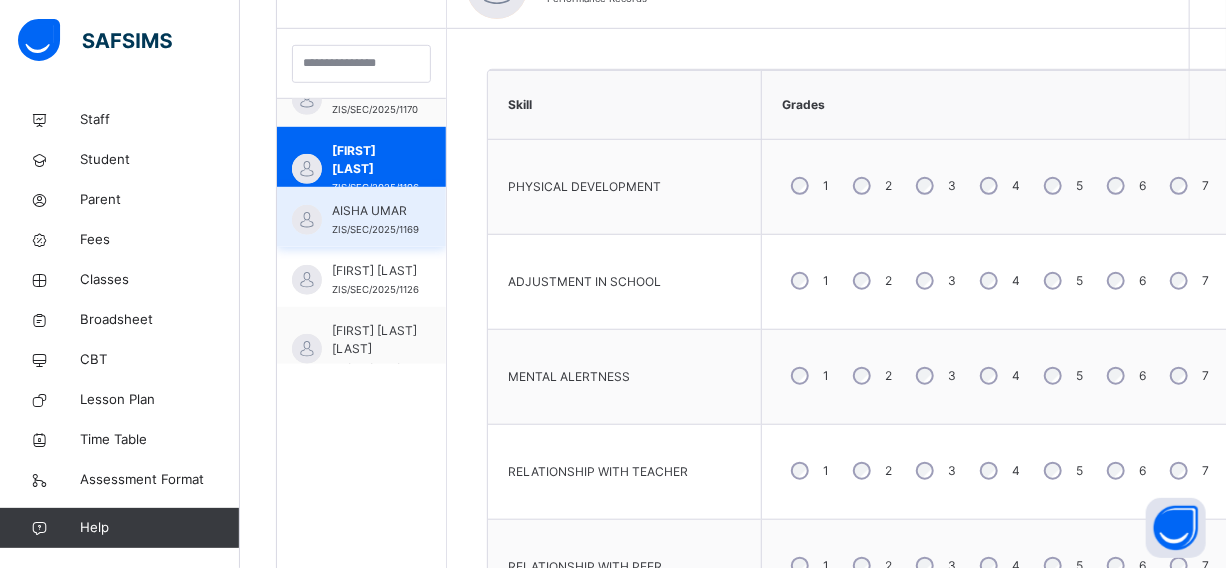 click on "[FIRST] [LAST] [IDENTIFIER]" at bounding box center [375, 220] 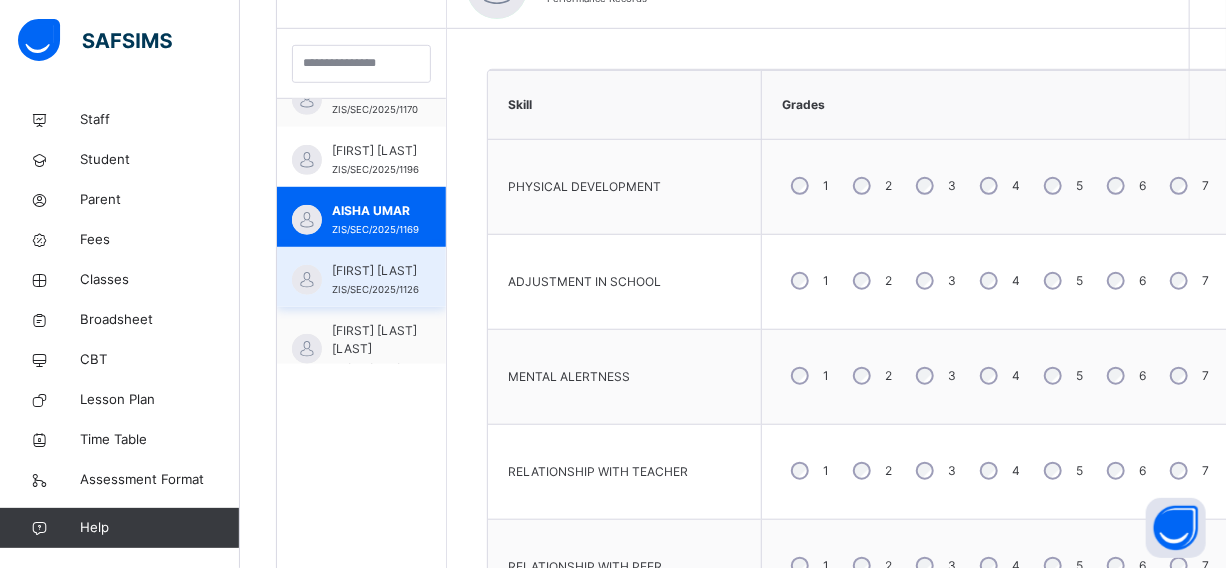 click on "[FIRST] [LAST]" at bounding box center (375, 271) 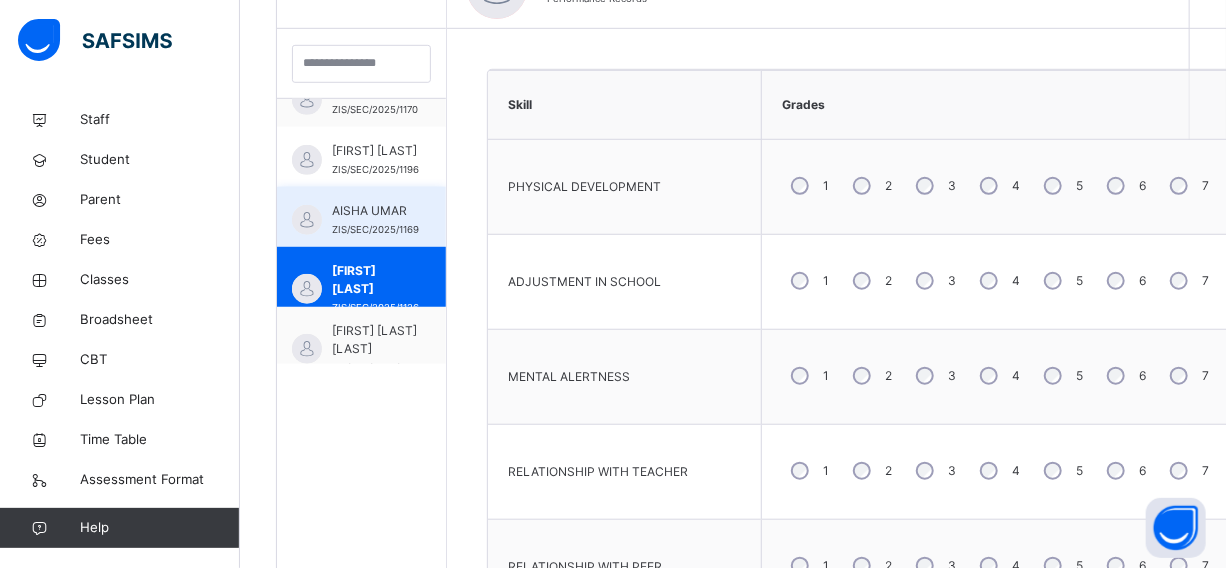 click on "AISHA  UMAR" at bounding box center (375, 211) 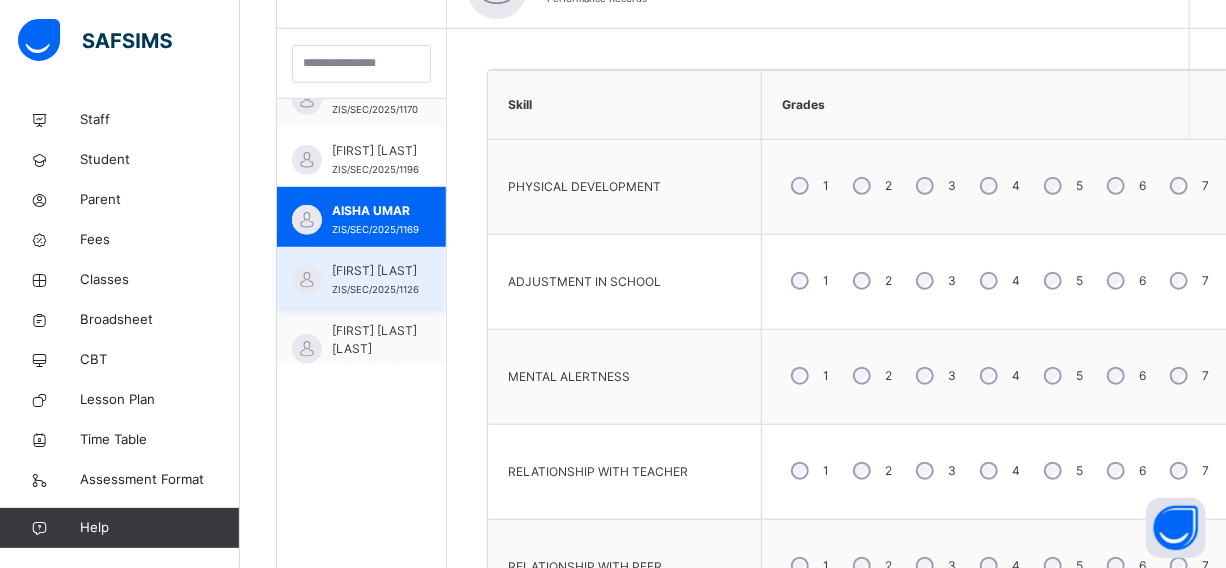 click on "[FIRST] [LAST]" at bounding box center (375, 271) 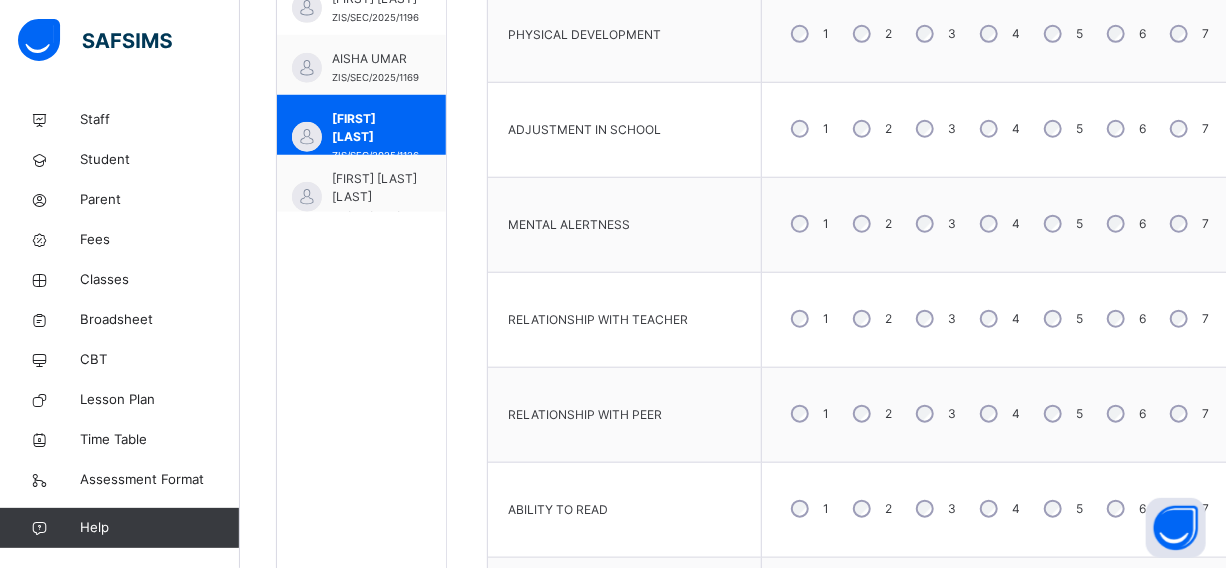 scroll, scrollTop: 749, scrollLeft: 0, axis: vertical 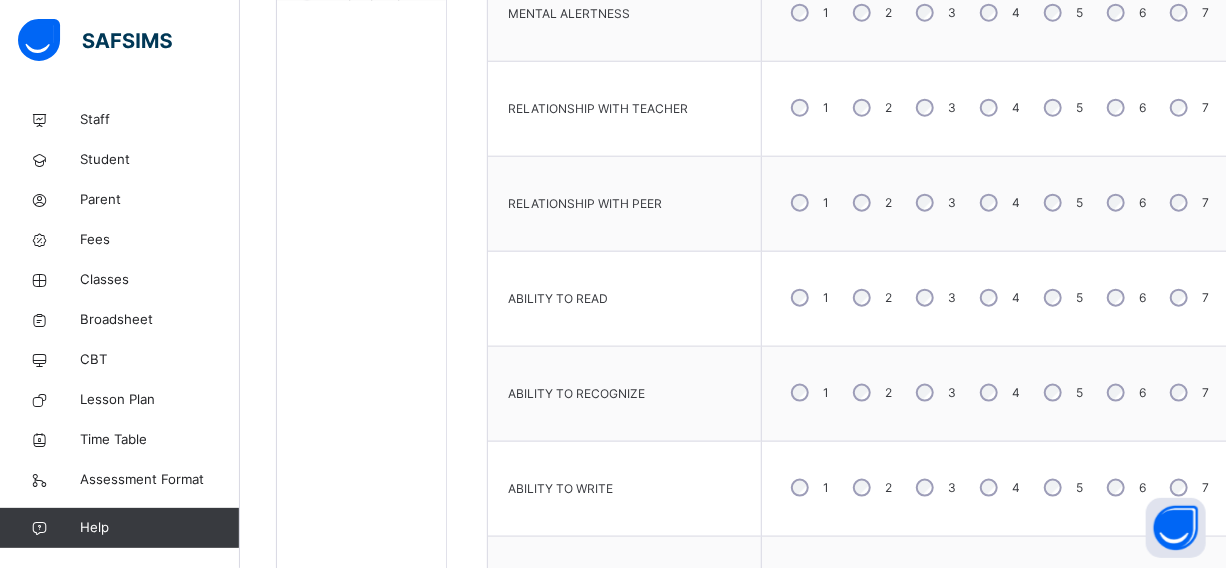 click on "3" at bounding box center (934, 203) 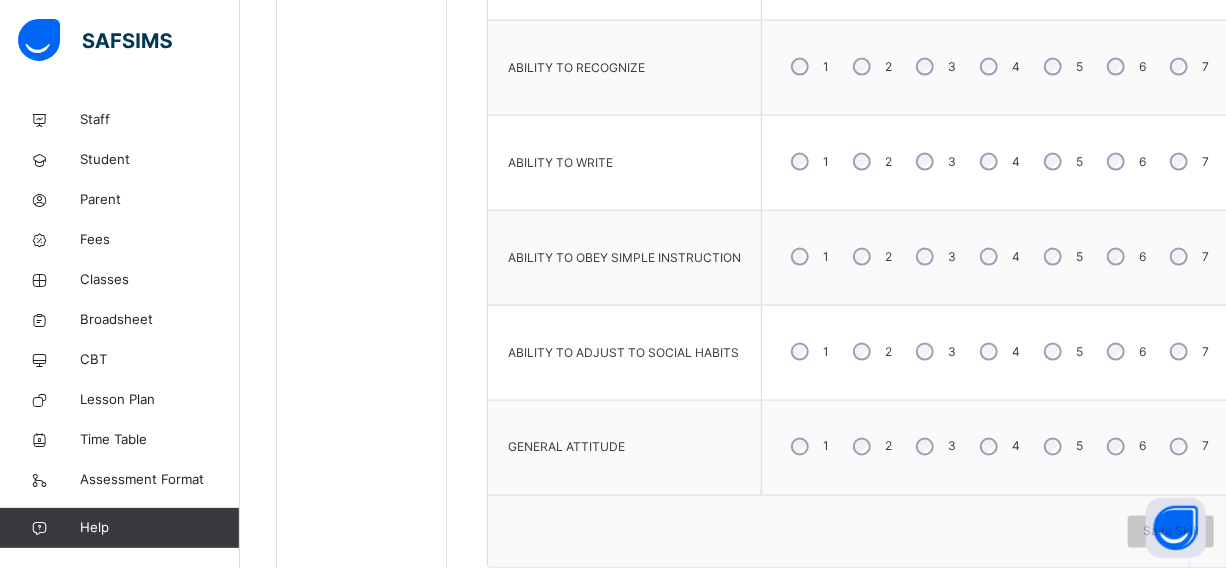 scroll, scrollTop: 1294, scrollLeft: 0, axis: vertical 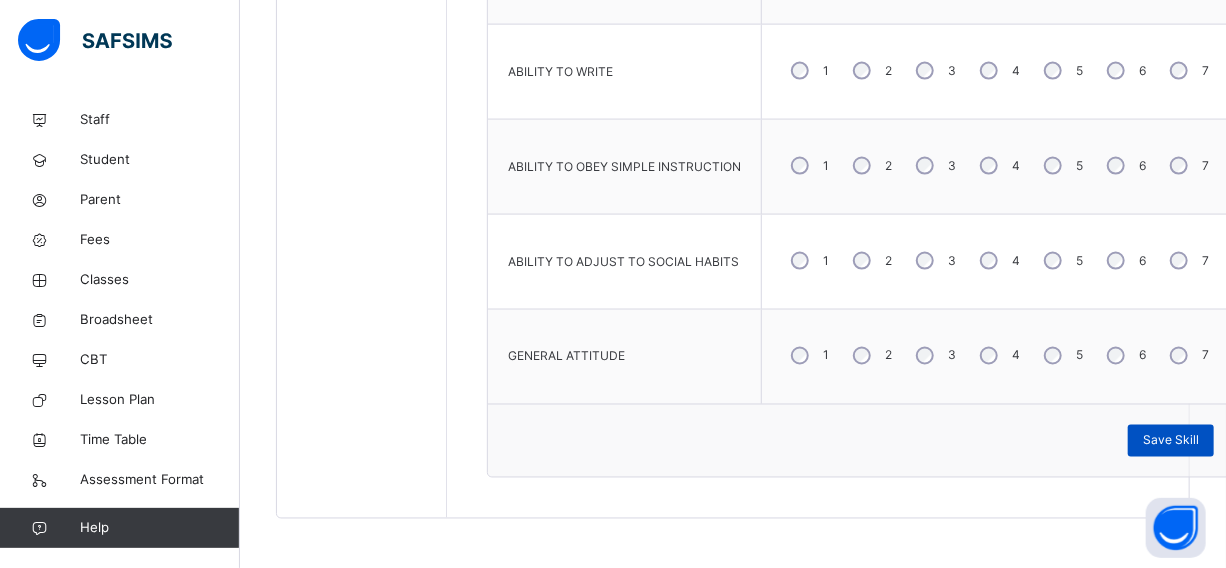 click on "Save Skill" at bounding box center (1171, 441) 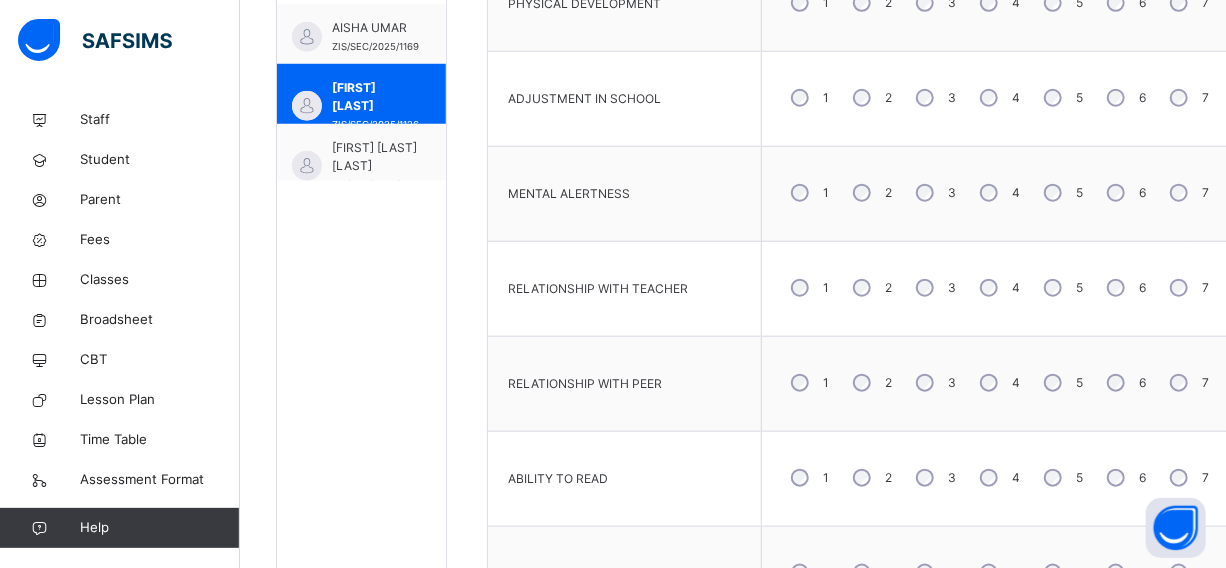 scroll, scrollTop: 620, scrollLeft: 0, axis: vertical 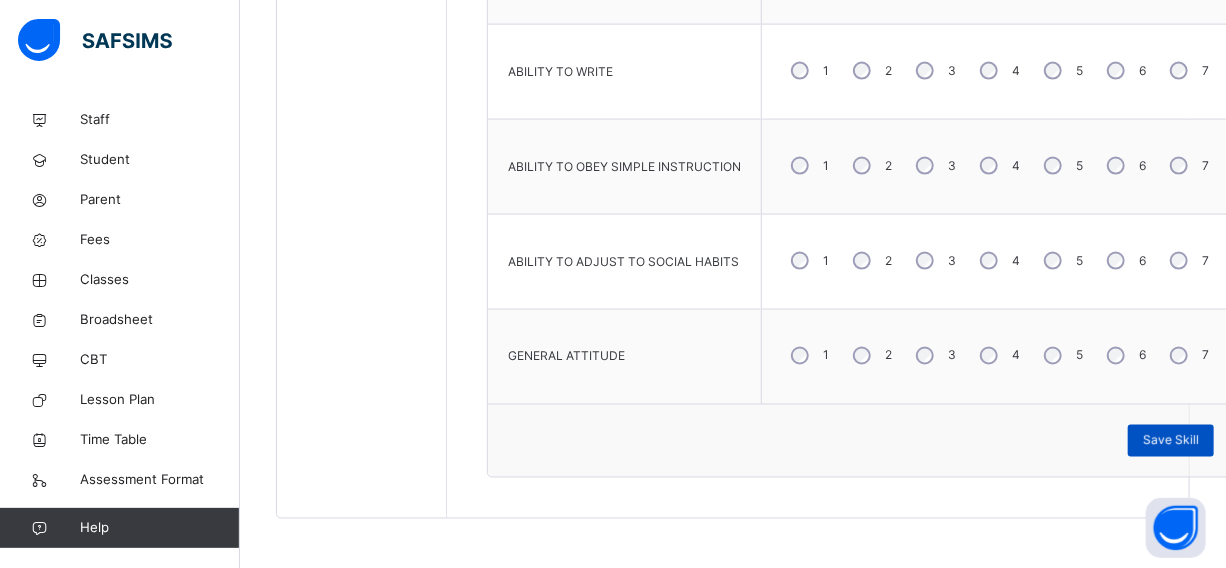click on "Save Skill" at bounding box center [1171, 441] 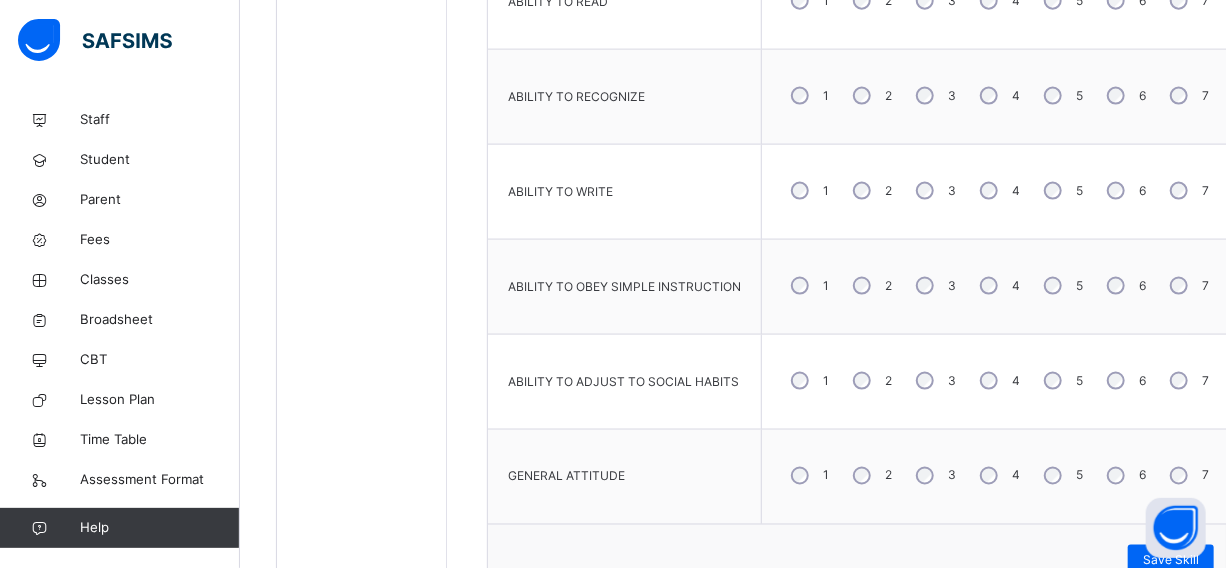 scroll, scrollTop: 1347, scrollLeft: 0, axis: vertical 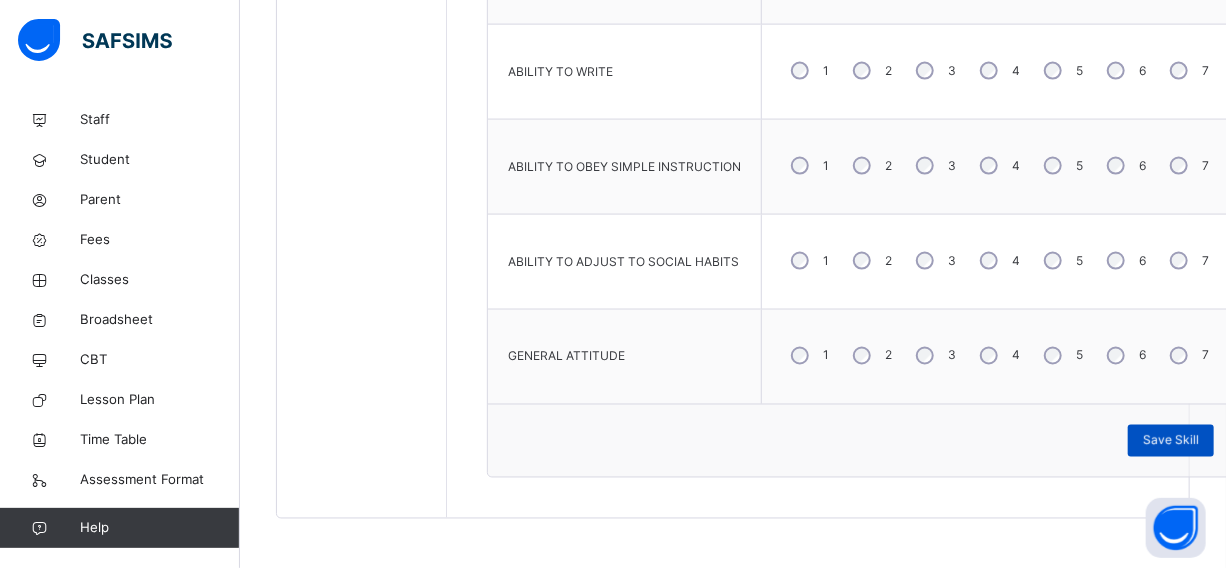 click on "Save Skill" at bounding box center [1171, 441] 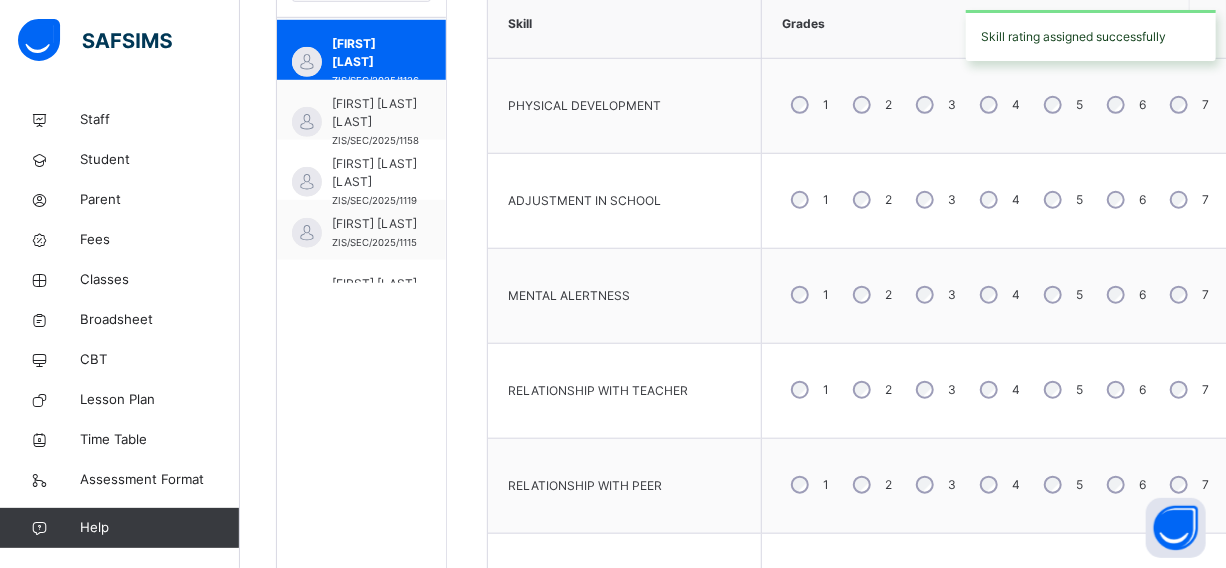 scroll, scrollTop: 636, scrollLeft: 0, axis: vertical 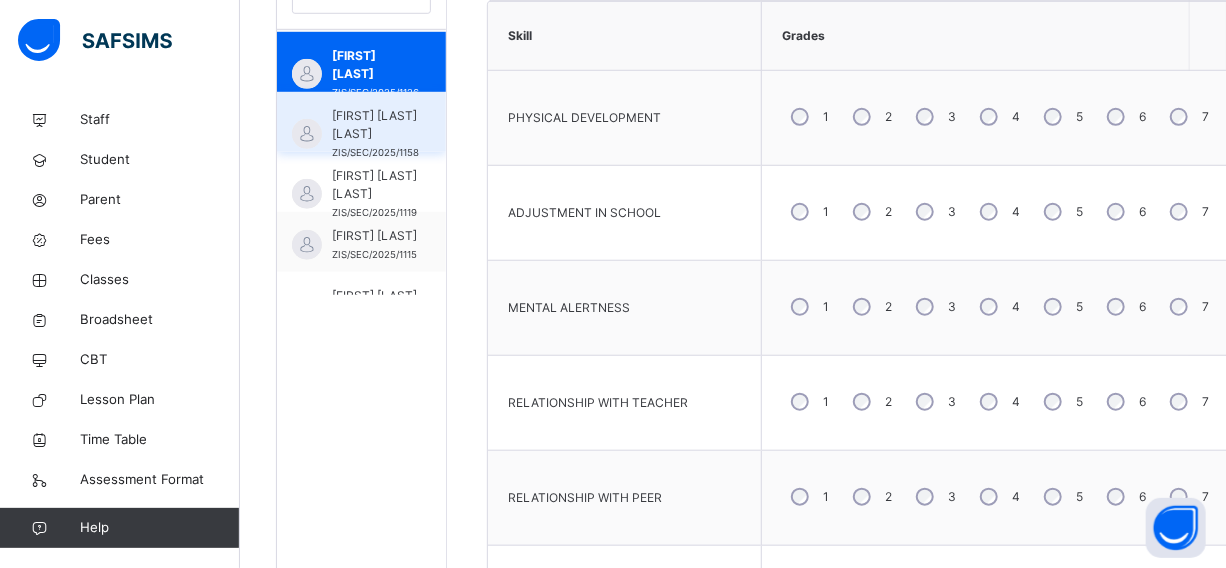 click on "[FIRST] [LAST] [LAST]" at bounding box center [375, 125] 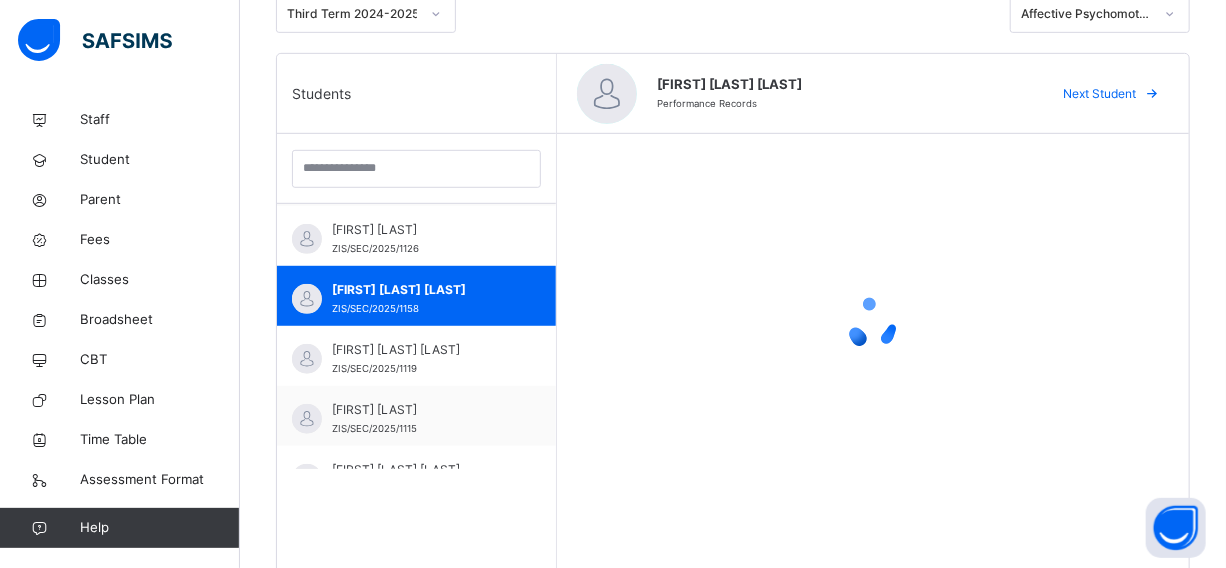 scroll, scrollTop: 476, scrollLeft: 0, axis: vertical 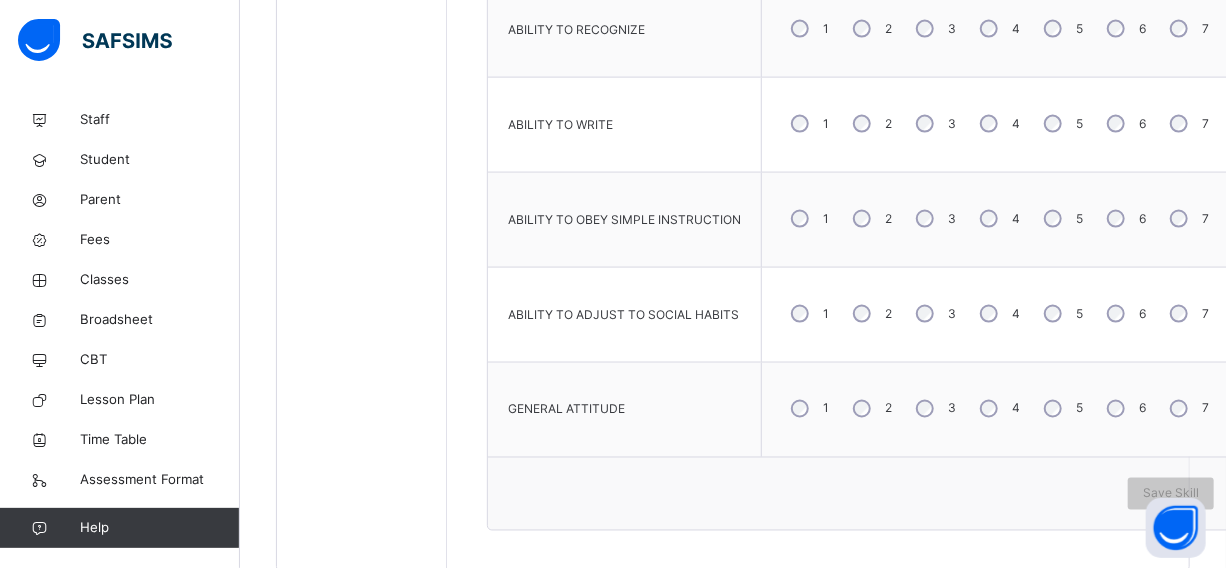 click on "4" at bounding box center (998, 409) 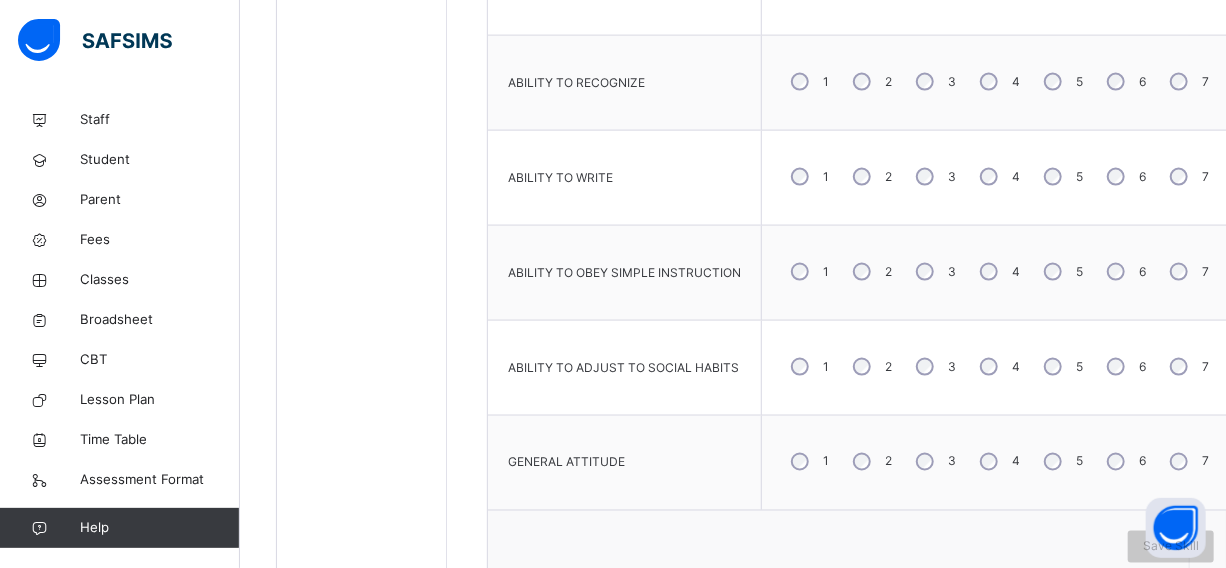 scroll, scrollTop: 1074, scrollLeft: 0, axis: vertical 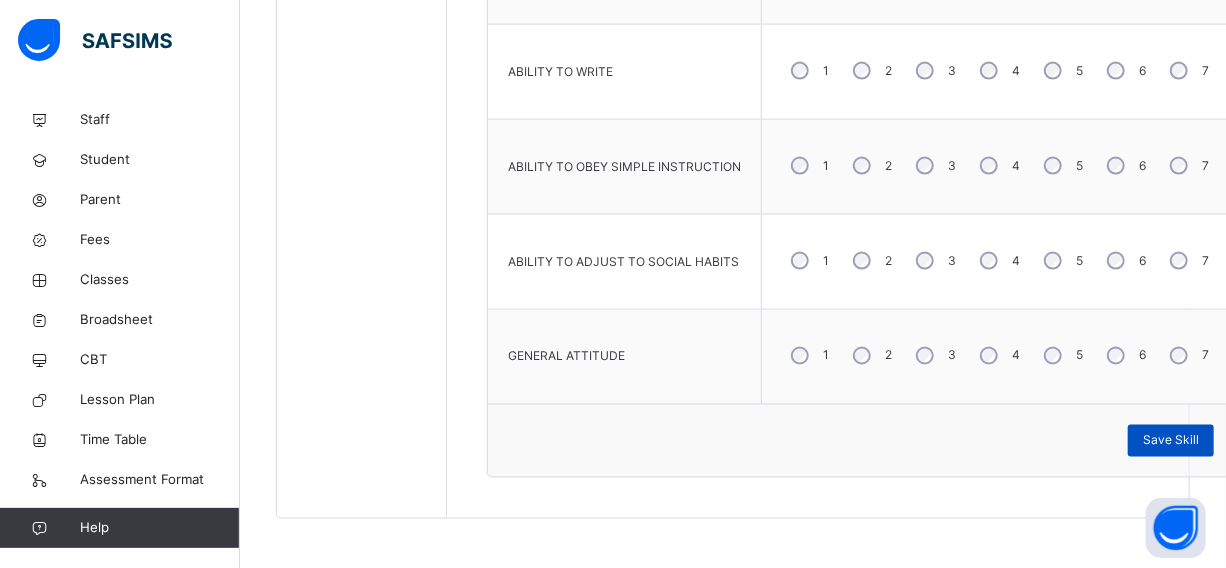 click on "Save Skill" at bounding box center [1171, 441] 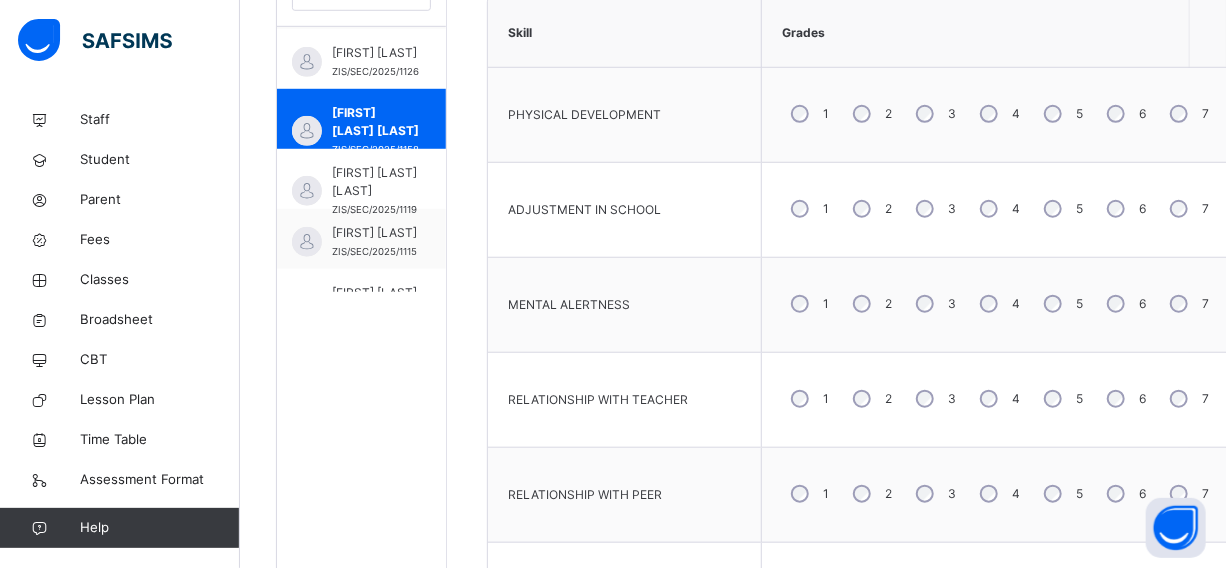 scroll, scrollTop: 710, scrollLeft: 0, axis: vertical 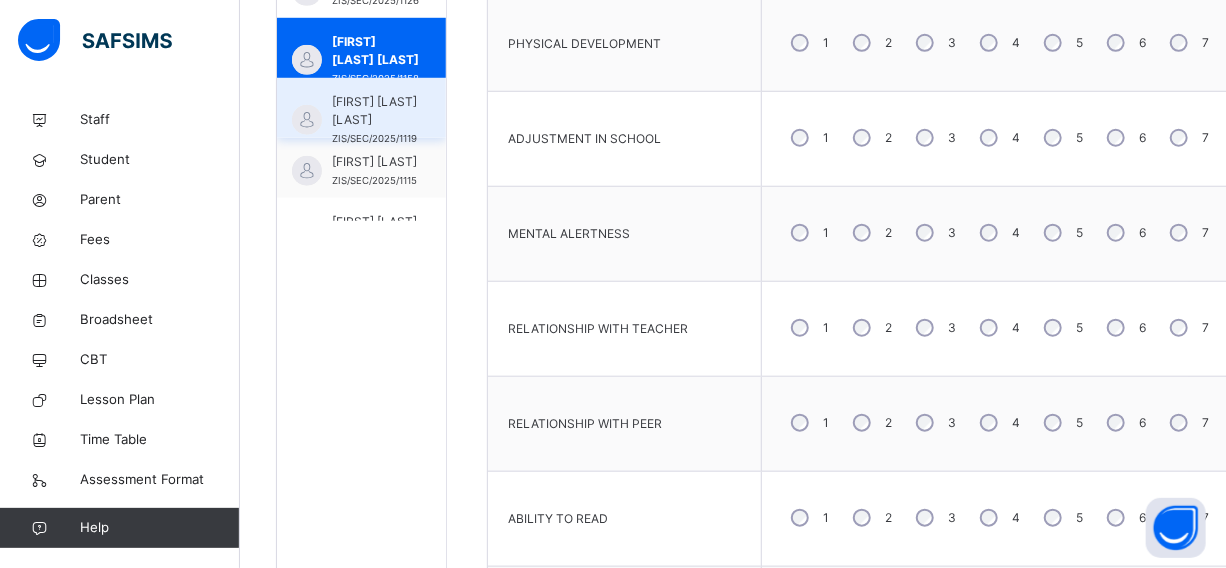 click on "[FIRST] [LAST] [LAST]" at bounding box center [374, 111] 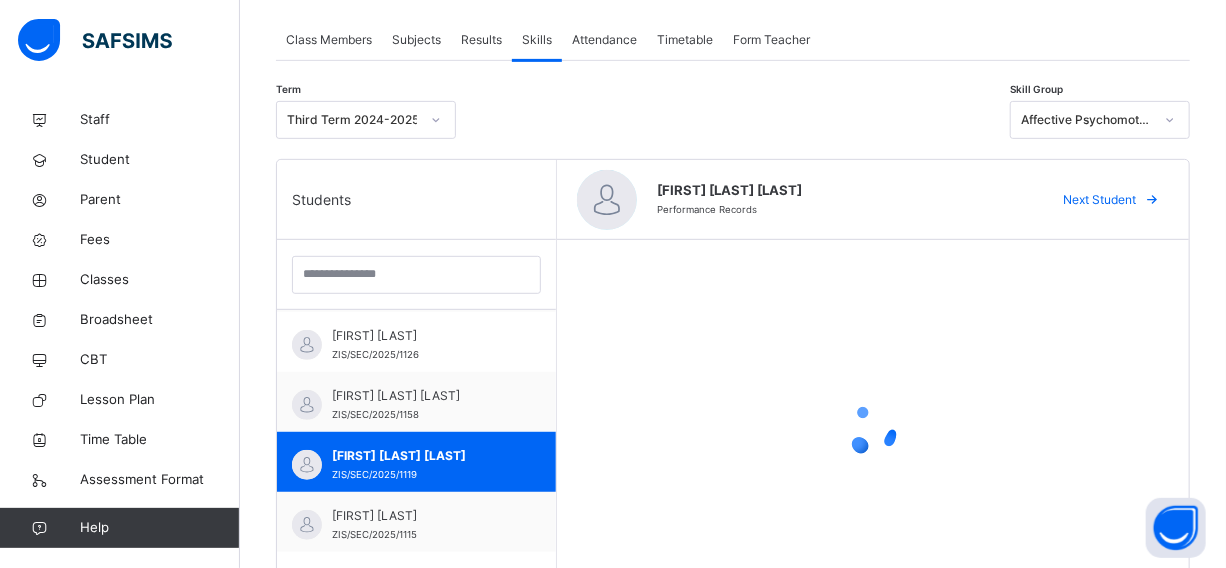 scroll, scrollTop: 476, scrollLeft: 0, axis: vertical 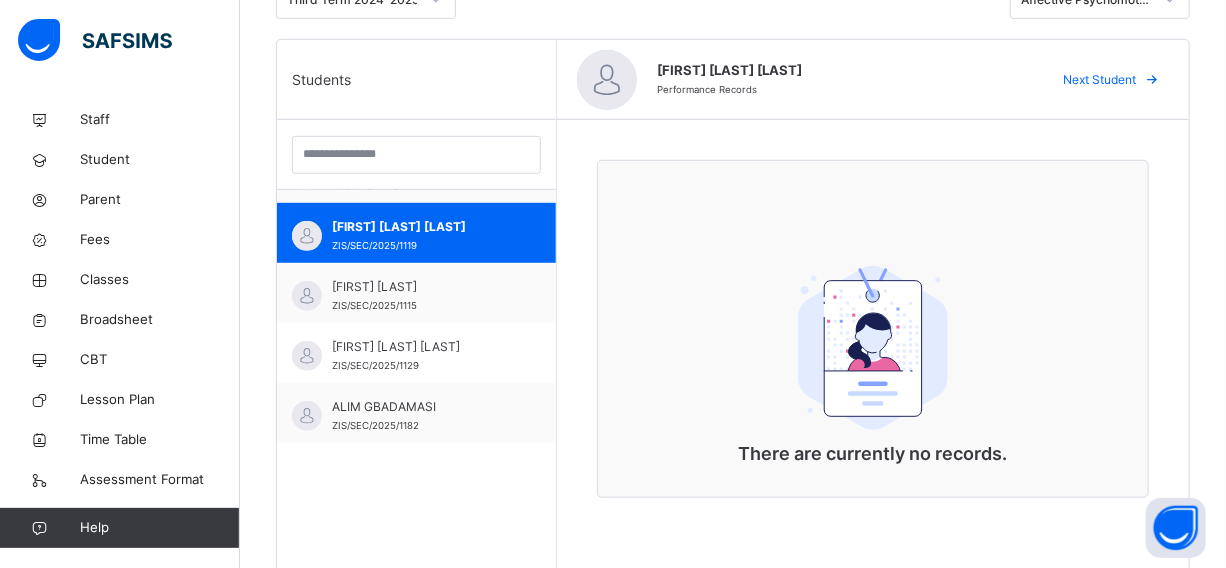 click at bounding box center (733, 0) 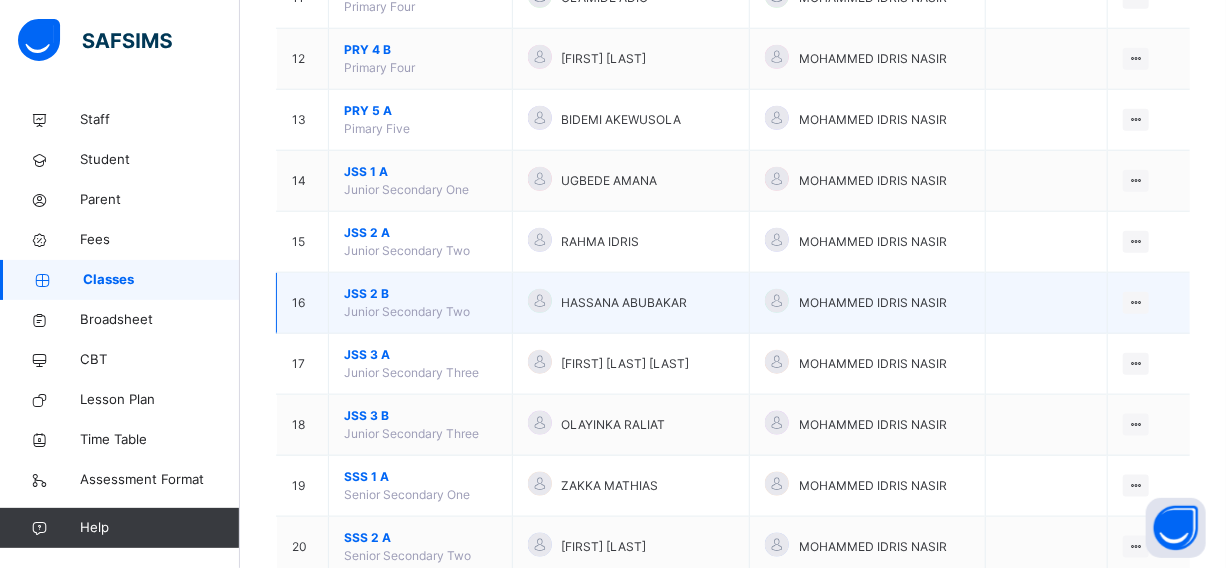 scroll, scrollTop: 909, scrollLeft: 0, axis: vertical 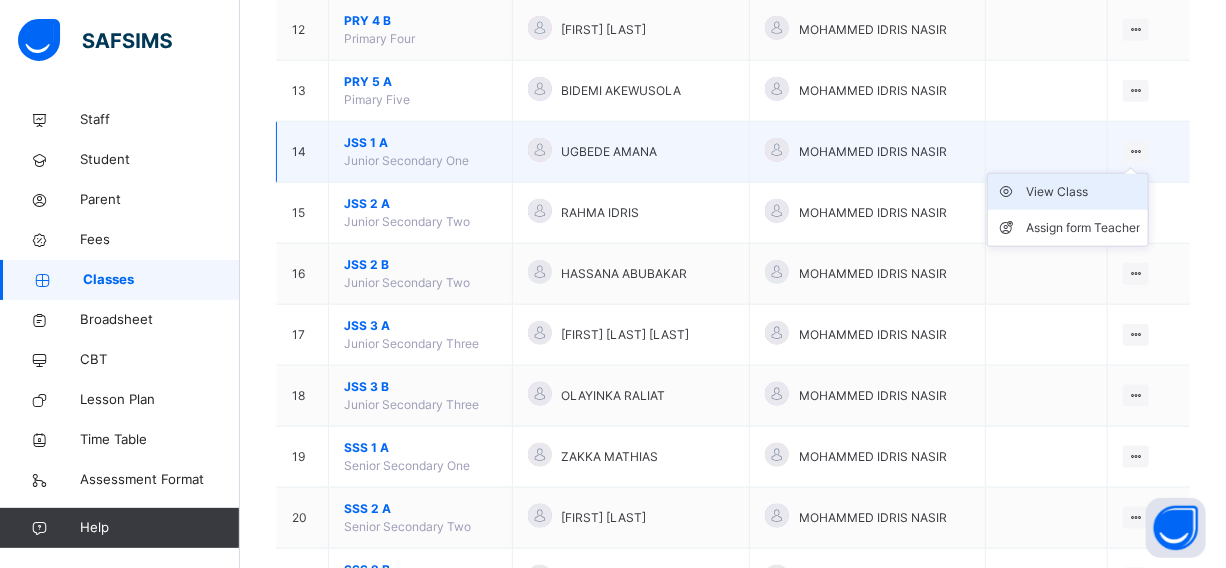 click on "View Class" at bounding box center [1083, 192] 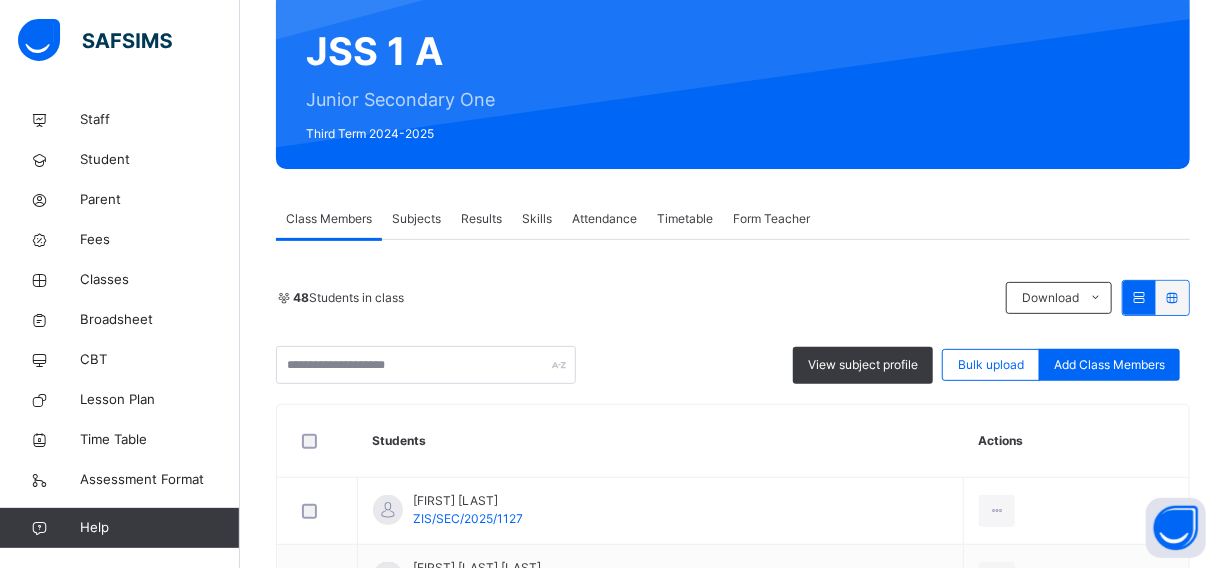 scroll, scrollTop: 363, scrollLeft: 0, axis: vertical 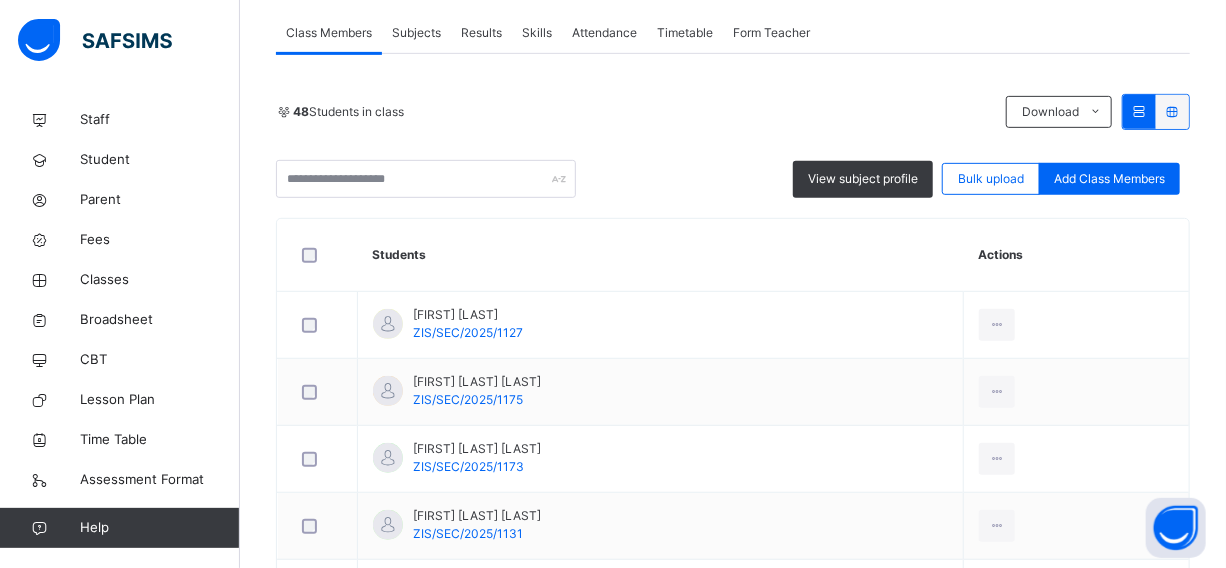 click on "Skills" at bounding box center (537, 33) 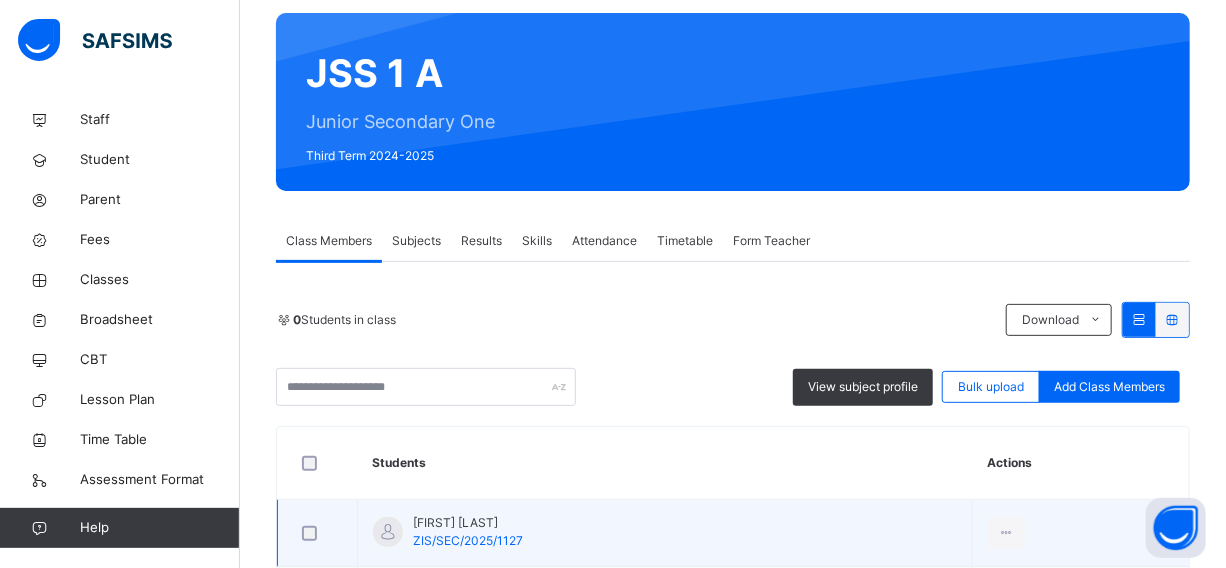 scroll, scrollTop: 90, scrollLeft: 0, axis: vertical 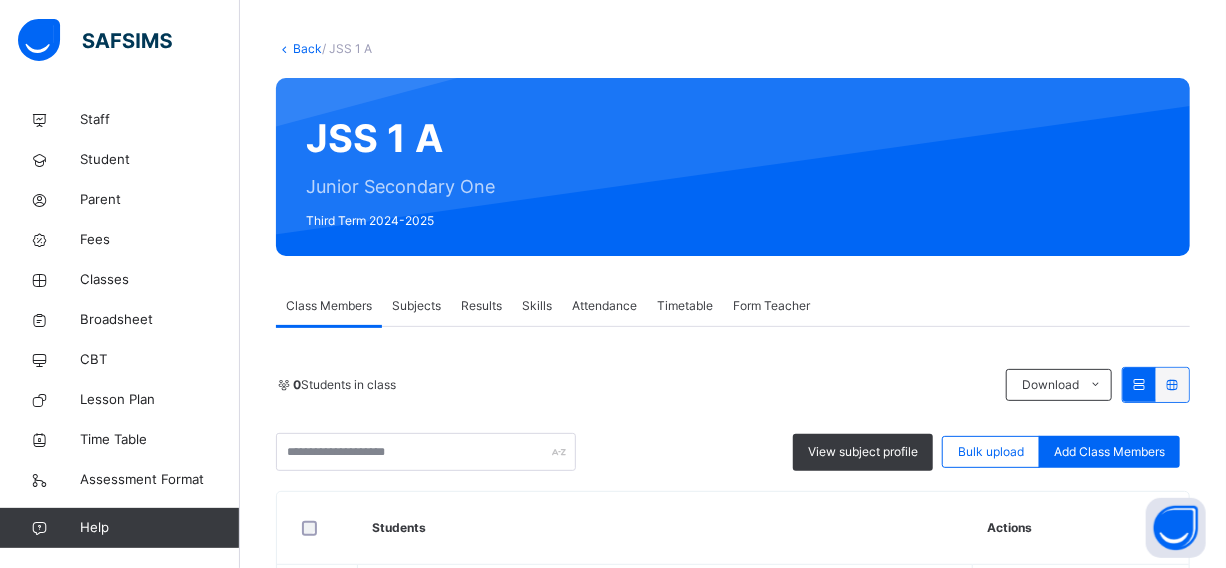 click on "Skills" at bounding box center (537, 306) 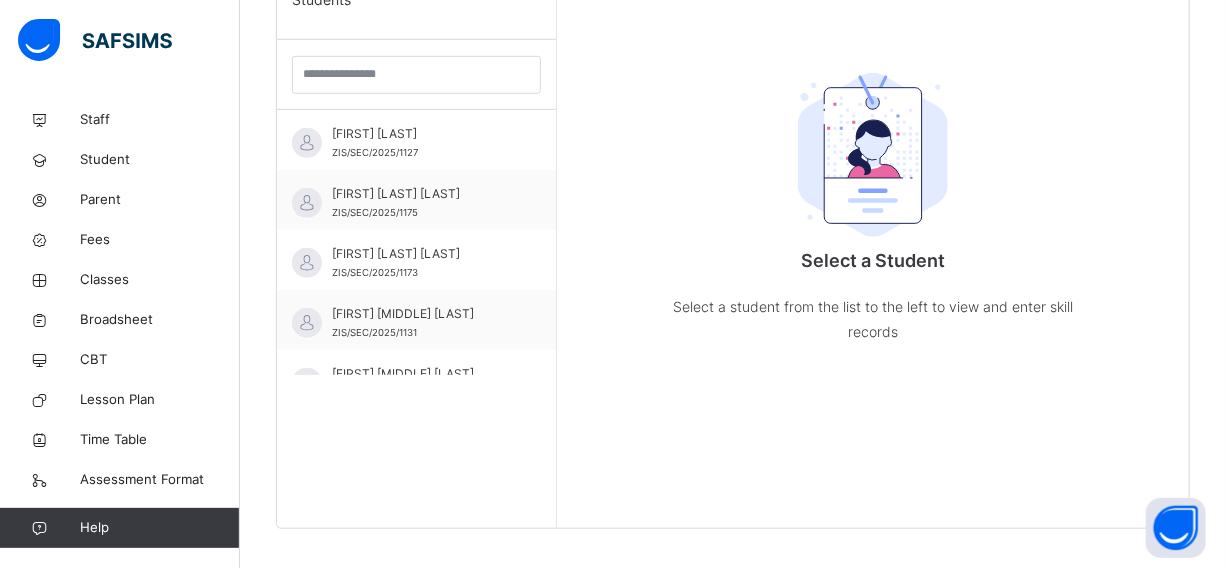scroll, scrollTop: 567, scrollLeft: 0, axis: vertical 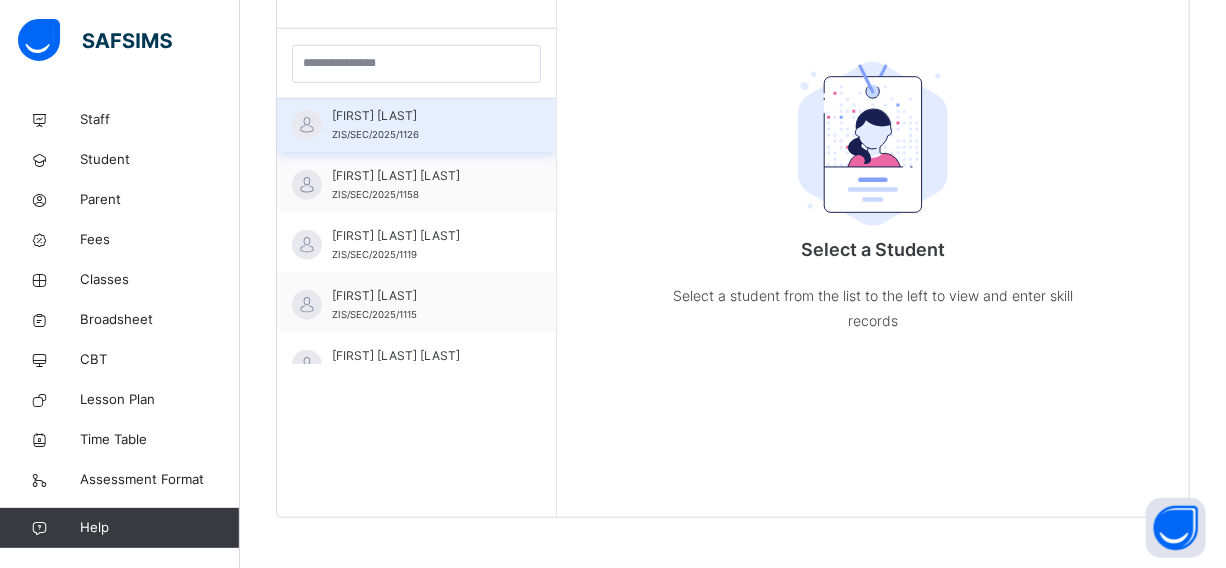 click on "[FIRST] [LAST]" at bounding box center [421, 116] 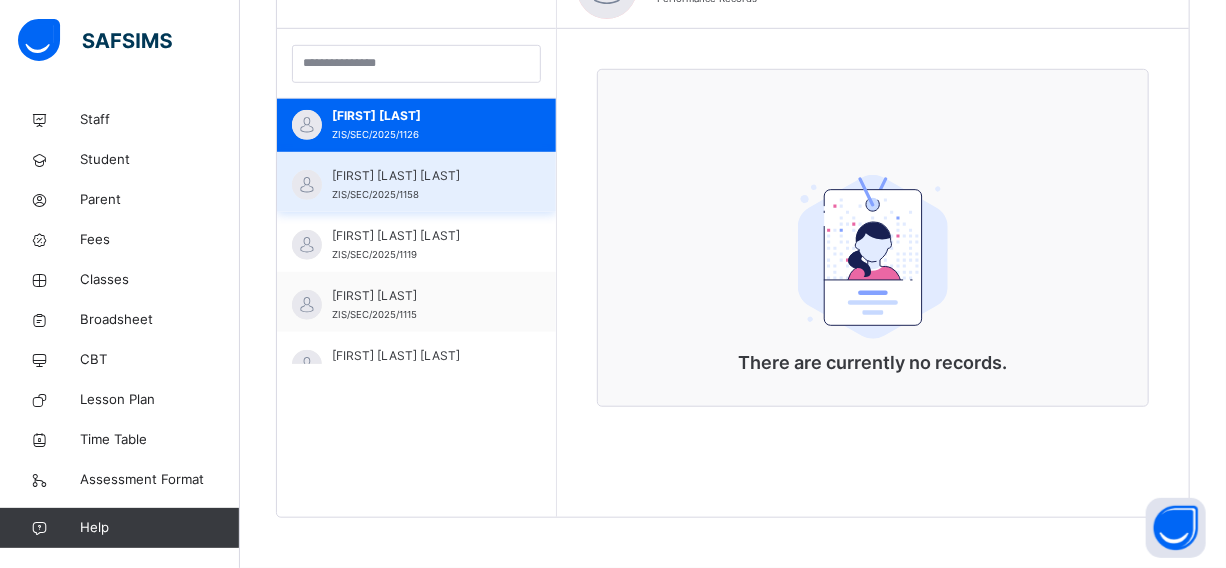 click on "[FIRST] [LAST] [LAST]" at bounding box center [421, 176] 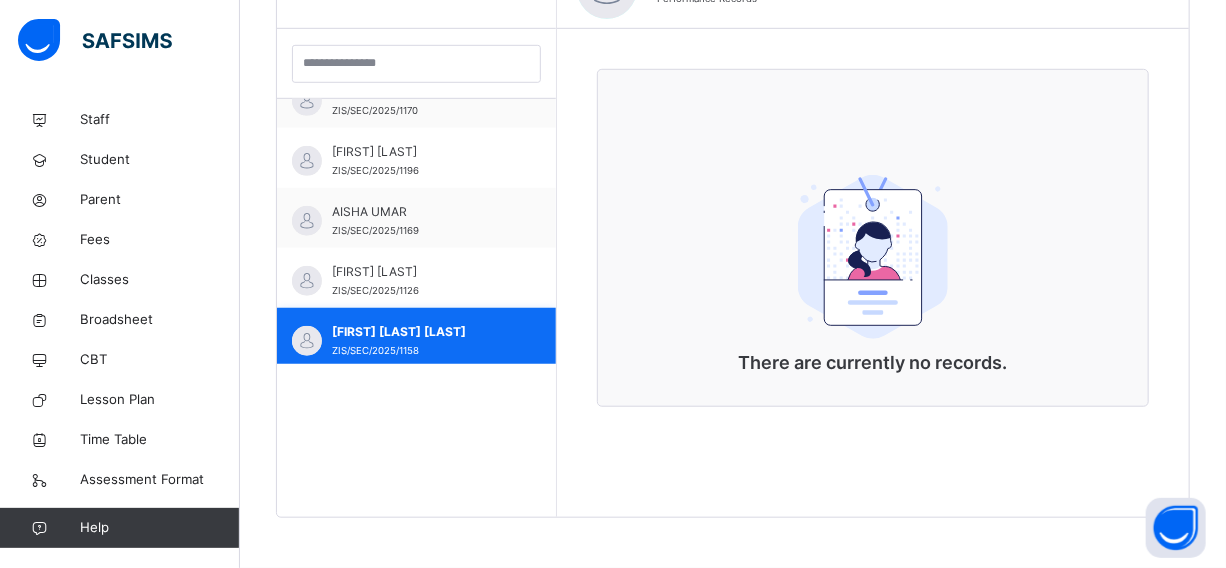 scroll, scrollTop: 636, scrollLeft: 0, axis: vertical 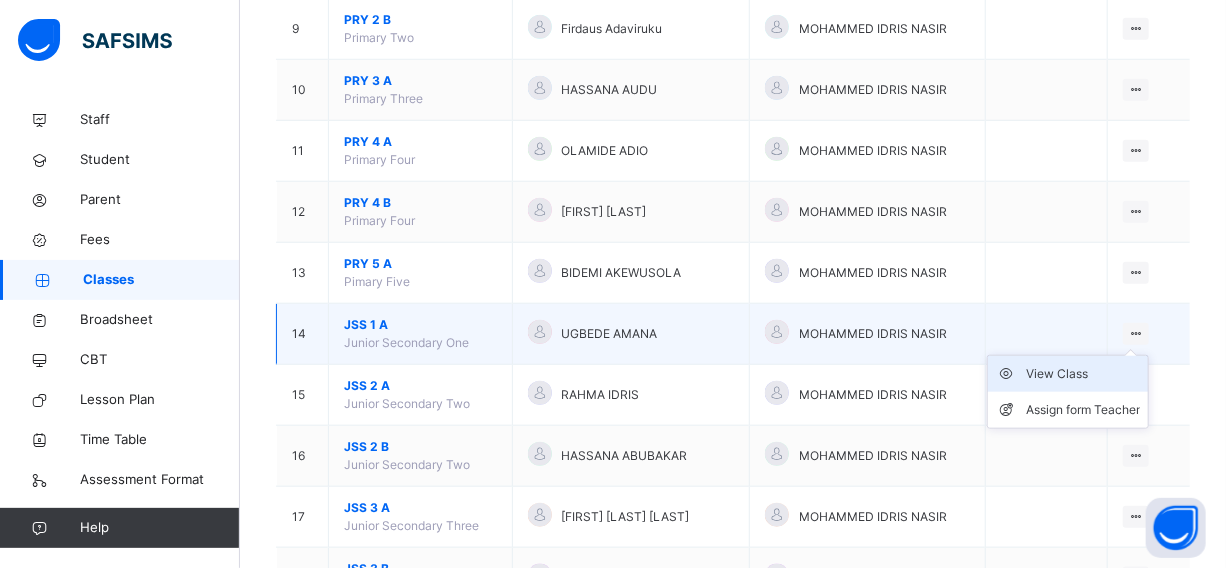 click on "View Class" at bounding box center (1083, 374) 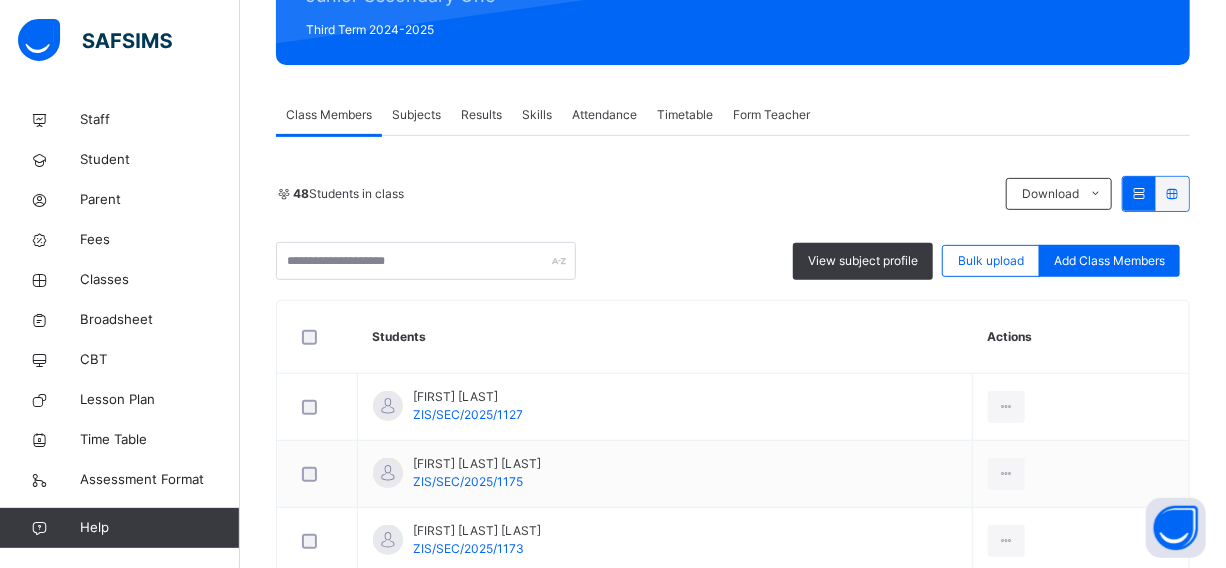 scroll, scrollTop: 272, scrollLeft: 0, axis: vertical 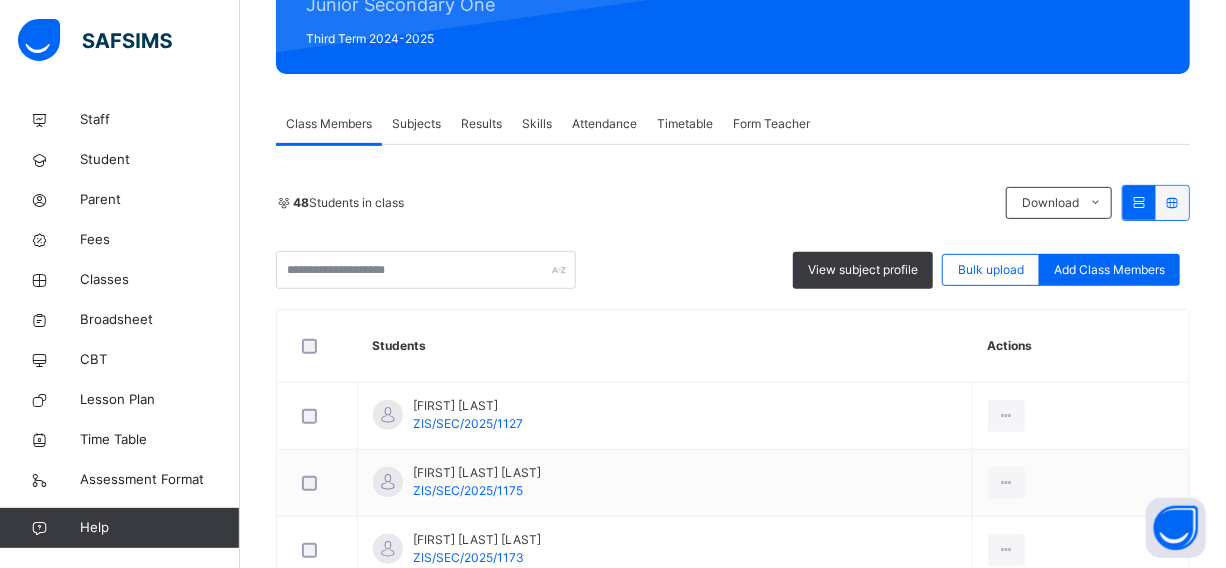 click on "Skills" at bounding box center (537, 124) 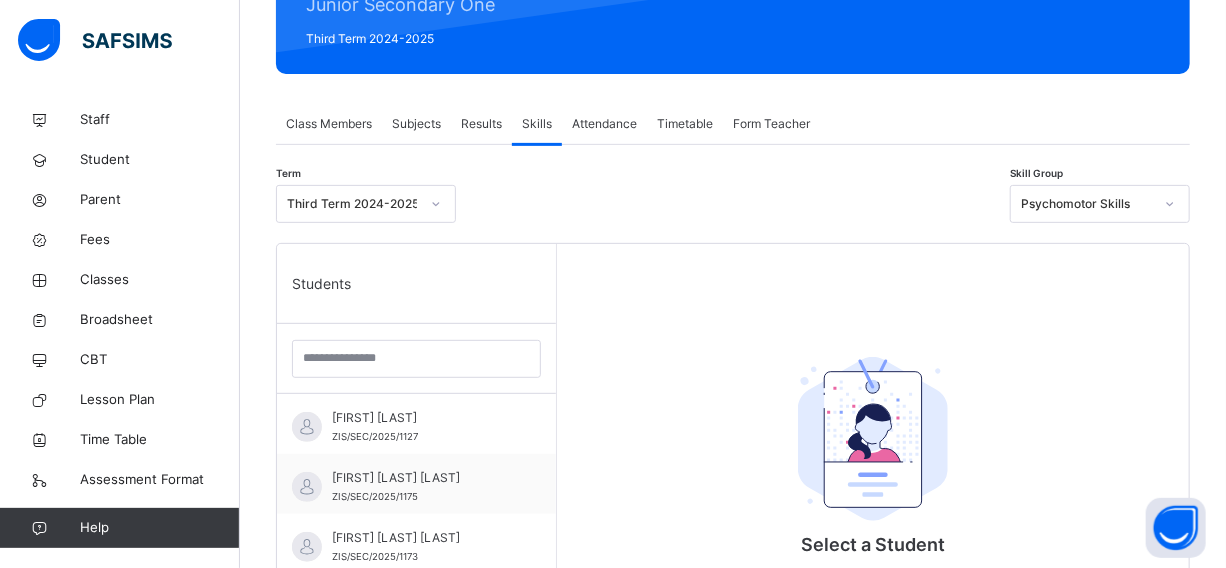 click on "Psychomotor Skills" at bounding box center (1087, 204) 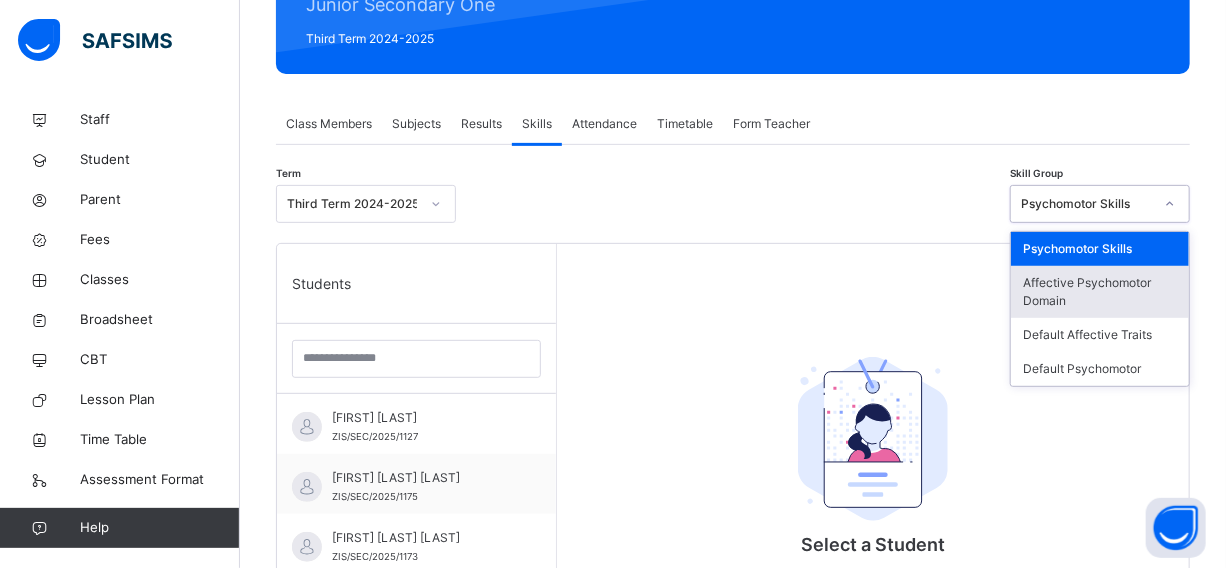 click on "Affective Psychomotor Domain" at bounding box center [1100, 292] 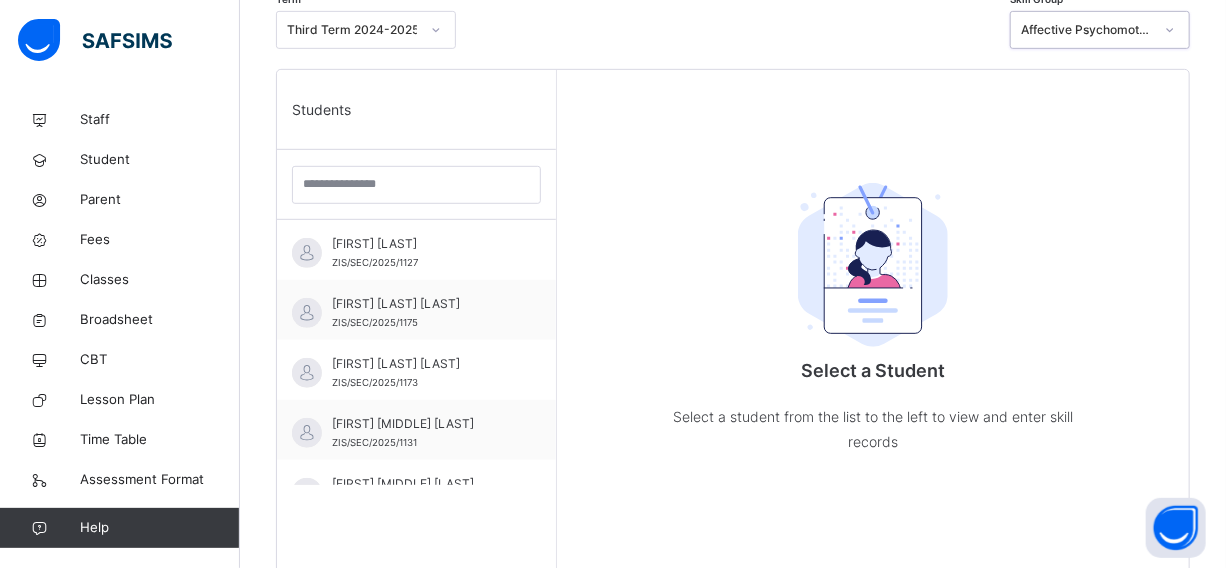 scroll, scrollTop: 567, scrollLeft: 0, axis: vertical 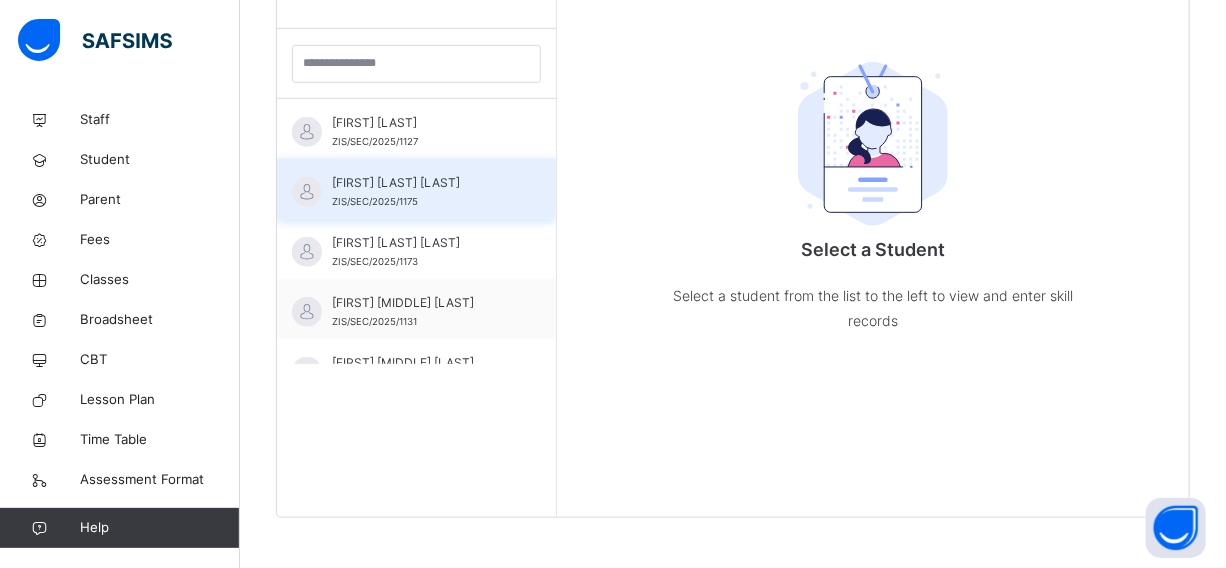 click on "[FIRST] [LAST] [LAST]" at bounding box center (421, 183) 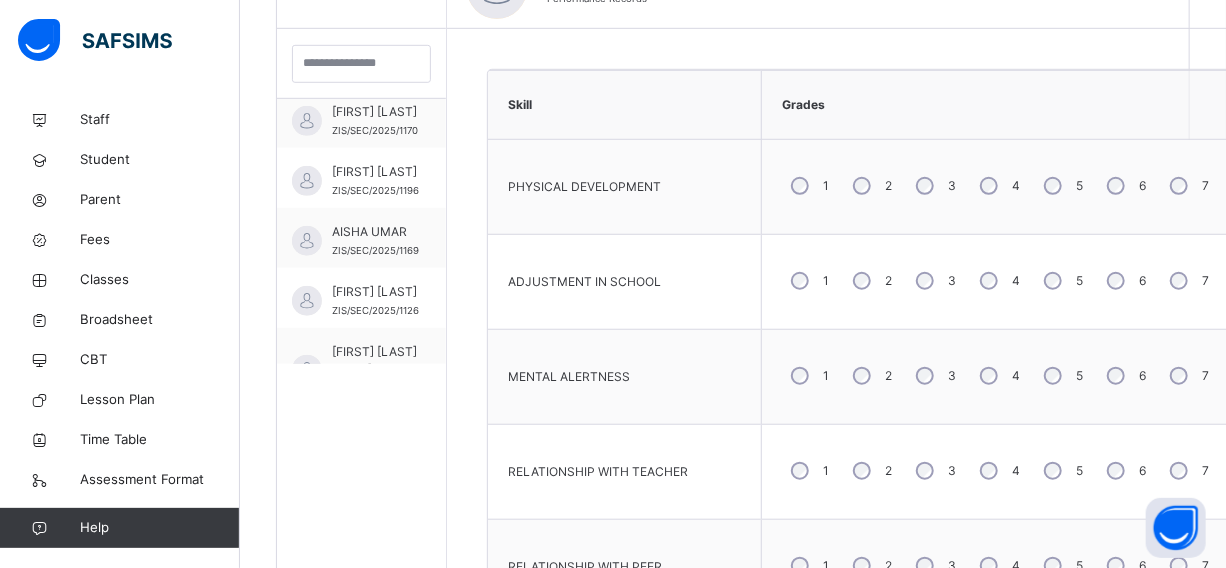 scroll, scrollTop: 554, scrollLeft: 0, axis: vertical 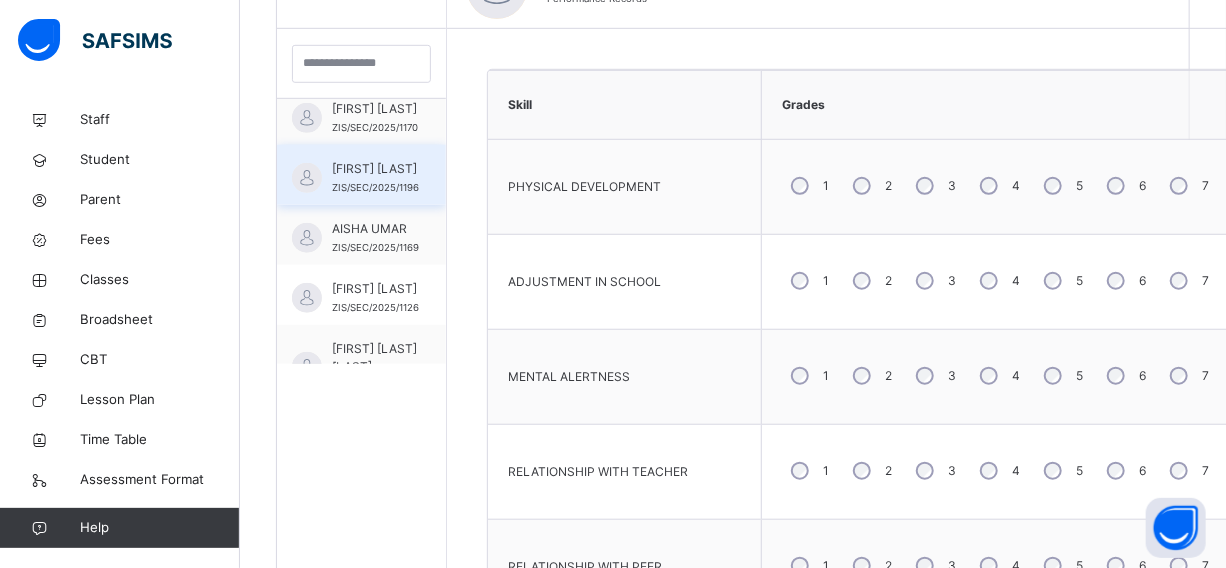click on "[FIRST]  [LAST]" at bounding box center [375, 169] 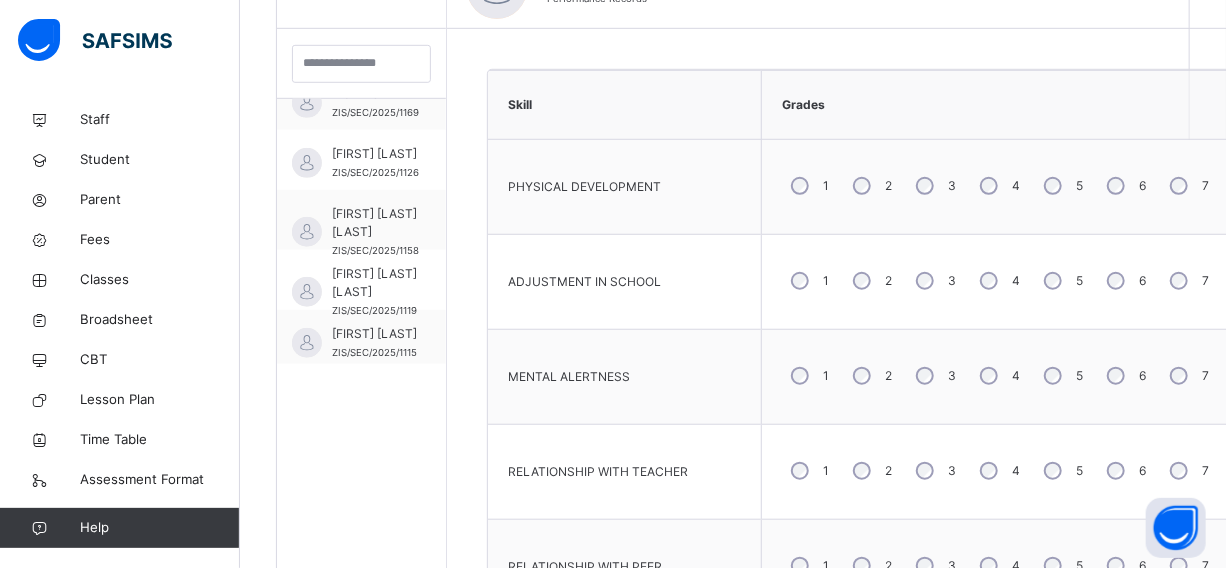 scroll, scrollTop: 718, scrollLeft: 0, axis: vertical 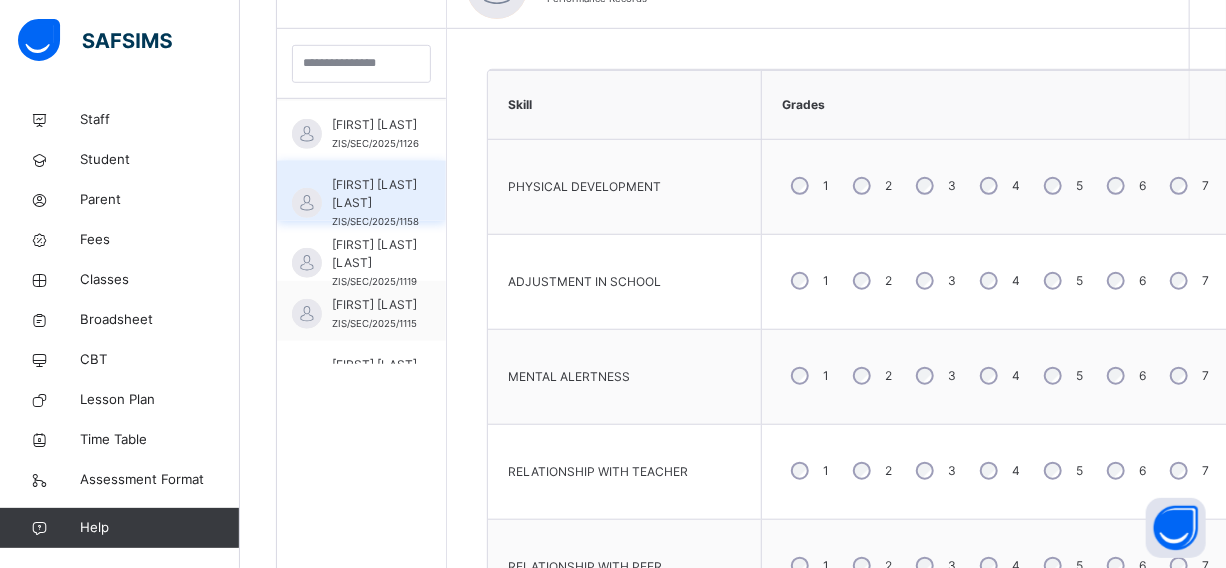 click on "[FIRST] [LAST] [LAST]" at bounding box center [375, 194] 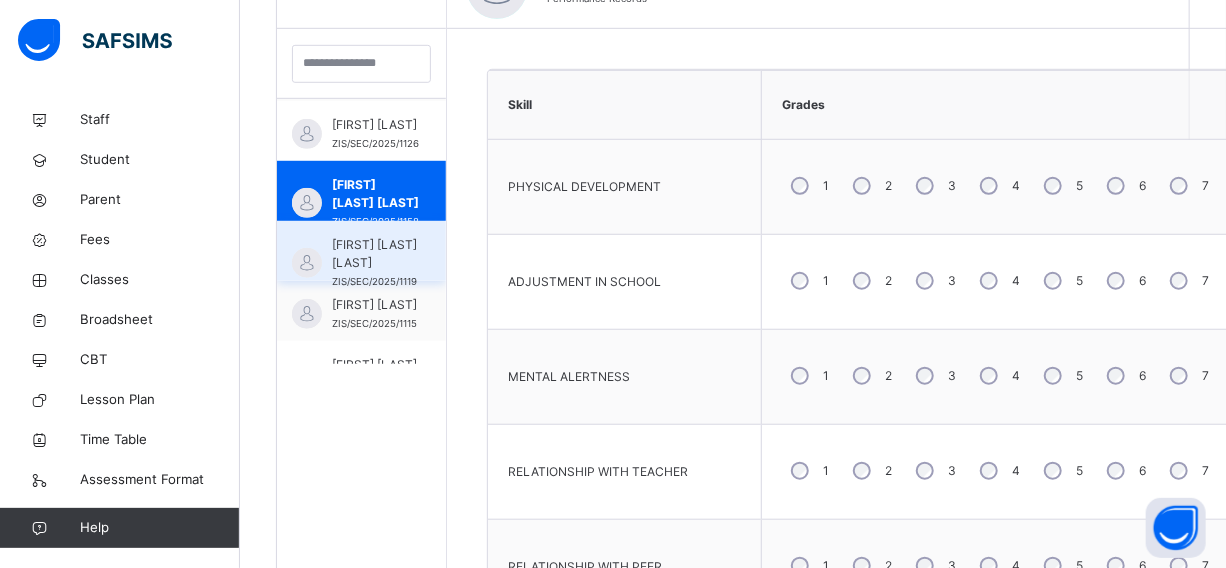 click on "[FIRST] [LAST] [LAST]" at bounding box center [374, 254] 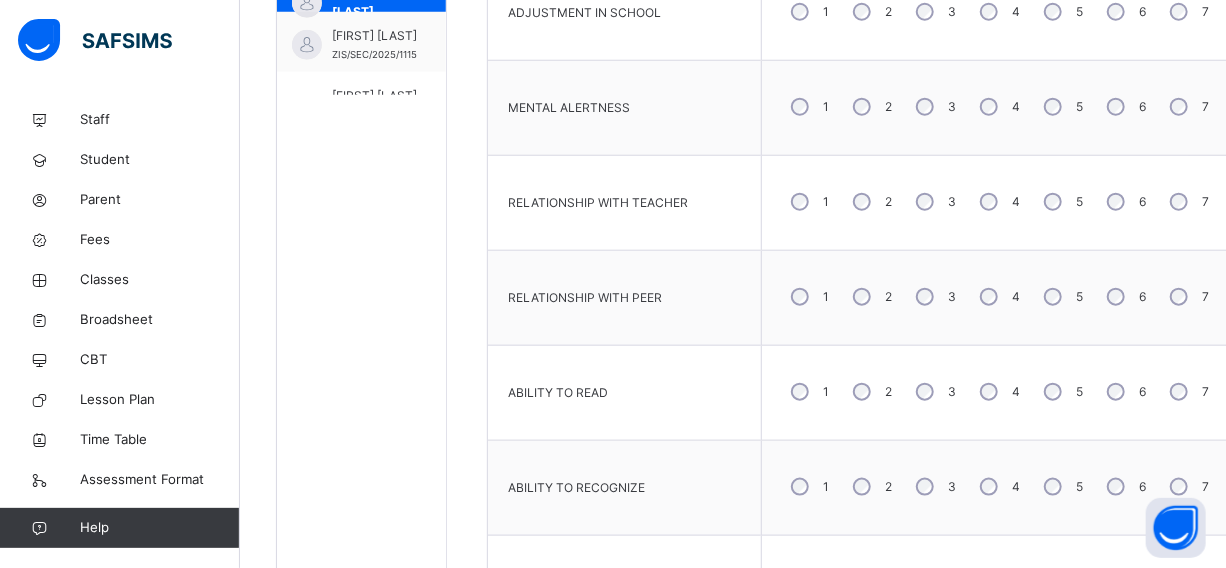 scroll, scrollTop: 840, scrollLeft: 0, axis: vertical 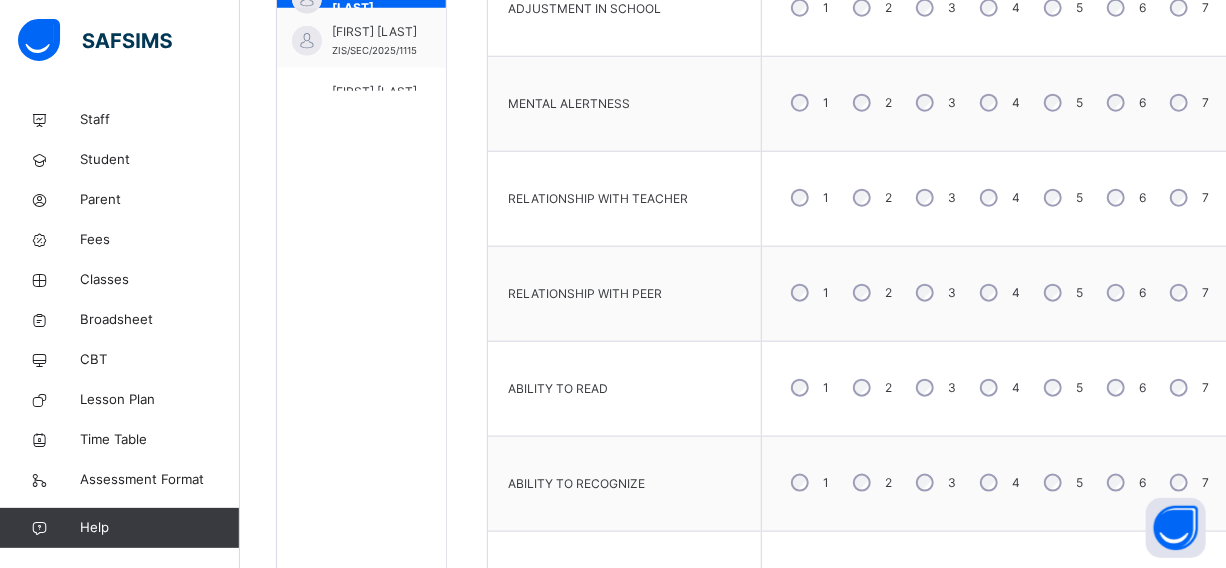 click on "3" at bounding box center (934, 293) 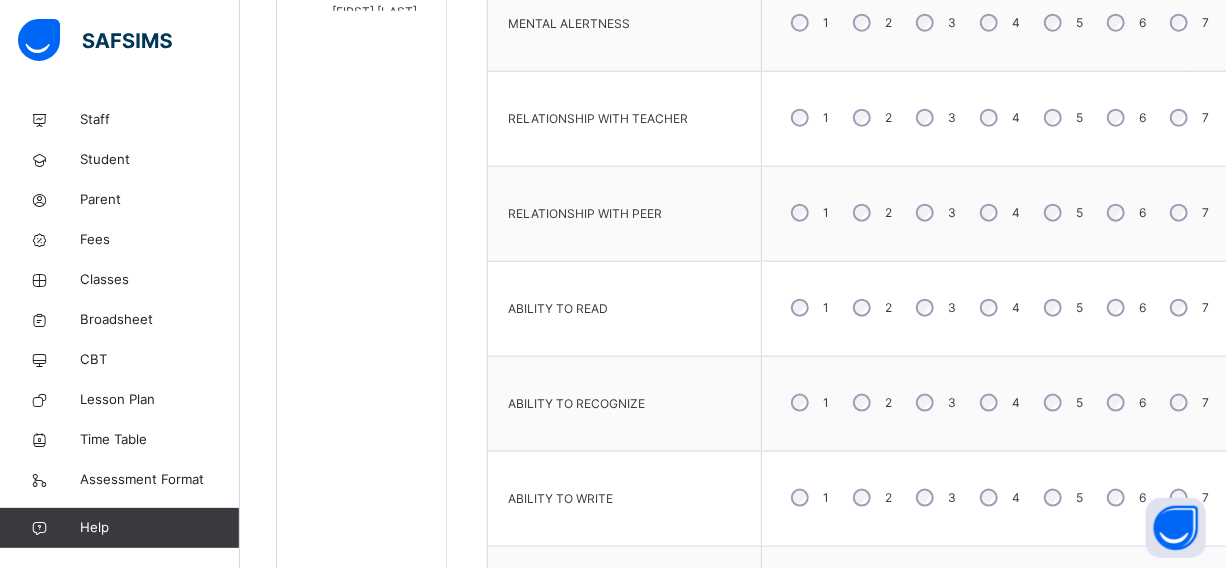 scroll, scrollTop: 1112, scrollLeft: 0, axis: vertical 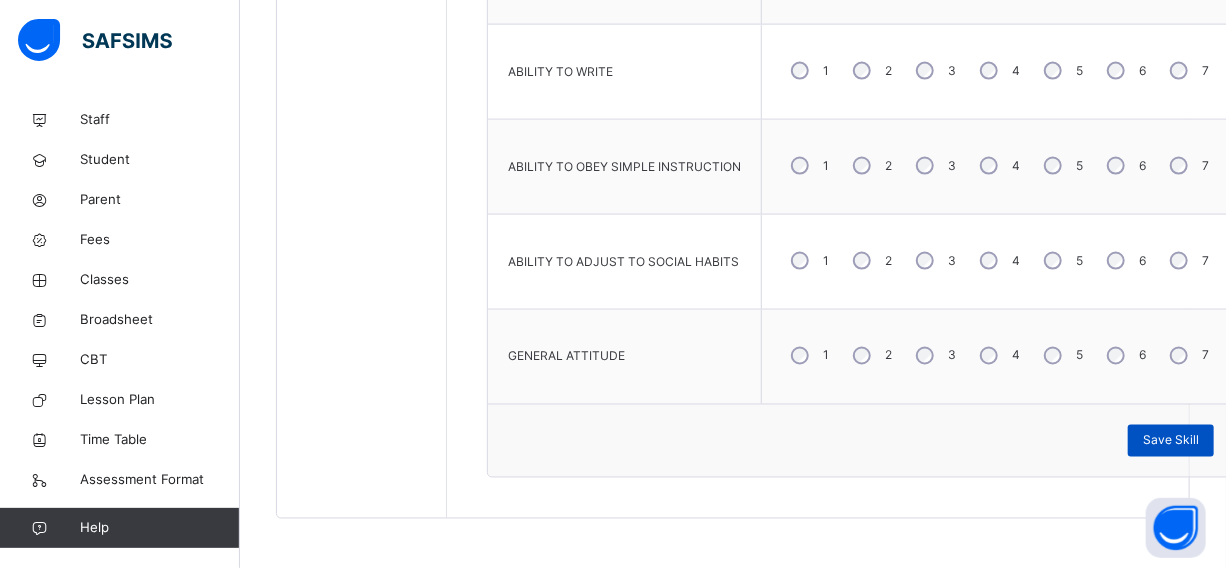 click on "Save Skill" at bounding box center (1171, 441) 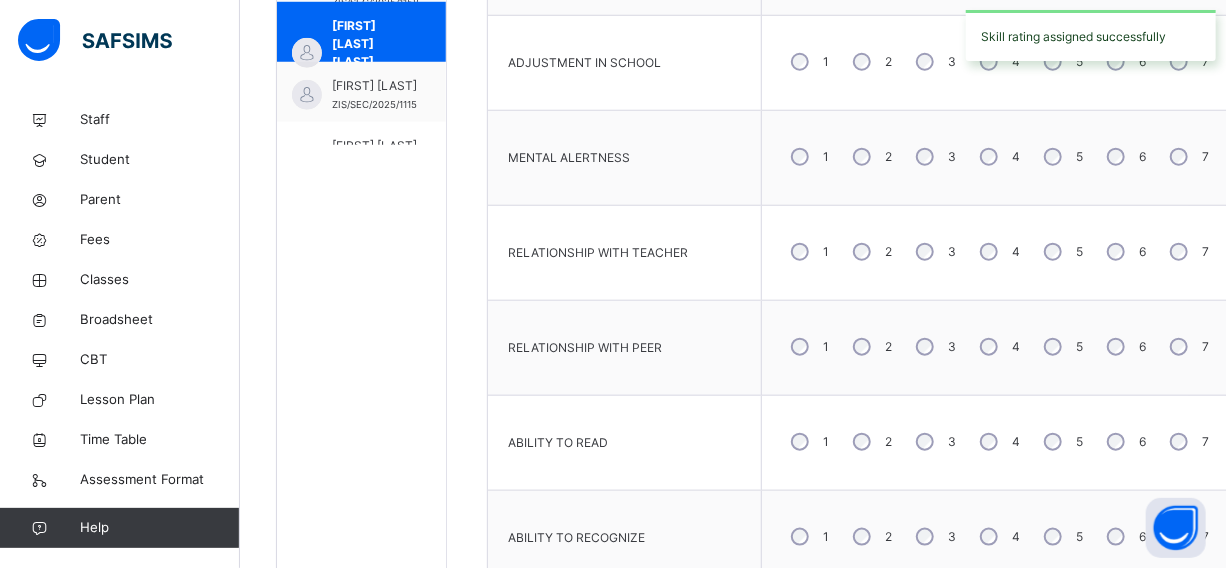 scroll, scrollTop: 620, scrollLeft: 0, axis: vertical 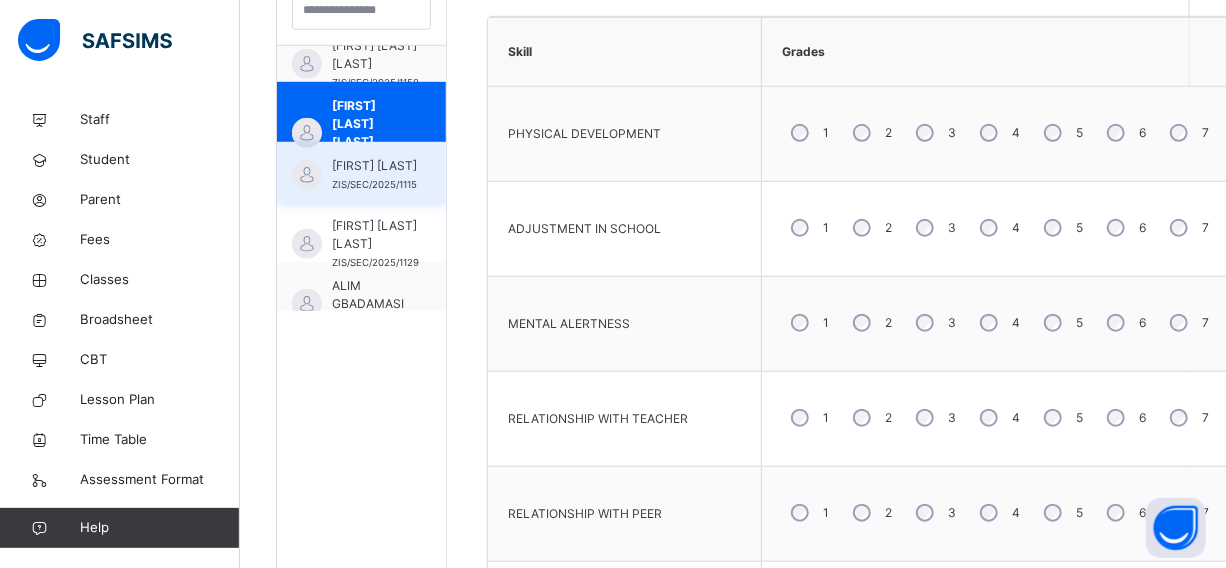 click on "[FIRST]  [LAST]" at bounding box center (374, 166) 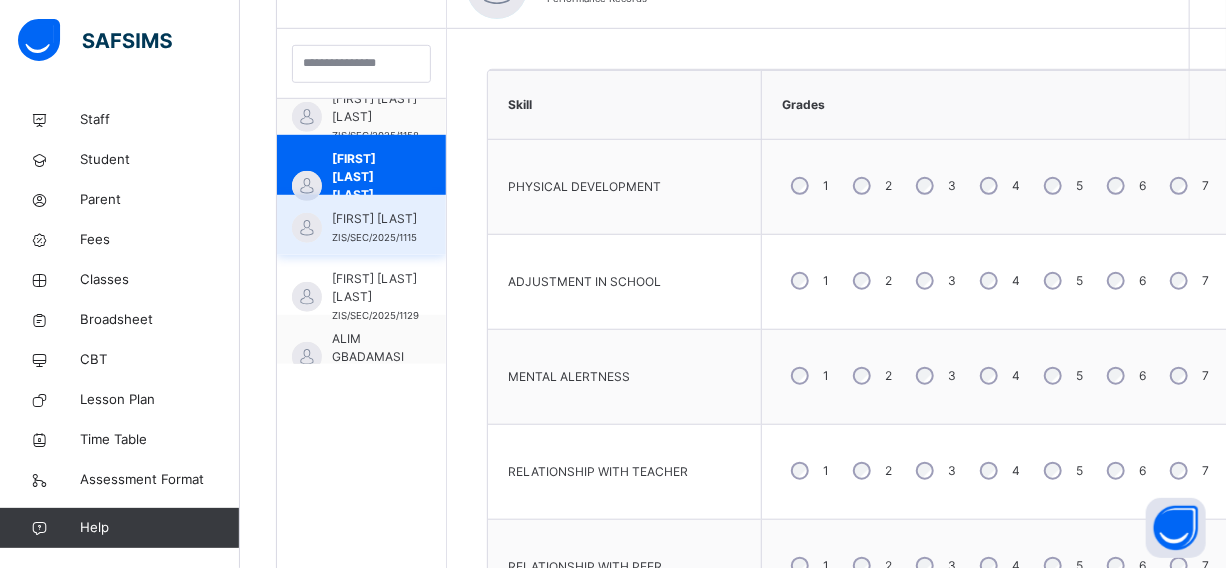scroll, scrollTop: 786, scrollLeft: 0, axis: vertical 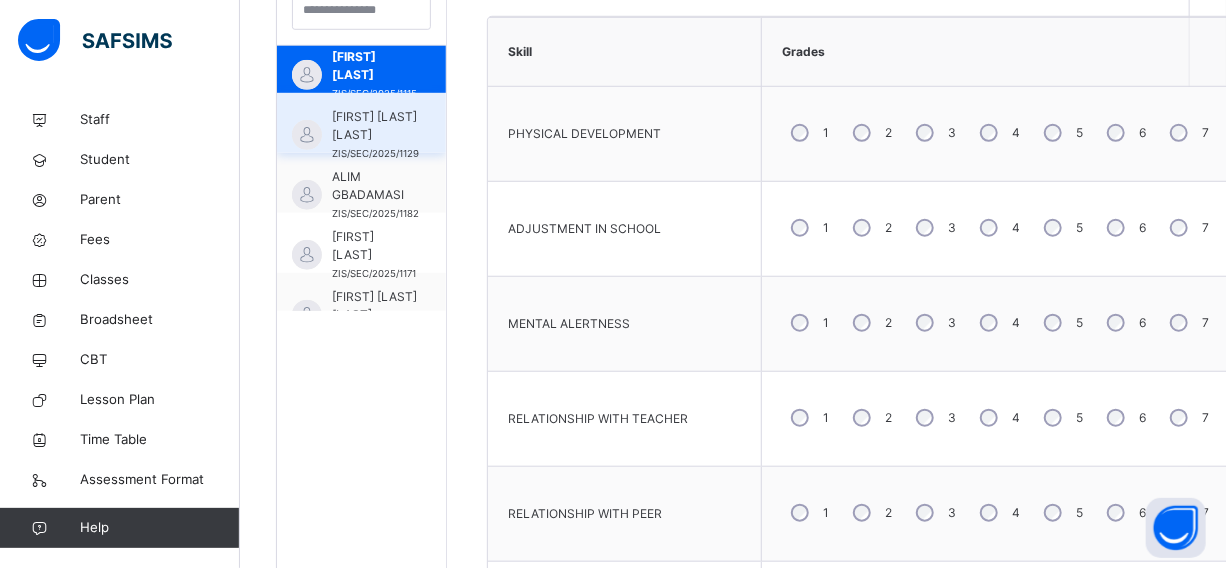 click on "[FIRST] [LAST] [LAST]" at bounding box center (375, 126) 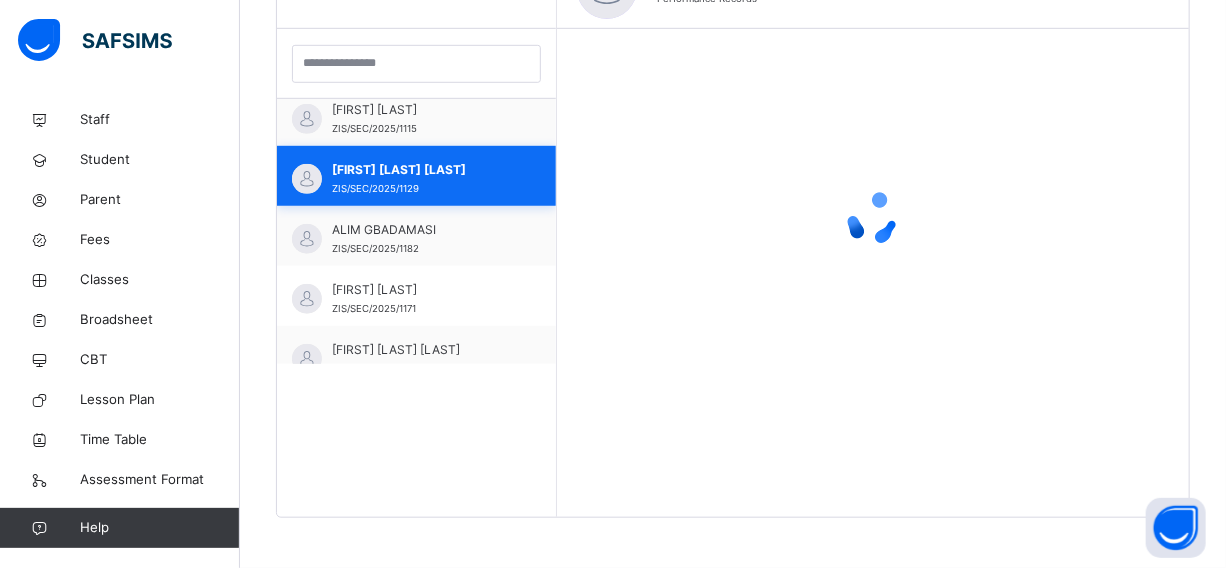 scroll, scrollTop: 567, scrollLeft: 0, axis: vertical 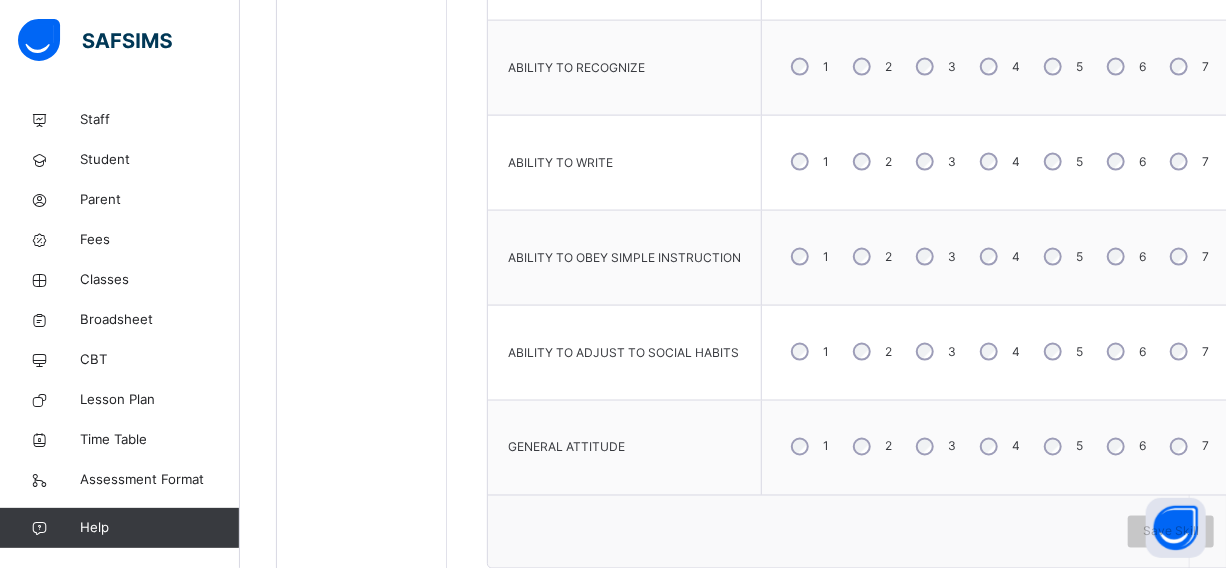 click on "3" at bounding box center (934, 257) 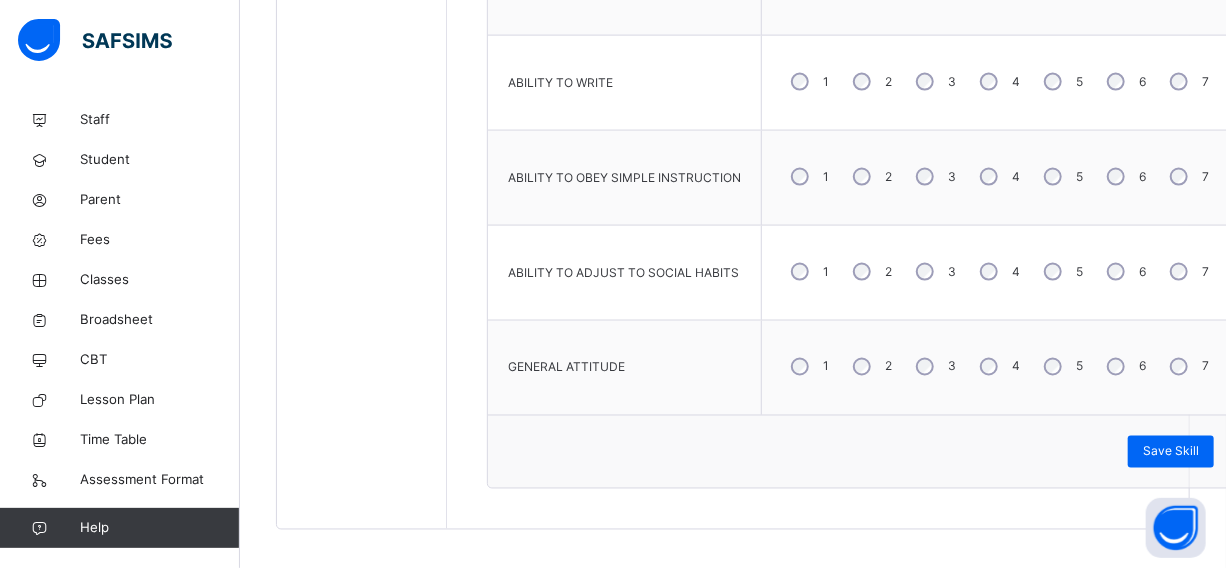 scroll, scrollTop: 1347, scrollLeft: 0, axis: vertical 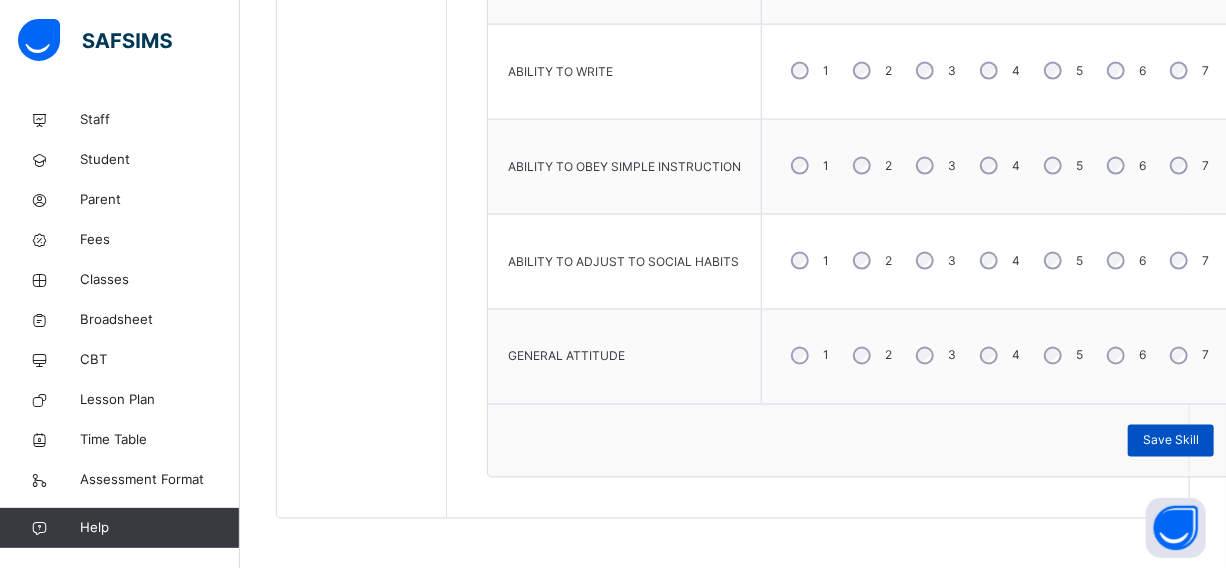 click on "Save Skill" at bounding box center (1171, 441) 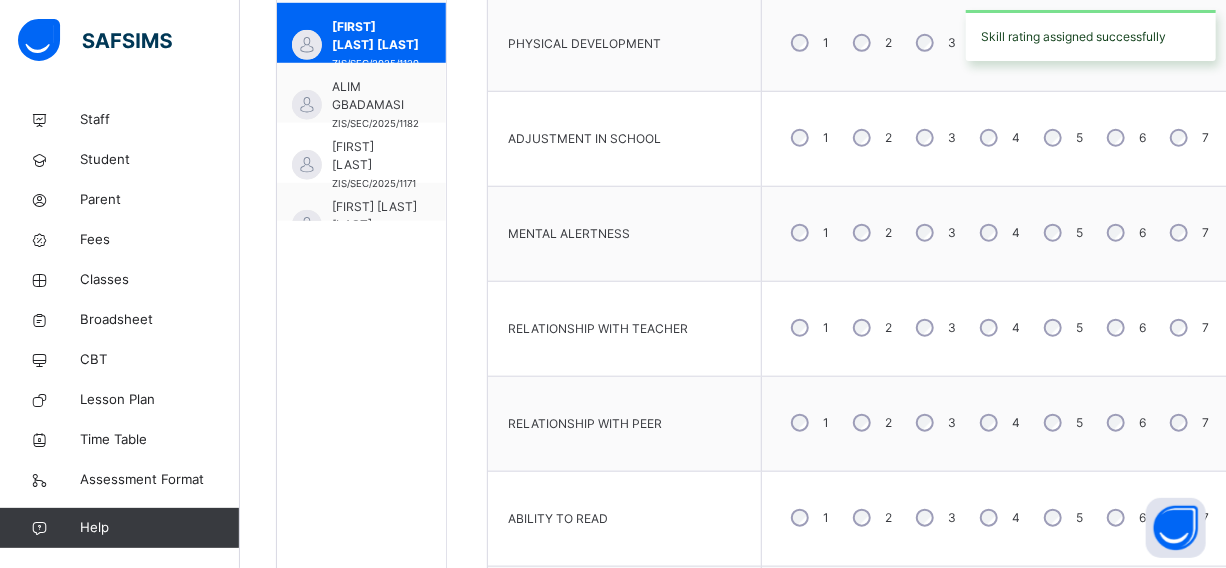 scroll, scrollTop: 529, scrollLeft: 0, axis: vertical 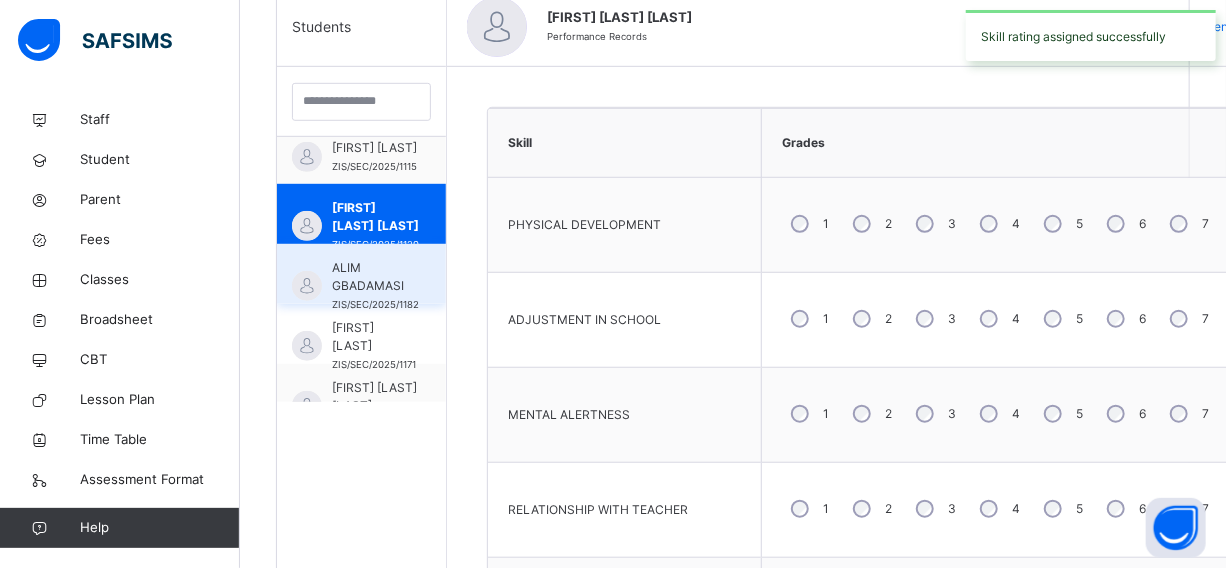 click on "ALIM  GBADAMASI" at bounding box center (375, 277) 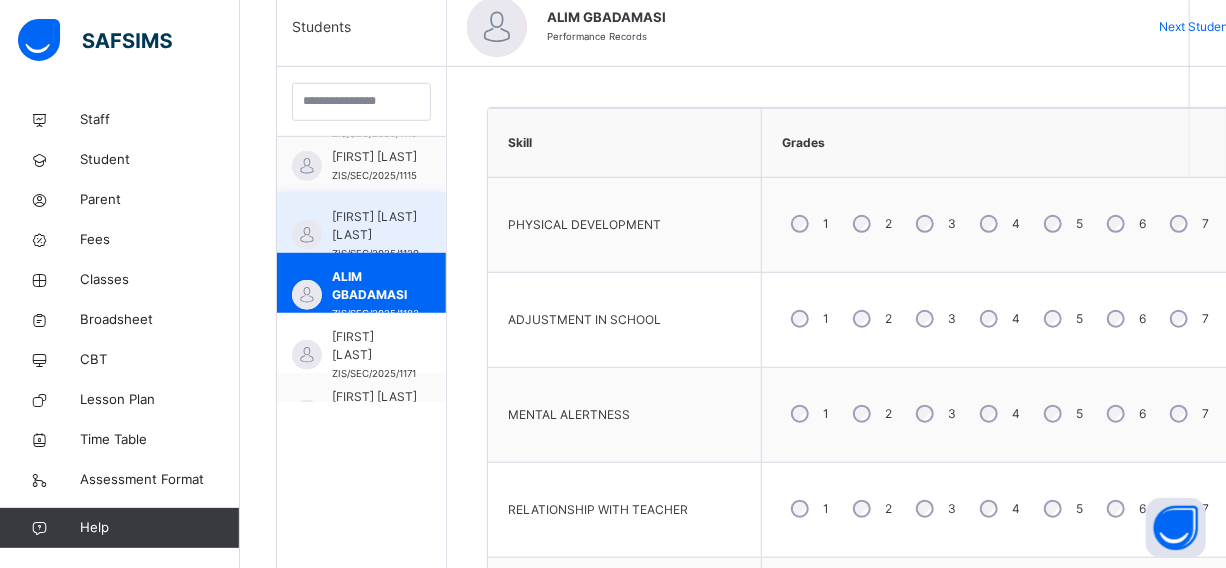 scroll, scrollTop: 913, scrollLeft: 0, axis: vertical 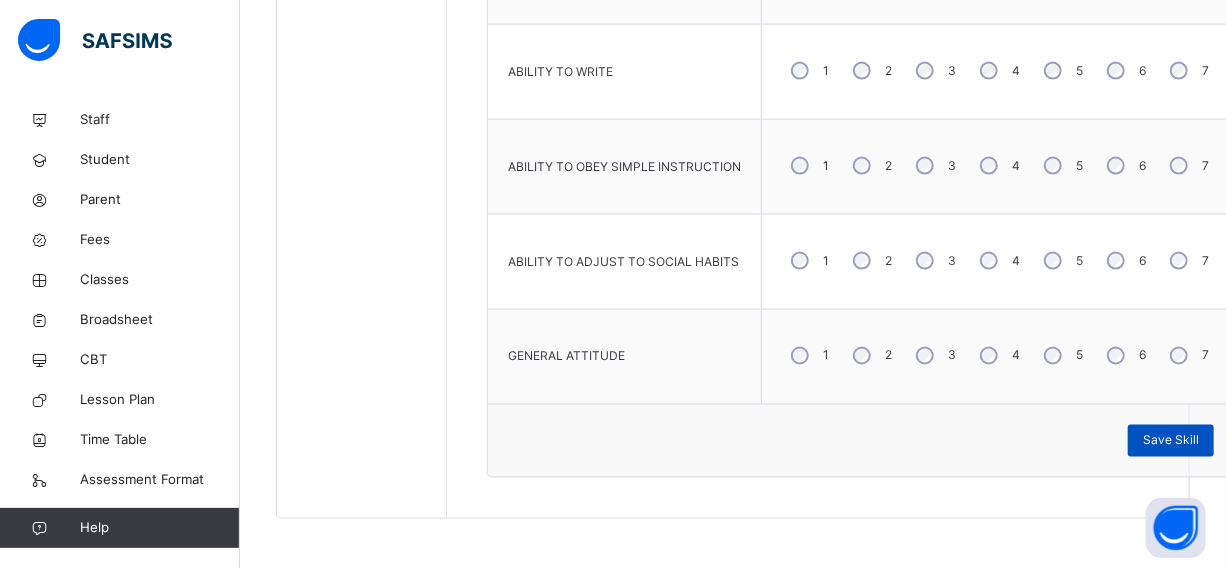 click on "Save Skill" at bounding box center [1171, 441] 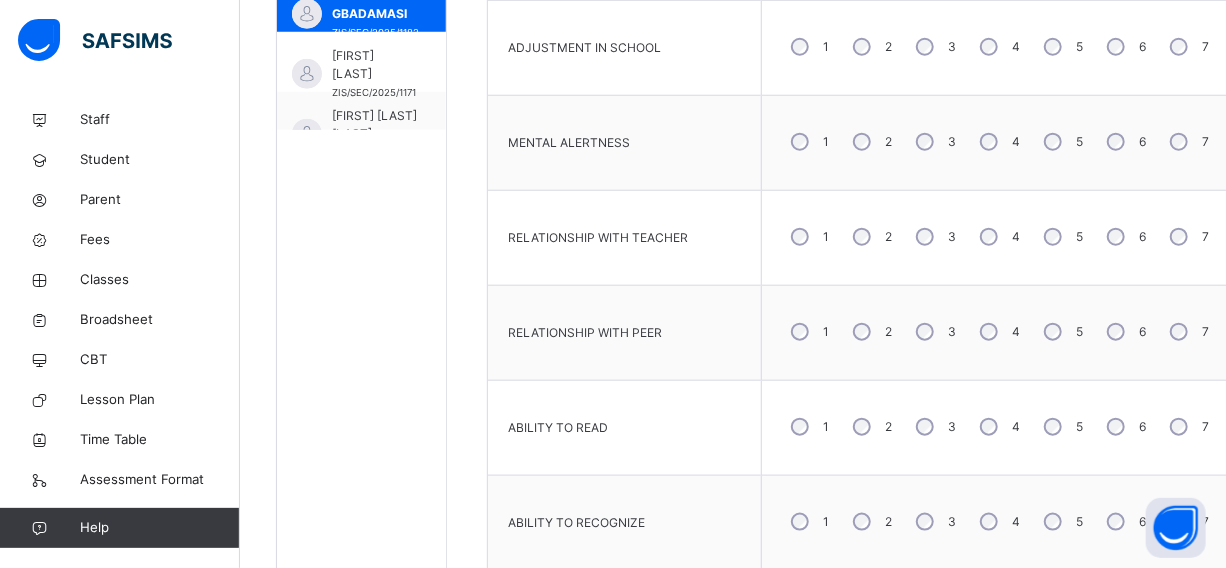 scroll, scrollTop: 620, scrollLeft: 0, axis: vertical 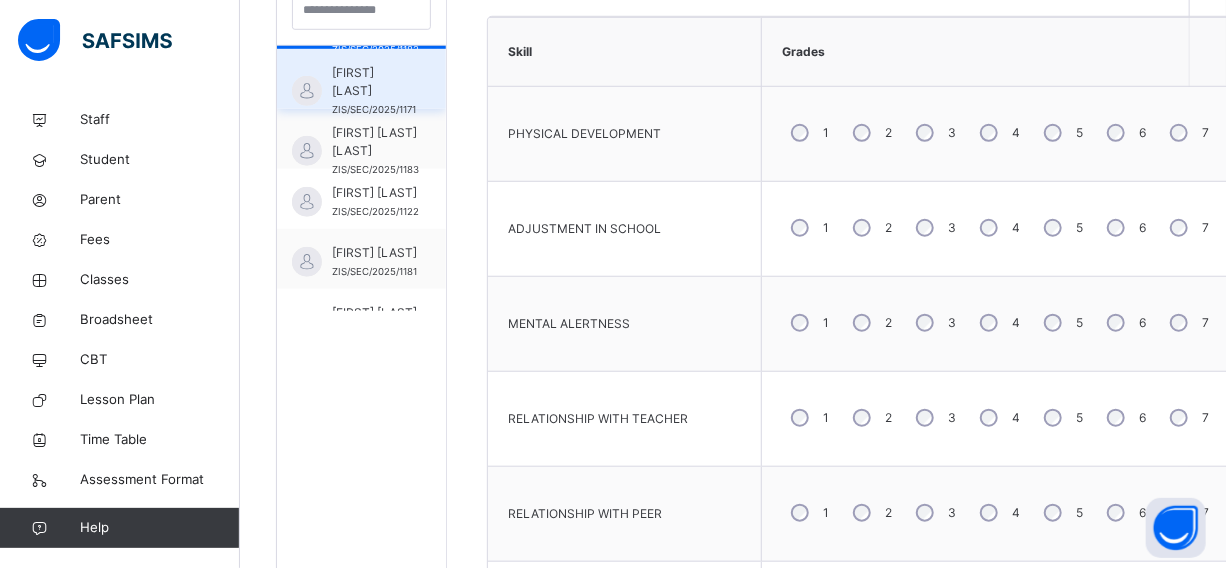 click on "[FIRST]  [LAST]" at bounding box center (374, 82) 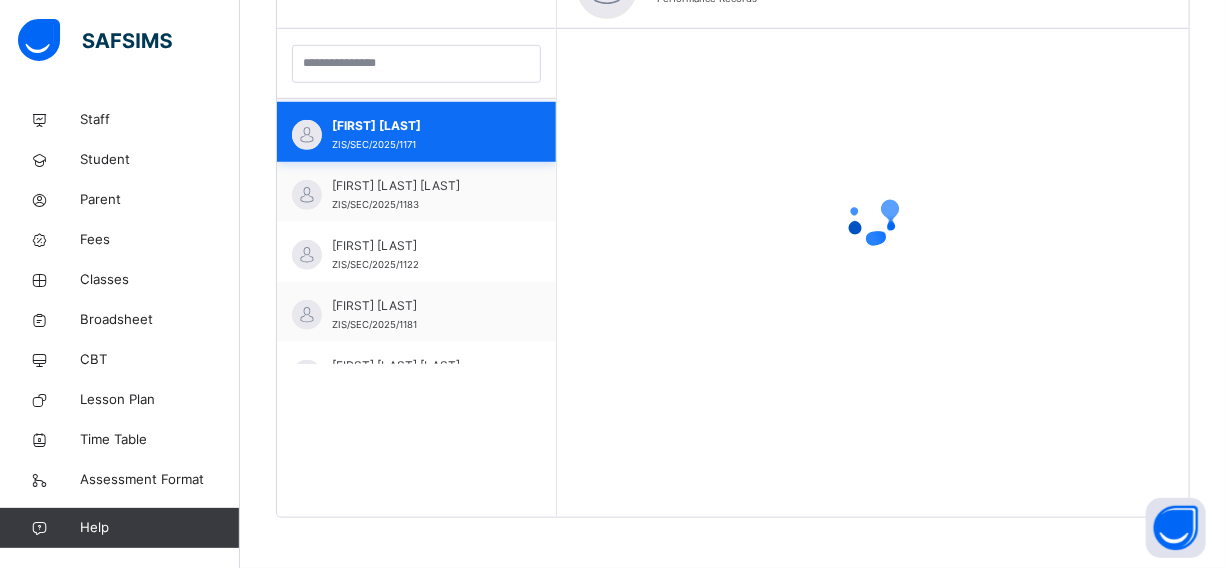 scroll, scrollTop: 567, scrollLeft: 0, axis: vertical 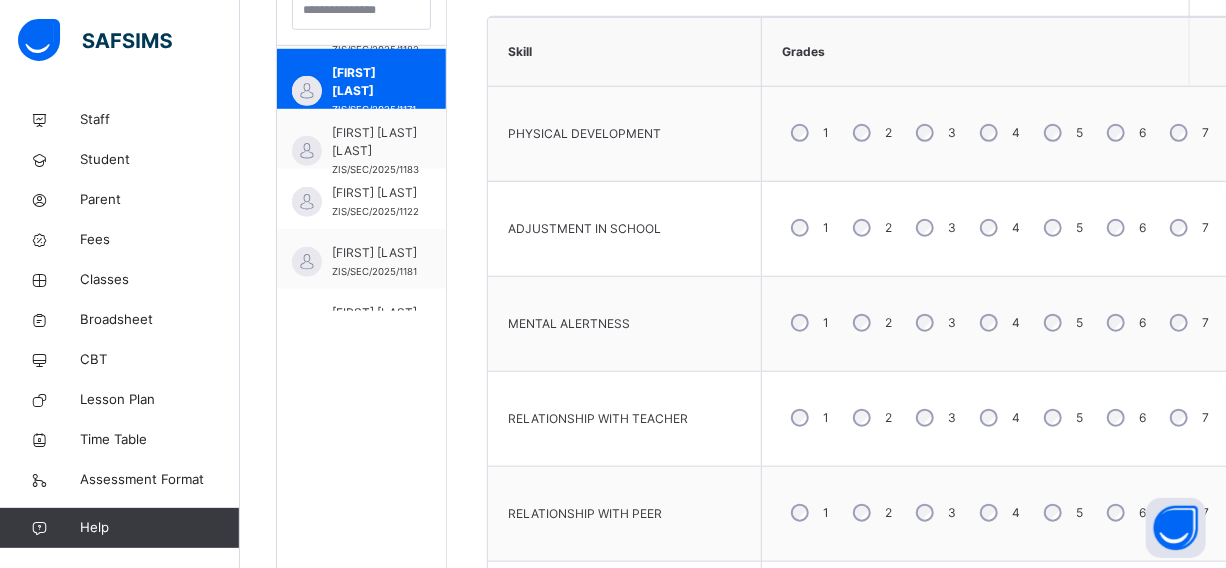click on "3" at bounding box center (934, 323) 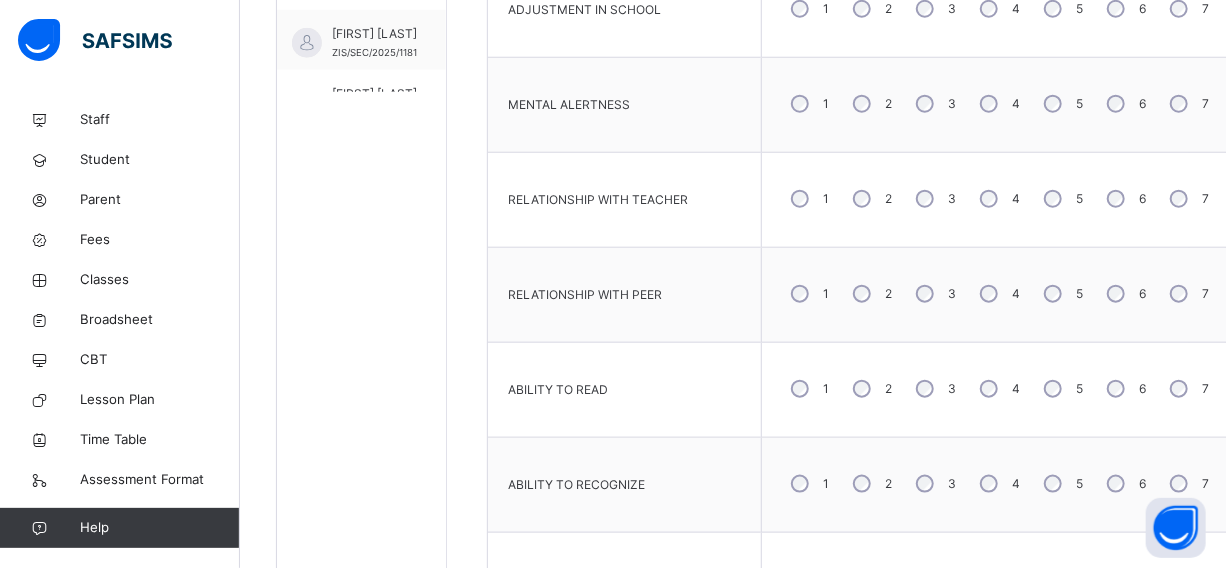 scroll, scrollTop: 892, scrollLeft: 0, axis: vertical 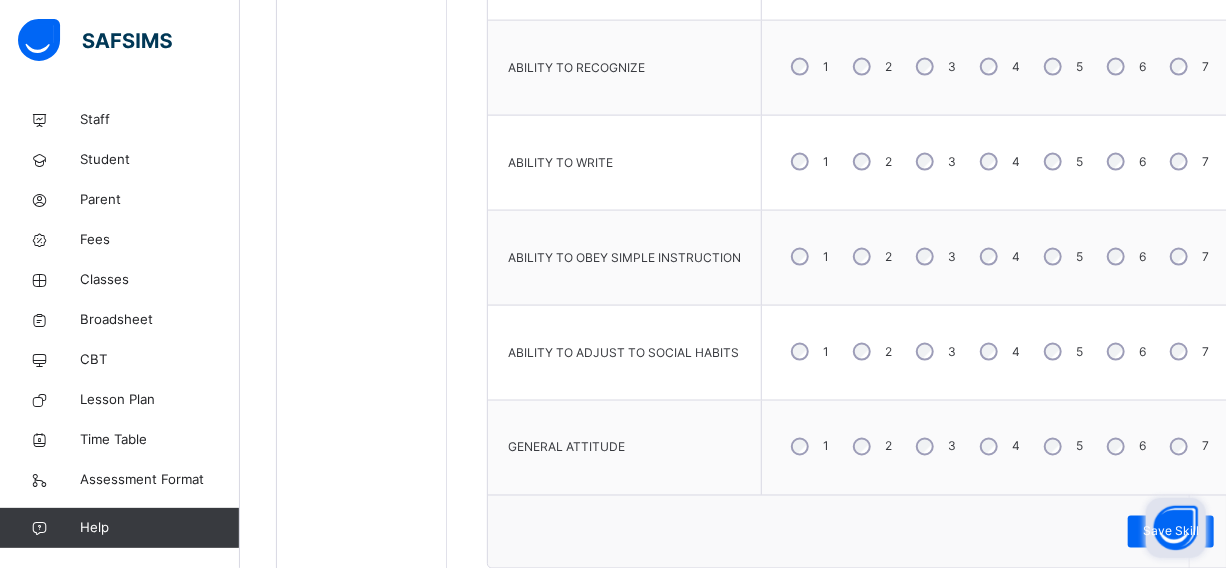 click at bounding box center [1176, 528] 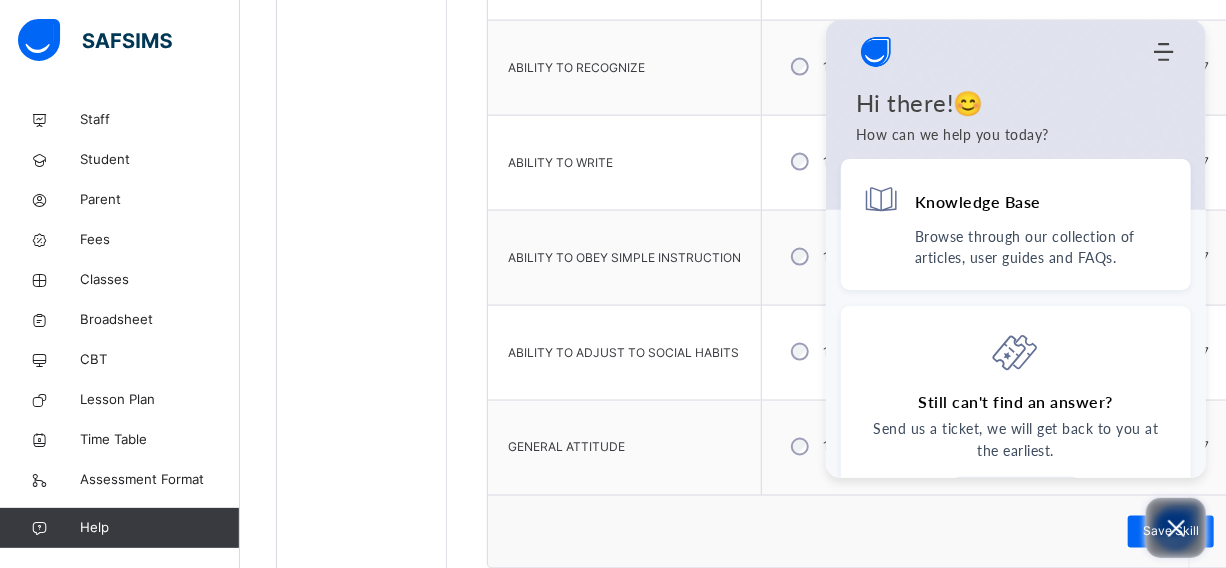 click 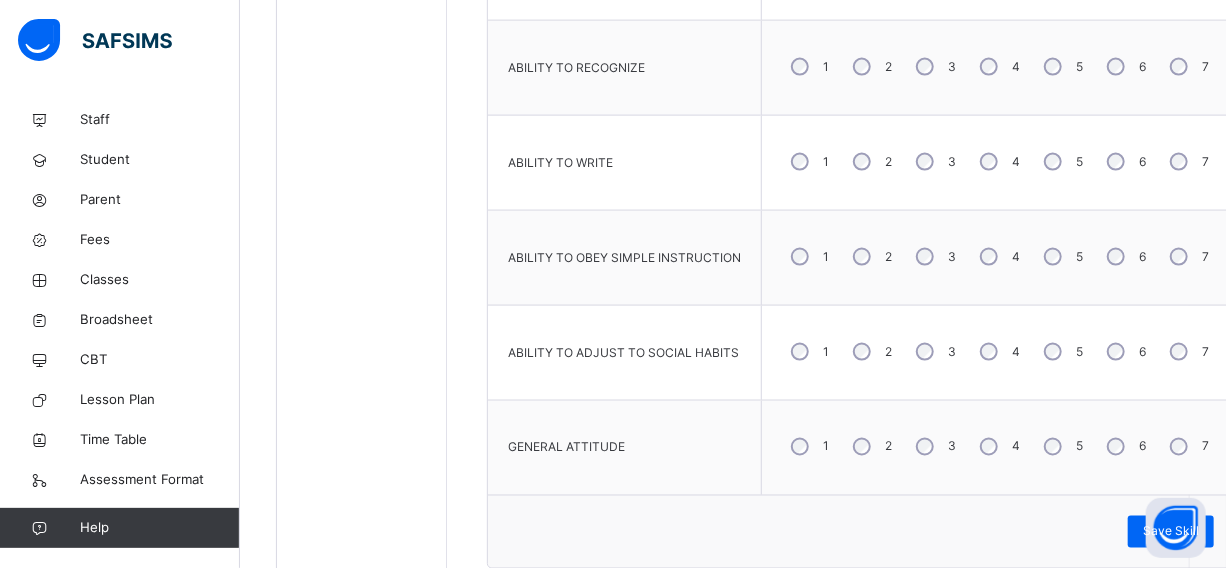 drag, startPoint x: 1179, startPoint y: 521, endPoint x: 1094, endPoint y: 499, distance: 87.80091 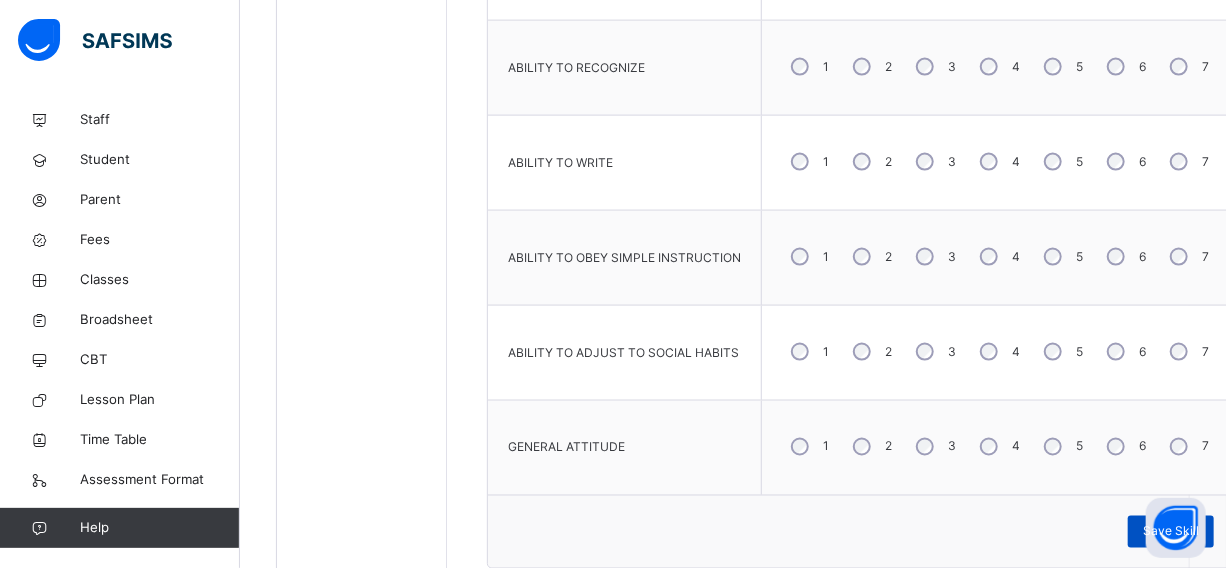 click on "Save Skill" at bounding box center (1171, 532) 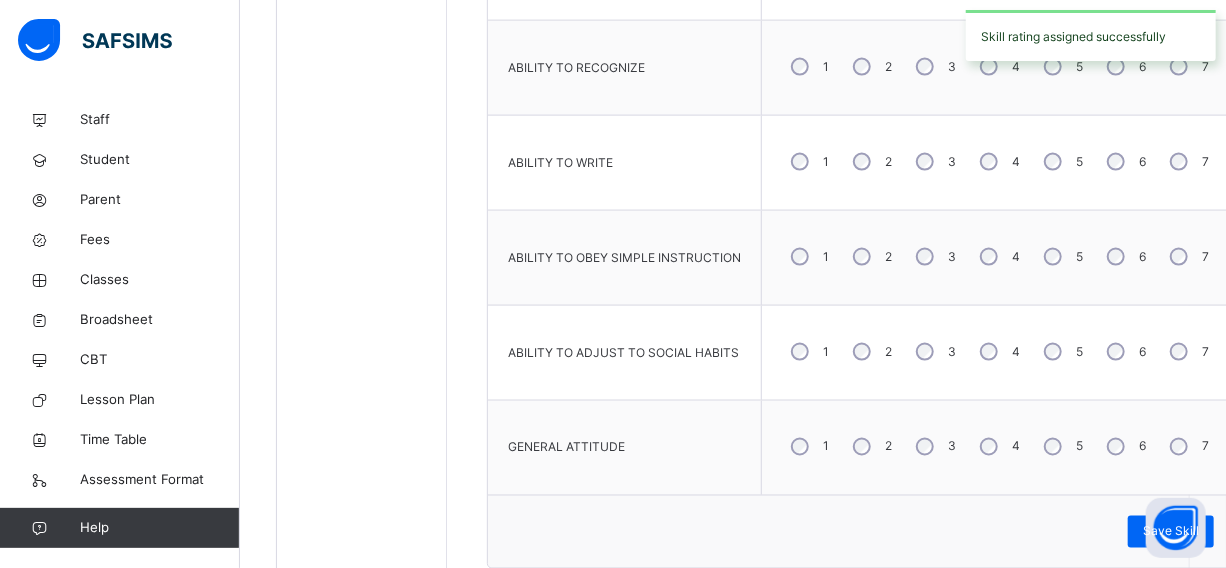drag, startPoint x: 1189, startPoint y: 527, endPoint x: 1132, endPoint y: 481, distance: 73.24616 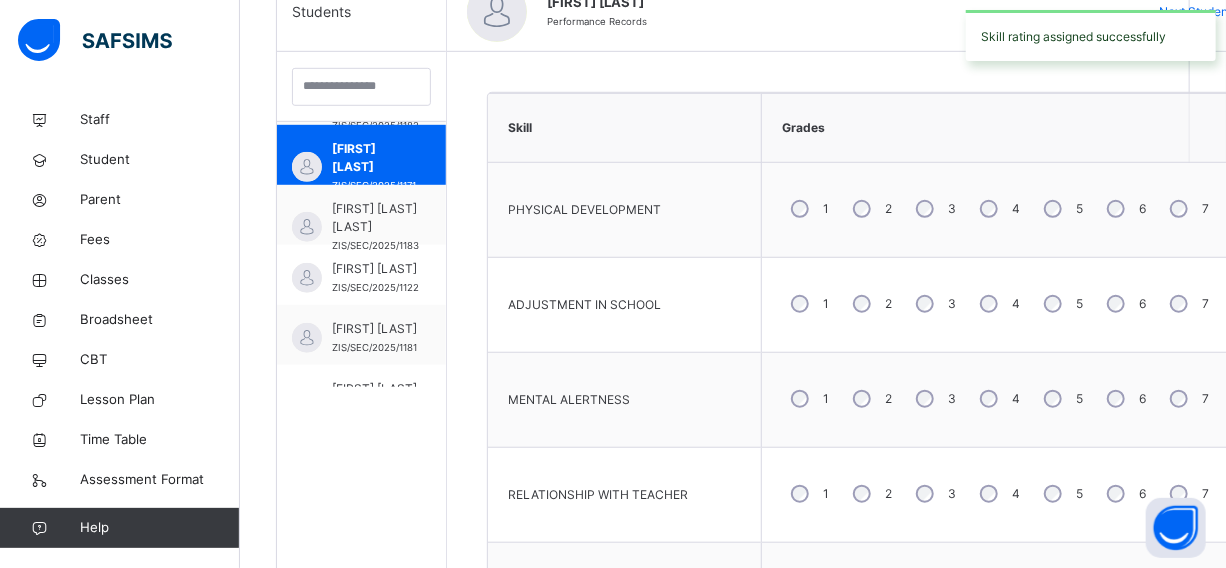 scroll, scrollTop: 620, scrollLeft: 0, axis: vertical 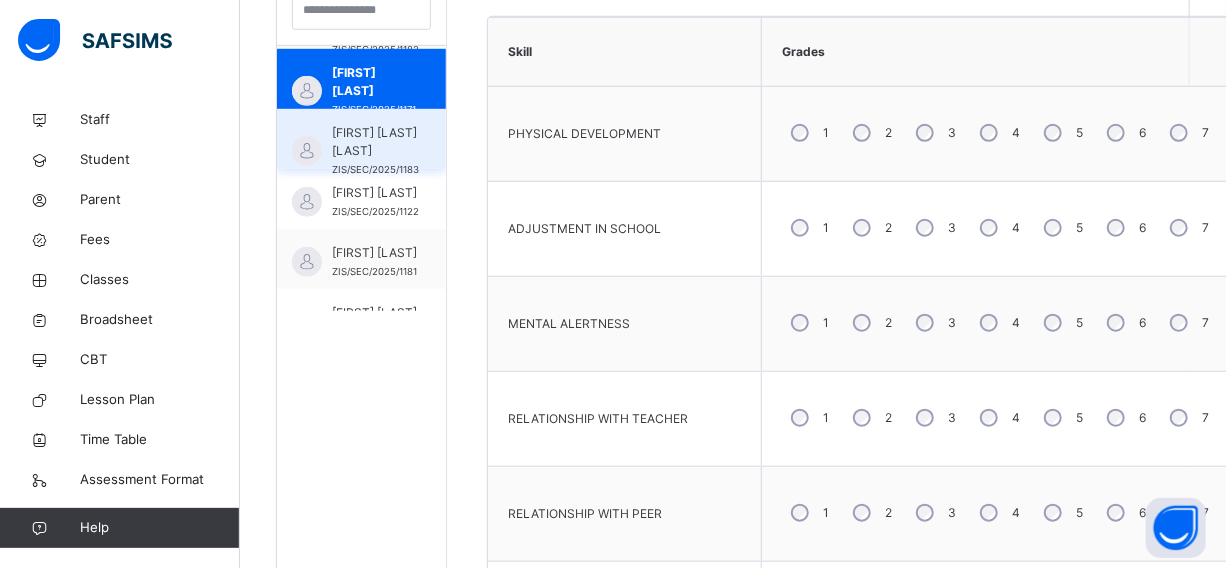 click on "[FIRST] [LAST] [LAST]" at bounding box center (375, 142) 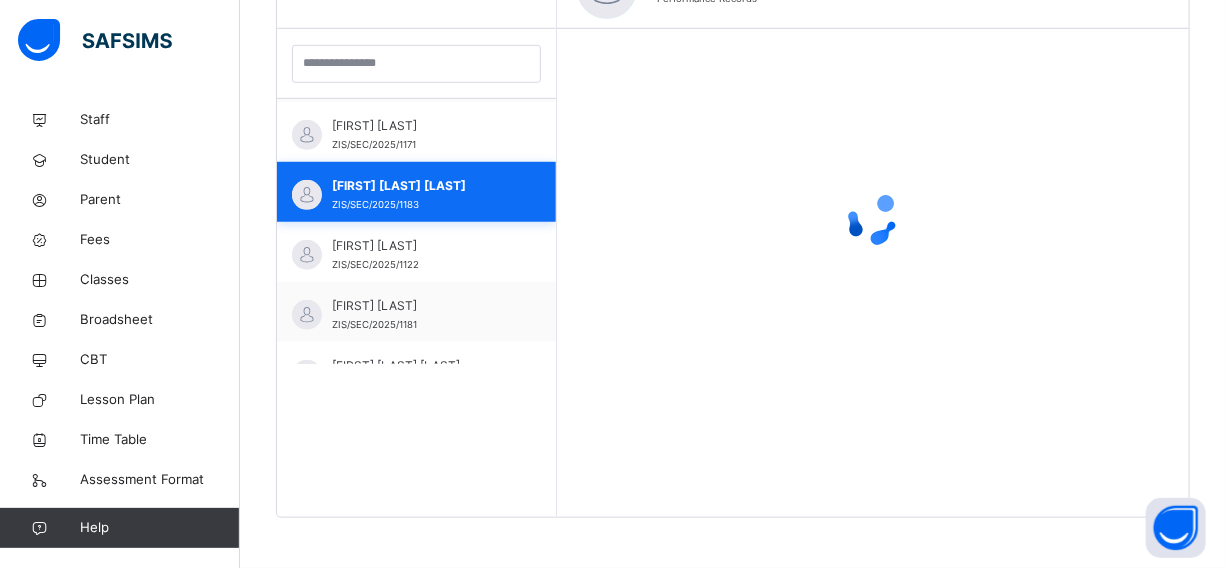 scroll, scrollTop: 567, scrollLeft: 0, axis: vertical 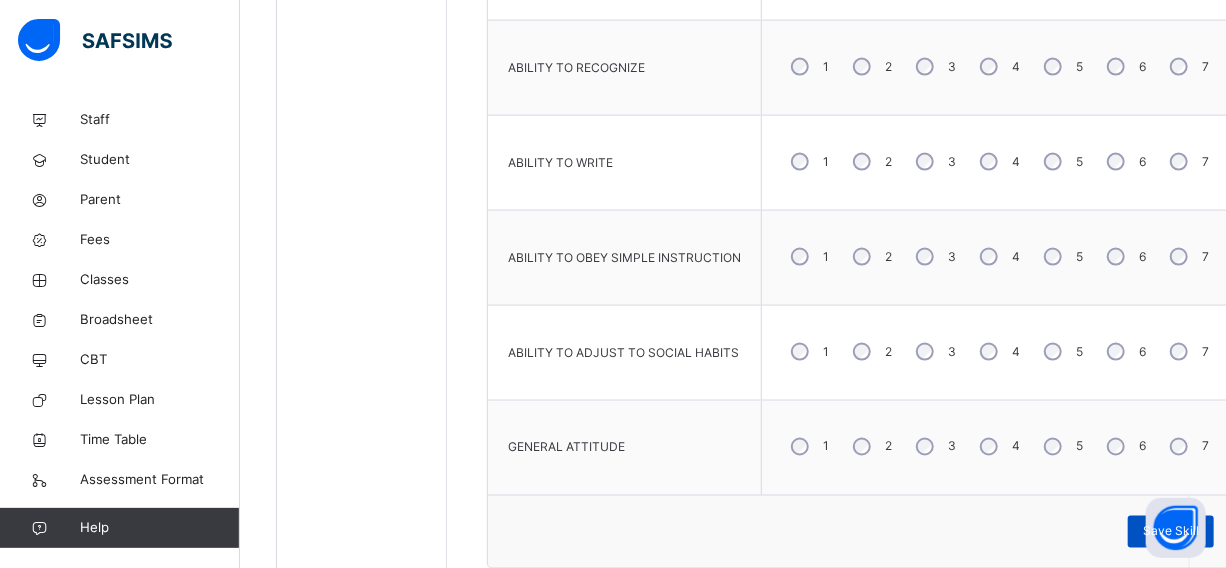 click on "Save Skill" at bounding box center (1171, 532) 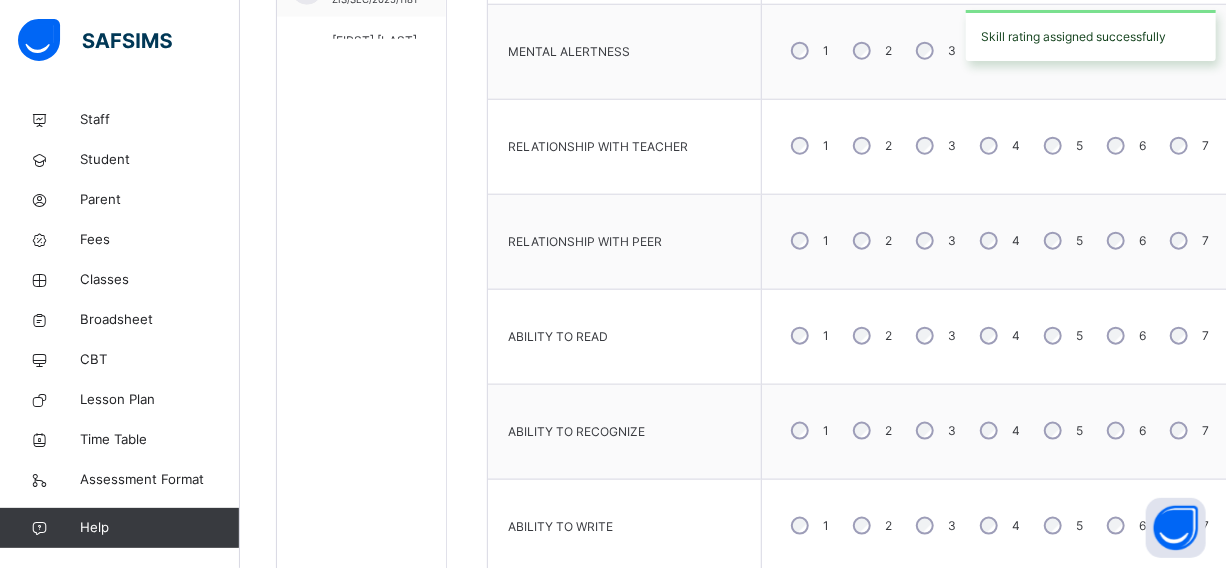 scroll, scrollTop: 529, scrollLeft: 0, axis: vertical 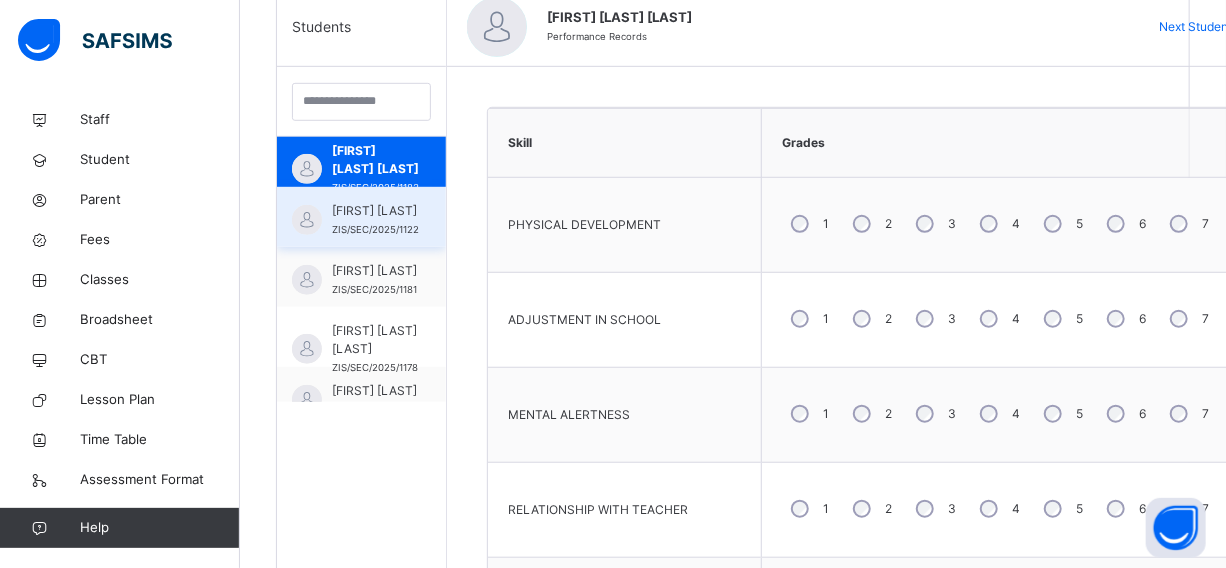click on "[FIRST] [LAST]" at bounding box center (375, 211) 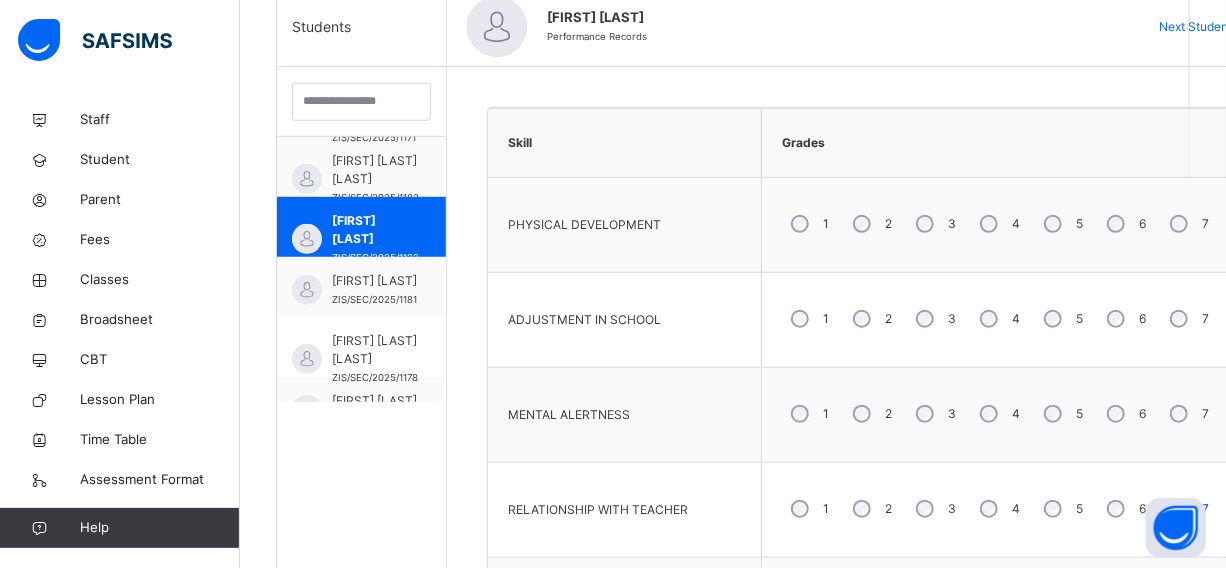 scroll, scrollTop: 1150, scrollLeft: 0, axis: vertical 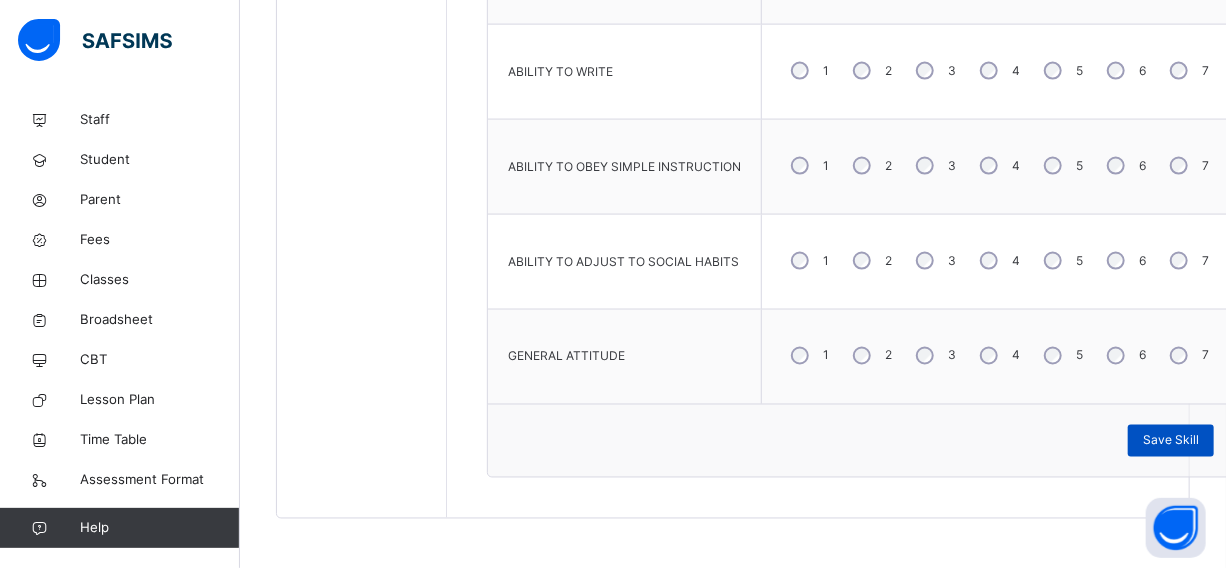 click on "Save Skill" at bounding box center [1171, 441] 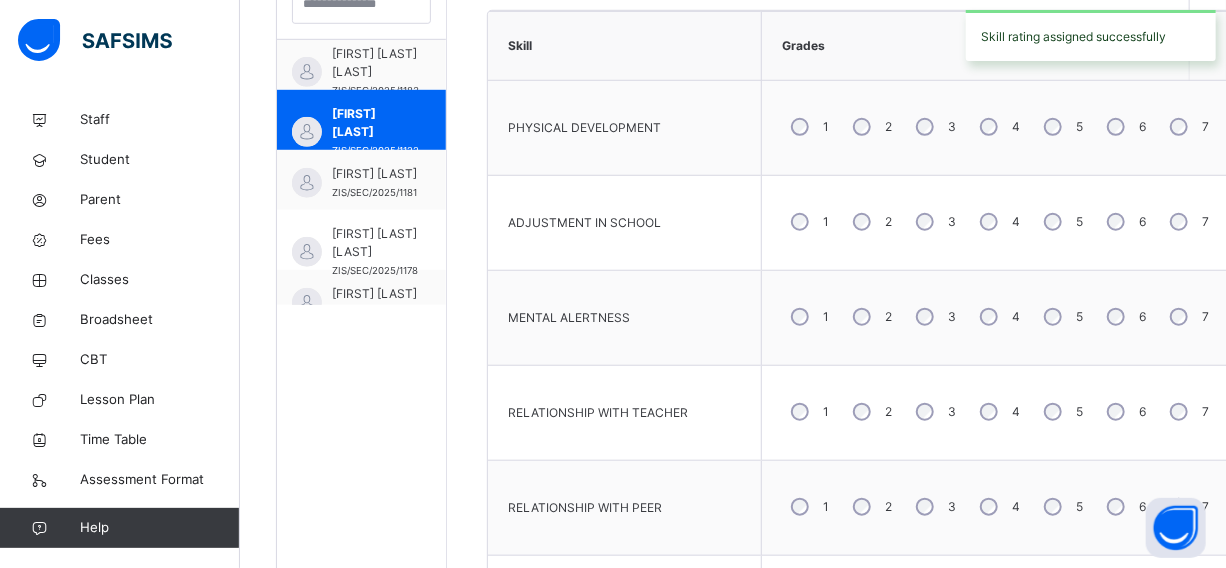 scroll, scrollTop: 620, scrollLeft: 0, axis: vertical 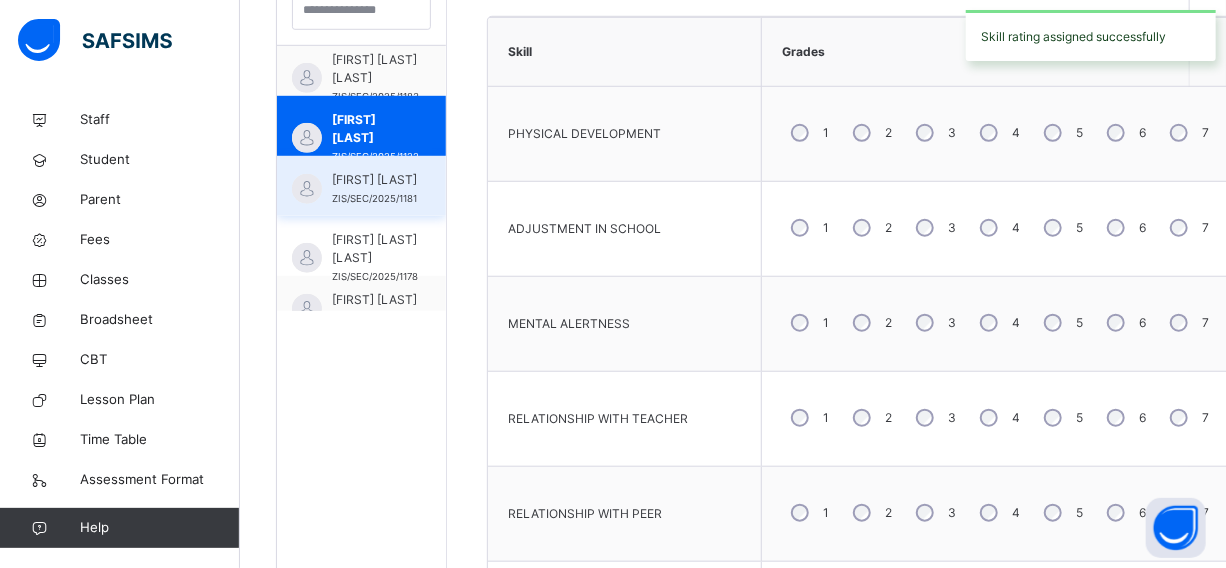 click on "[FIRST]  [LAST]" at bounding box center [374, 180] 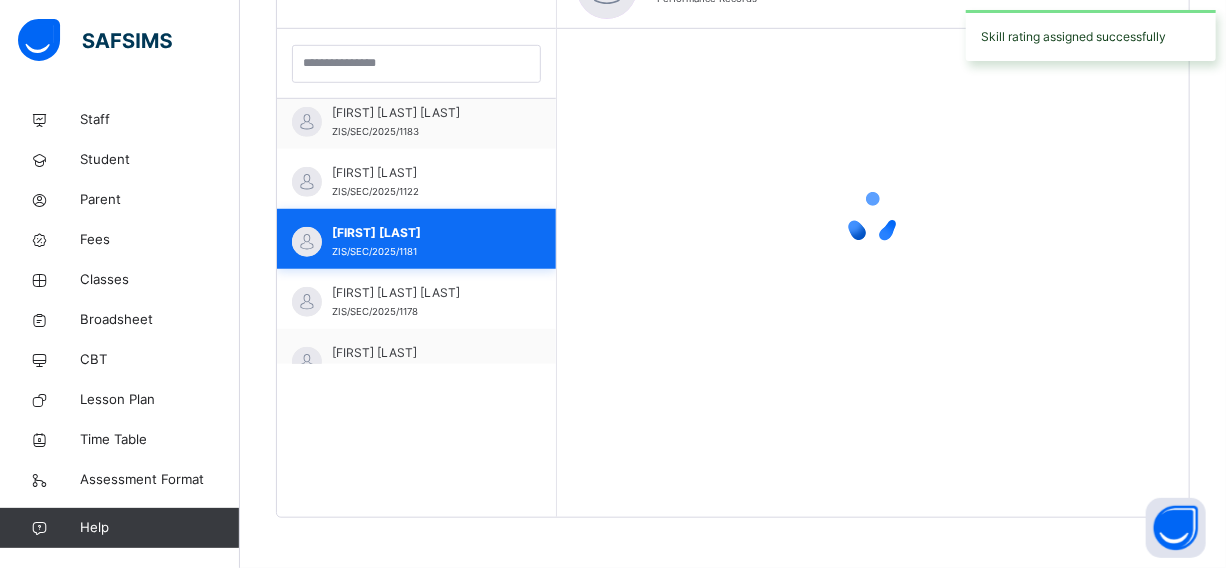 scroll, scrollTop: 567, scrollLeft: 0, axis: vertical 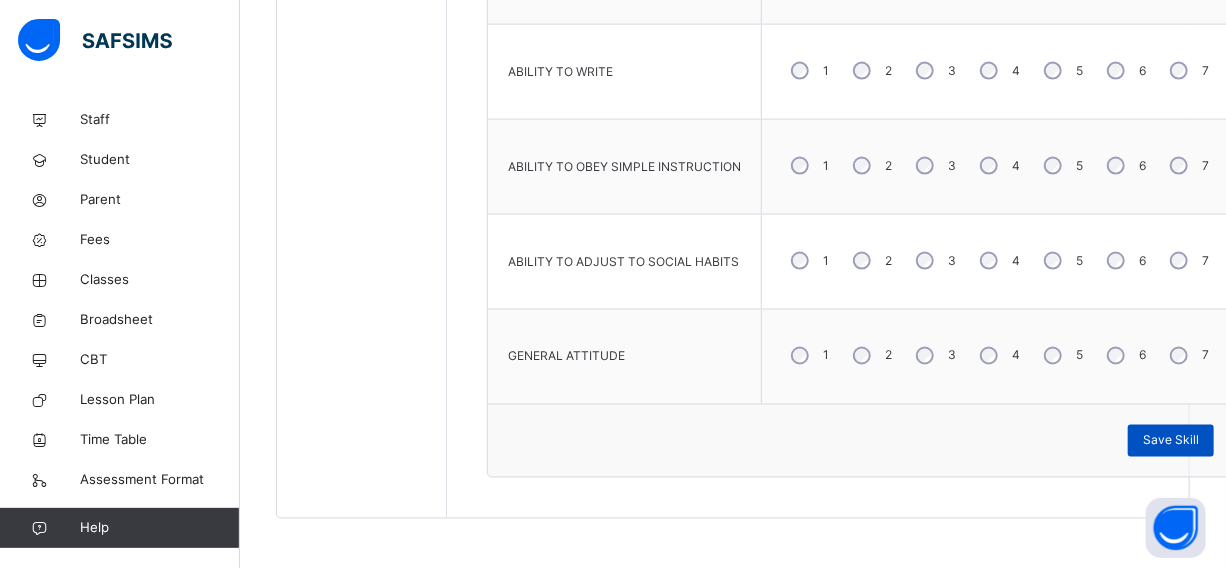 click on "Save Skill" at bounding box center (1171, 441) 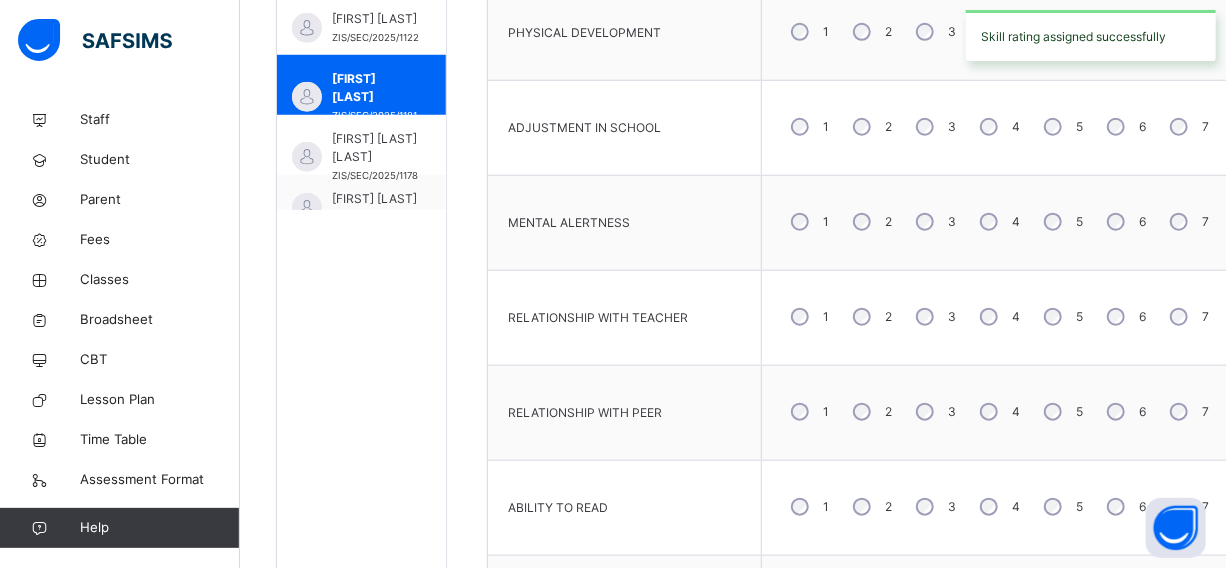 scroll, scrollTop: 710, scrollLeft: 0, axis: vertical 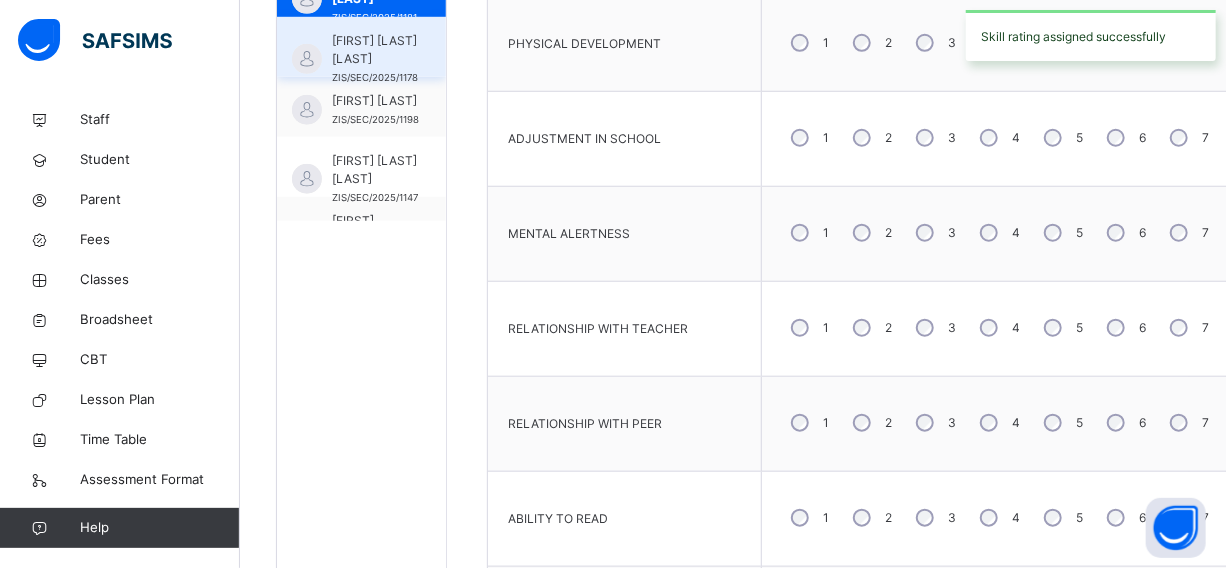 click on "[FIRST] [LAST] [LAST]" at bounding box center [375, 50] 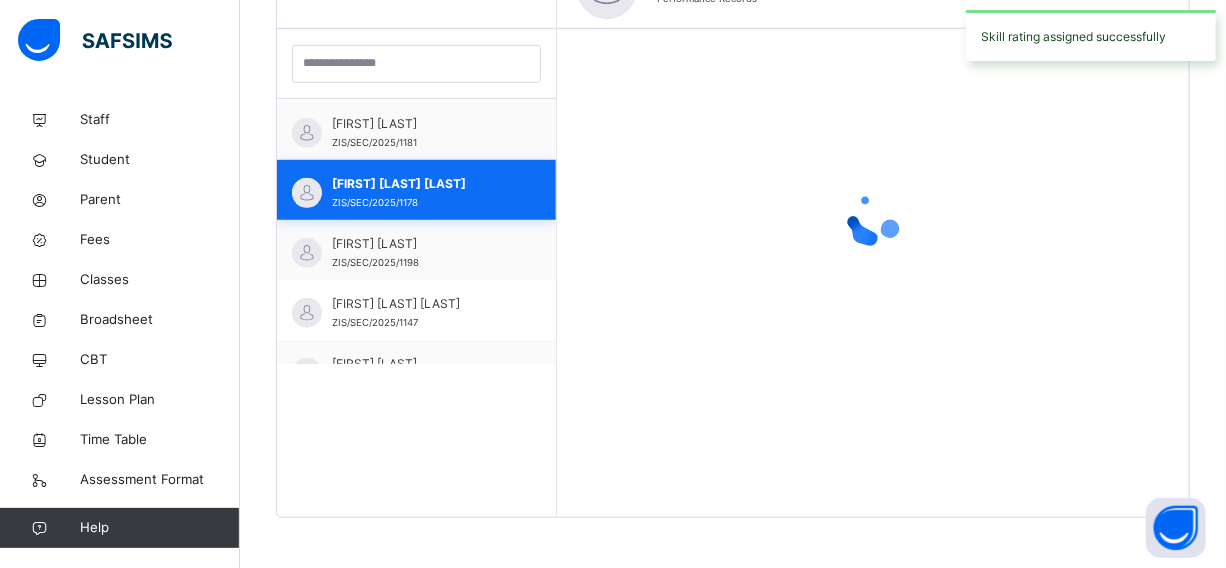 scroll, scrollTop: 567, scrollLeft: 0, axis: vertical 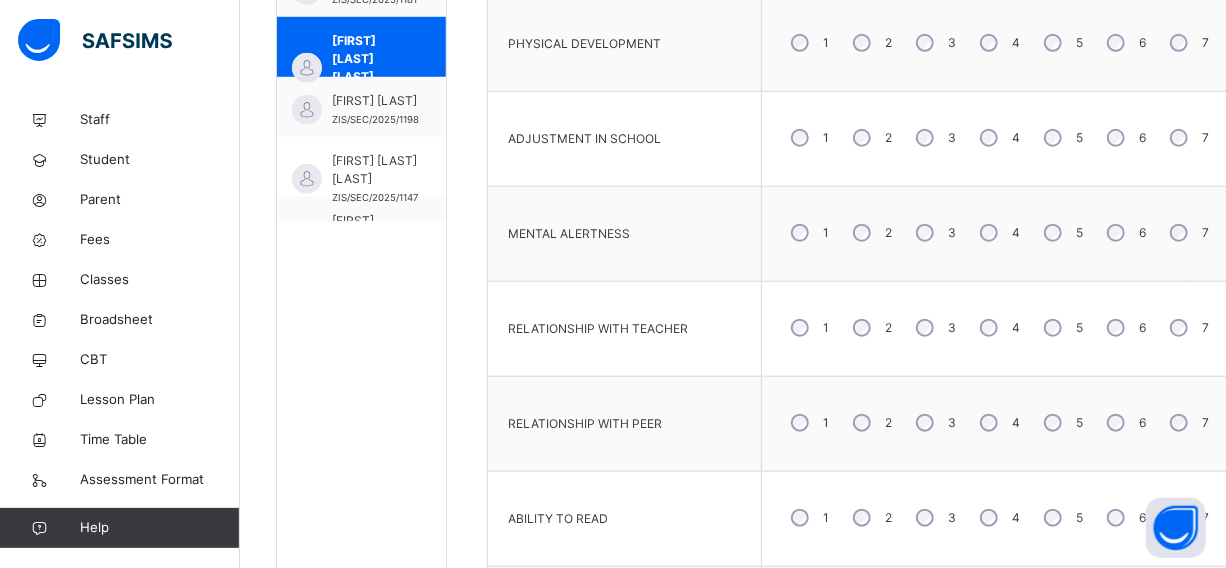 click on "3" at bounding box center (934, 233) 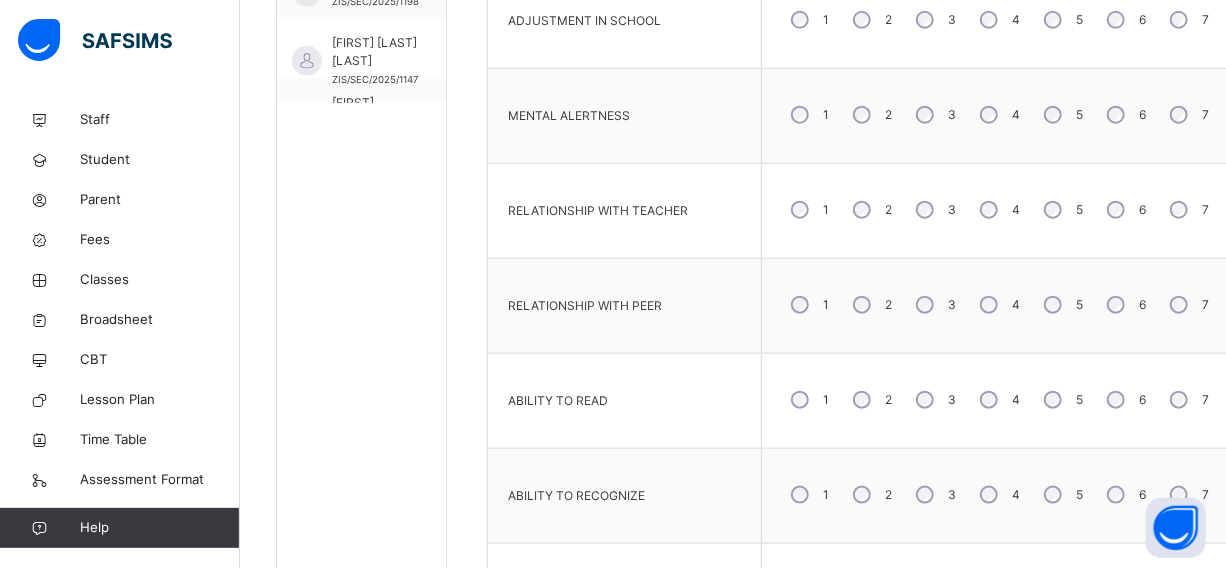 scroll, scrollTop: 892, scrollLeft: 0, axis: vertical 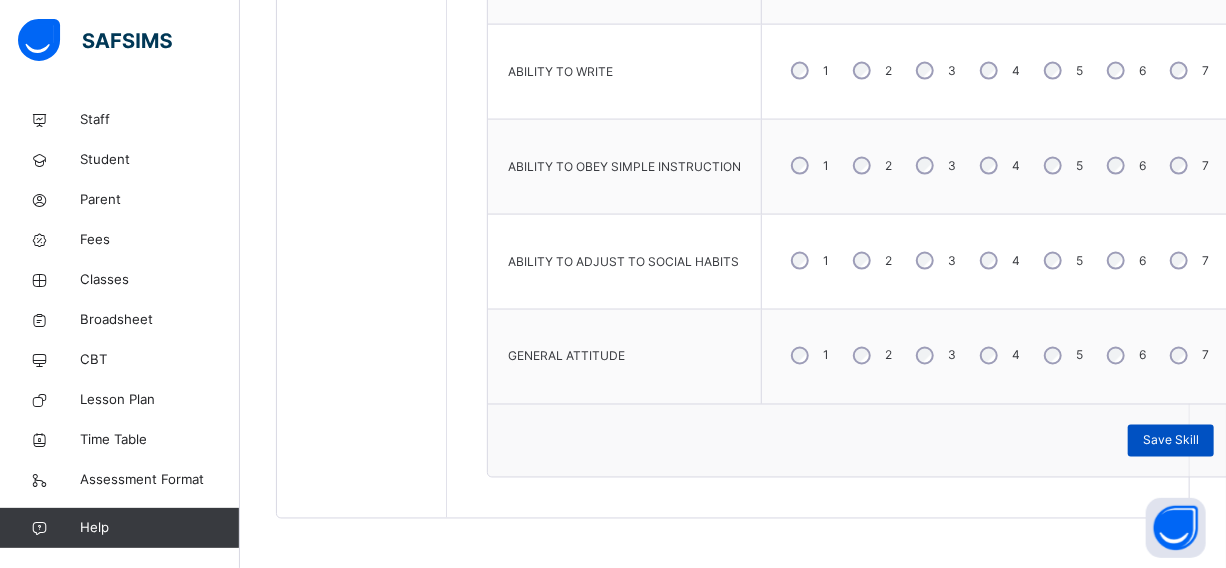 click on "Save Skill" at bounding box center (1171, 441) 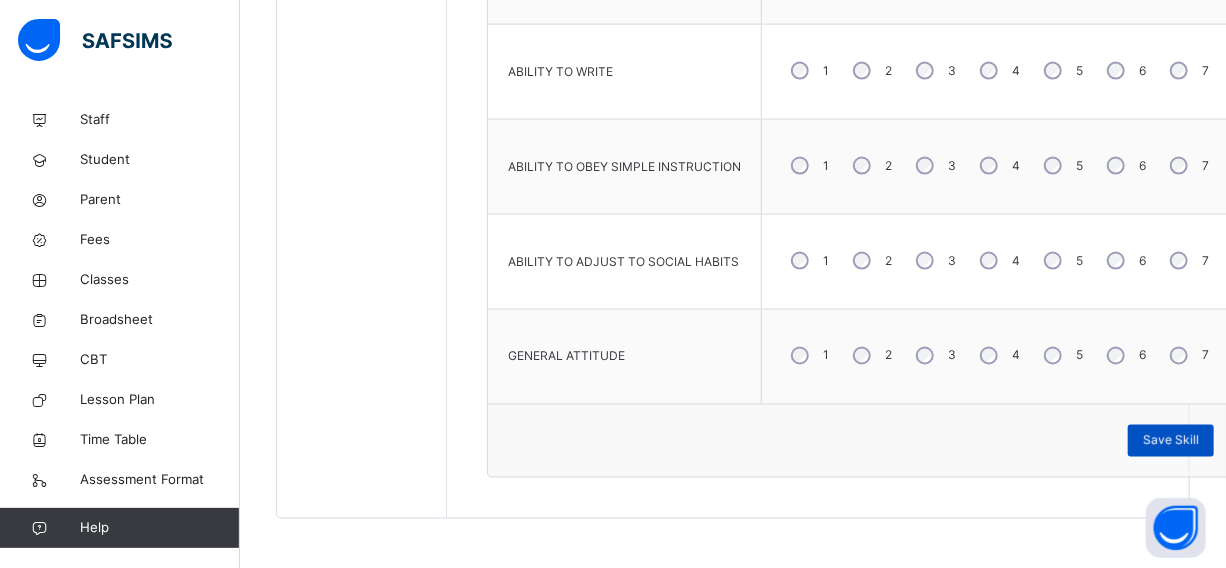 click on "Save Skill" at bounding box center [1171, 441] 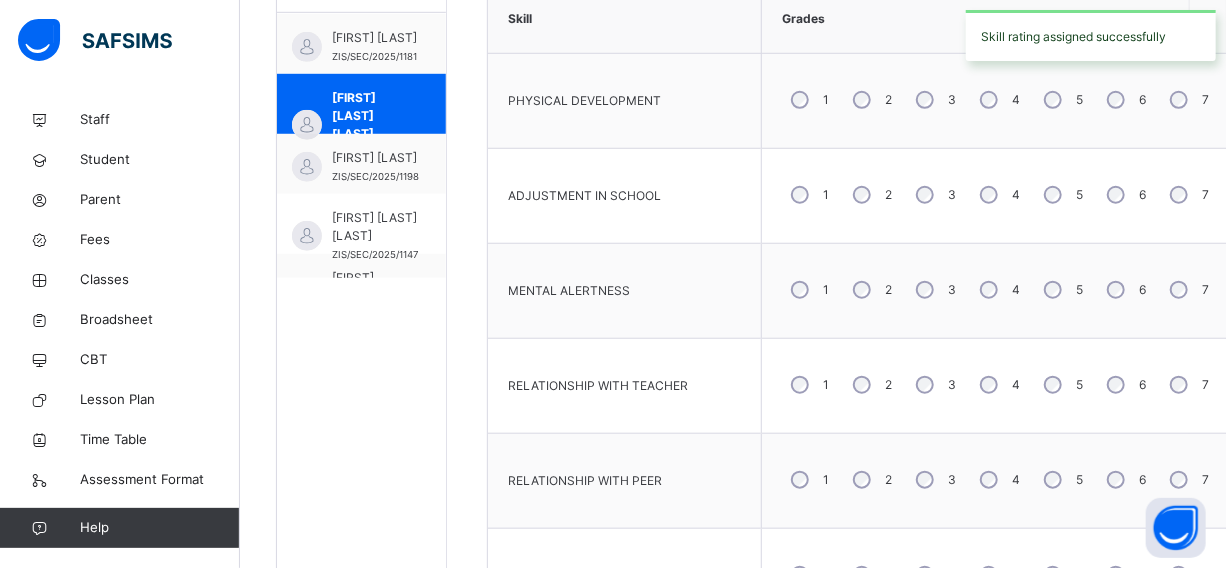 scroll, scrollTop: 529, scrollLeft: 0, axis: vertical 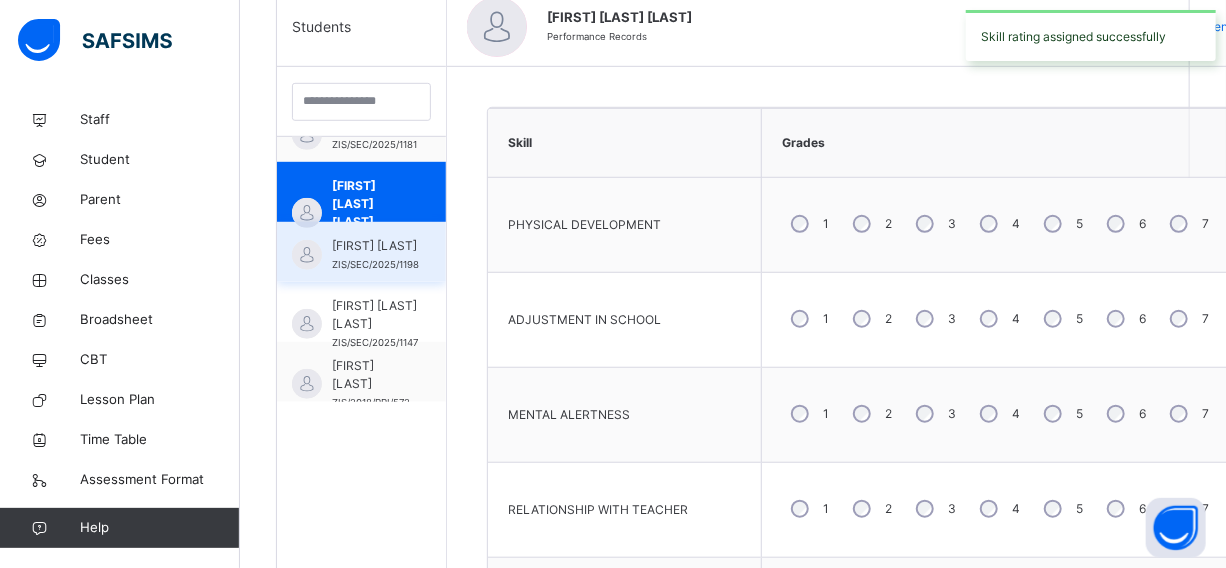 click on "[FIRST] [LAST]" at bounding box center [375, 246] 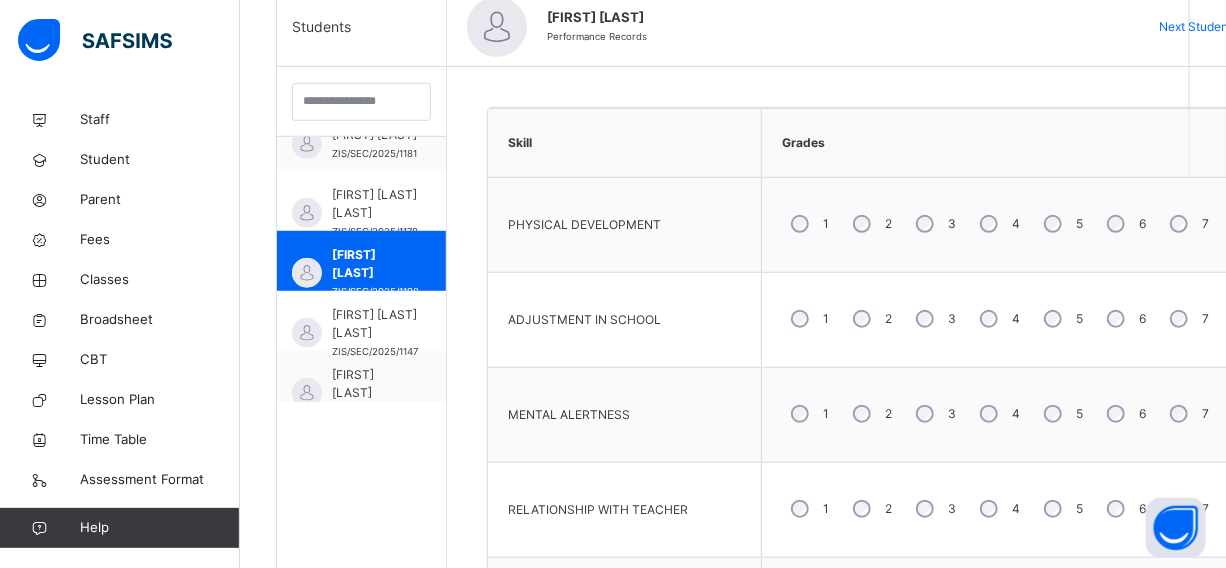 scroll, scrollTop: 1295, scrollLeft: 0, axis: vertical 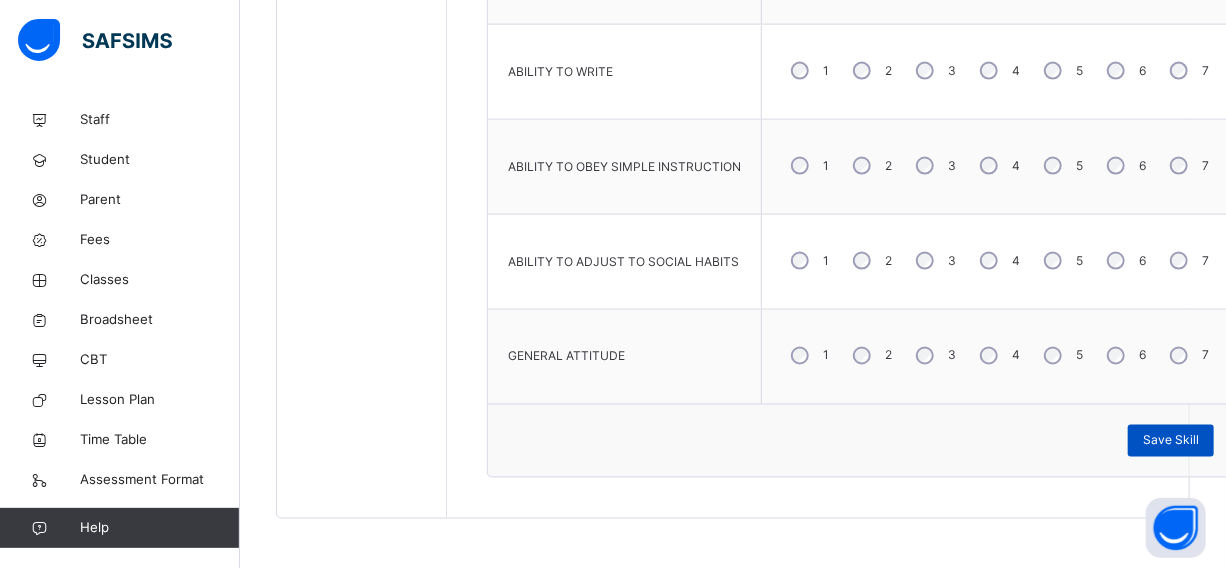 click on "Save Skill" at bounding box center [1171, 441] 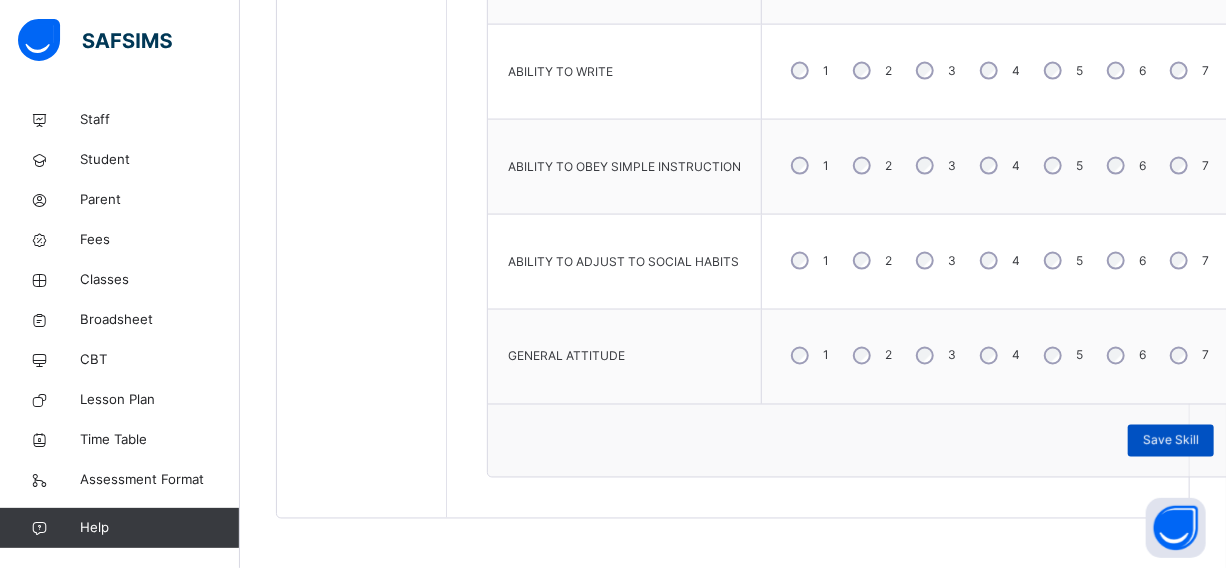 click on "Save Skill" at bounding box center [1171, 441] 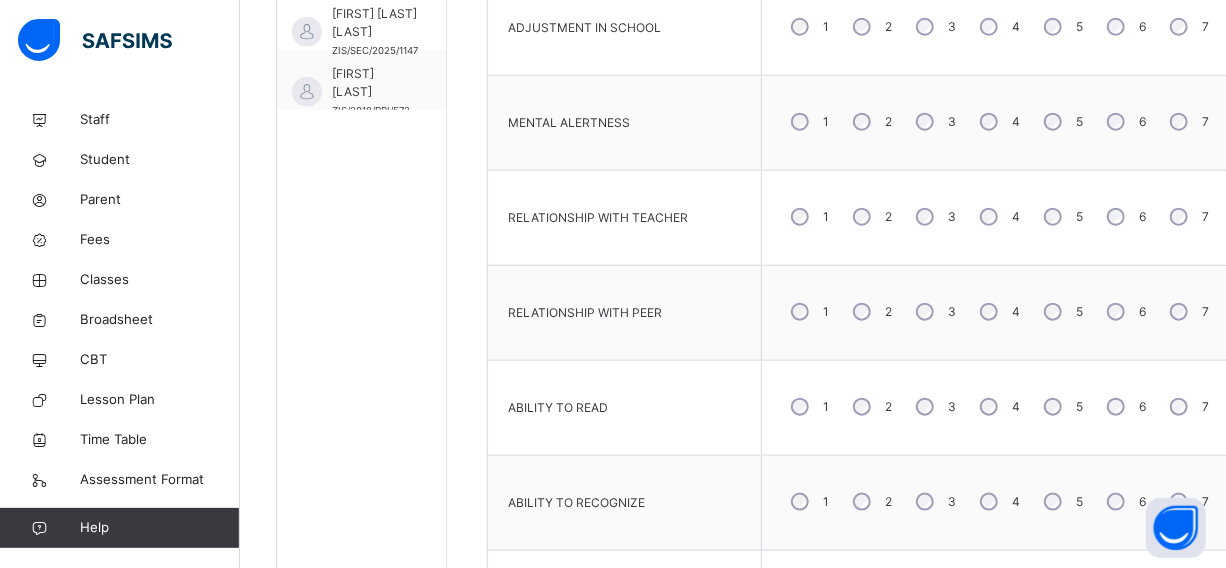 scroll, scrollTop: 620, scrollLeft: 0, axis: vertical 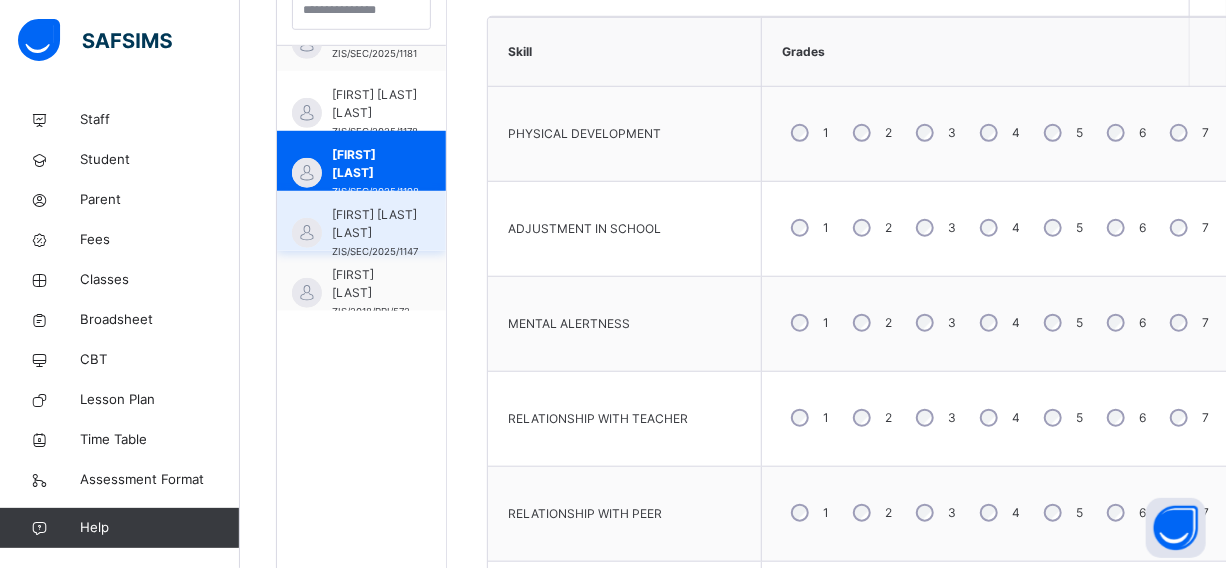 click on "[FIRST] [LAST] [LAST]" at bounding box center [375, 224] 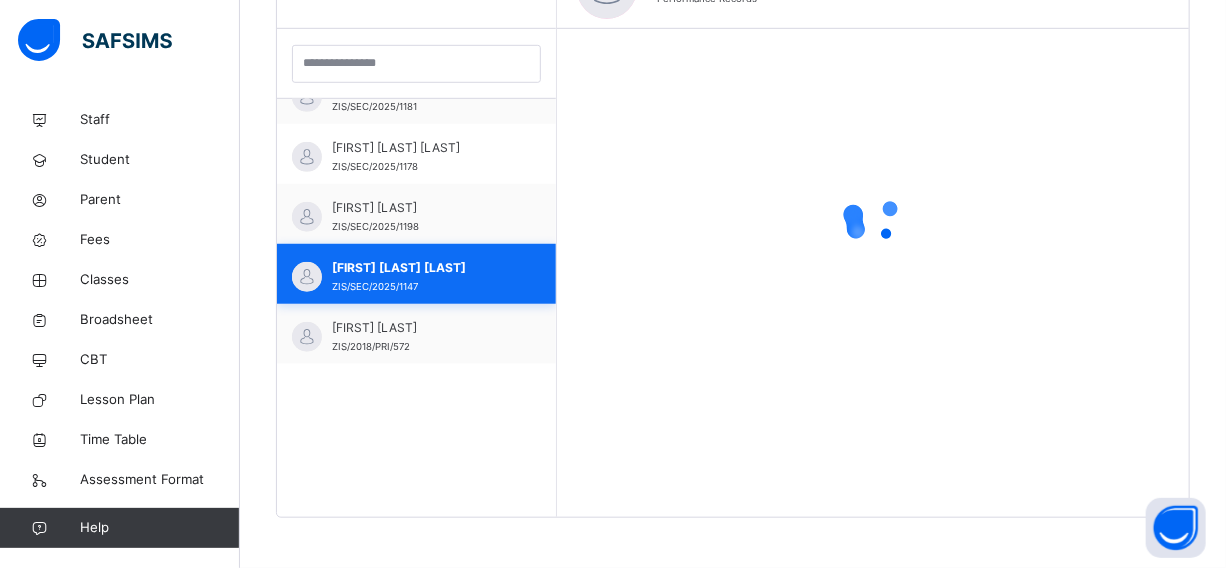 scroll, scrollTop: 567, scrollLeft: 0, axis: vertical 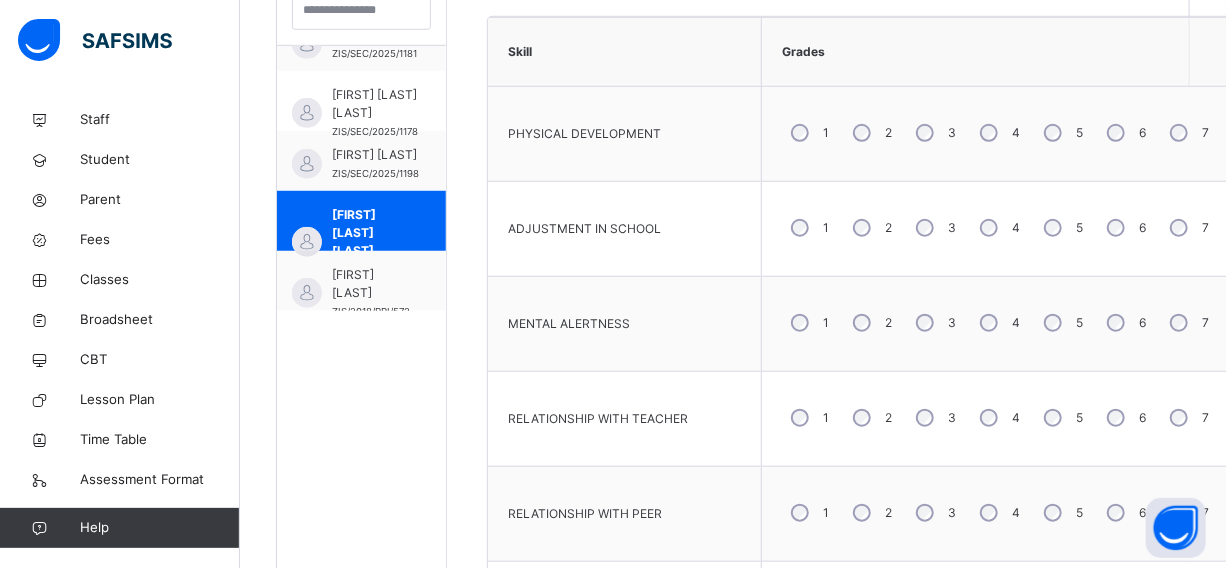 click on "3" at bounding box center (934, 418) 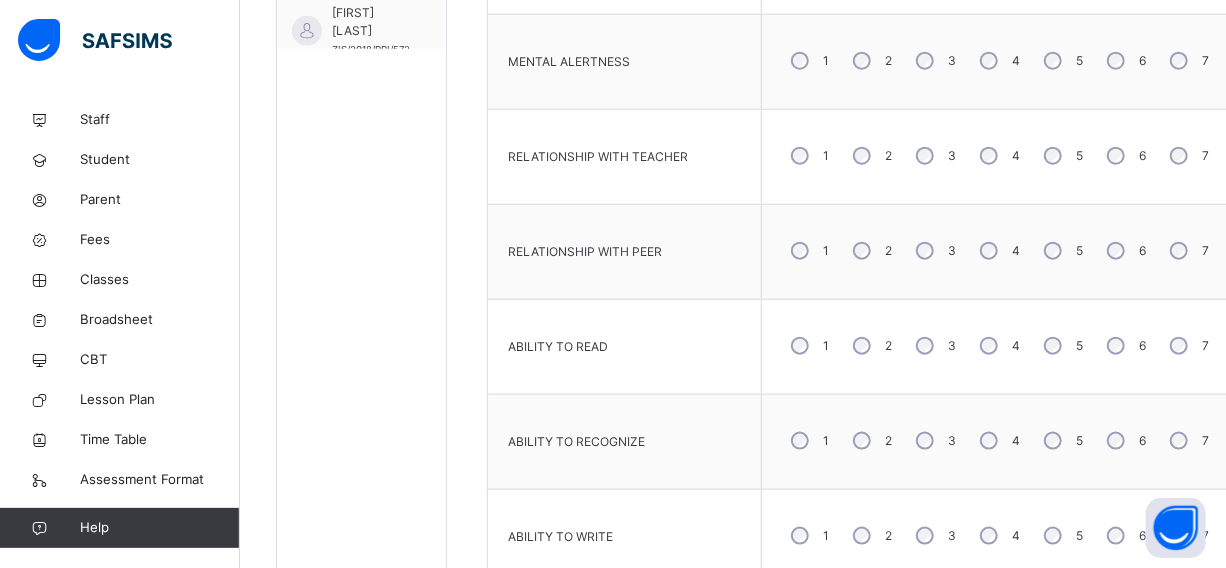 scroll, scrollTop: 892, scrollLeft: 0, axis: vertical 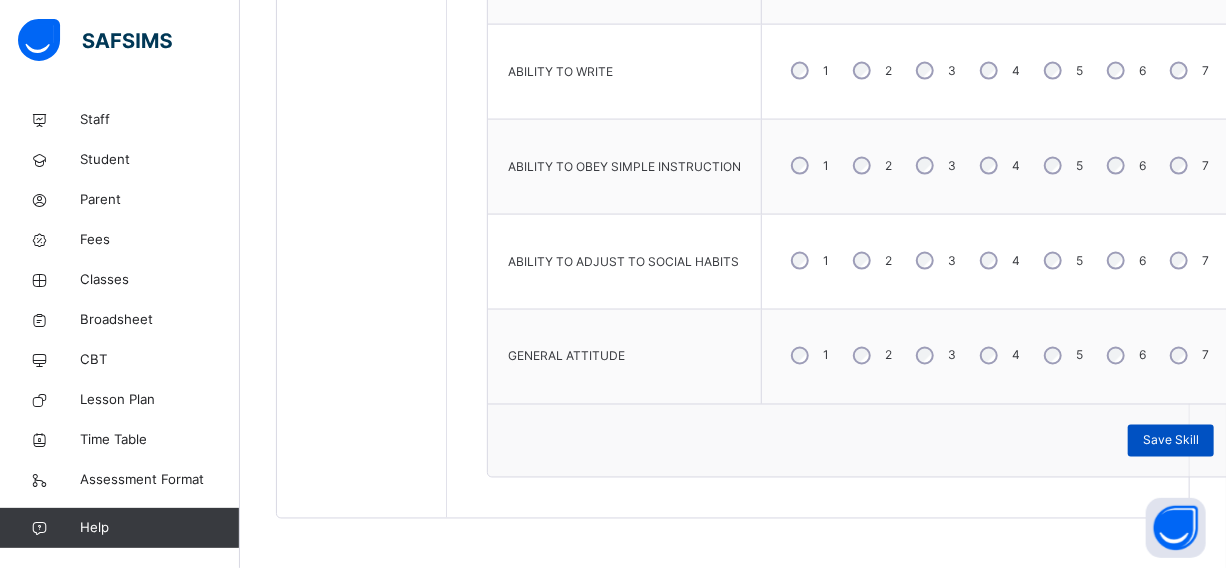 click on "Save Skill" at bounding box center [1171, 441] 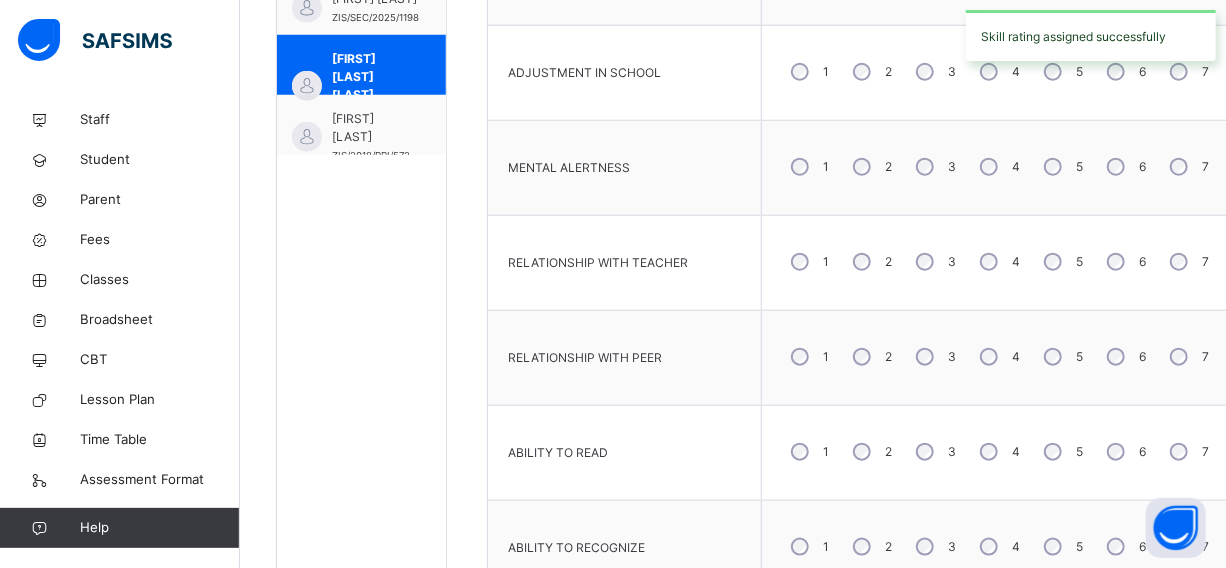 scroll, scrollTop: 710, scrollLeft: 0, axis: vertical 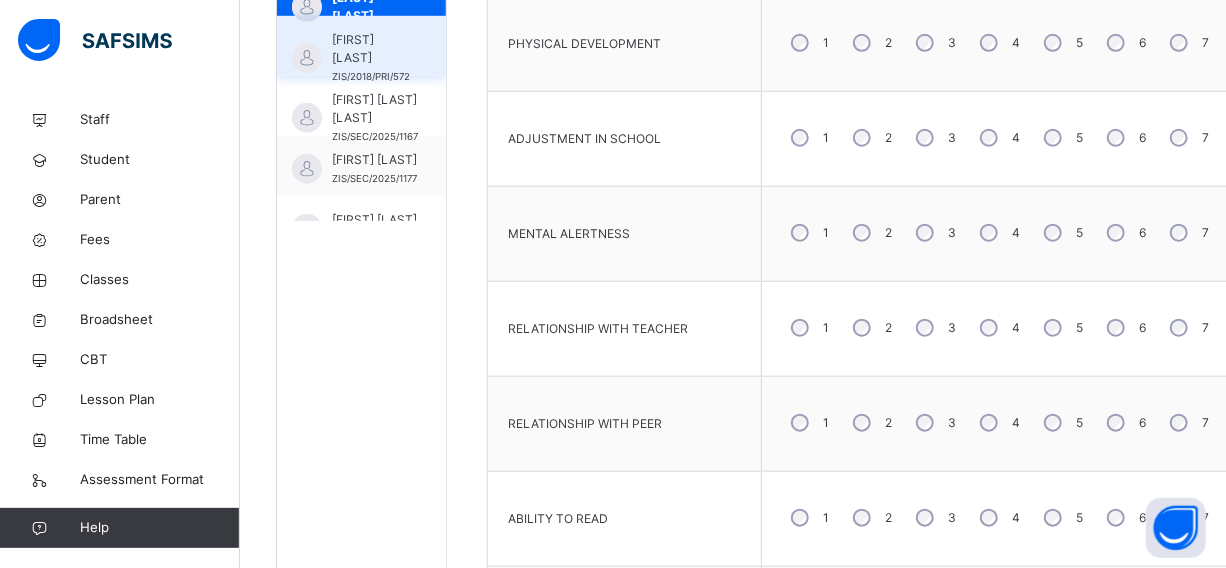 click on "[FIRST]  [LAST]" at bounding box center [371, 49] 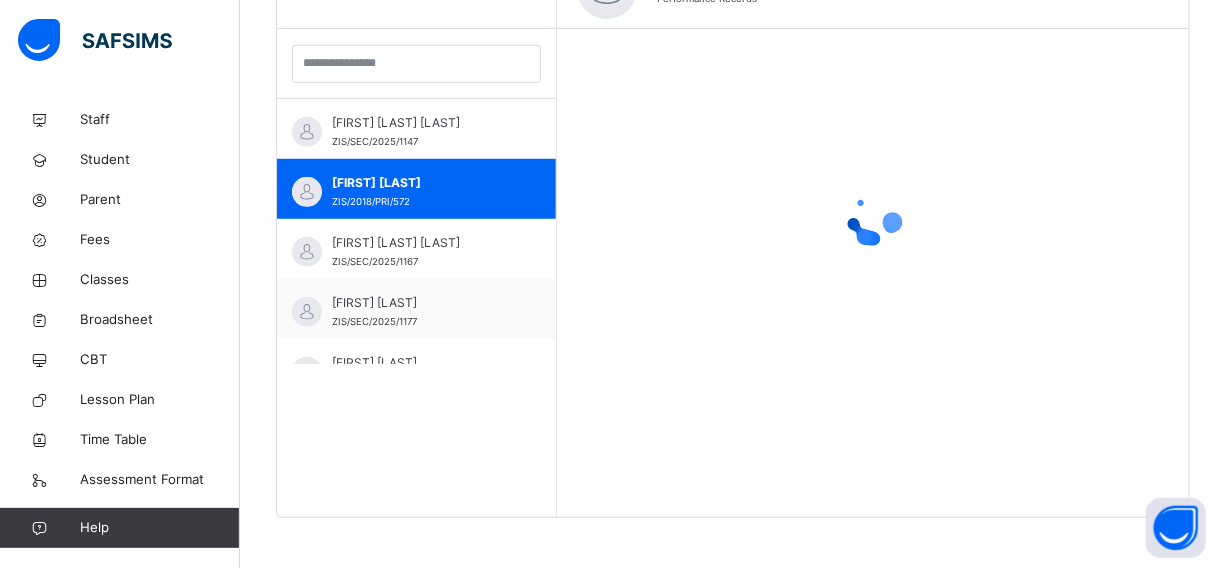 scroll, scrollTop: 567, scrollLeft: 0, axis: vertical 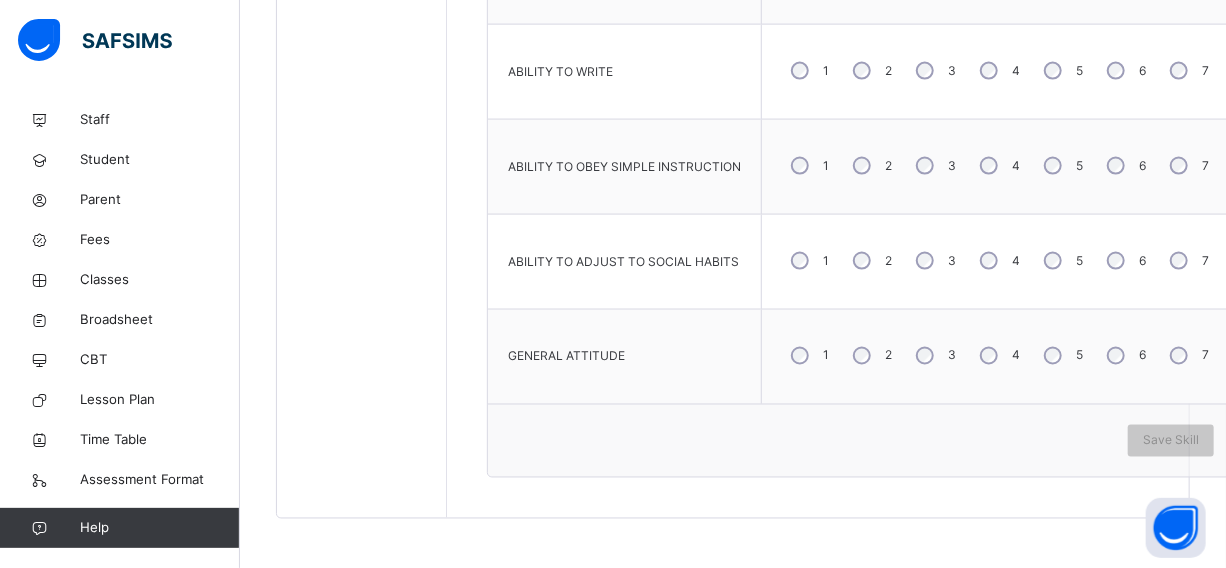 click on "3" at bounding box center (934, 356) 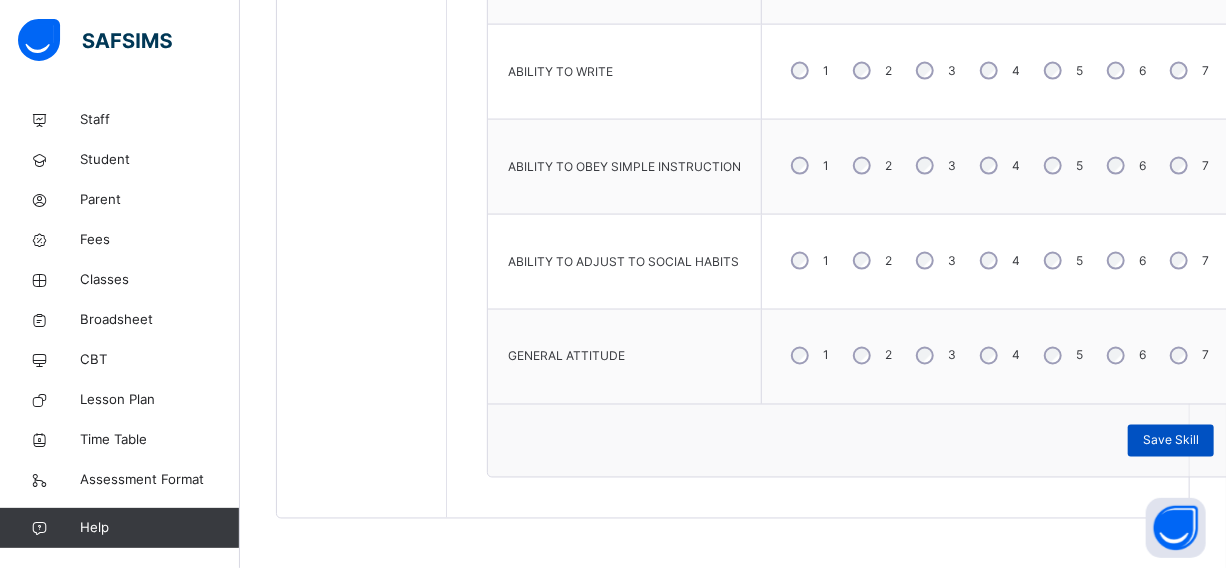 click on "Save Skill" at bounding box center [1171, 441] 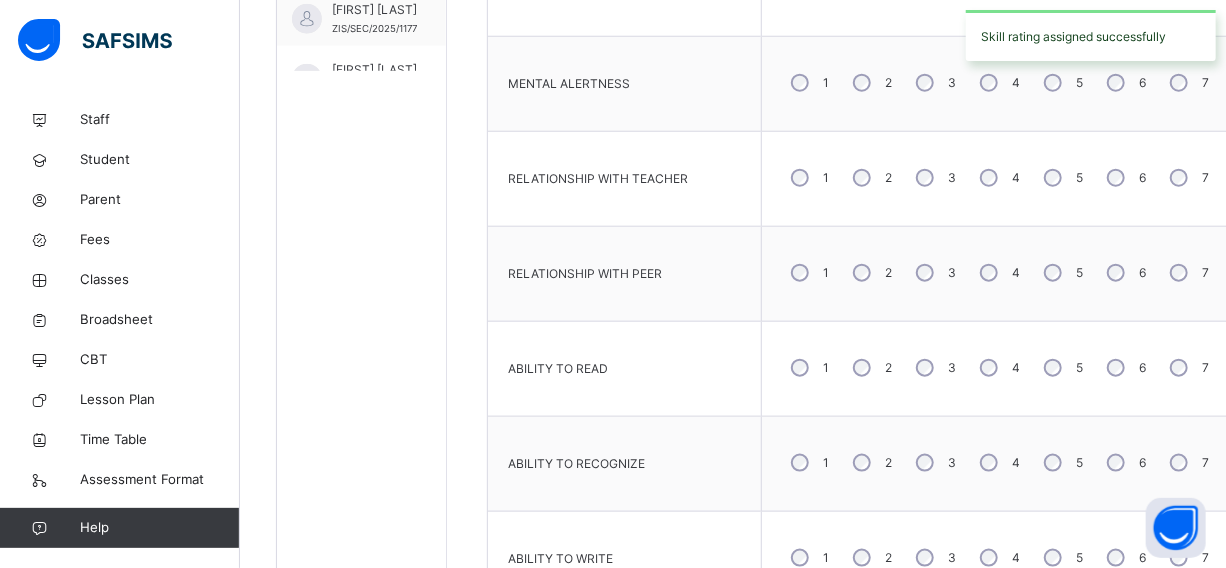 scroll, scrollTop: 710, scrollLeft: 0, axis: vertical 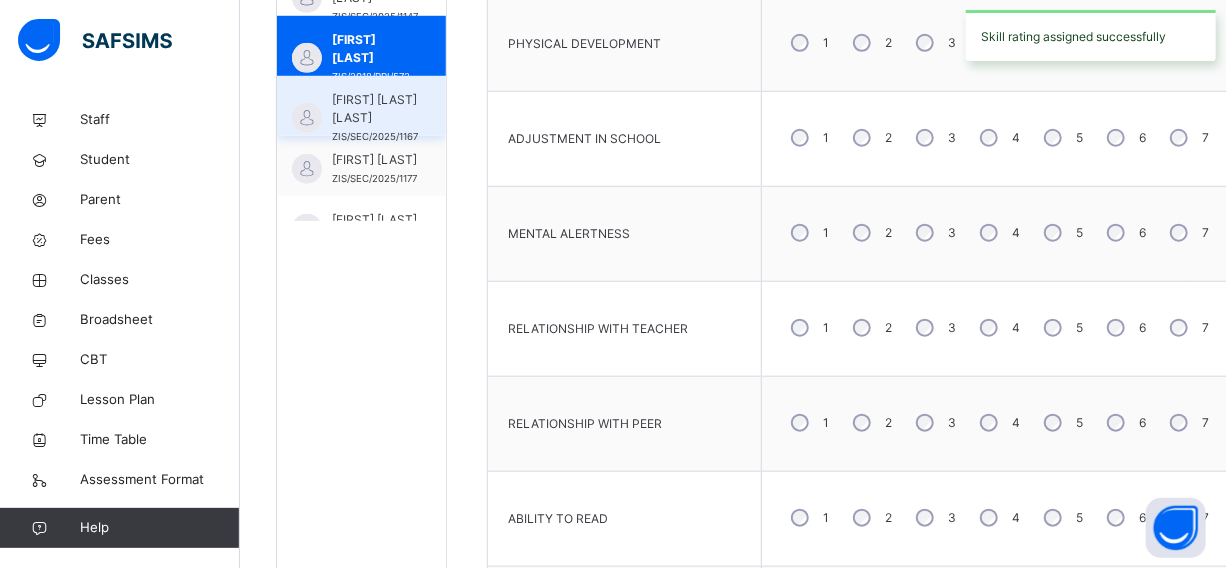 click on "[FIRST] [LAST] [LAST]" at bounding box center (375, 109) 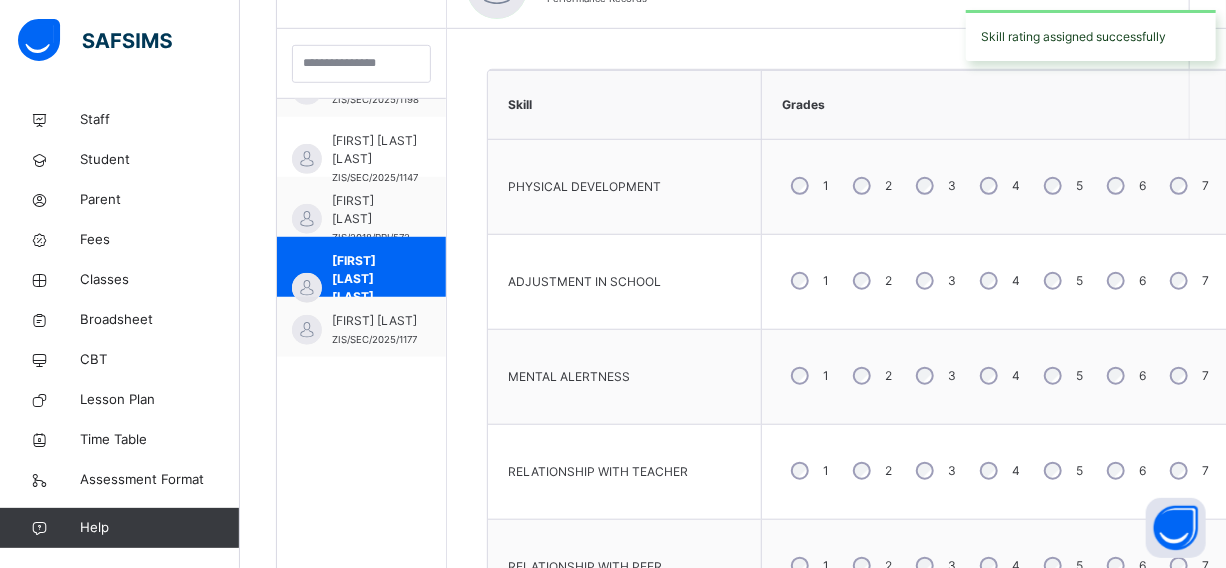 scroll, scrollTop: 710, scrollLeft: 0, axis: vertical 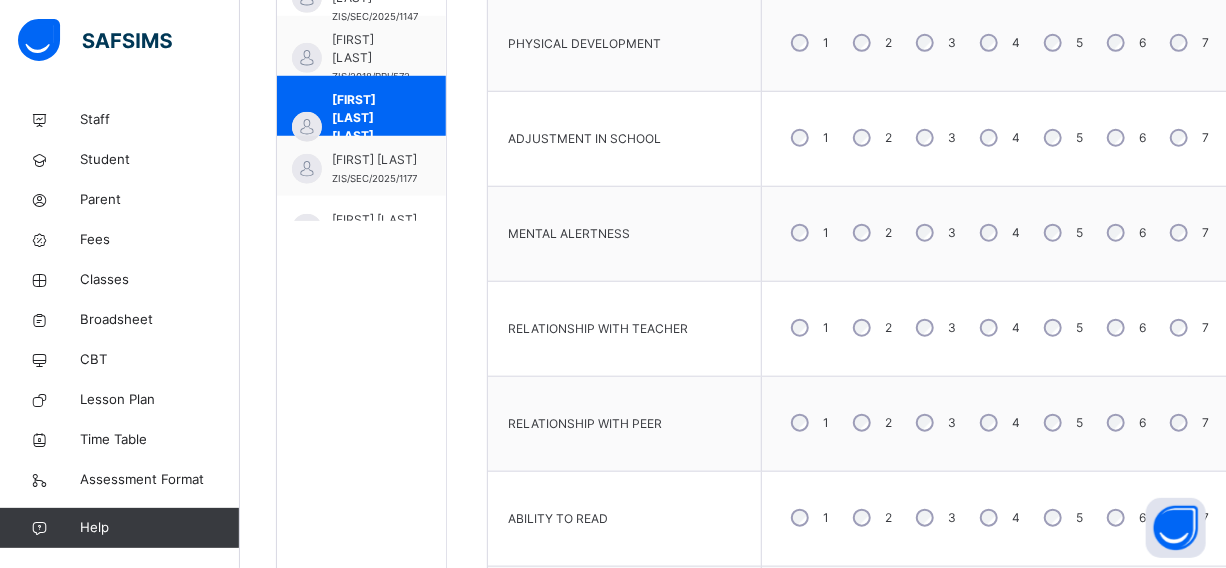 click on "3" at bounding box center (934, 328) 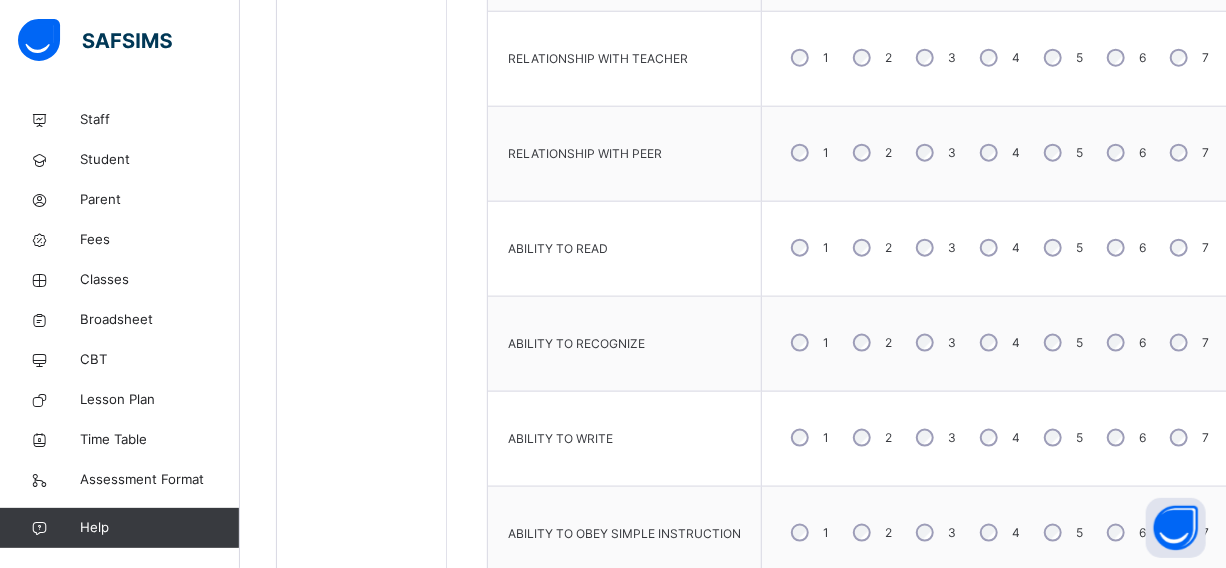 scroll, scrollTop: 983, scrollLeft: 0, axis: vertical 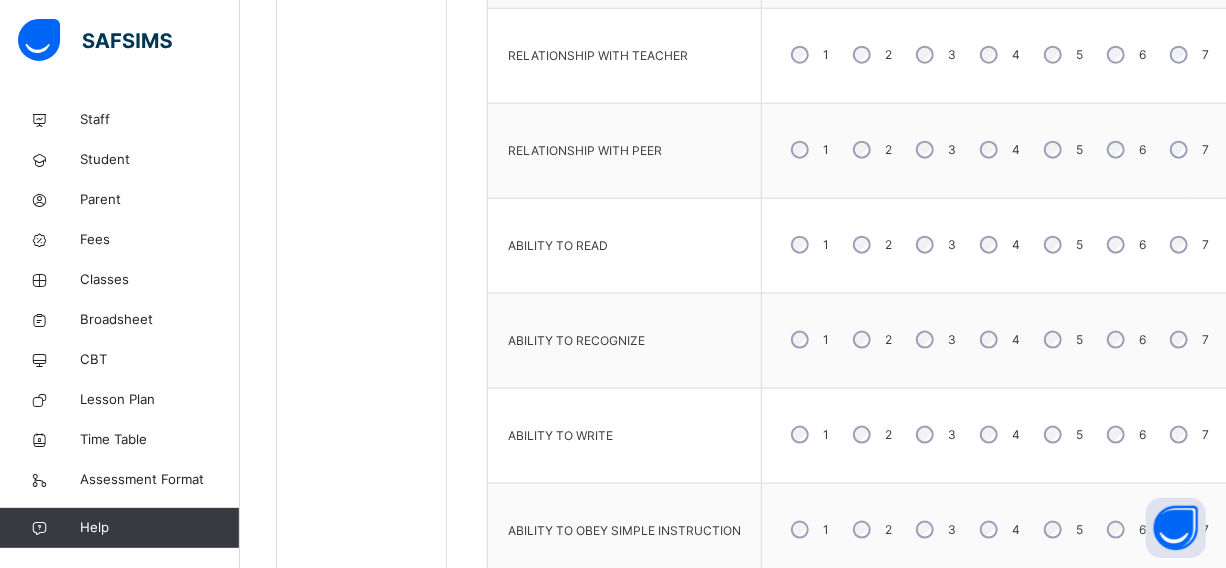 click on "3" at bounding box center [934, 245] 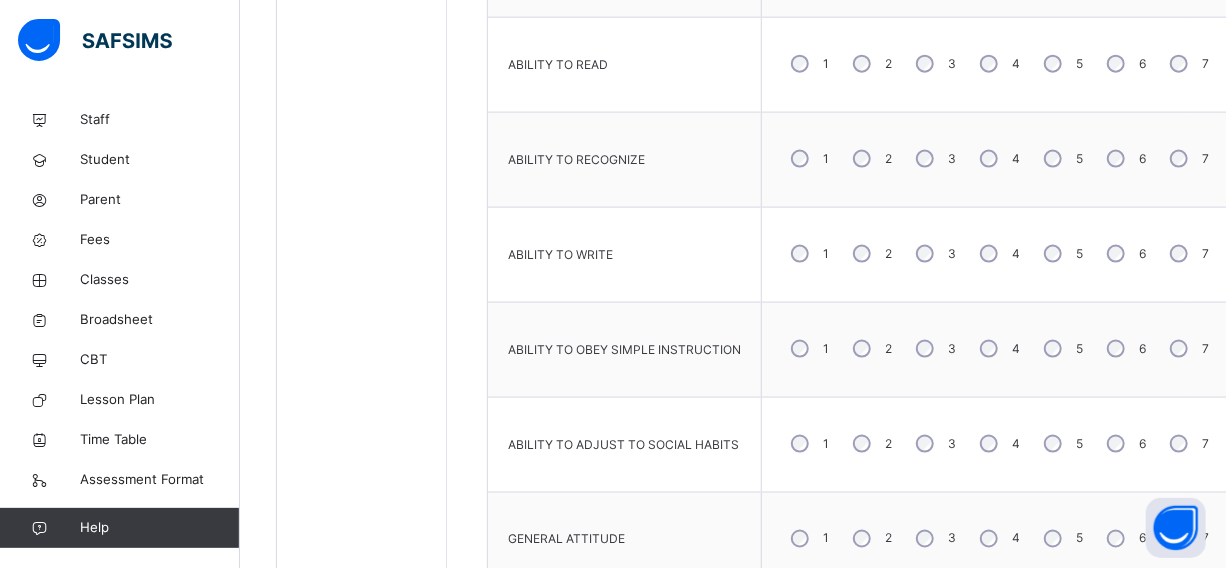 scroll, scrollTop: 1165, scrollLeft: 0, axis: vertical 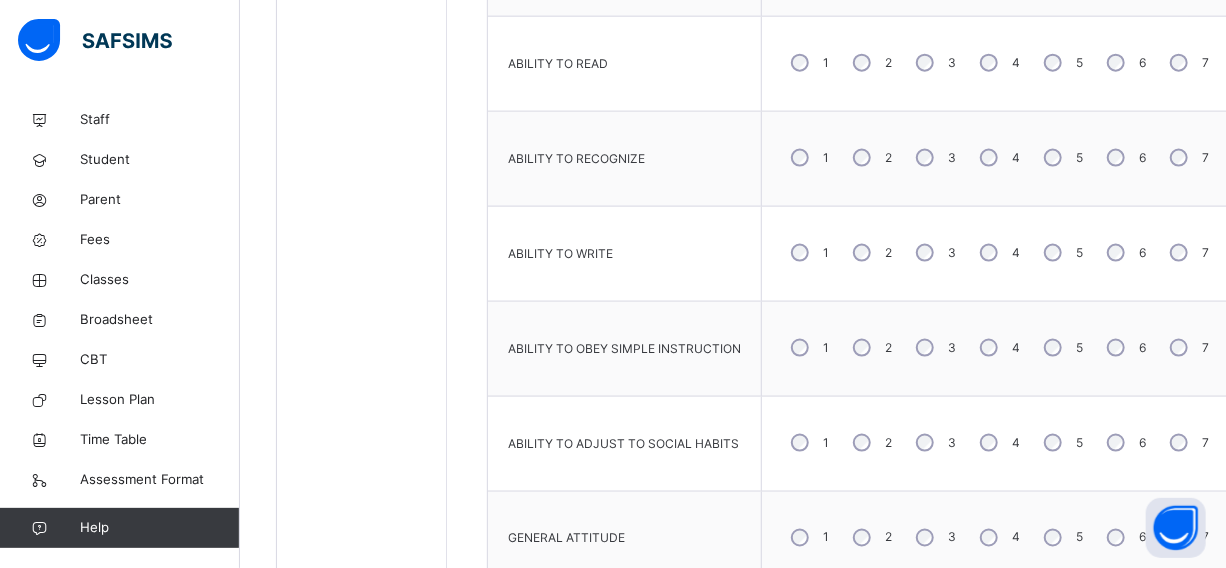 click on "4" at bounding box center [998, 443] 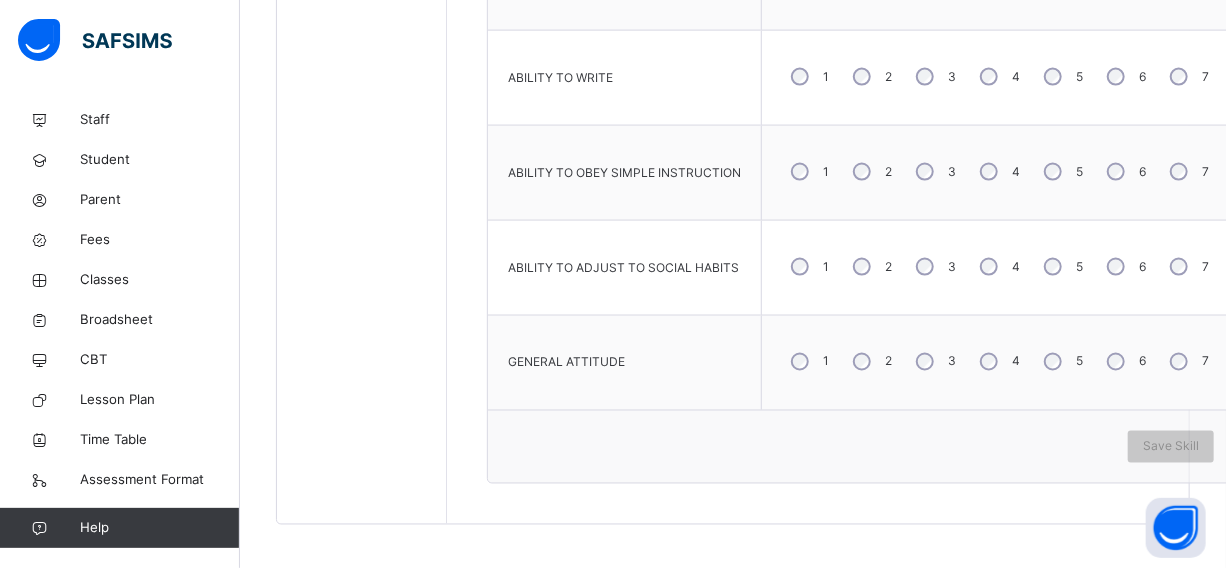 scroll, scrollTop: 1347, scrollLeft: 0, axis: vertical 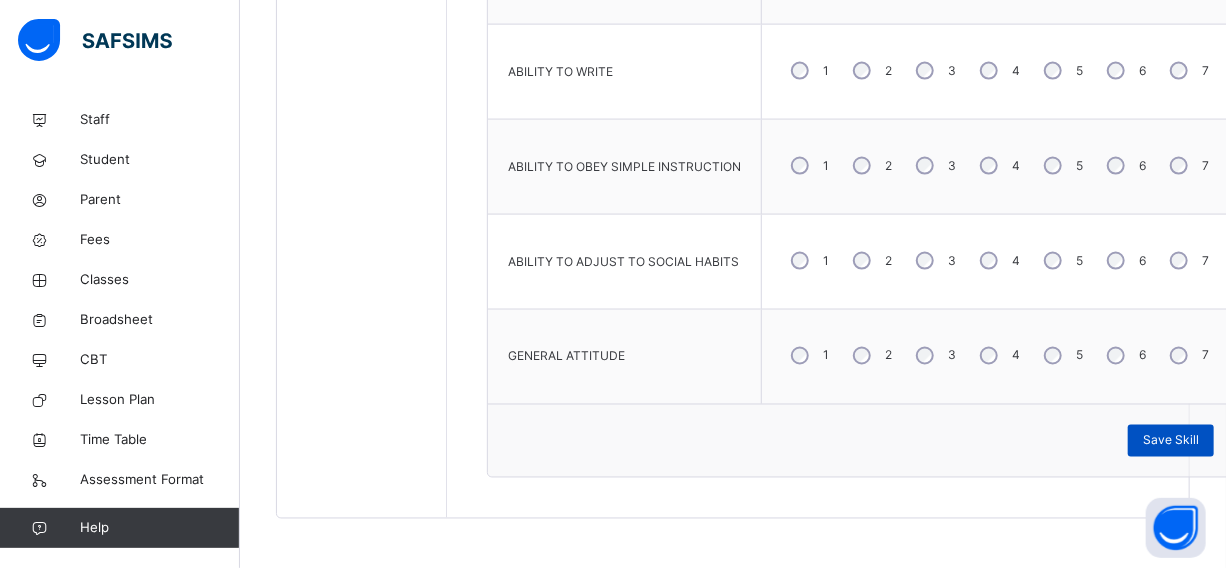 click on "Save Skill" at bounding box center (1171, 441) 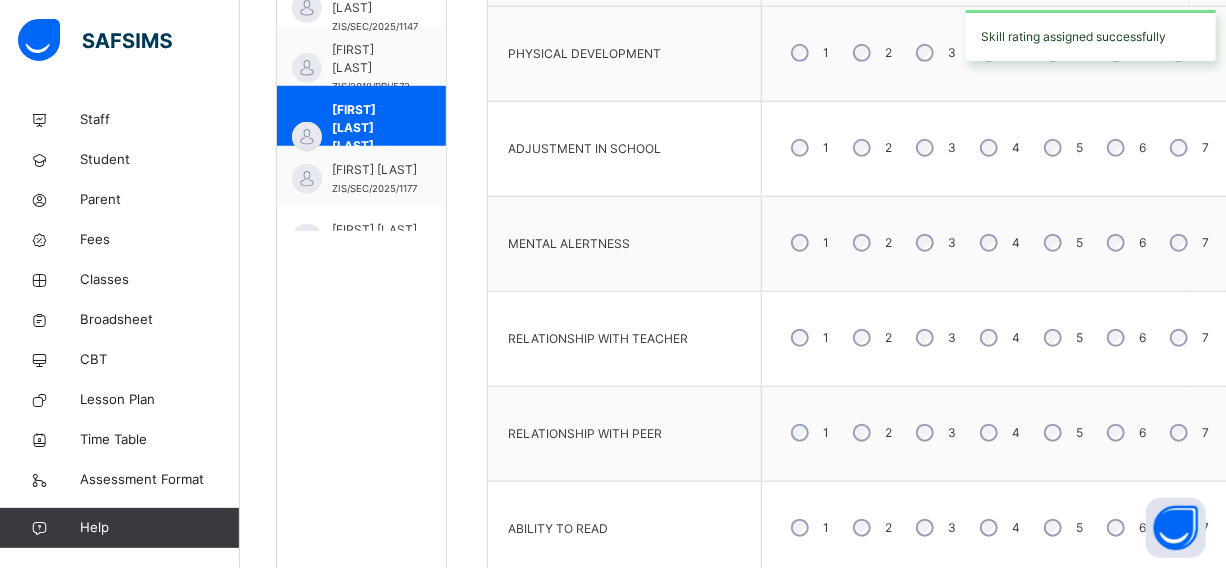 scroll, scrollTop: 620, scrollLeft: 0, axis: vertical 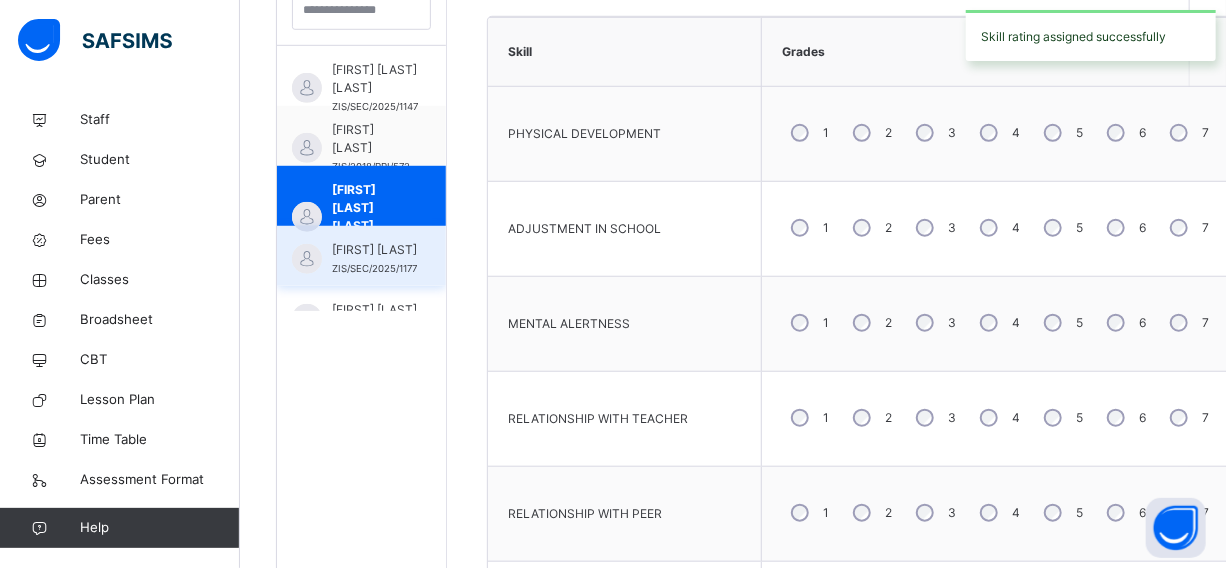 click on "[FIRST] [LAST]" at bounding box center (374, 250) 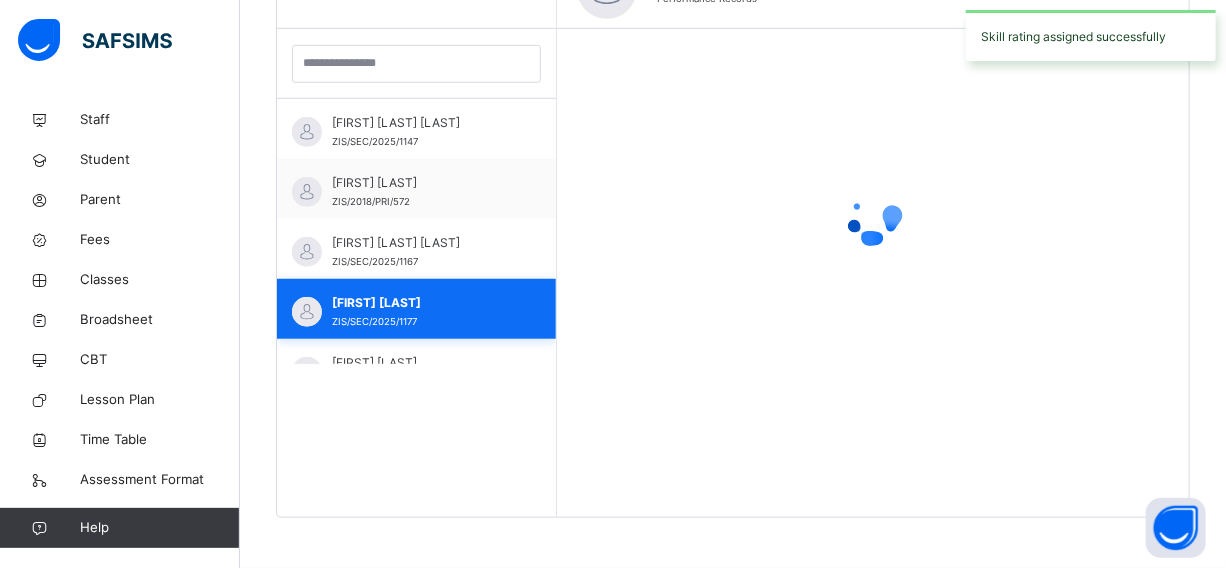 scroll, scrollTop: 567, scrollLeft: 0, axis: vertical 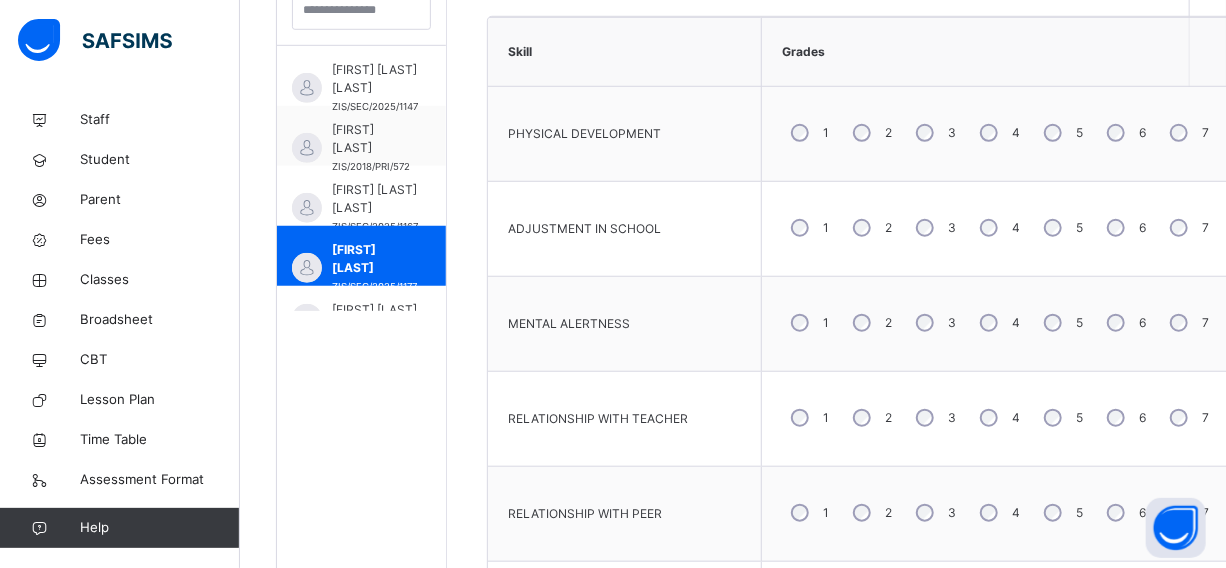 click on "3" at bounding box center [934, 133] 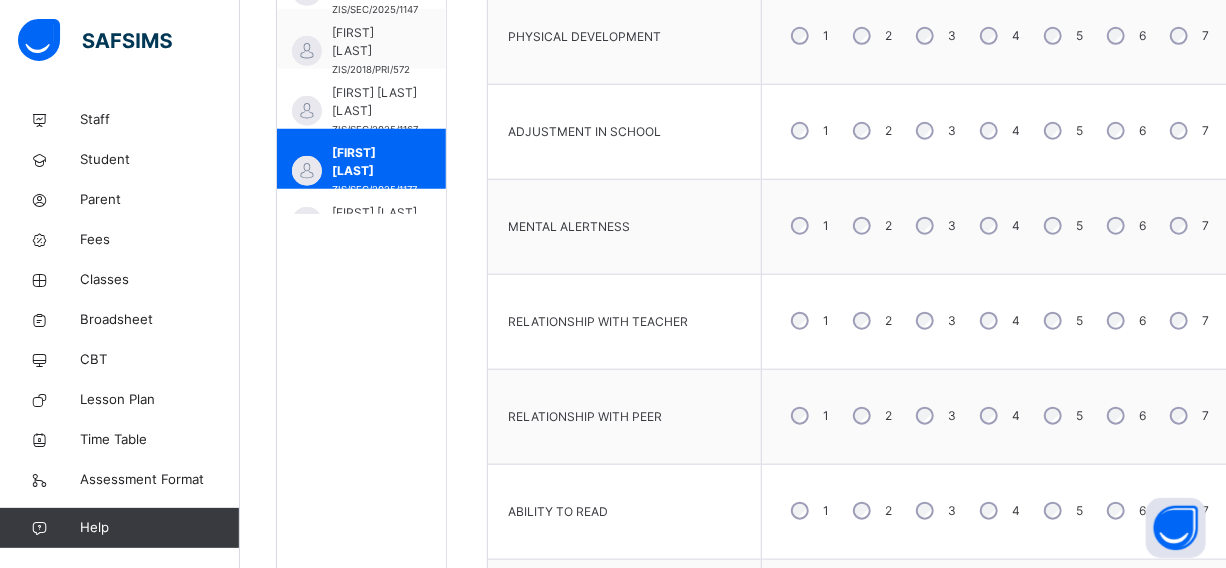 scroll, scrollTop: 801, scrollLeft: 0, axis: vertical 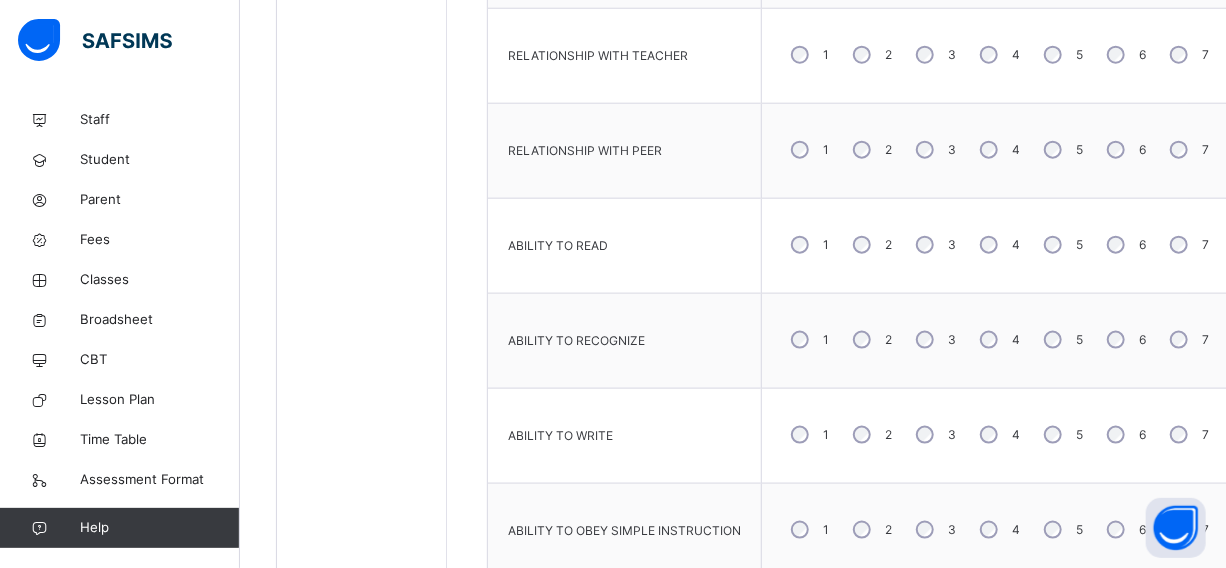 click on "3" at bounding box center (934, 435) 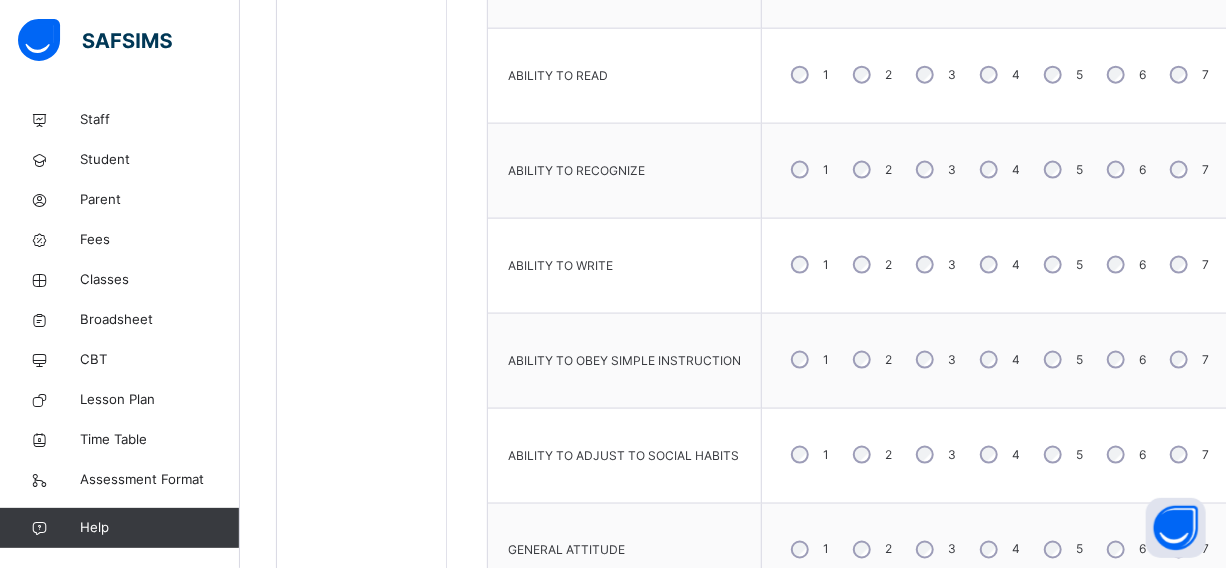 scroll, scrollTop: 1347, scrollLeft: 0, axis: vertical 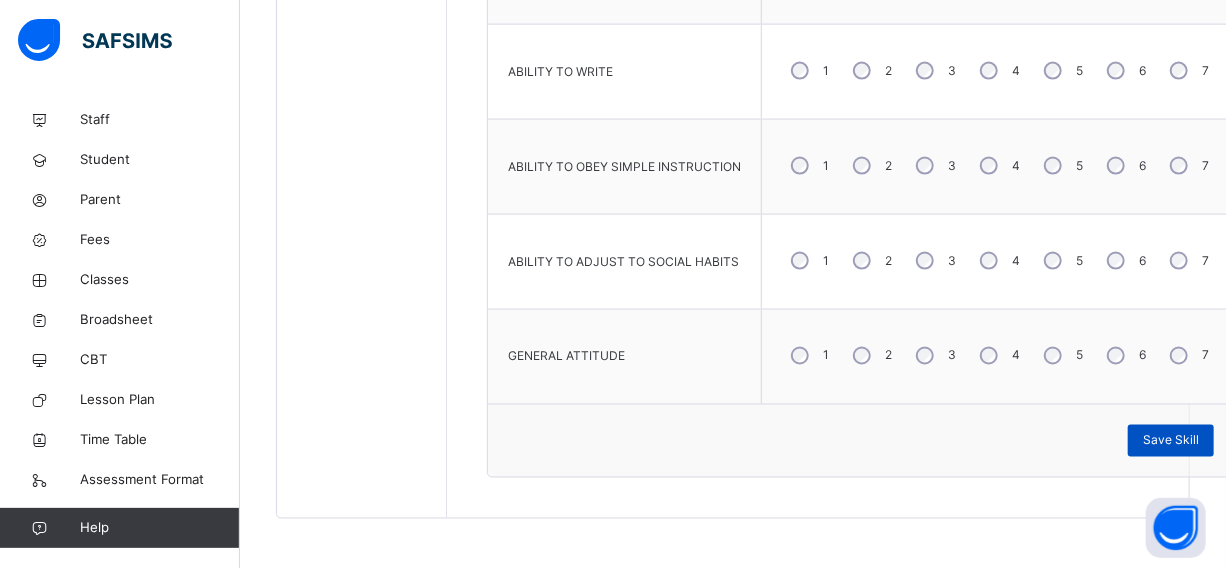 click on "Save Skill" at bounding box center [1171, 441] 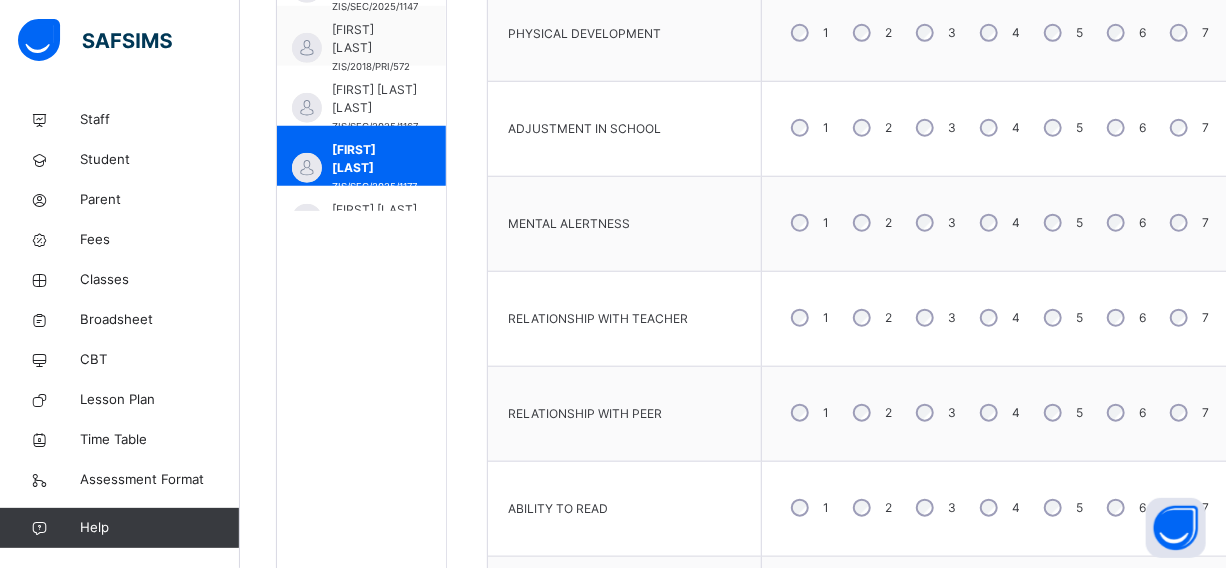 scroll, scrollTop: 710, scrollLeft: 0, axis: vertical 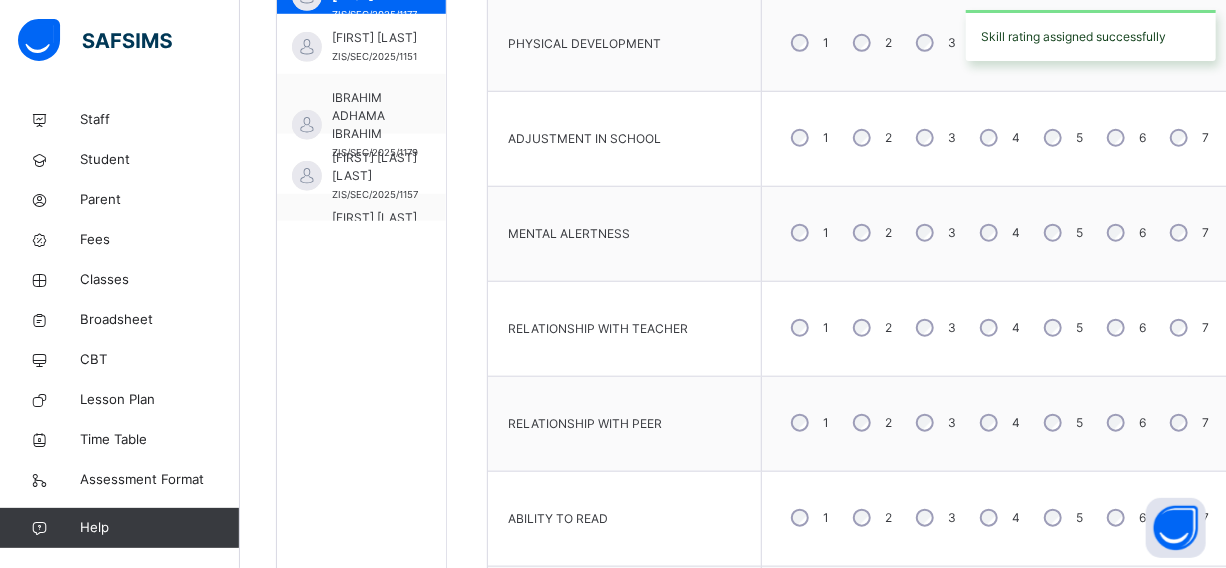 click on "[FIRST] [LAST]" at bounding box center (374, 38) 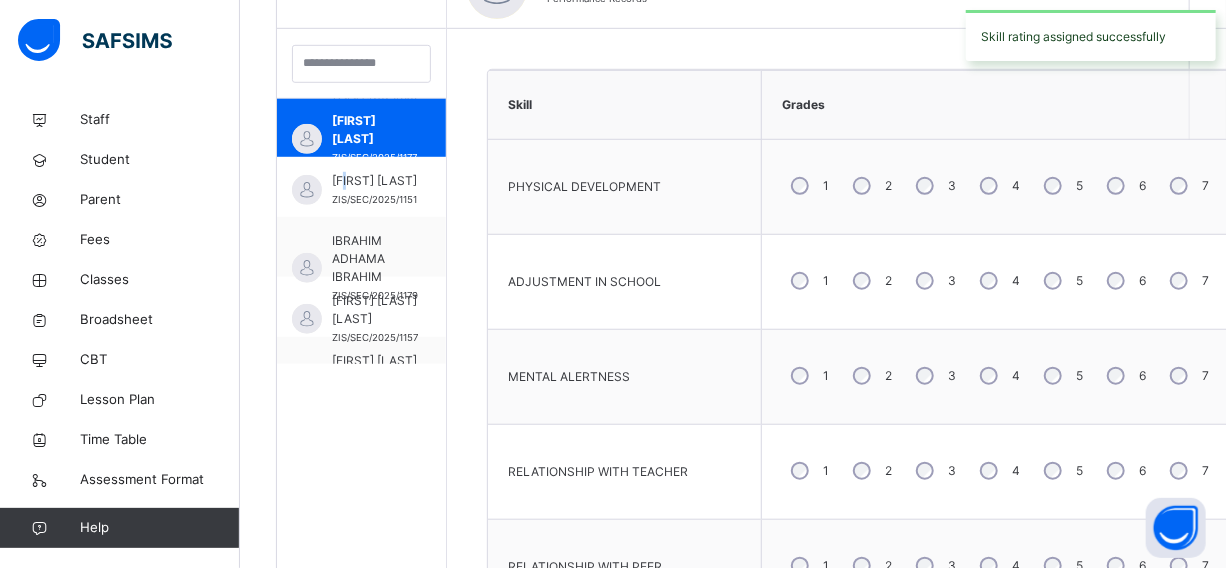 scroll, scrollTop: 1604, scrollLeft: 0, axis: vertical 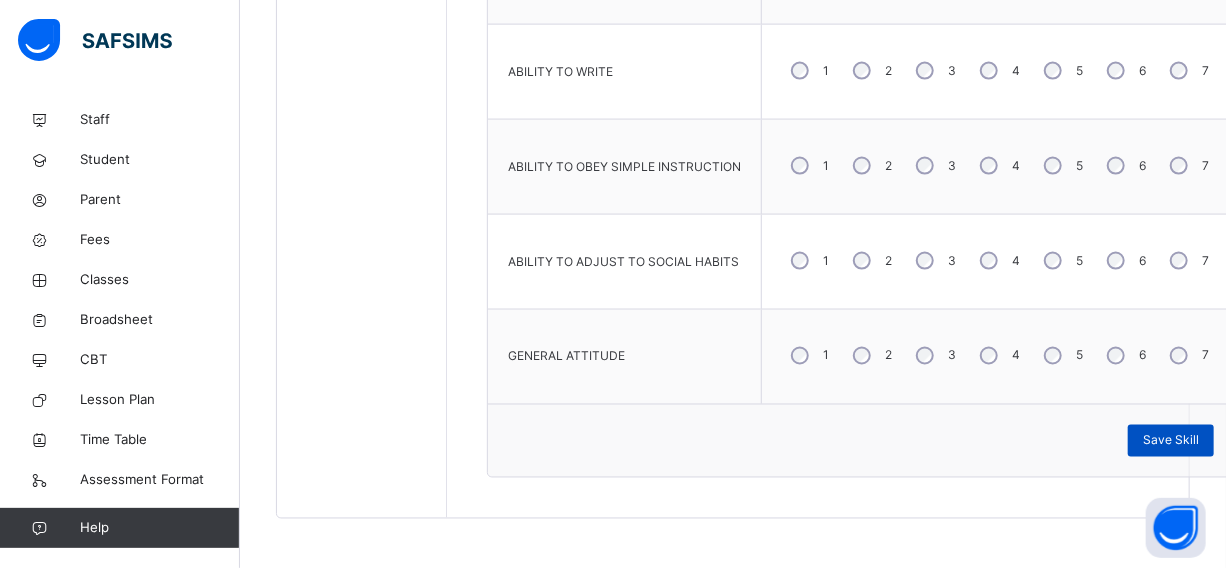 click on "Save Skill" at bounding box center [1171, 441] 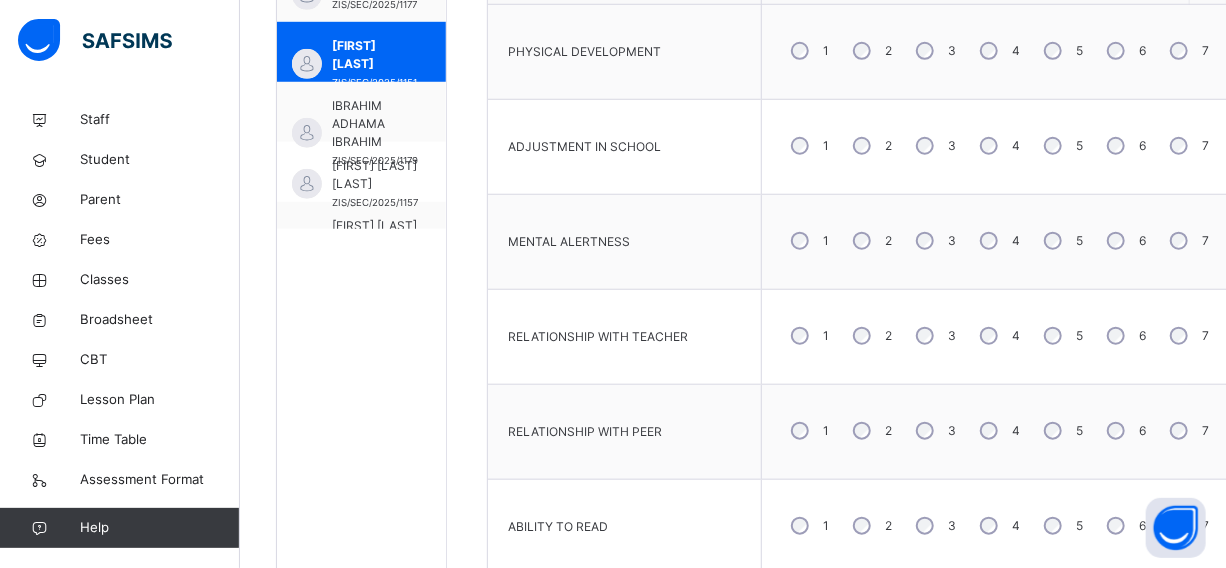 scroll, scrollTop: 620, scrollLeft: 0, axis: vertical 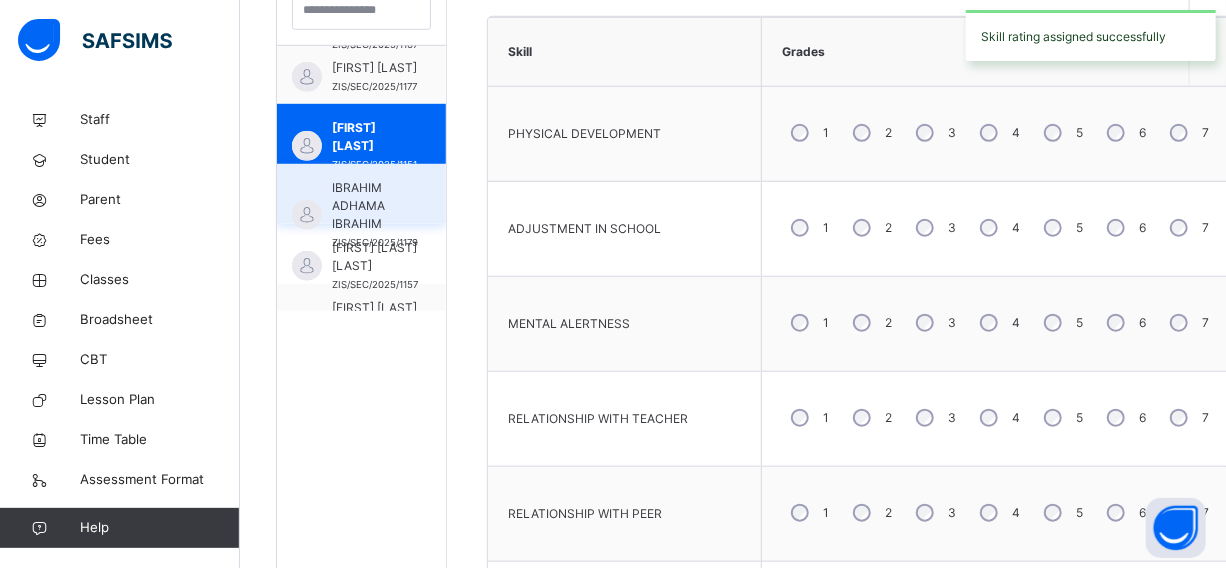click on "IBRAHIM ADHAMA IBRAHIM" at bounding box center (375, 206) 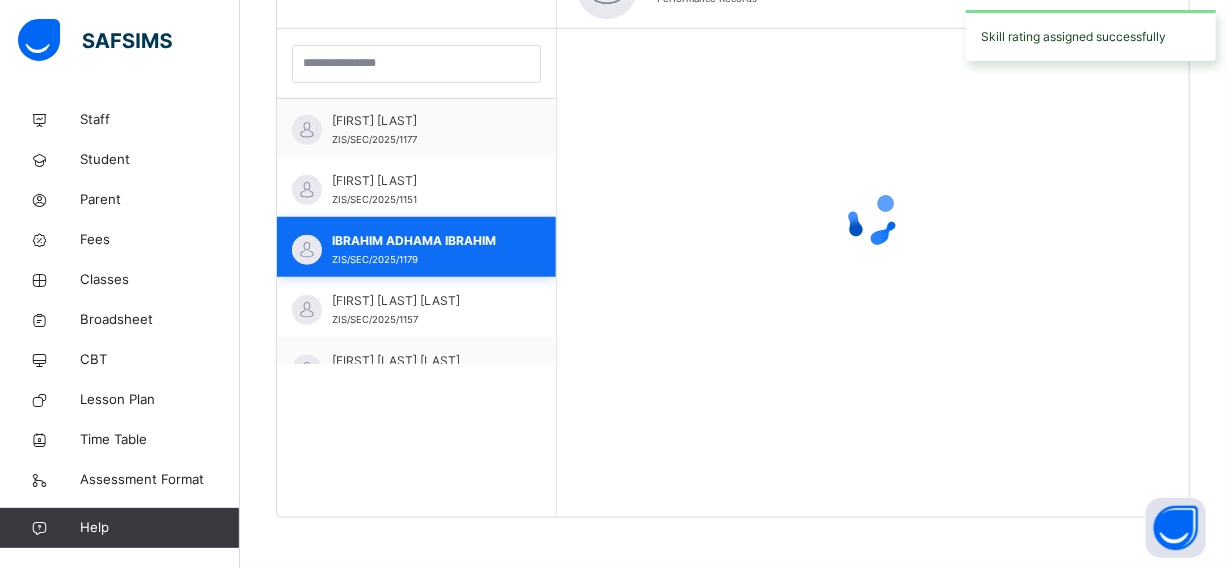 scroll, scrollTop: 567, scrollLeft: 0, axis: vertical 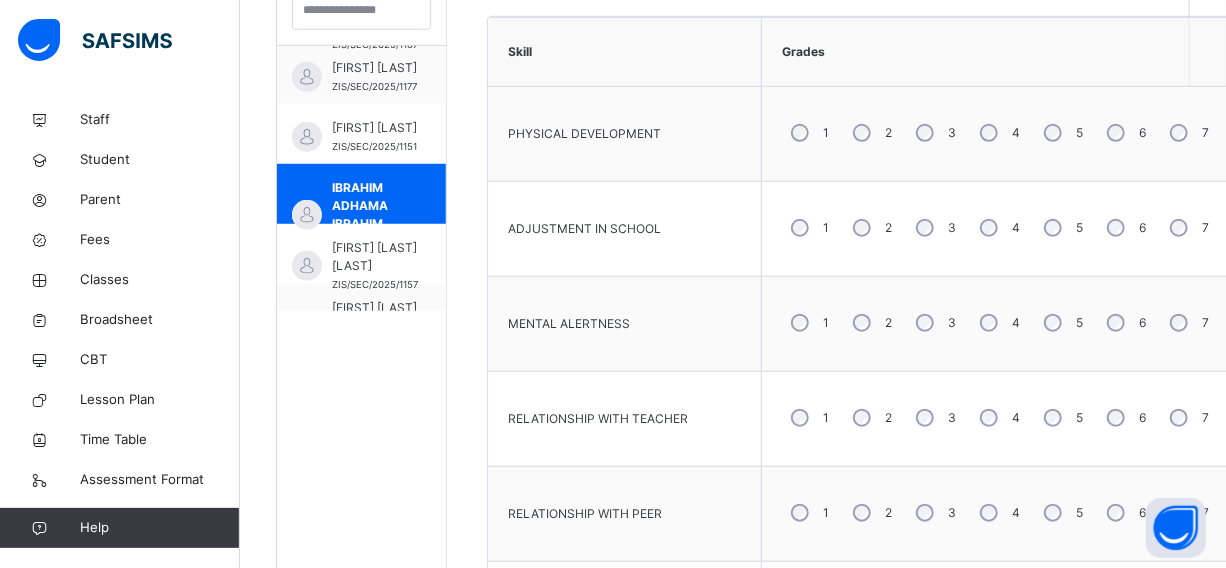 click on "3" at bounding box center (934, 133) 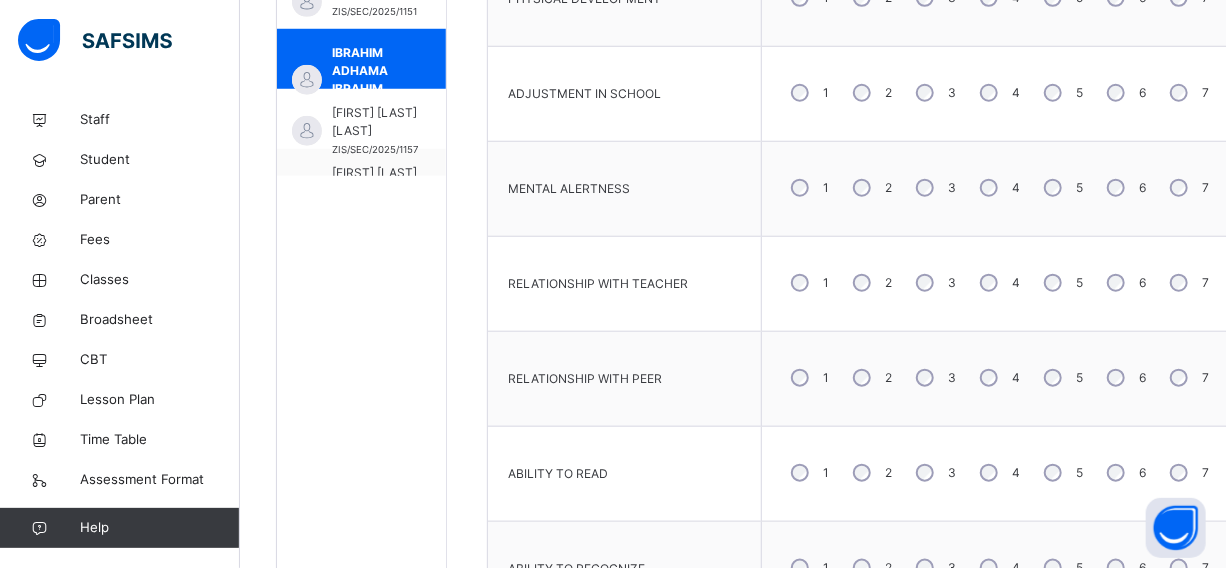 scroll, scrollTop: 801, scrollLeft: 0, axis: vertical 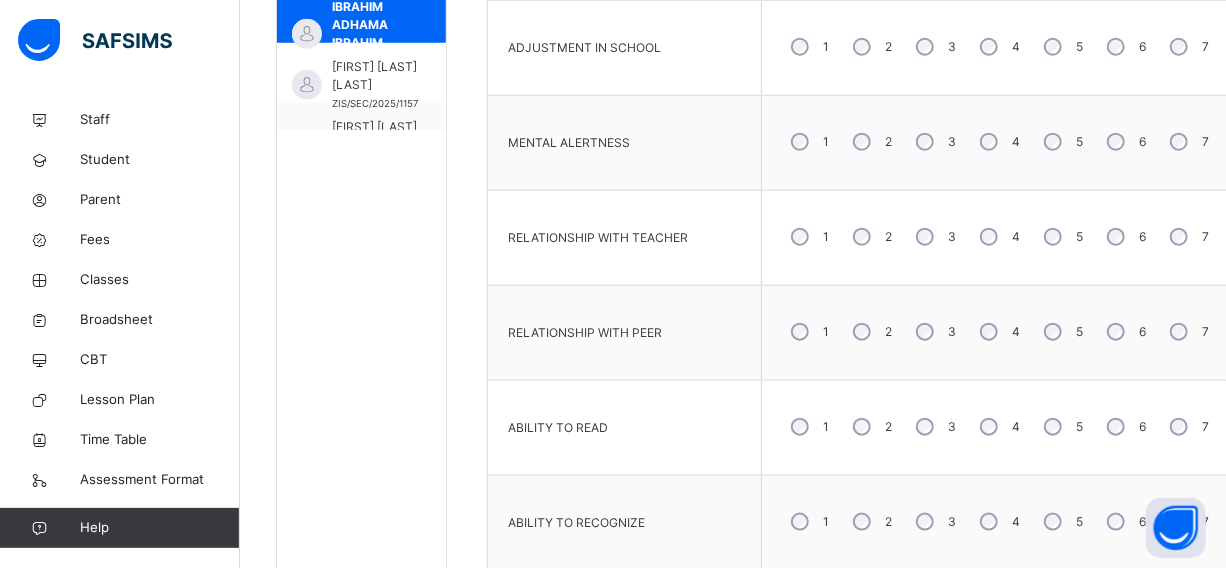click on "4" at bounding box center [998, 237] 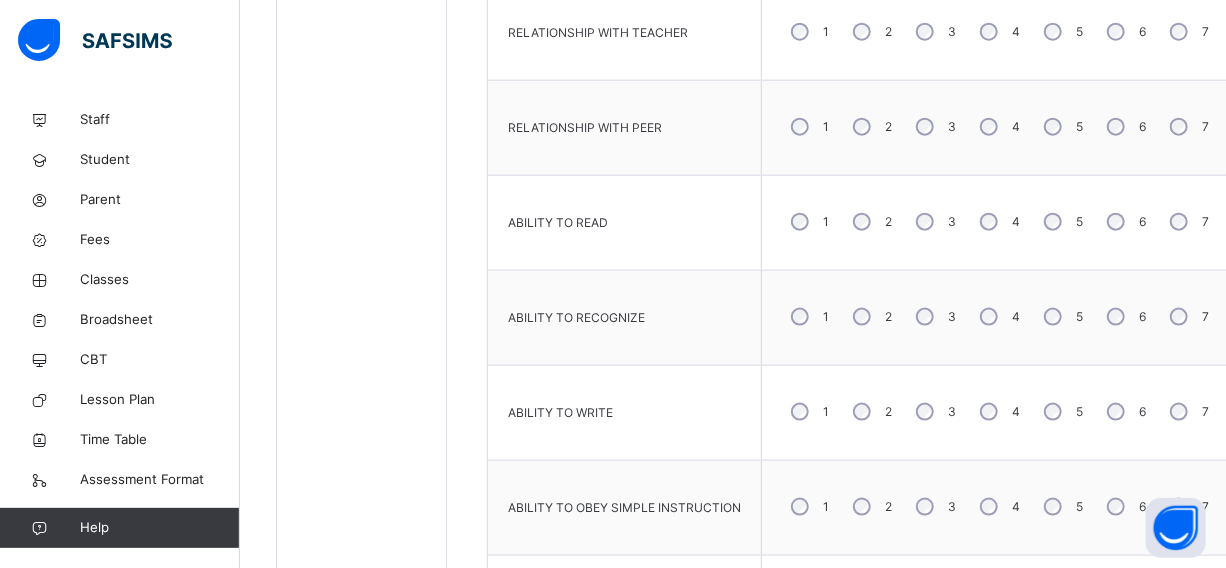 scroll, scrollTop: 1165, scrollLeft: 0, axis: vertical 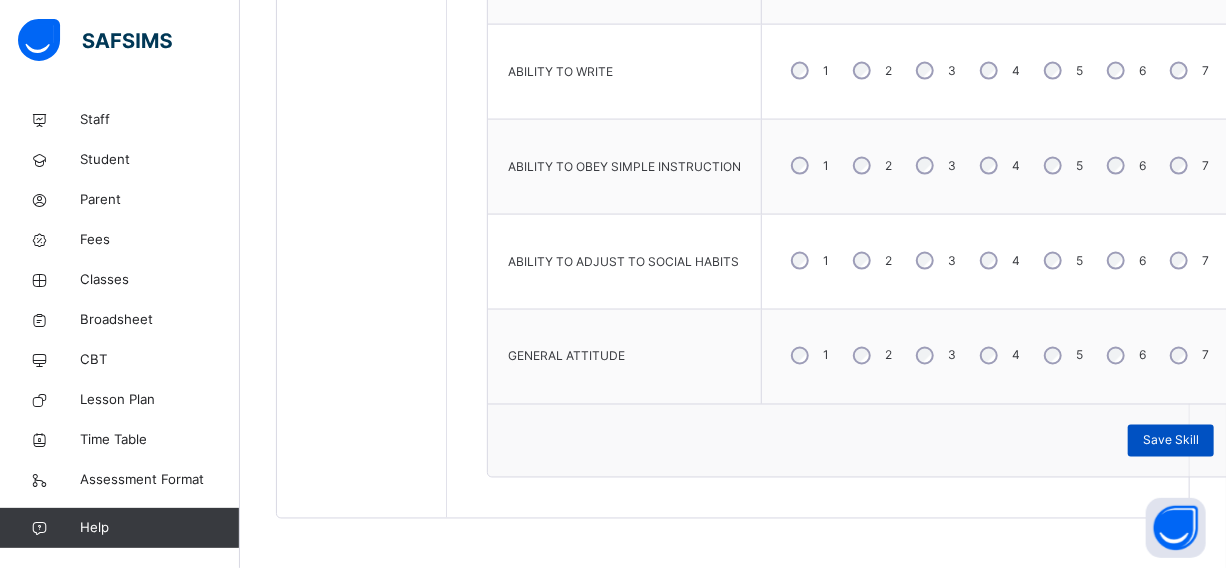 click on "Save Skill" at bounding box center [1171, 441] 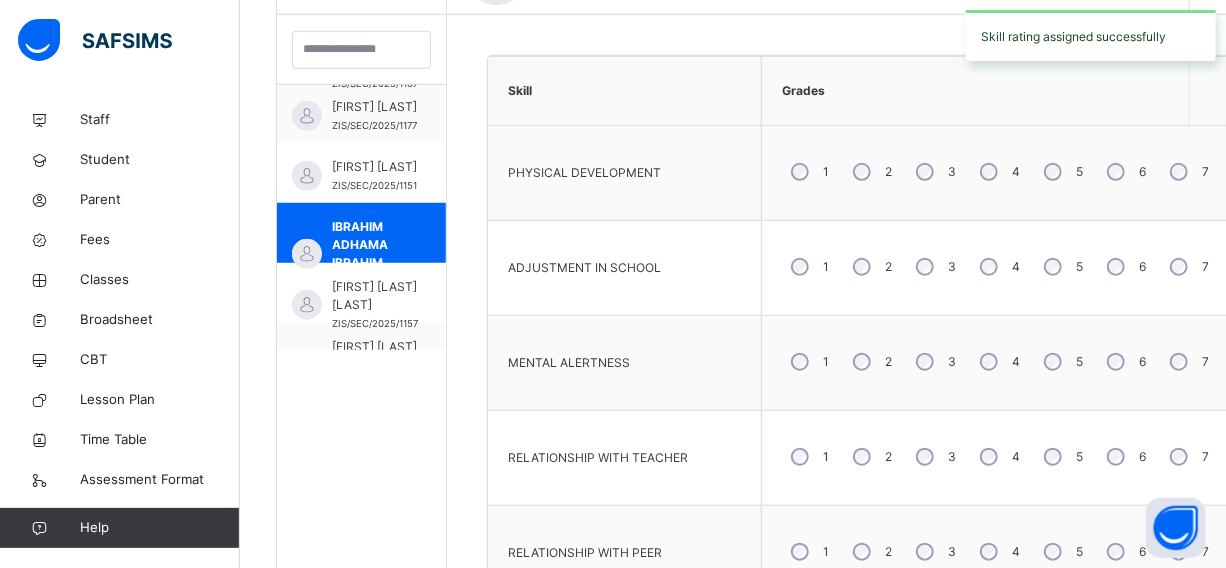 scroll, scrollTop: 529, scrollLeft: 0, axis: vertical 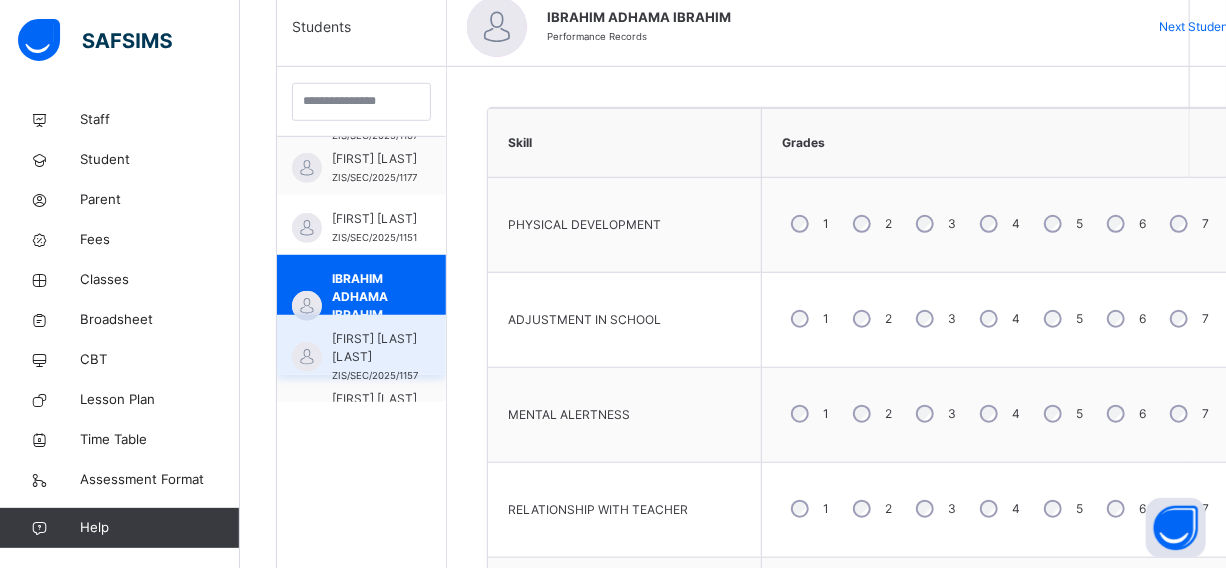 click on "[FIRST] [LAST] [LAST]" at bounding box center [375, 348] 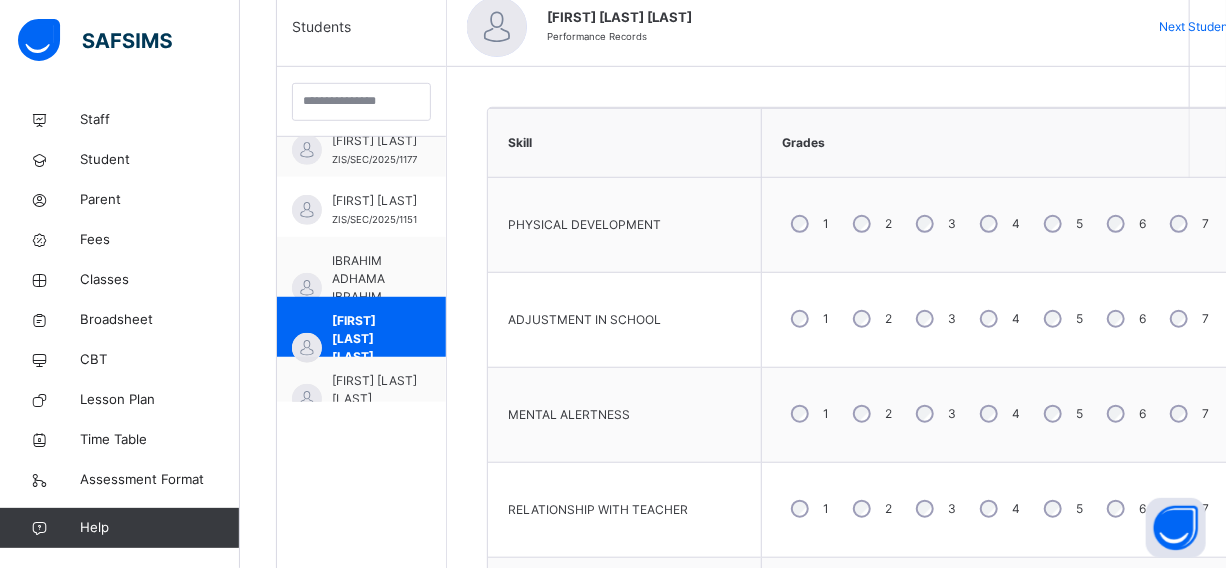 click on "MENTAL ALERTNESS" at bounding box center [624, 415] 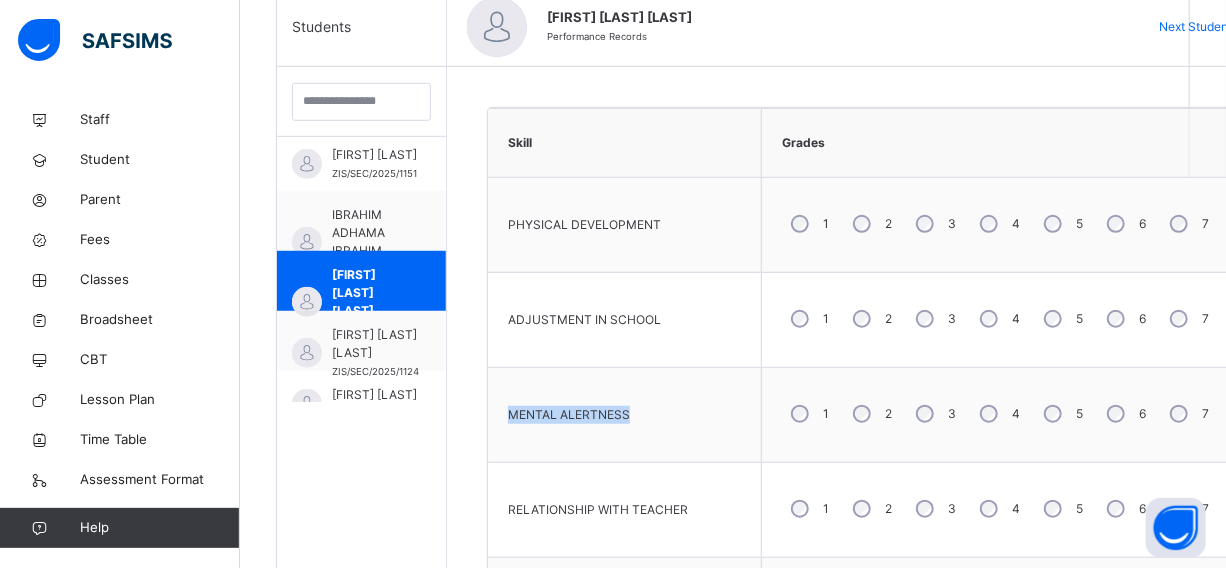 click on "MENTAL ALERTNESS" at bounding box center [624, 415] 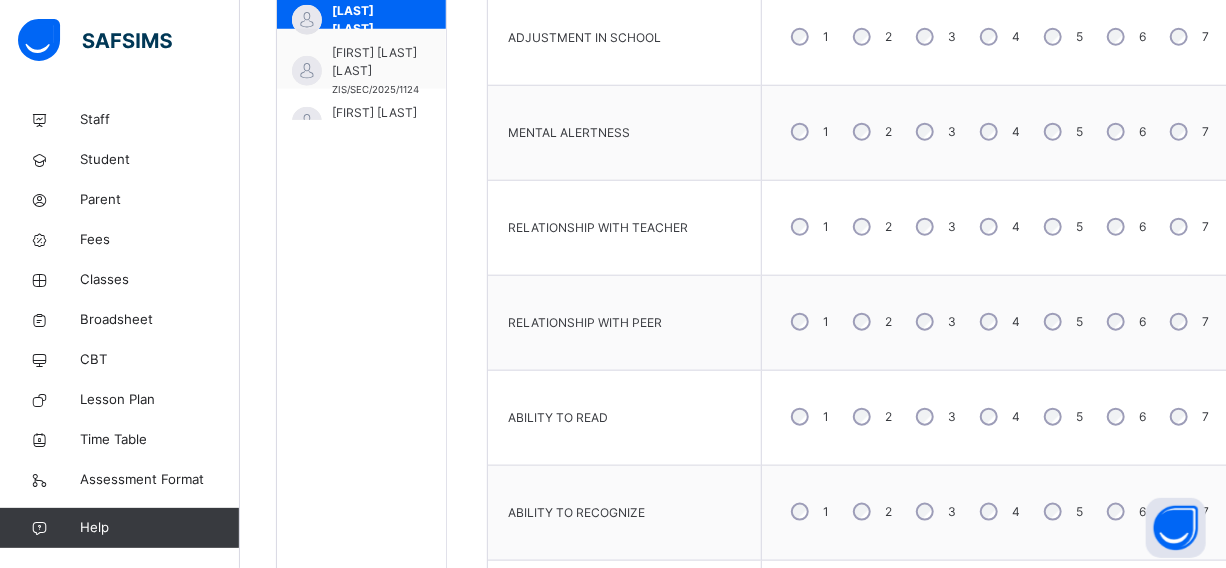 scroll, scrollTop: 801, scrollLeft: 0, axis: vertical 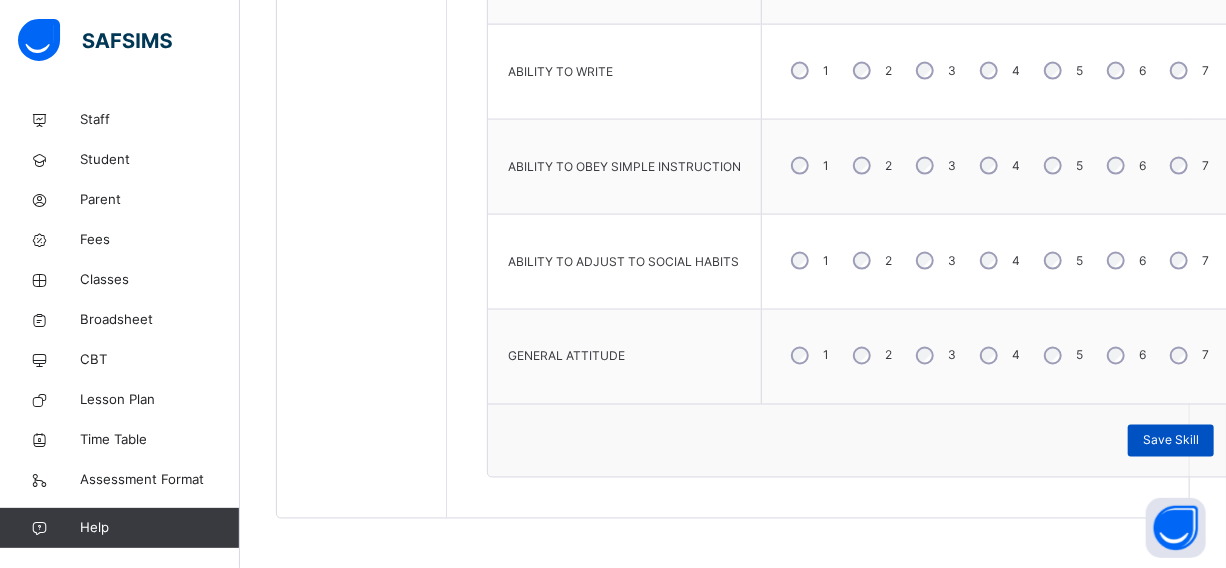 click on "Save Skill" at bounding box center (1171, 441) 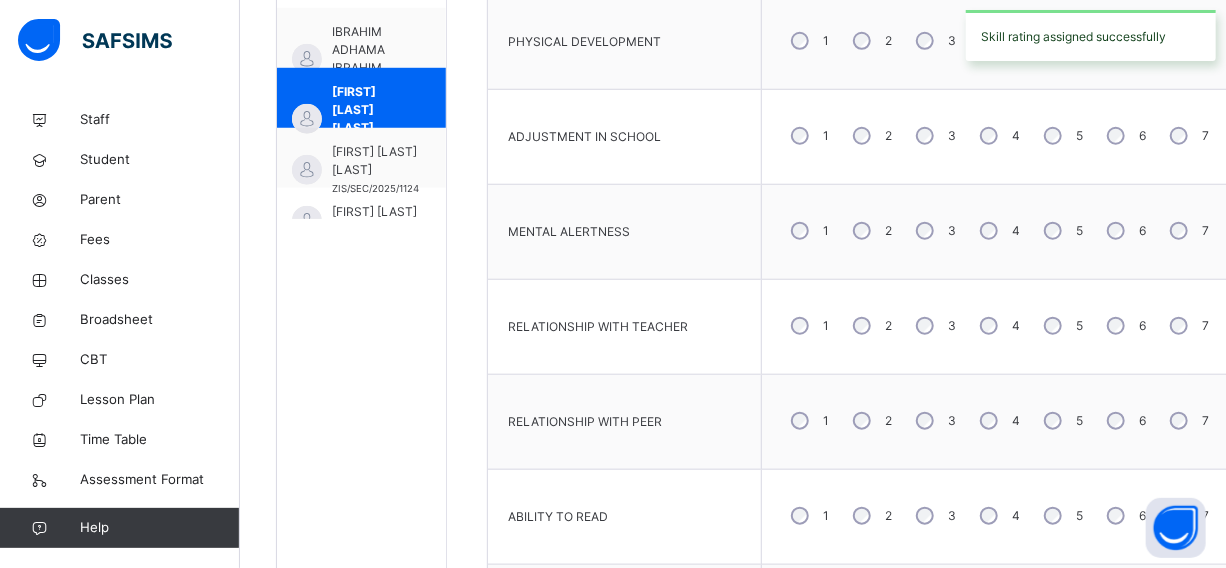 scroll, scrollTop: 620, scrollLeft: 0, axis: vertical 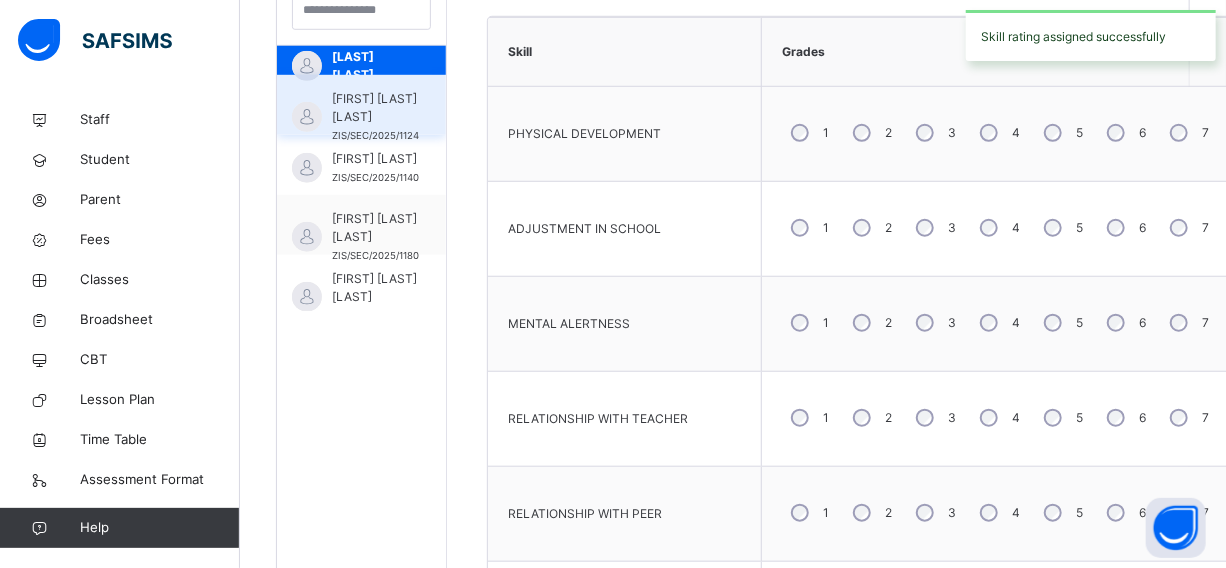 click on "[FIRST] [LAST] [LAST]" at bounding box center (375, 108) 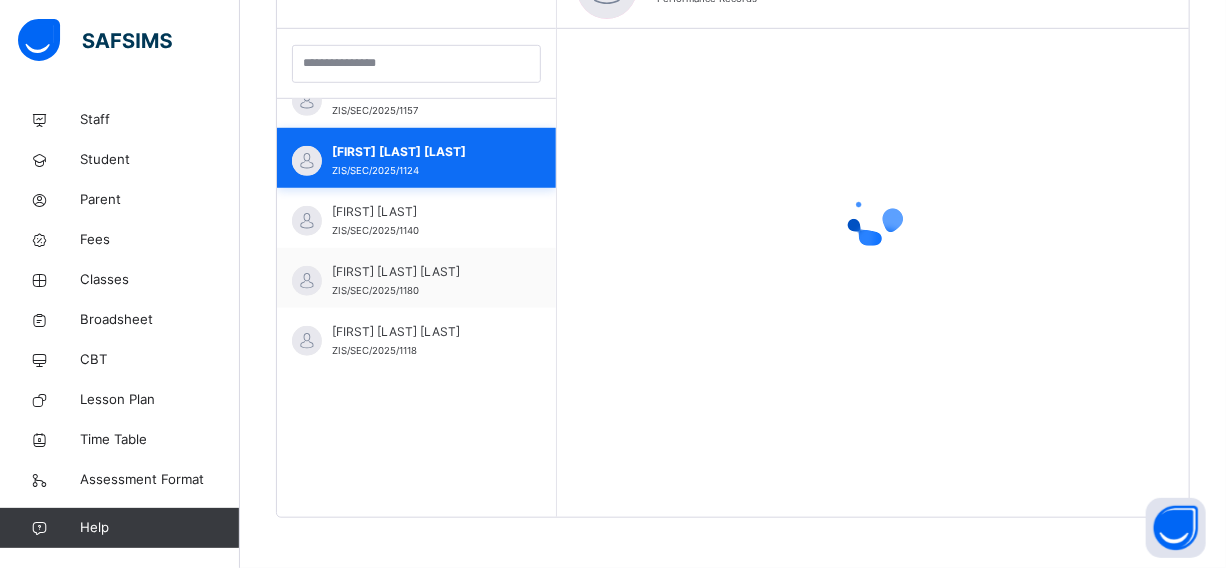 scroll, scrollTop: 567, scrollLeft: 0, axis: vertical 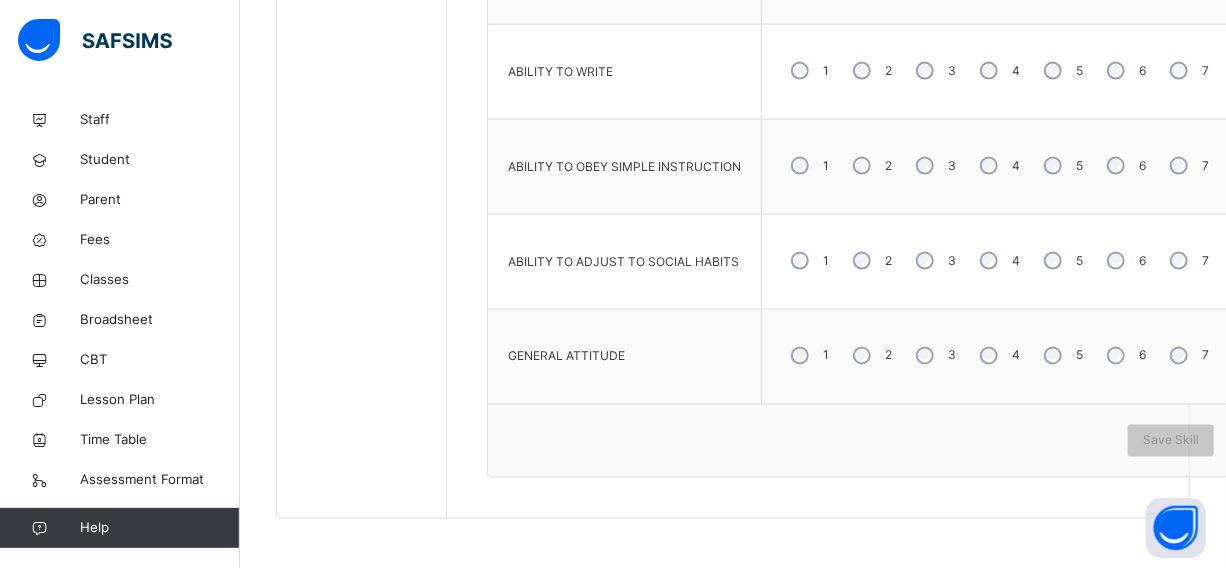 click on "3" at bounding box center [934, 356] 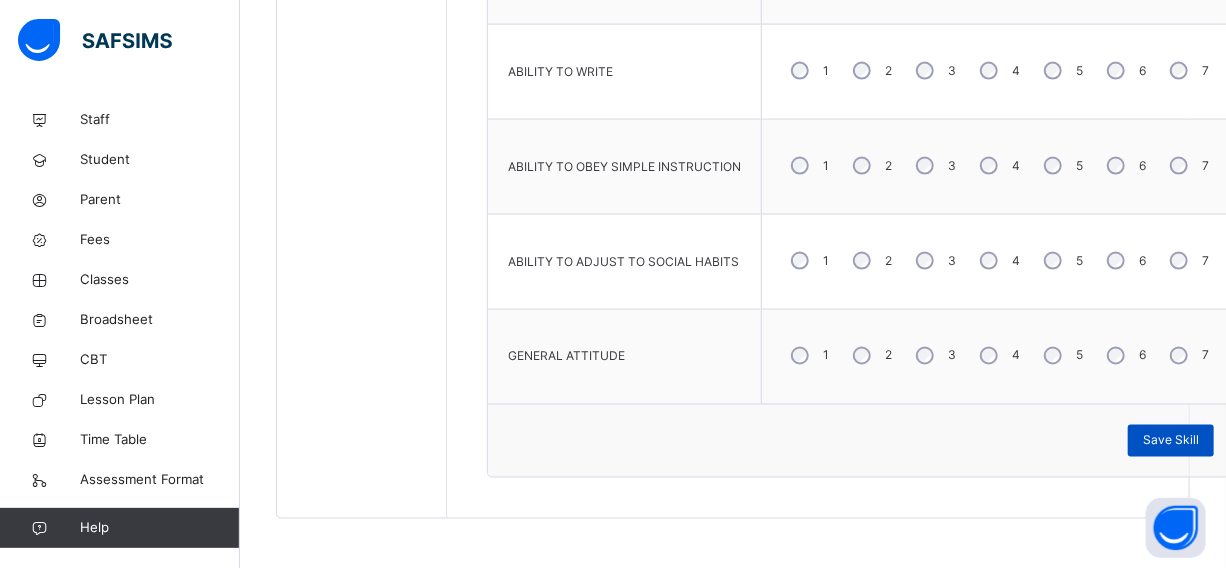 click on "Save Skill" at bounding box center (1171, 441) 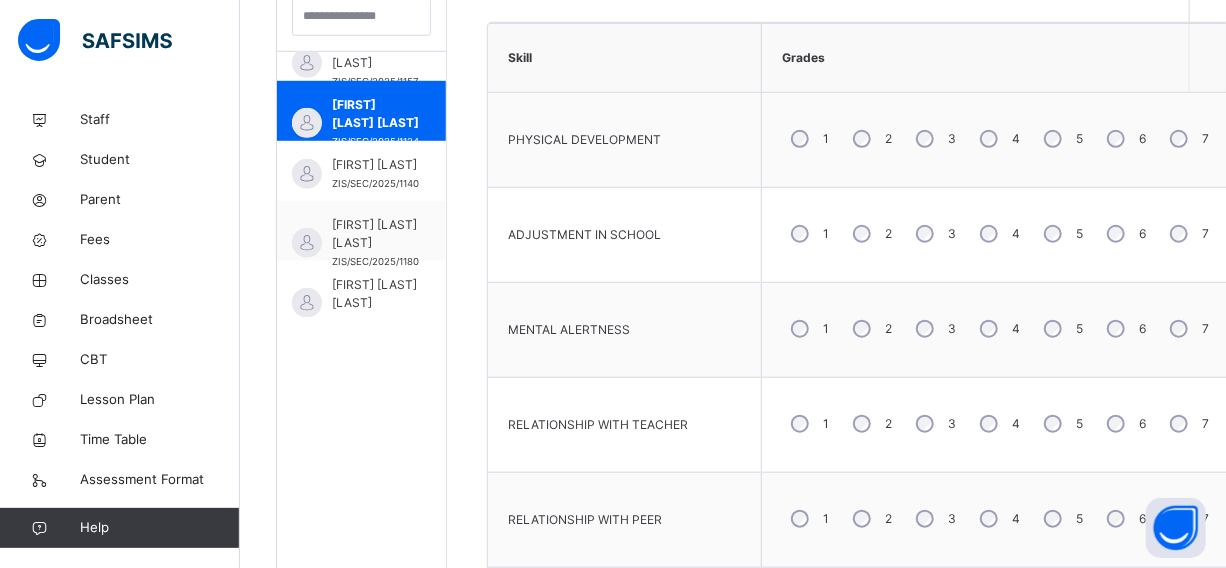 scroll, scrollTop: 620, scrollLeft: 0, axis: vertical 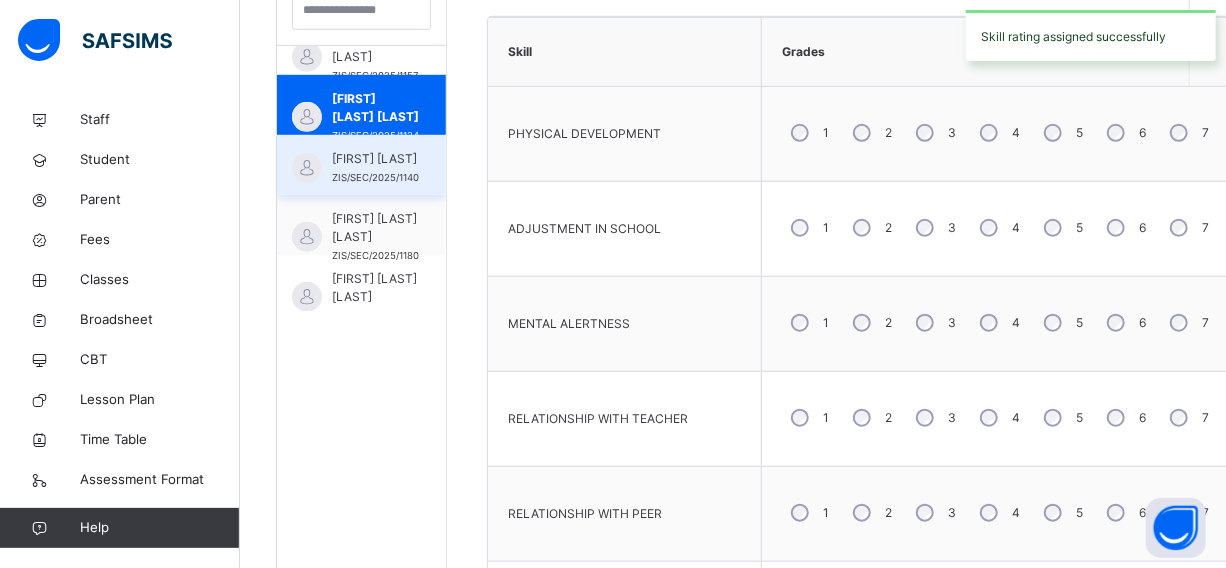 click on "[FIRST] [LAST]" at bounding box center (375, 159) 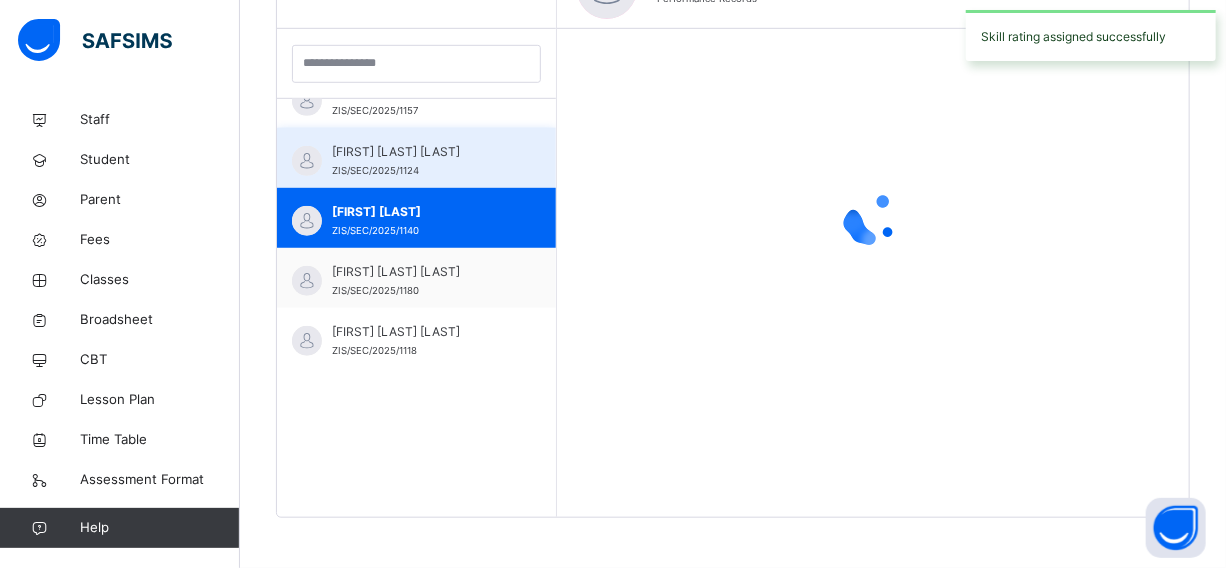 scroll, scrollTop: 567, scrollLeft: 0, axis: vertical 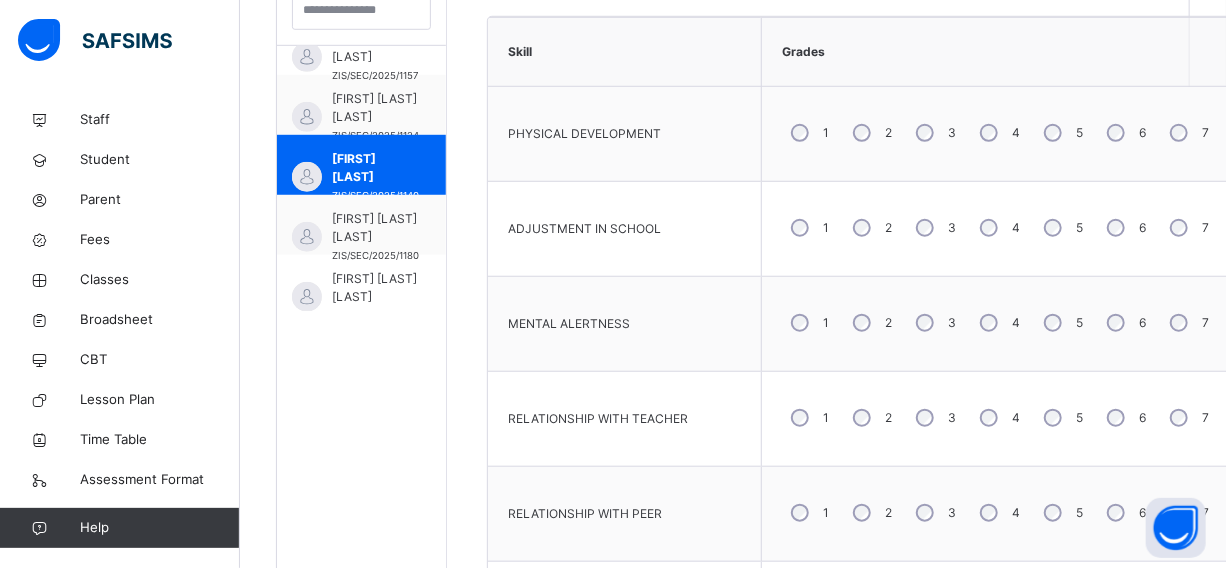 click on "2" at bounding box center (870, 418) 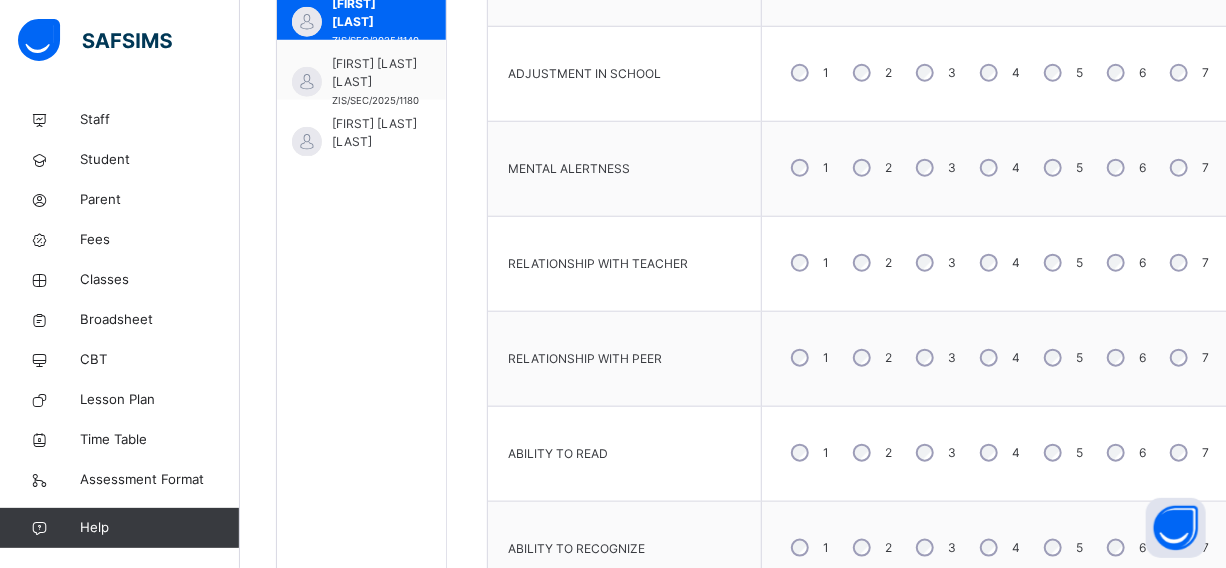 scroll, scrollTop: 801, scrollLeft: 0, axis: vertical 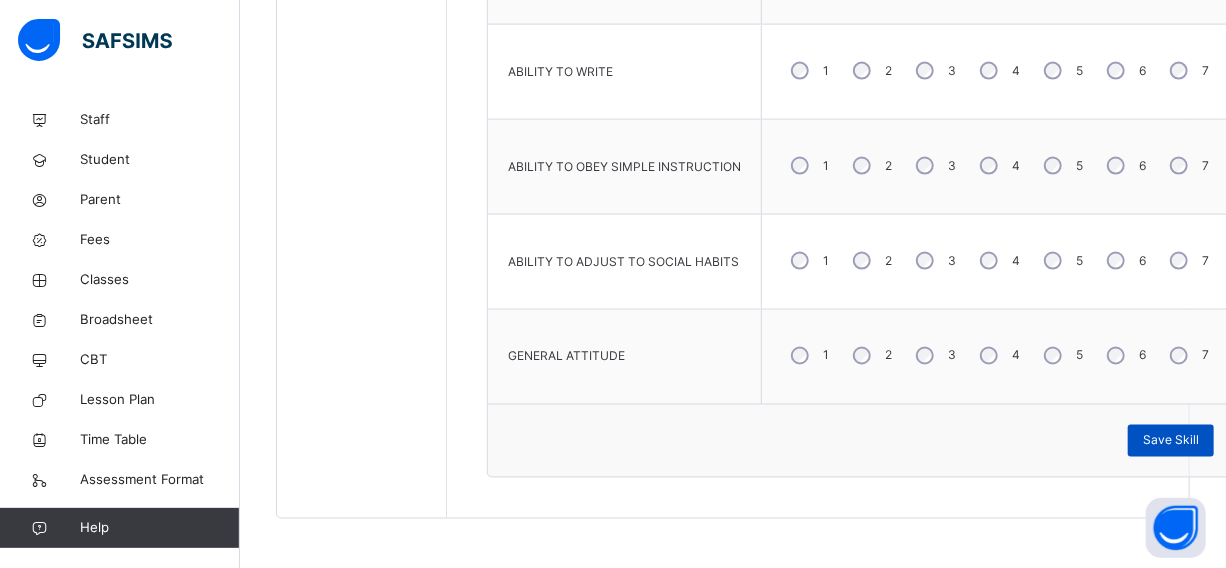 click on "Save Skill" at bounding box center [1171, 441] 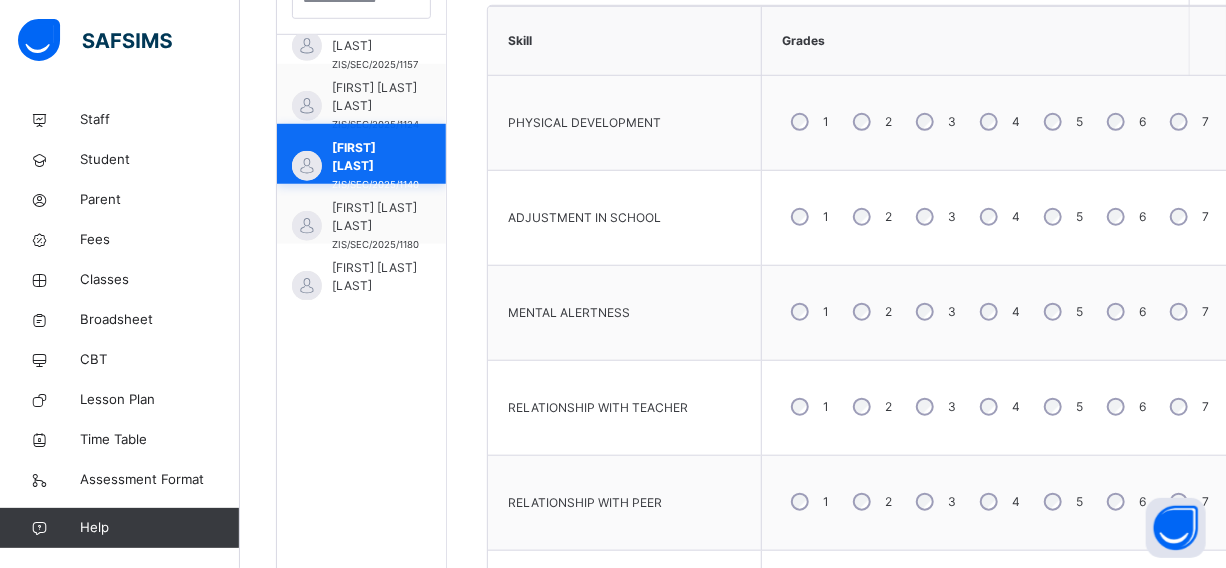 scroll, scrollTop: 620, scrollLeft: 0, axis: vertical 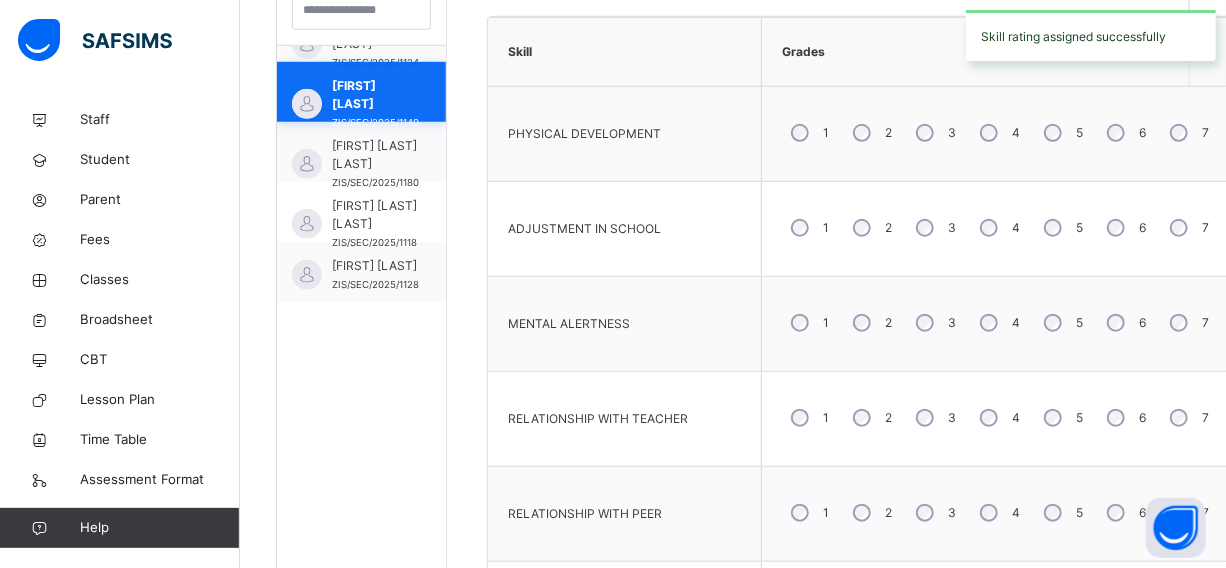 click on "[FIRST] [LAST] [LAST]" at bounding box center (375, 155) 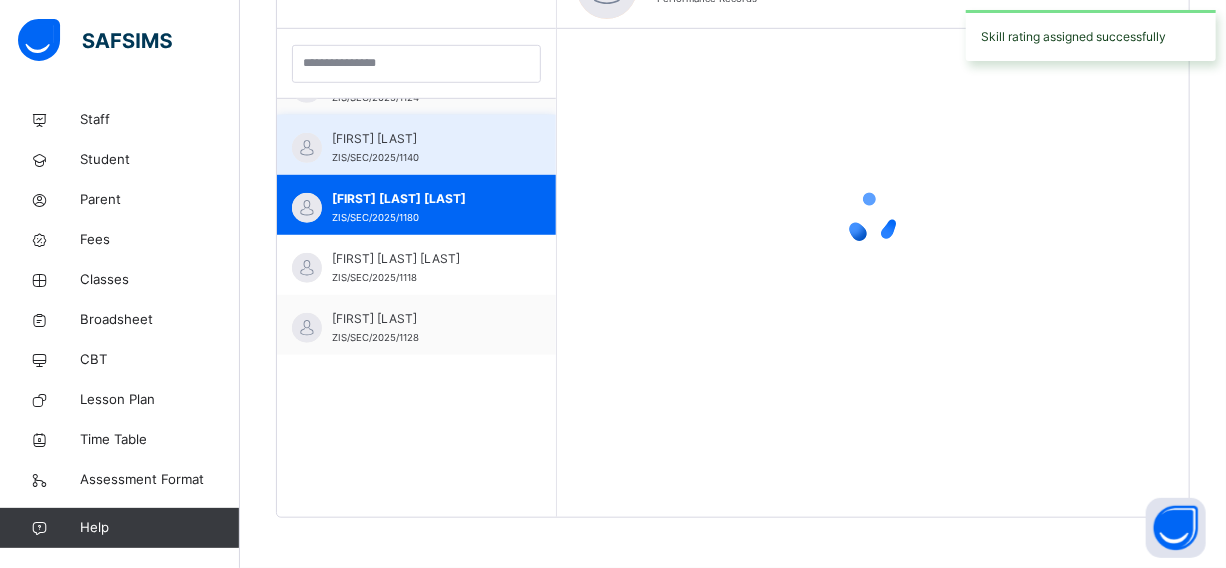 scroll, scrollTop: 567, scrollLeft: 0, axis: vertical 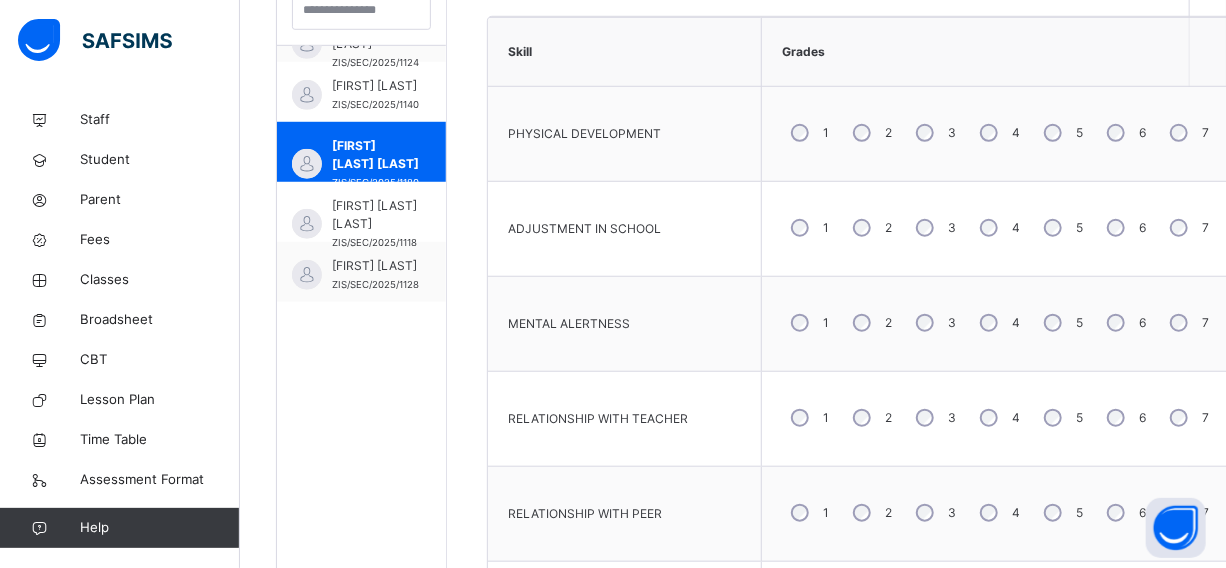 click on "3" at bounding box center (934, 323) 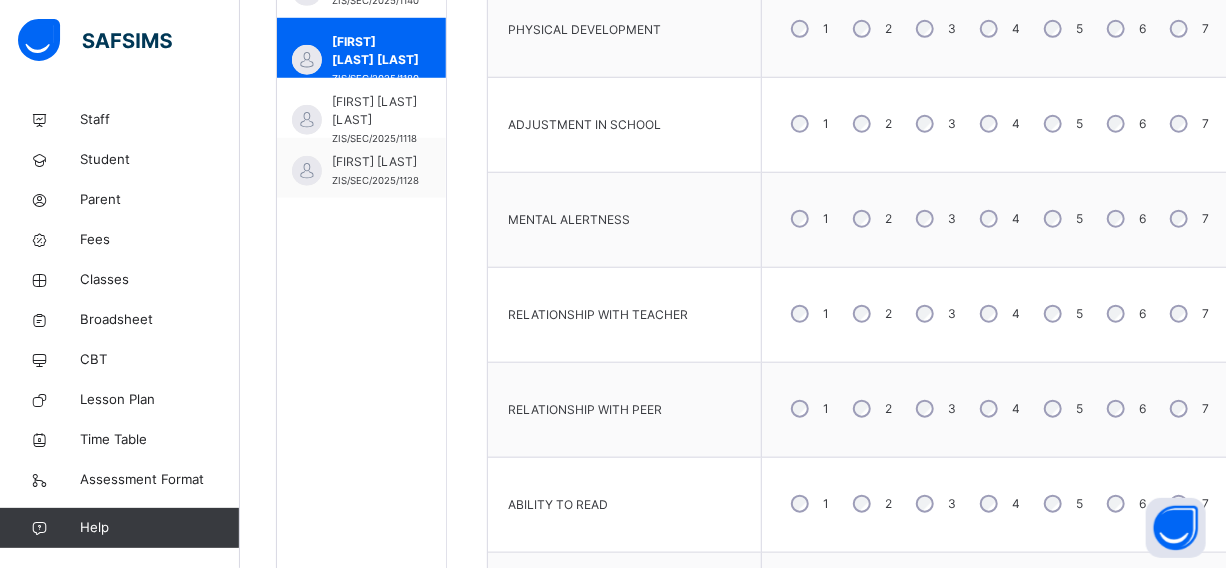 scroll, scrollTop: 801, scrollLeft: 0, axis: vertical 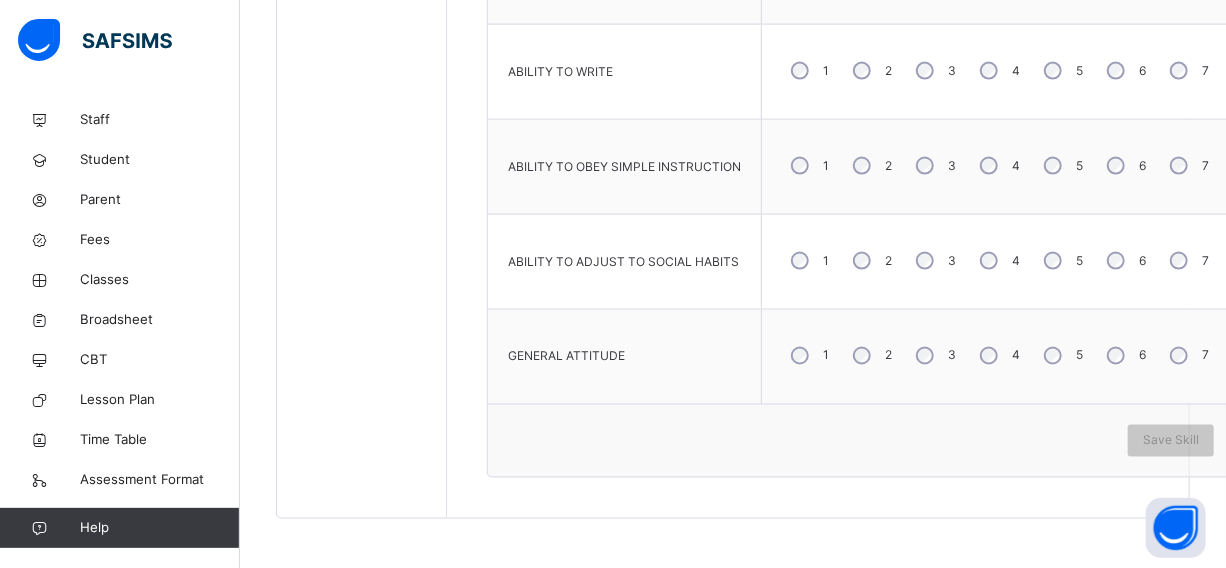 click on "3" at bounding box center [934, 261] 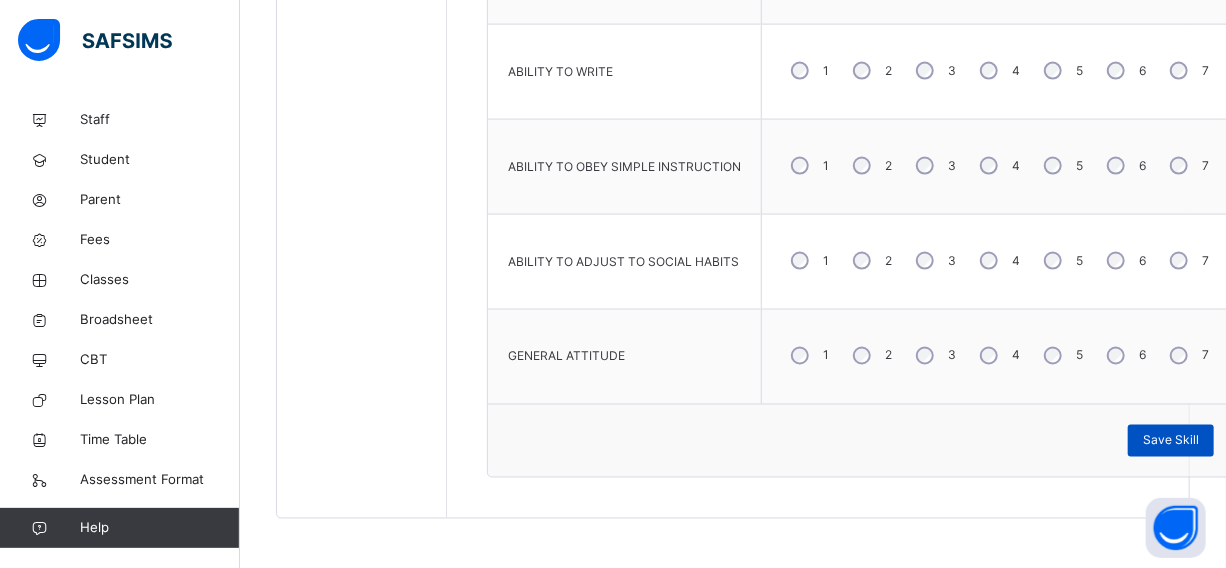 click on "Save Skill" at bounding box center [1171, 441] 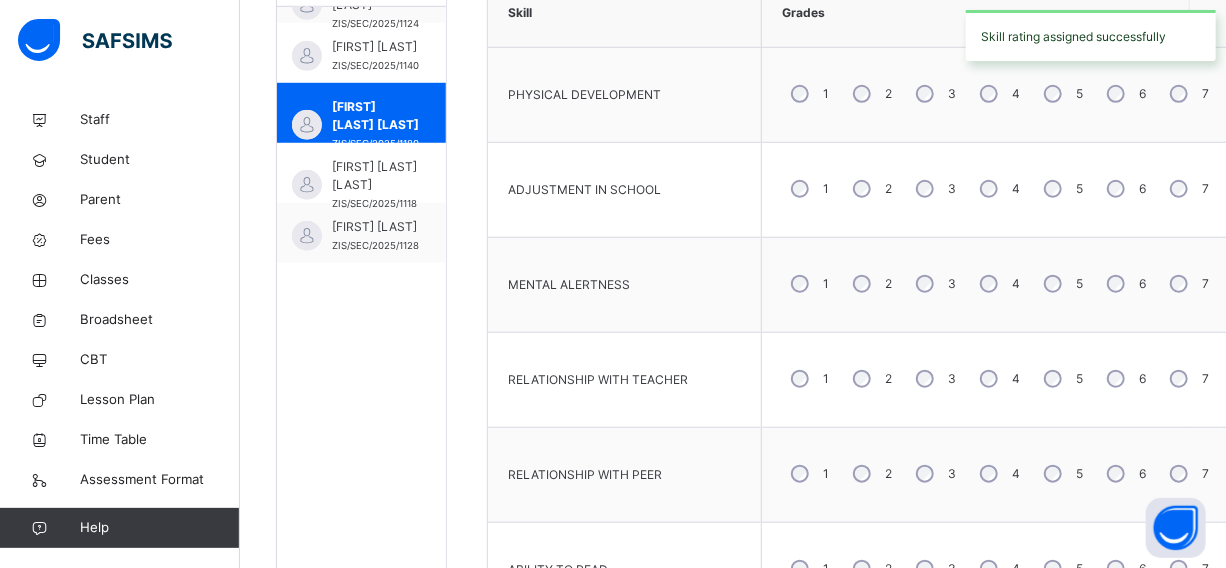 scroll, scrollTop: 710, scrollLeft: 0, axis: vertical 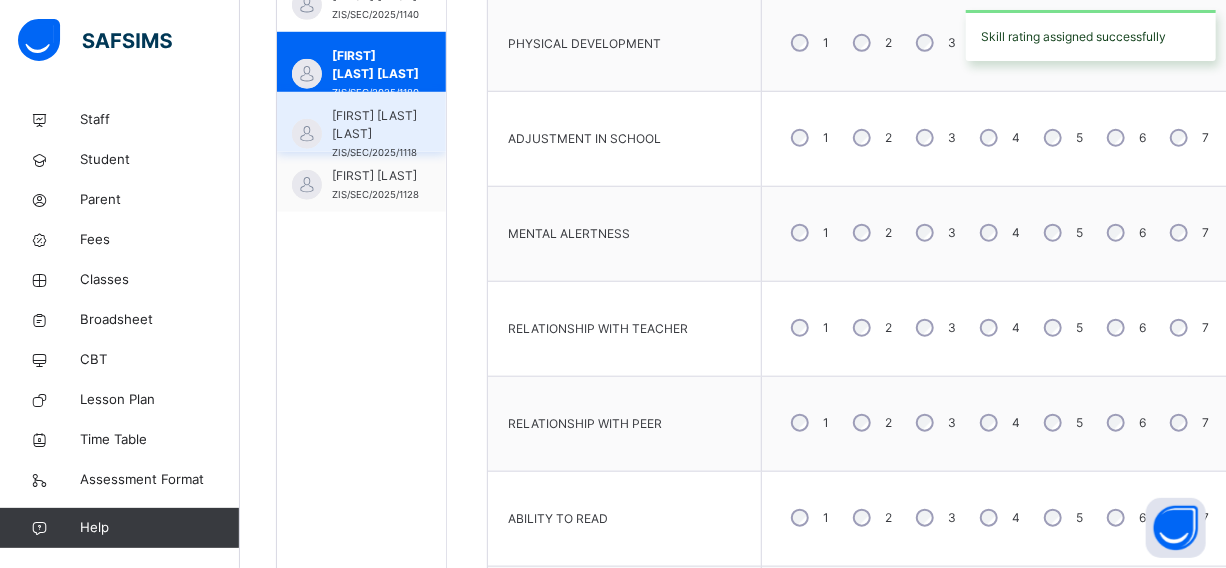 click on "[FIRST] [LAST] [LAST]" at bounding box center [374, 125] 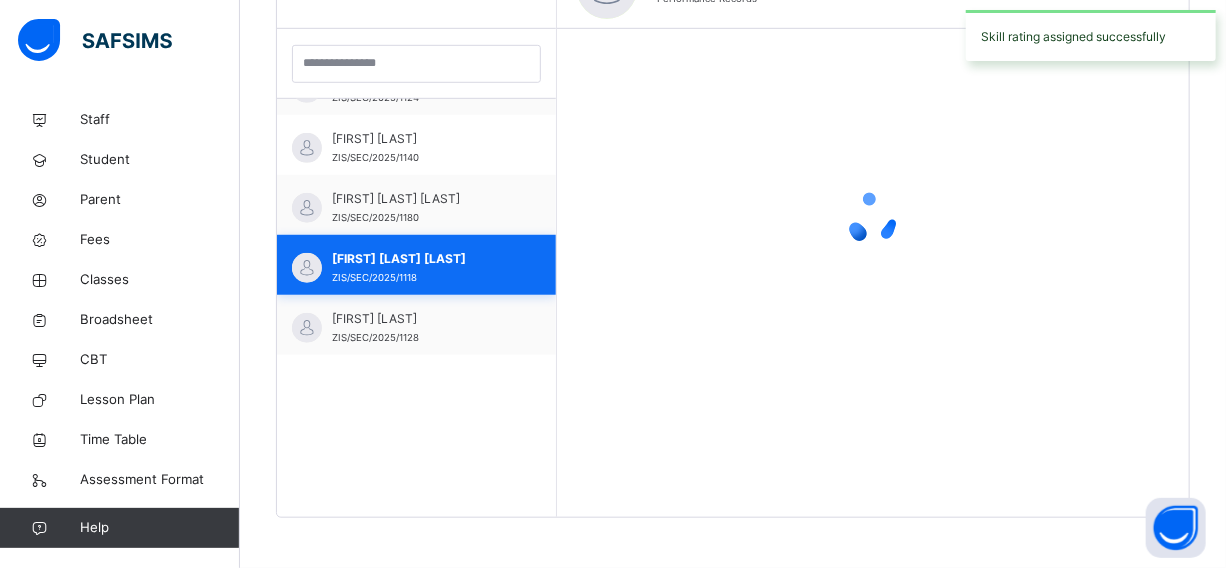scroll, scrollTop: 567, scrollLeft: 0, axis: vertical 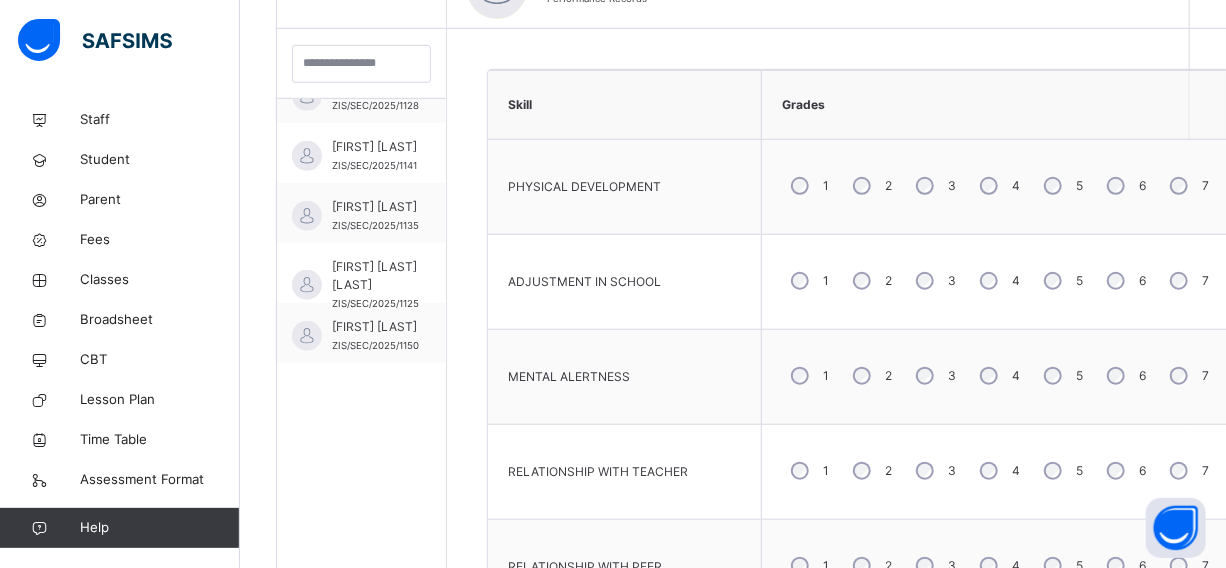 click on "3" at bounding box center (934, 376) 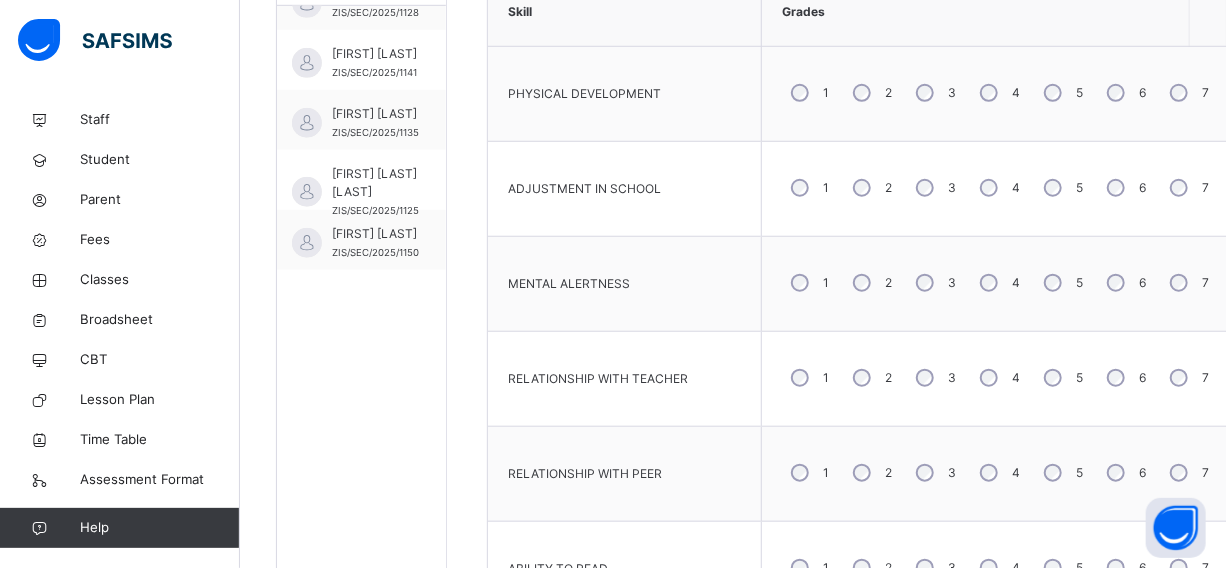 scroll, scrollTop: 749, scrollLeft: 0, axis: vertical 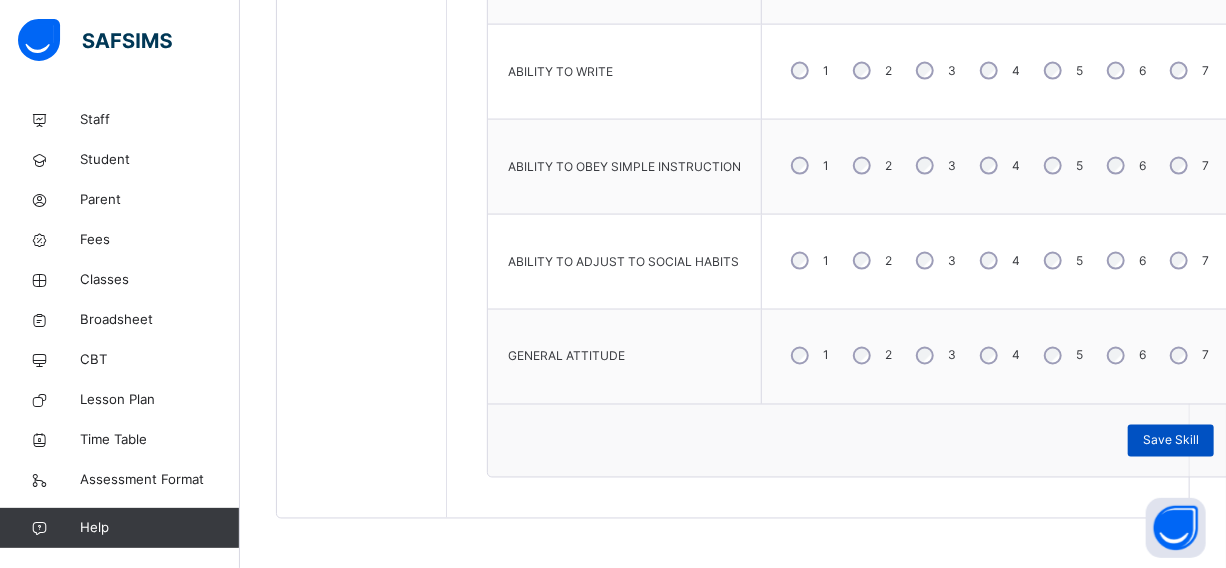 click on "Save Skill" at bounding box center (1171, 441) 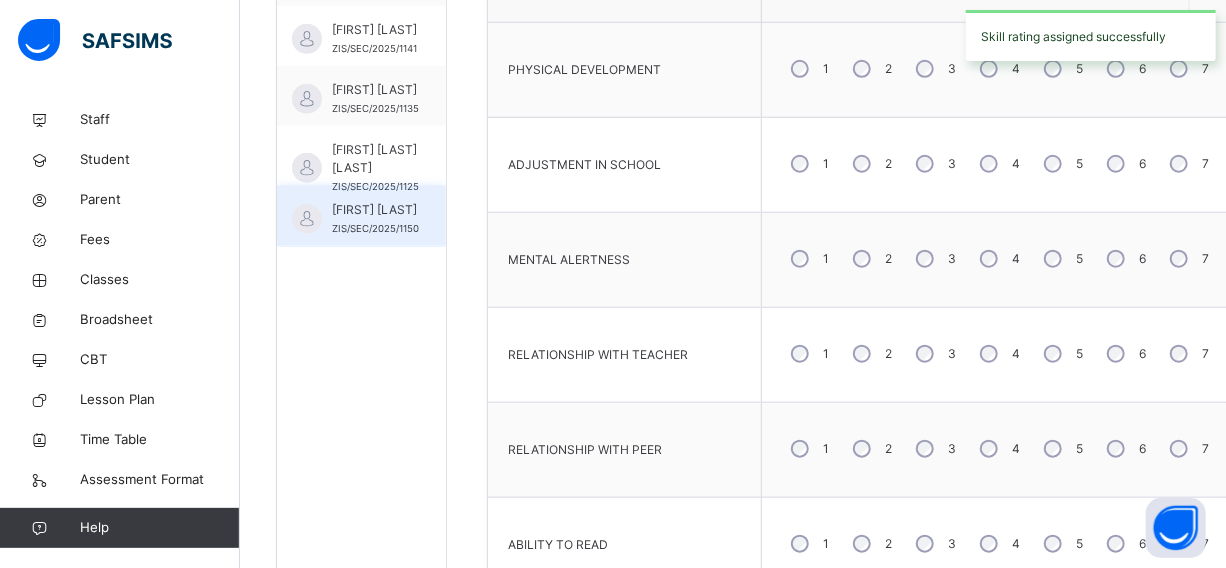 scroll, scrollTop: 620, scrollLeft: 0, axis: vertical 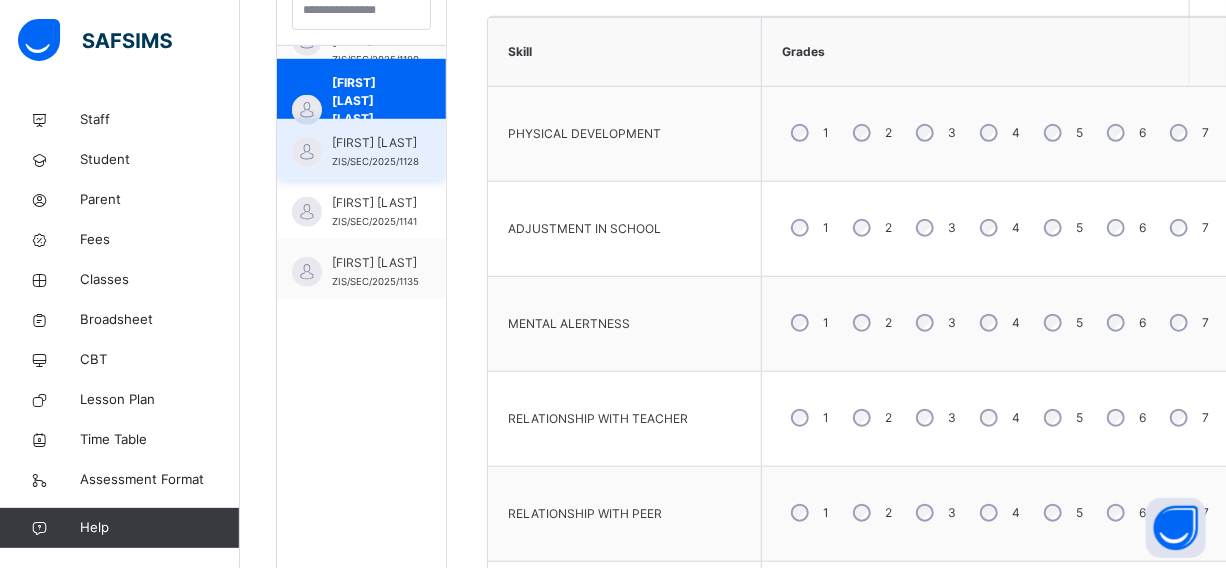 click on "[FIRST]  [LAST]" at bounding box center (375, 143) 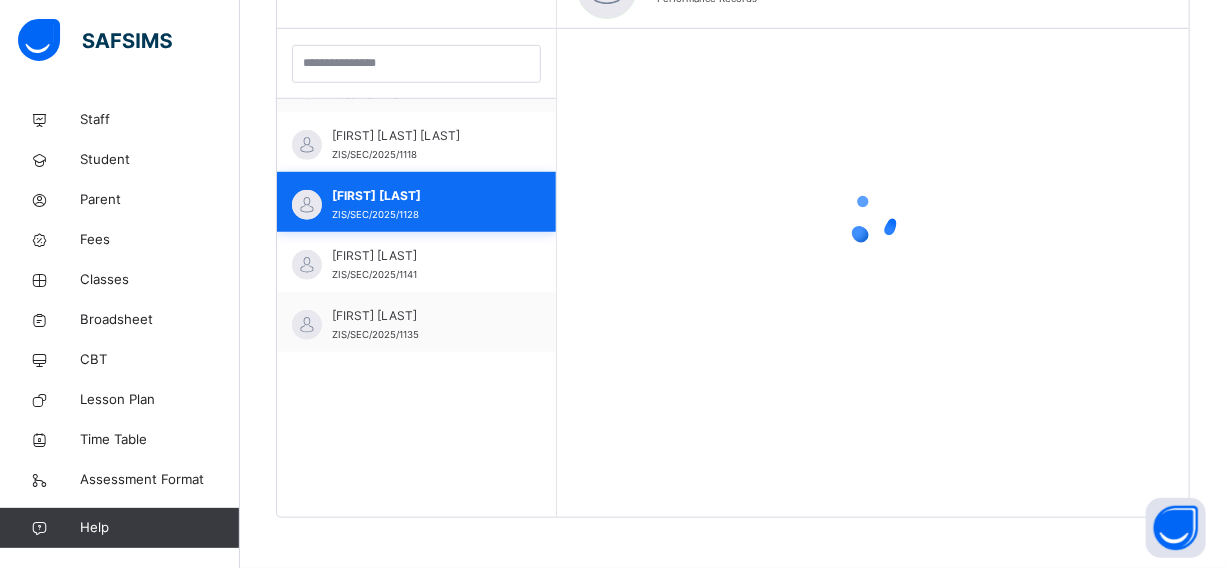 scroll, scrollTop: 567, scrollLeft: 0, axis: vertical 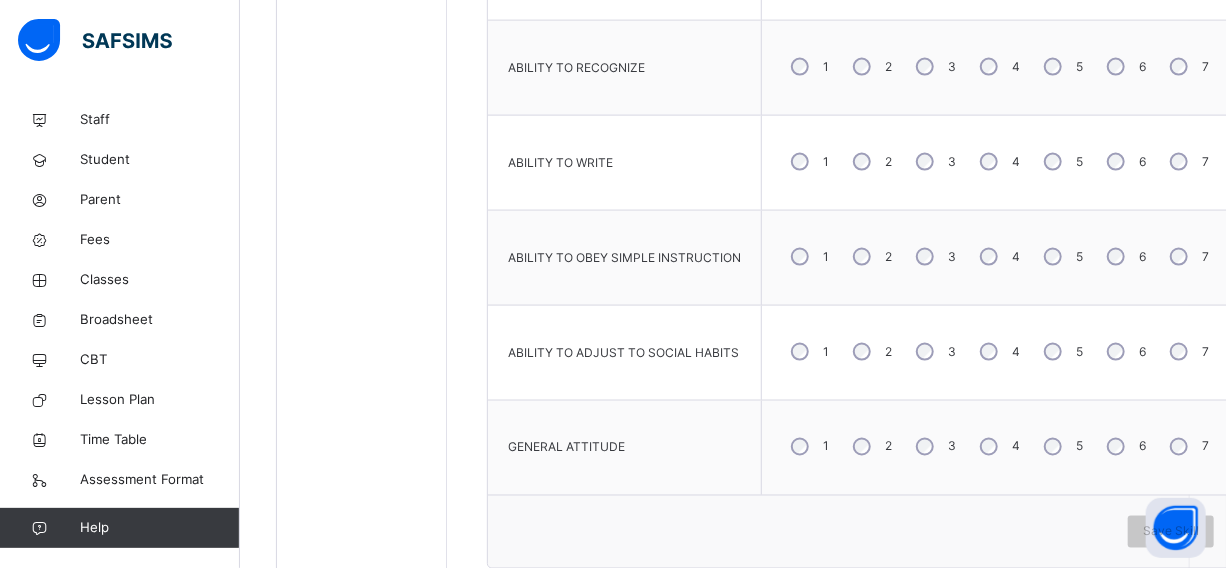 click on "3" at bounding box center [934, 162] 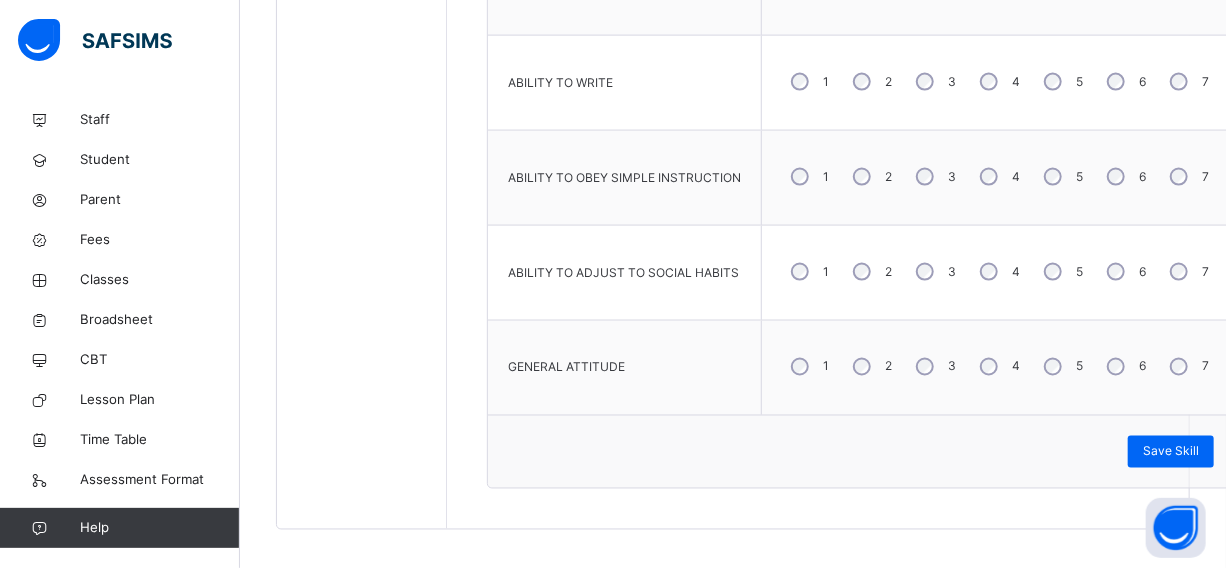 scroll, scrollTop: 1347, scrollLeft: 0, axis: vertical 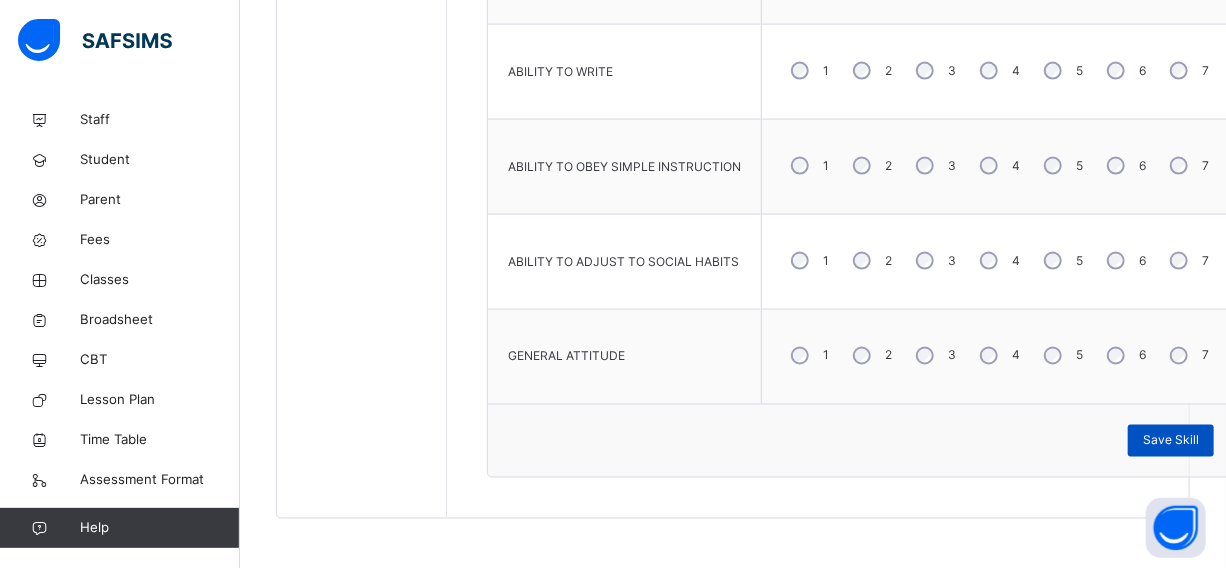 click on "Save Skill" at bounding box center (1171, 441) 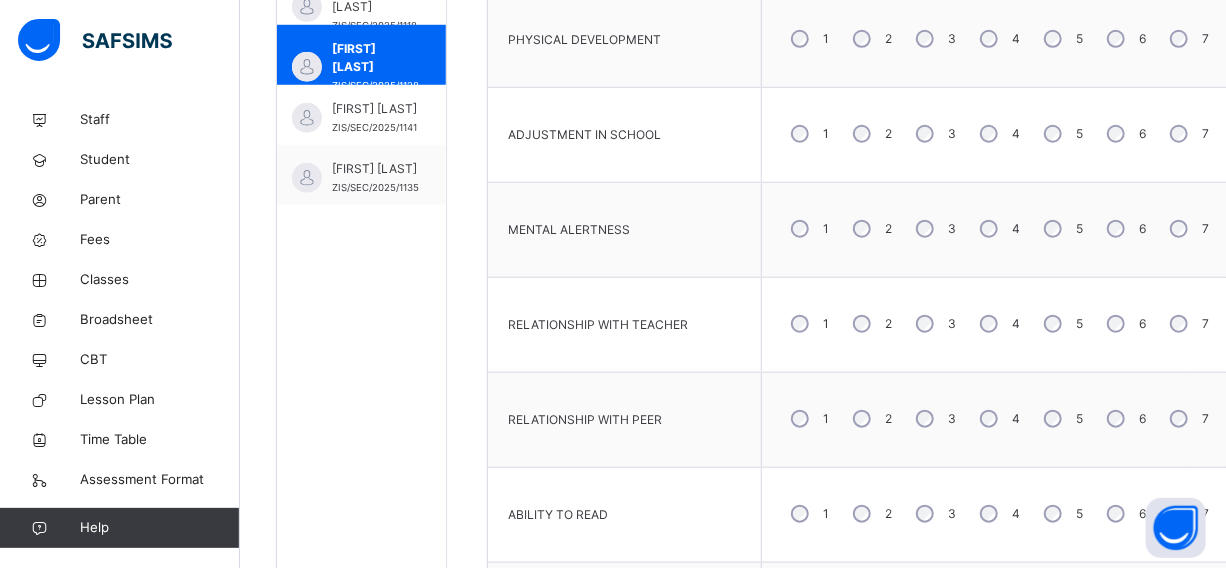 scroll, scrollTop: 710, scrollLeft: 0, axis: vertical 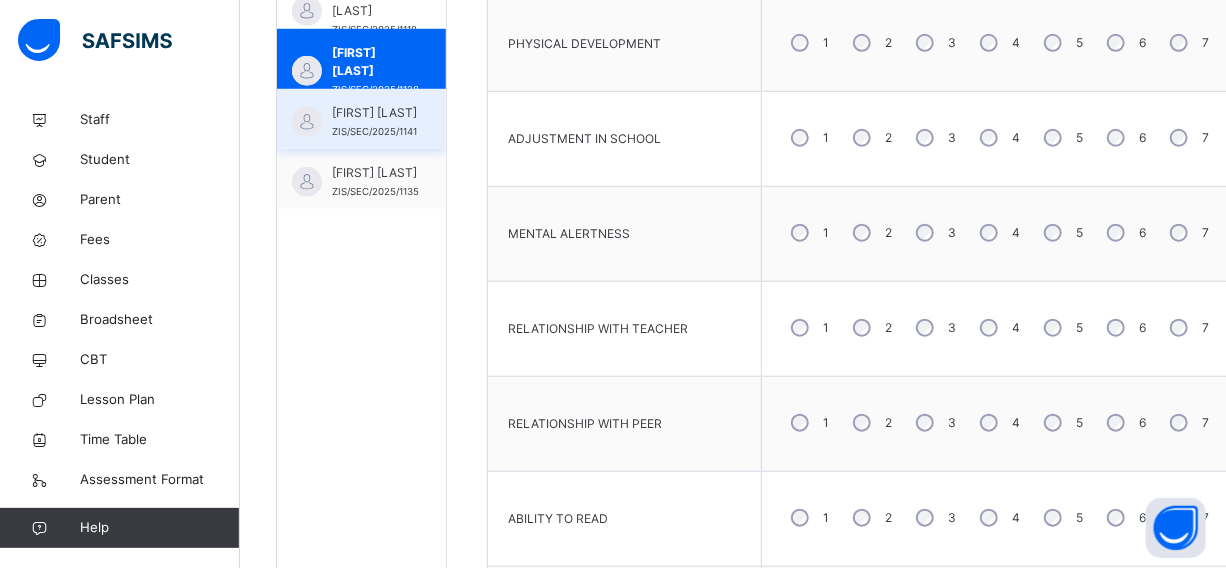 click on "[FIRST]  [LAST]" at bounding box center [374, 113] 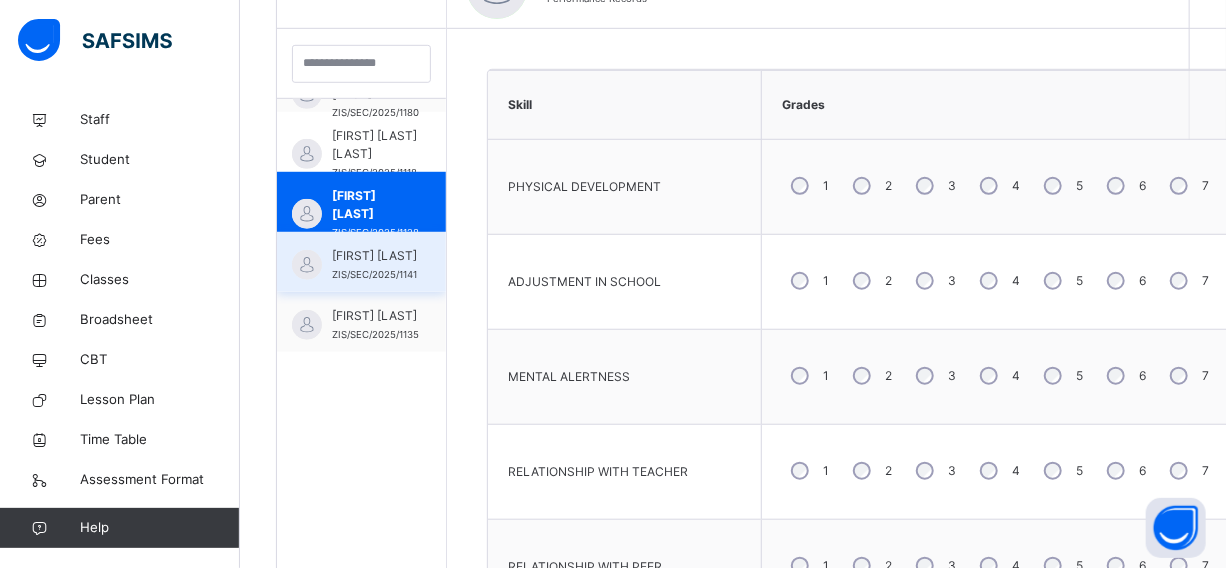 scroll, scrollTop: 2018, scrollLeft: 0, axis: vertical 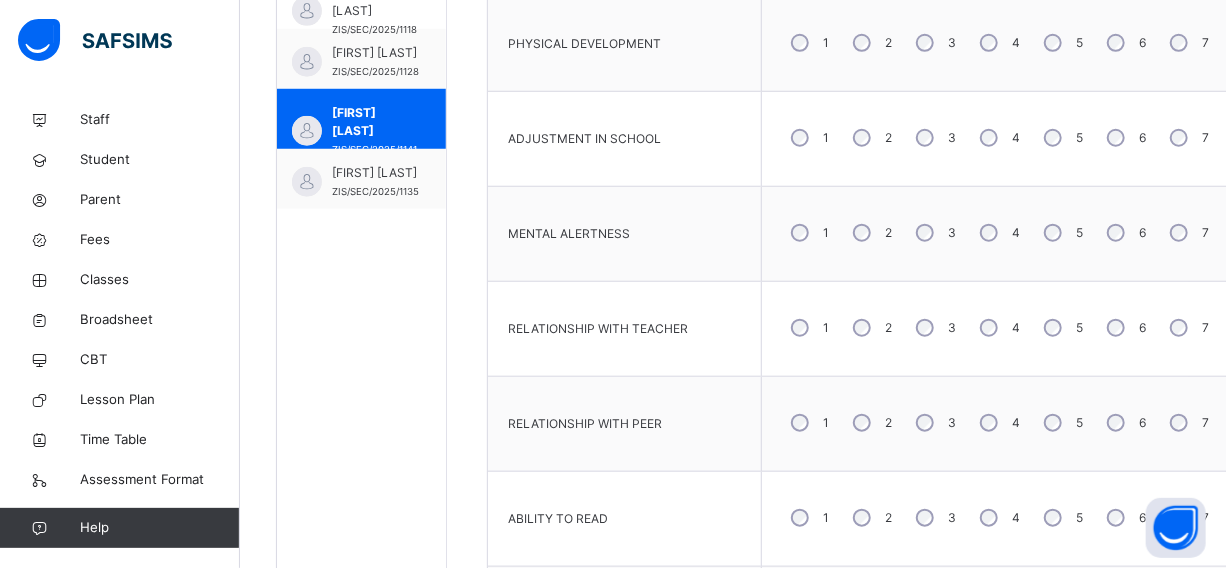 click on "4" at bounding box center (998, 138) 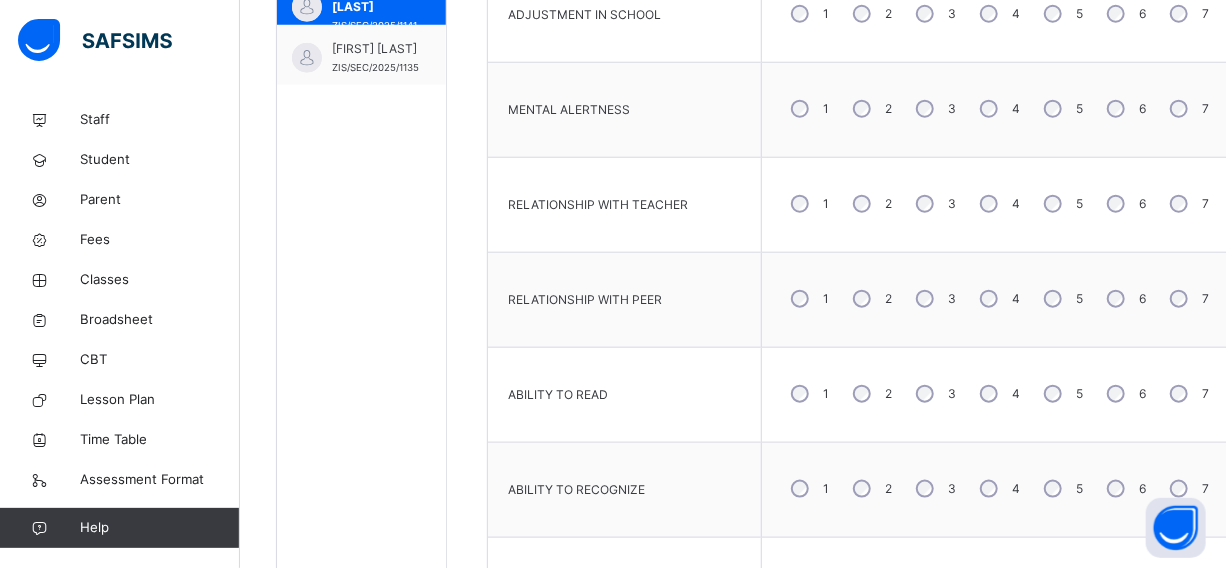 scroll, scrollTop: 892, scrollLeft: 0, axis: vertical 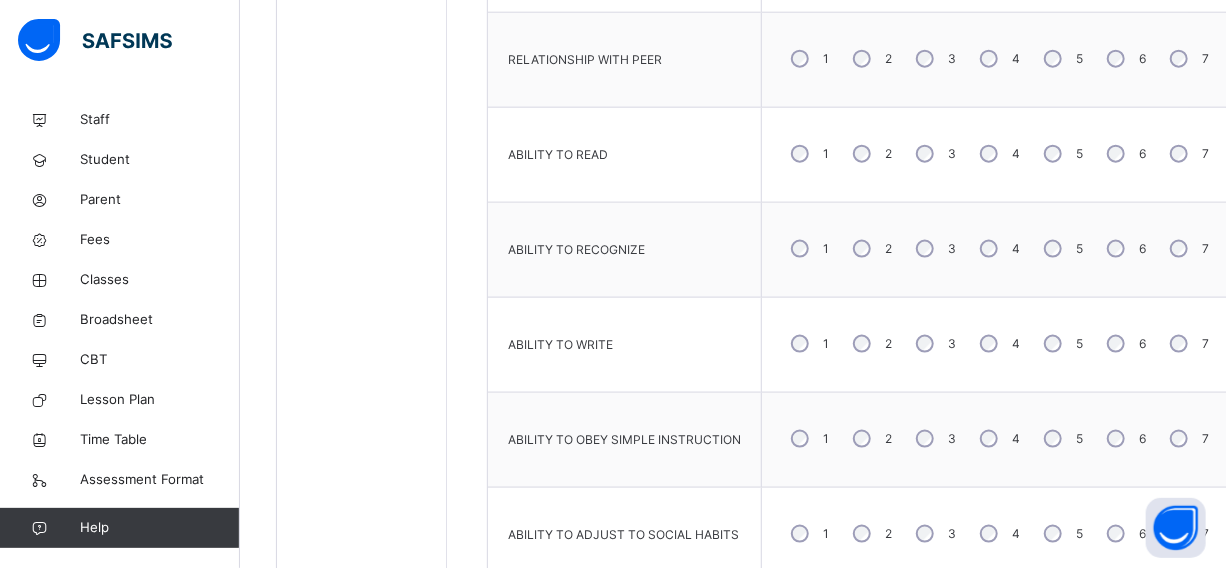 click on "3" at bounding box center [934, 344] 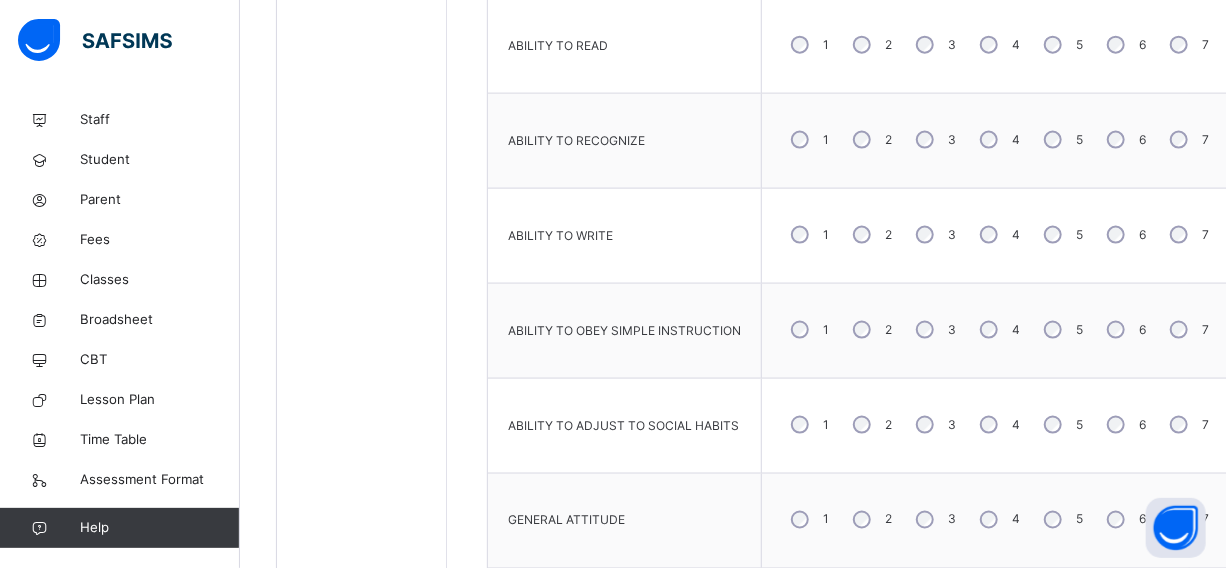 scroll, scrollTop: 1256, scrollLeft: 0, axis: vertical 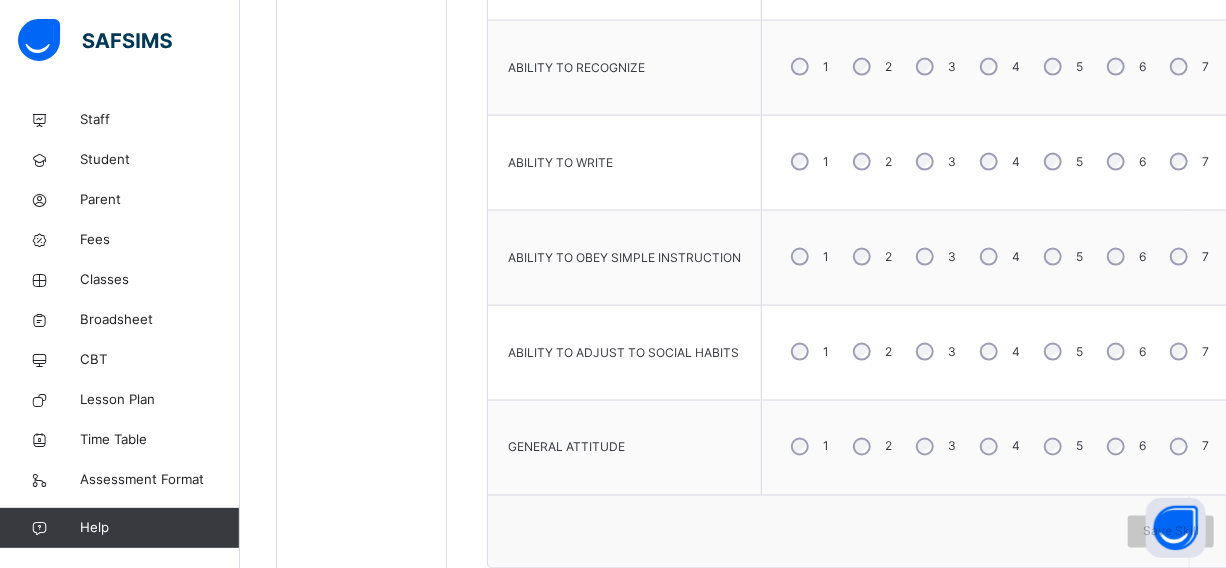 click on "4" at bounding box center (998, 257) 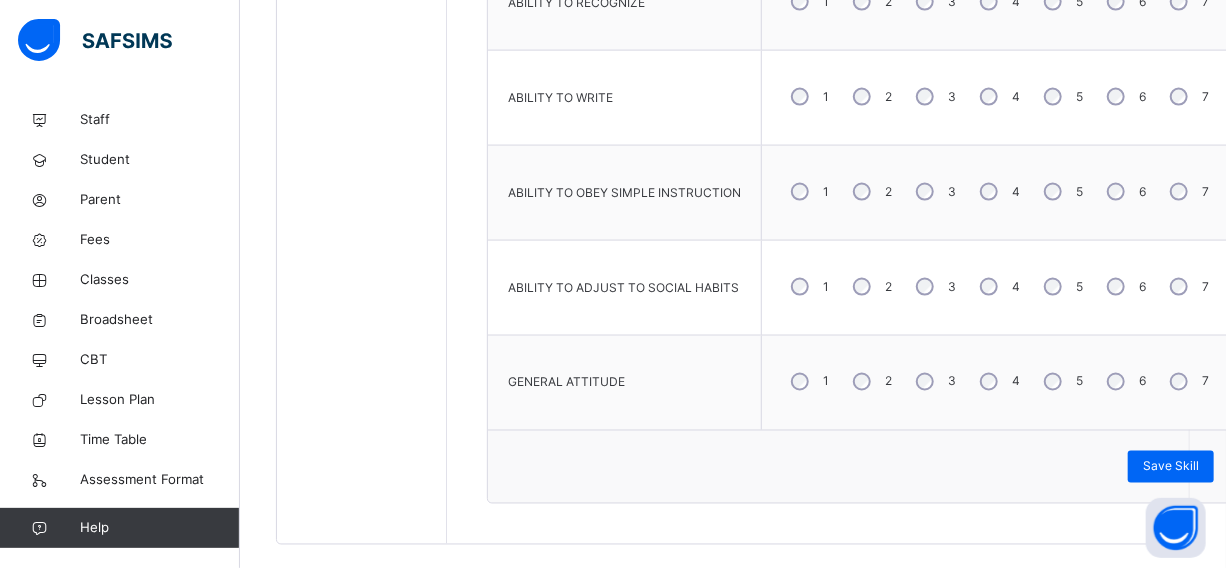 scroll, scrollTop: 1347, scrollLeft: 0, axis: vertical 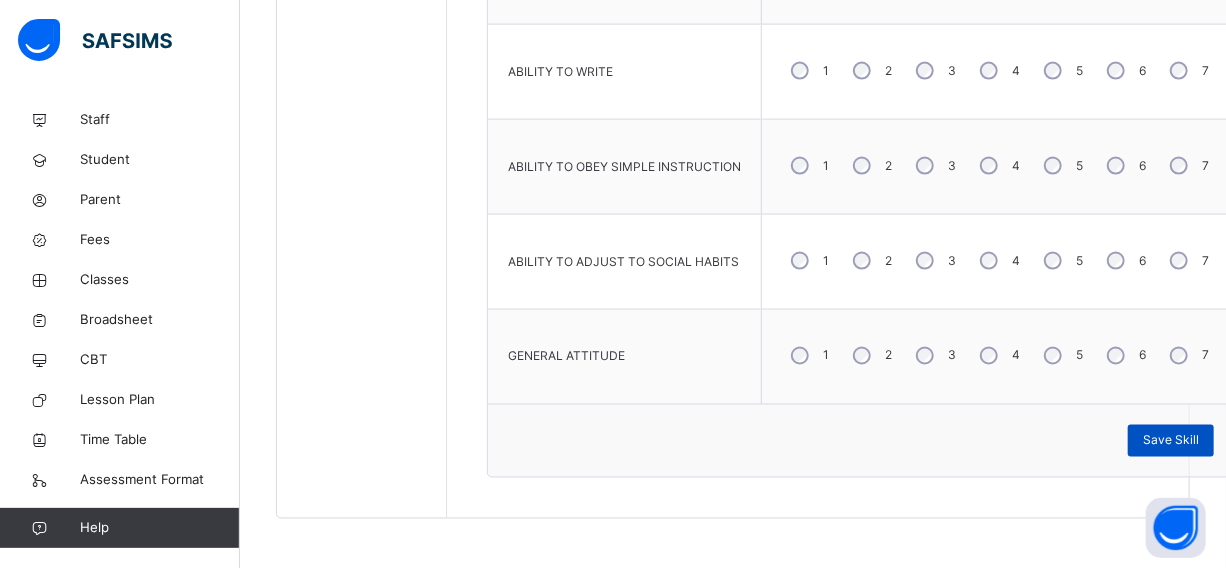 click on "Save Skill" at bounding box center [1171, 441] 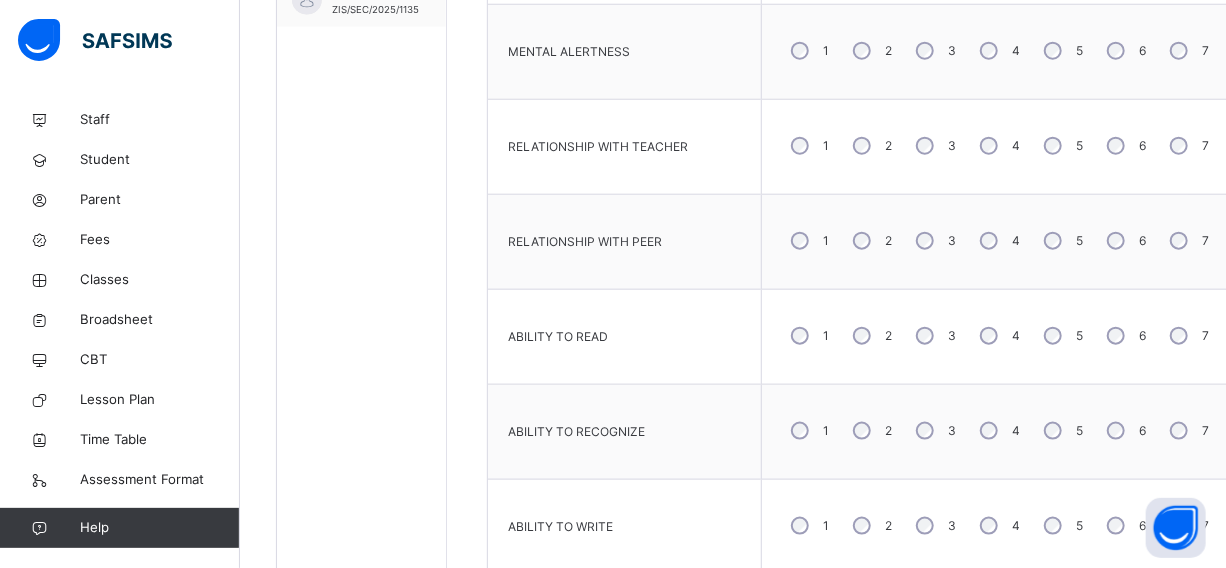 scroll, scrollTop: 620, scrollLeft: 0, axis: vertical 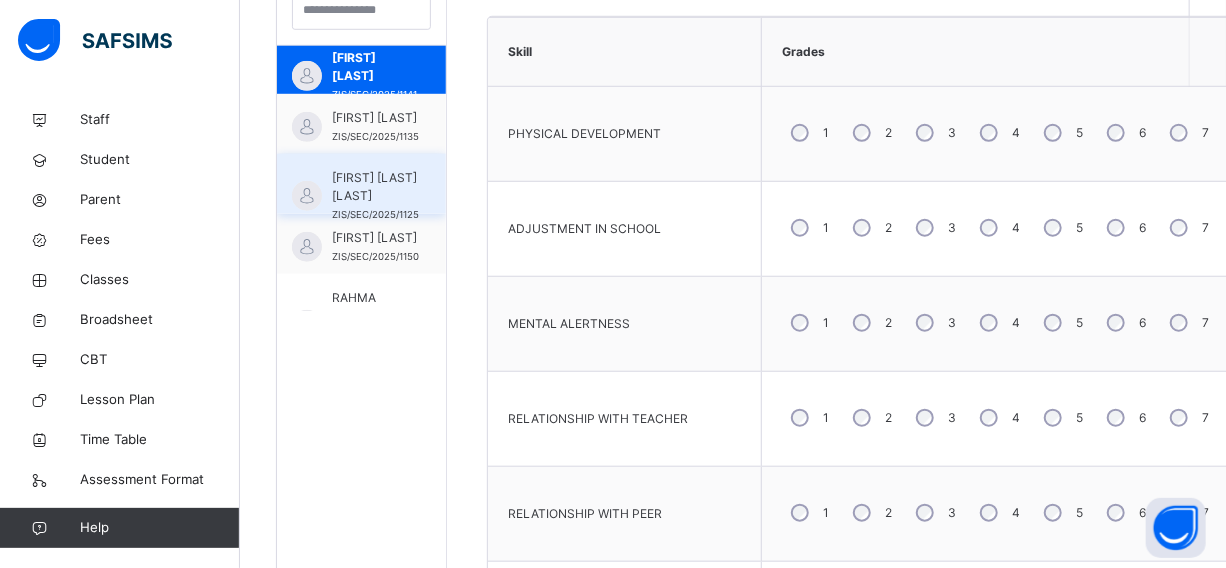 click on "[FIRST] [LAST] [LAST]" at bounding box center (375, 187) 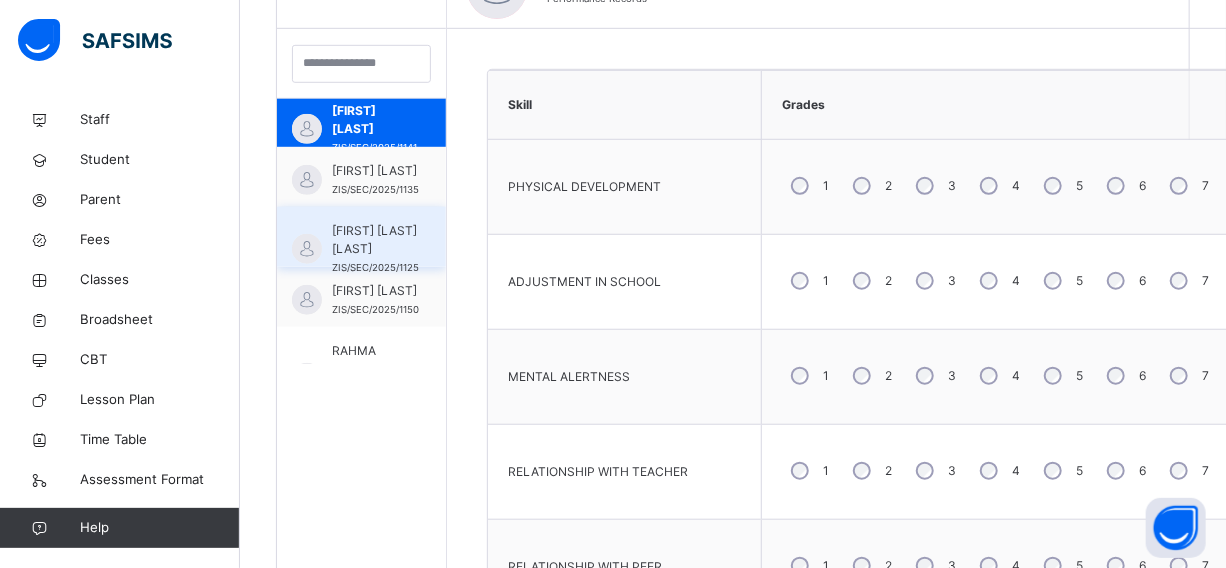 scroll, scrollTop: 2163, scrollLeft: 0, axis: vertical 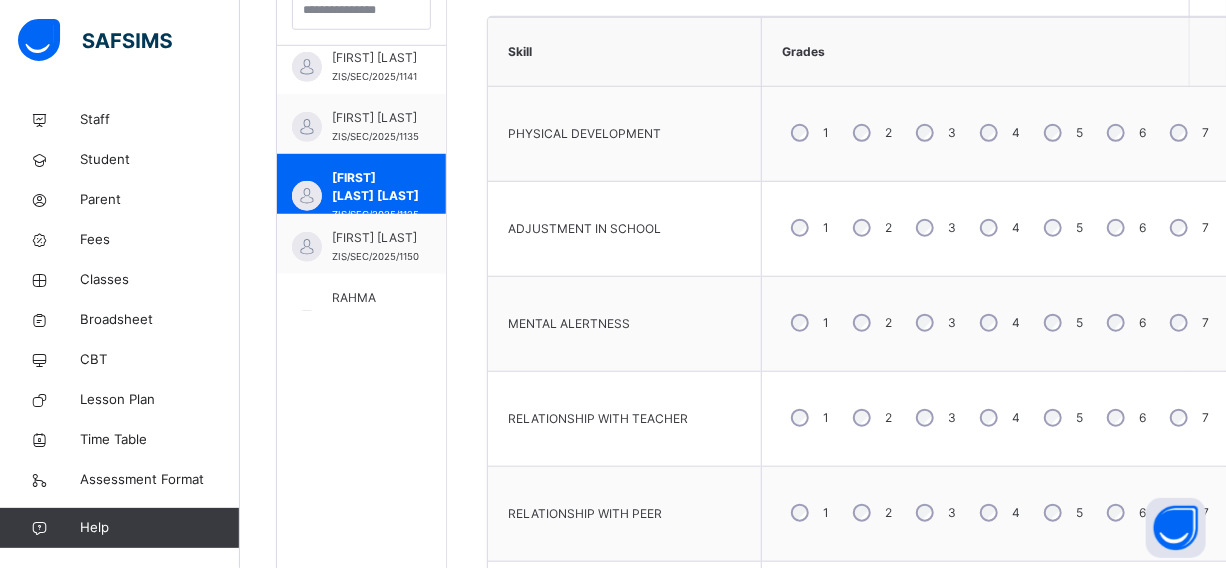 click on "3" at bounding box center (934, 228) 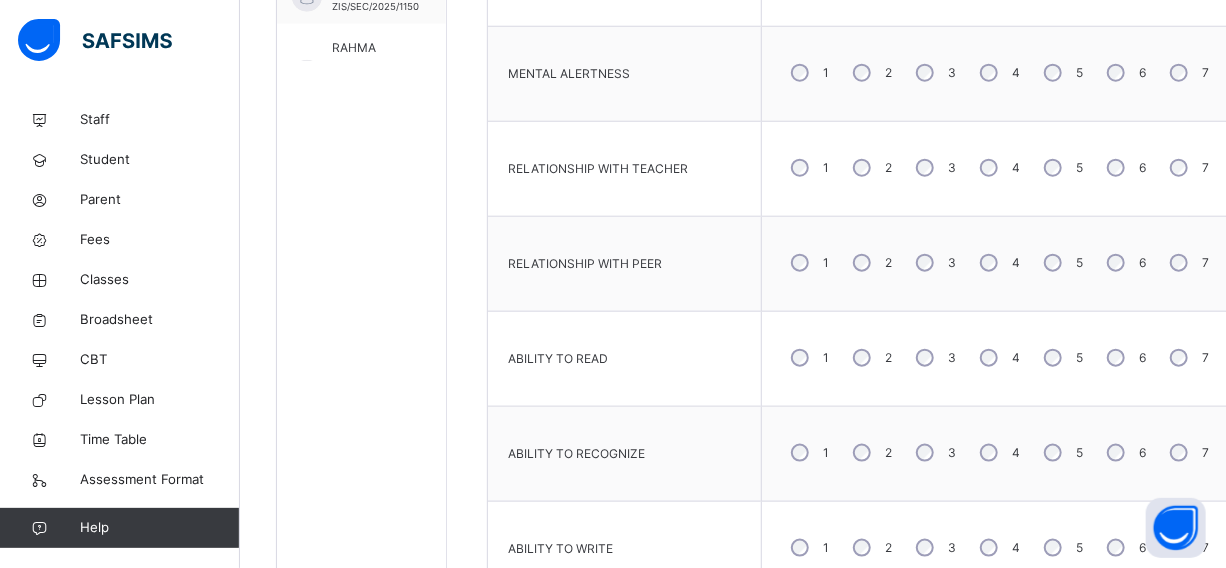 scroll, scrollTop: 892, scrollLeft: 0, axis: vertical 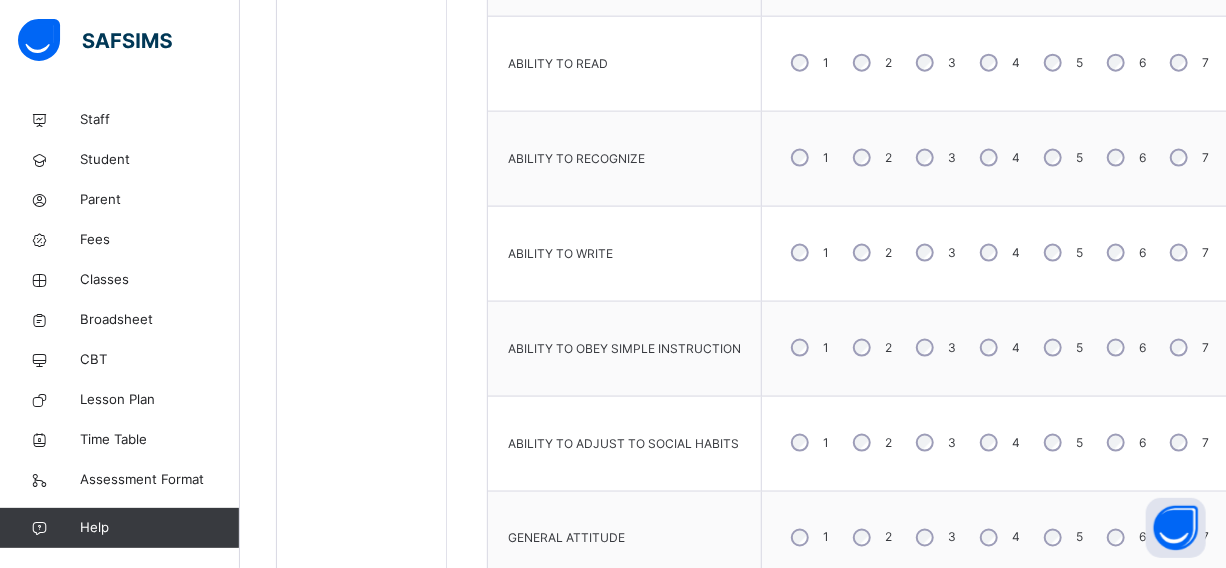 click on "4" at bounding box center (998, 348) 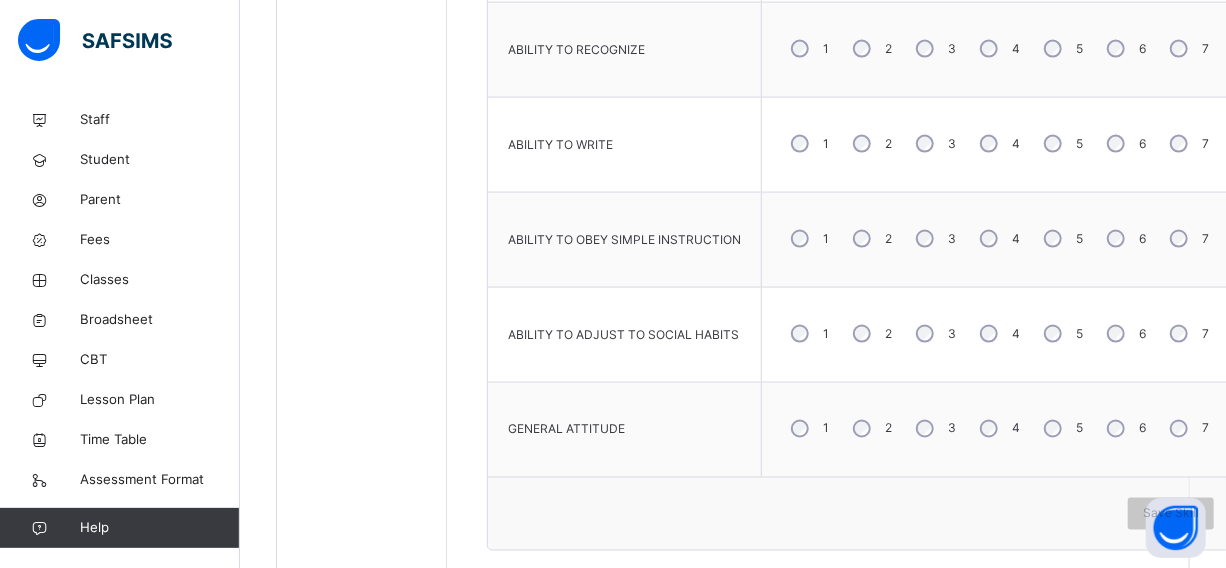 scroll, scrollTop: 1347, scrollLeft: 0, axis: vertical 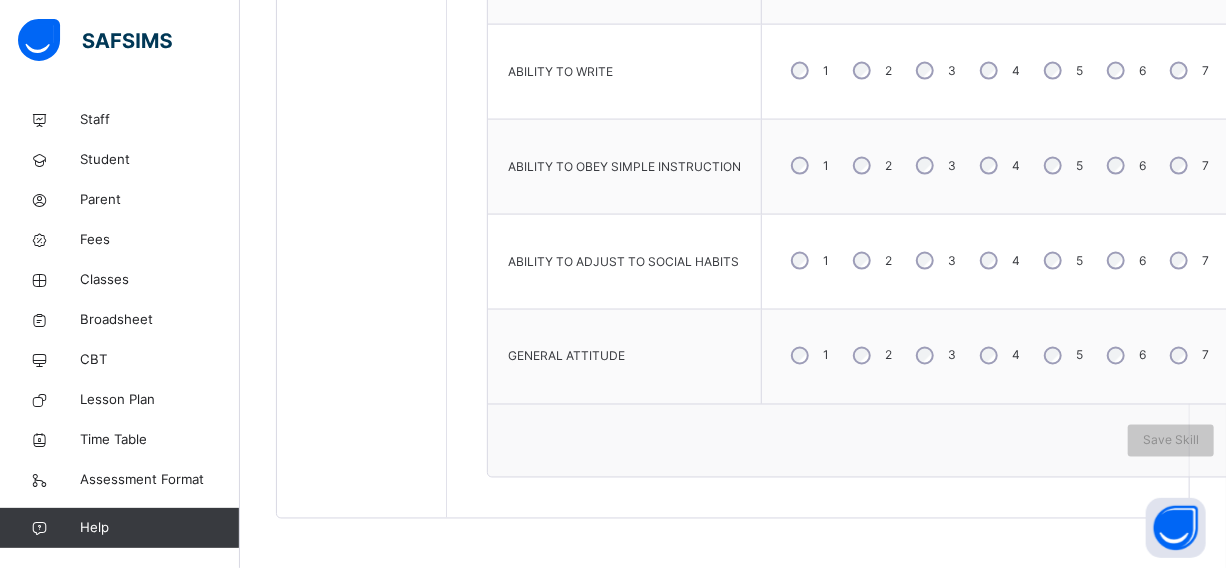 click on "3" at bounding box center (934, 356) 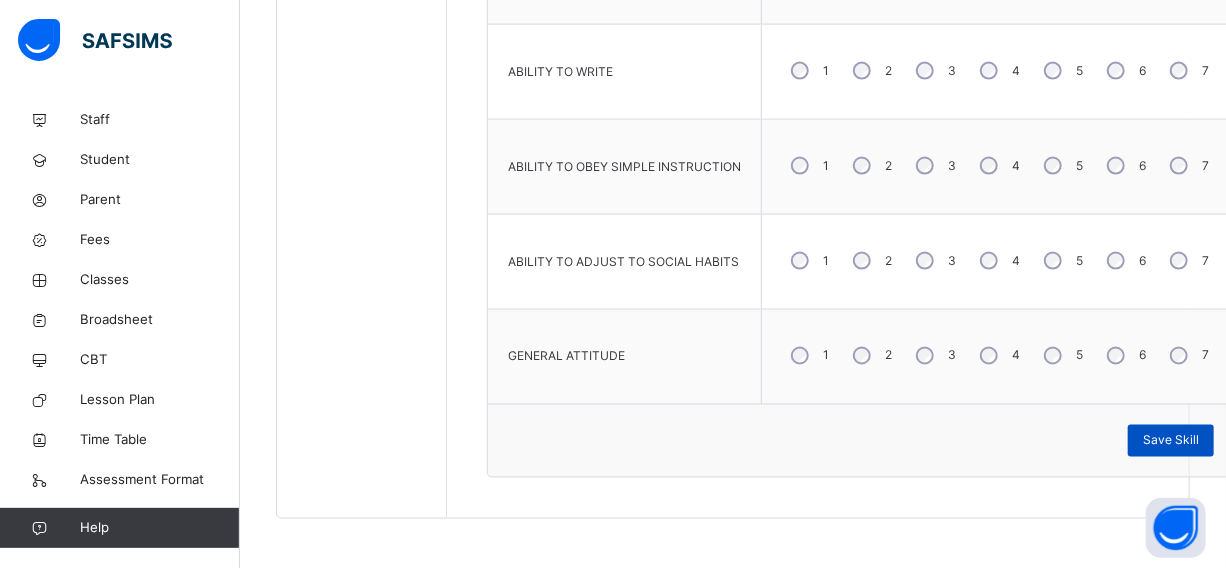 click on "Save Skill" at bounding box center (1171, 441) 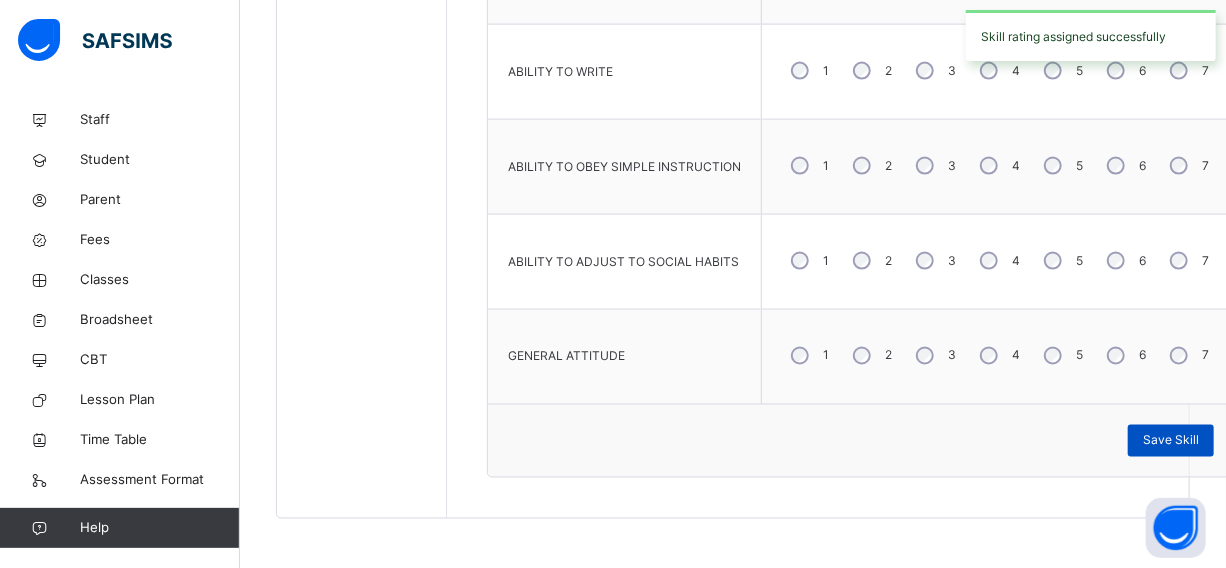 click on "Save Skill" at bounding box center (1171, 441) 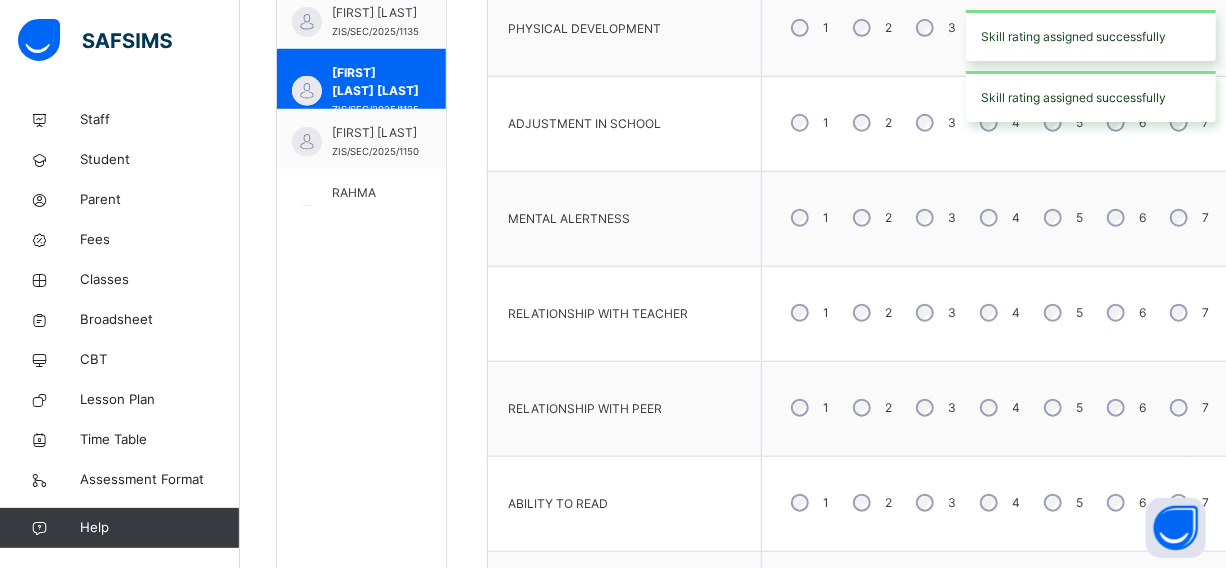 scroll, scrollTop: 710, scrollLeft: 0, axis: vertical 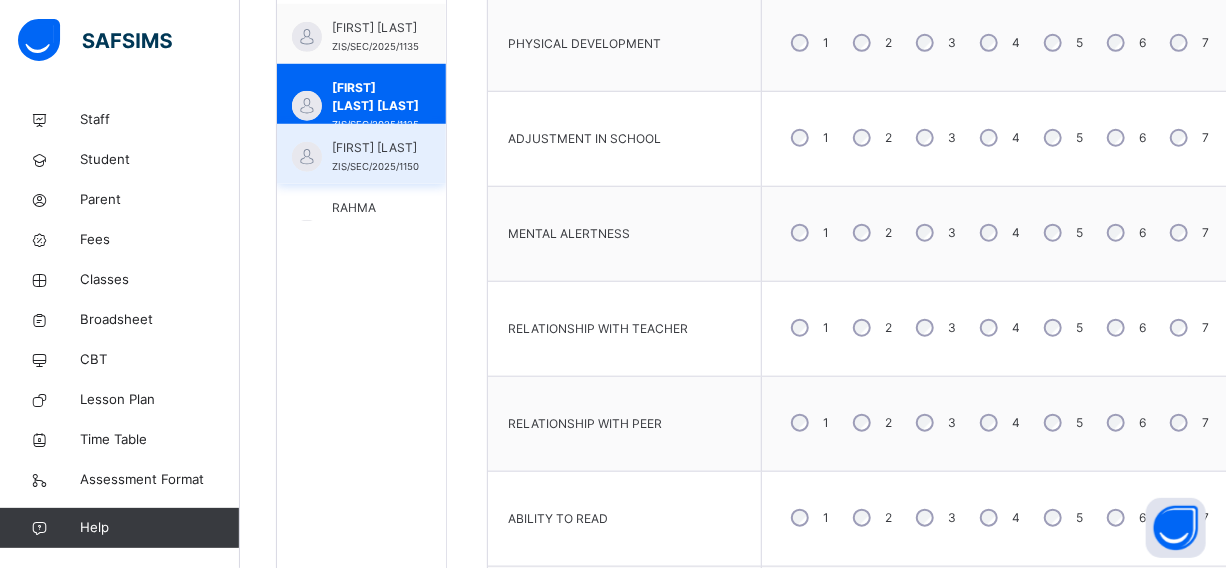 click on "[FIRST] [LAST]" at bounding box center [375, 148] 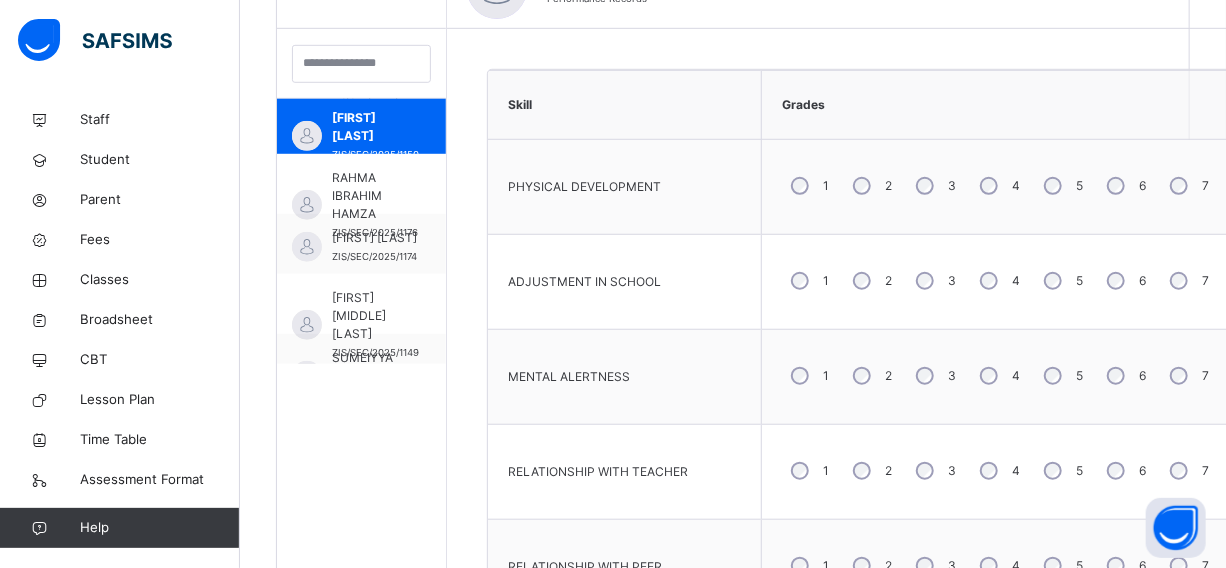 scroll, scrollTop: 2354, scrollLeft: 0, axis: vertical 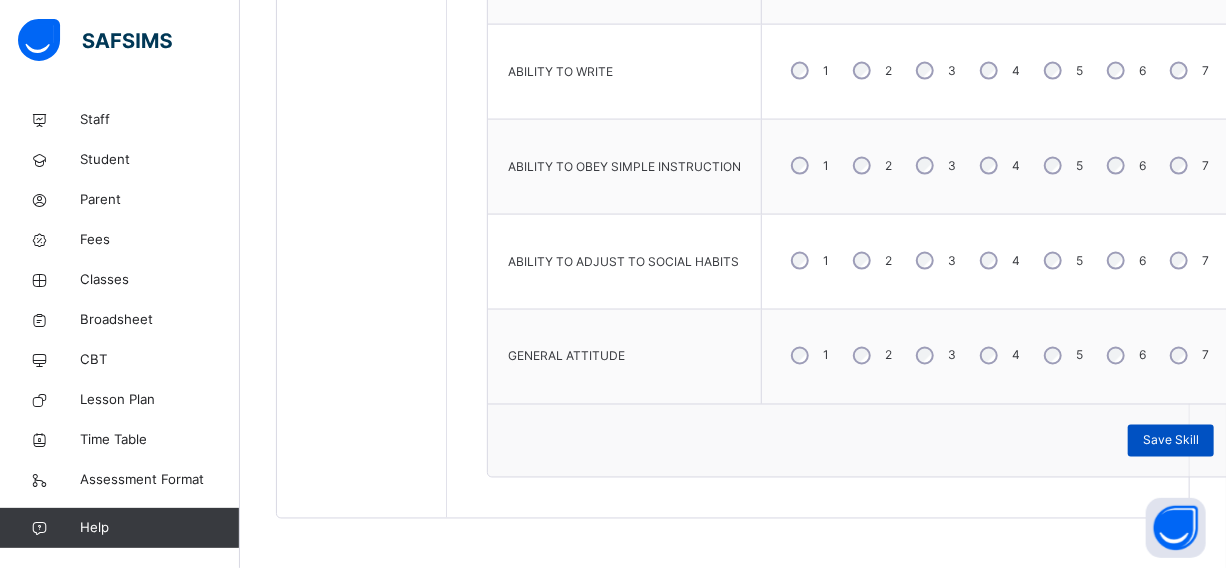 click on "Save Skill" at bounding box center (1171, 441) 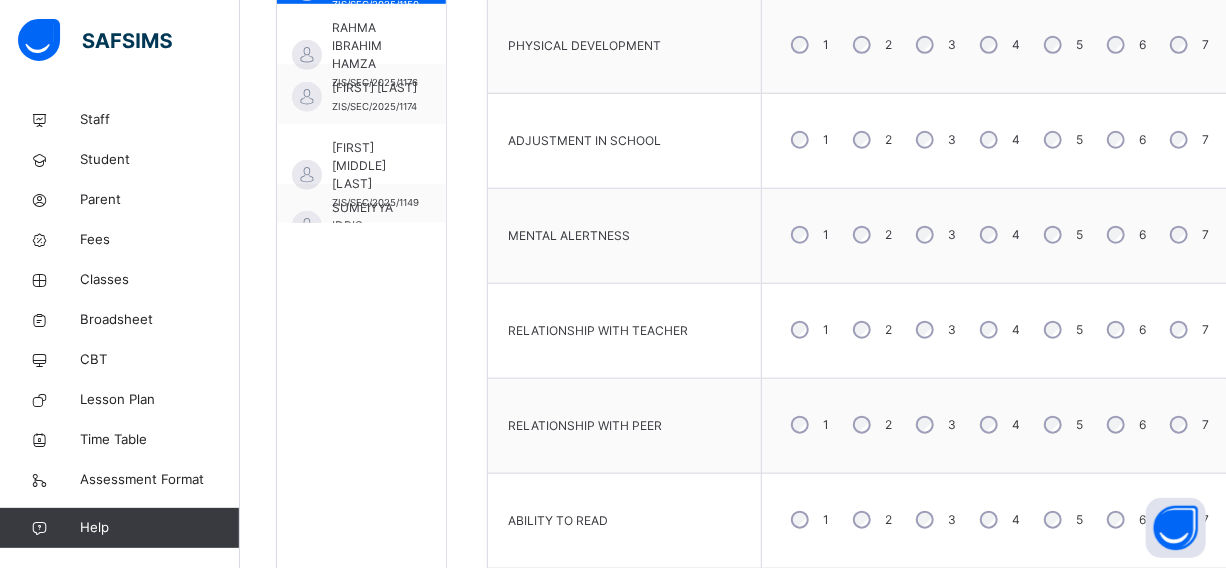 scroll, scrollTop: 710, scrollLeft: 0, axis: vertical 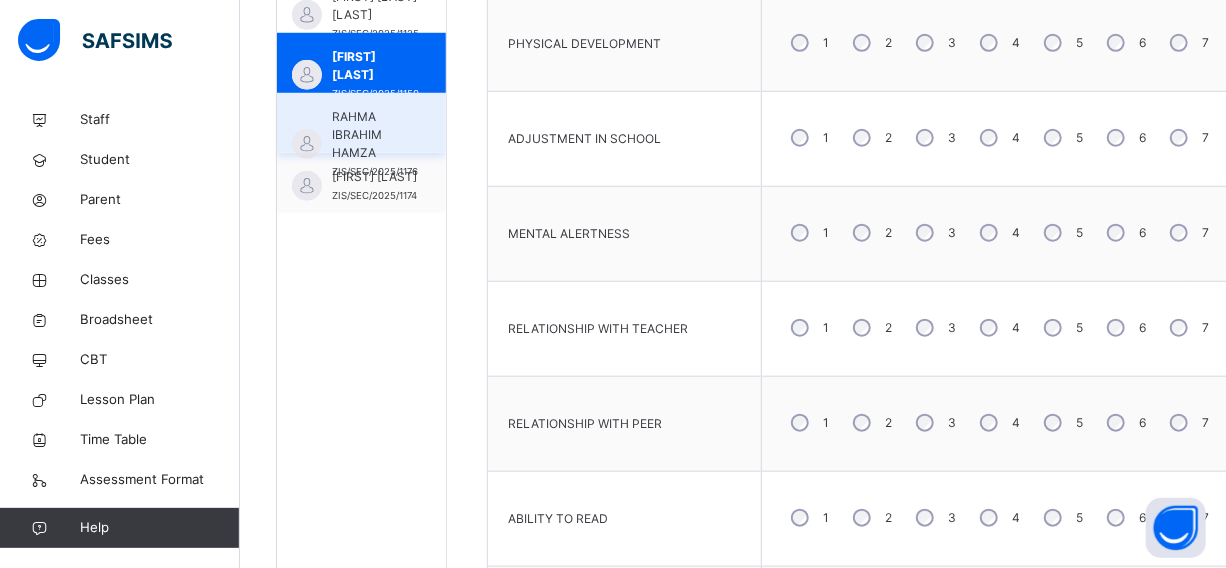 click on "RAHMA IBRAHIM HAMZA" at bounding box center [375, 135] 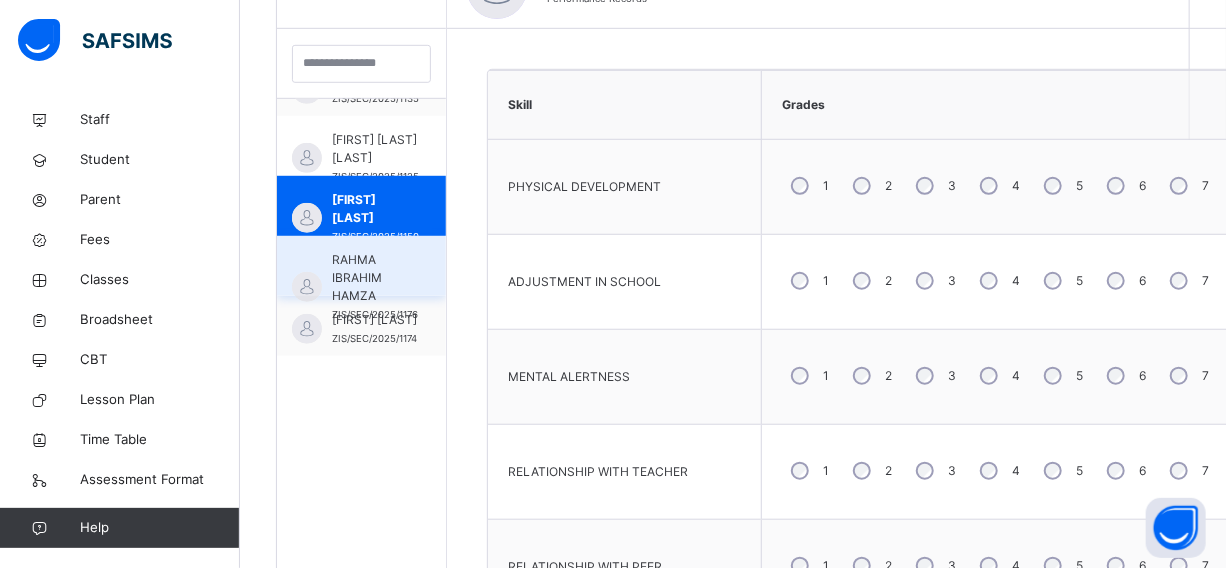 scroll, scrollTop: 2254, scrollLeft: 0, axis: vertical 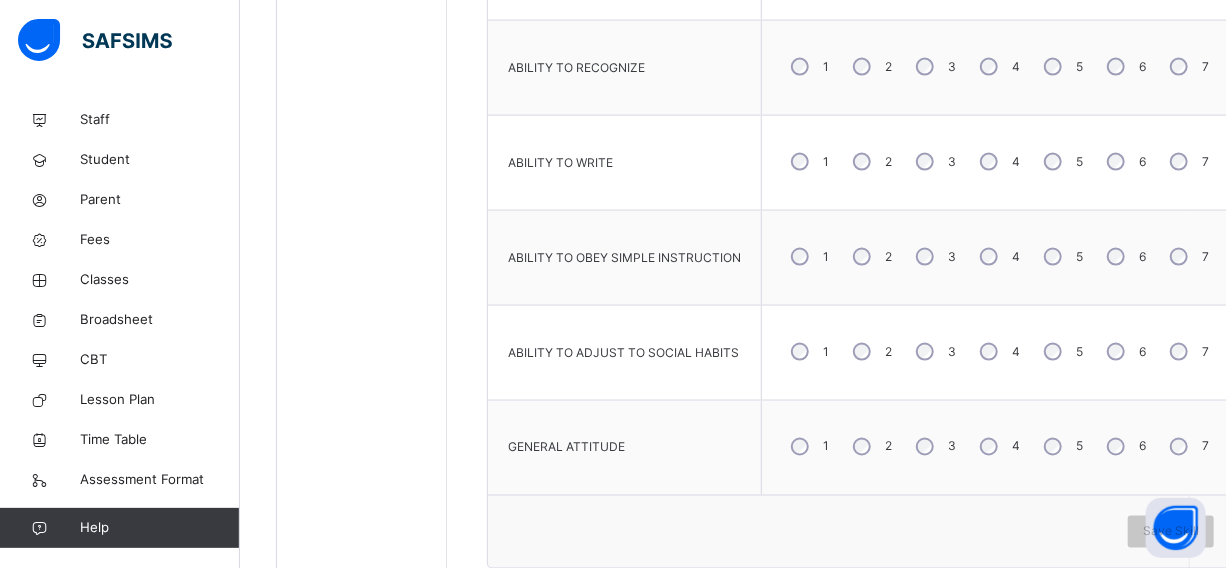 click on "3" at bounding box center [934, 257] 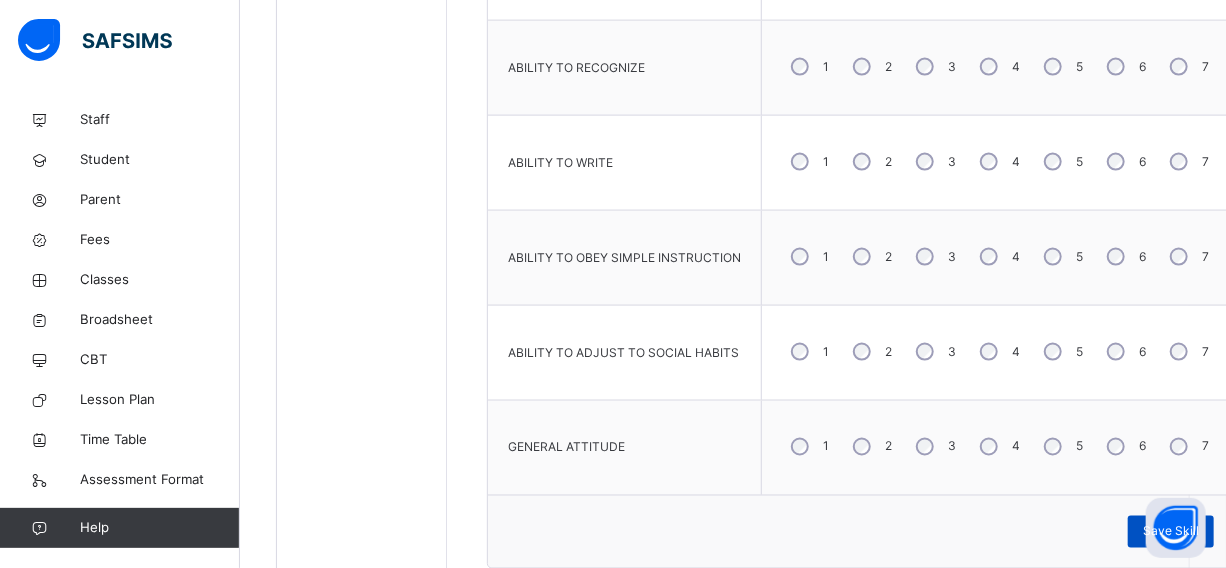click on "Save Skill" at bounding box center [1171, 532] 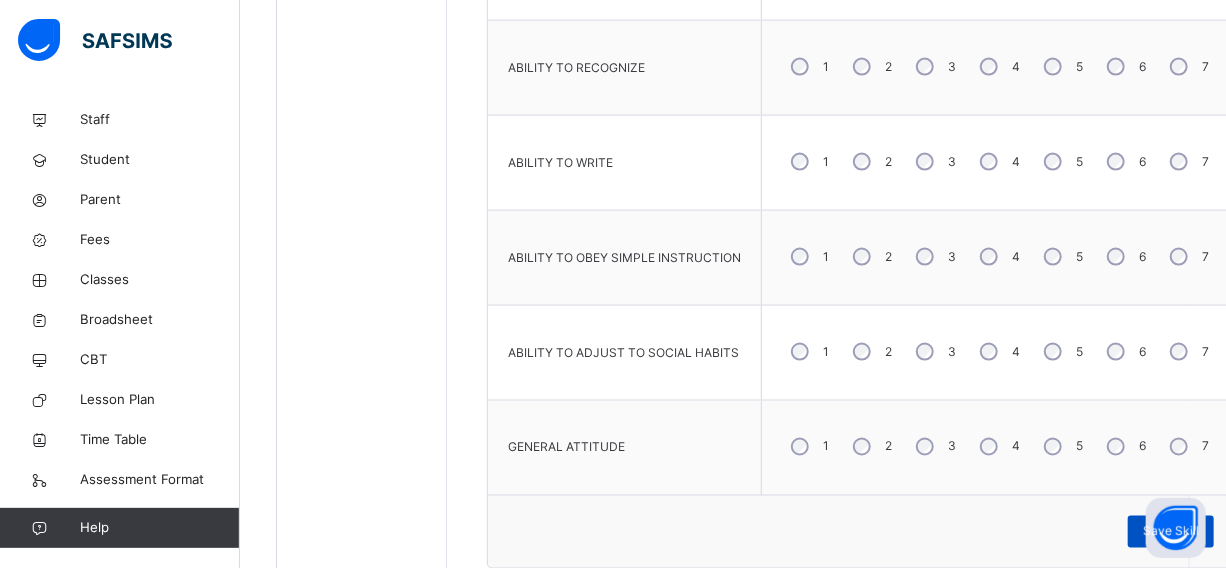 scroll, scrollTop: 1347, scrollLeft: 0, axis: vertical 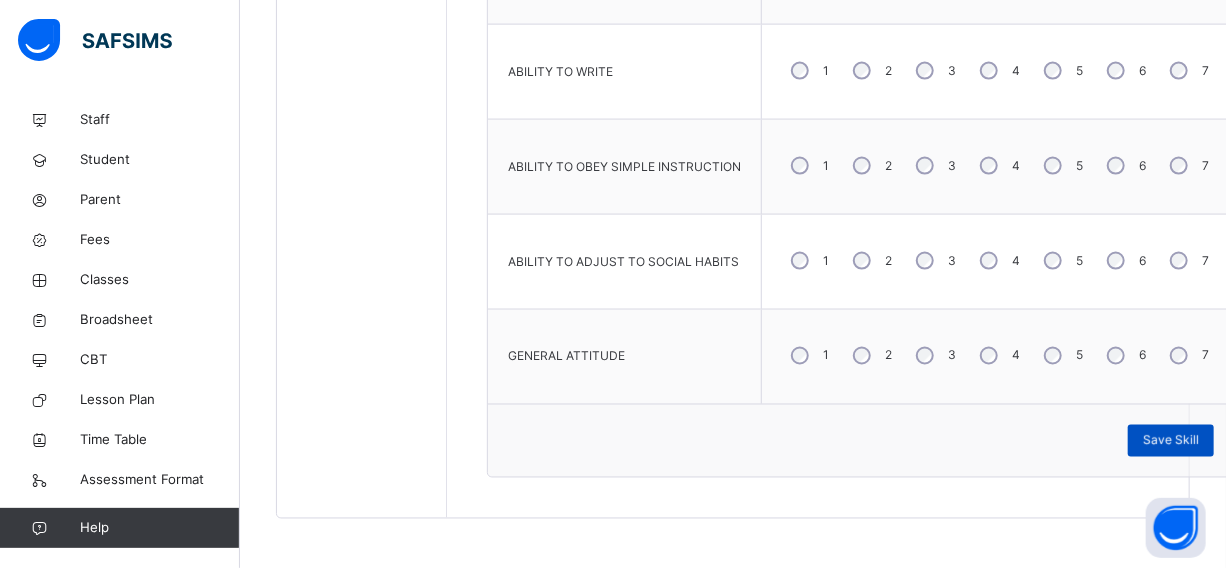 click on "Save Skill" at bounding box center [1171, 441] 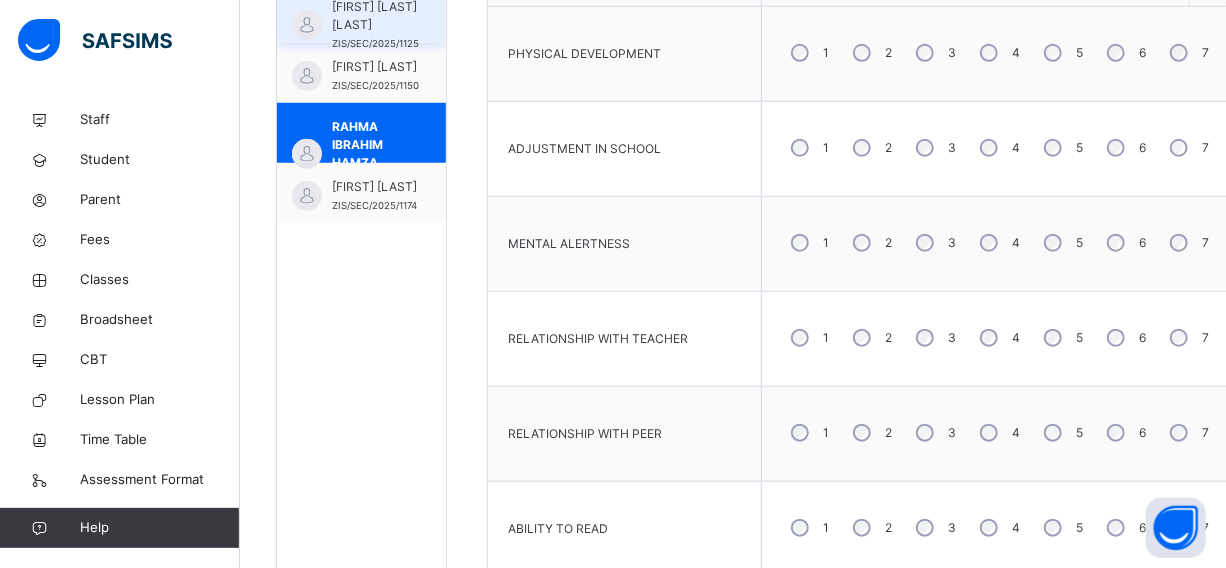 scroll, scrollTop: 710, scrollLeft: 0, axis: vertical 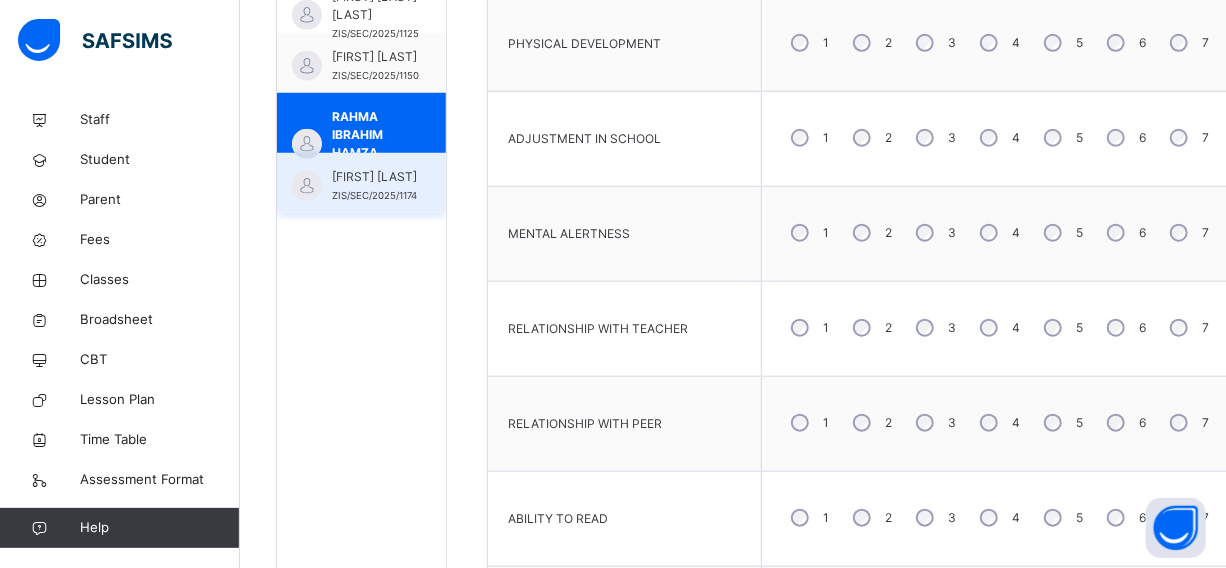 click on "[FIRST] [LAST]" at bounding box center (374, 177) 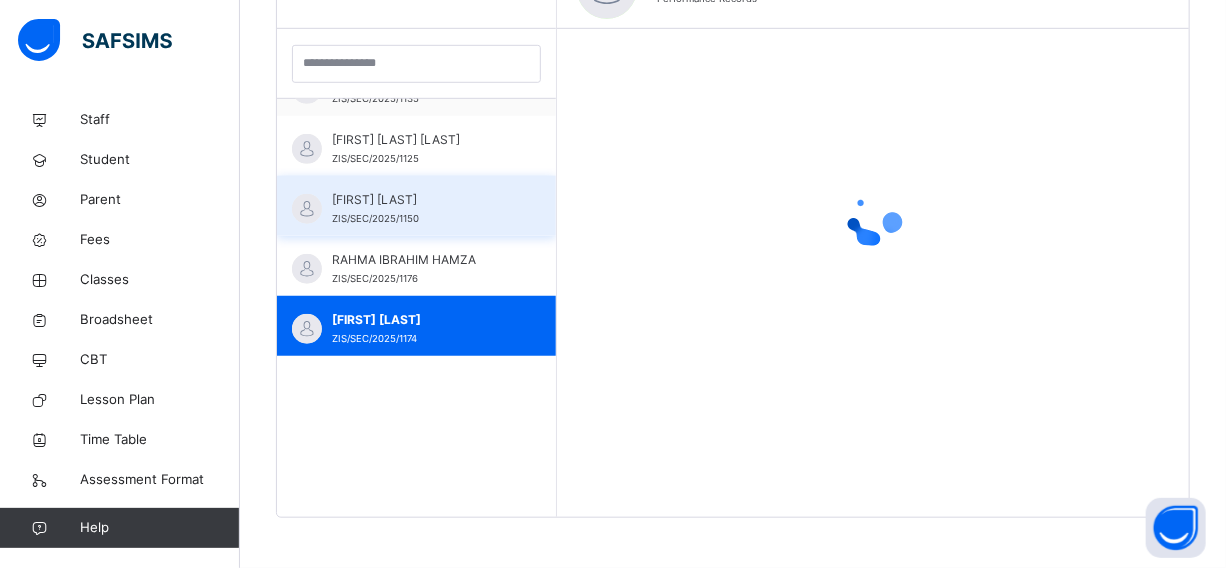 scroll, scrollTop: 567, scrollLeft: 0, axis: vertical 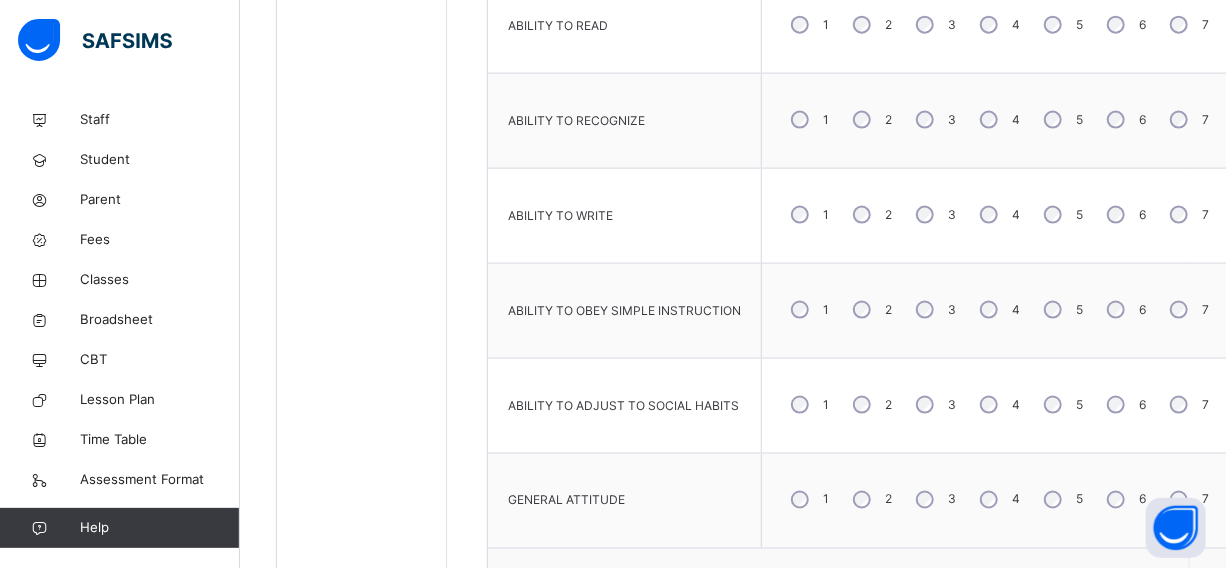 click on "3" at bounding box center (934, 405) 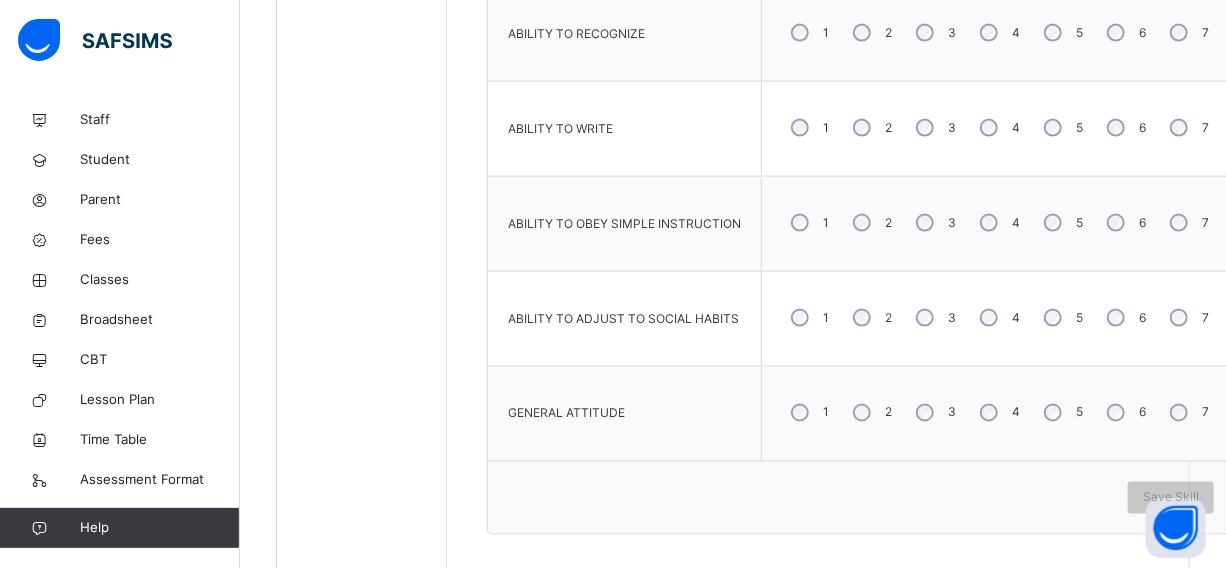 scroll, scrollTop: 1347, scrollLeft: 0, axis: vertical 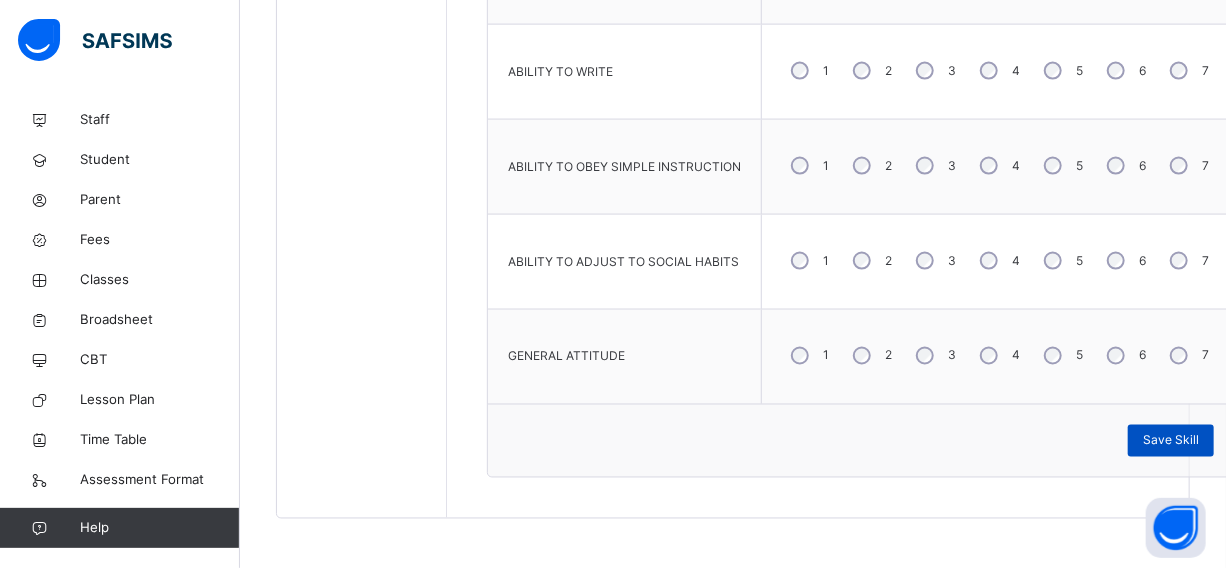 click on "Save Skill" at bounding box center [1171, 441] 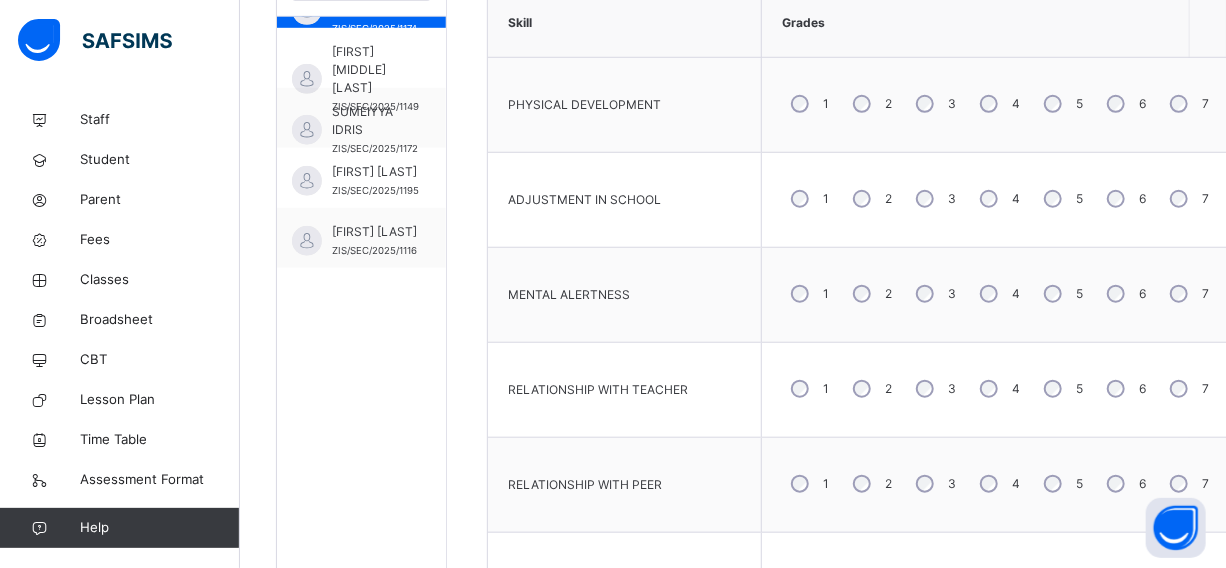 scroll, scrollTop: 529, scrollLeft: 0, axis: vertical 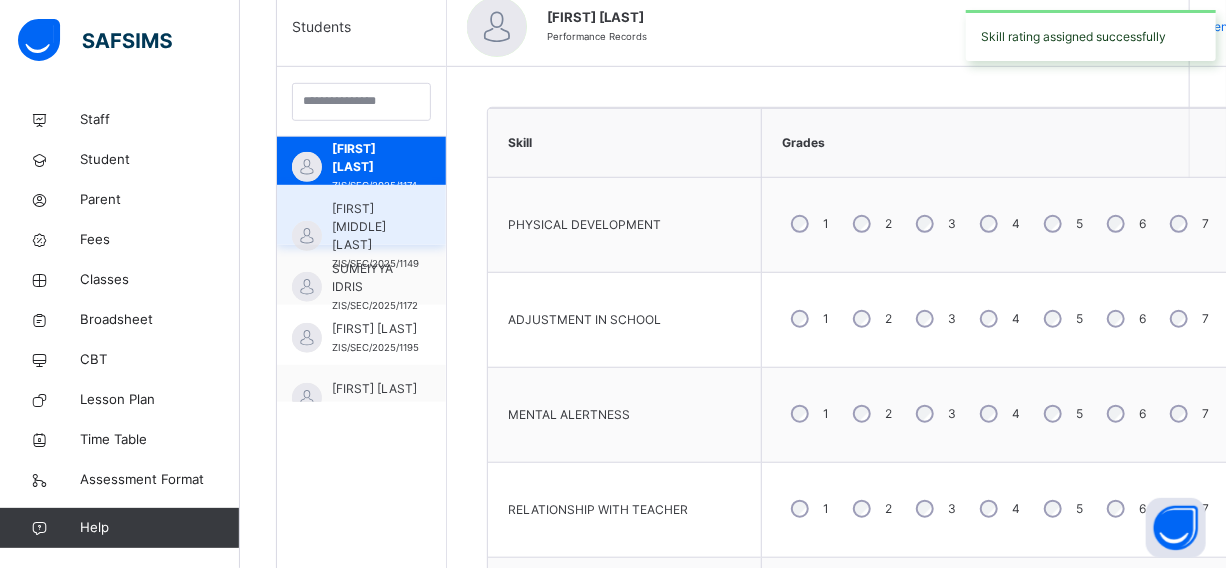 click on "[FIRST] [LAST] [LAST]" at bounding box center [375, 227] 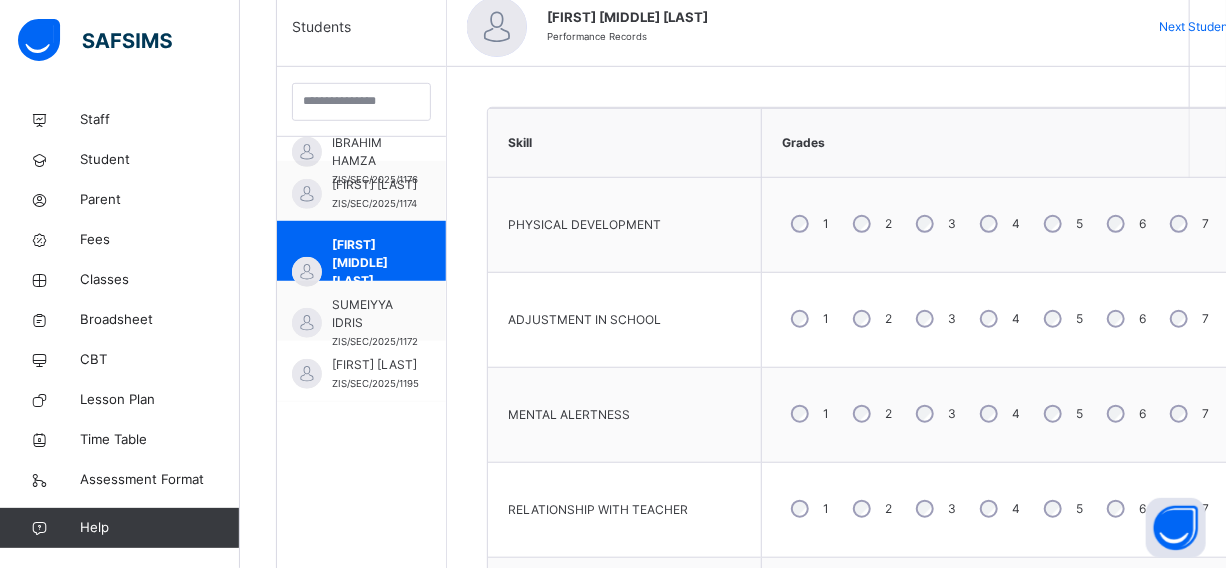 scroll, scrollTop: 2472, scrollLeft: 0, axis: vertical 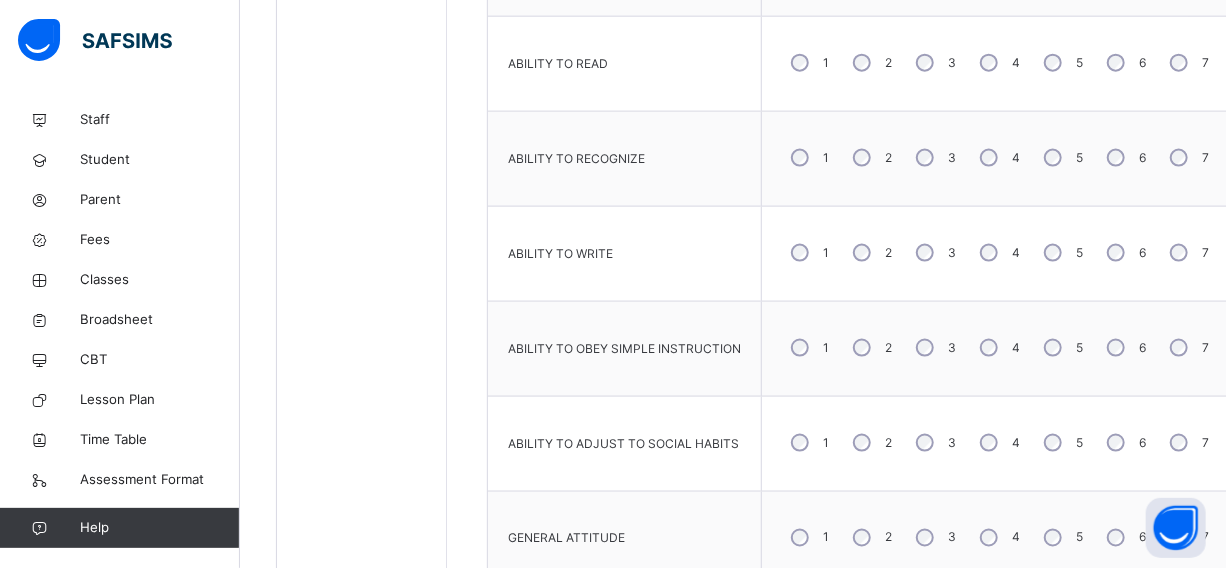 click on "3" at bounding box center [934, 253] 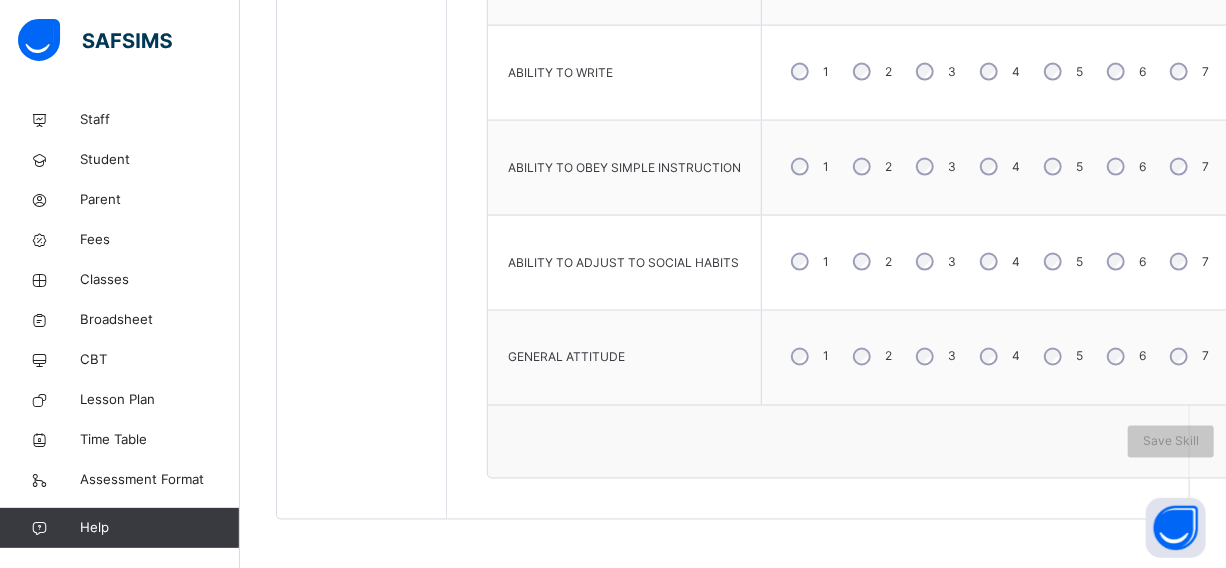 scroll, scrollTop: 1347, scrollLeft: 0, axis: vertical 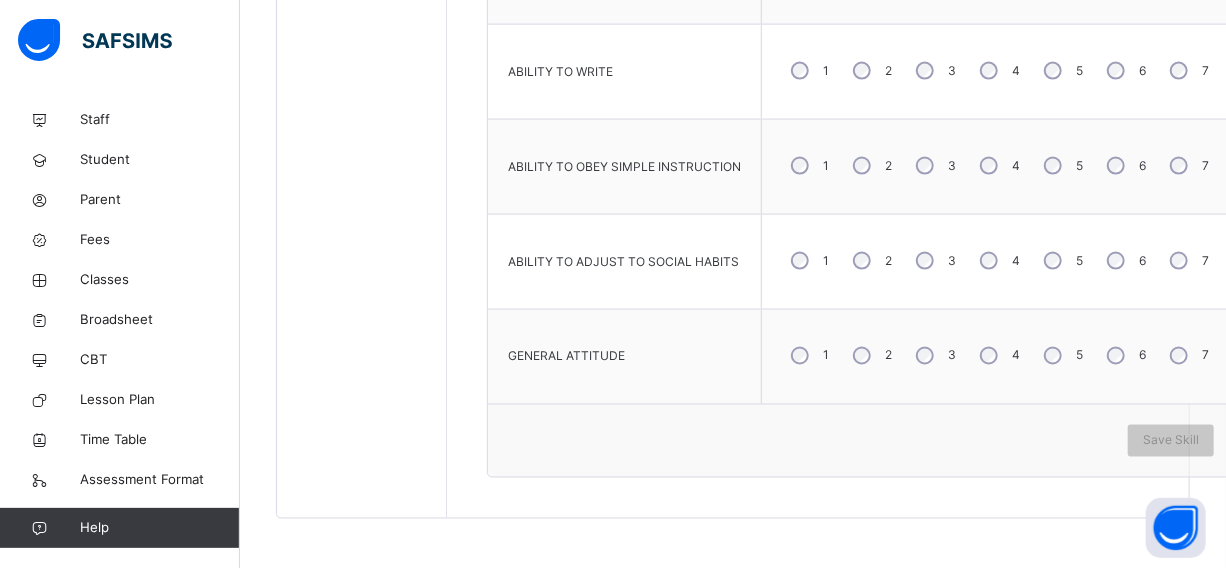 click on "3" at bounding box center (934, 356) 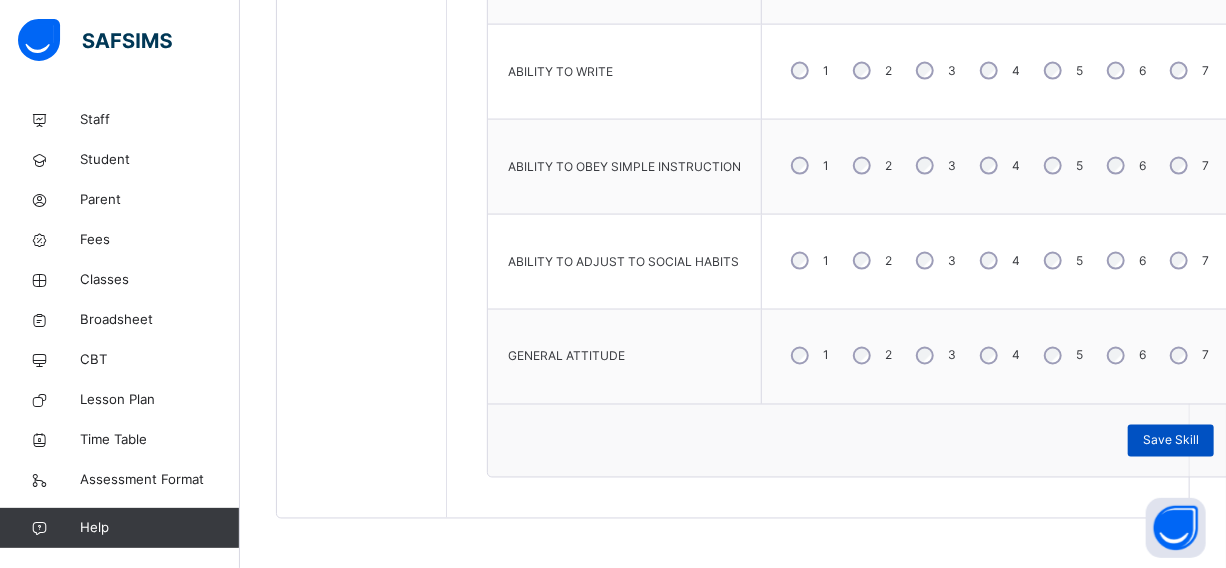 click on "Save Skill" at bounding box center [1171, 441] 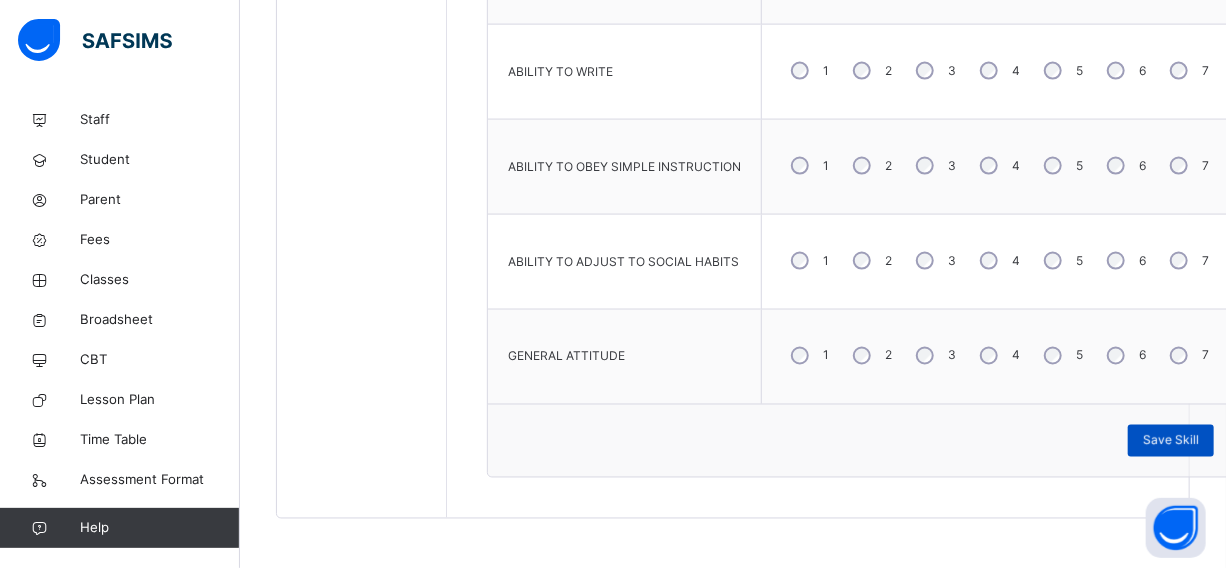 click on "Save Skill" at bounding box center (1171, 441) 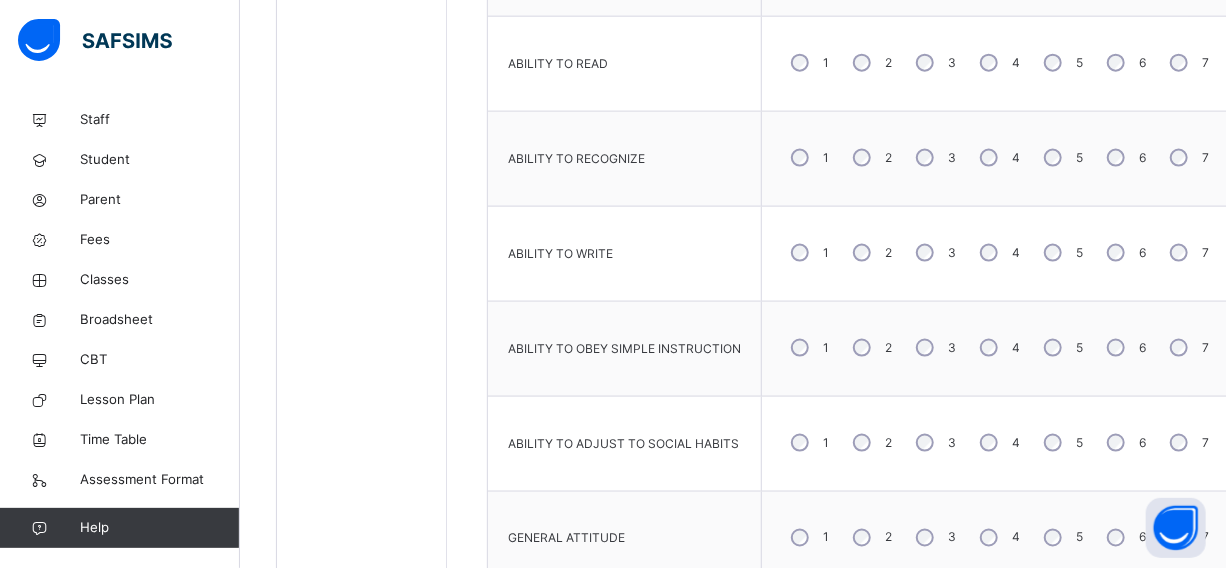 scroll, scrollTop: 1347, scrollLeft: 0, axis: vertical 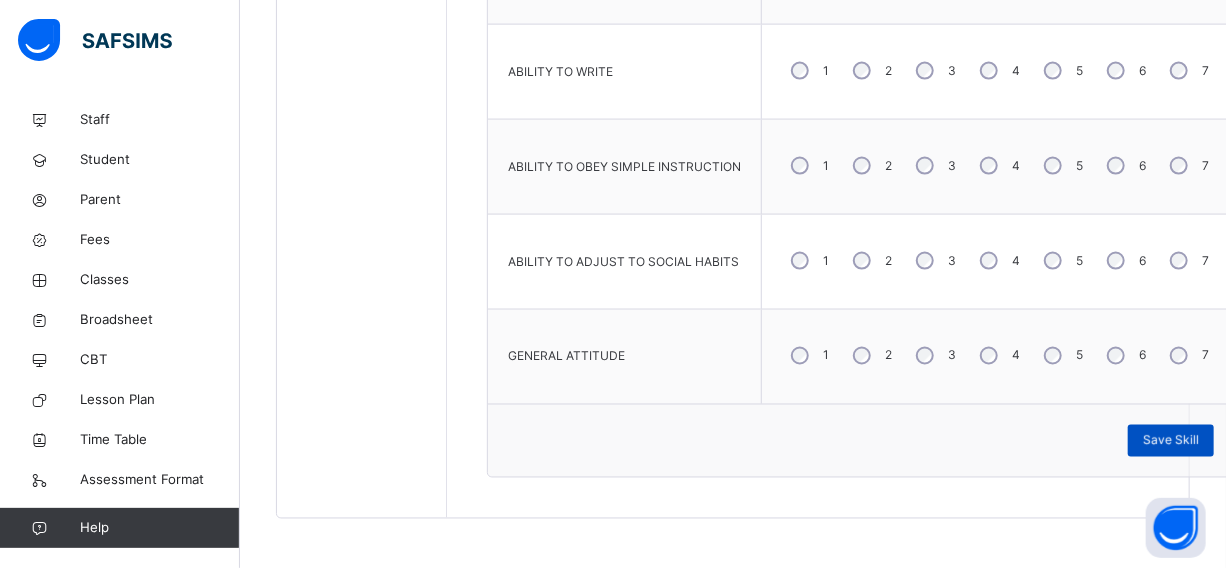 click on "Save Skill" at bounding box center [1171, 441] 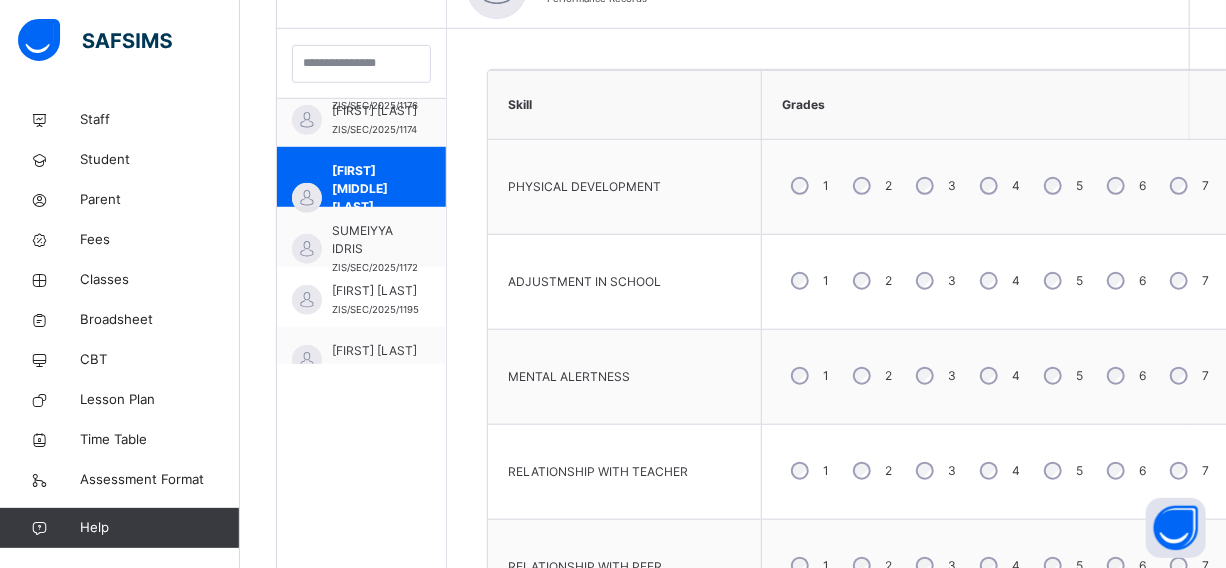 scroll, scrollTop: 438, scrollLeft: 0, axis: vertical 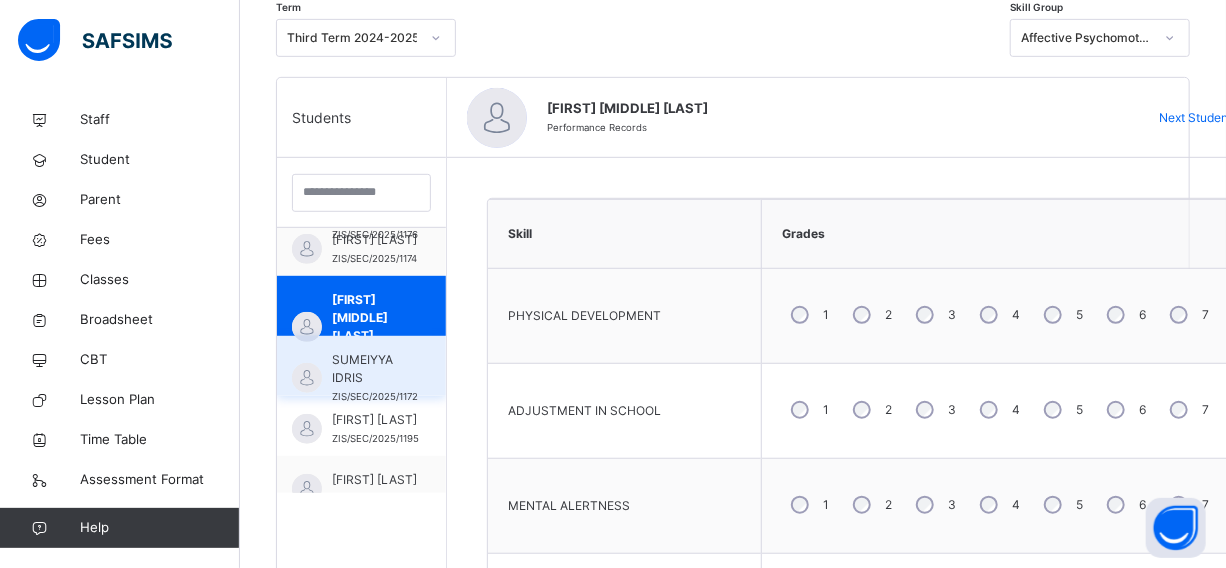 click on "SUMEIYYA  IDRIS" at bounding box center [375, 369] 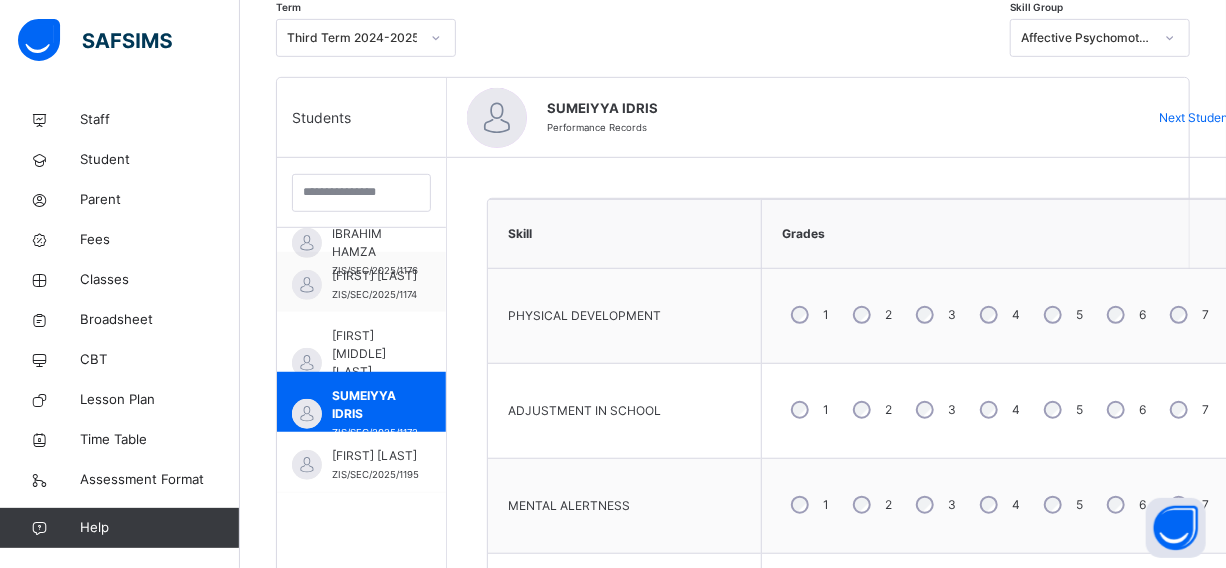 scroll, scrollTop: 2472, scrollLeft: 0, axis: vertical 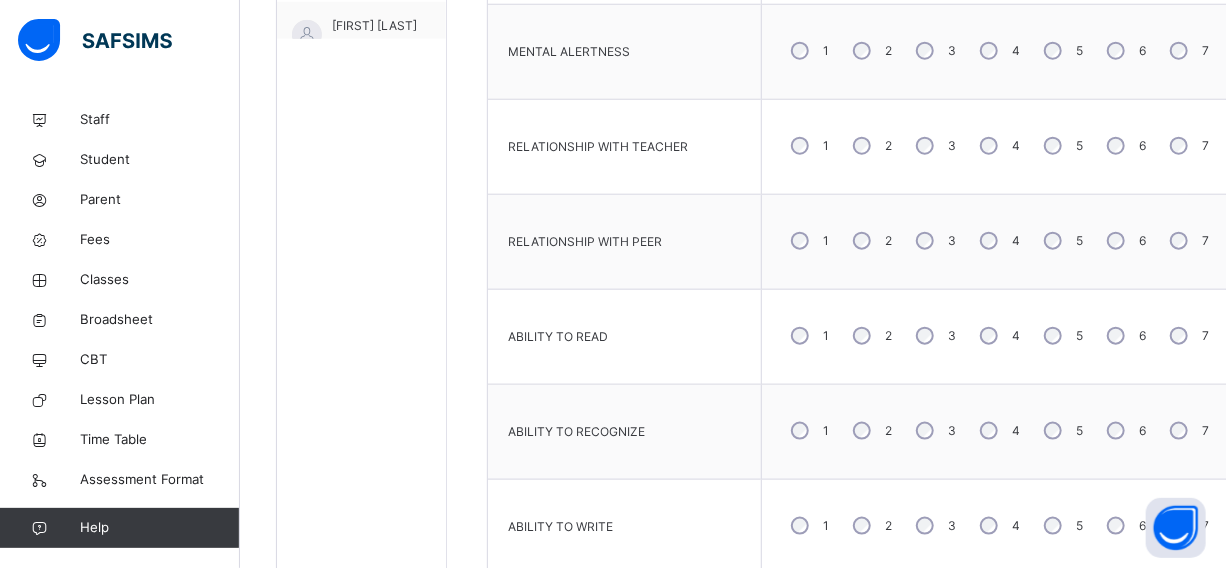click on "4" at bounding box center [998, 336] 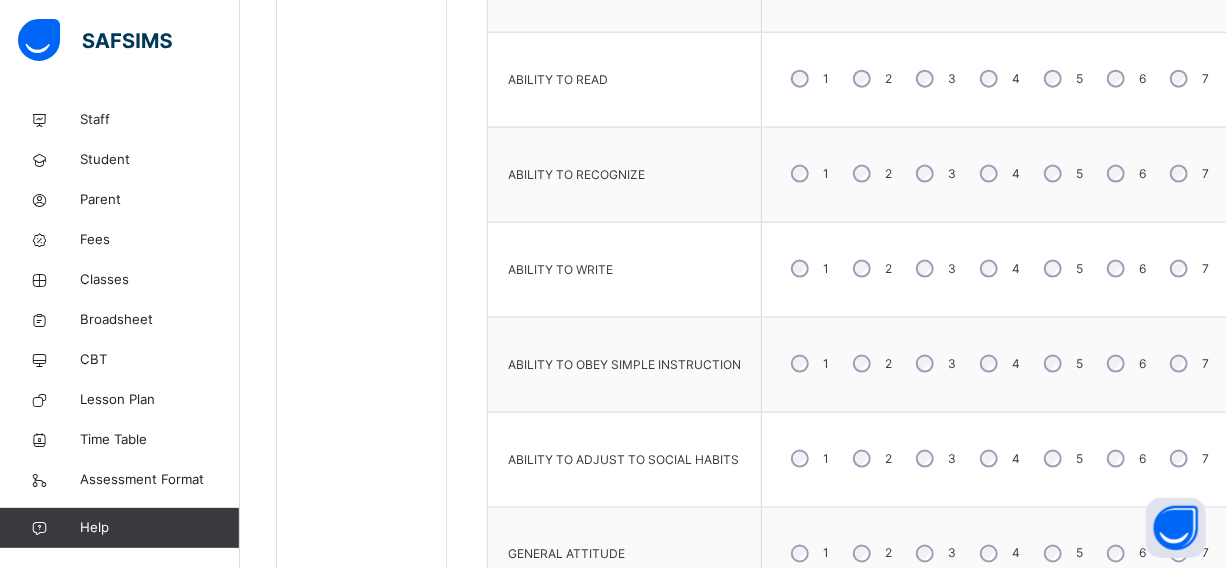 scroll, scrollTop: 1165, scrollLeft: 0, axis: vertical 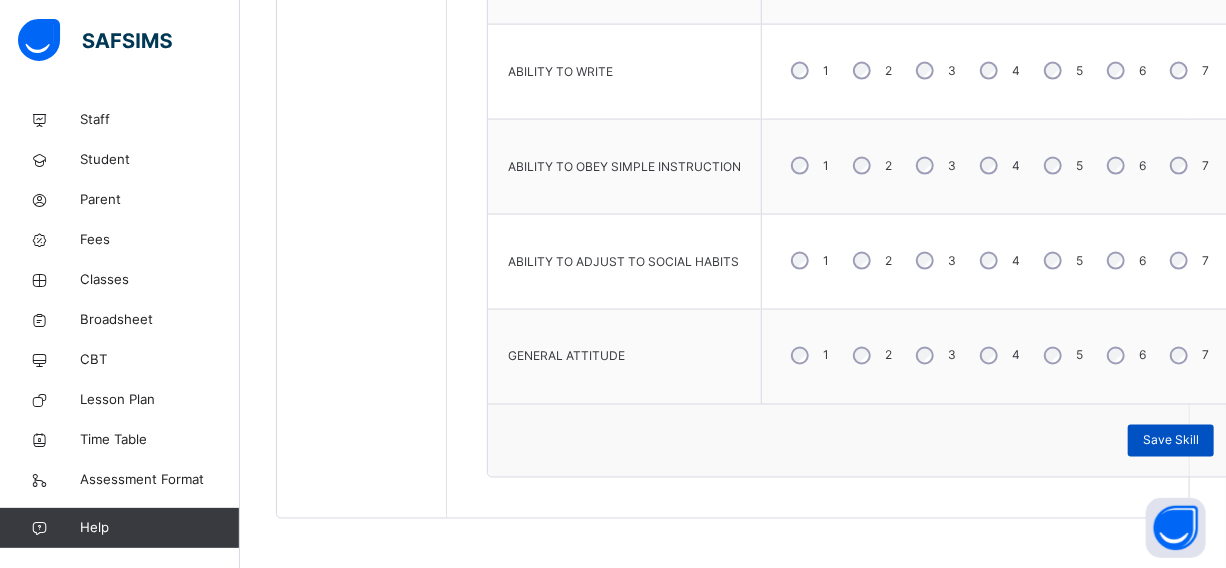 click on "Save Skill" at bounding box center (1171, 441) 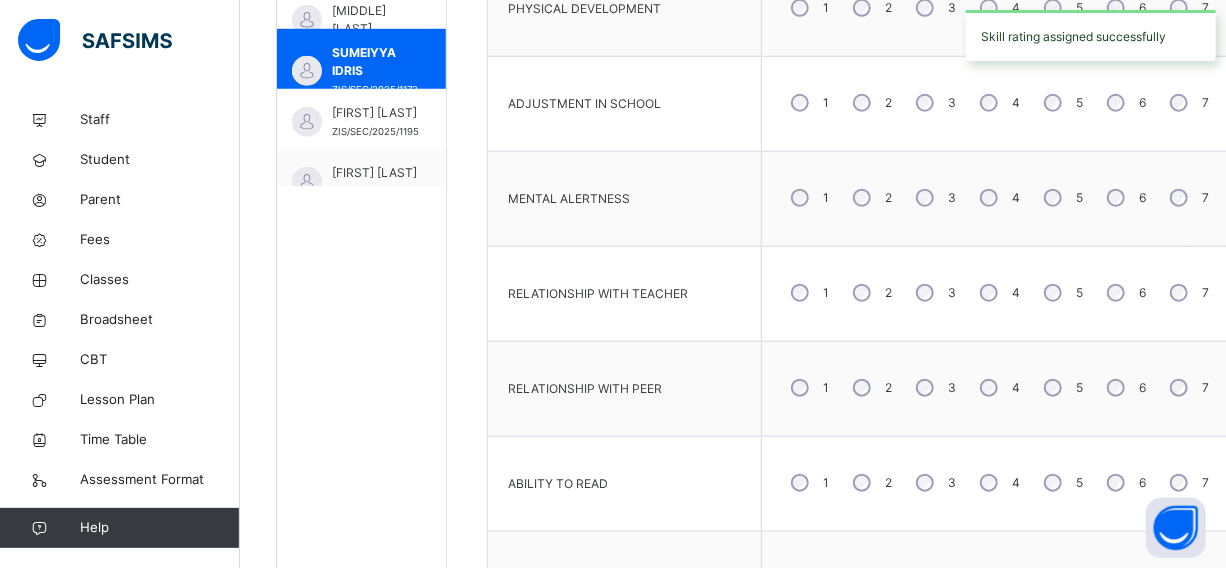 scroll, scrollTop: 620, scrollLeft: 0, axis: vertical 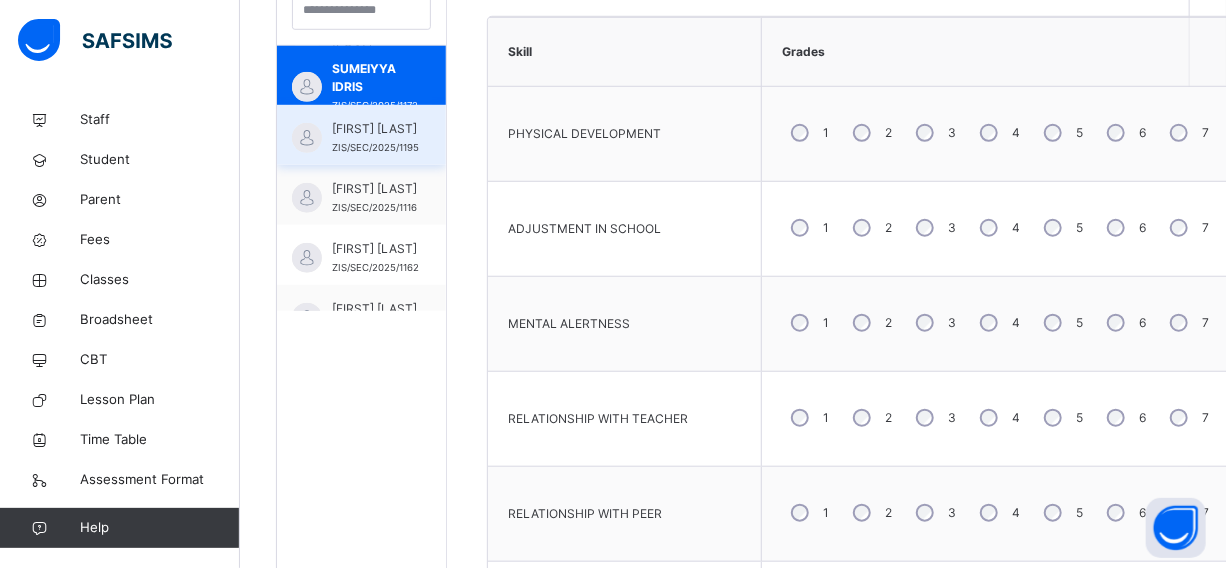 click on "[FIRST] [LAST]" at bounding box center [375, 129] 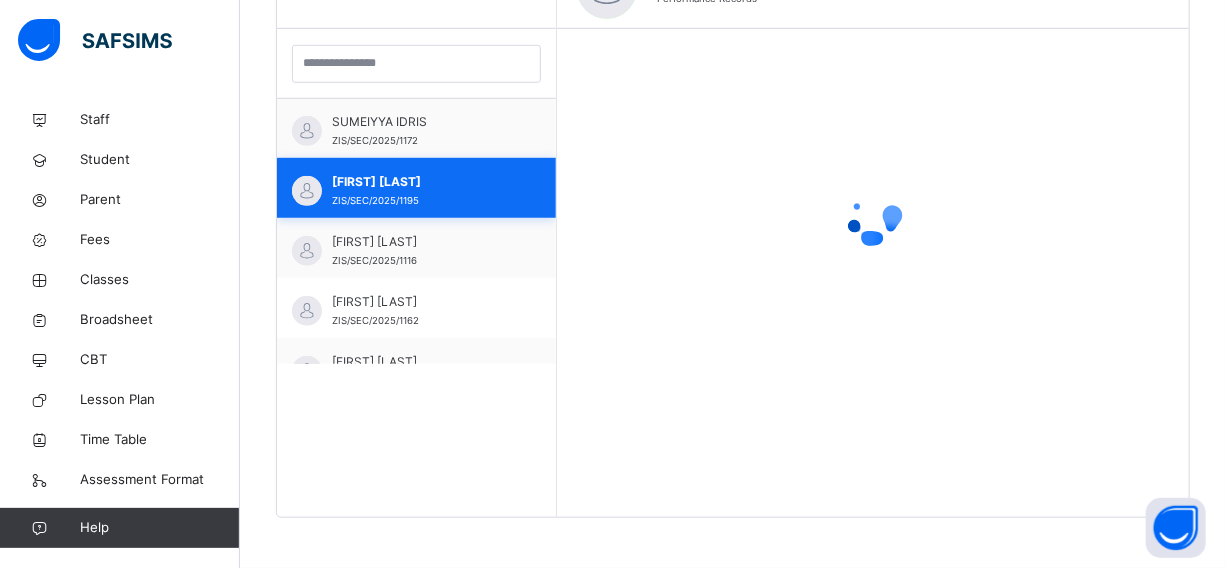 scroll, scrollTop: 567, scrollLeft: 0, axis: vertical 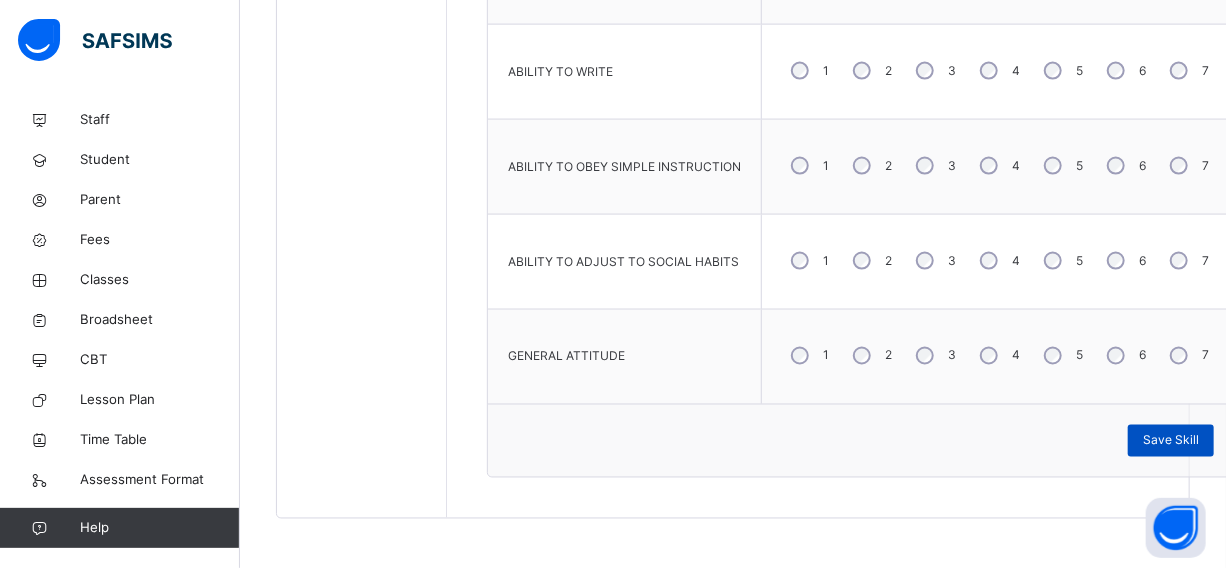 click on "Save Skill" at bounding box center (1171, 441) 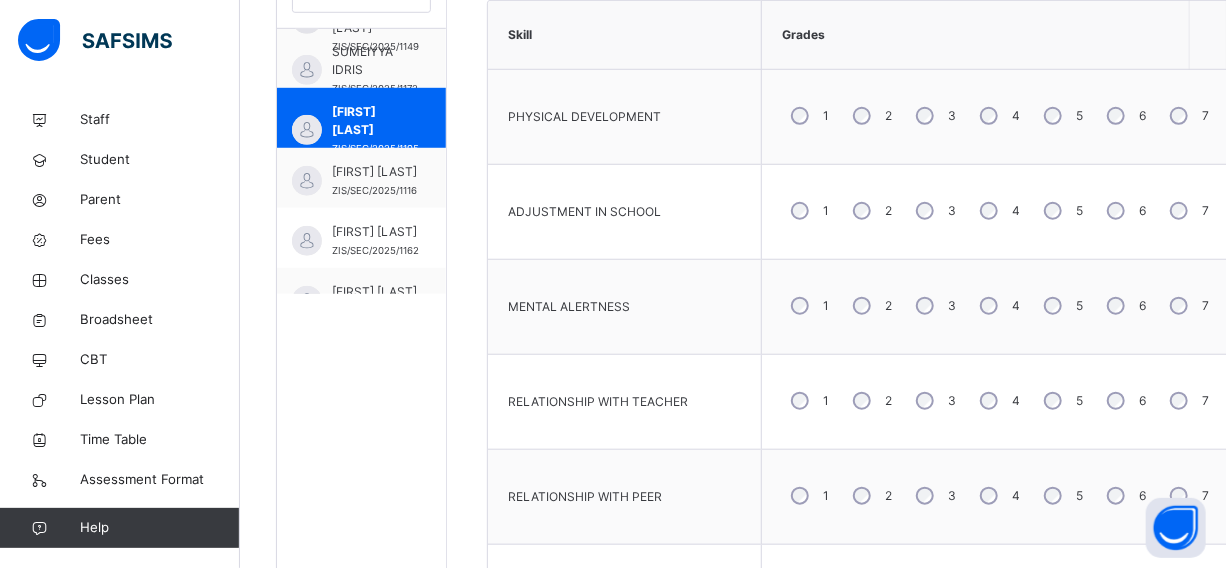 scroll, scrollTop: 620, scrollLeft: 0, axis: vertical 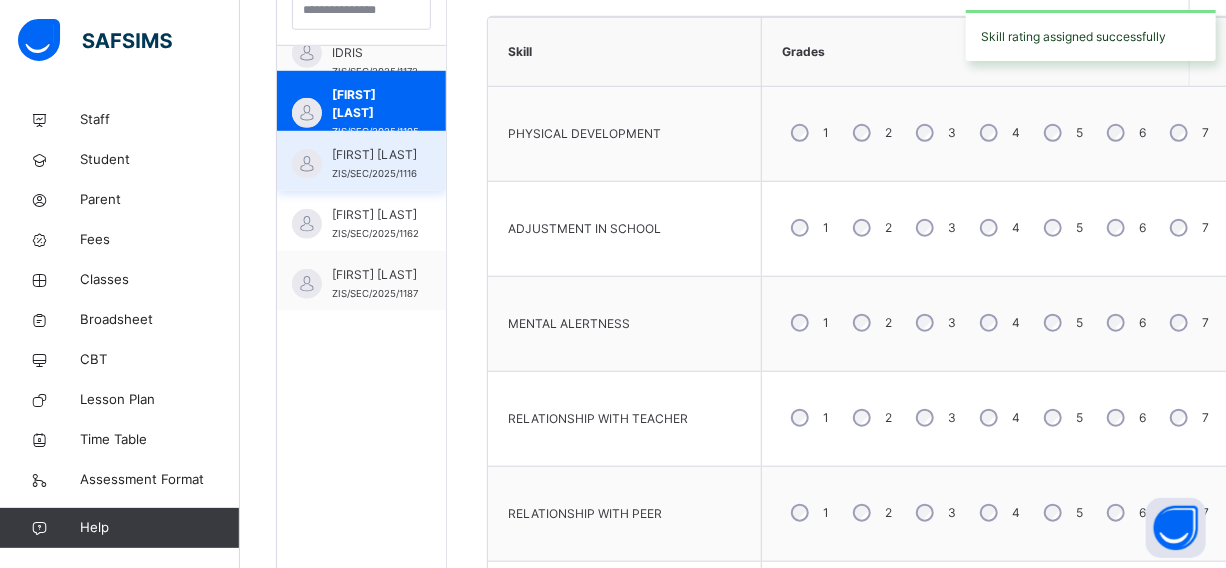 click on "[FIRST]  [LAST]" at bounding box center (374, 155) 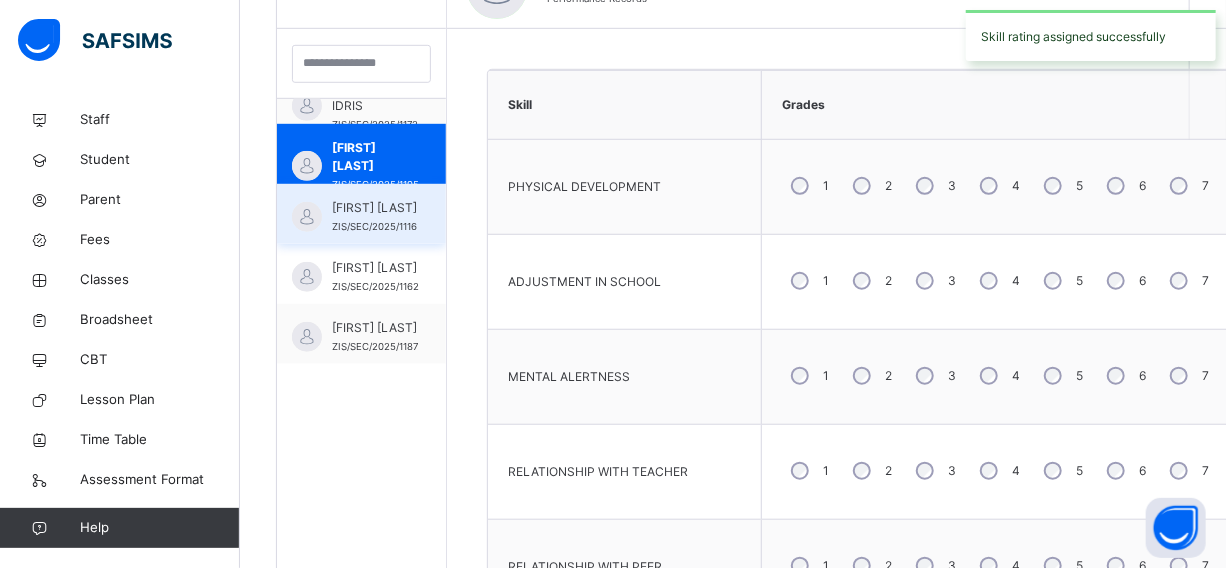 scroll, scrollTop: 2614, scrollLeft: 0, axis: vertical 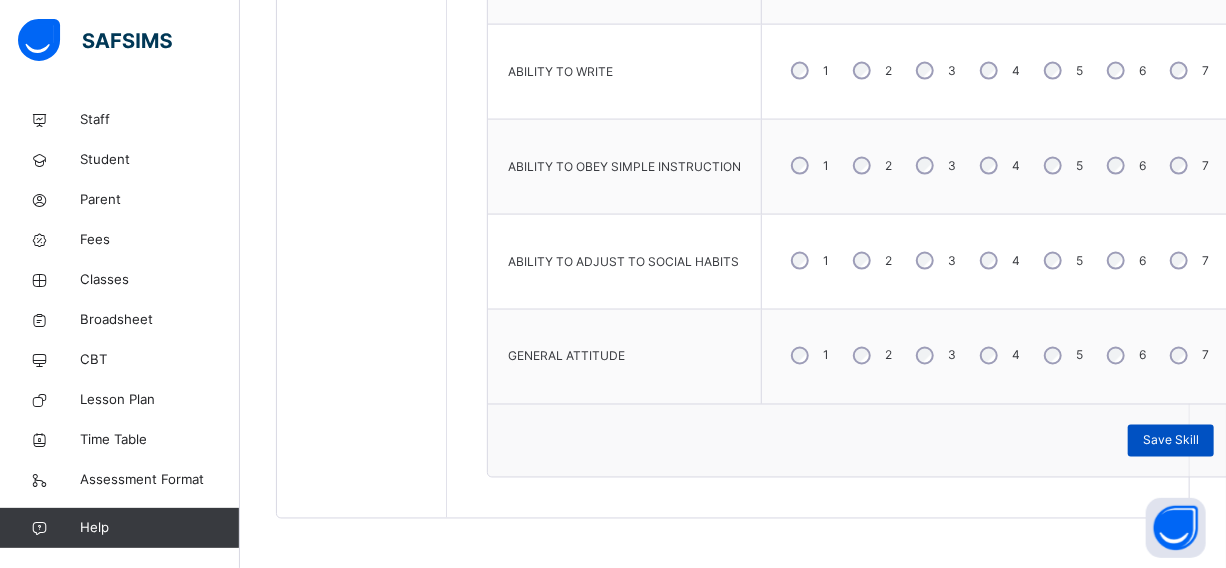 click on "Save Skill" at bounding box center (1171, 441) 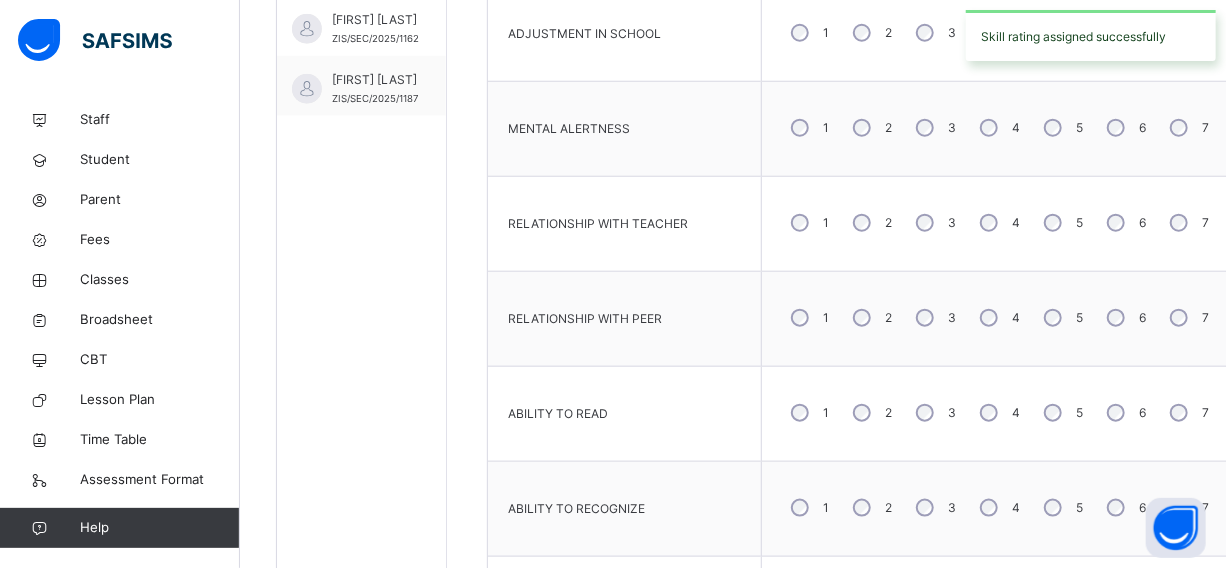 scroll, scrollTop: 710, scrollLeft: 0, axis: vertical 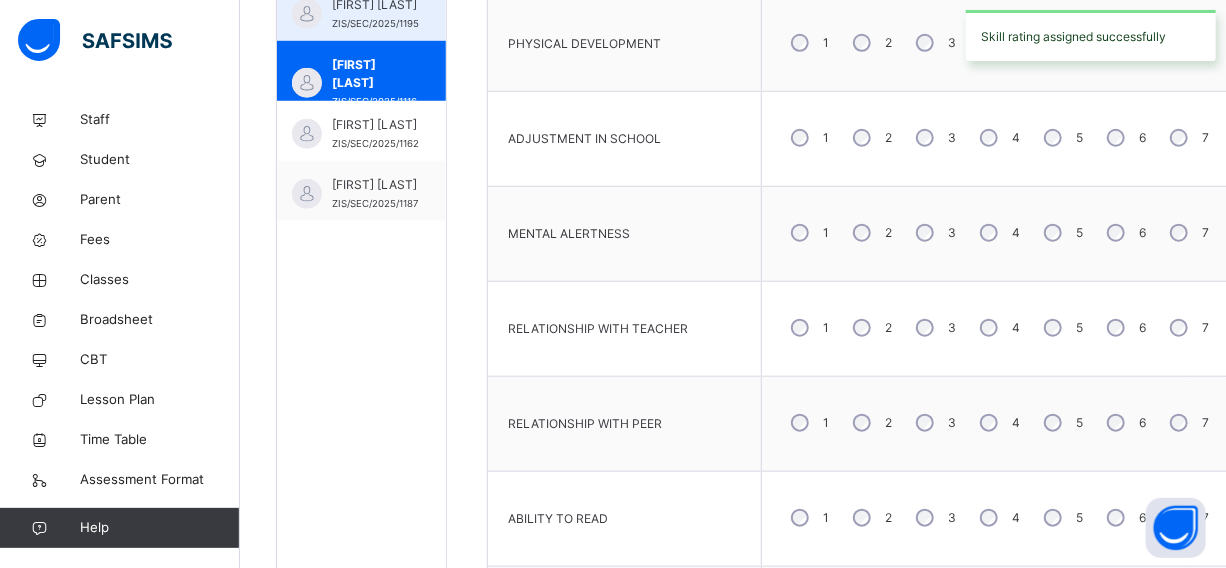 click on "[FIRST] [LAST]" at bounding box center [375, 125] 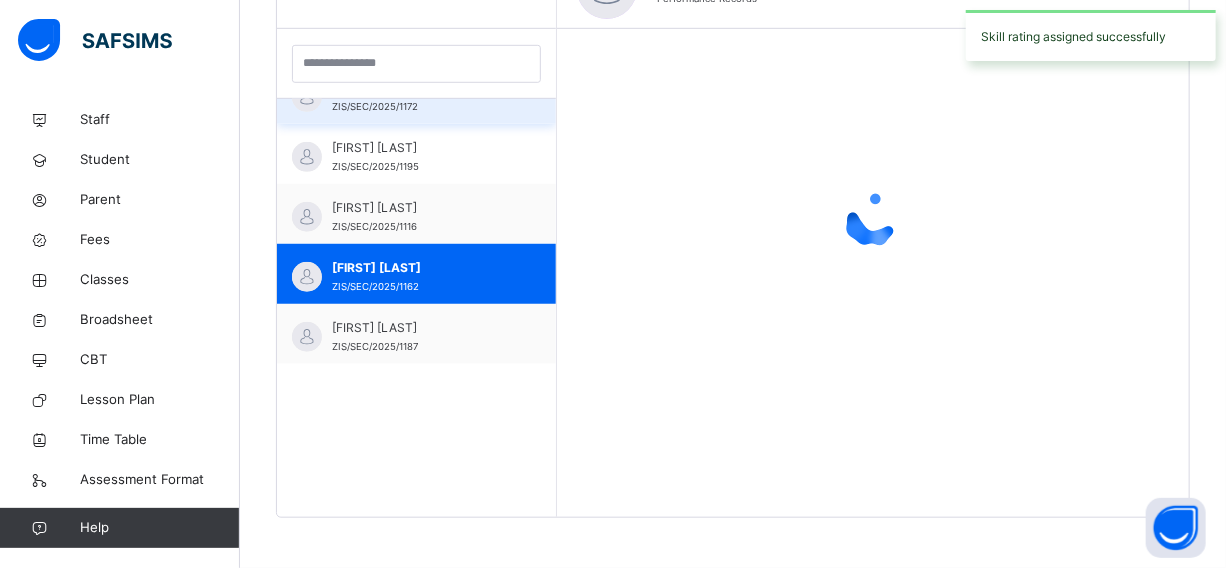 scroll, scrollTop: 567, scrollLeft: 0, axis: vertical 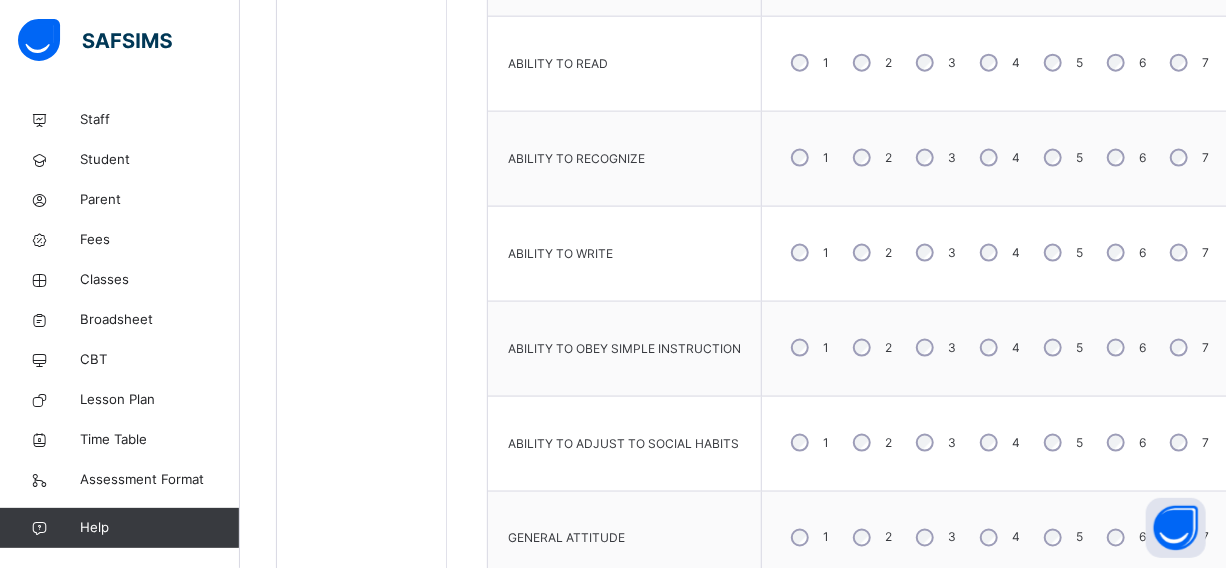 click on "4" at bounding box center (998, 253) 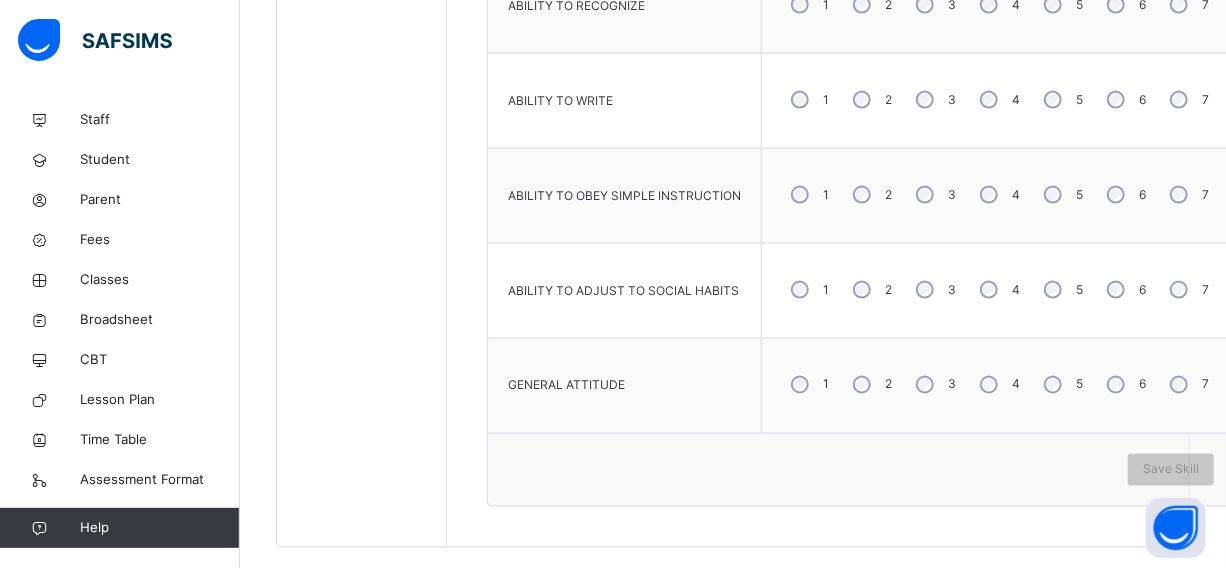 scroll, scrollTop: 1347, scrollLeft: 0, axis: vertical 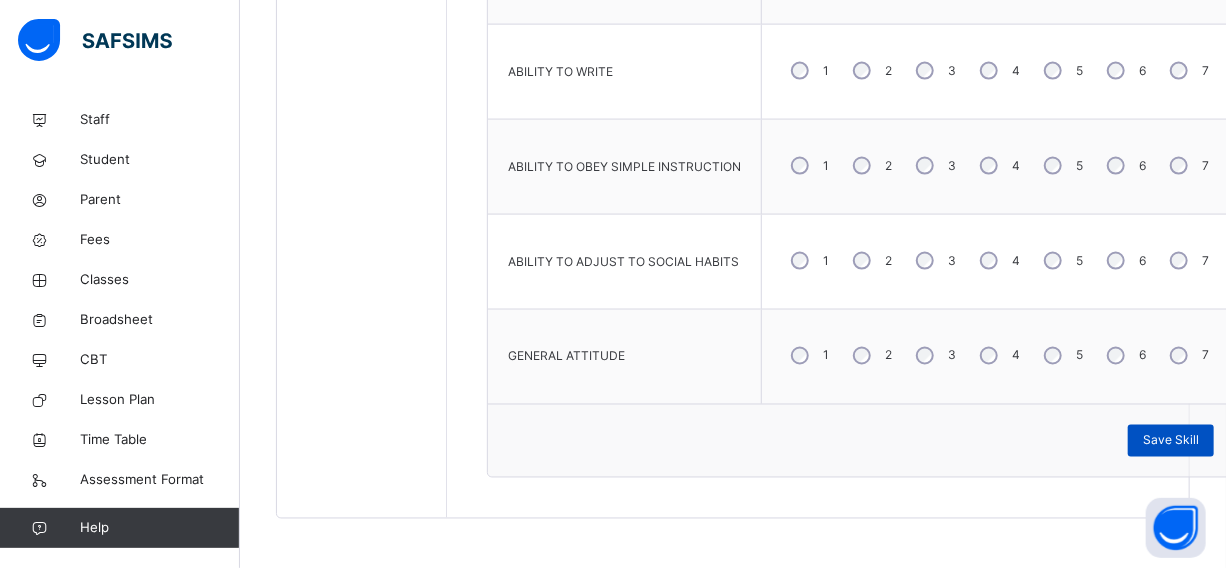 click on "Save Skill" at bounding box center (1171, 441) 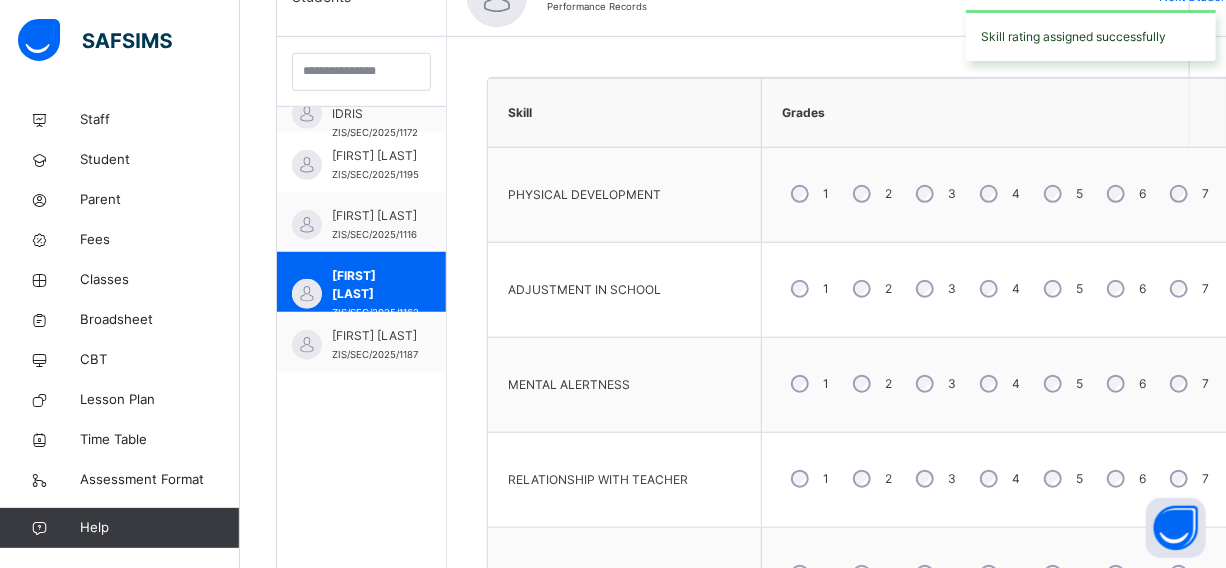 scroll, scrollTop: 529, scrollLeft: 0, axis: vertical 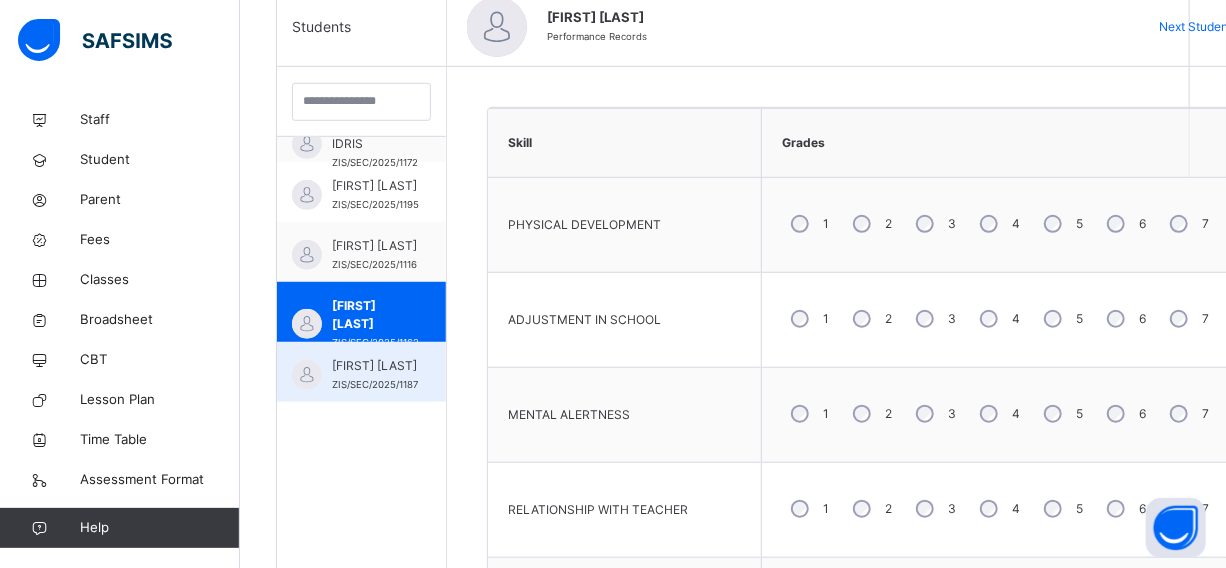 click on "[FIRST]  [LAST]" at bounding box center [375, 366] 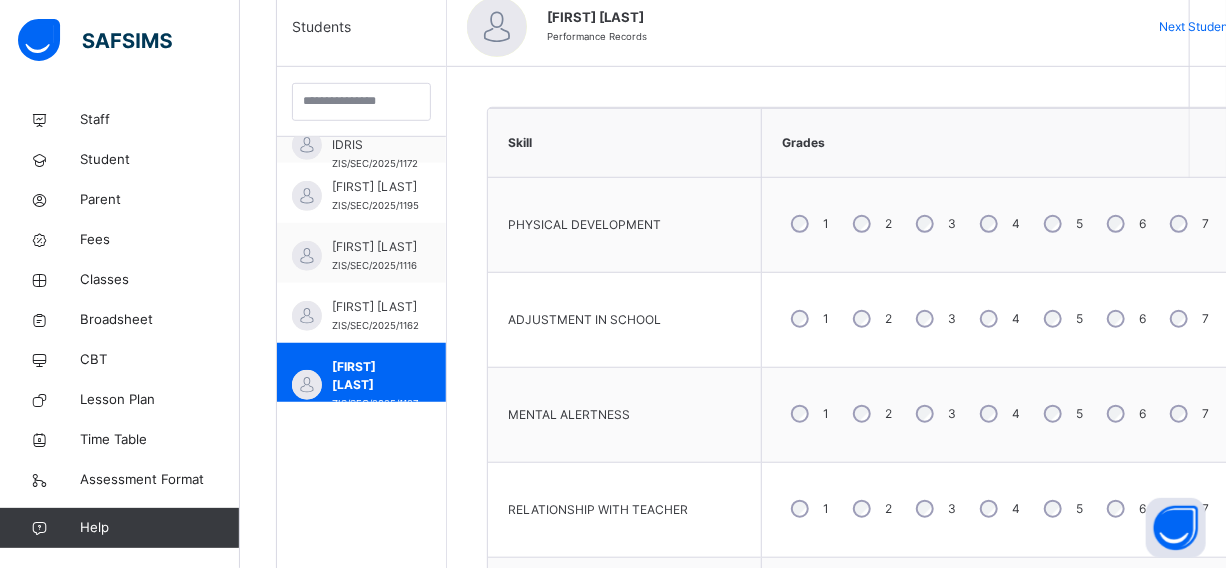 scroll, scrollTop: 2623, scrollLeft: 0, axis: vertical 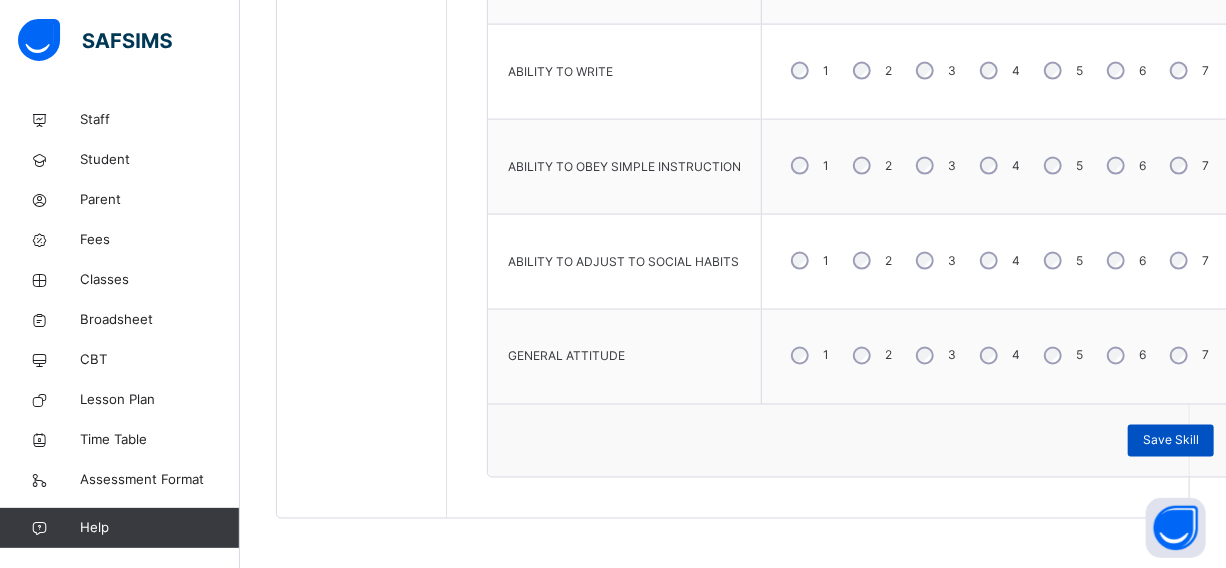 click on "Save Skill" at bounding box center (1171, 441) 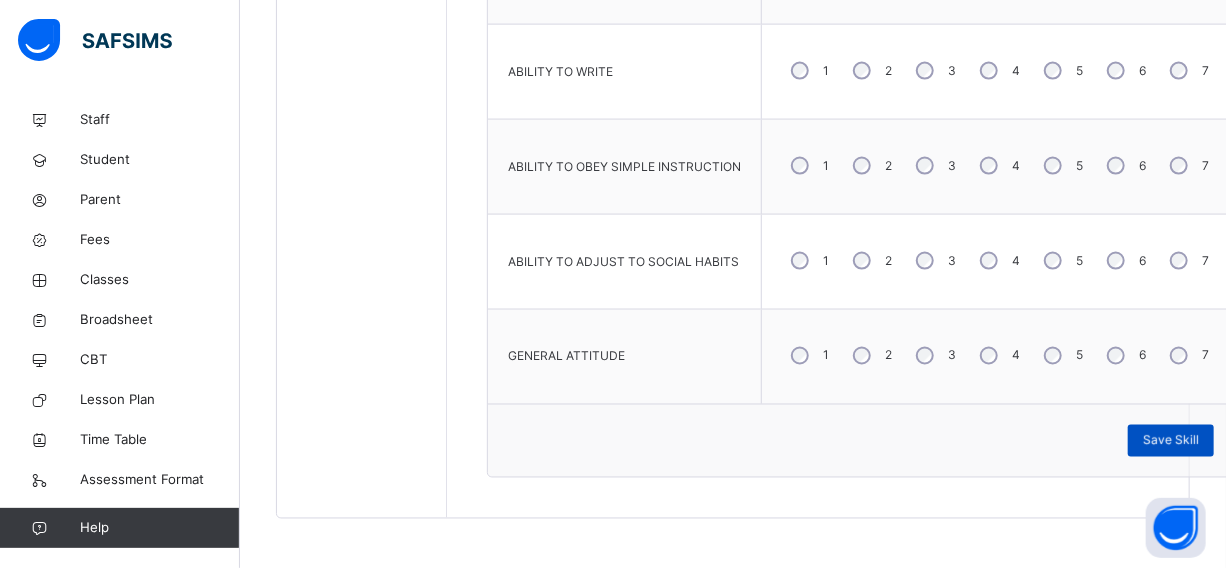 click on "Save Skill" at bounding box center (1171, 441) 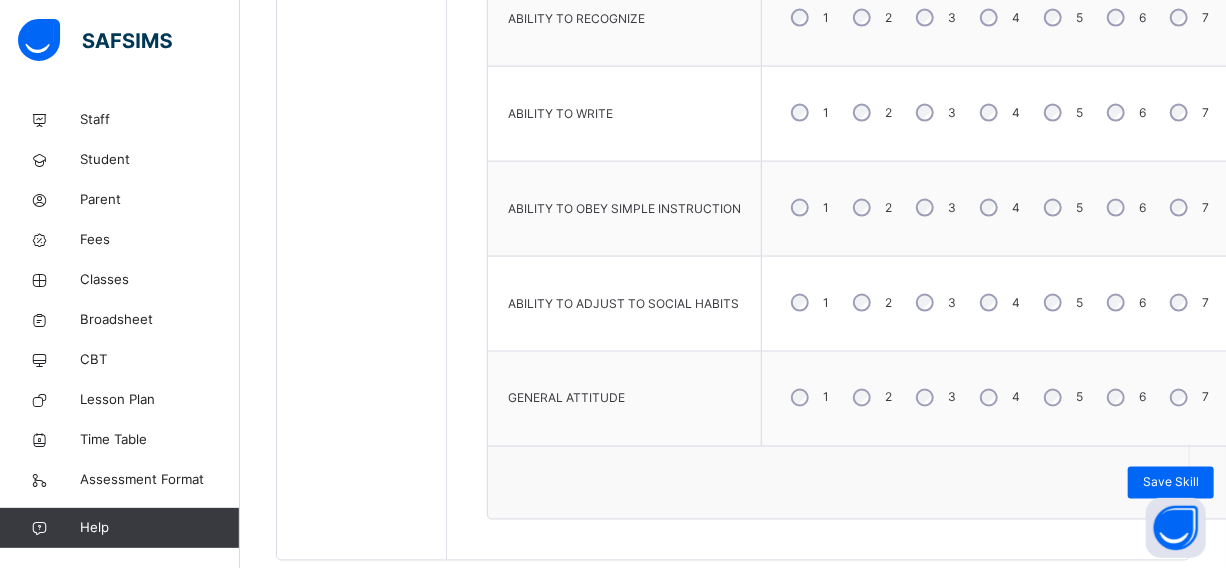scroll, scrollTop: 1347, scrollLeft: 0, axis: vertical 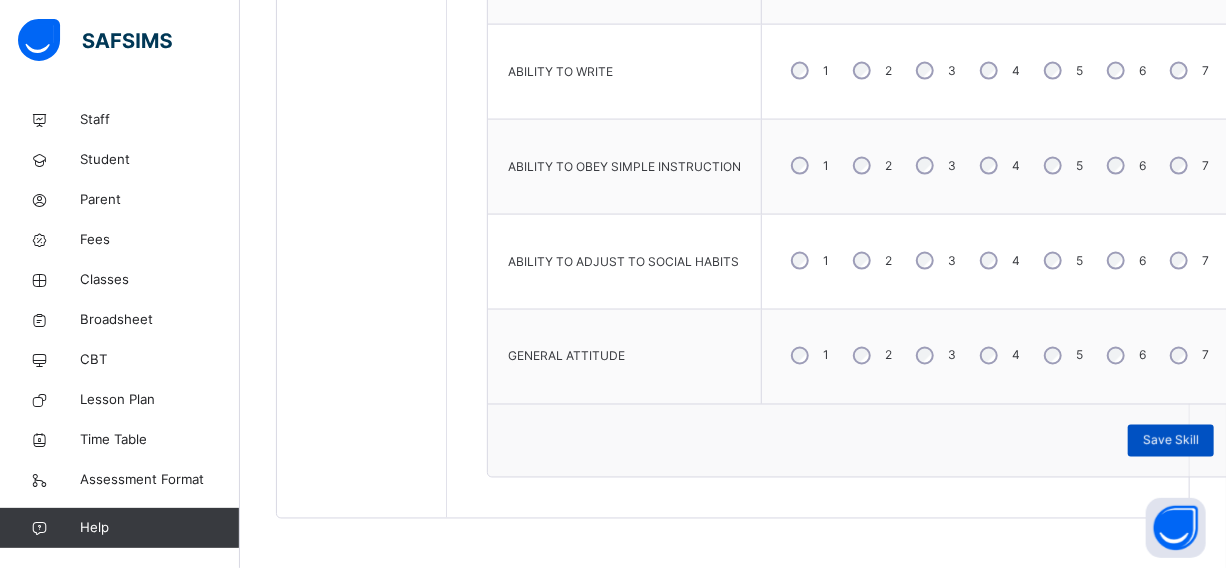 click on "Save Skill" at bounding box center (1171, 441) 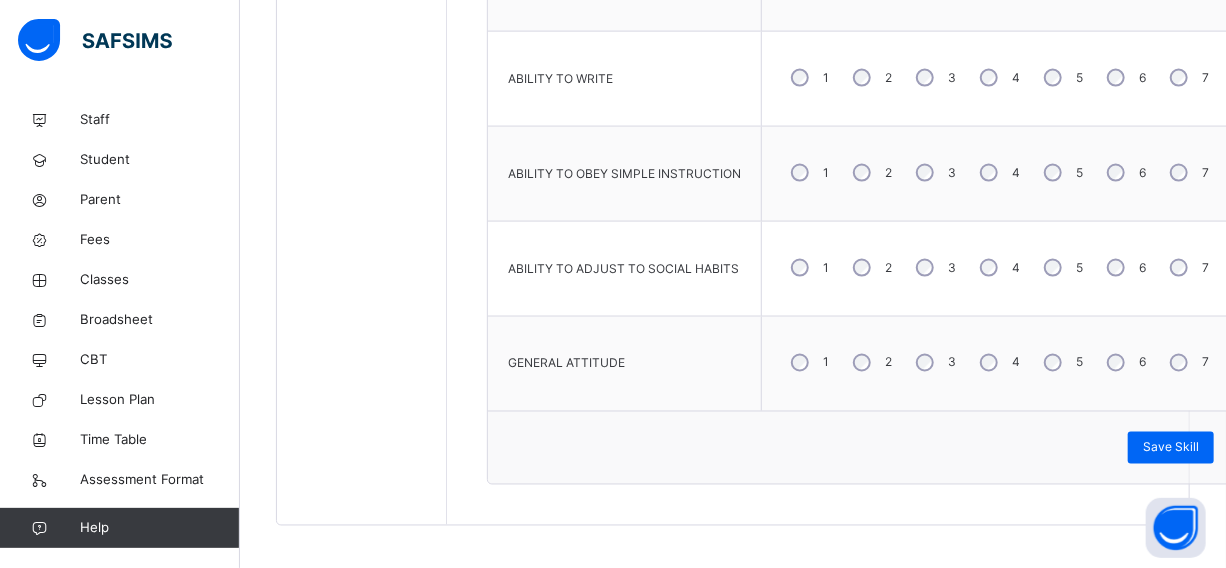 scroll, scrollTop: 1347, scrollLeft: 0, axis: vertical 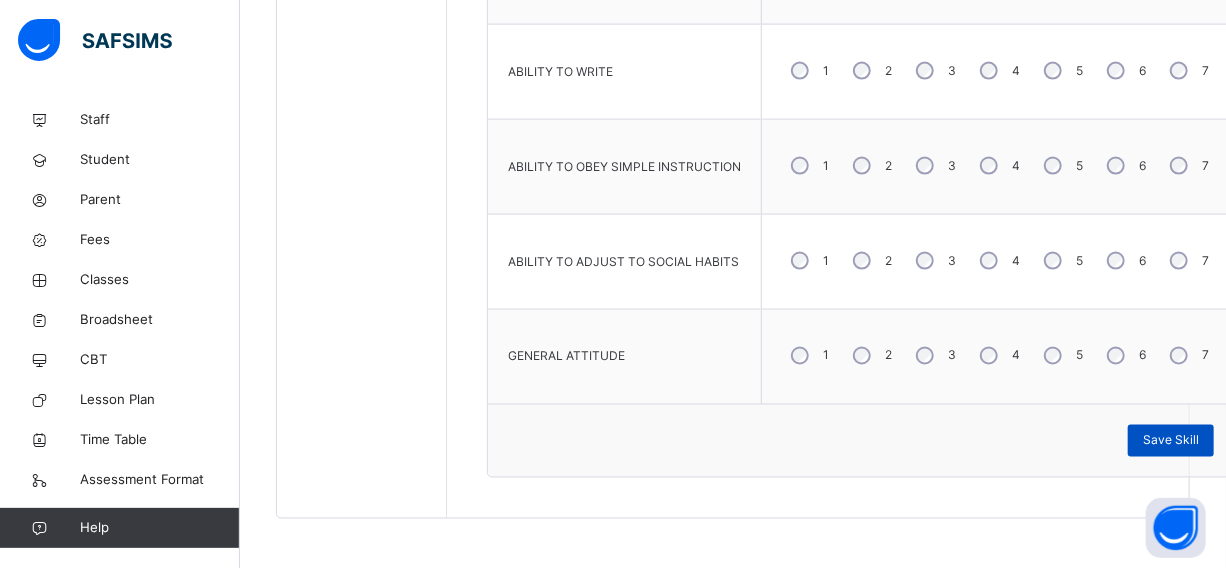 click on "Save Skill" at bounding box center [1171, 441] 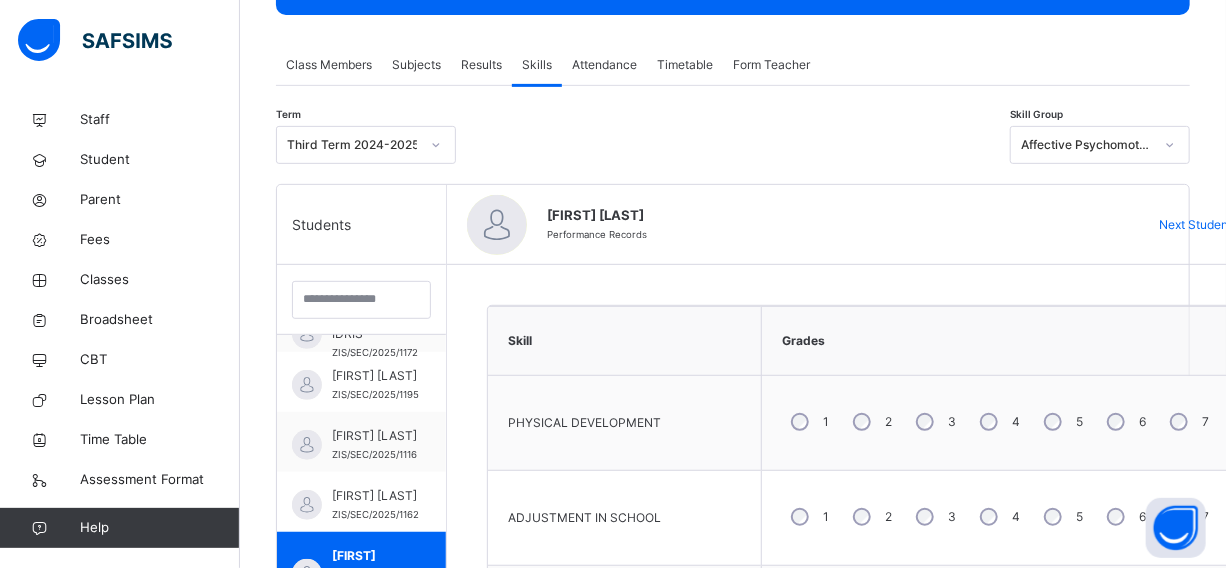 scroll, scrollTop: 74, scrollLeft: 0, axis: vertical 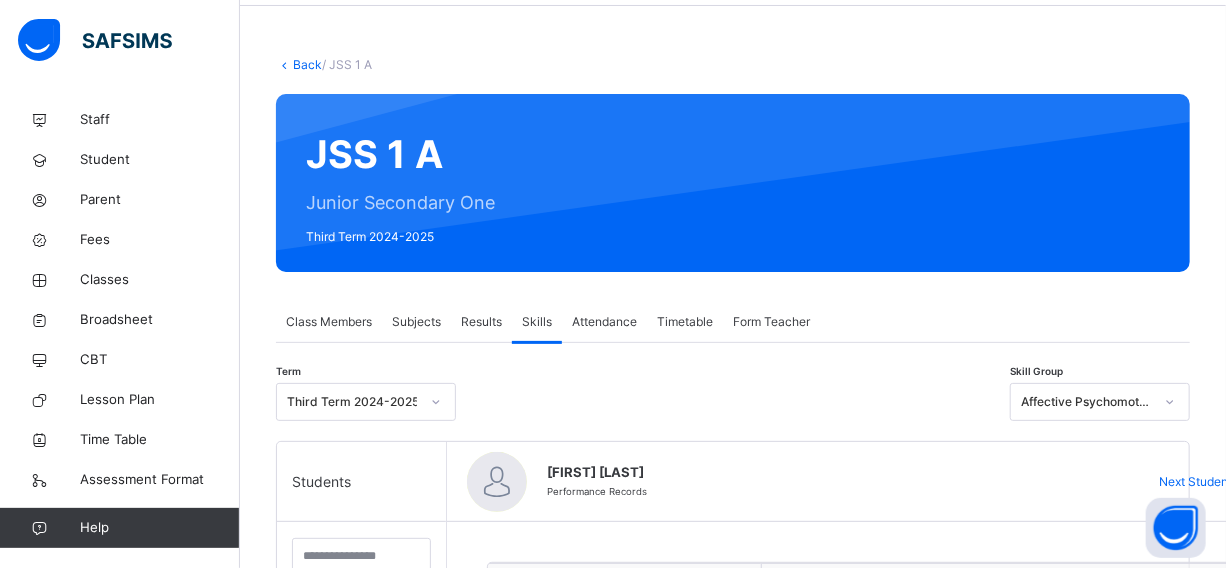 click on "Back  / JSS 1 A" at bounding box center [733, 65] 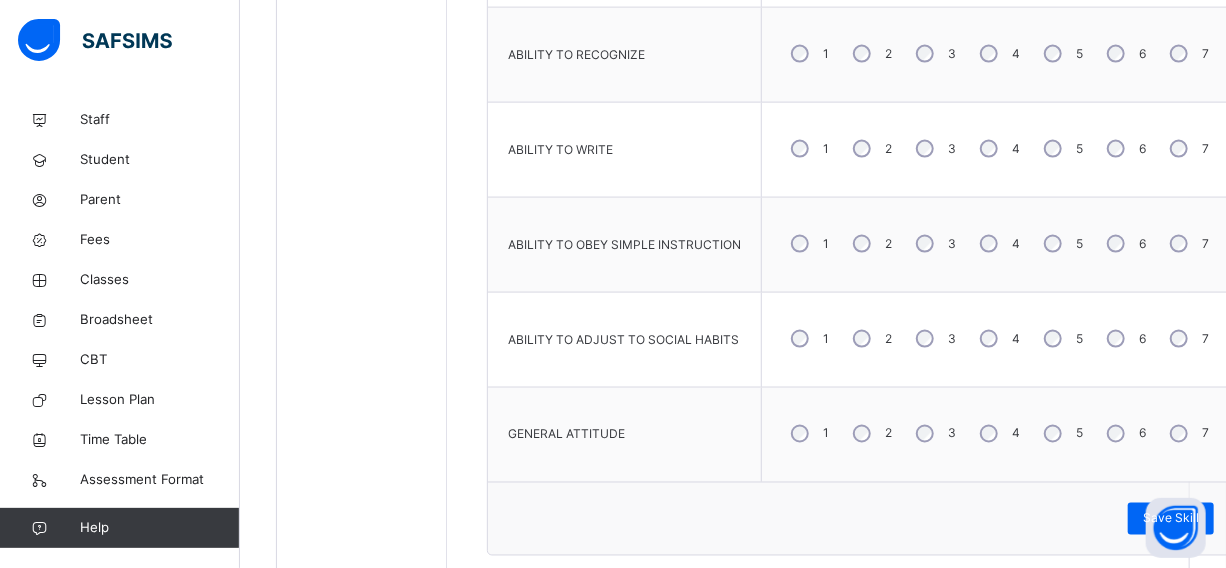 scroll, scrollTop: 1347, scrollLeft: 0, axis: vertical 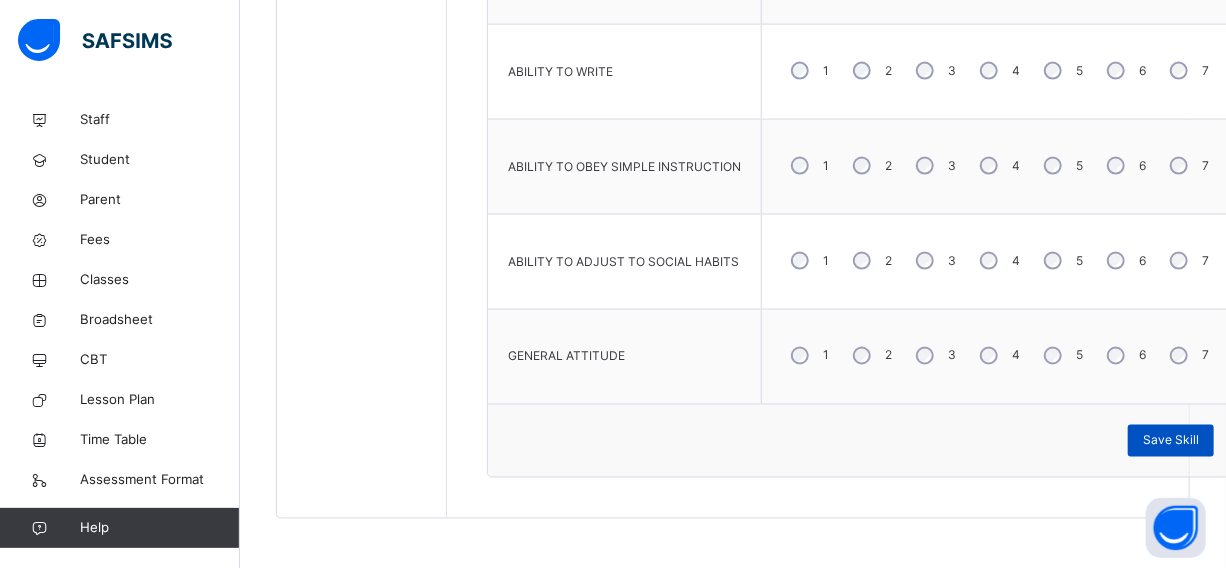click on "Save Skill" at bounding box center (1171, 441) 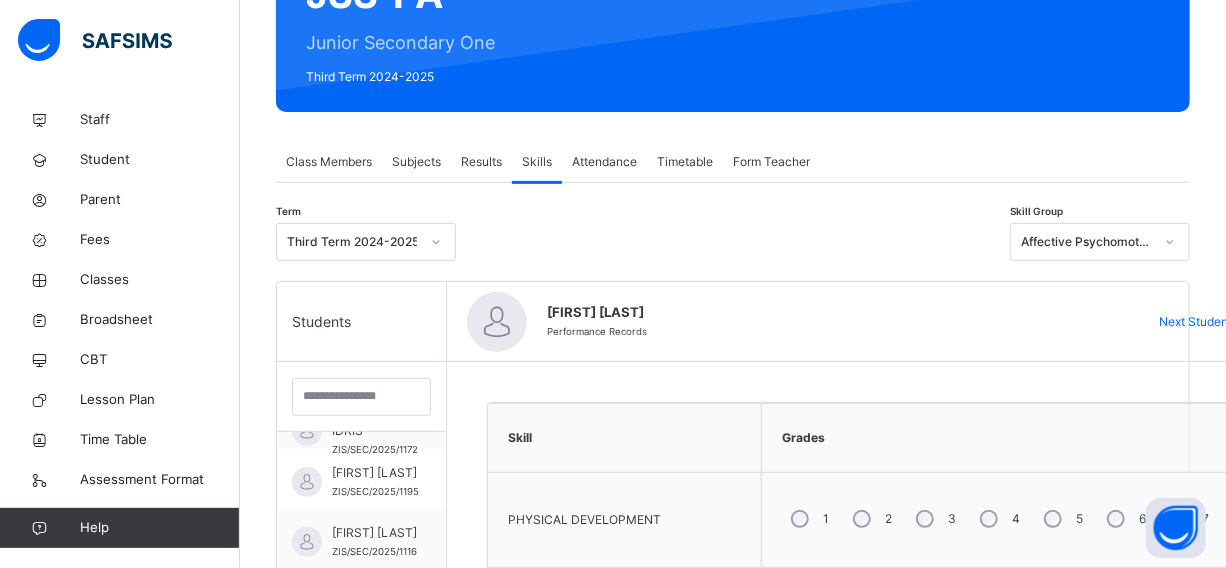 scroll, scrollTop: 165, scrollLeft: 0, axis: vertical 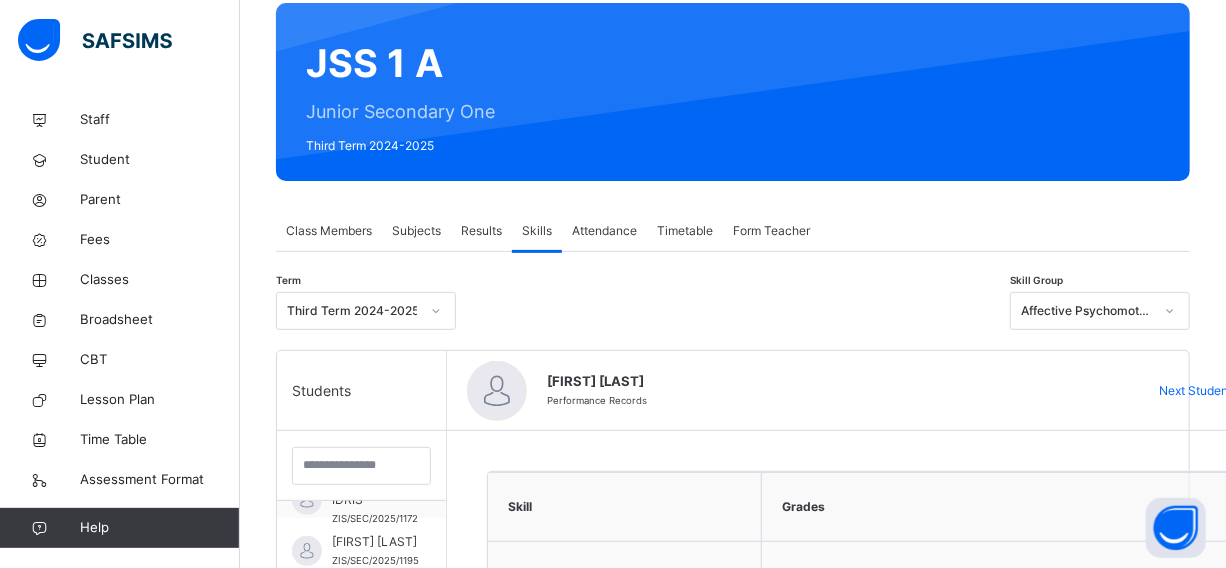 click on "JSS 1 A Junior Secondary One Third Term 2024-2025" at bounding box center [733, 92] 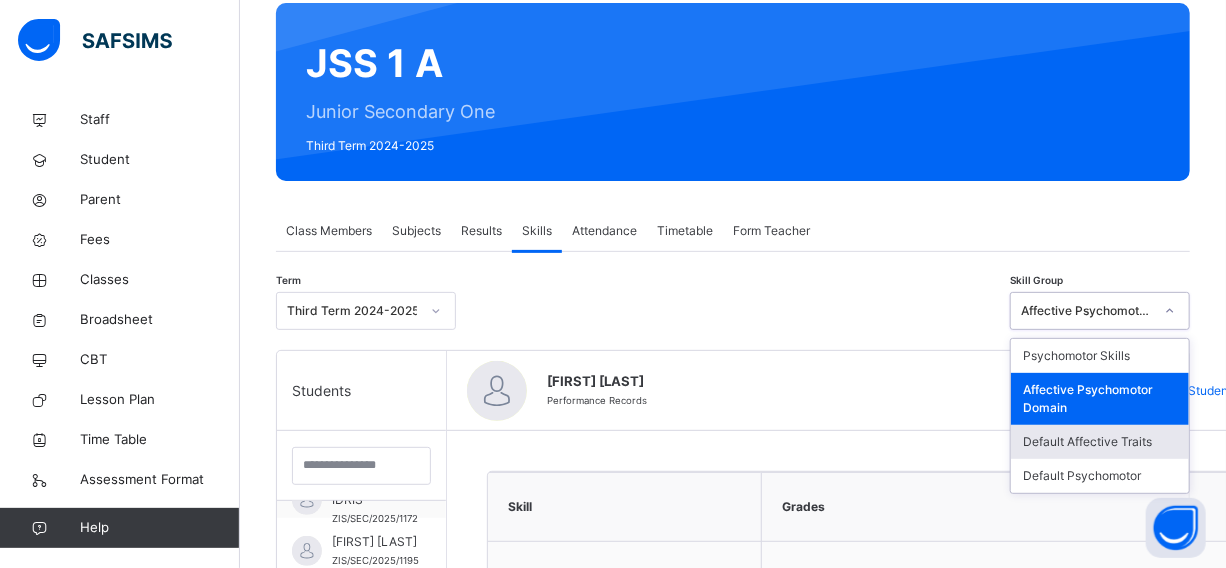 click on "Default Affective Traits" at bounding box center (1100, 442) 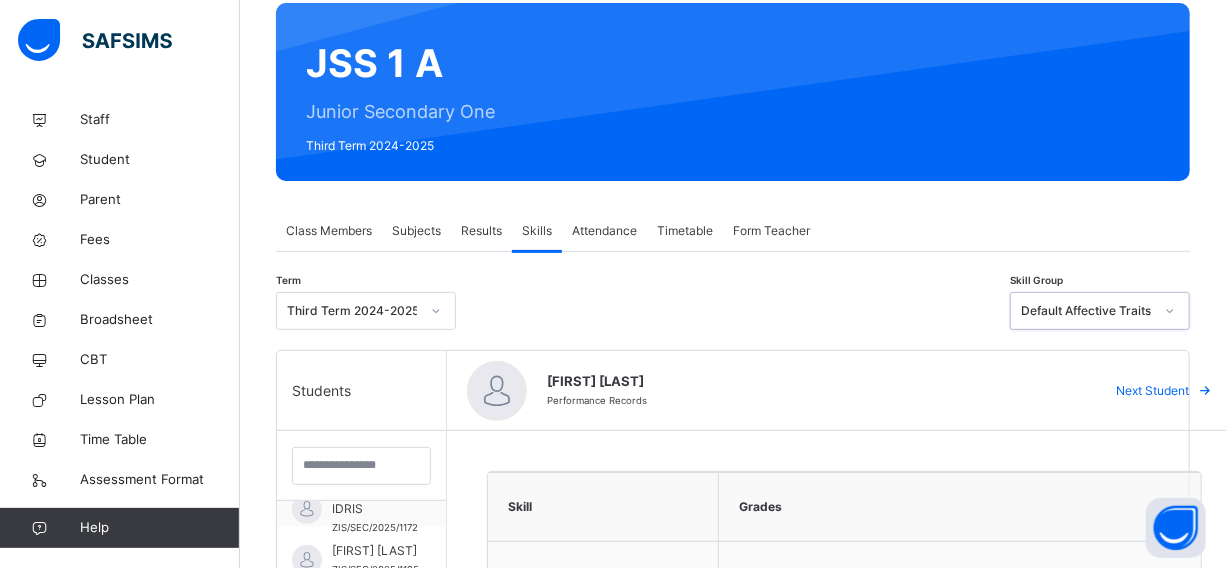 scroll, scrollTop: 2623, scrollLeft: 0, axis: vertical 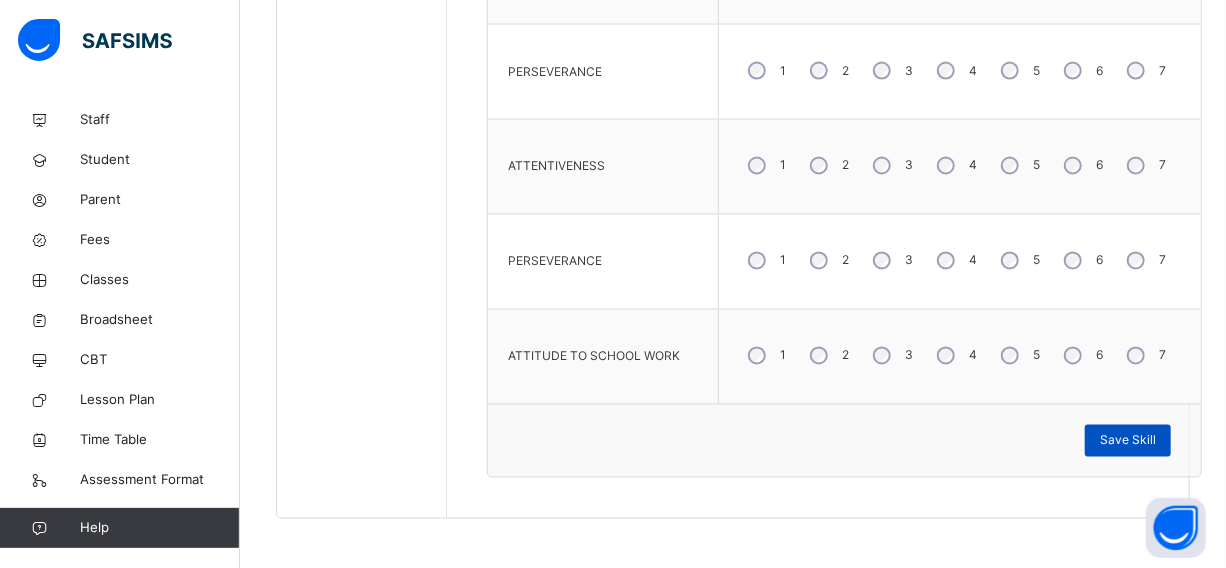 click on "Save Skill" at bounding box center (1128, 441) 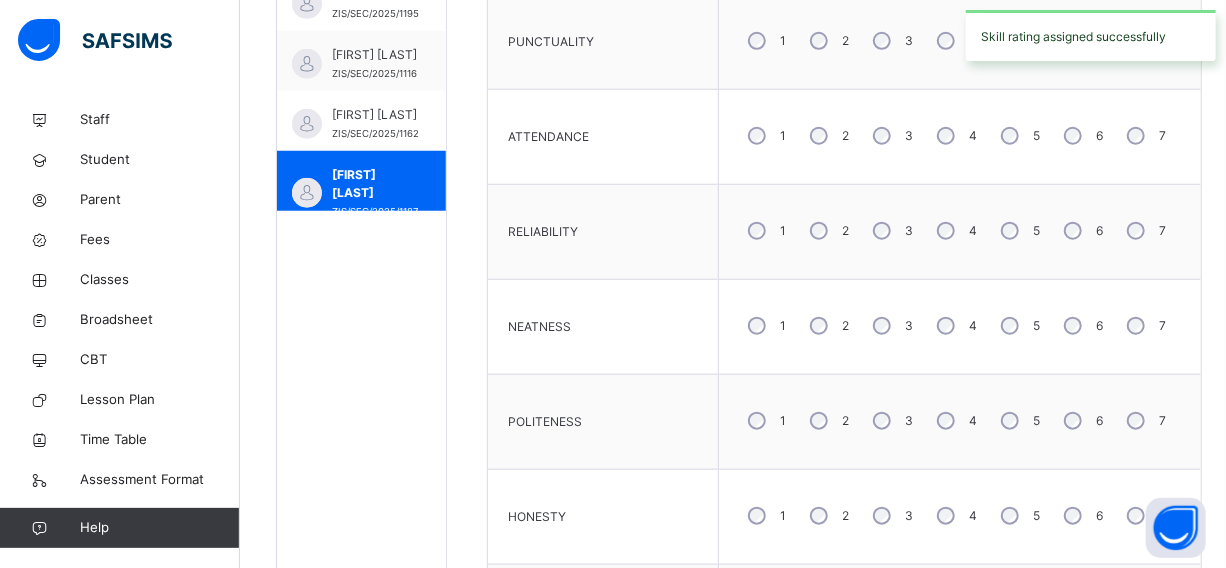 scroll, scrollTop: 628, scrollLeft: 0, axis: vertical 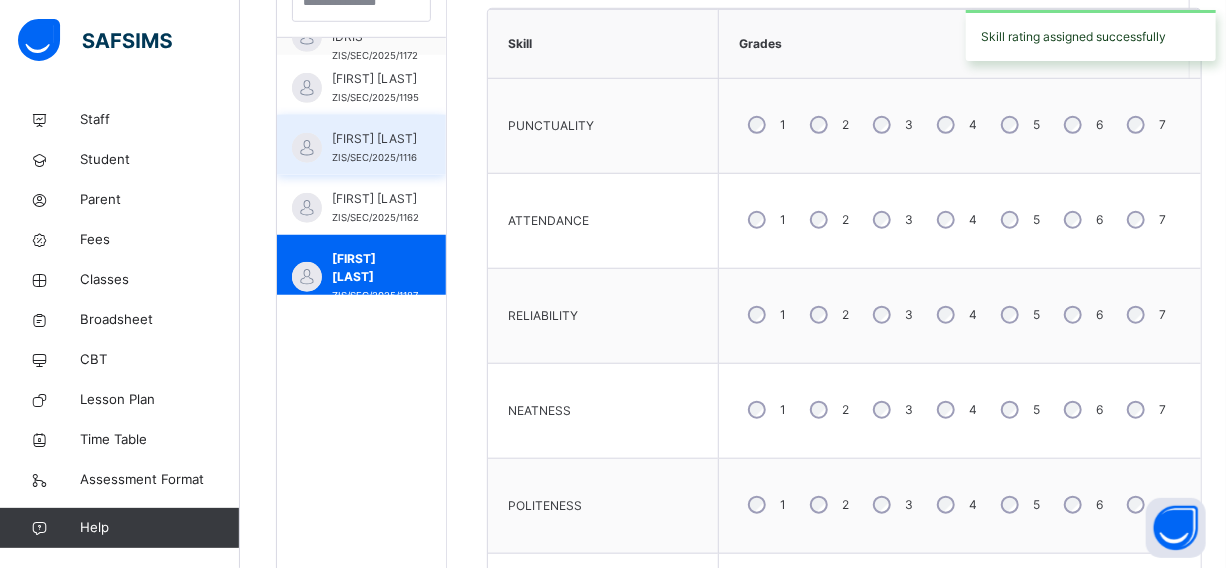 click on "[FIRST] [LAST]" at bounding box center (375, 199) 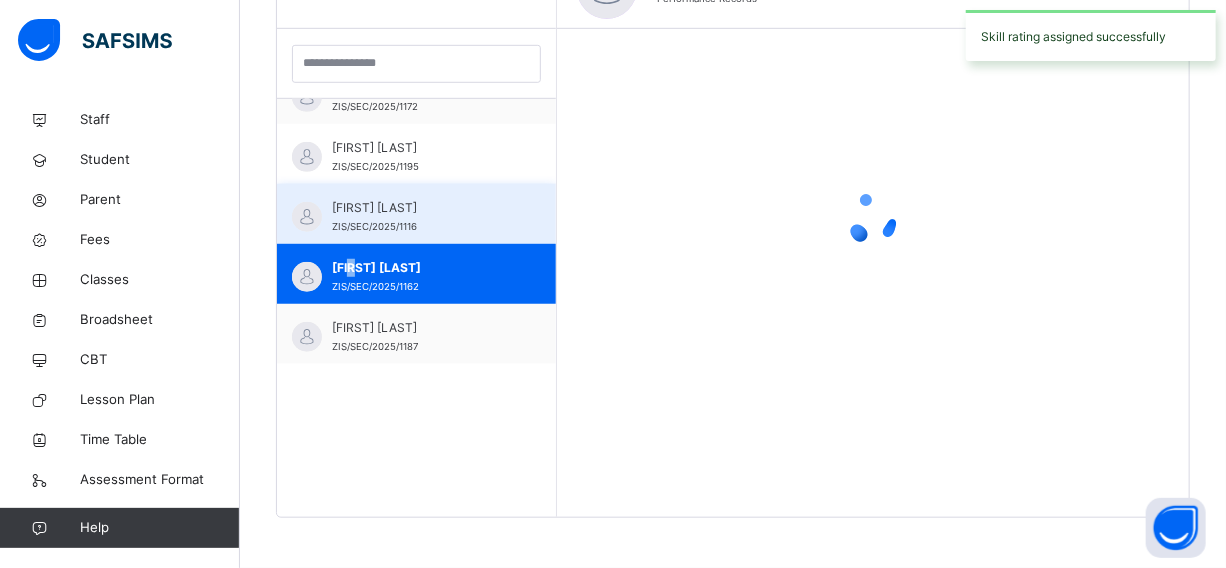 scroll, scrollTop: 2614, scrollLeft: 0, axis: vertical 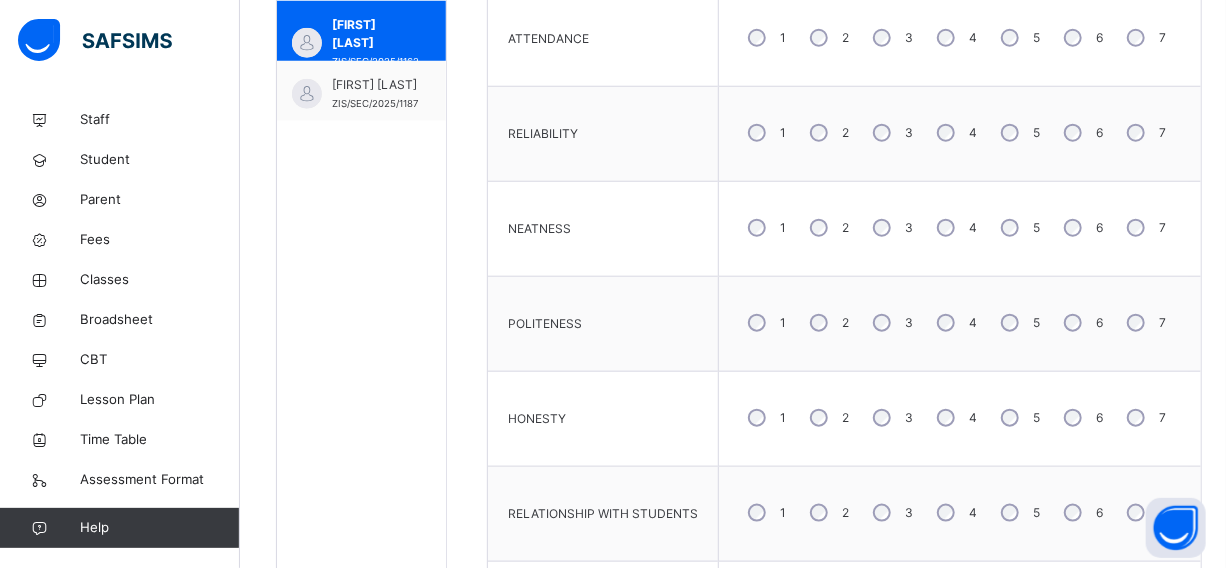 click on "3" at bounding box center [891, 323] 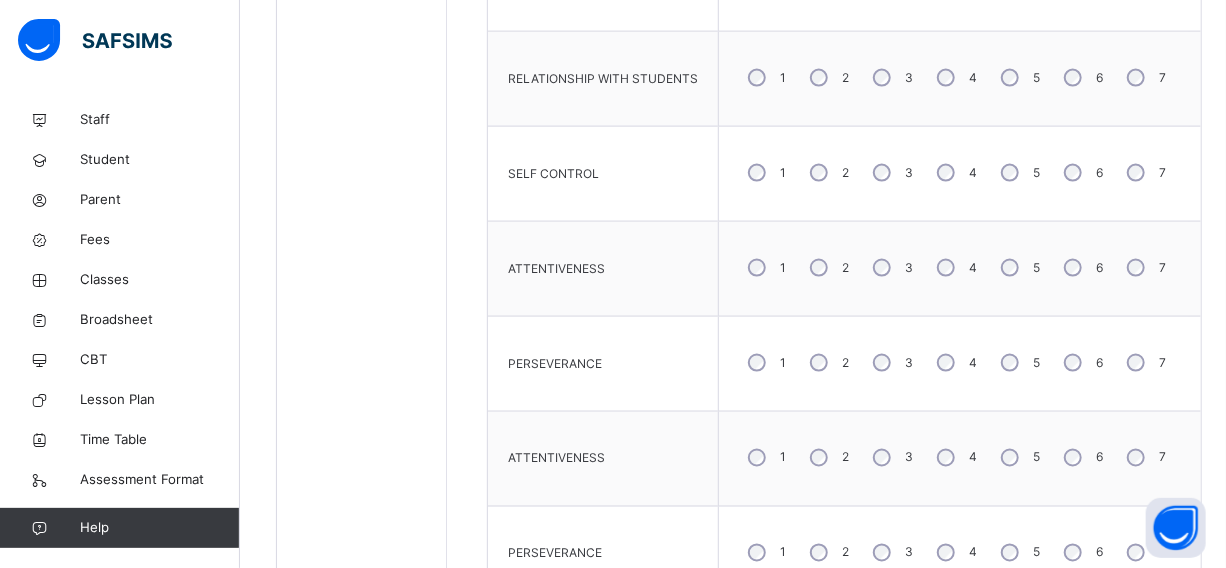 scroll, scrollTop: 1264, scrollLeft: 0, axis: vertical 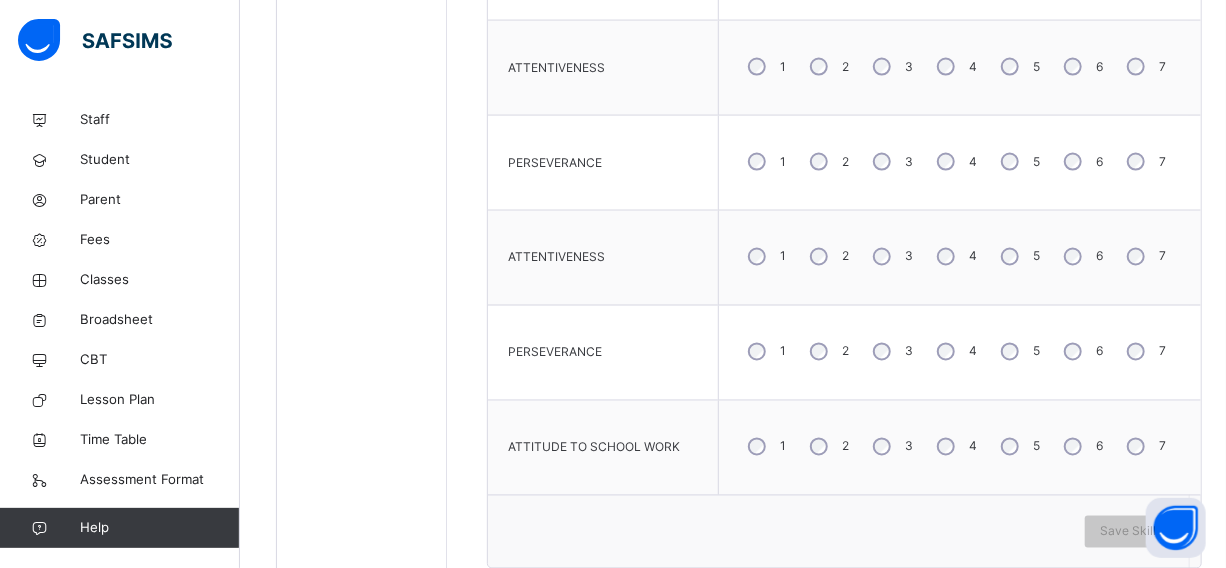 click on "3" at bounding box center (891, 352) 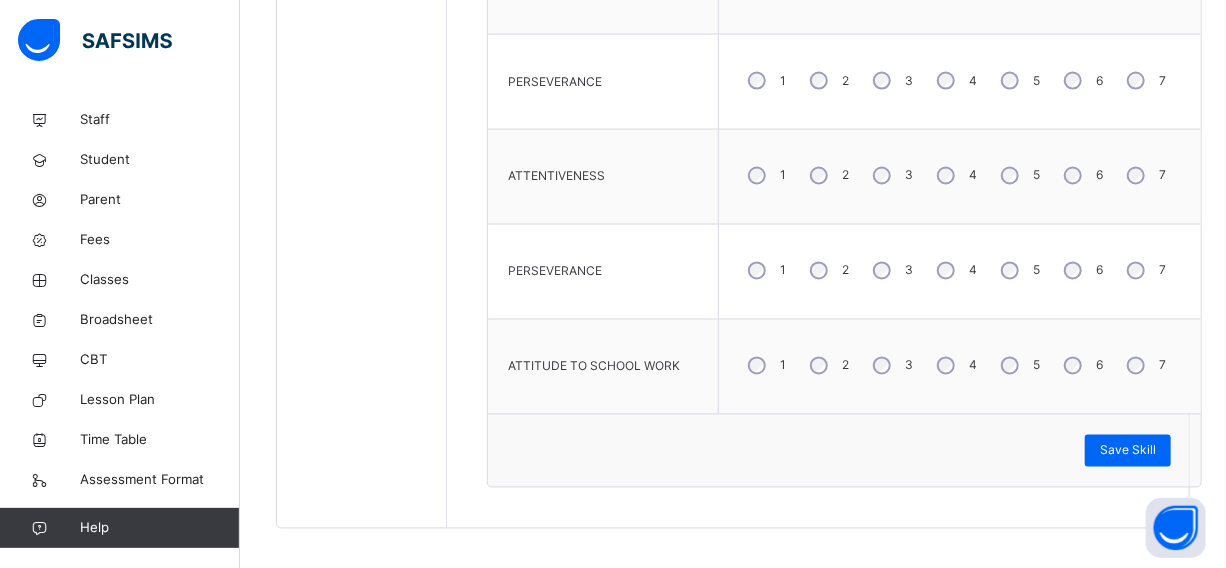 scroll, scrollTop: 1537, scrollLeft: 0, axis: vertical 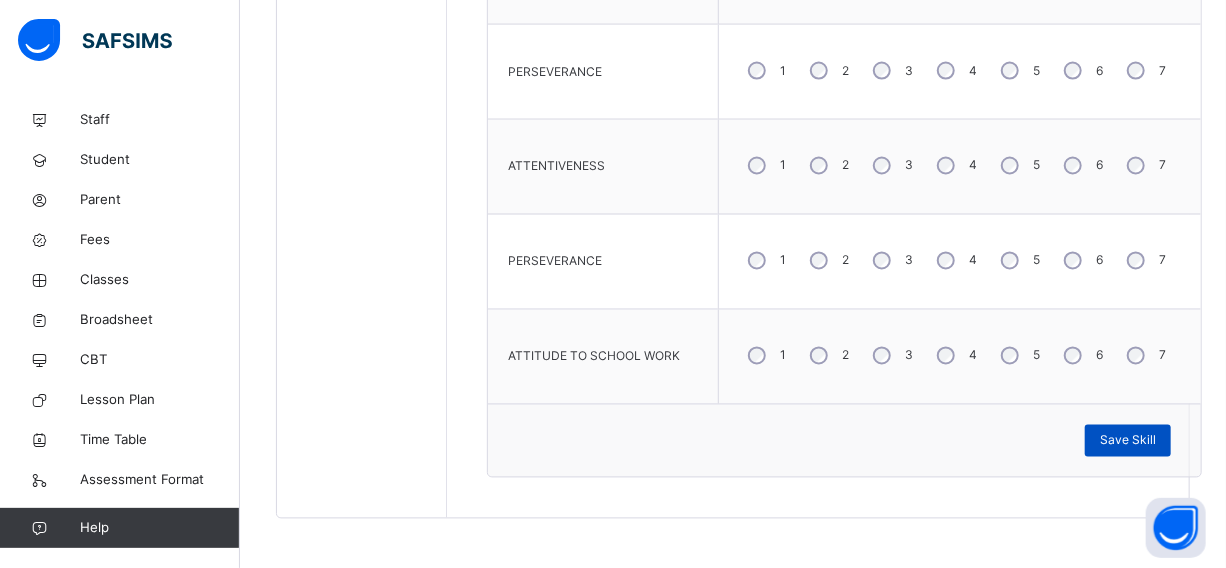 click on "Save Skill" at bounding box center (1128, 441) 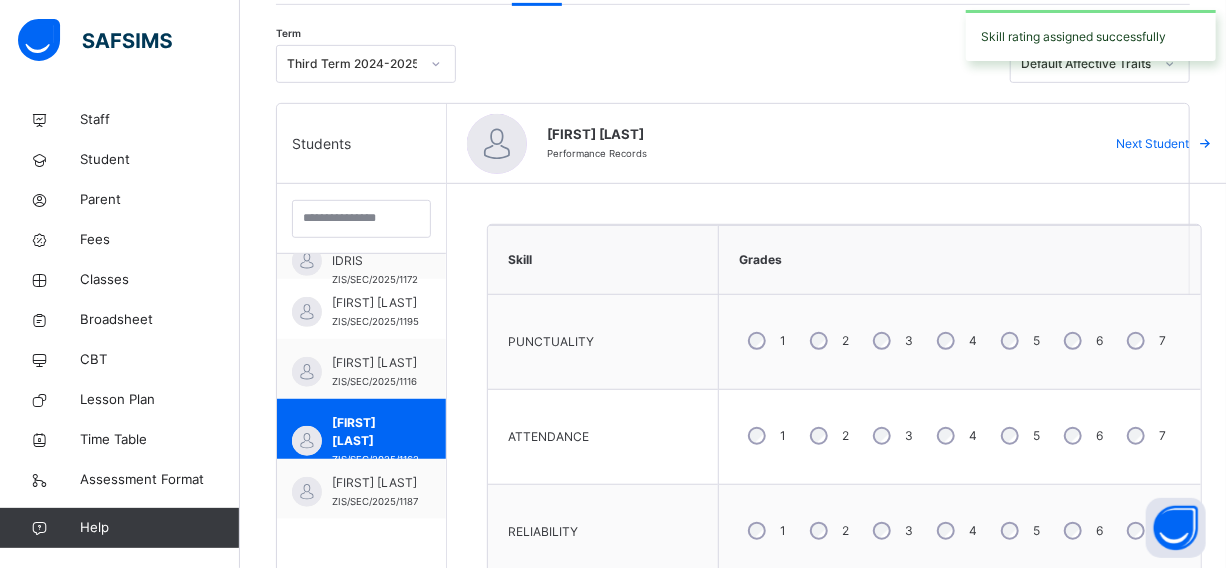 scroll, scrollTop: 355, scrollLeft: 0, axis: vertical 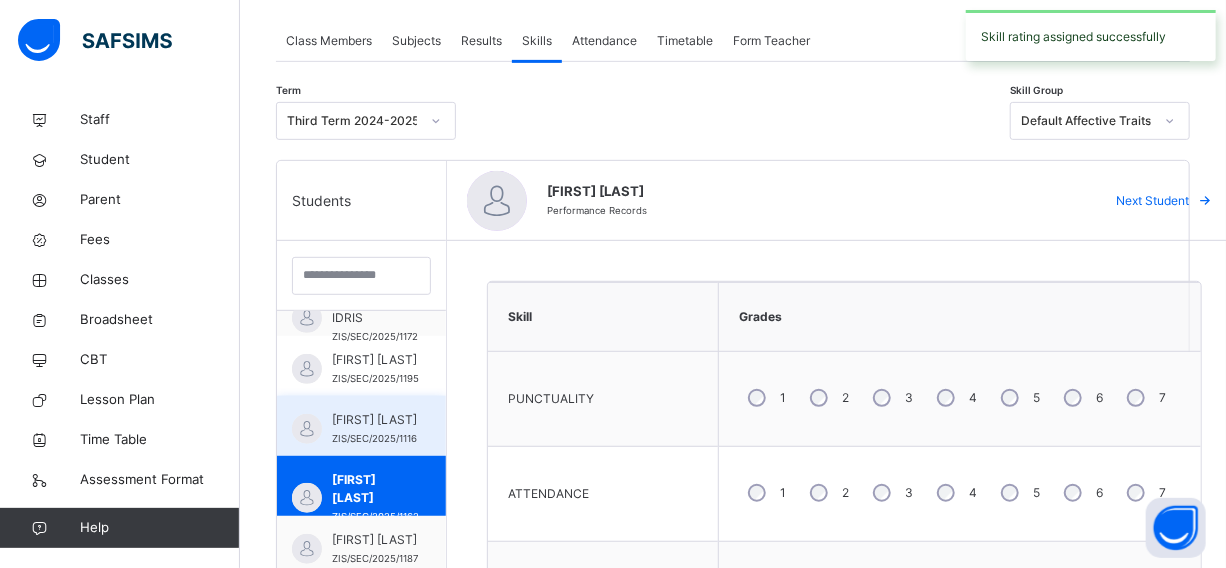click on "[FIRST]  [LAST]" at bounding box center [374, 420] 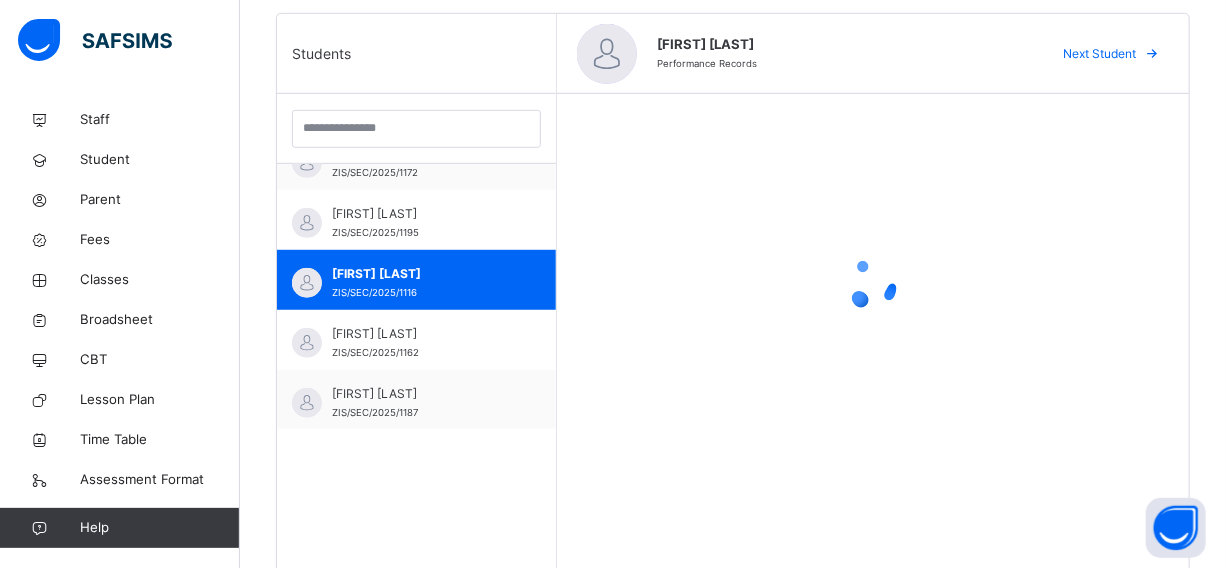 scroll, scrollTop: 476, scrollLeft: 0, axis: vertical 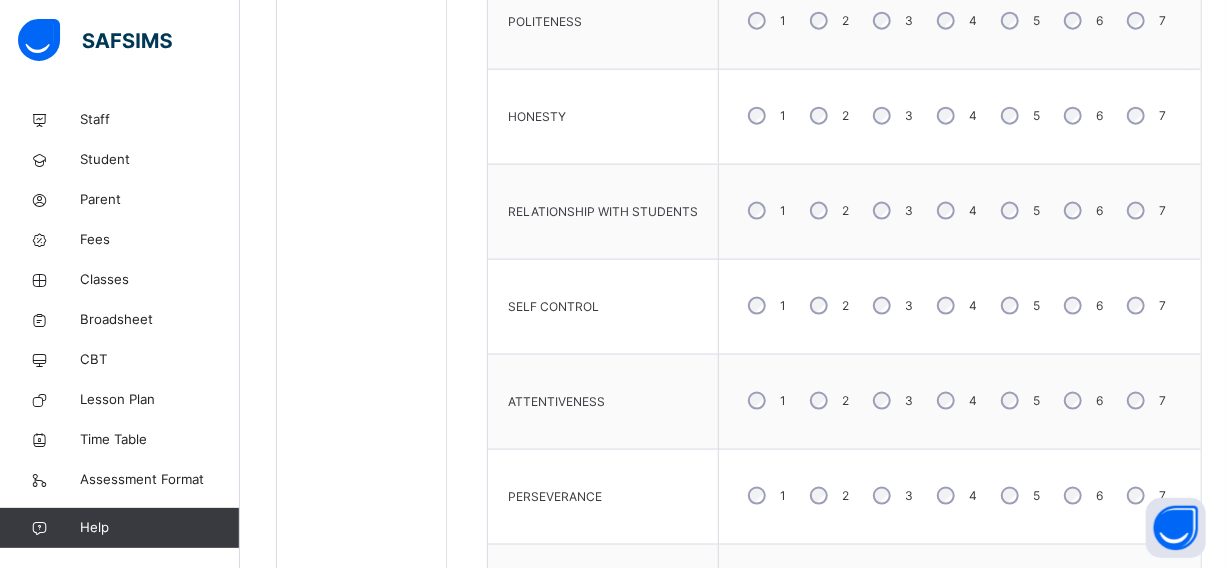click on "3" at bounding box center [891, 401] 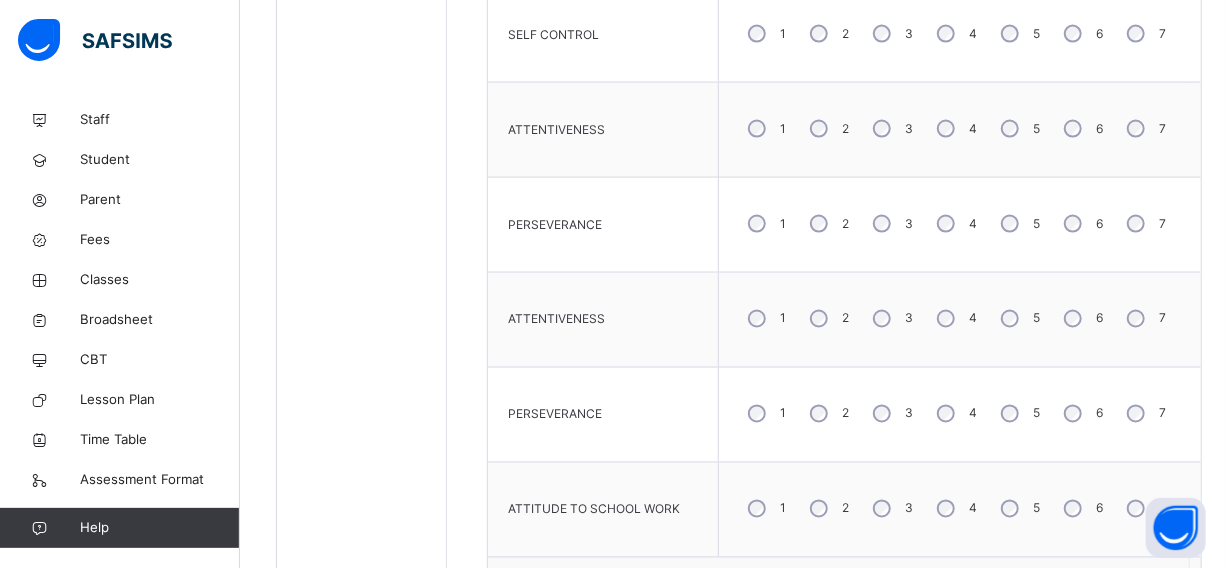 scroll, scrollTop: 1385, scrollLeft: 0, axis: vertical 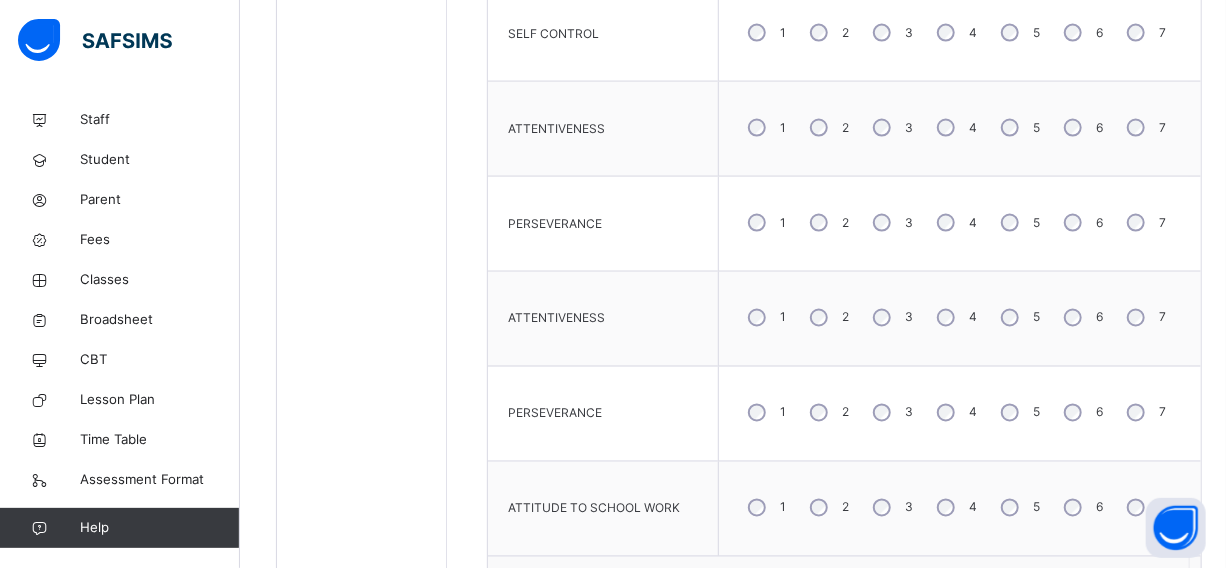 click on "4" at bounding box center [955, 223] 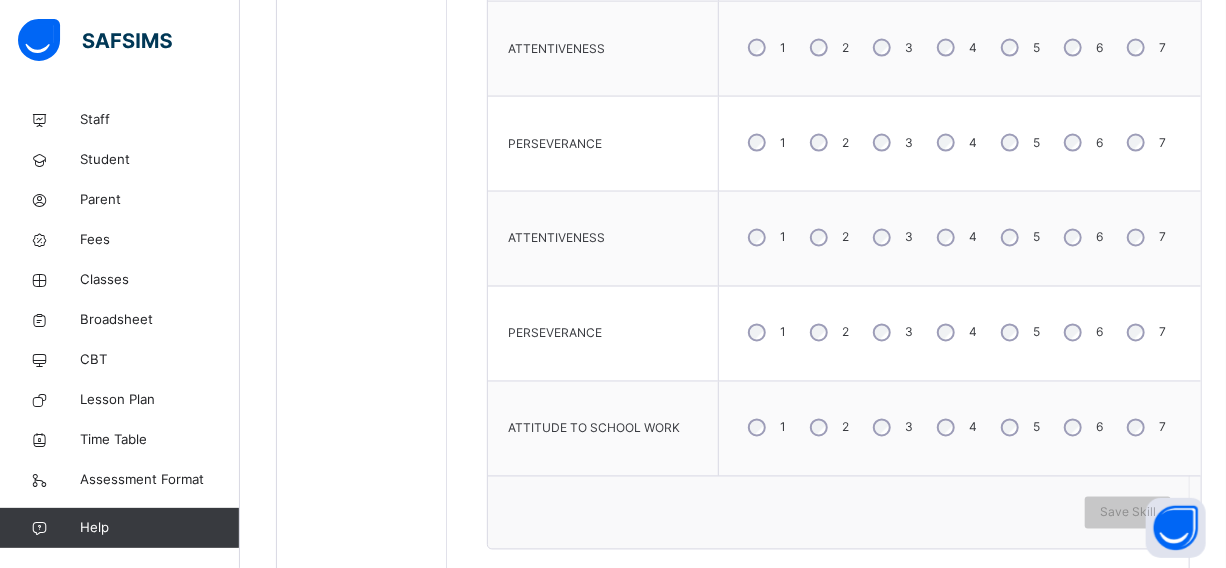 scroll, scrollTop: 1476, scrollLeft: 0, axis: vertical 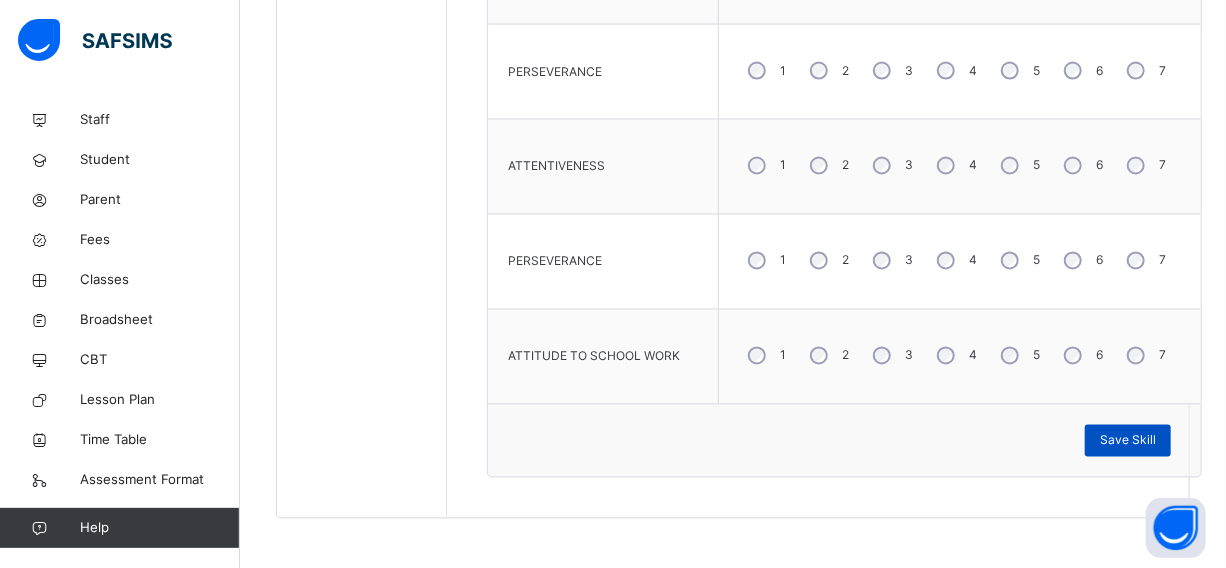 click on "Save Skill" at bounding box center (1128, 441) 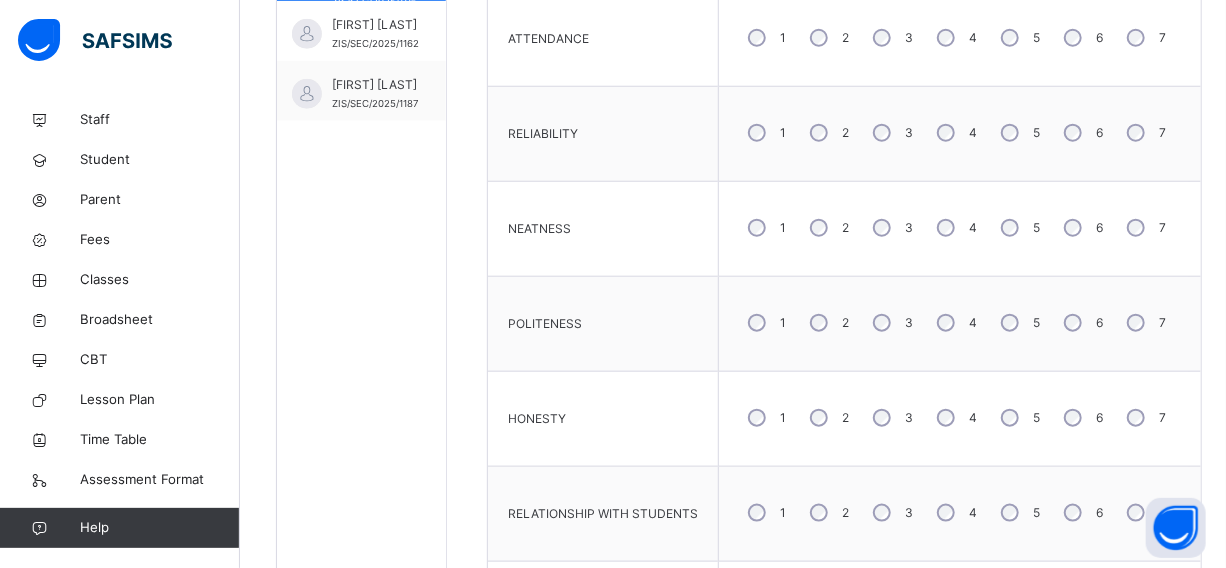 scroll, scrollTop: 537, scrollLeft: 0, axis: vertical 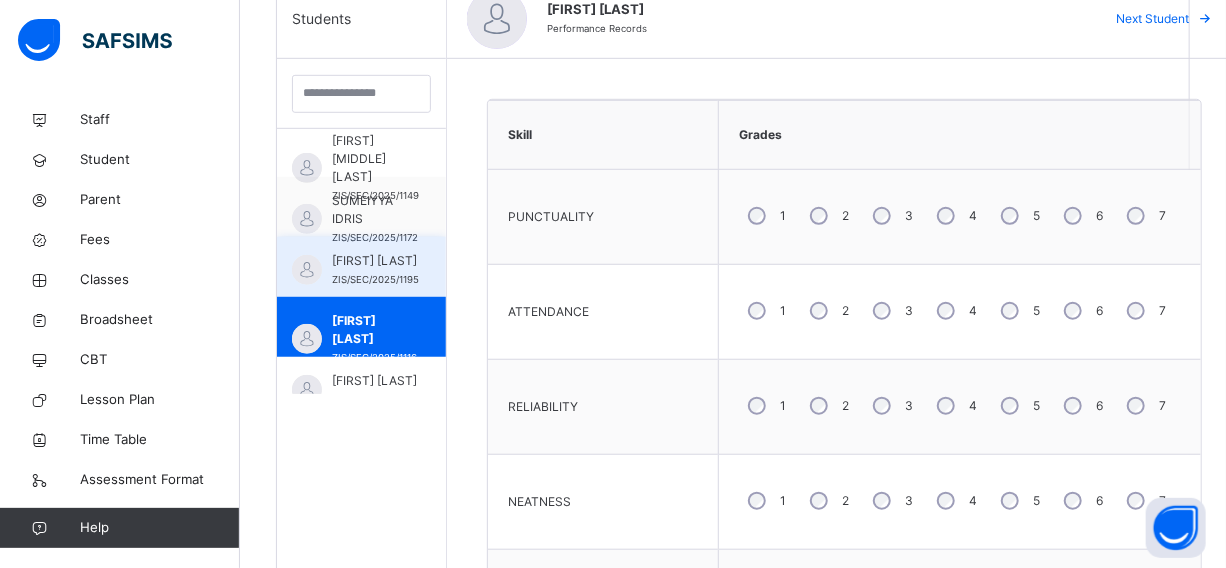 click on "[FIRST] [LAST]" at bounding box center (375, 261) 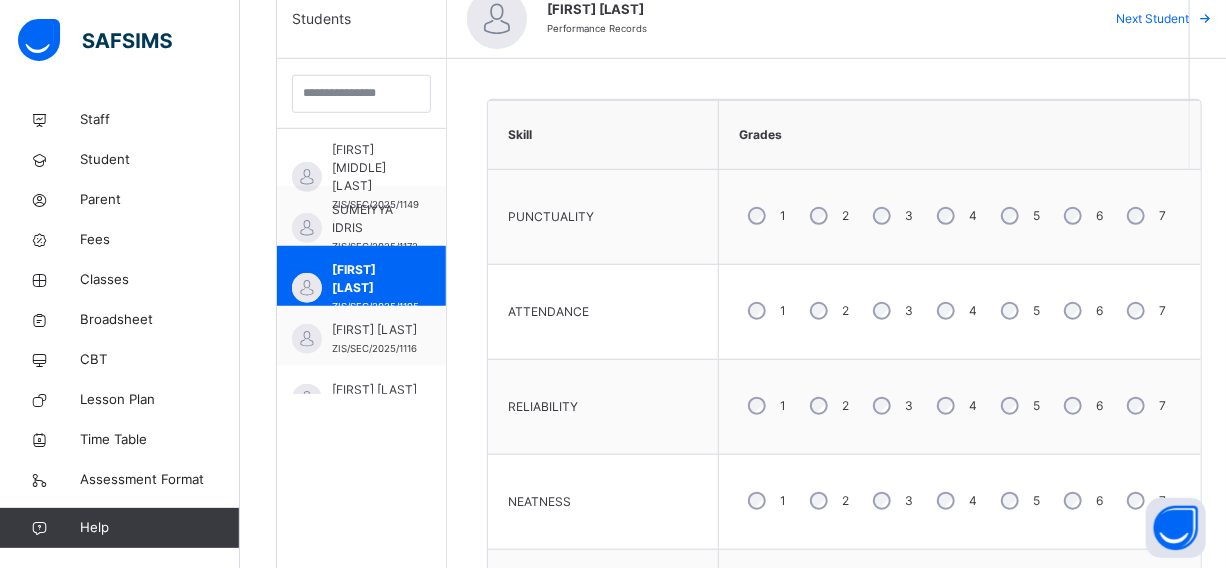 scroll, scrollTop: 2532, scrollLeft: 0, axis: vertical 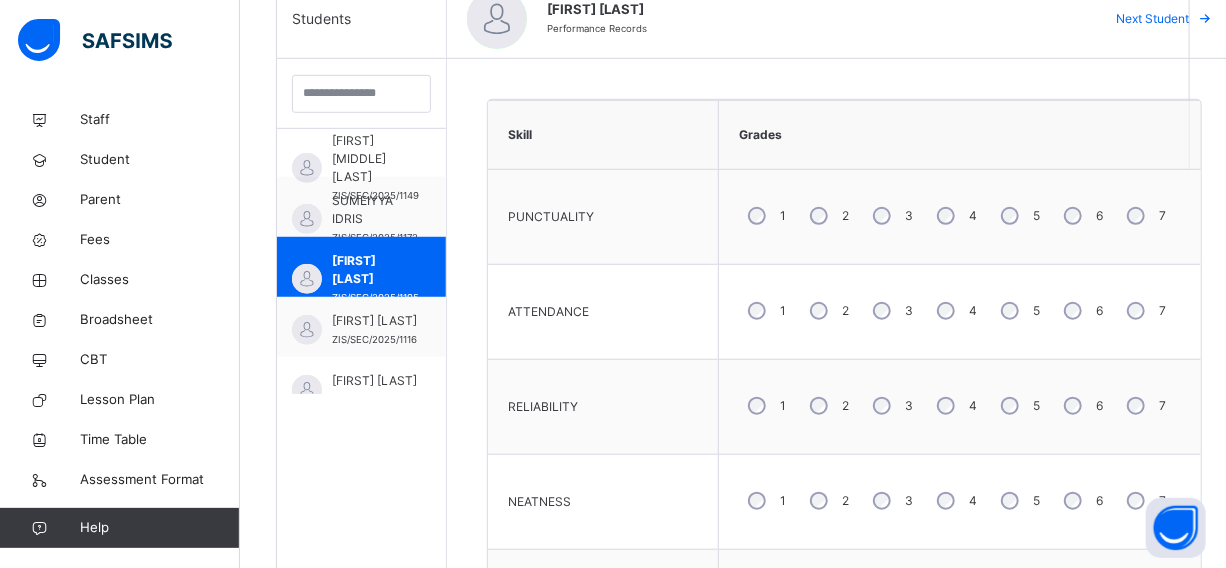click on "4" at bounding box center (955, 311) 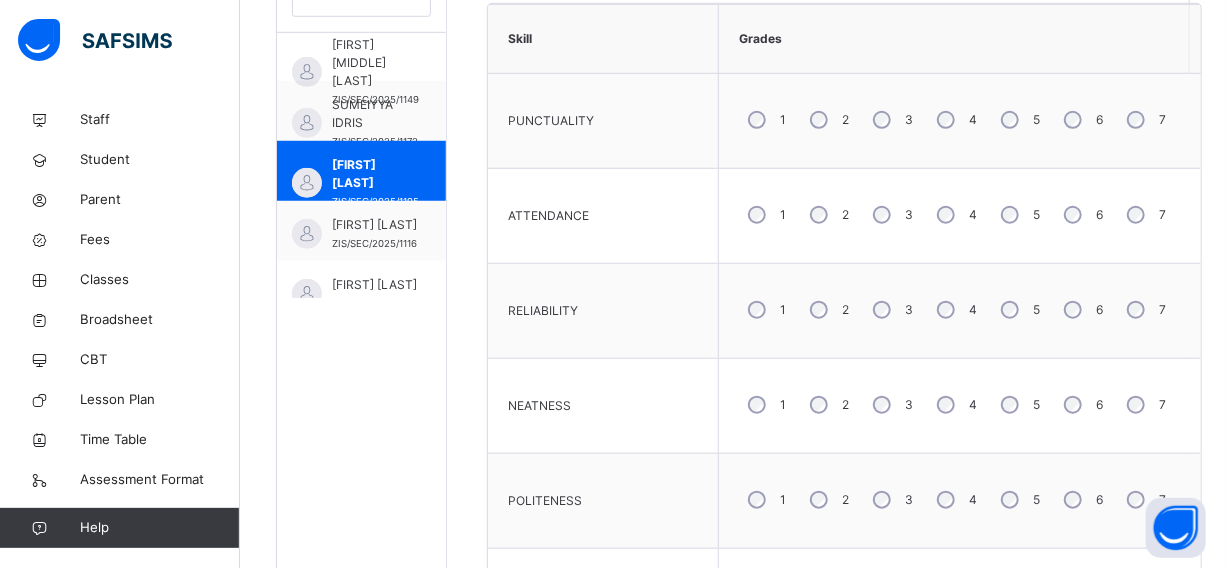 scroll, scrollTop: 719, scrollLeft: 0, axis: vertical 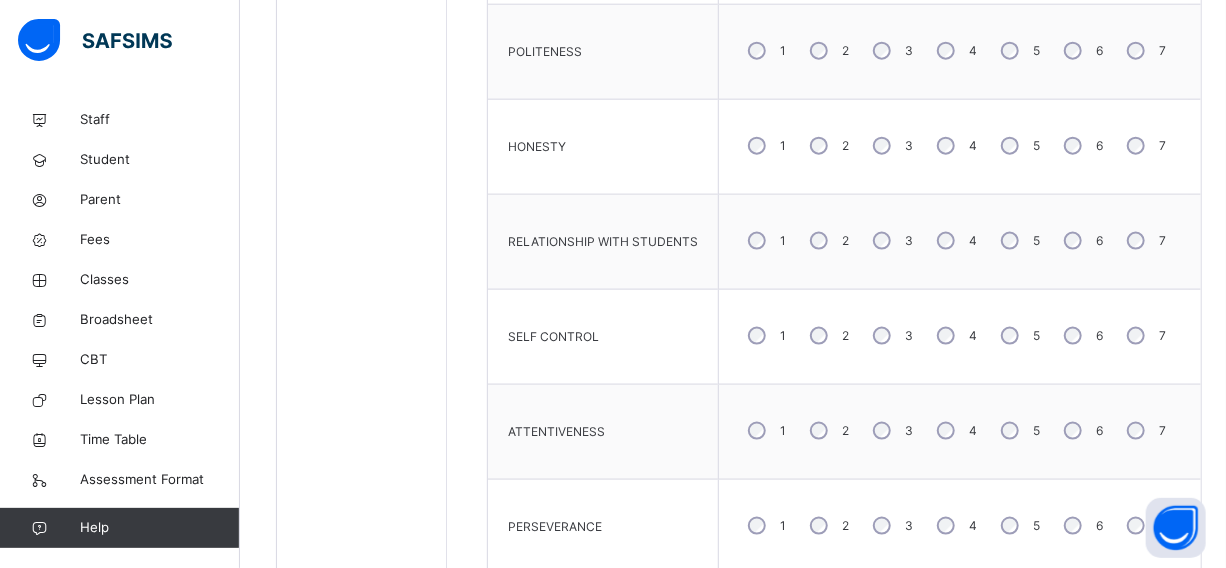 click on "3" at bounding box center [891, 431] 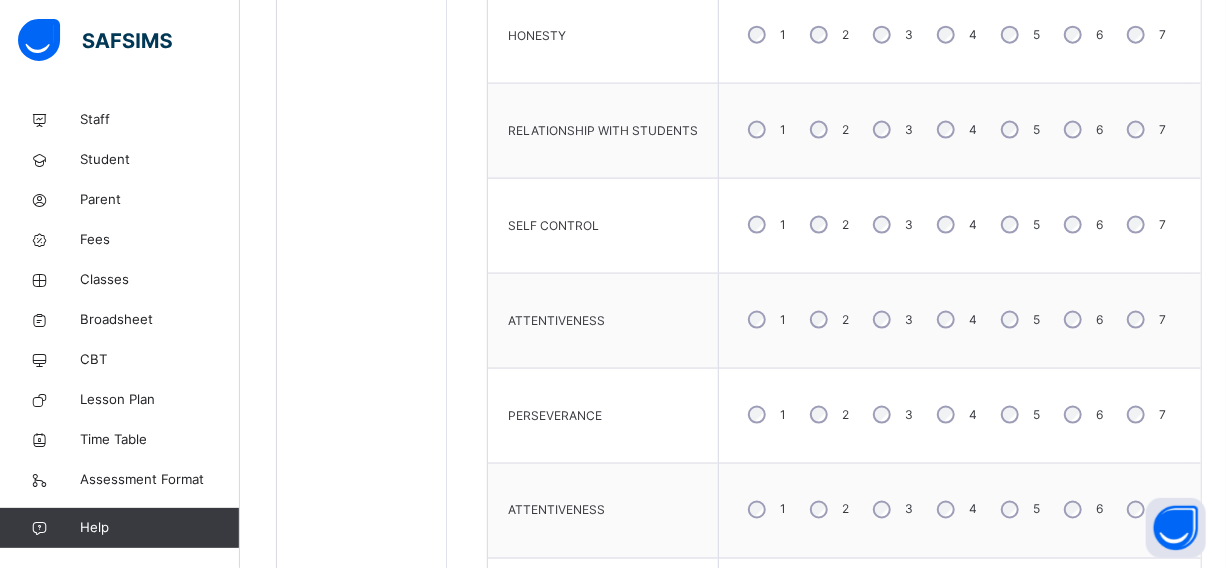 scroll, scrollTop: 1355, scrollLeft: 0, axis: vertical 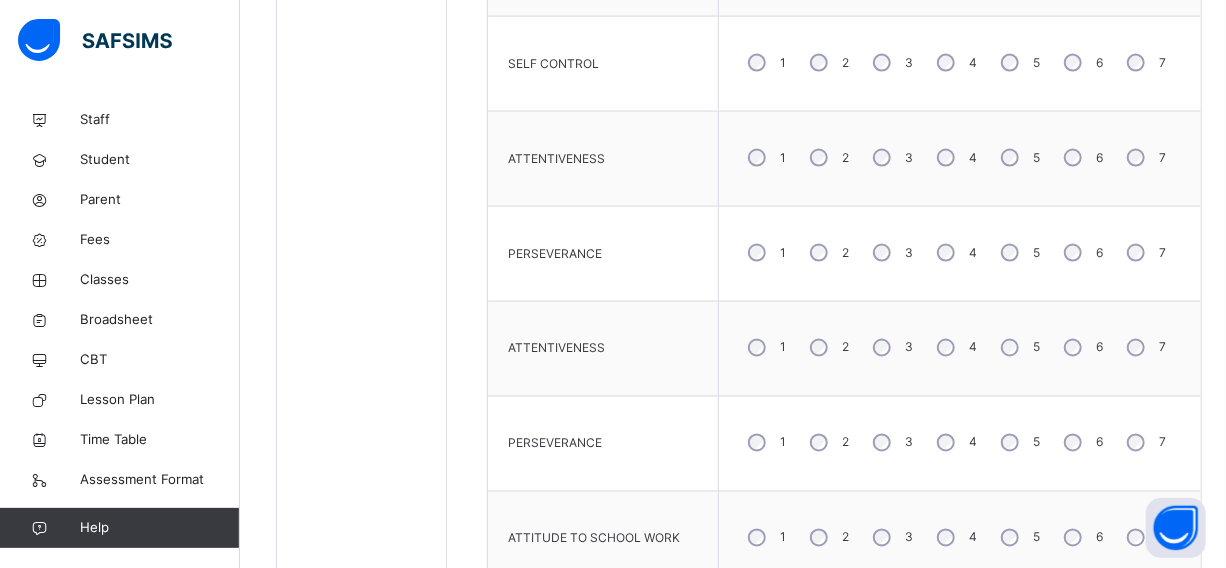 click on "3" at bounding box center (891, 348) 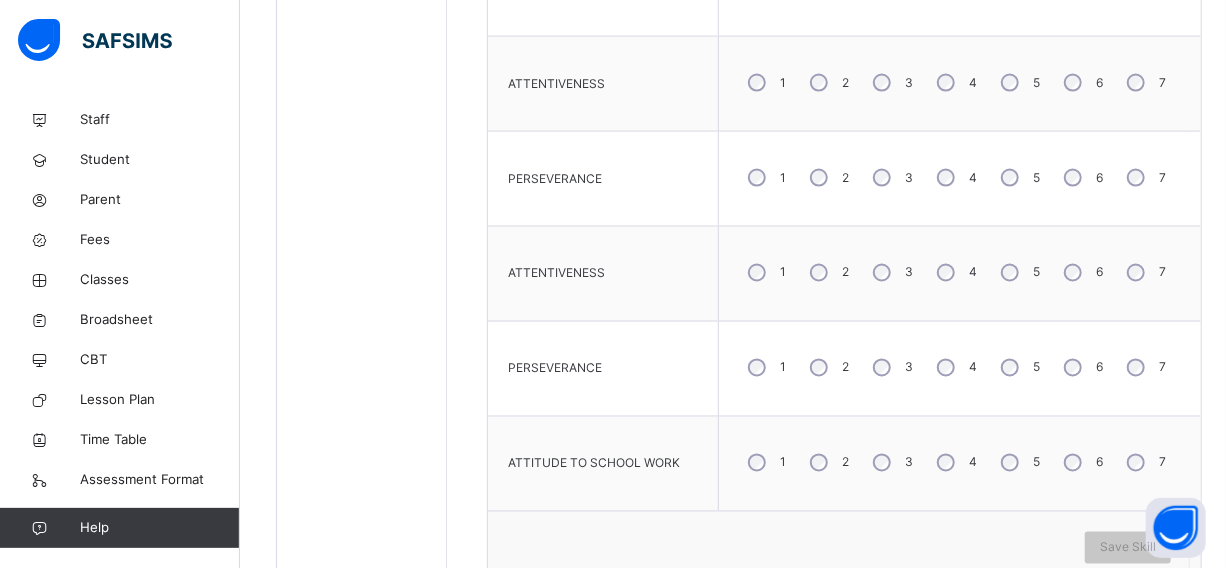 scroll, scrollTop: 1537, scrollLeft: 0, axis: vertical 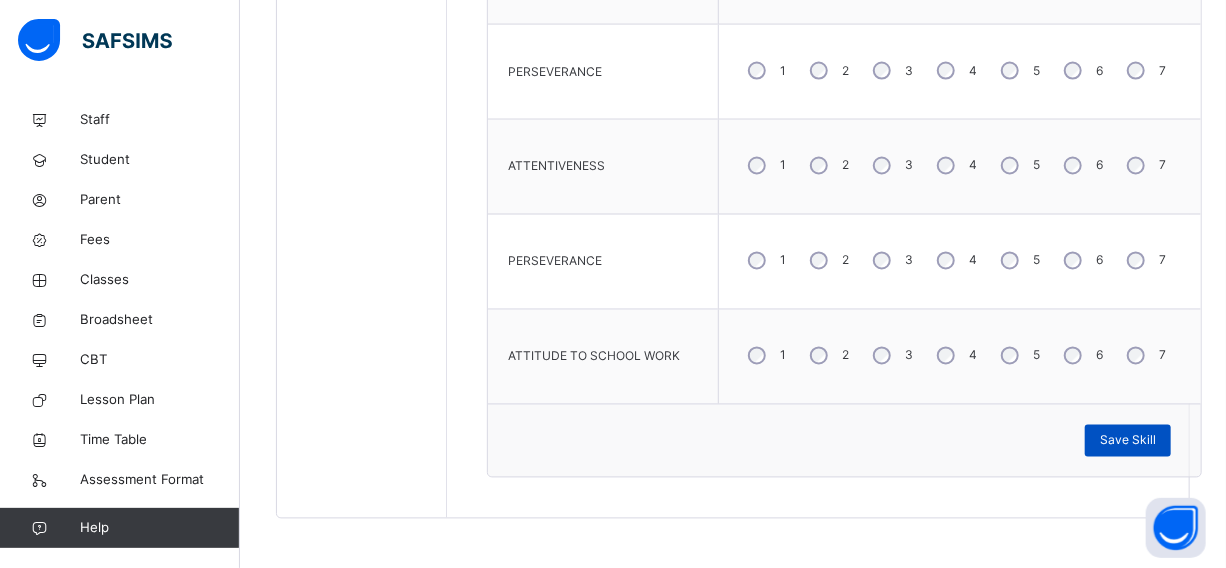 click on "Save Skill" at bounding box center [1128, 441] 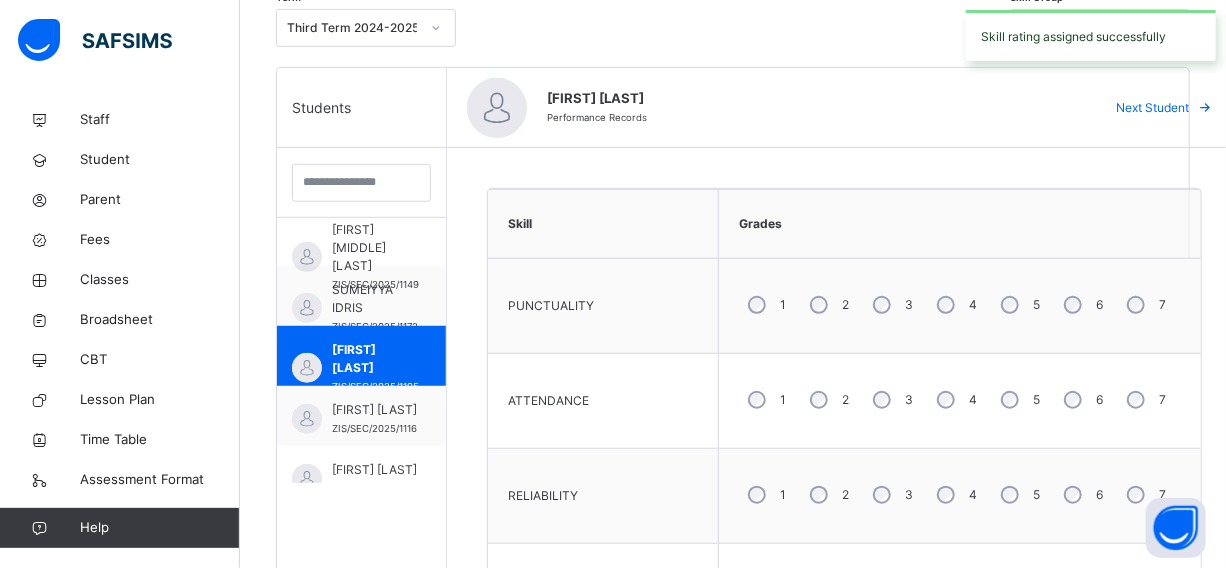 scroll, scrollTop: 446, scrollLeft: 0, axis: vertical 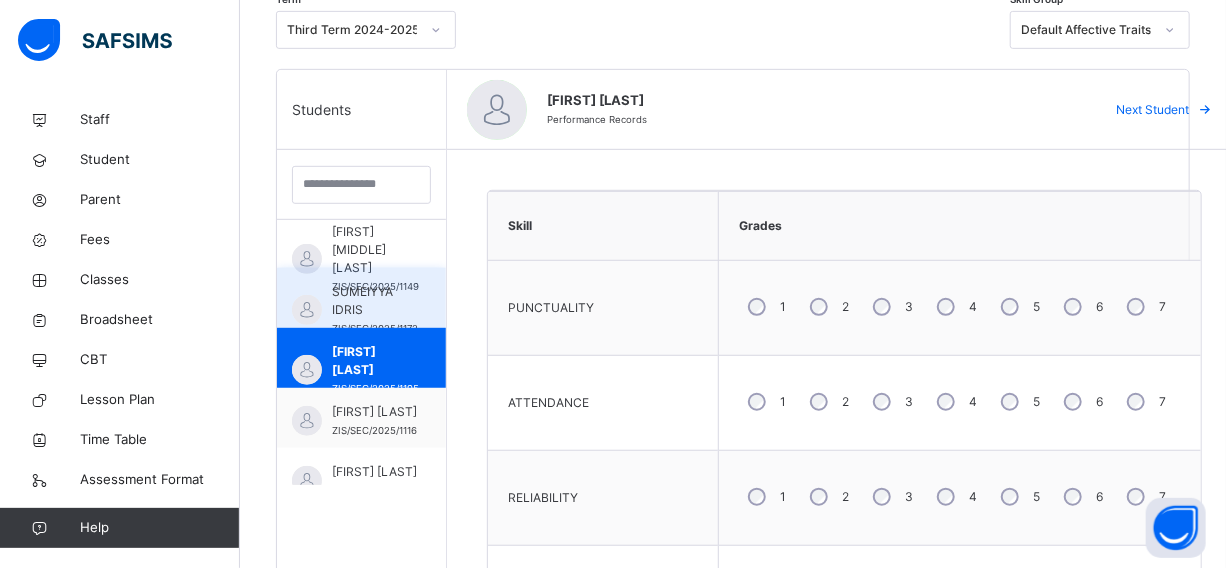 click on "SUMEIYYA  IDRIS" at bounding box center (375, 301) 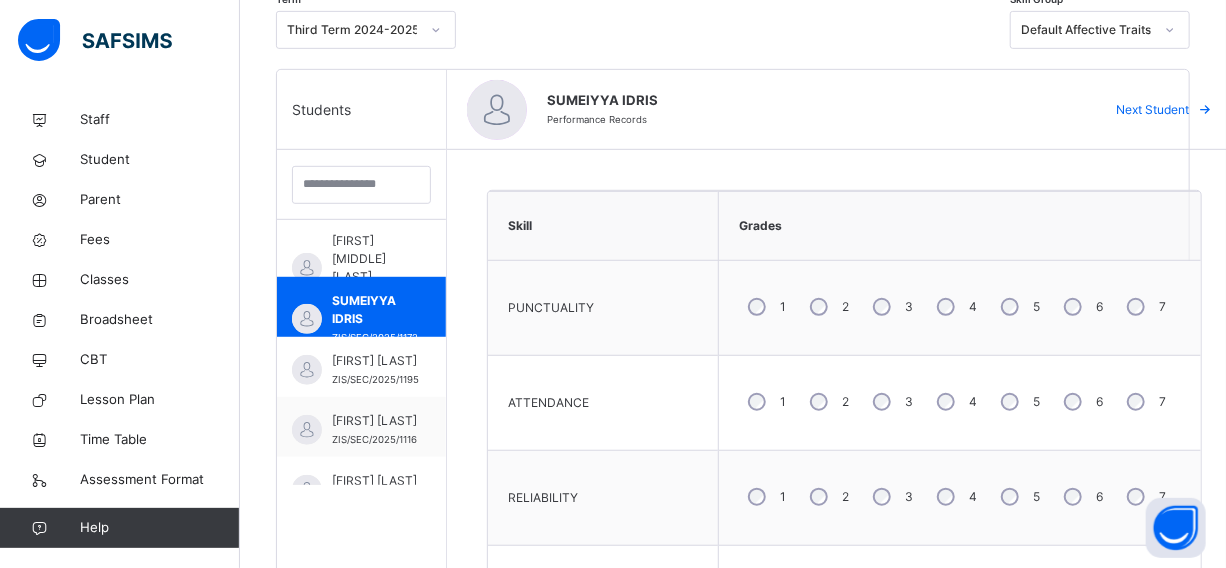 scroll, scrollTop: 2532, scrollLeft: 0, axis: vertical 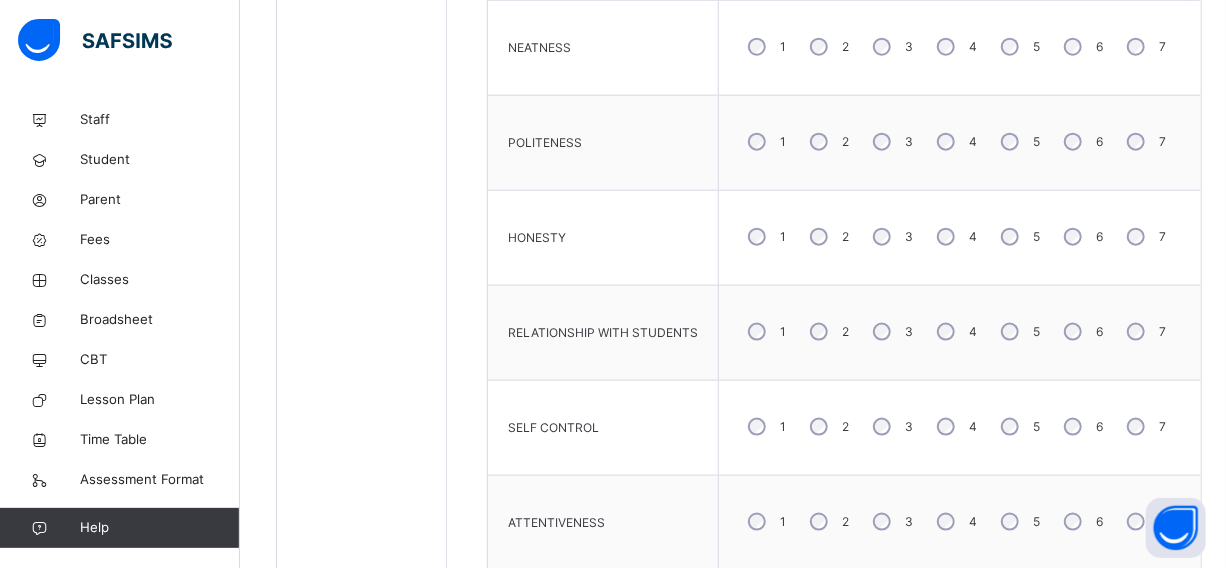 click on "3" at bounding box center (891, 332) 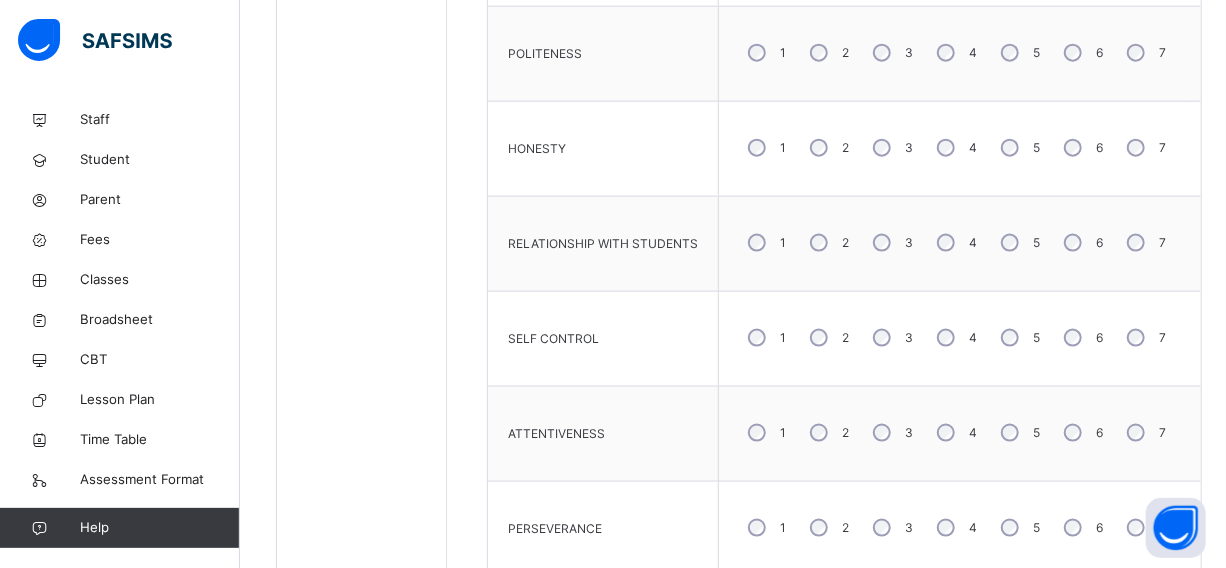 scroll, scrollTop: 1173, scrollLeft: 0, axis: vertical 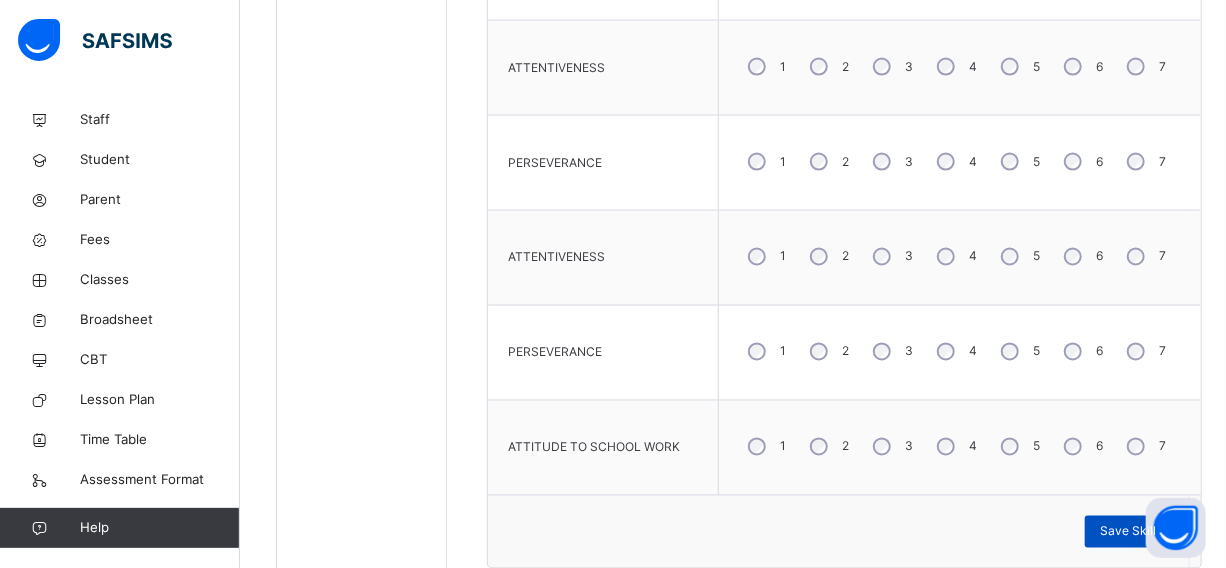 click on "Save Skill" at bounding box center (1128, 532) 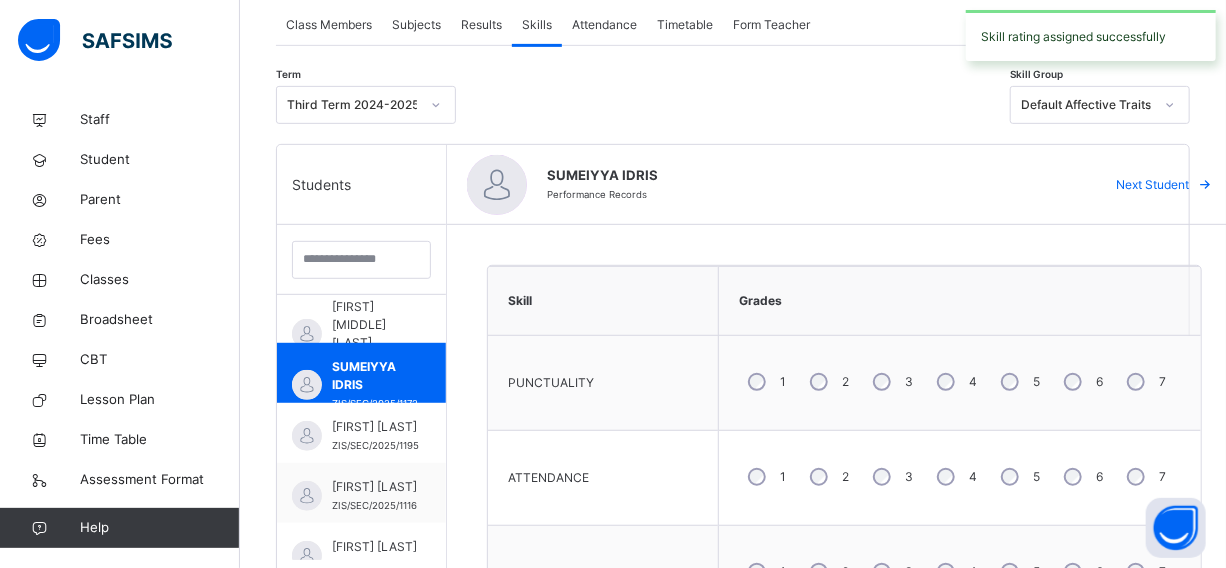 scroll, scrollTop: 355, scrollLeft: 0, axis: vertical 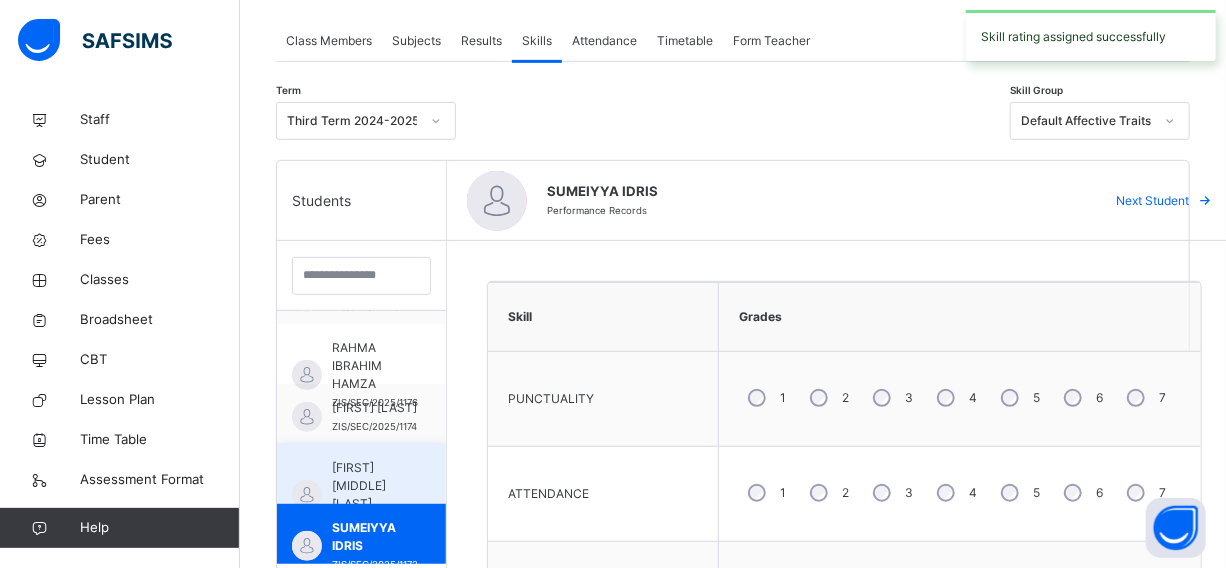 click on "[FIRST] [LAST] [LAST]" at bounding box center (375, 486) 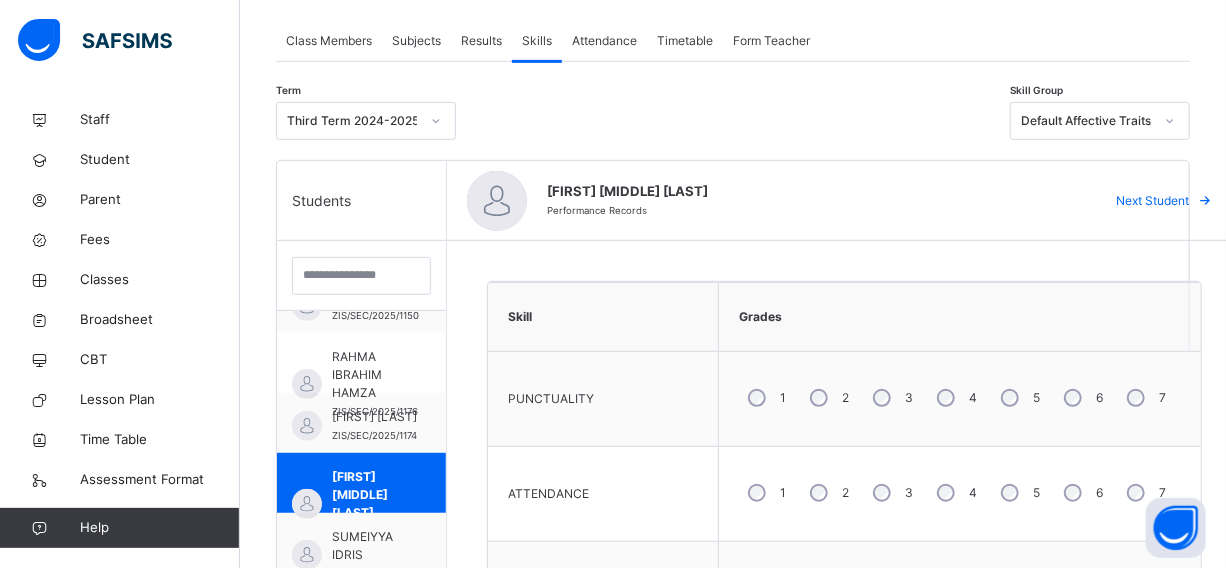 scroll, scrollTop: 2387, scrollLeft: 0, axis: vertical 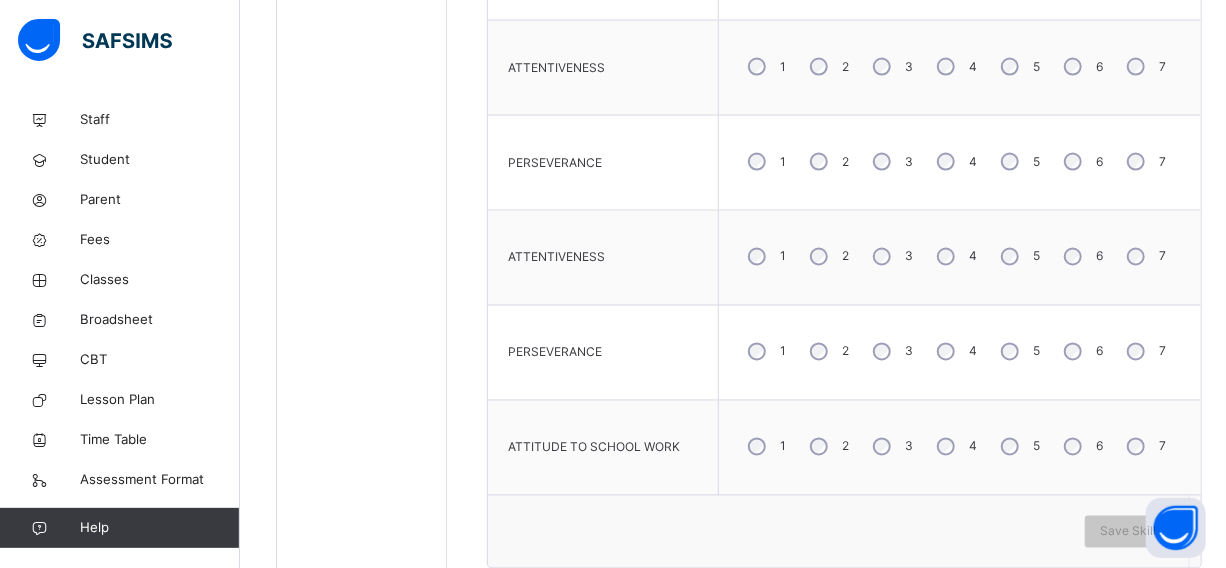 click on "4" at bounding box center [955, 352] 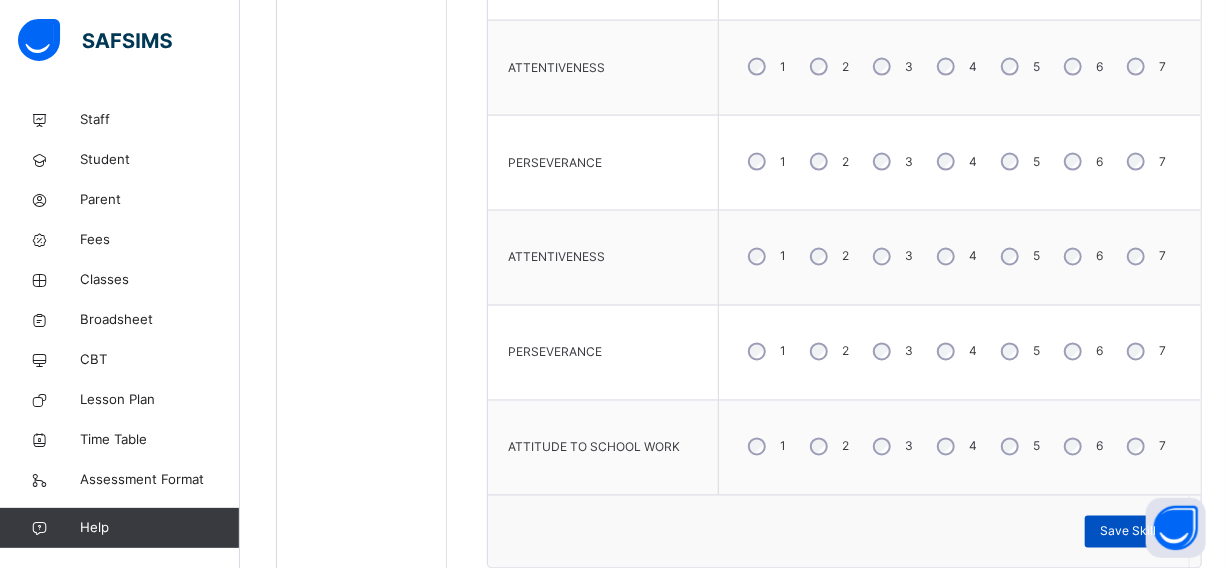 click on "Save Skill" at bounding box center [1128, 532] 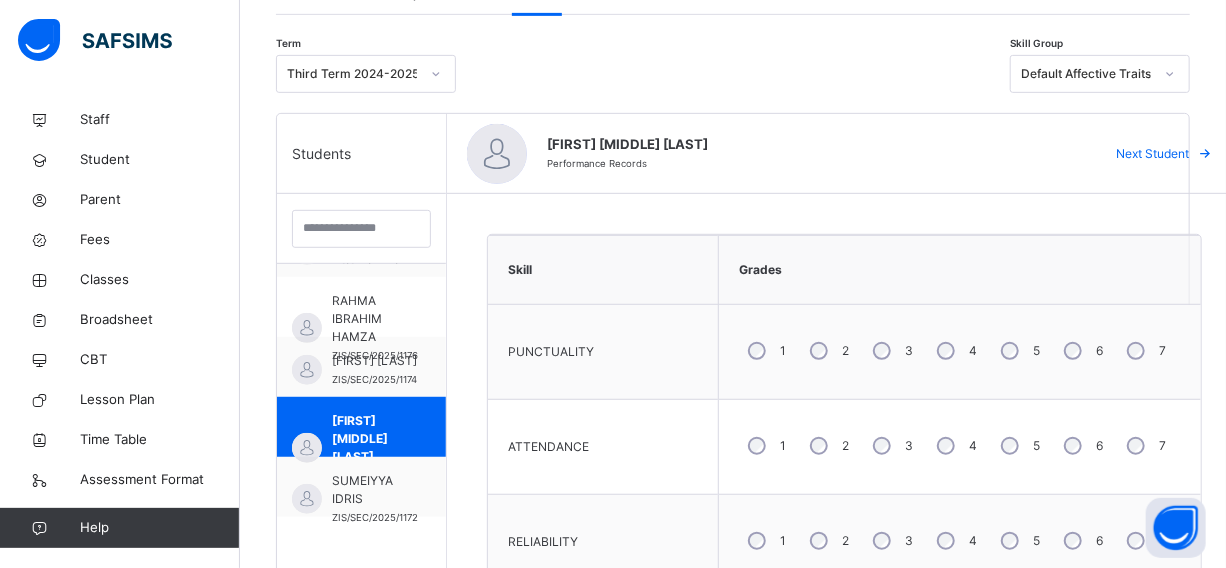 scroll, scrollTop: 355, scrollLeft: 0, axis: vertical 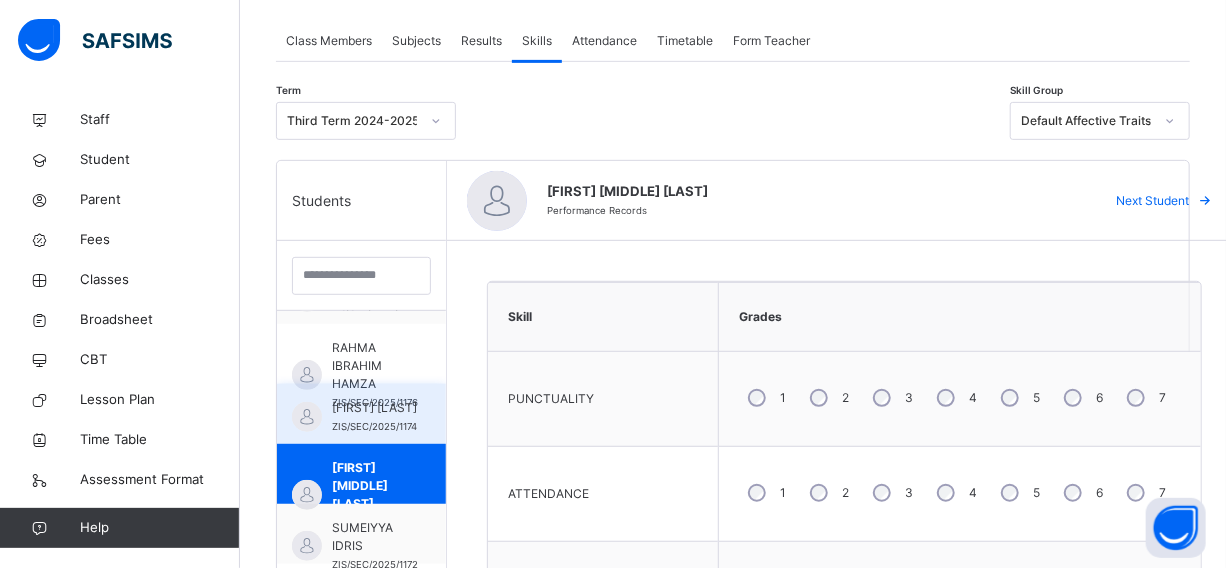 click on "[FIRST] [LAST]" at bounding box center (374, 408) 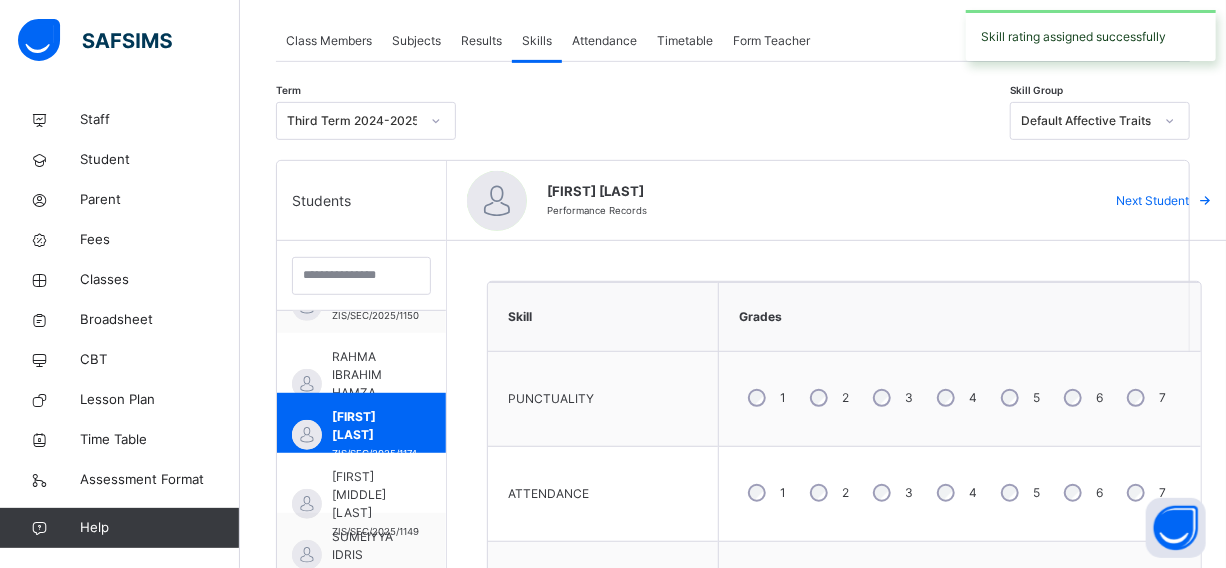 scroll, scrollTop: 2387, scrollLeft: 0, axis: vertical 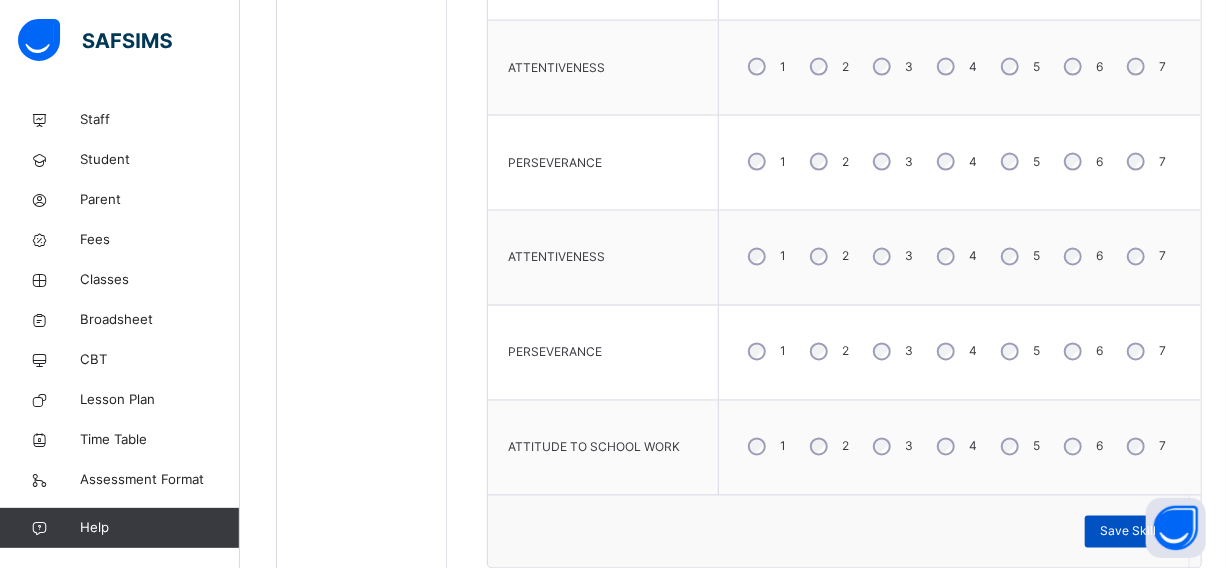 click on "Save Skill" at bounding box center (1128, 532) 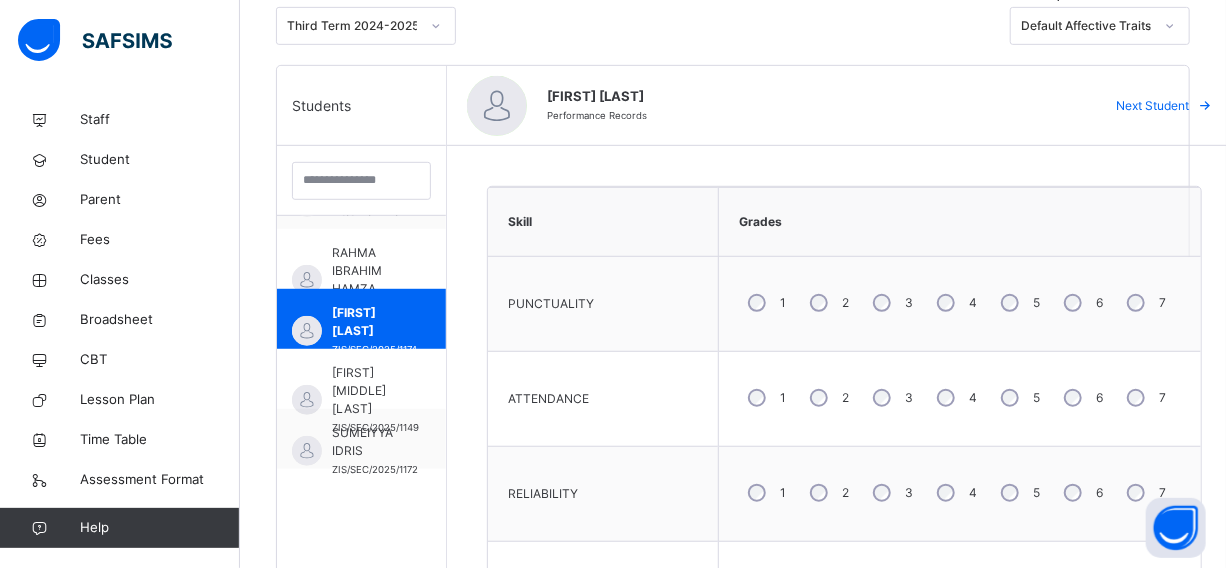 scroll, scrollTop: 355, scrollLeft: 0, axis: vertical 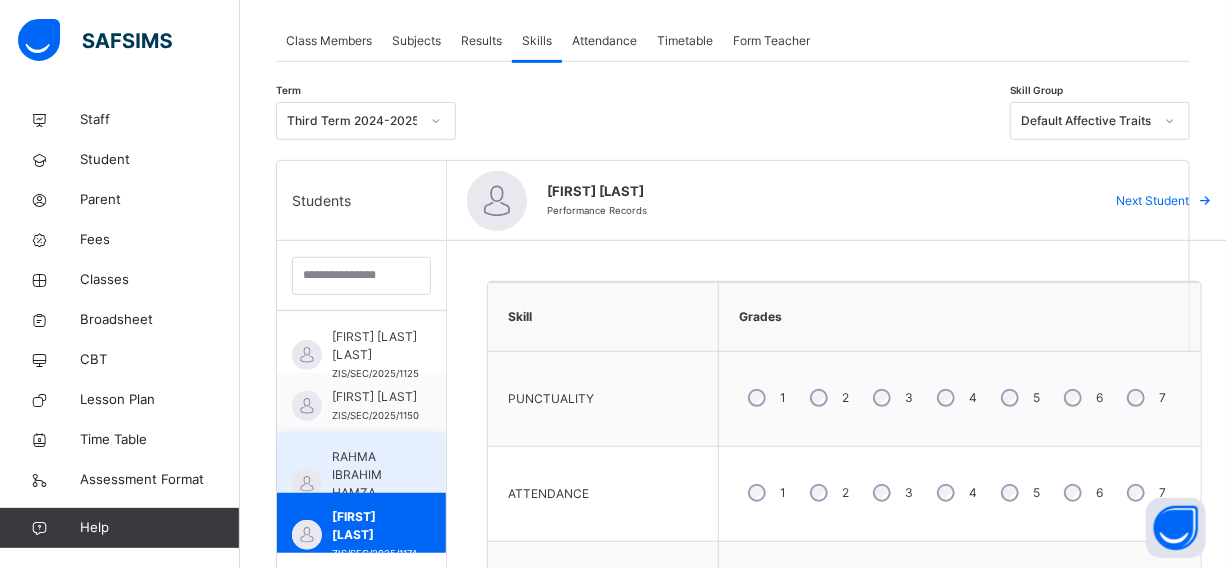 click on "RAHMA IBRAHIM HAMZA" at bounding box center (375, 475) 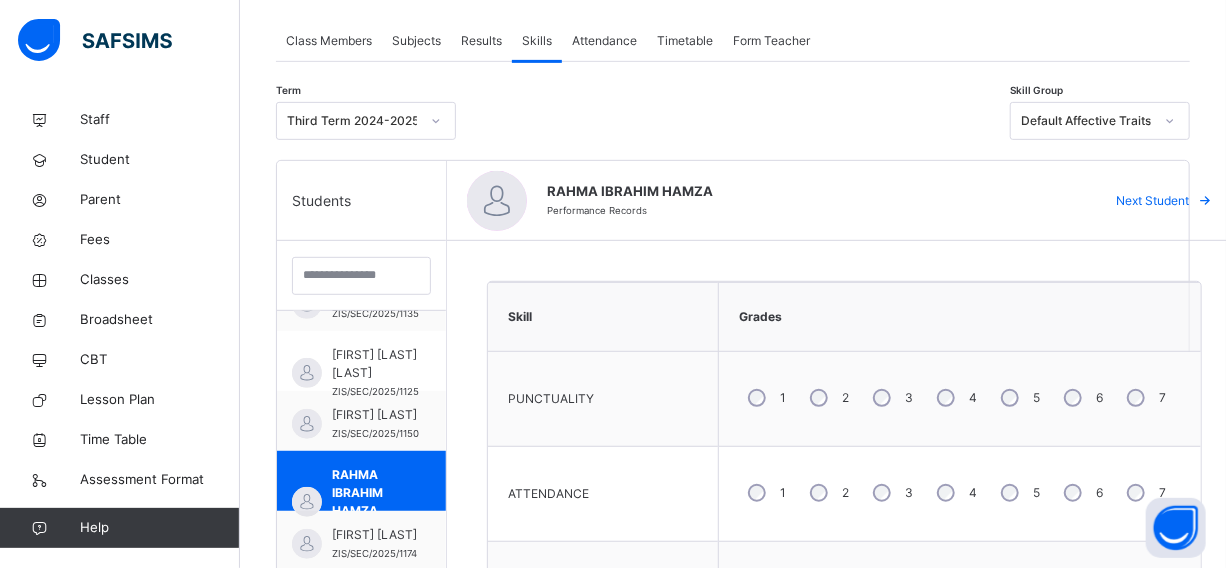 scroll, scrollTop: 2278, scrollLeft: 0, axis: vertical 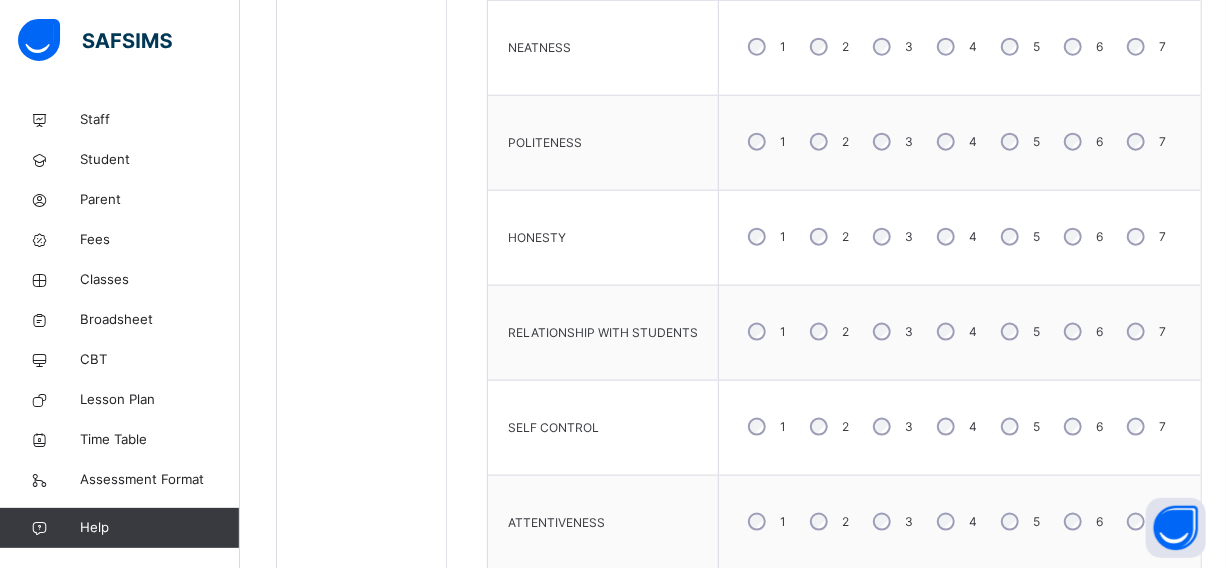click on "3" at bounding box center [891, 332] 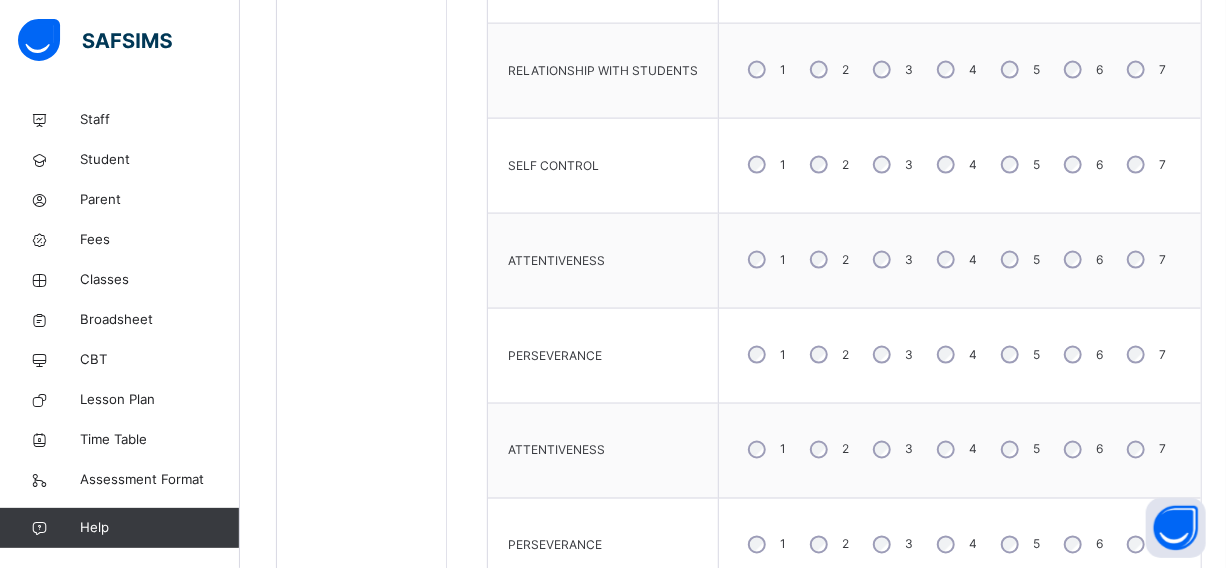 scroll, scrollTop: 1264, scrollLeft: 0, axis: vertical 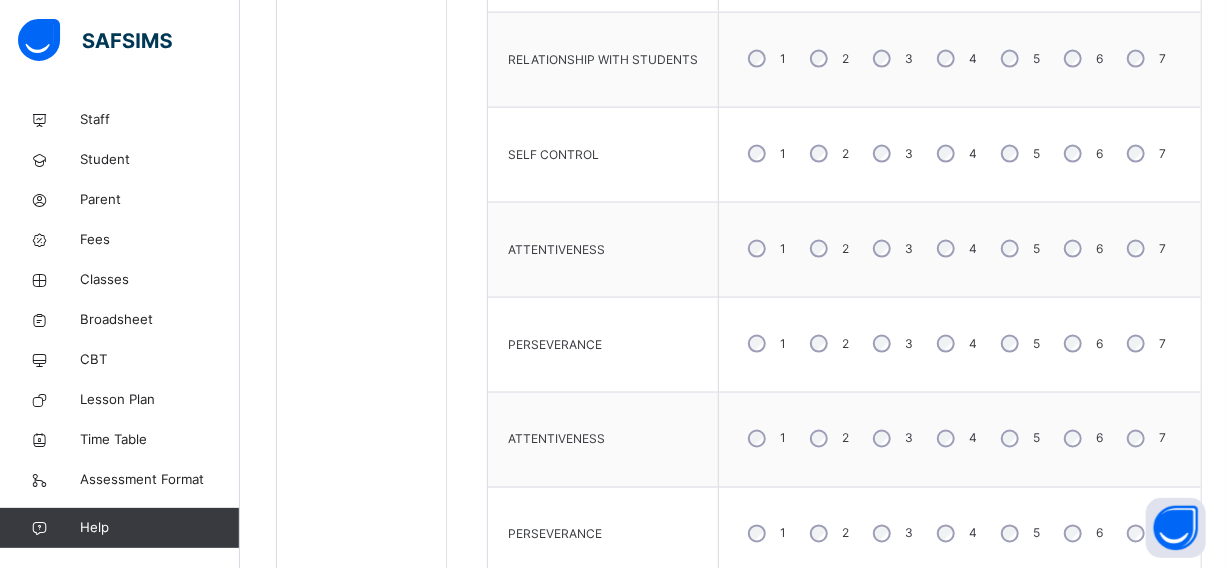 click on "4" at bounding box center (955, 344) 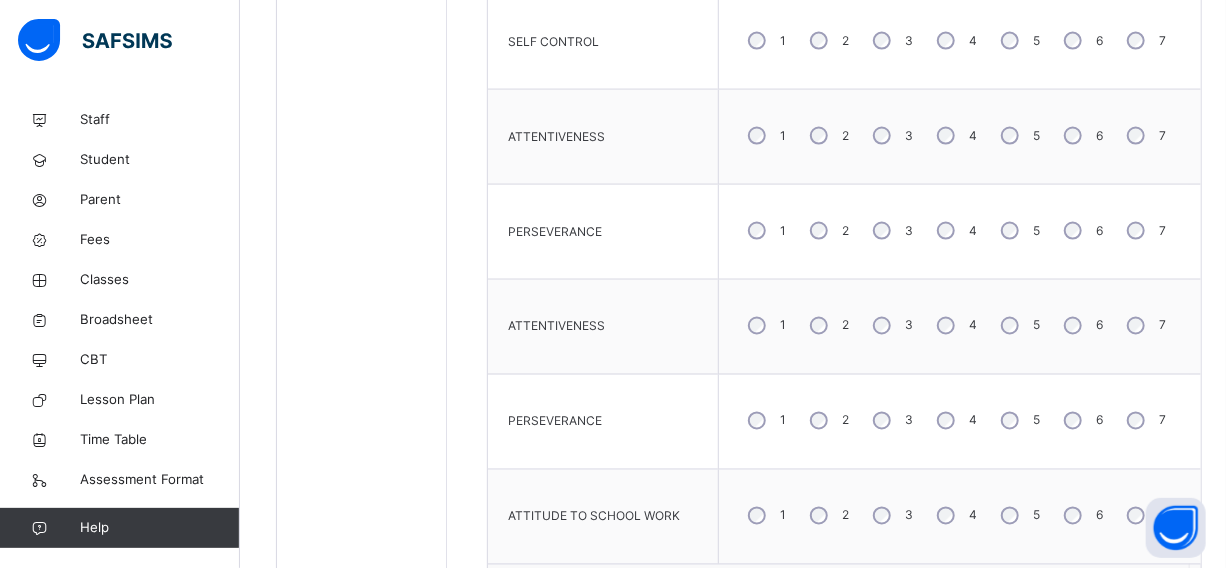 scroll, scrollTop: 1446, scrollLeft: 0, axis: vertical 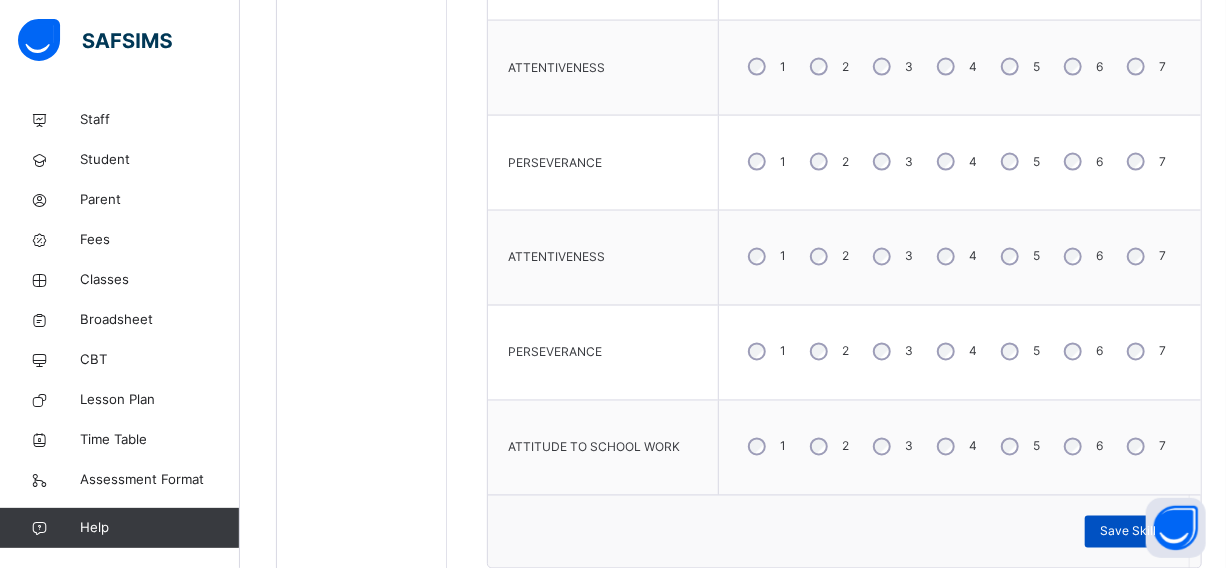 click on "Save Skill" at bounding box center (1128, 532) 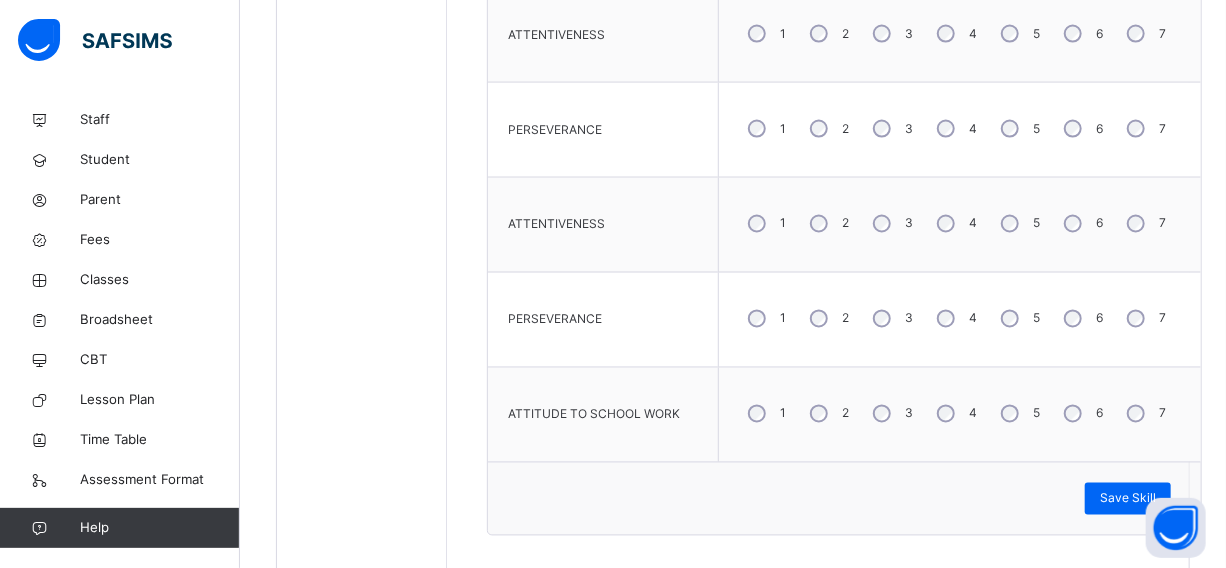 scroll, scrollTop: 1537, scrollLeft: 0, axis: vertical 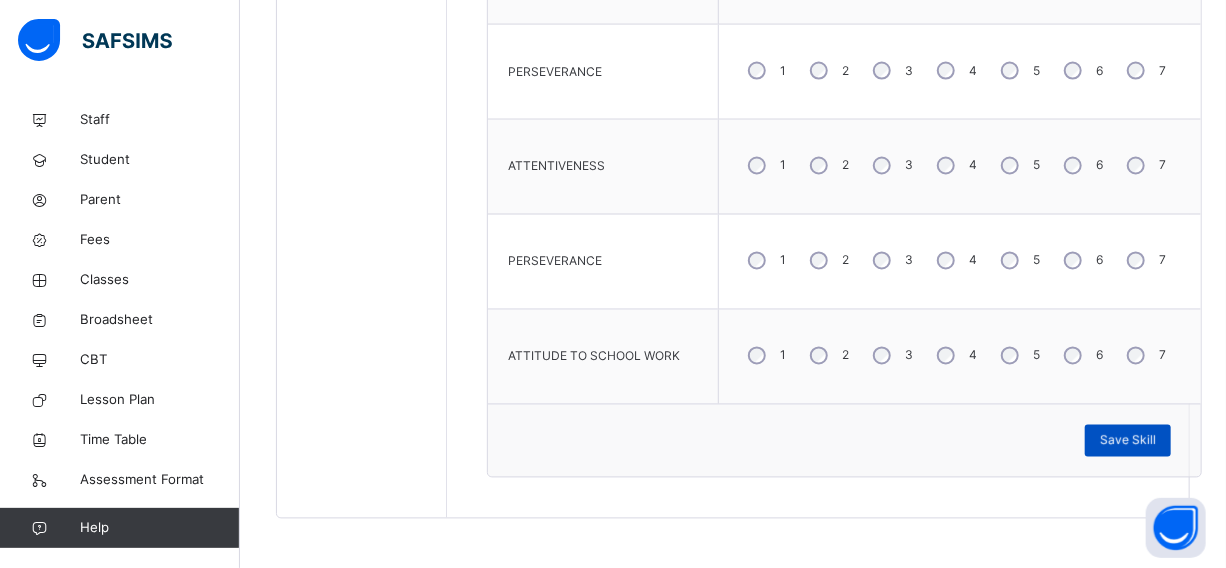 click on "Save Skill" at bounding box center [1128, 441] 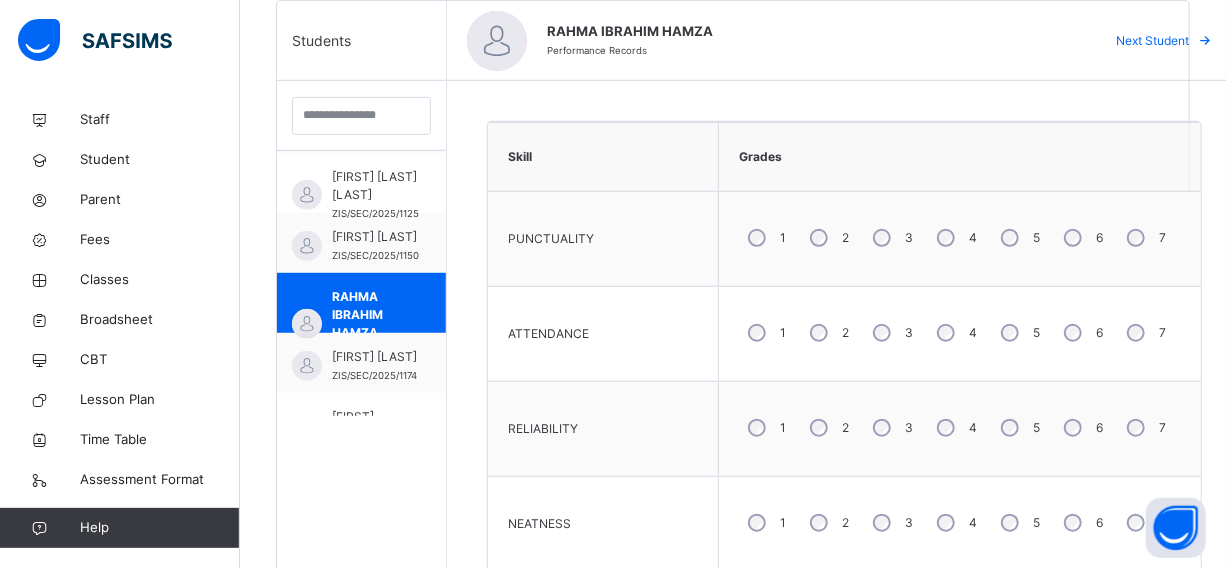 scroll, scrollTop: 355, scrollLeft: 0, axis: vertical 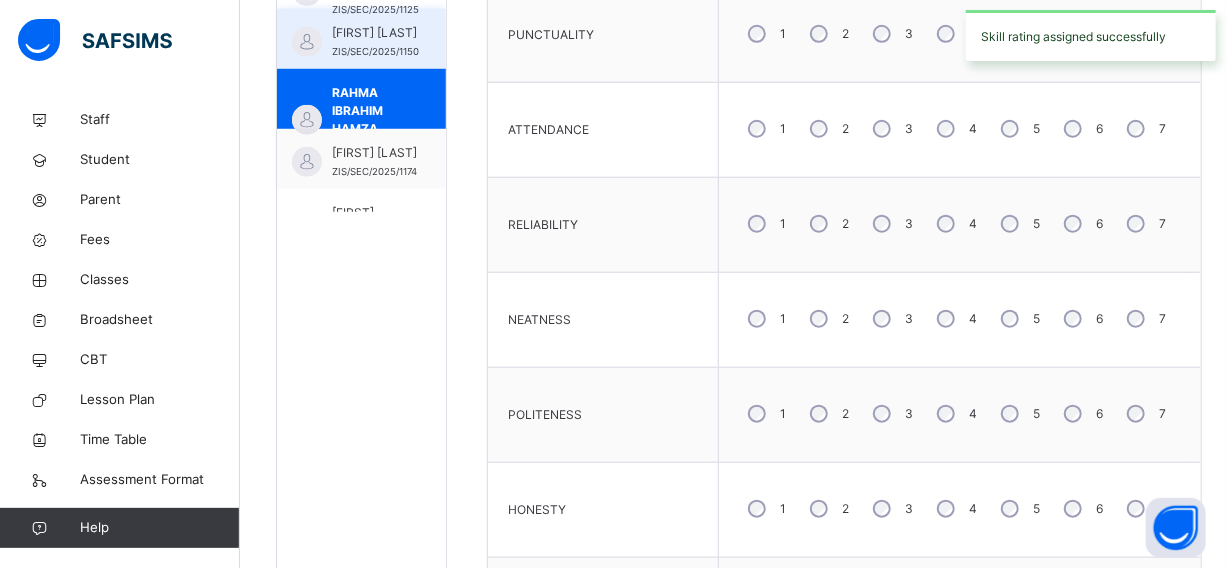 click on "[FIRST] [LAST]" at bounding box center (375, 33) 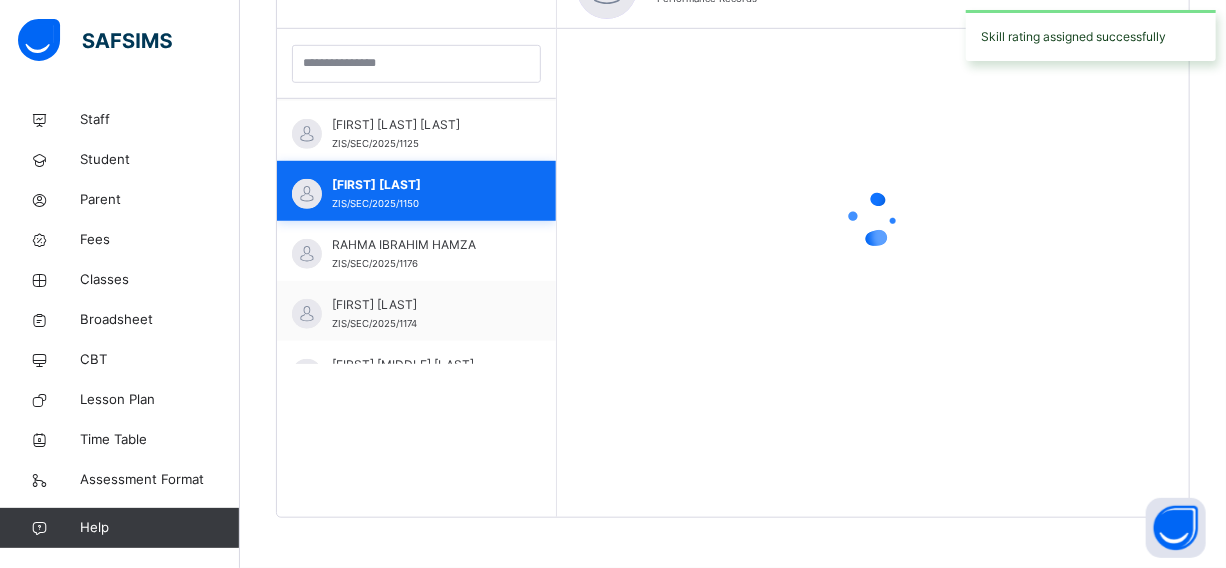 scroll, scrollTop: 567, scrollLeft: 0, axis: vertical 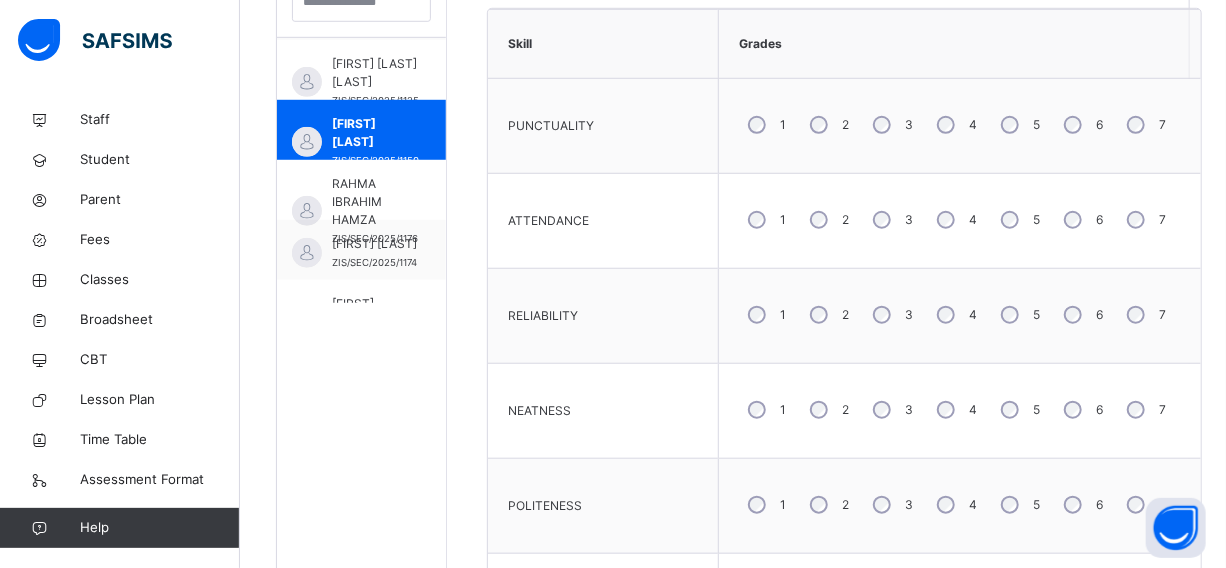 click on "3" at bounding box center (891, 315) 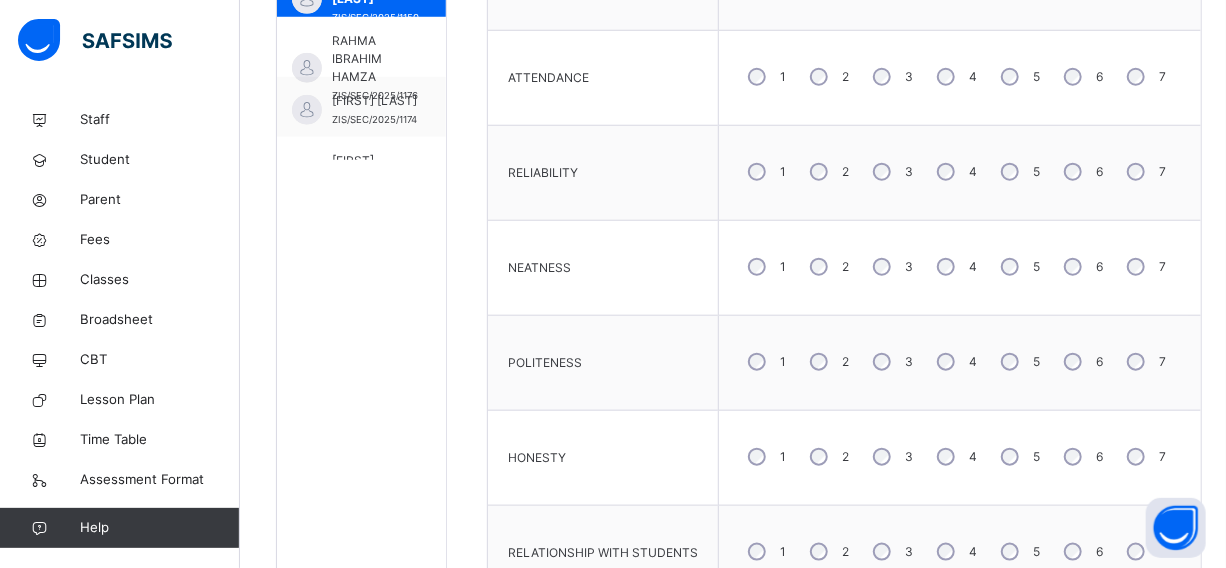 scroll, scrollTop: 900, scrollLeft: 0, axis: vertical 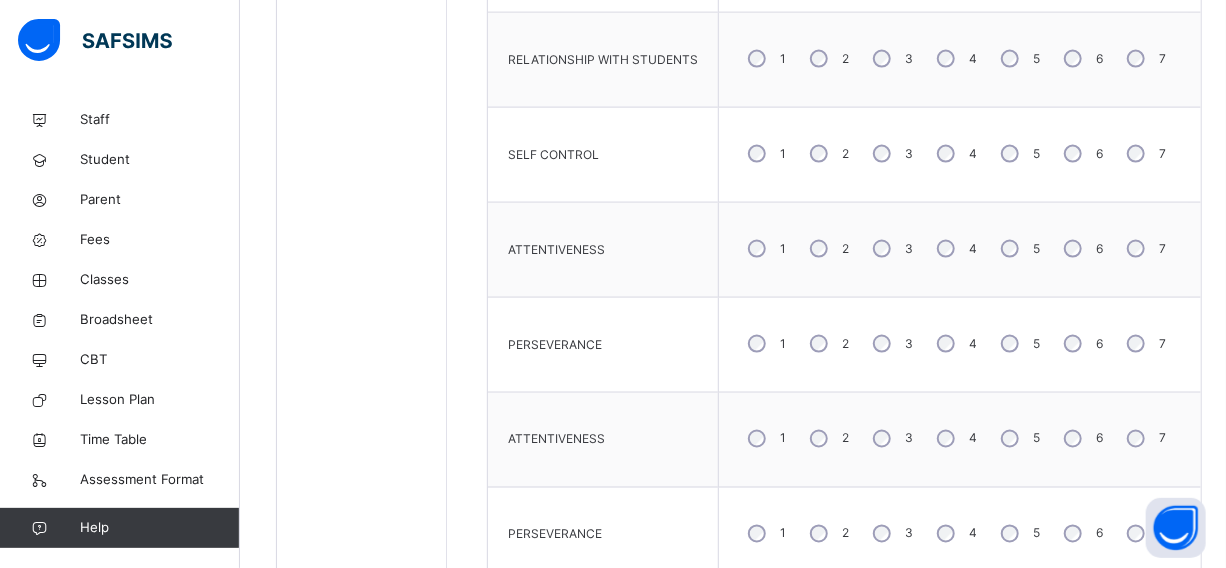 click on "3" at bounding box center [891, 344] 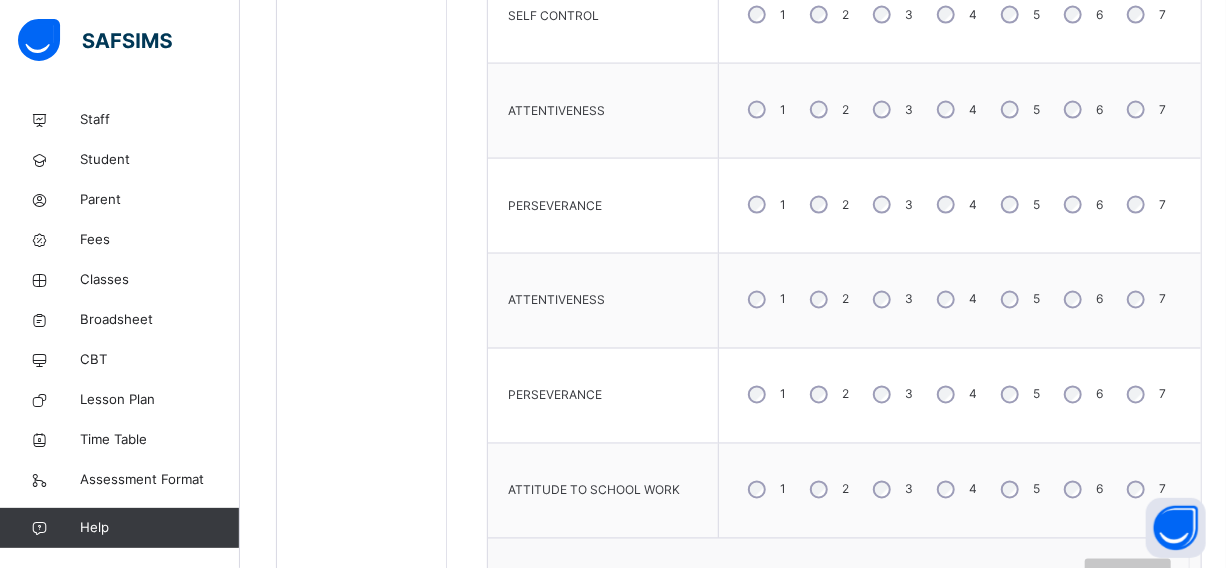 scroll, scrollTop: 1446, scrollLeft: 0, axis: vertical 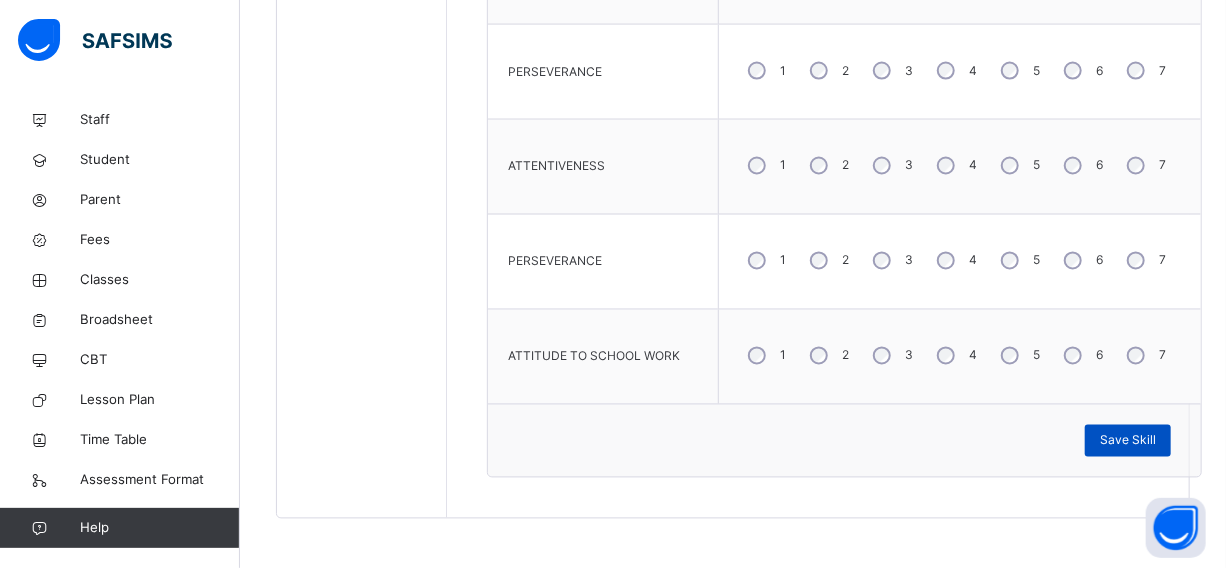 click on "Save Skill" at bounding box center [1128, 441] 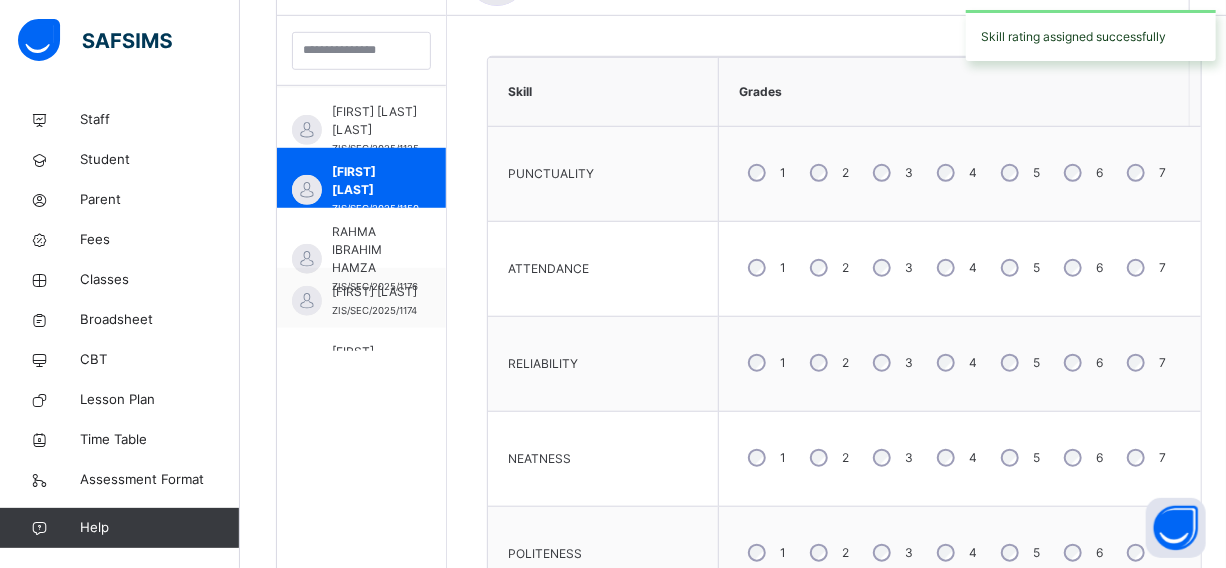 scroll, scrollTop: 446, scrollLeft: 0, axis: vertical 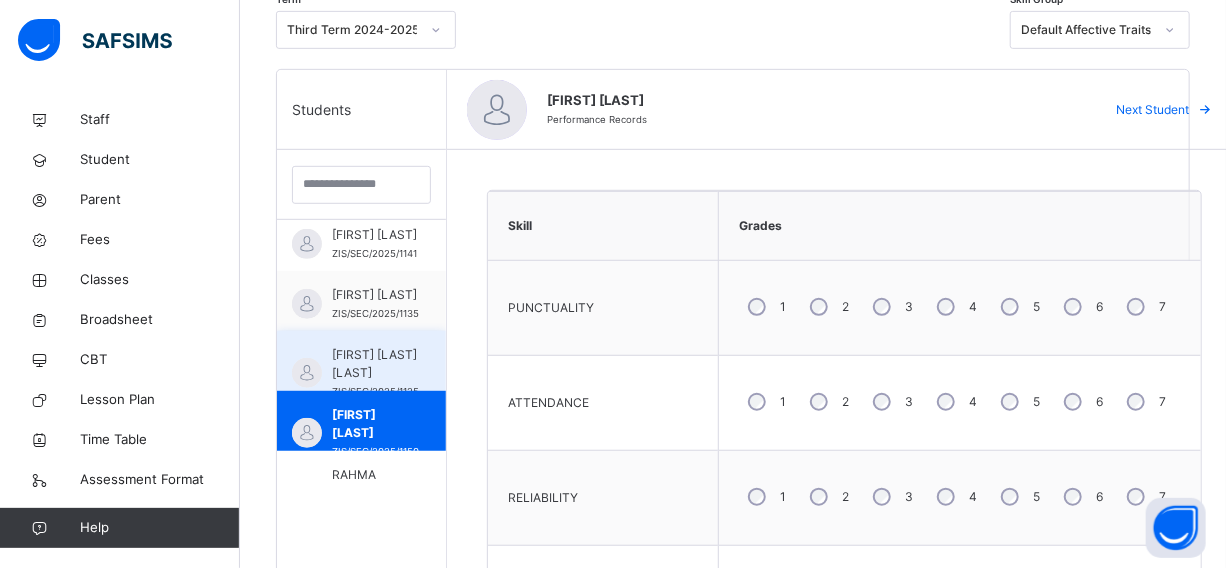 click on "[FIRST] [LAST] [LAST]" at bounding box center [375, 364] 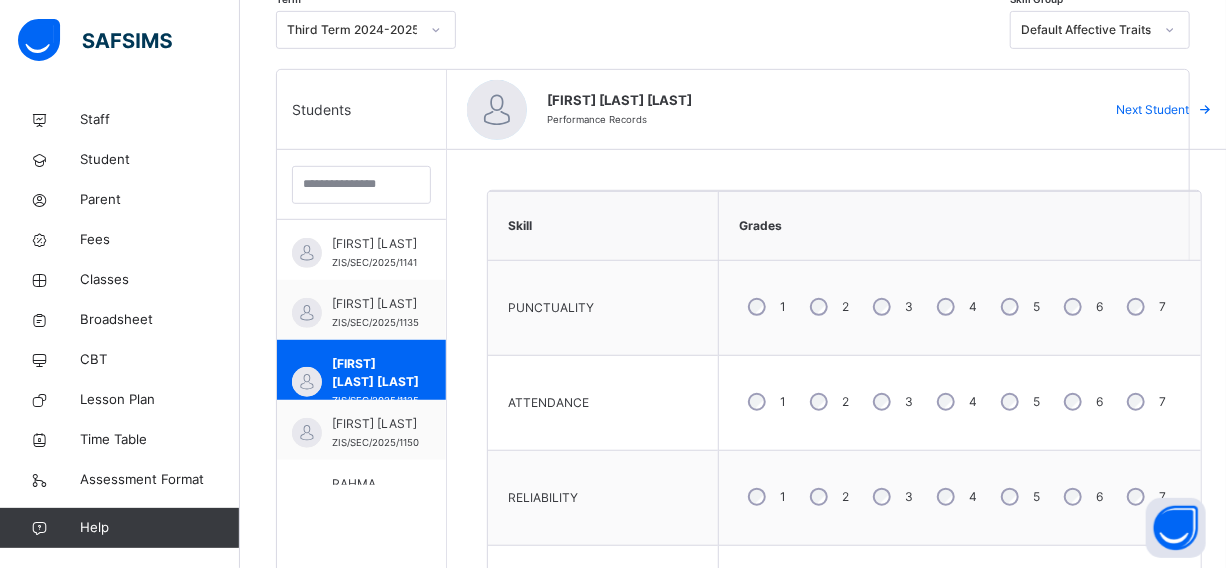 scroll, scrollTop: 2169, scrollLeft: 0, axis: vertical 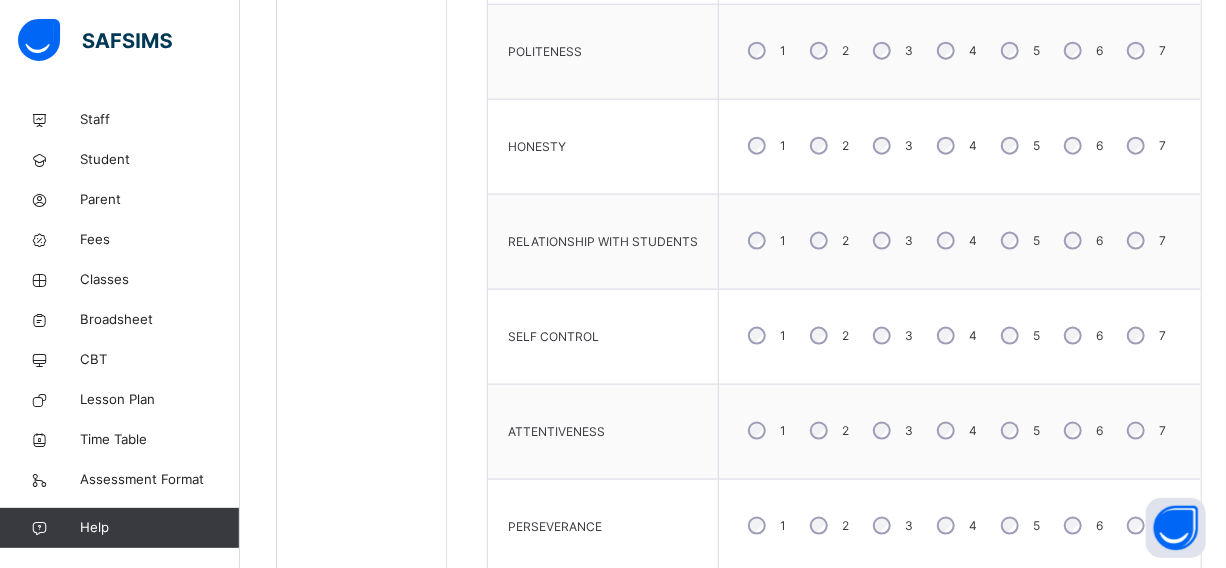 click on "3" at bounding box center [891, 431] 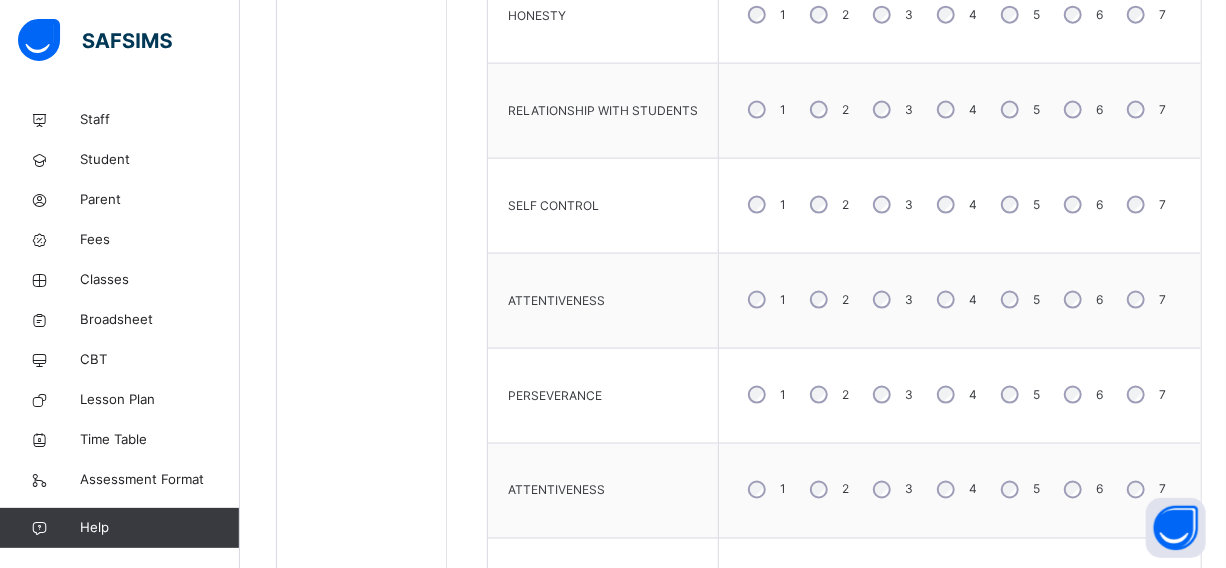 scroll, scrollTop: 1355, scrollLeft: 0, axis: vertical 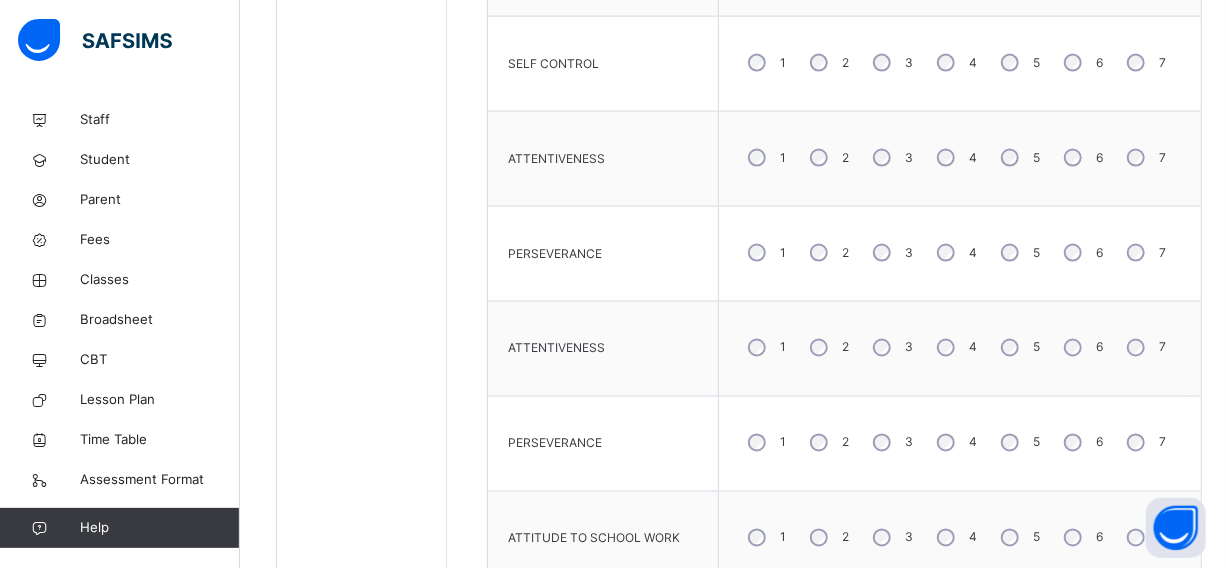 click on "4" at bounding box center [955, 253] 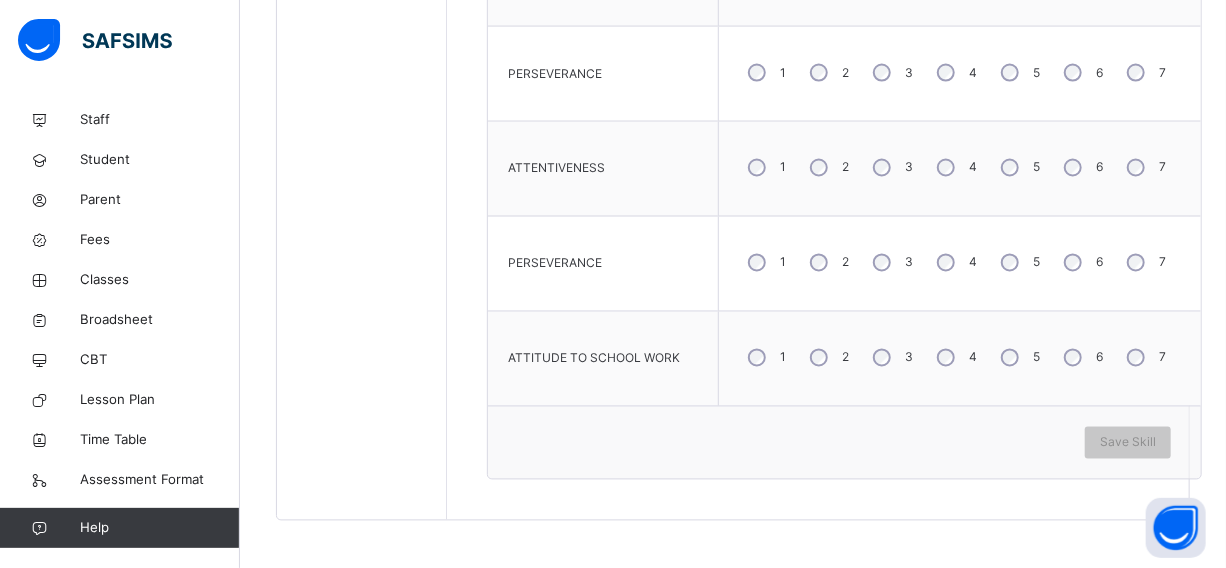 scroll, scrollTop: 1537, scrollLeft: 0, axis: vertical 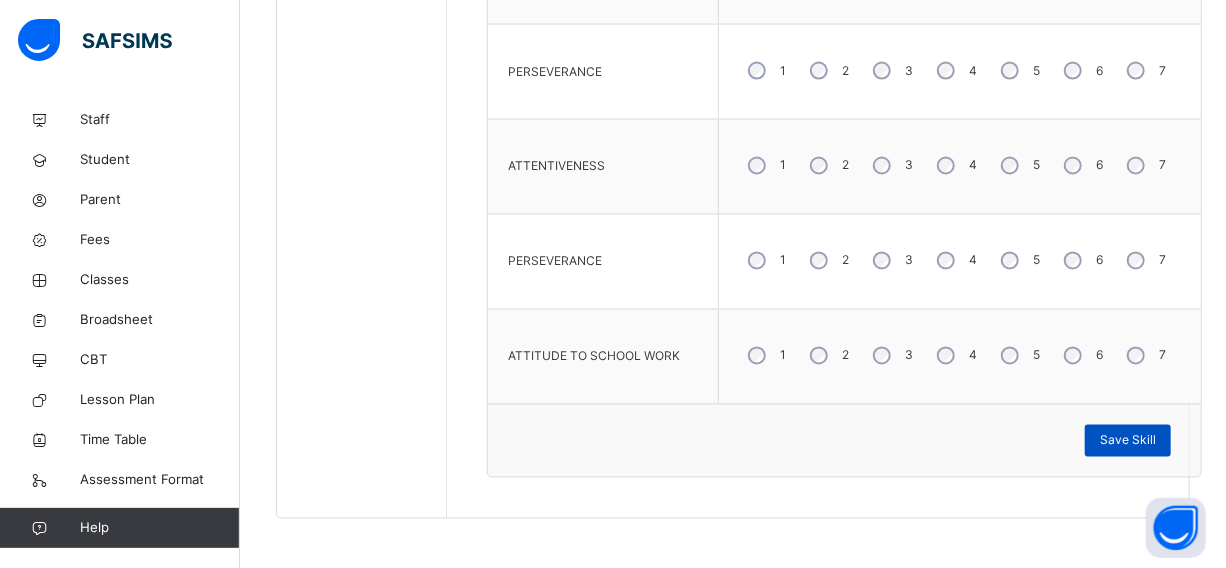 click on "Save Skill" at bounding box center (1128, 441) 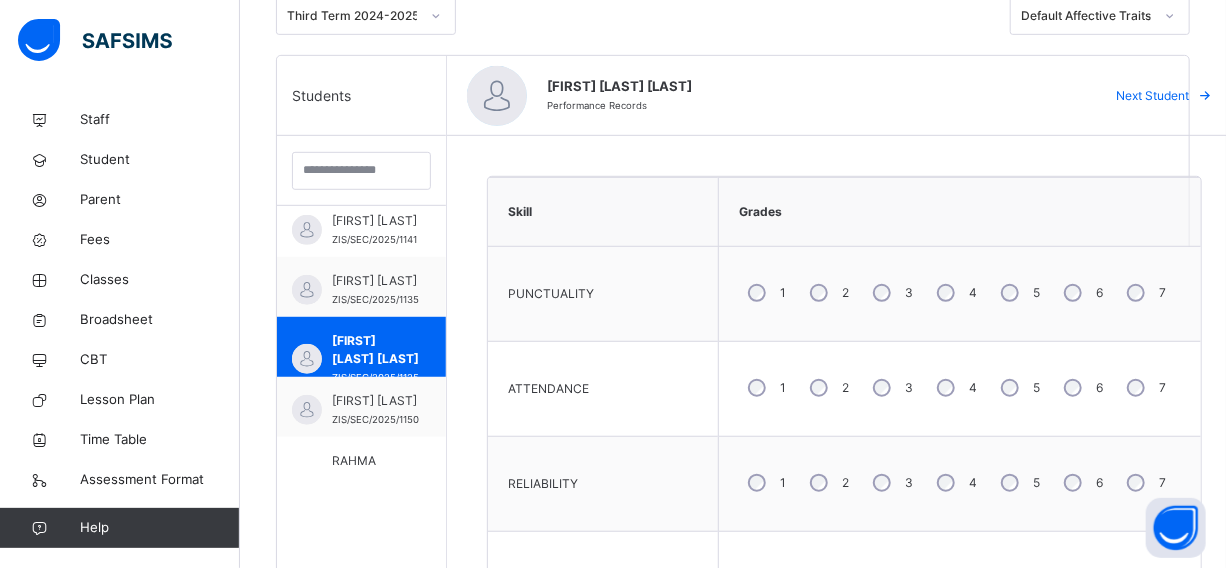 scroll, scrollTop: 264, scrollLeft: 0, axis: vertical 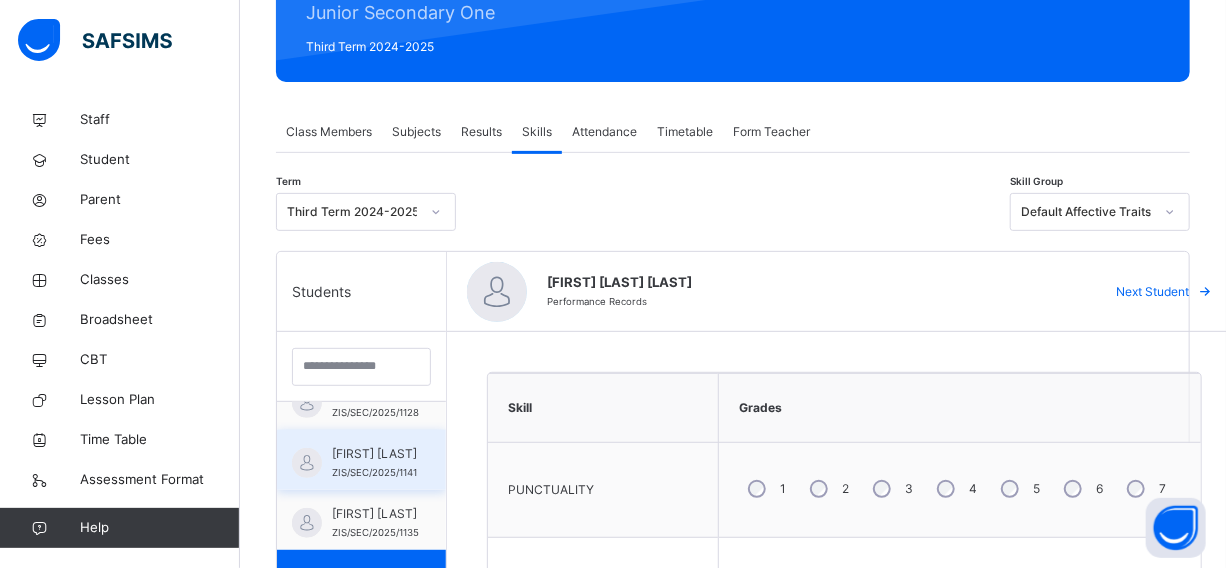 click on "[FIRST]  [LAST]" at bounding box center [374, 454] 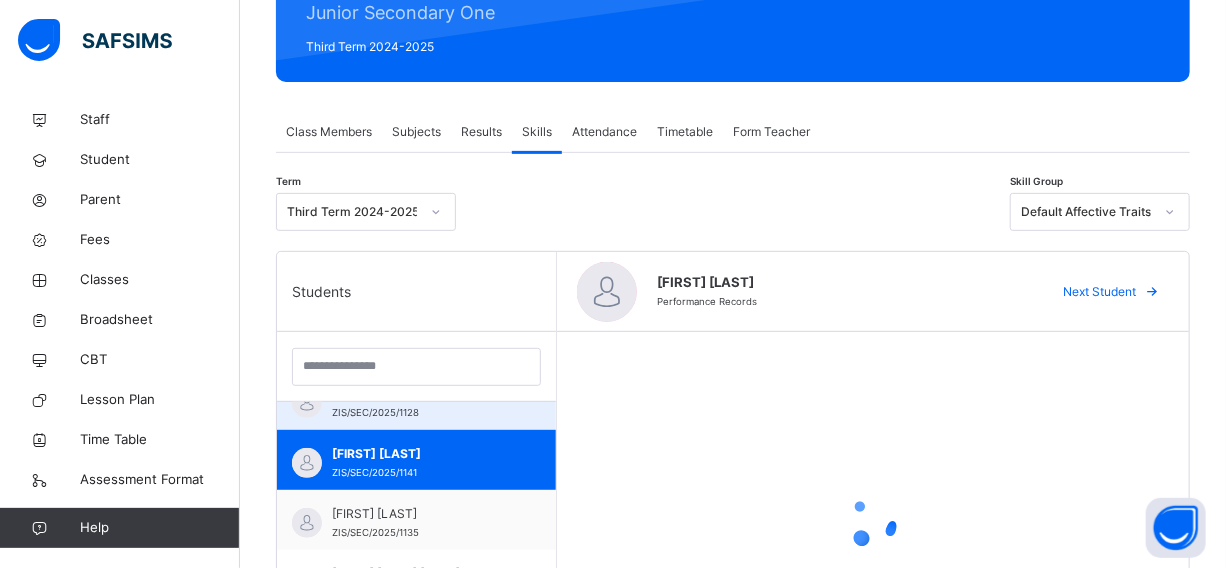 scroll, scrollTop: 2123, scrollLeft: 0, axis: vertical 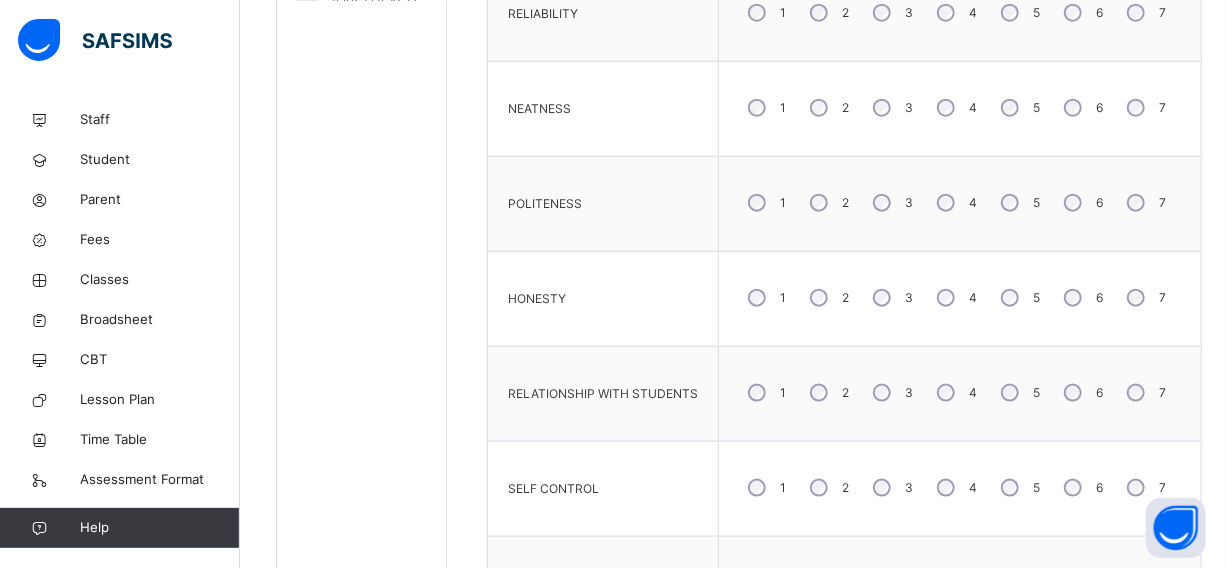 click on "3" at bounding box center (891, 488) 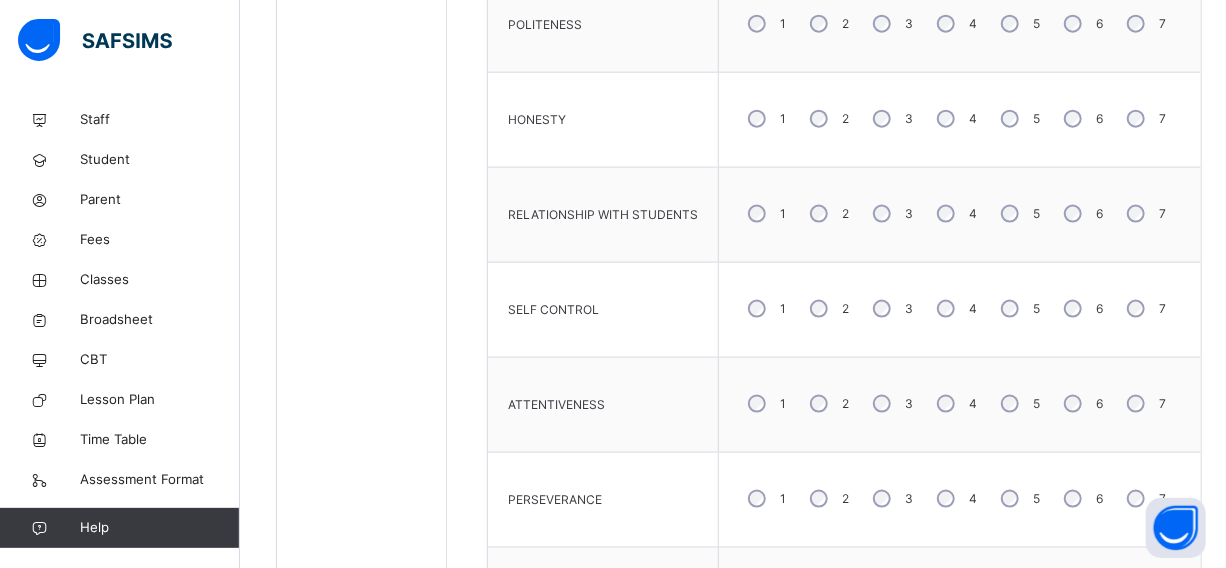 scroll, scrollTop: 1112, scrollLeft: 0, axis: vertical 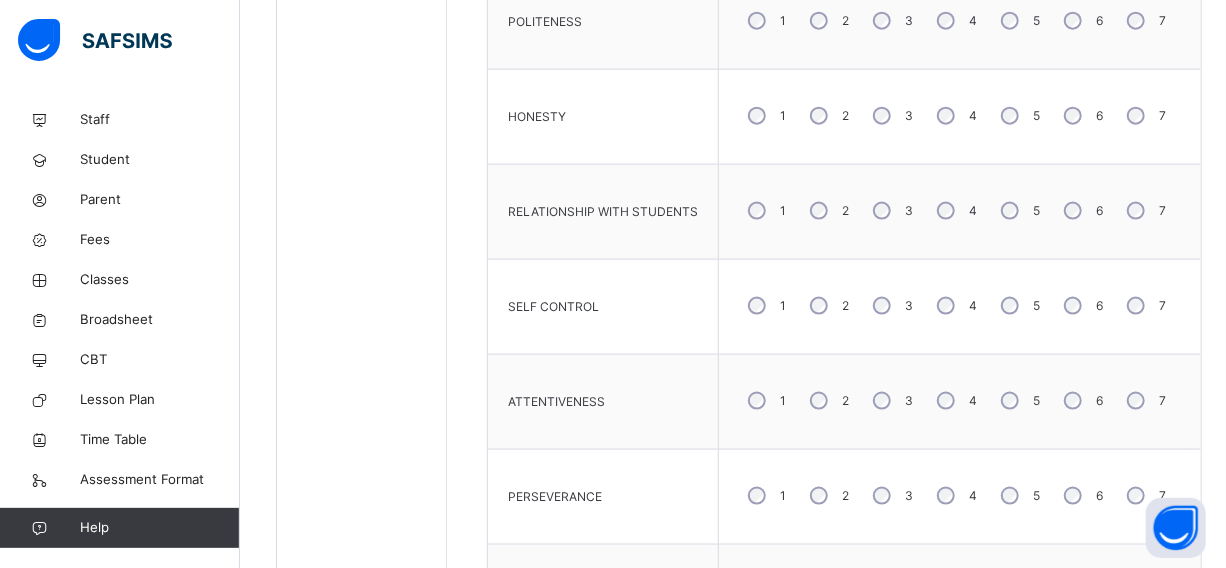 click on "4" at bounding box center [955, 401] 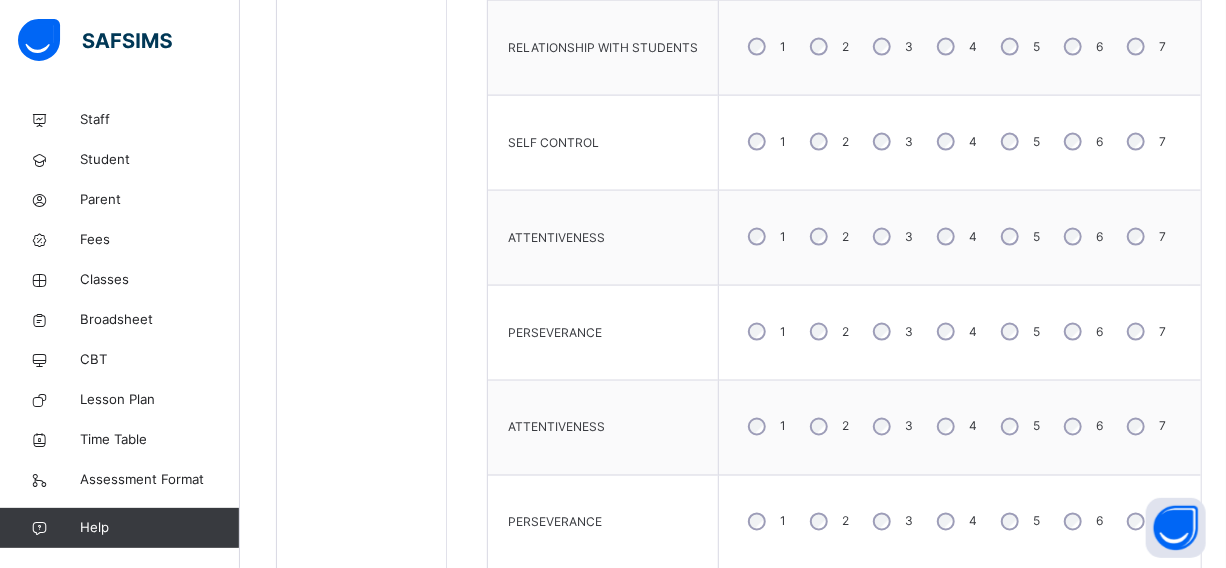 scroll, scrollTop: 1294, scrollLeft: 0, axis: vertical 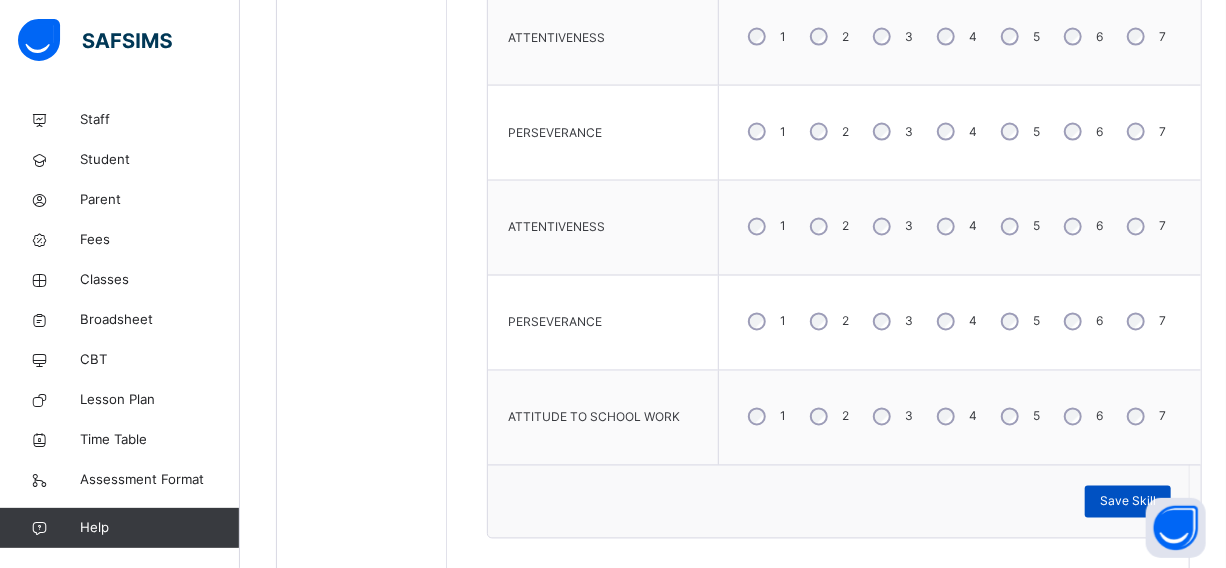 click on "Save Skill" at bounding box center (1128, 502) 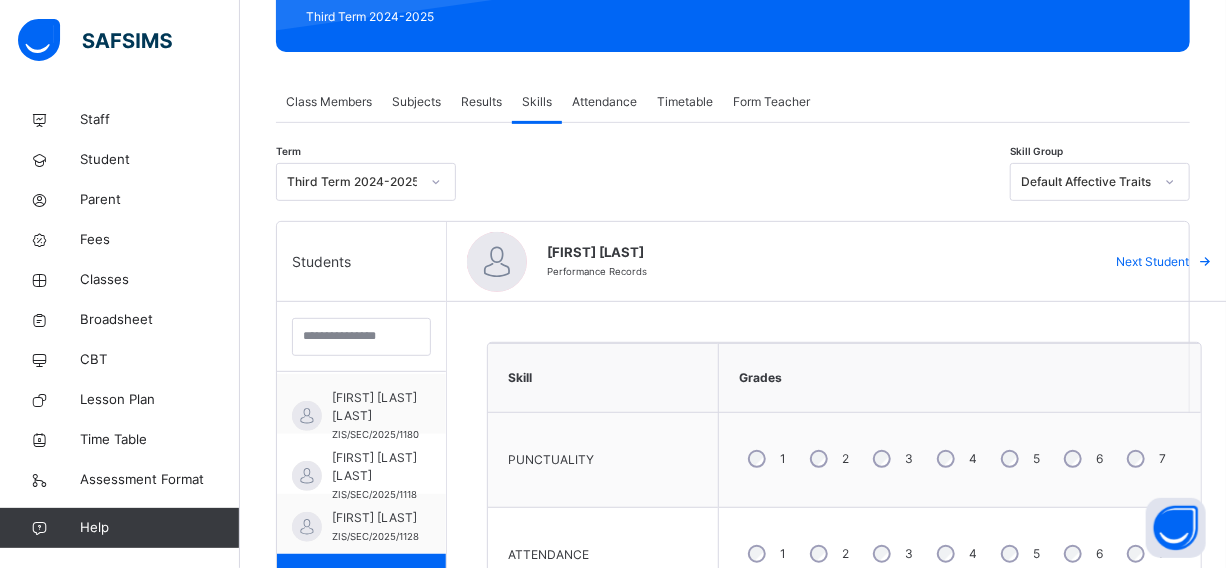 scroll, scrollTop: 476, scrollLeft: 0, axis: vertical 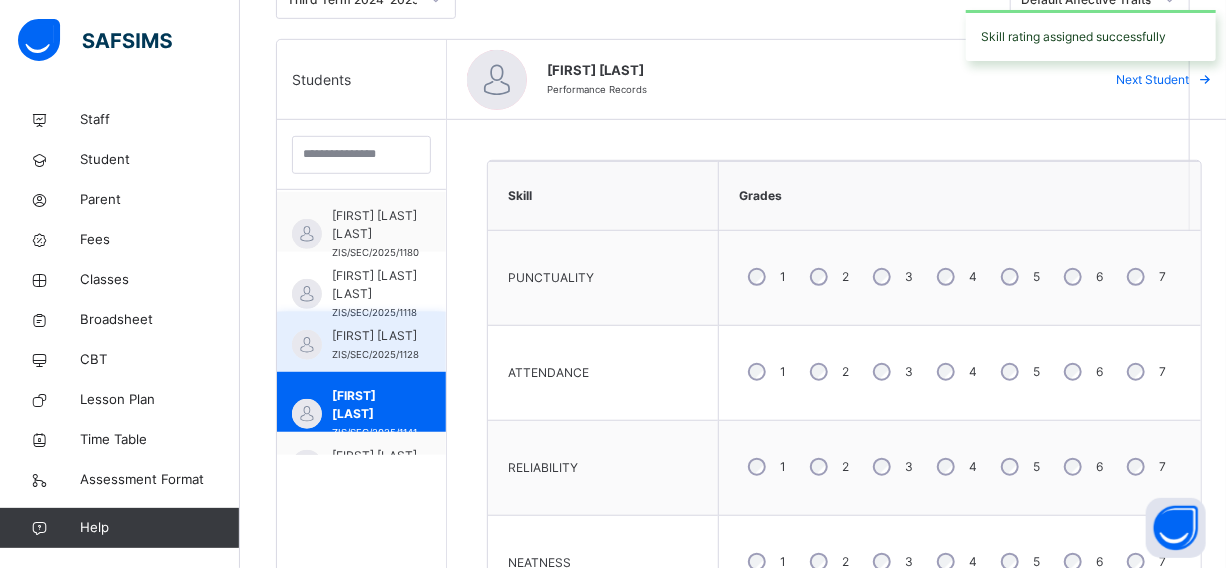 click on "[FIRST]  [LAST]" at bounding box center (375, 336) 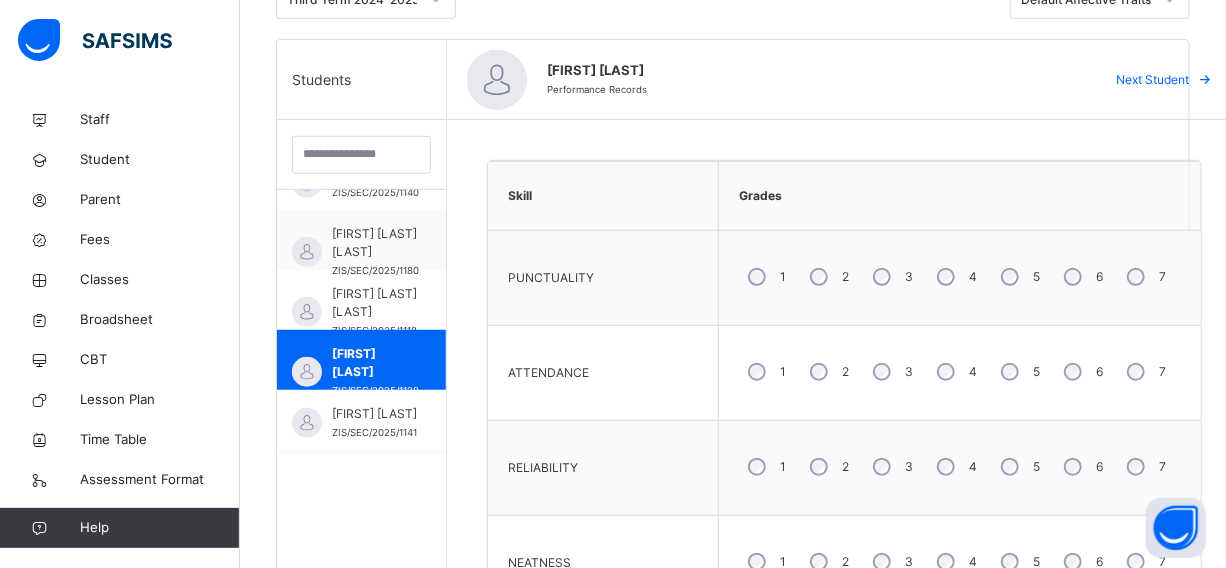 scroll, scrollTop: 1978, scrollLeft: 0, axis: vertical 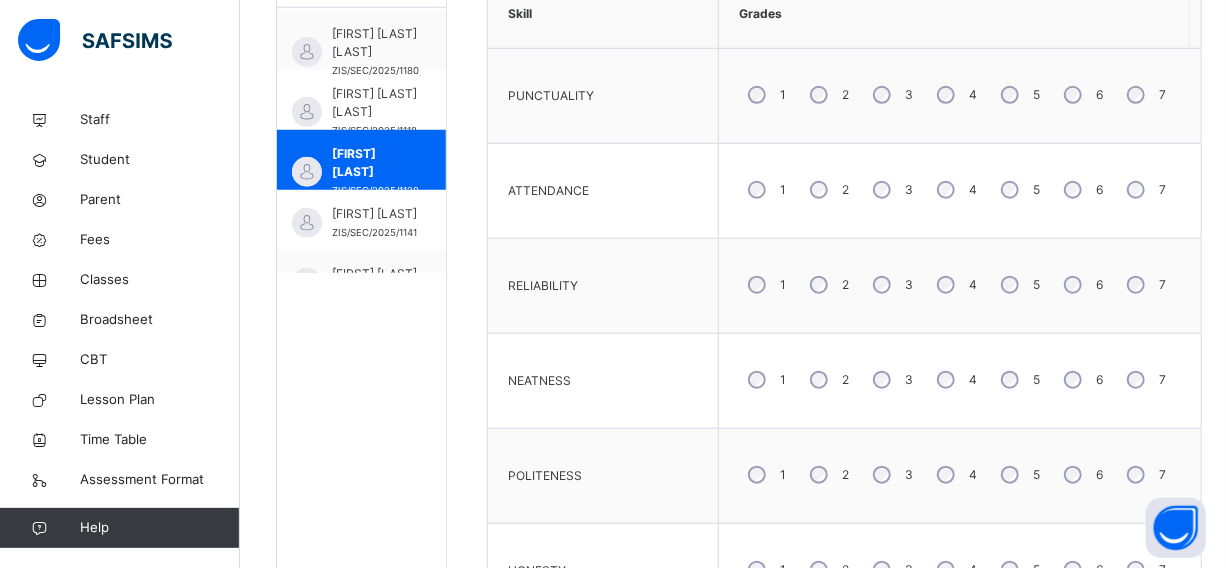 click on "4" at bounding box center [955, 380] 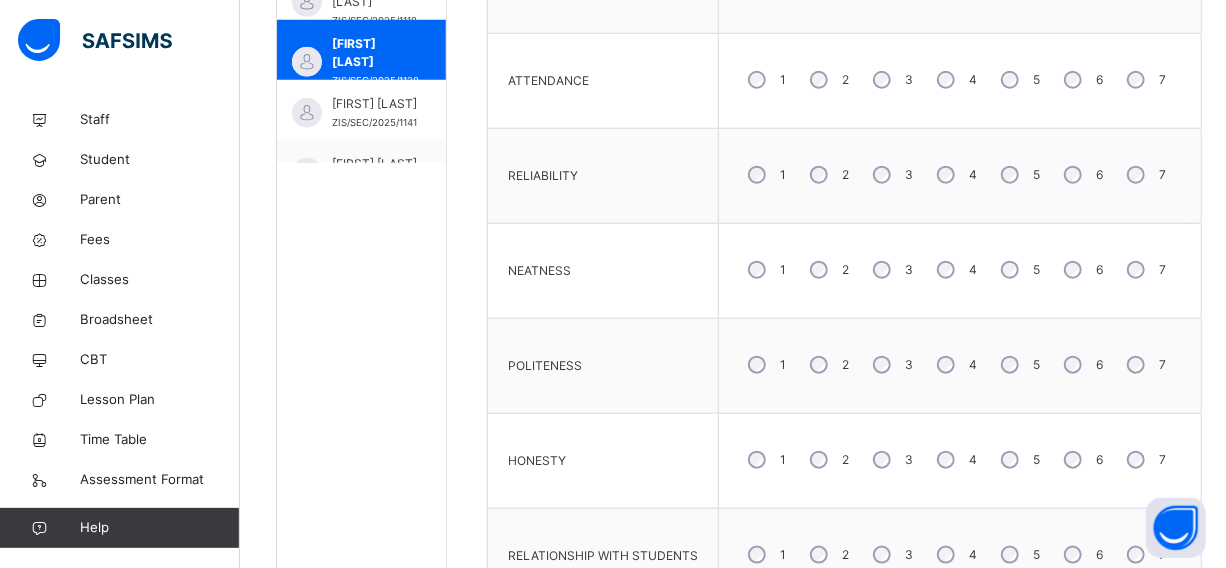 scroll, scrollTop: 840, scrollLeft: 0, axis: vertical 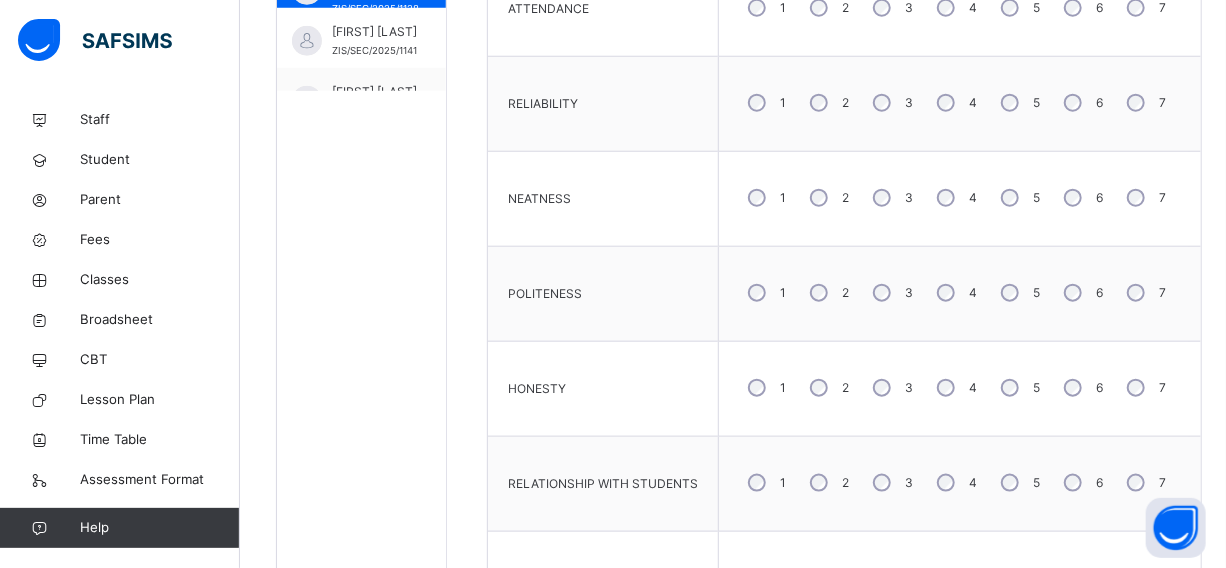 click on "3" at bounding box center [891, 293] 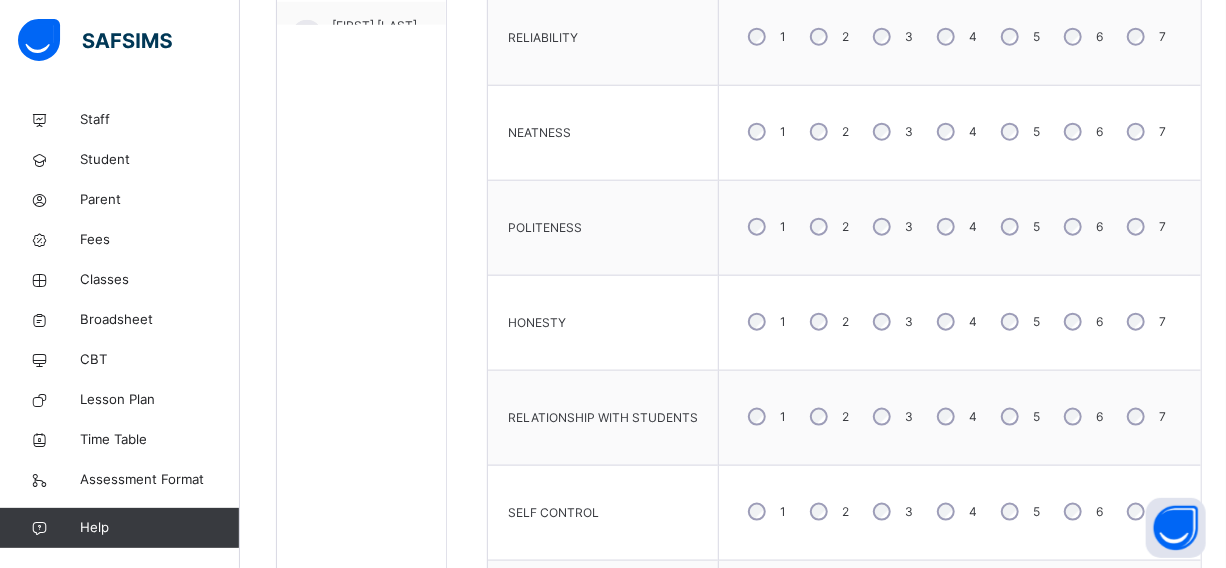 scroll, scrollTop: 930, scrollLeft: 0, axis: vertical 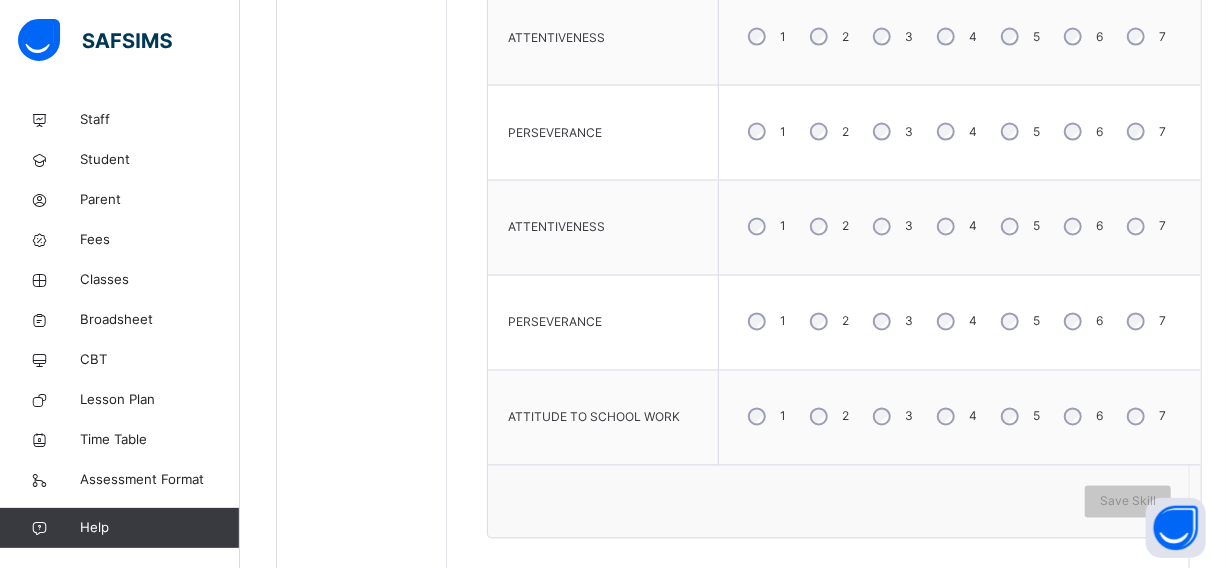 click on "3" at bounding box center [891, 227] 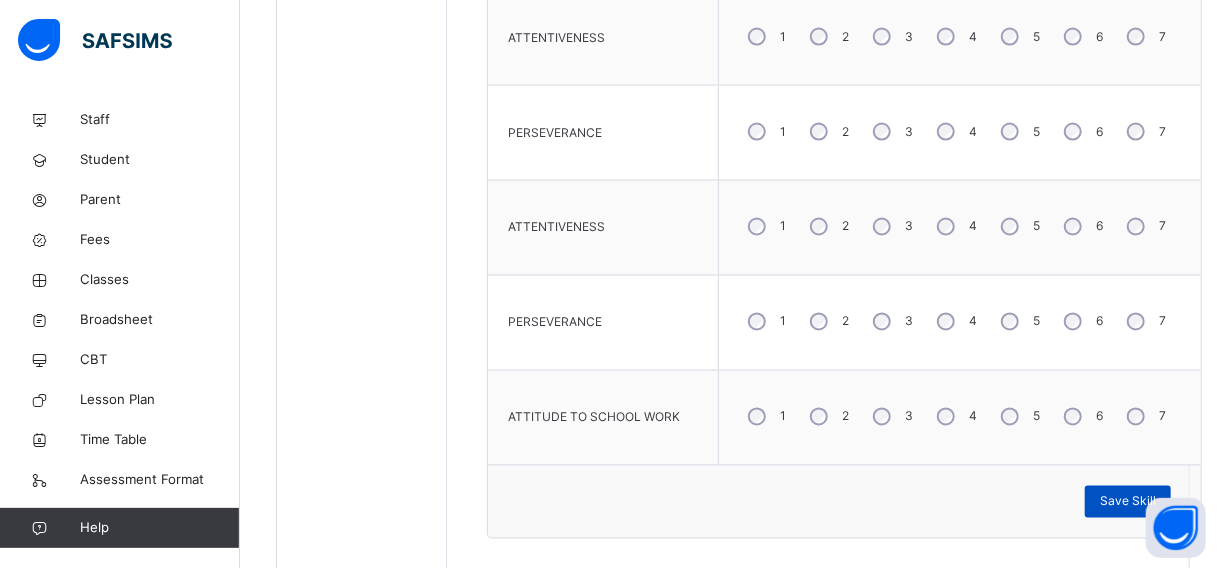 click on "Save Skill" at bounding box center (1128, 502) 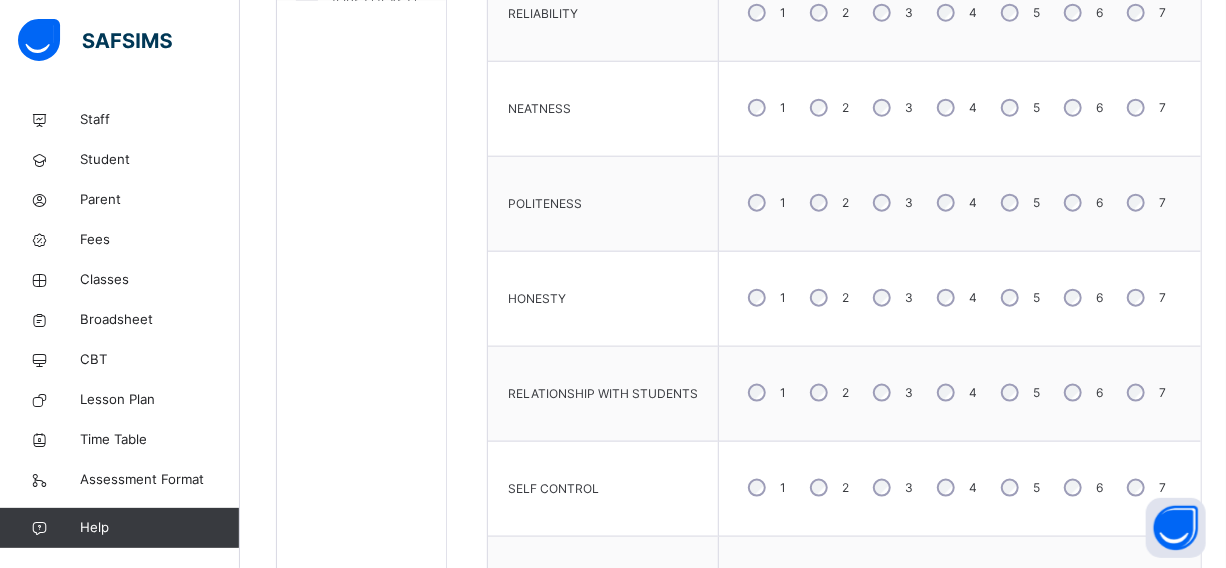 scroll, scrollTop: 658, scrollLeft: 0, axis: vertical 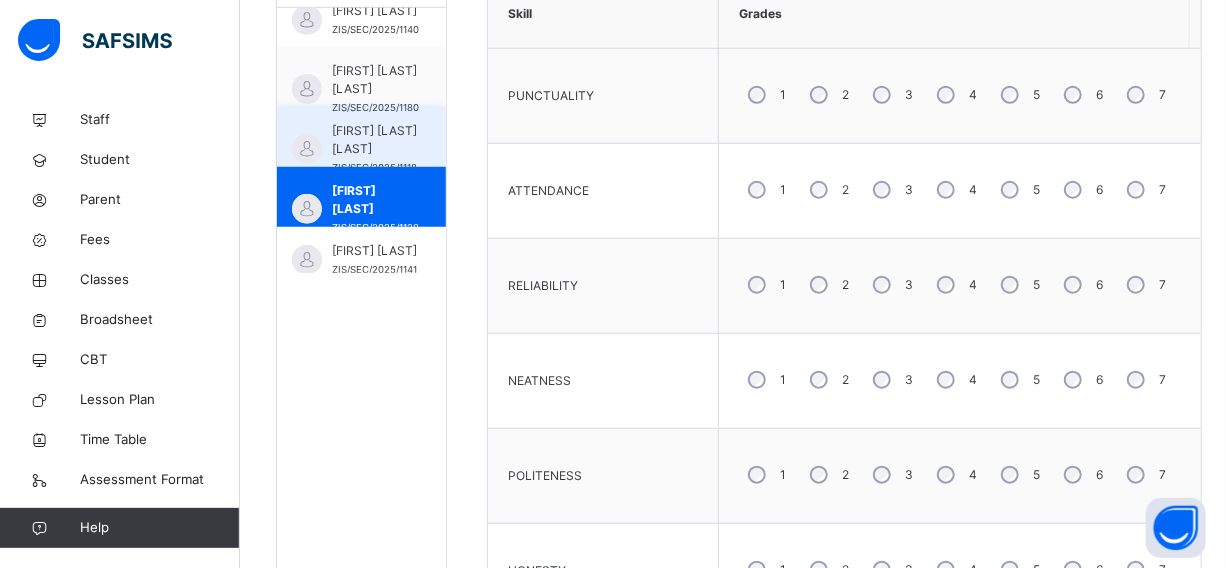click on "[FIRST] [LAST] [LAST]" at bounding box center (374, 140) 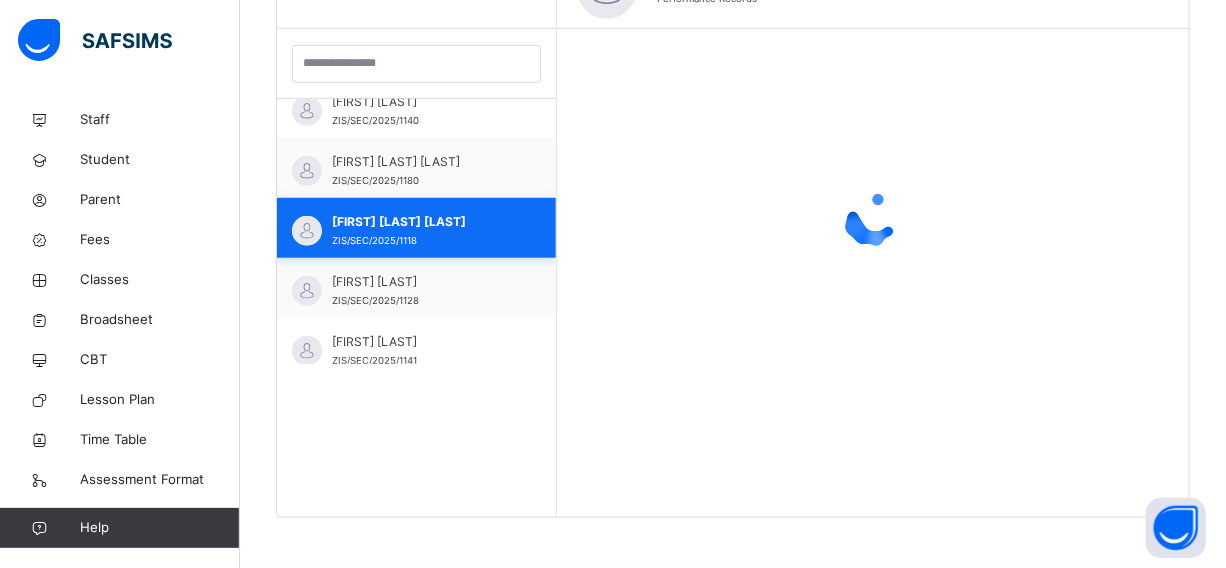scroll, scrollTop: 567, scrollLeft: 0, axis: vertical 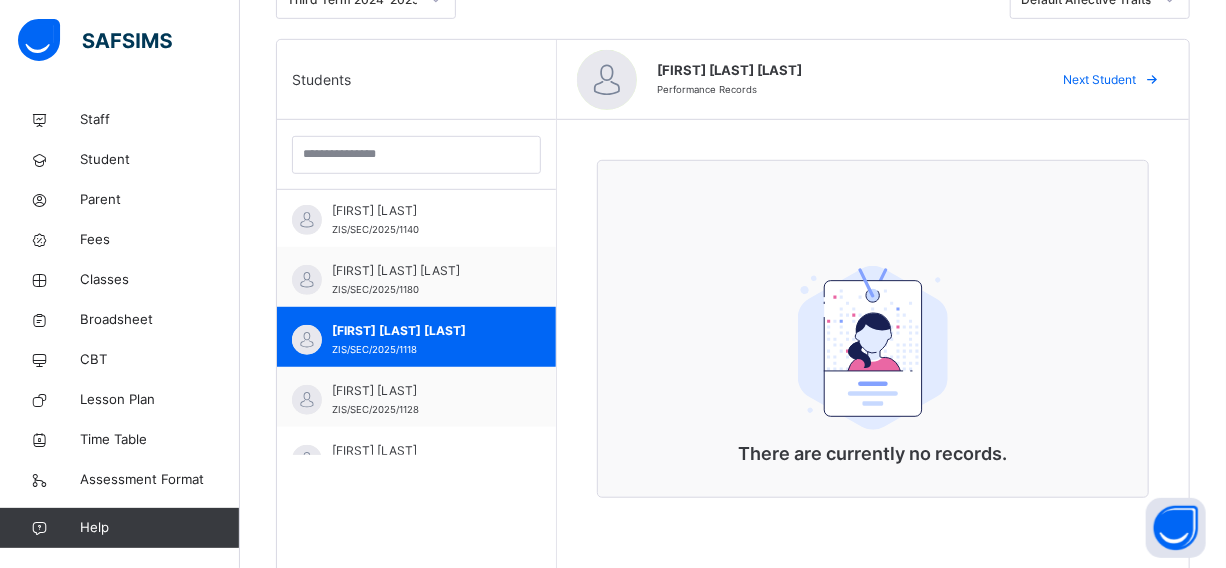 click on "There are currently no records." at bounding box center (873, 354) 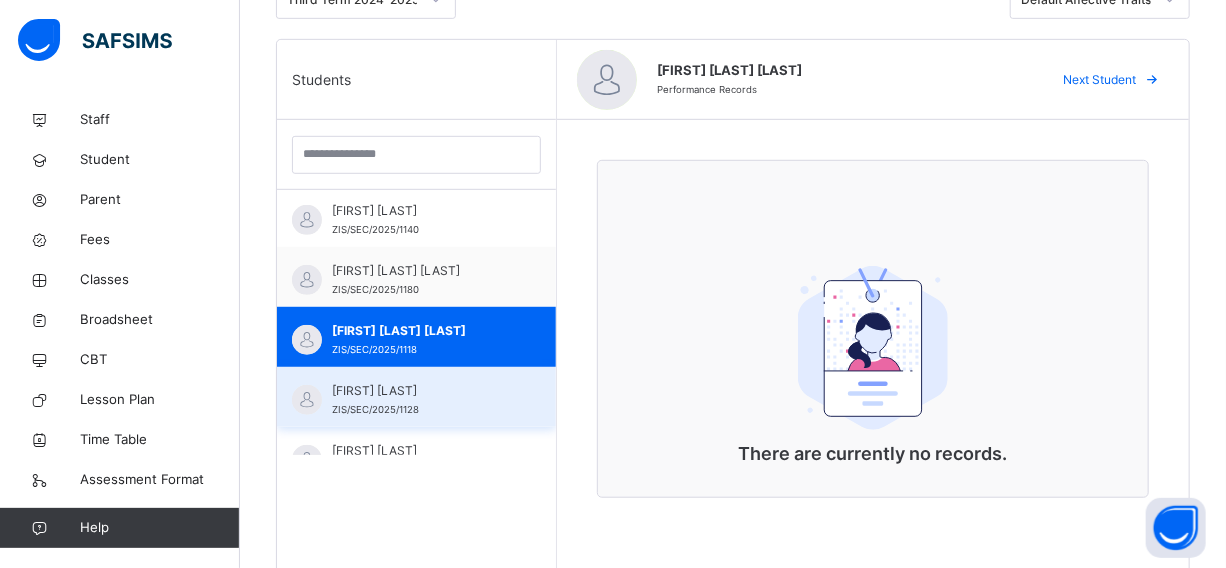 click on "MOHAMMED  ALI ZIS/SEC/2025/1128" at bounding box center [416, 397] 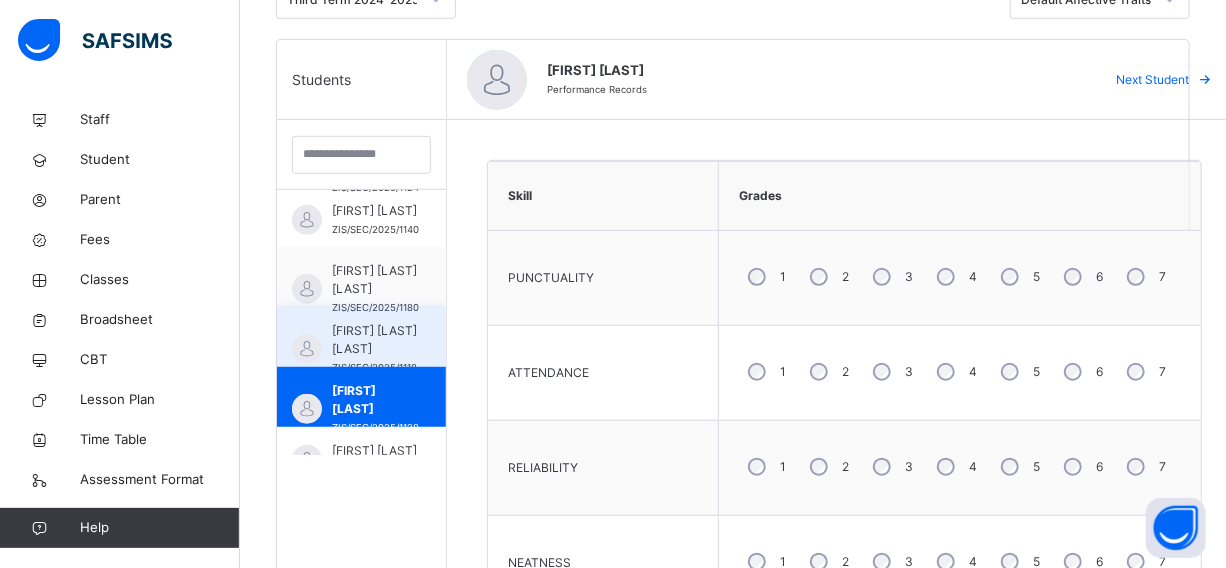 scroll, scrollTop: 1941, scrollLeft: 0, axis: vertical 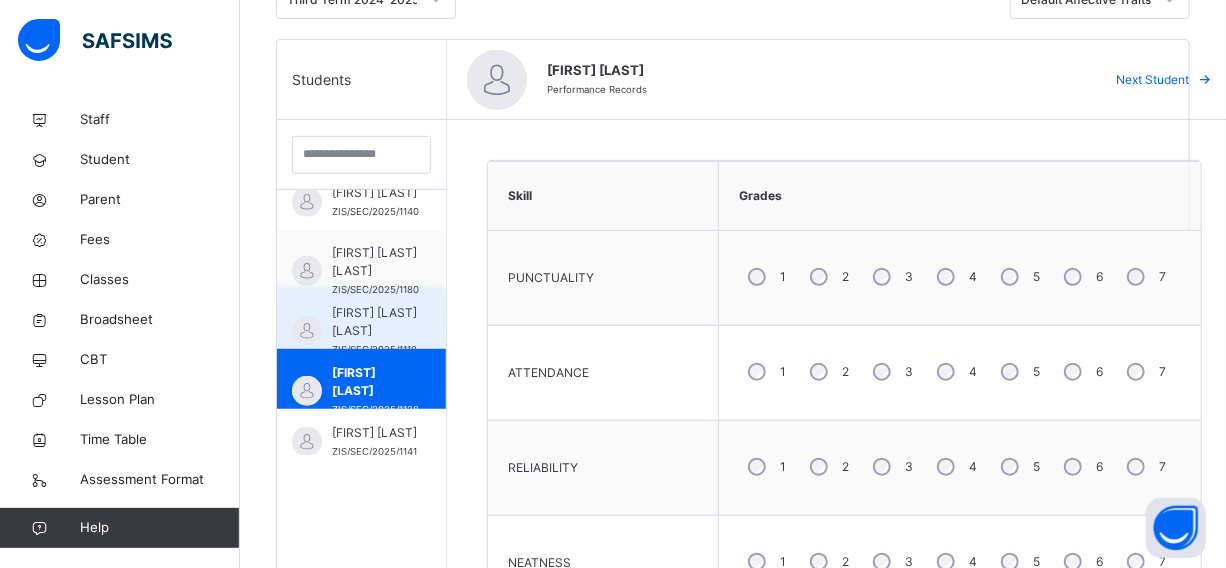 click on "[FIRST] [LAST] [LAST]" at bounding box center [374, 322] 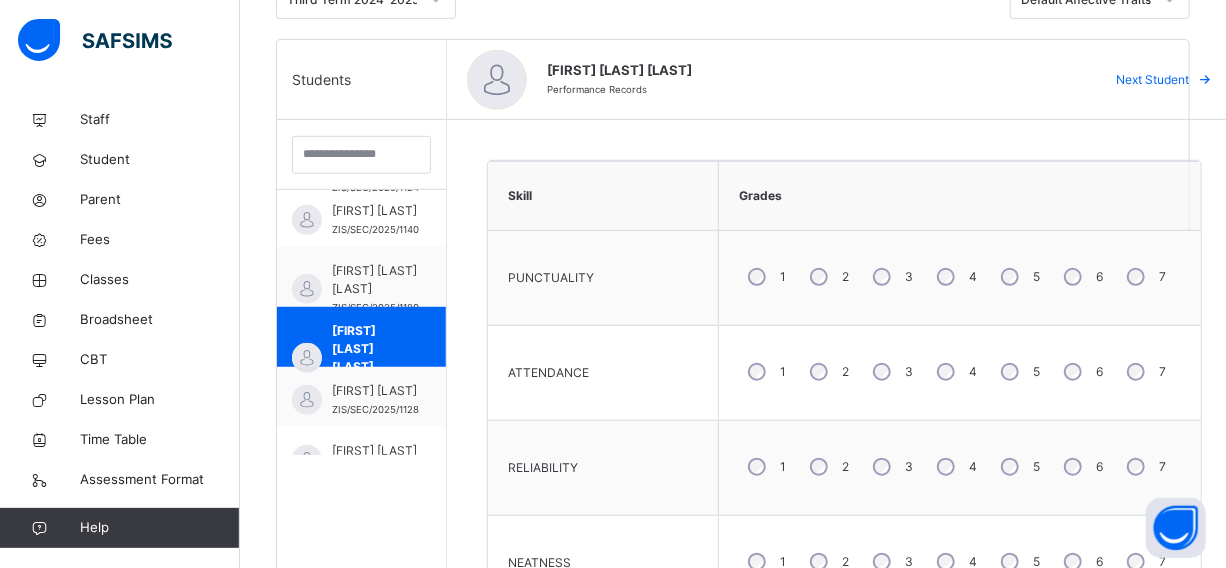 scroll, scrollTop: 1941, scrollLeft: 0, axis: vertical 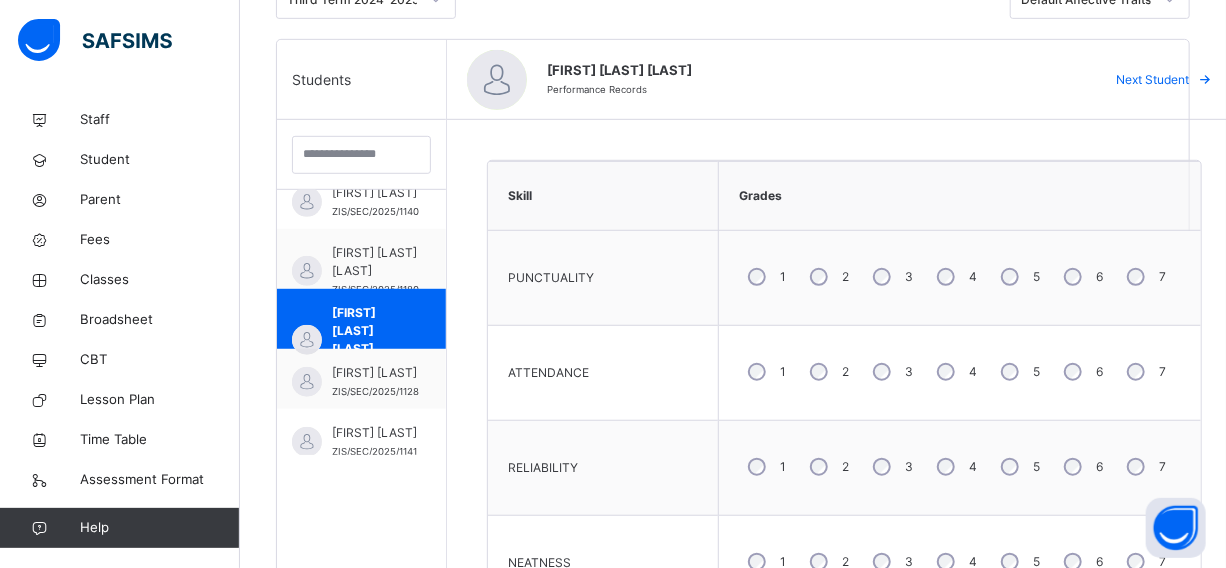 click on "3" at bounding box center (891, 277) 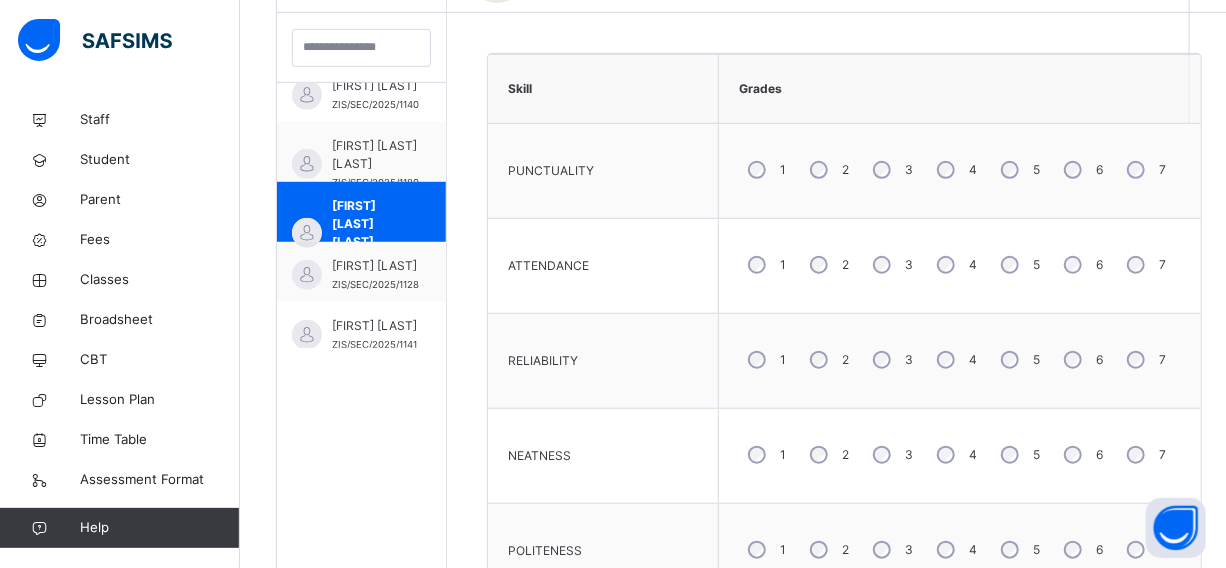 scroll, scrollTop: 658, scrollLeft: 0, axis: vertical 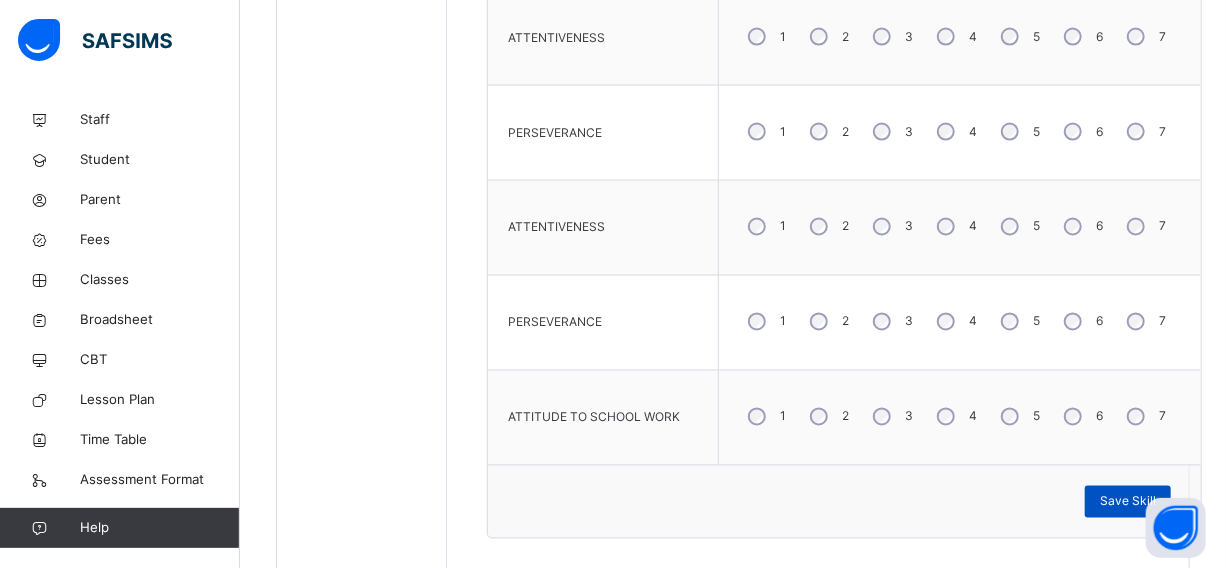 click on "Save Skill" at bounding box center (1128, 502) 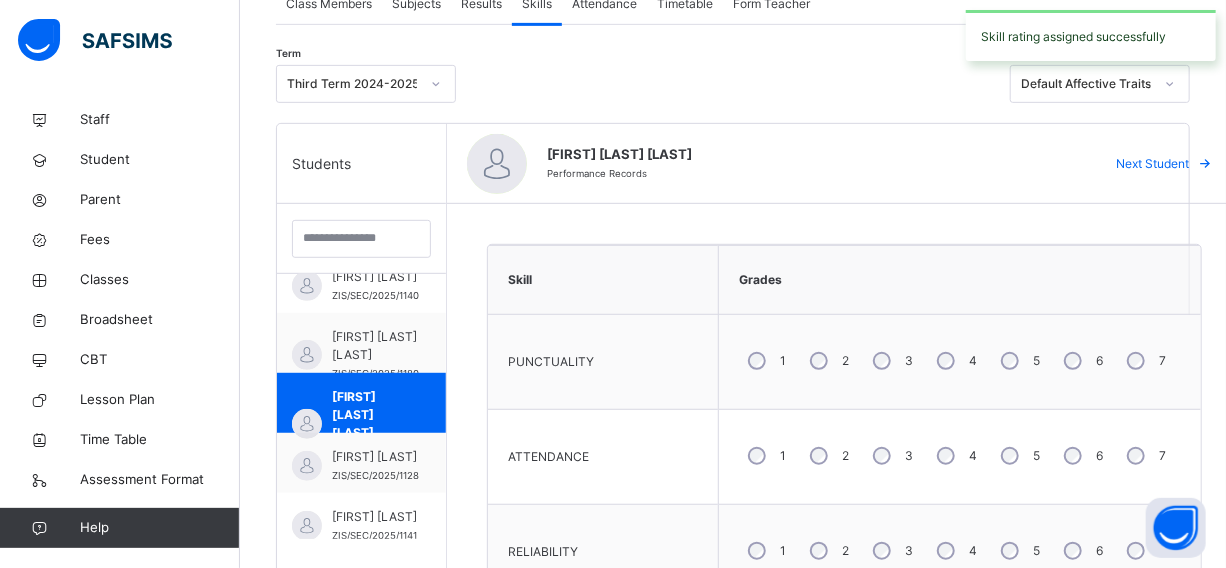 scroll, scrollTop: 385, scrollLeft: 0, axis: vertical 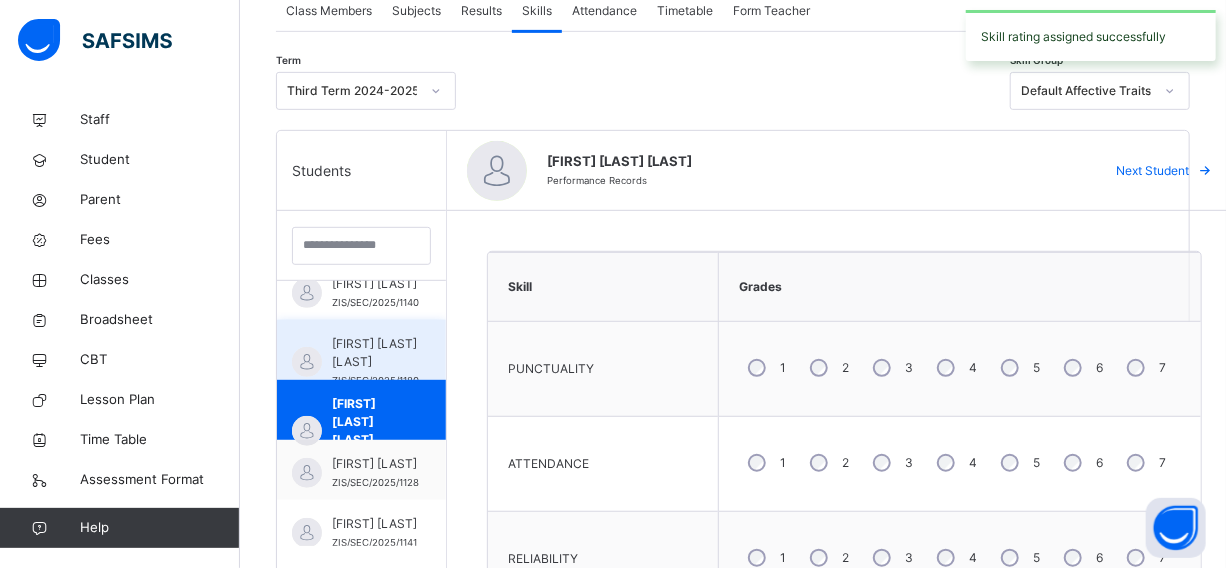 click on "[FIRST] [LAST] [LAST]" at bounding box center (375, 353) 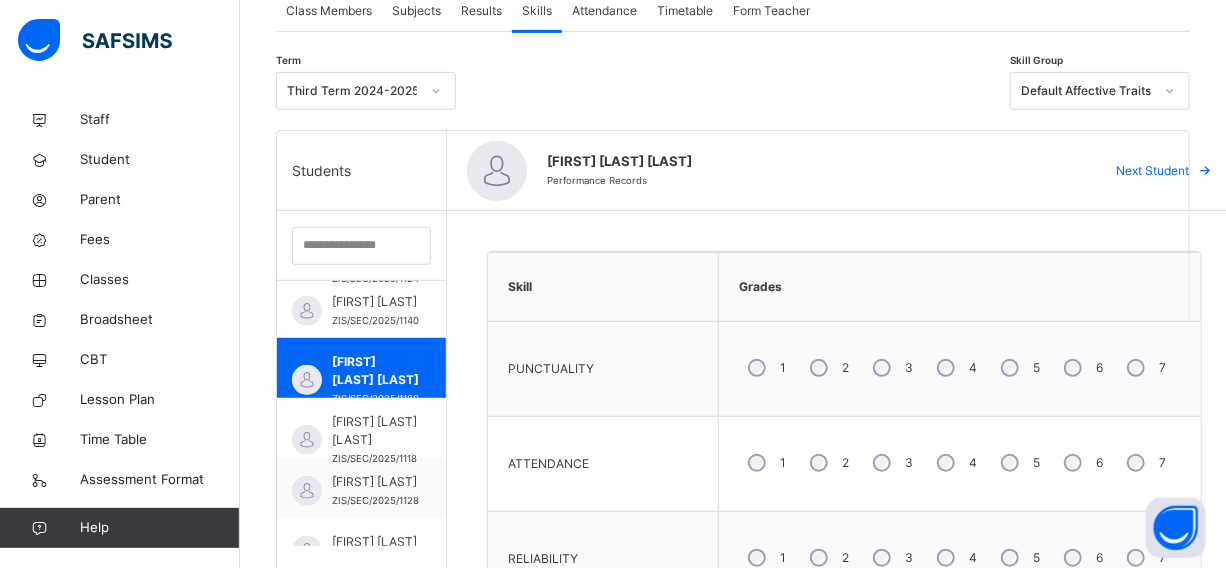 scroll, scrollTop: 1941, scrollLeft: 0, axis: vertical 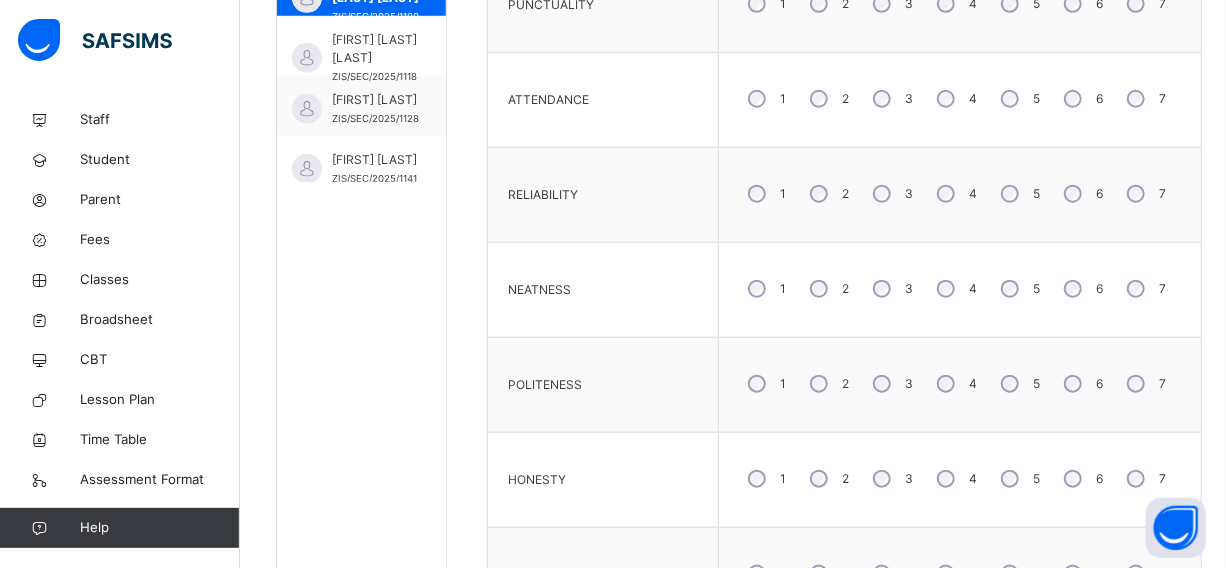 click on "3" at bounding box center [891, 384] 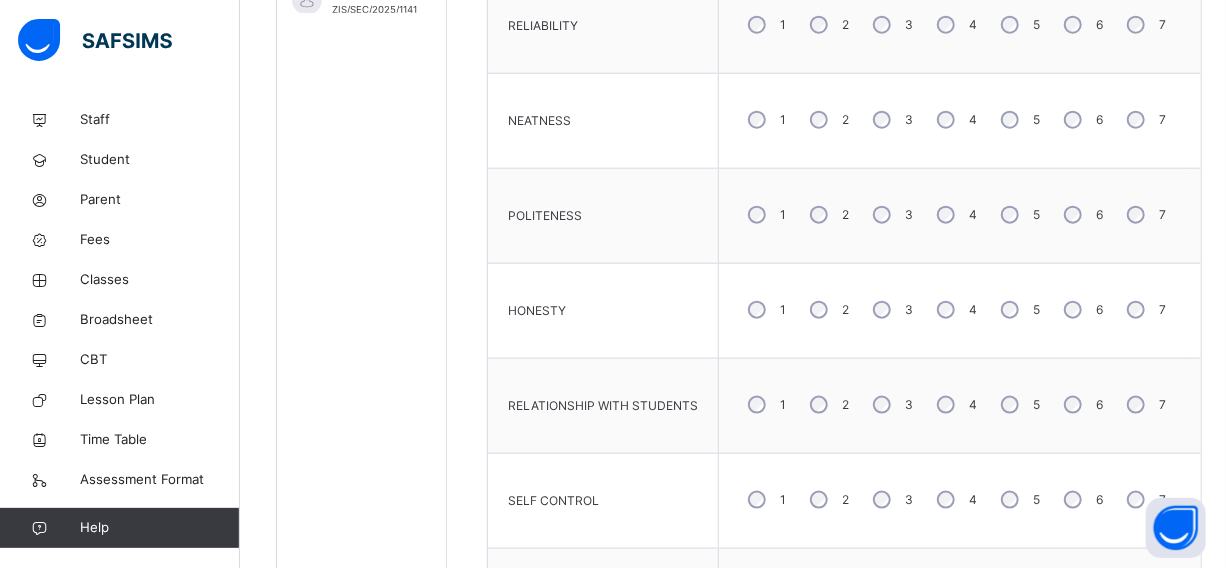 scroll, scrollTop: 930, scrollLeft: 0, axis: vertical 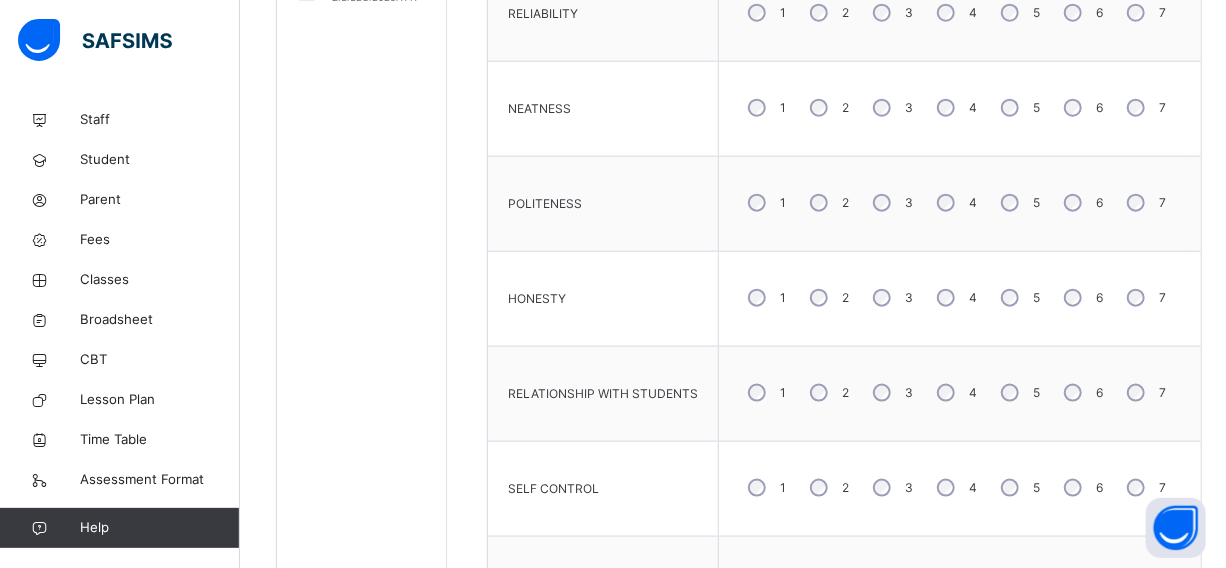 click on "4" at bounding box center (955, 298) 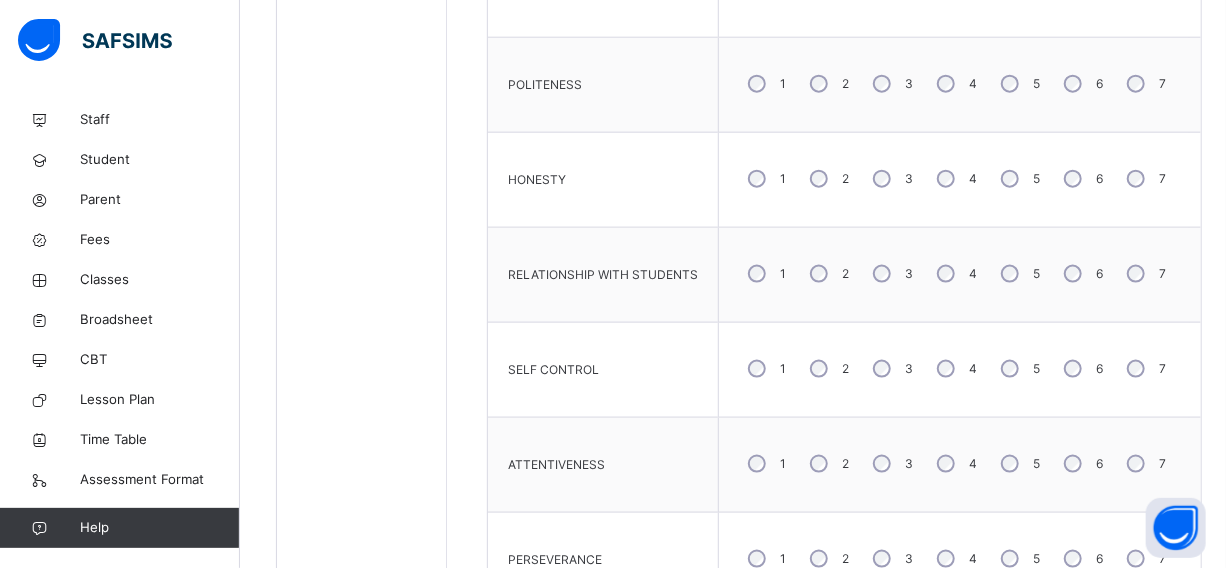 scroll, scrollTop: 1112, scrollLeft: 0, axis: vertical 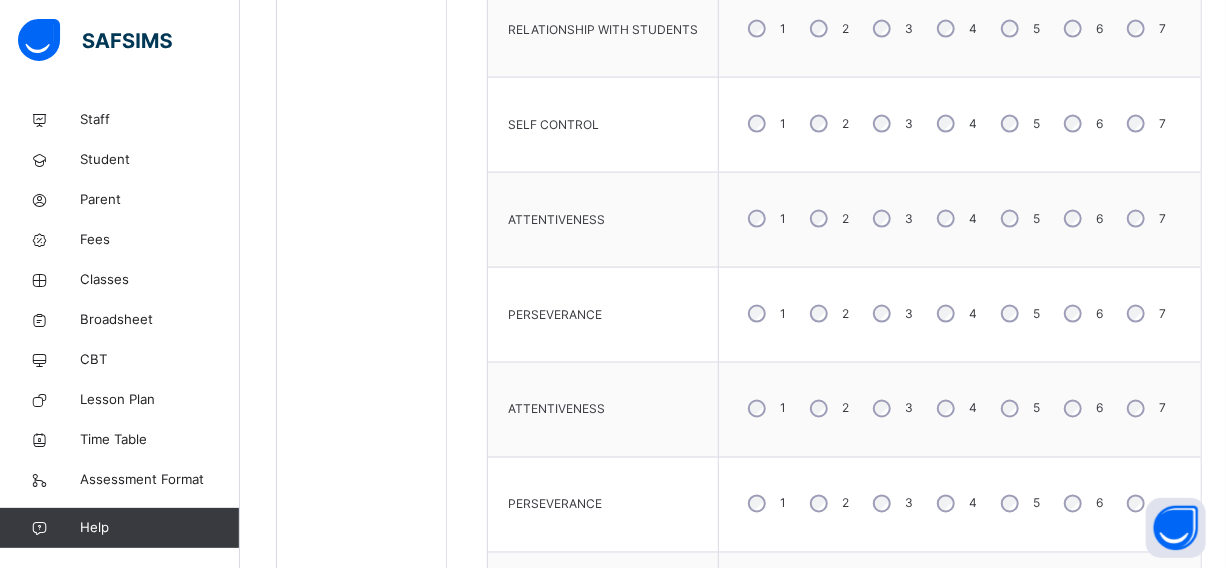 click on "3" at bounding box center [891, 409] 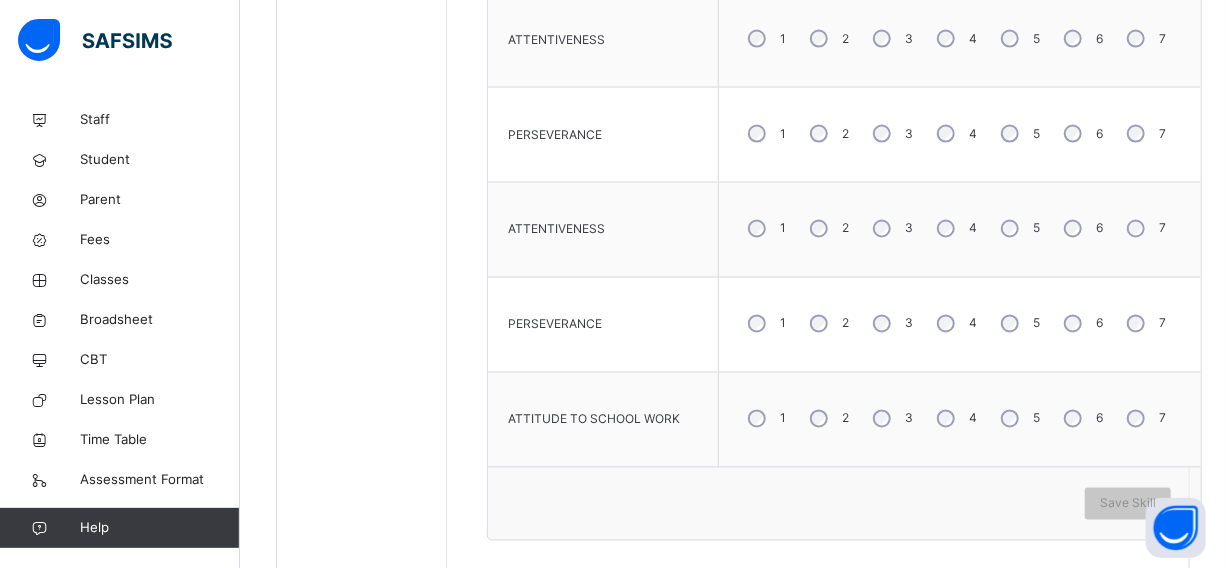 scroll, scrollTop: 1476, scrollLeft: 0, axis: vertical 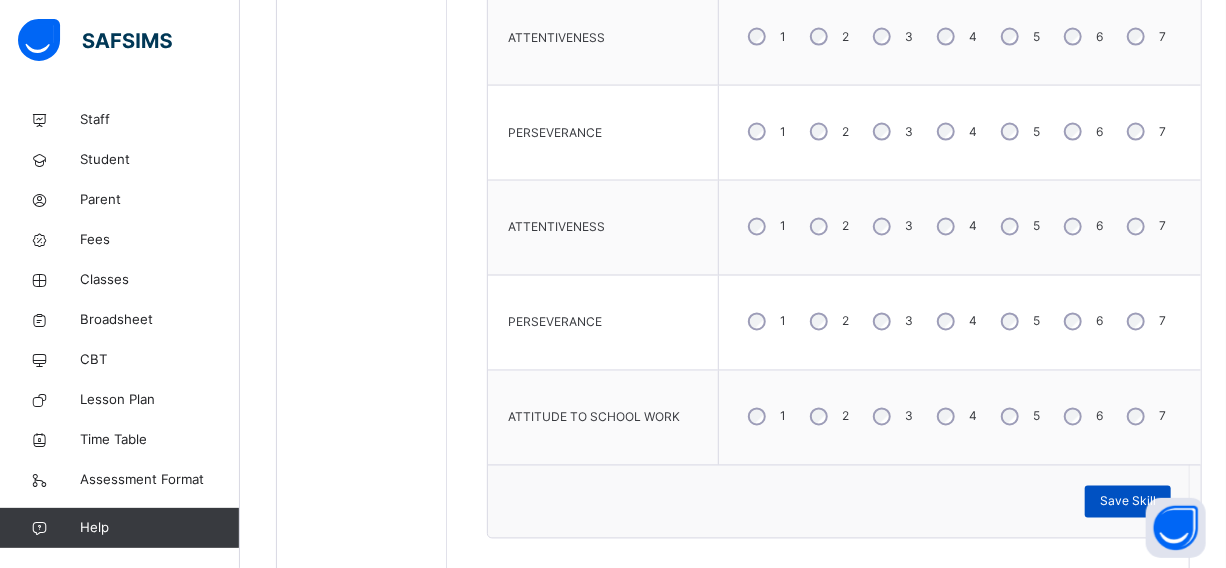 click on "Save Skill" at bounding box center [1128, 502] 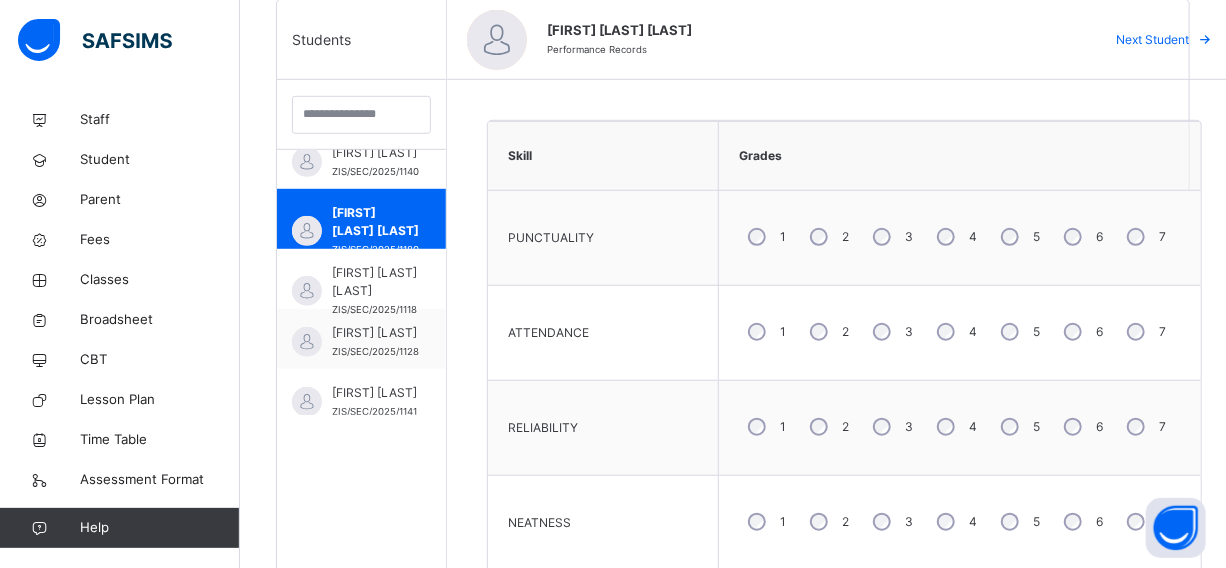 scroll, scrollTop: 385, scrollLeft: 0, axis: vertical 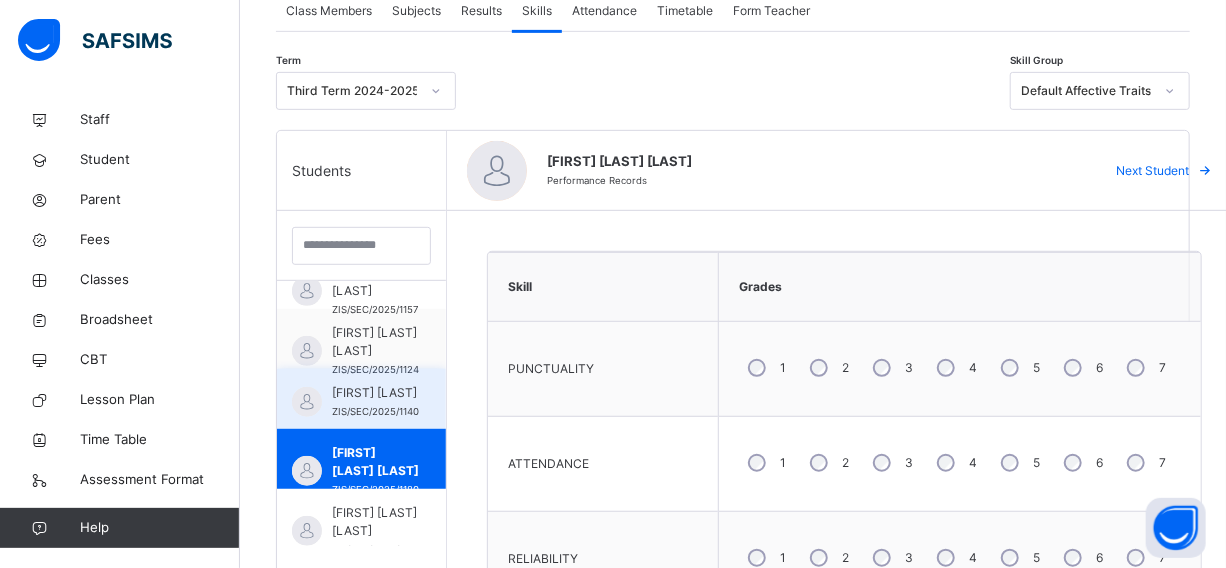 click on "[FIRST] [LAST]" at bounding box center [375, 393] 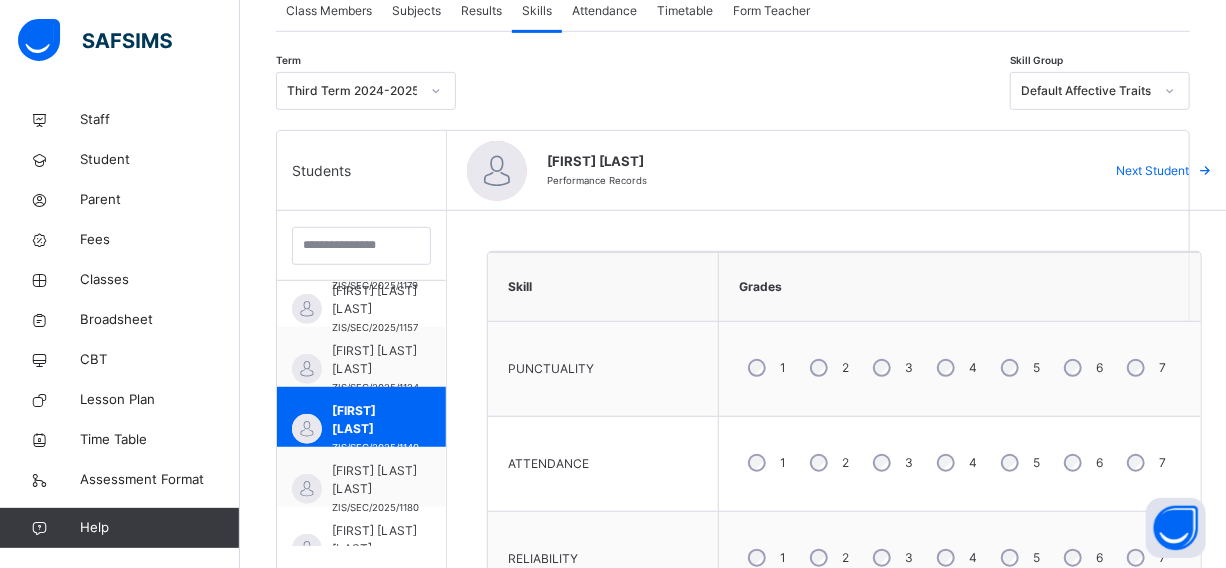 scroll, scrollTop: 1832, scrollLeft: 0, axis: vertical 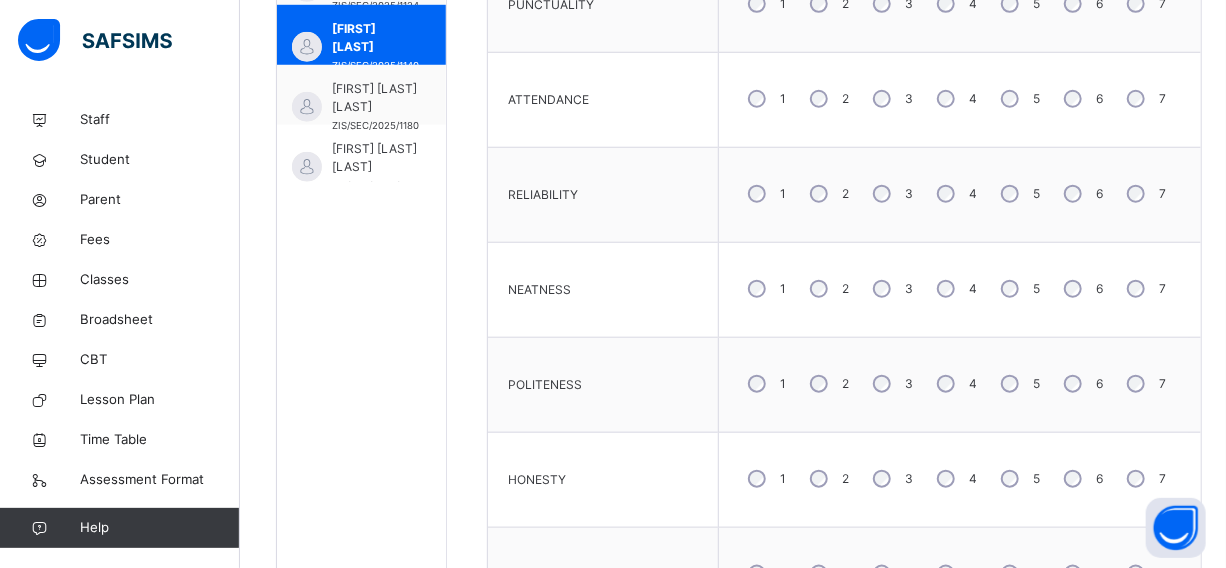 click on "4" at bounding box center (955, 289) 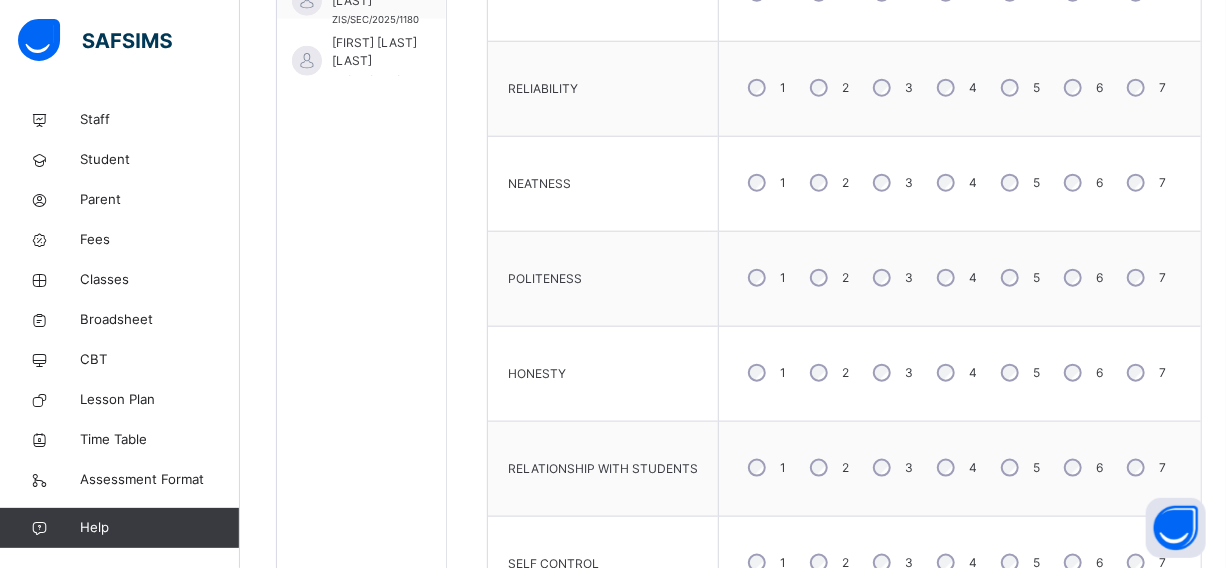scroll, scrollTop: 930, scrollLeft: 0, axis: vertical 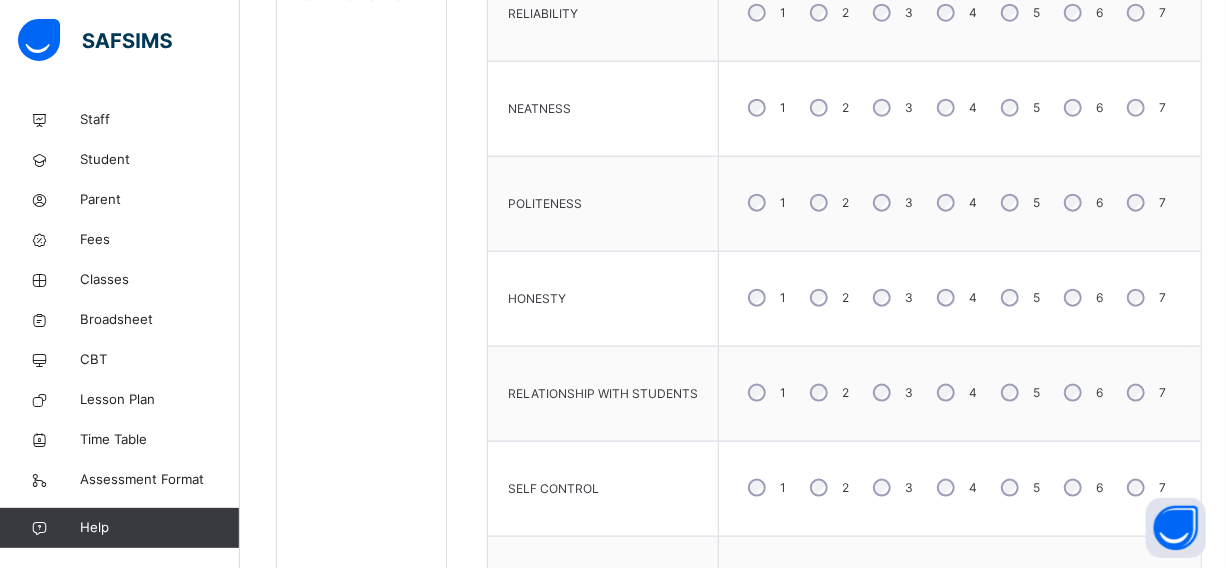 click on "4" at bounding box center (955, 298) 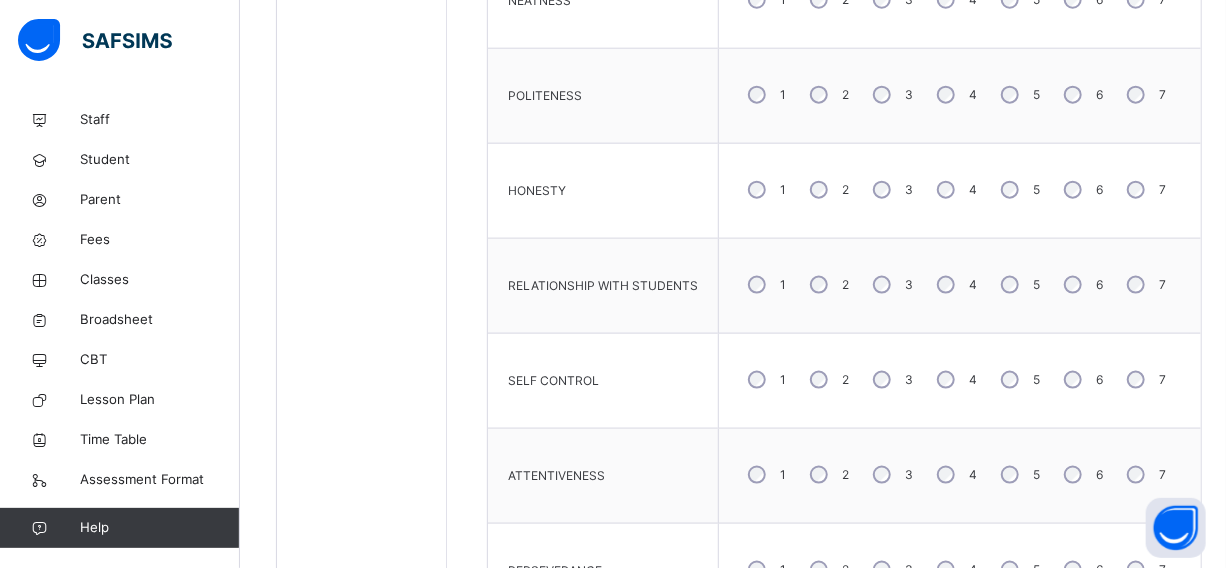 scroll, scrollTop: 1112, scrollLeft: 0, axis: vertical 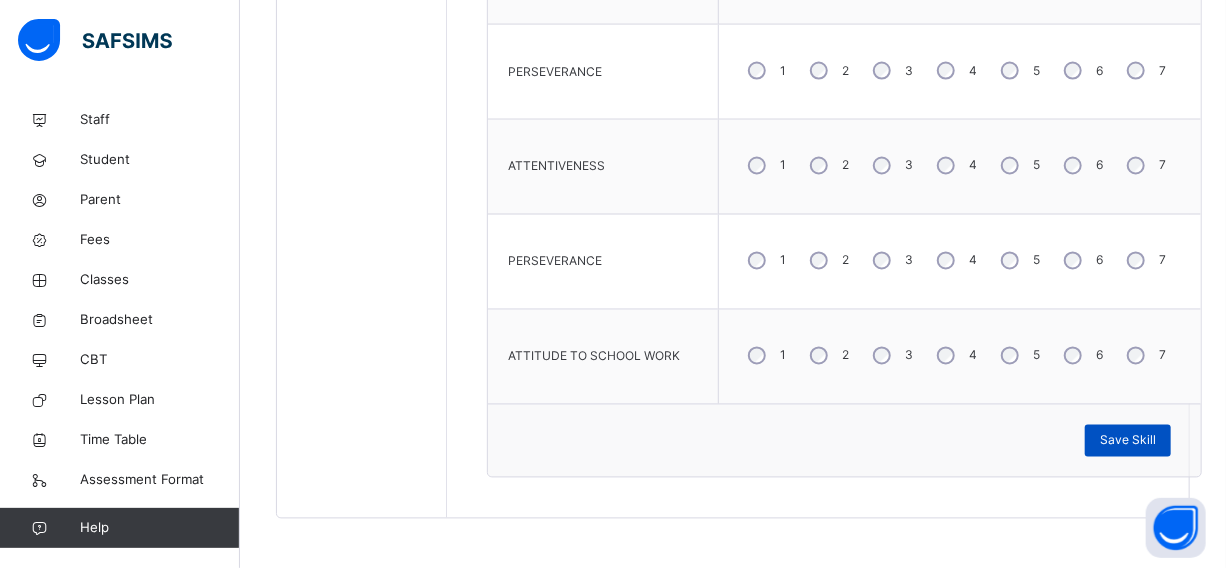 click on "Save Skill" at bounding box center [1128, 441] 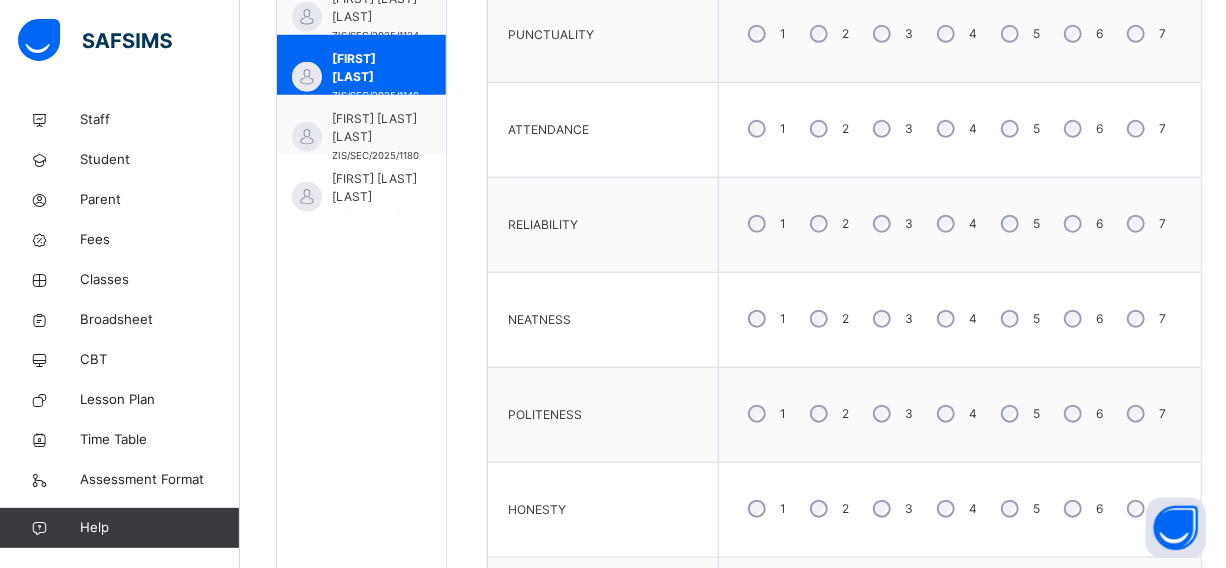 scroll, scrollTop: 537, scrollLeft: 0, axis: vertical 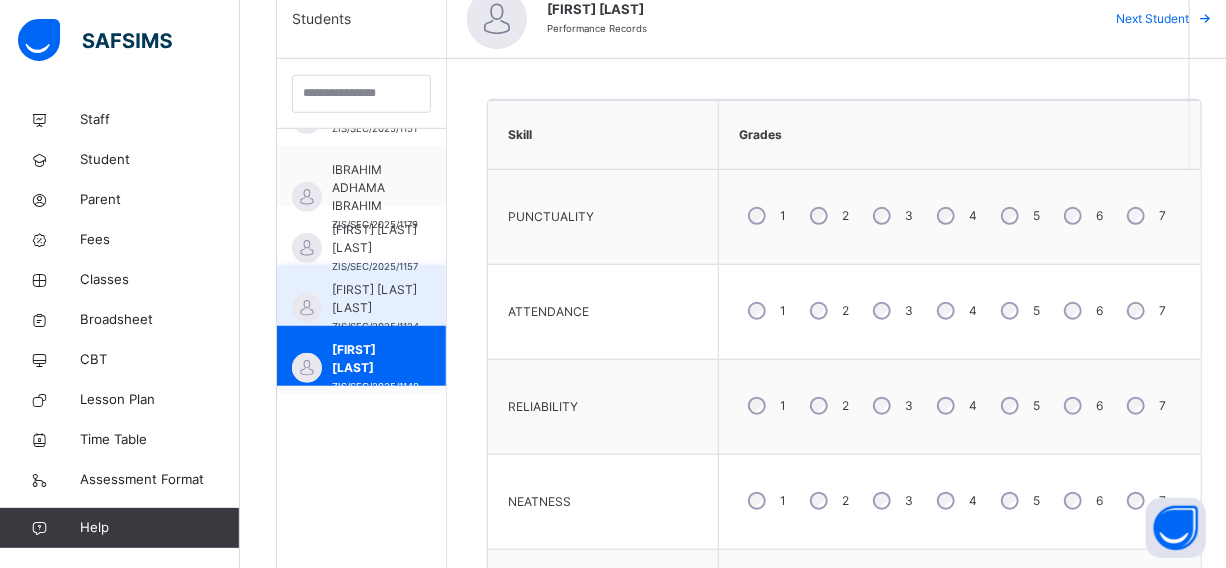 click on "[FIRST] [LAST] [LAST]" at bounding box center [375, 299] 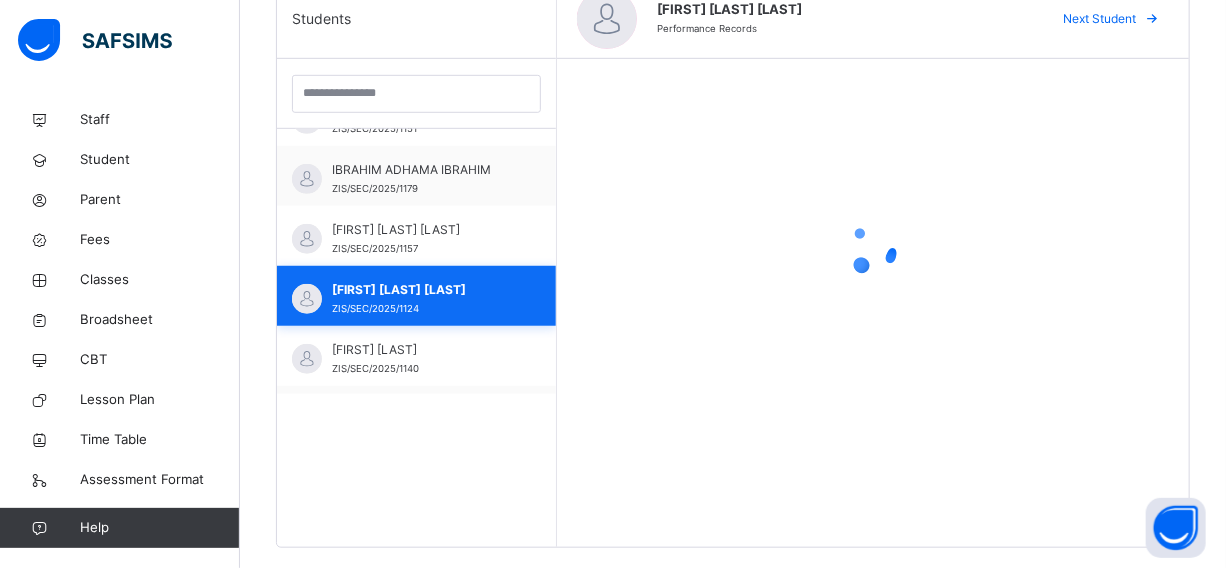 scroll, scrollTop: 1714, scrollLeft: 0, axis: vertical 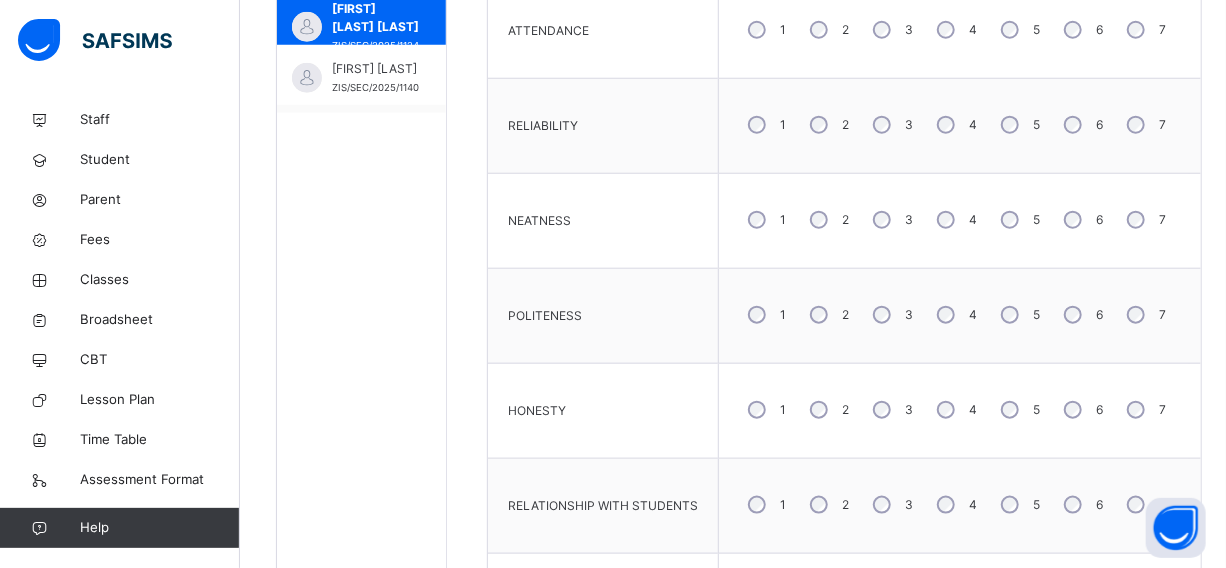 click on "3" at bounding box center [891, 410] 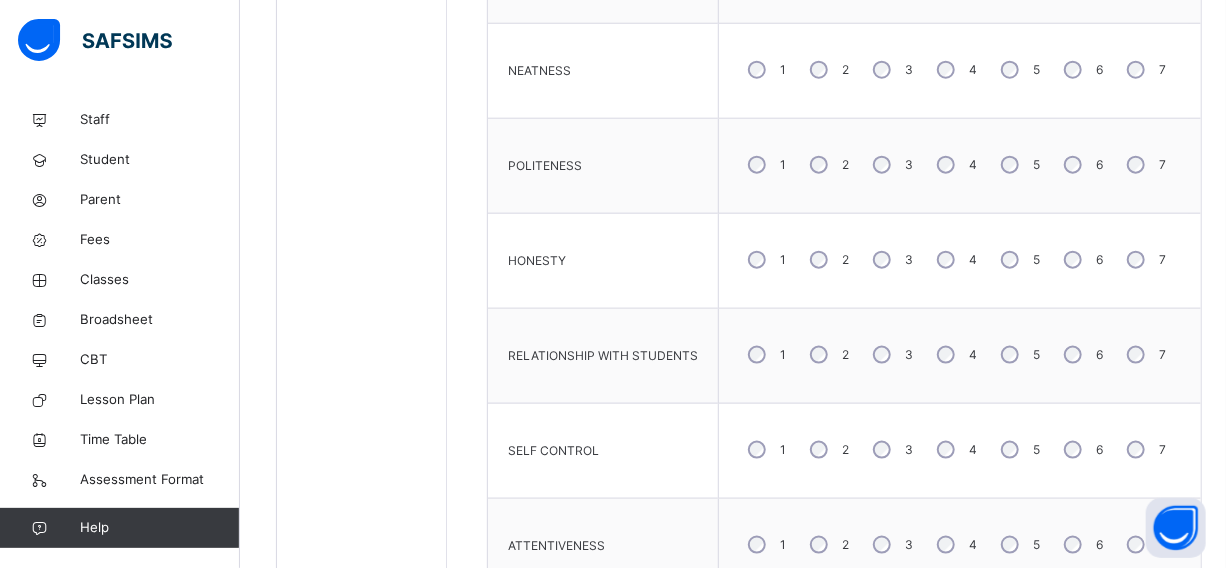 scroll, scrollTop: 1000, scrollLeft: 0, axis: vertical 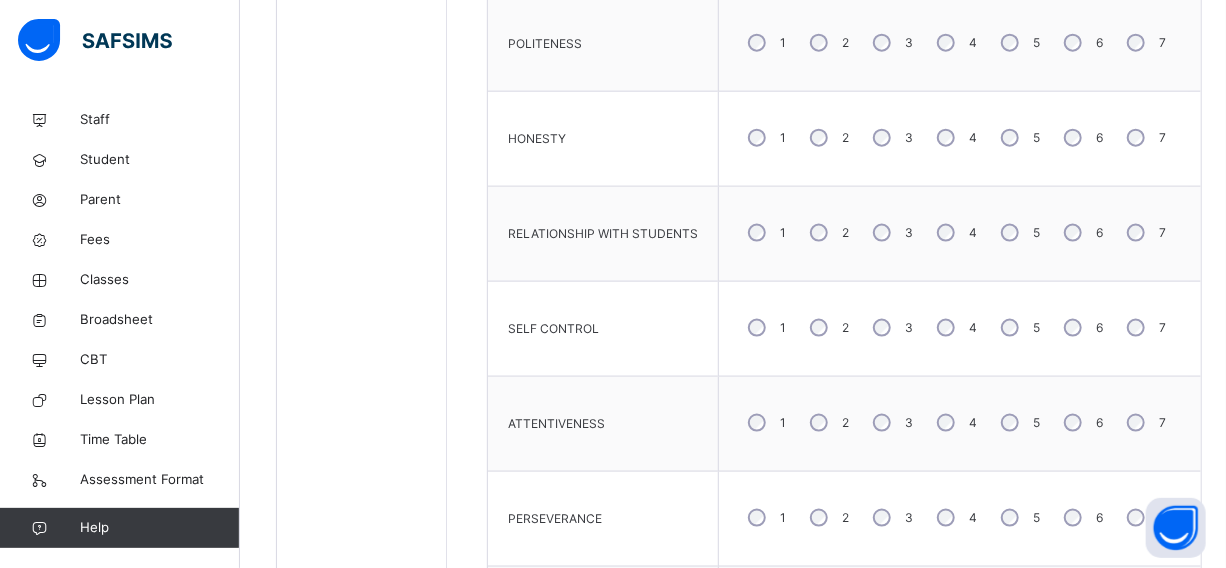 click on "4" at bounding box center [955, 423] 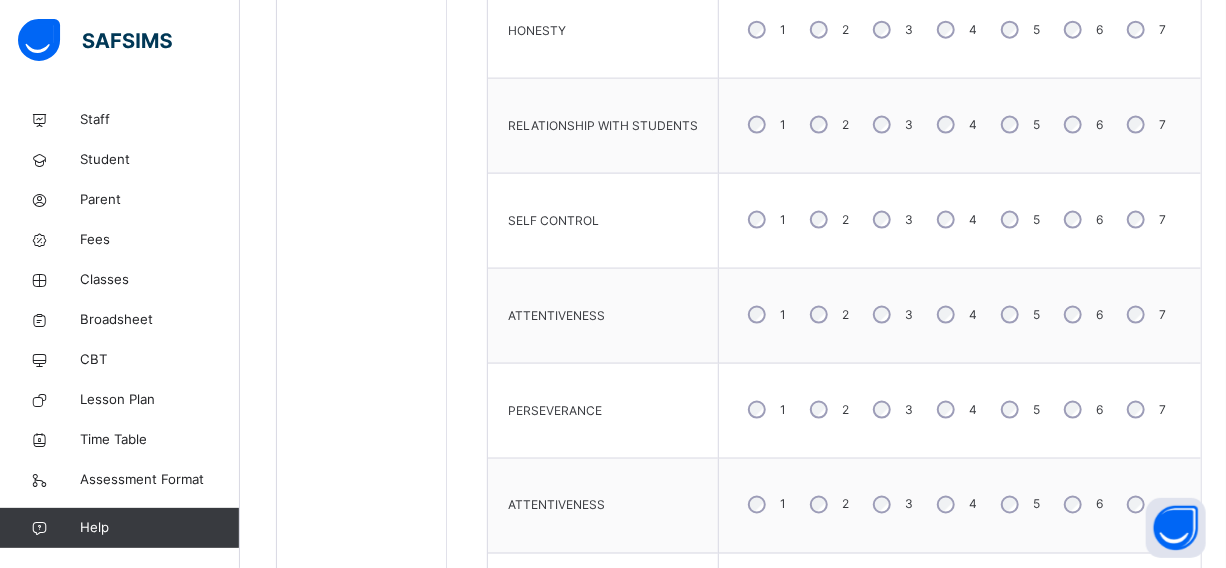 scroll, scrollTop: 1272, scrollLeft: 0, axis: vertical 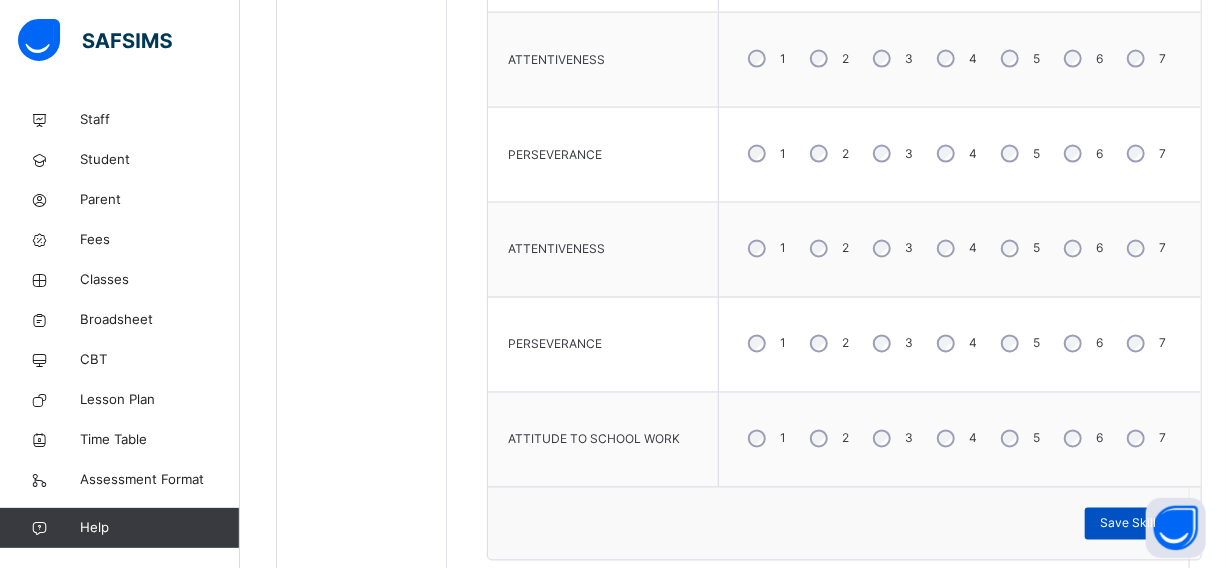 click on "Save Skill" at bounding box center [1128, 524] 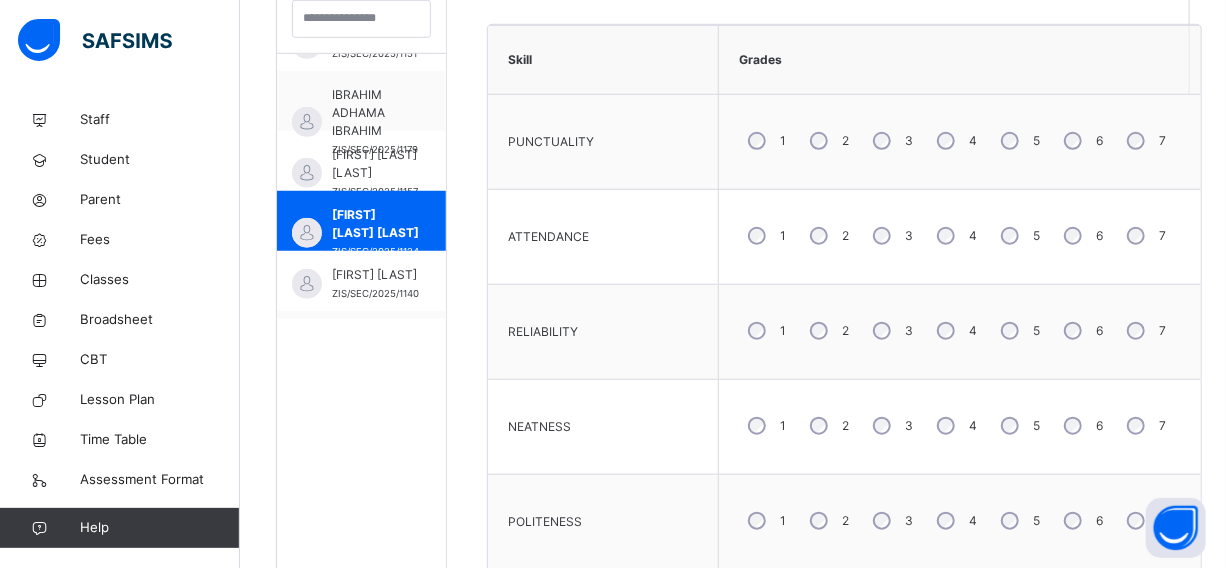 scroll, scrollTop: 636, scrollLeft: 0, axis: vertical 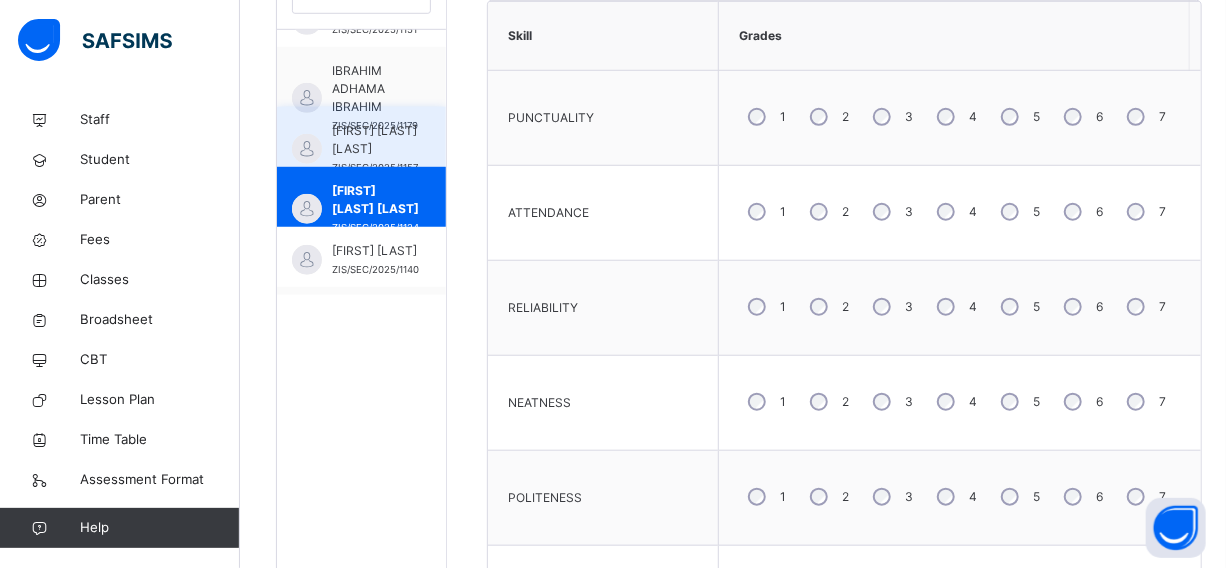click on "[FIRST] [LAST] [LAST]" at bounding box center [375, 140] 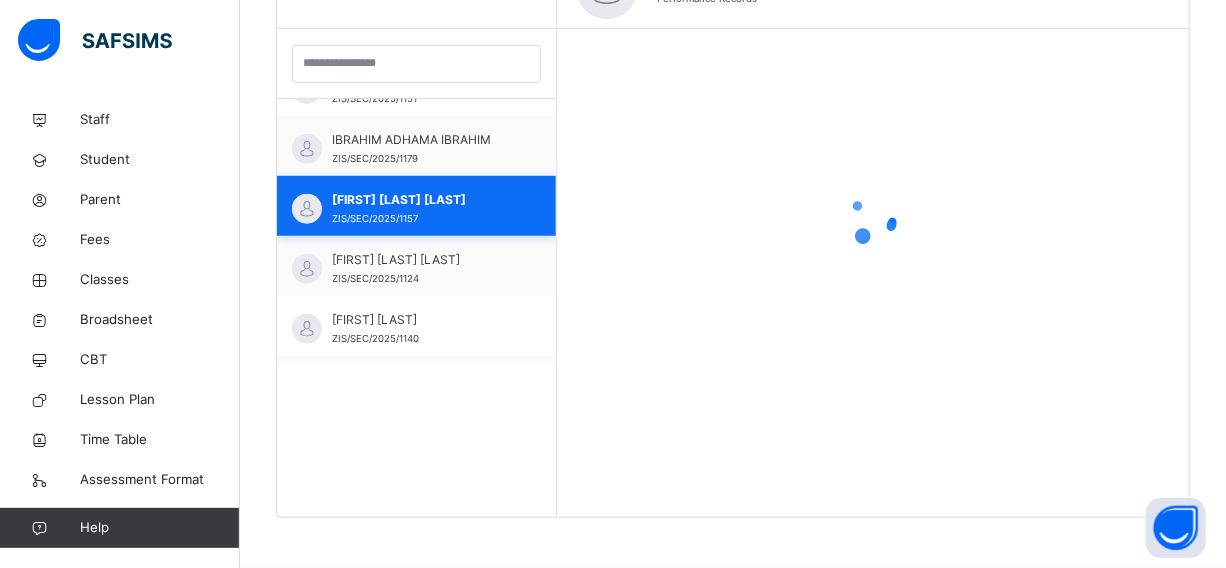 scroll, scrollTop: 567, scrollLeft: 0, axis: vertical 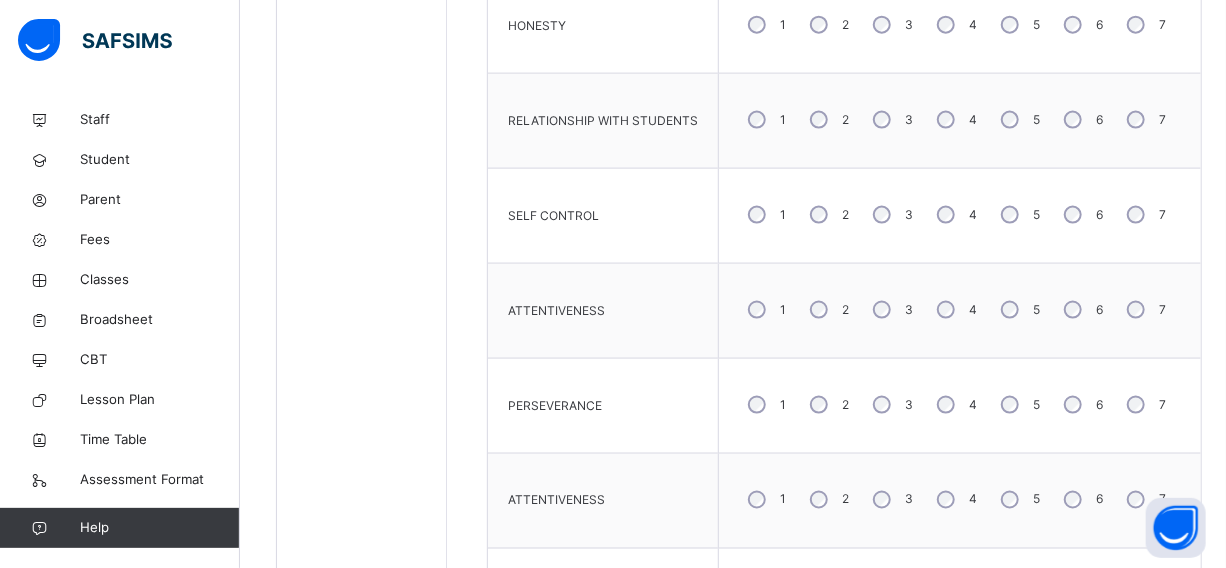 click on "3" at bounding box center (891, 215) 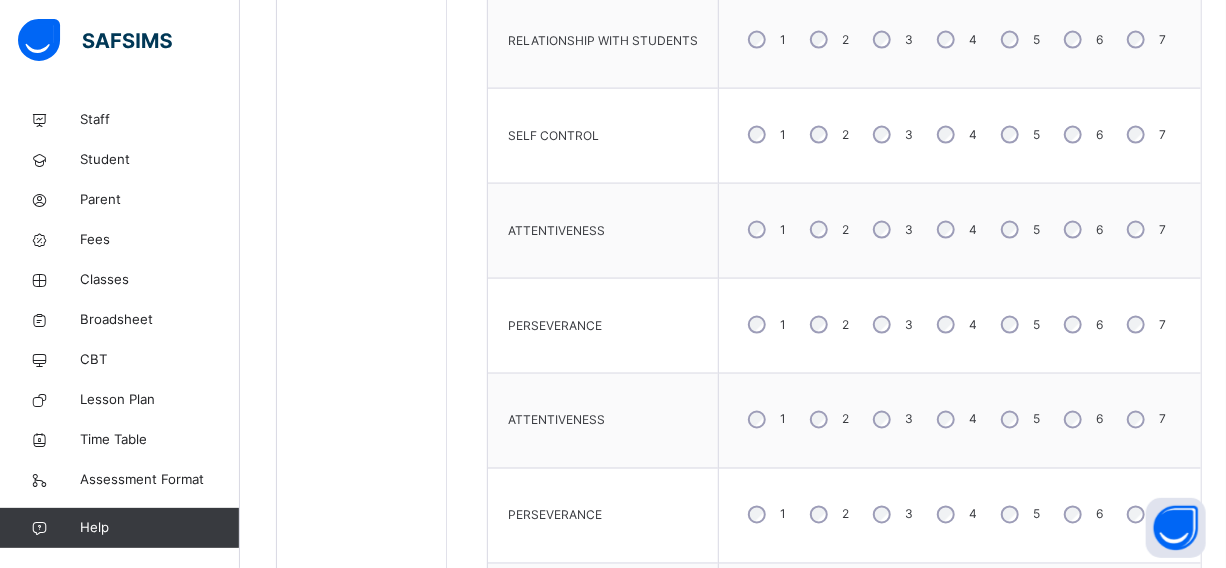 scroll, scrollTop: 1294, scrollLeft: 0, axis: vertical 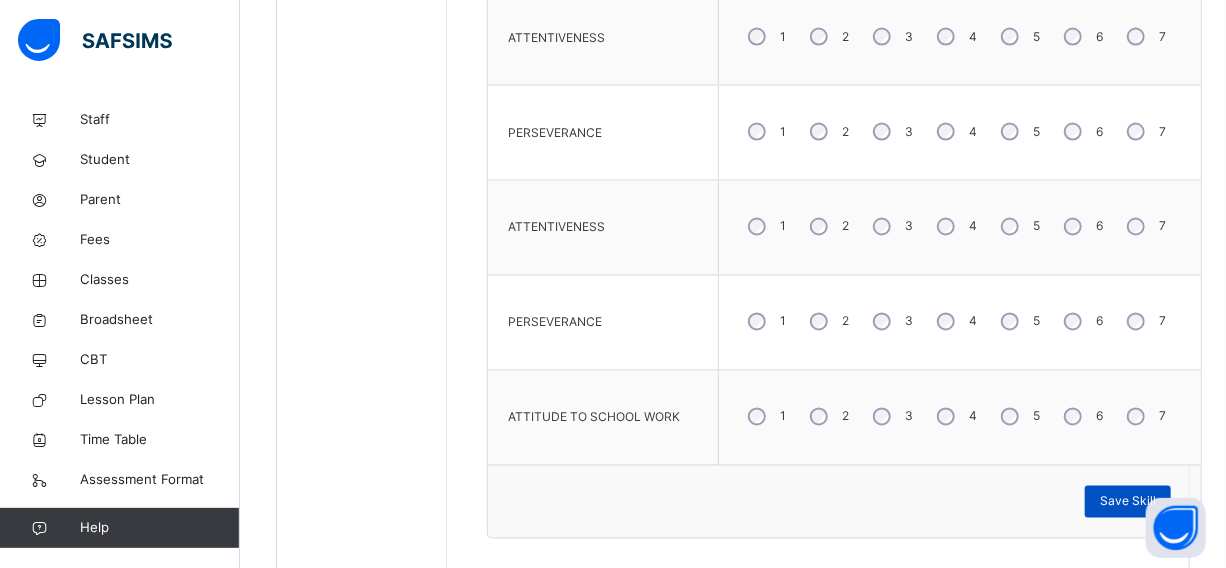 click on "Save Skill" at bounding box center (1128, 502) 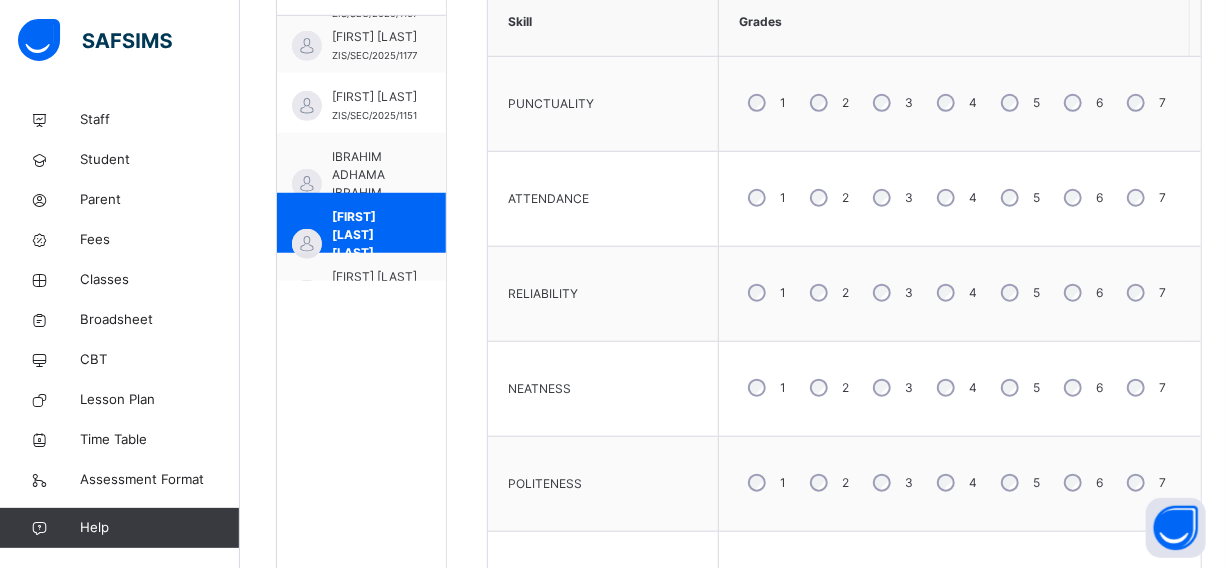 scroll, scrollTop: 658, scrollLeft: 0, axis: vertical 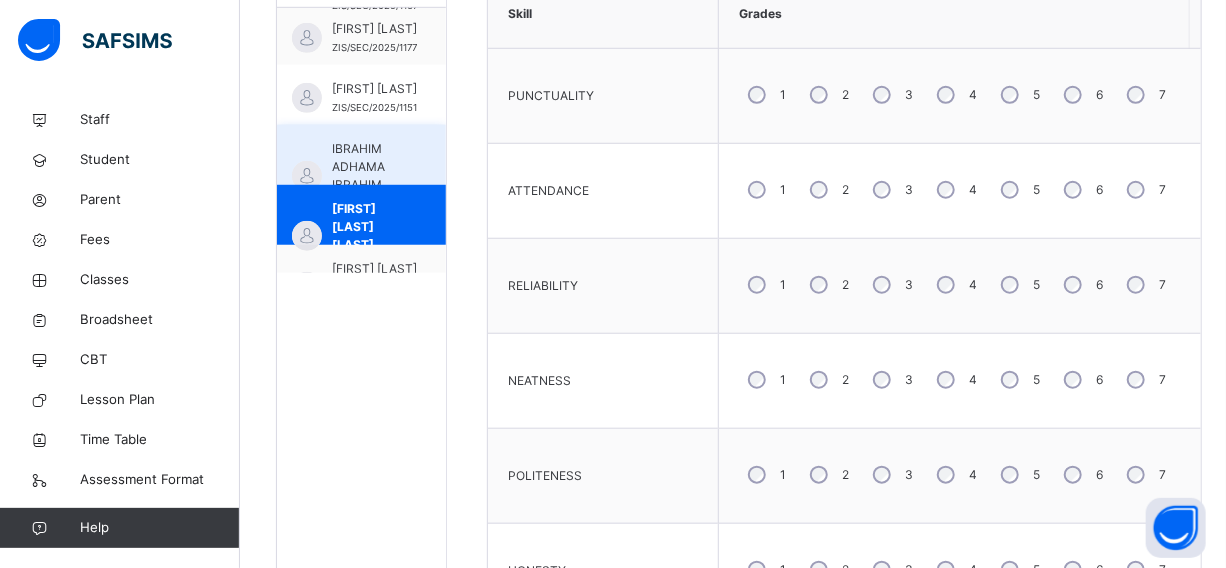 click on "IBRAHIM ADHAMA IBRAHIM" at bounding box center [375, 167] 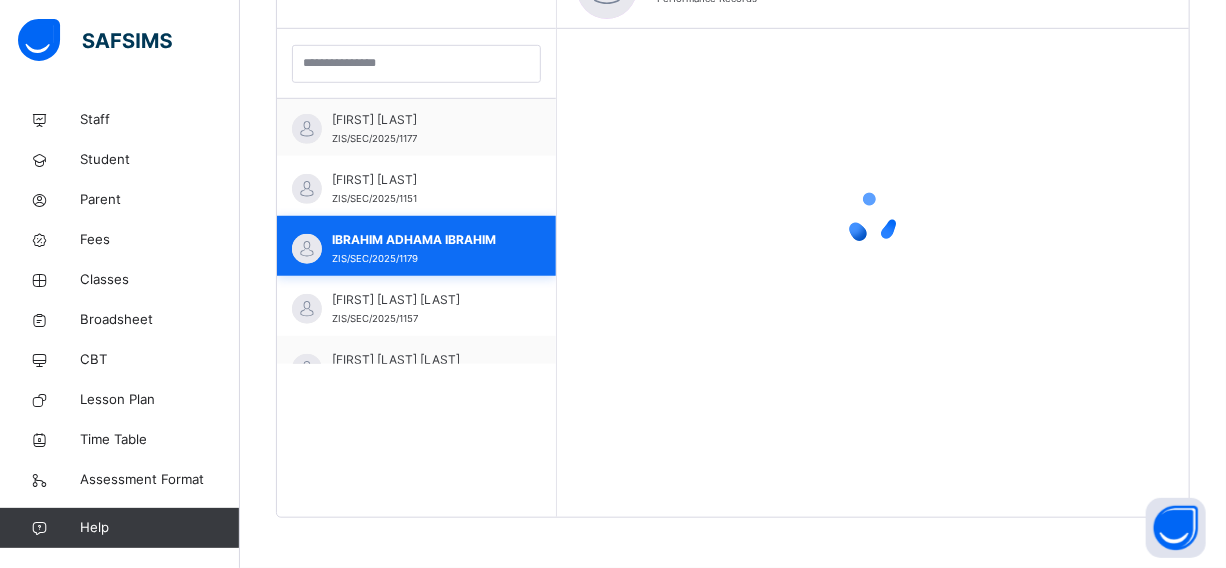 scroll, scrollTop: 567, scrollLeft: 0, axis: vertical 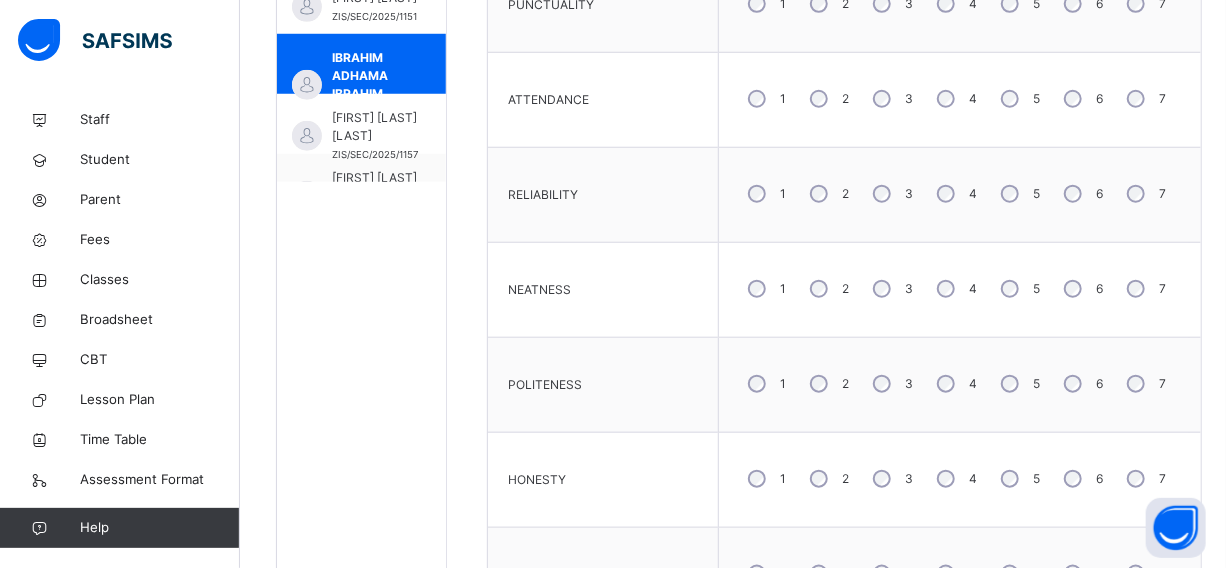 click on "4" at bounding box center (955, 289) 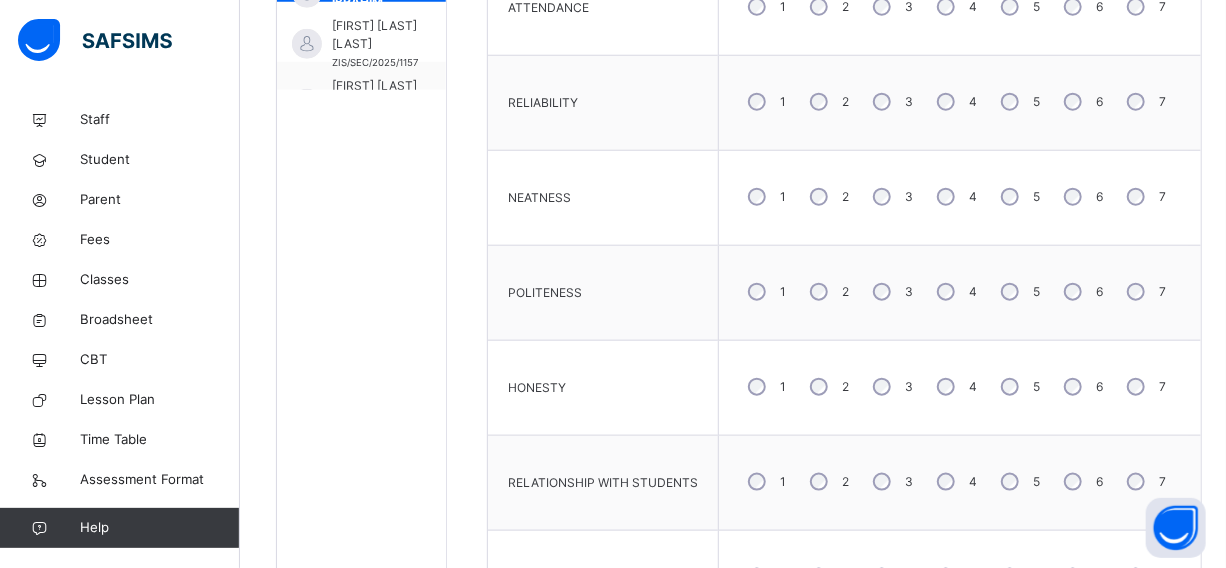 scroll, scrollTop: 930, scrollLeft: 0, axis: vertical 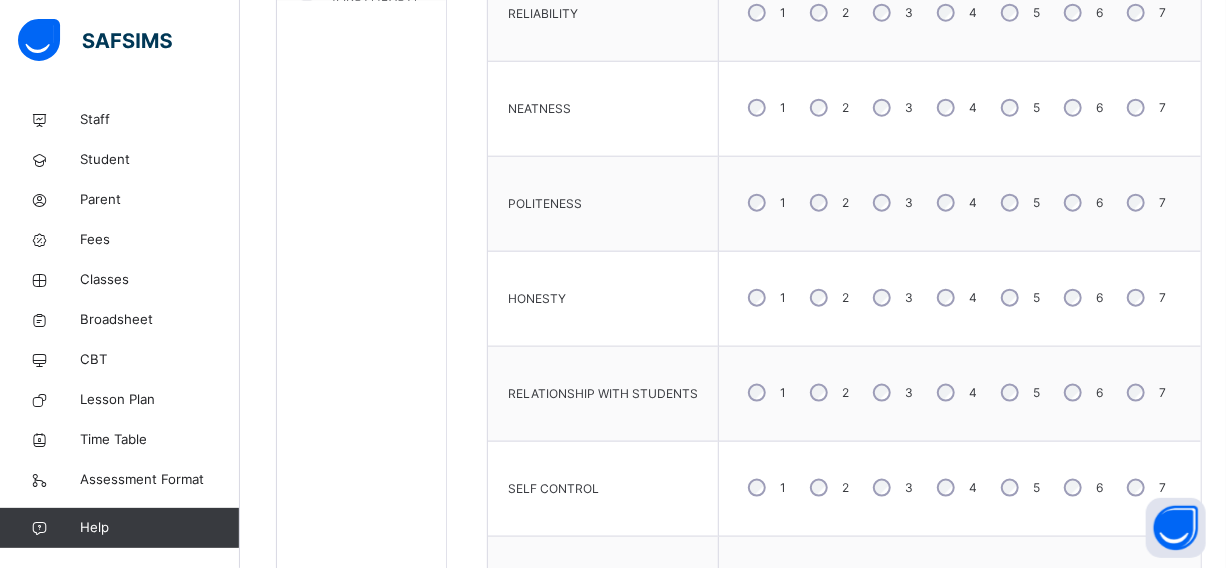 click on "3" at bounding box center [891, 203] 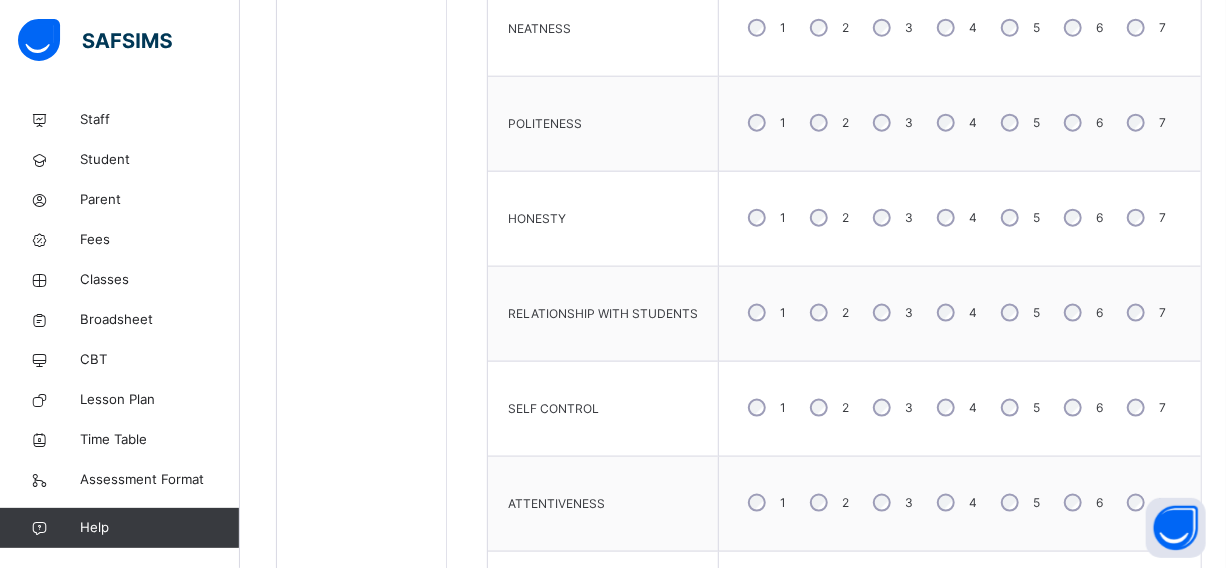 scroll, scrollTop: 1021, scrollLeft: 0, axis: vertical 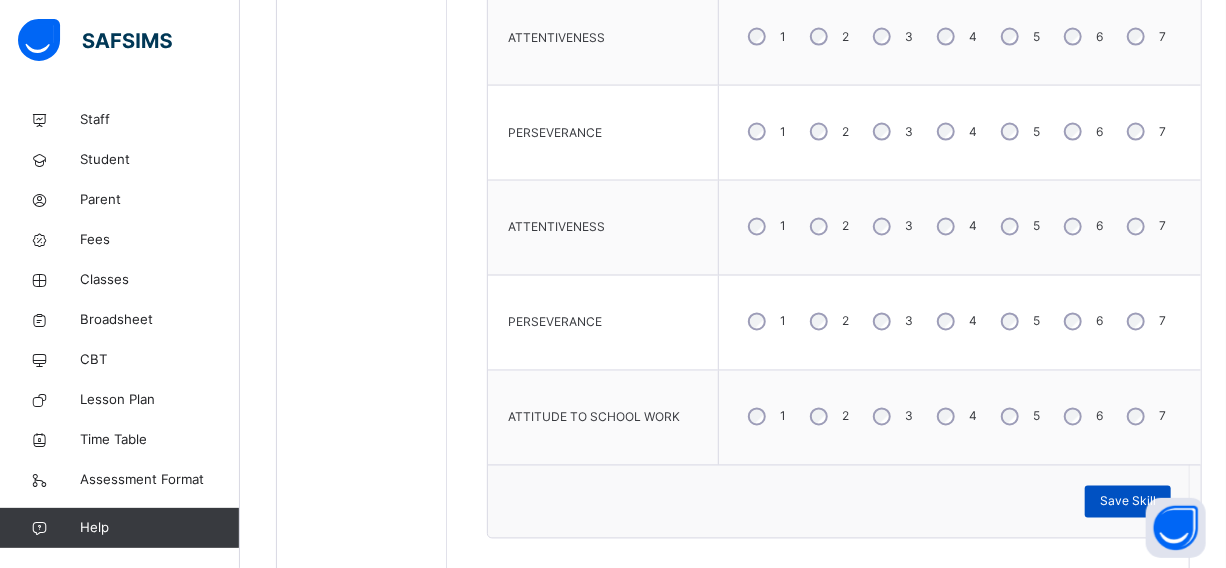 click on "Save Skill" at bounding box center (1128, 502) 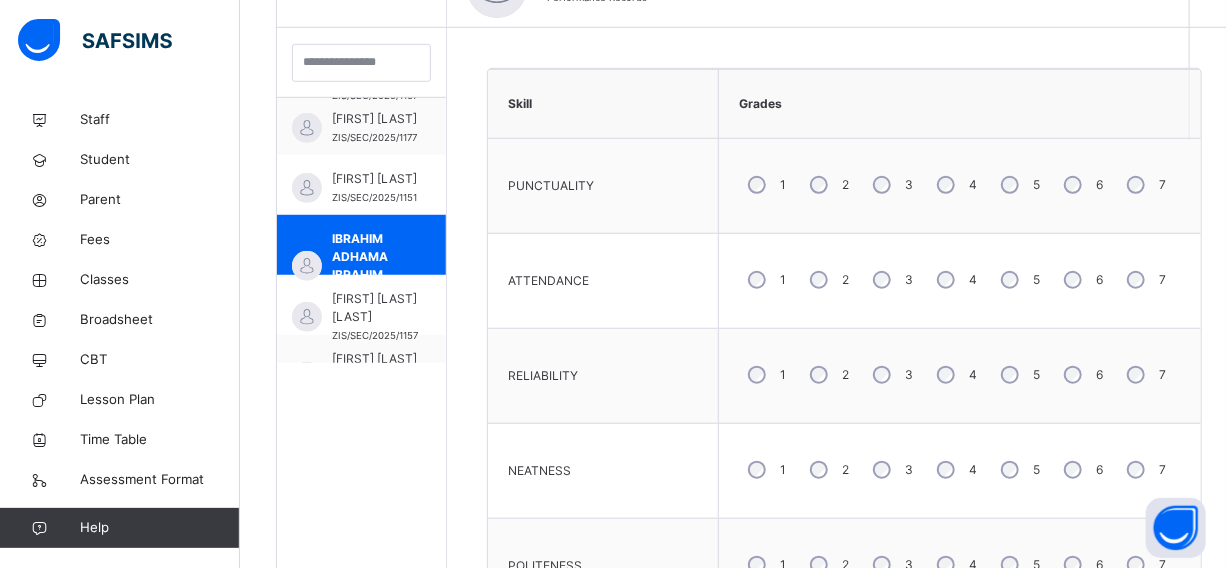 scroll, scrollTop: 567, scrollLeft: 0, axis: vertical 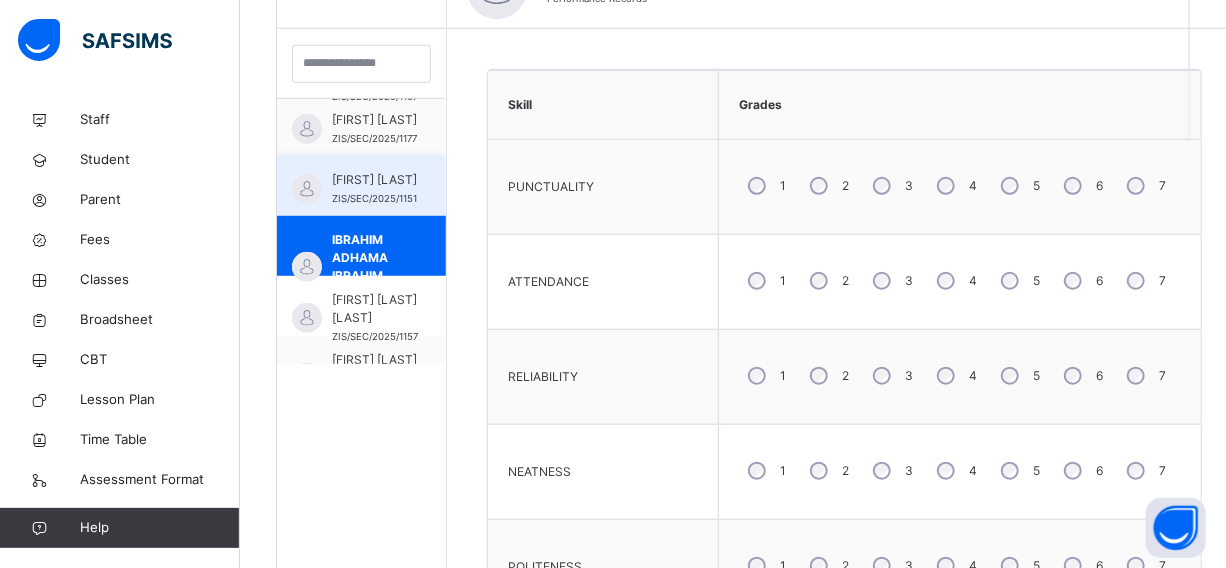 click on "[FIRST] [LAST]" at bounding box center (374, 180) 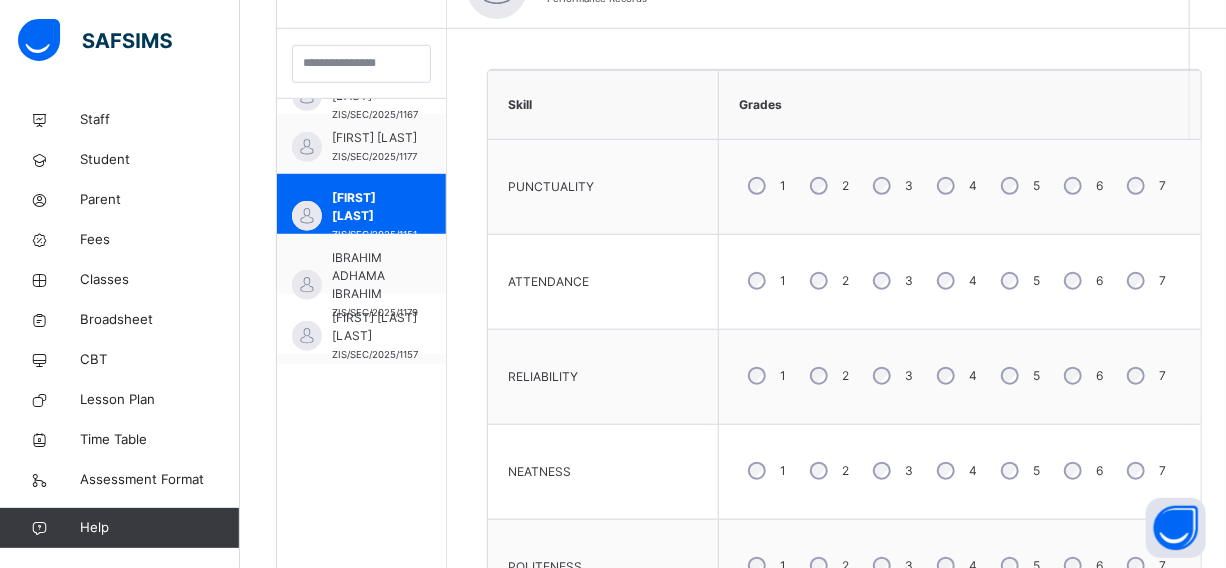 scroll, scrollTop: 1623, scrollLeft: 0, axis: vertical 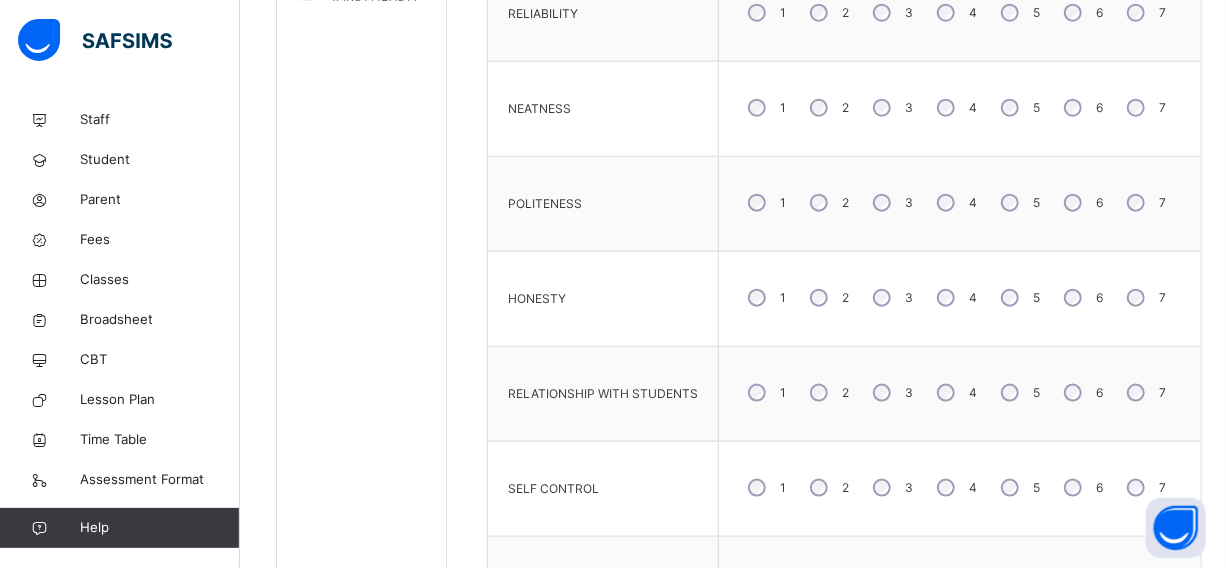 click on "4" at bounding box center (955, 298) 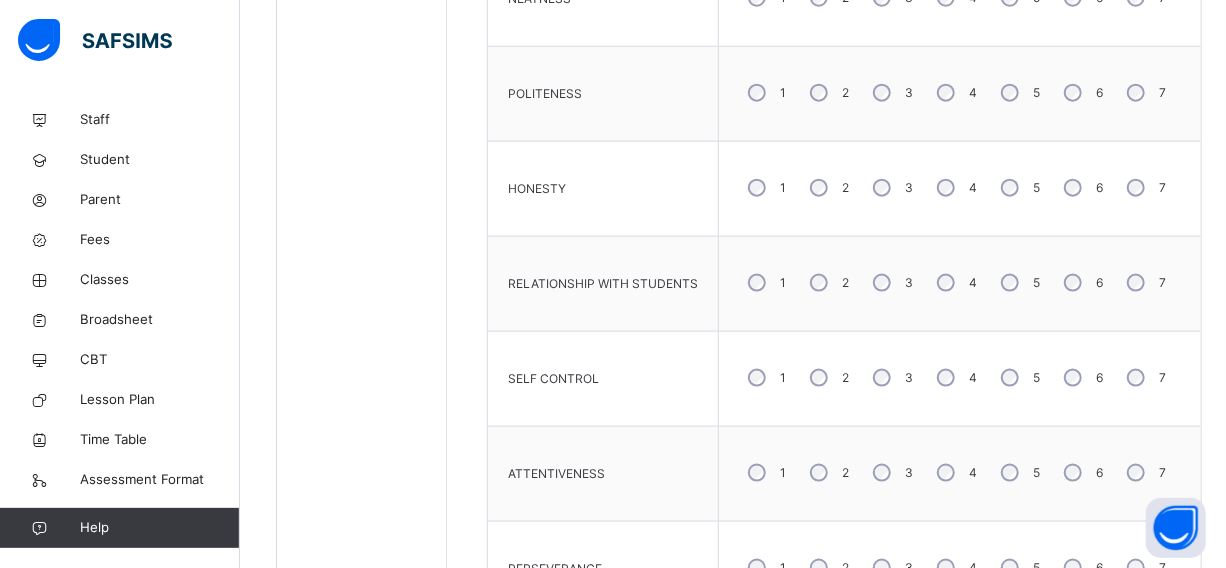 scroll, scrollTop: 1112, scrollLeft: 0, axis: vertical 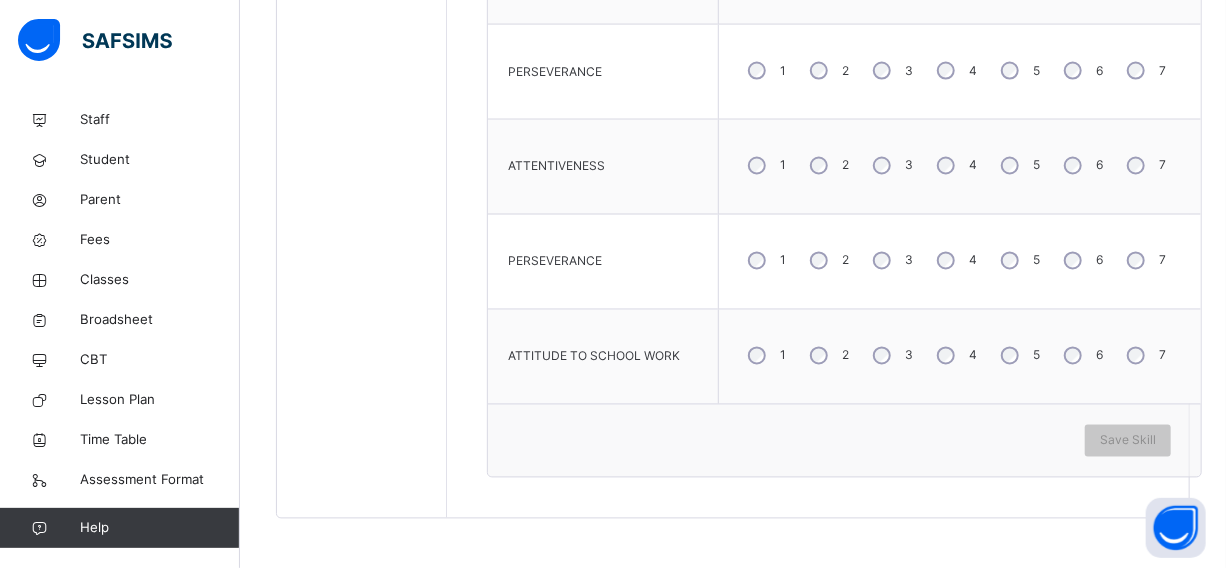 click on "3" at bounding box center (891, 356) 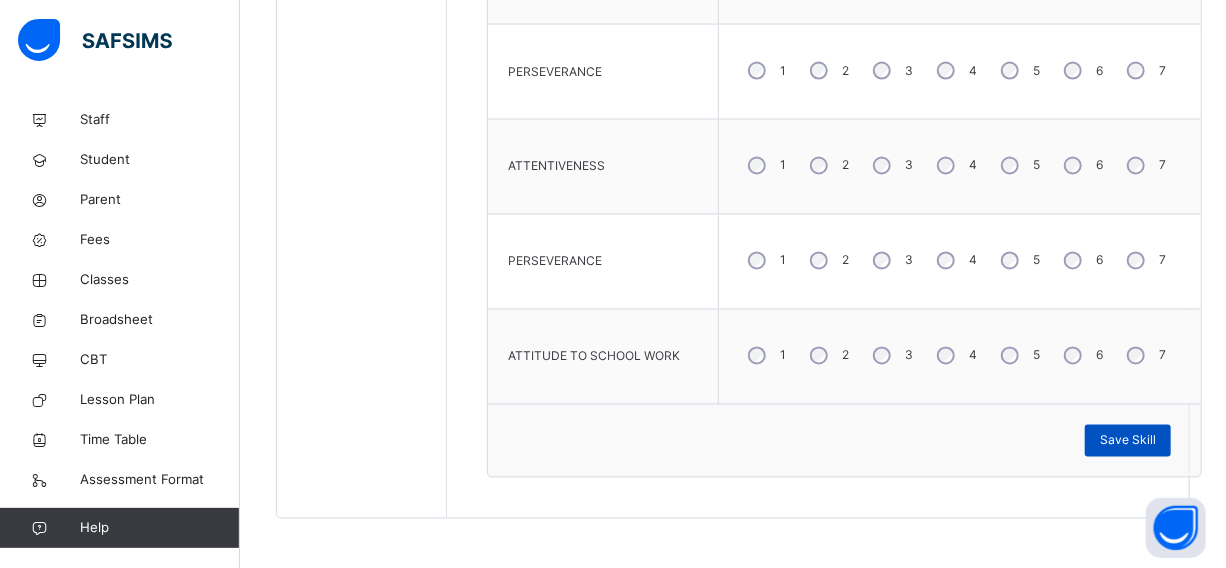 click on "Save Skill" at bounding box center [1128, 441] 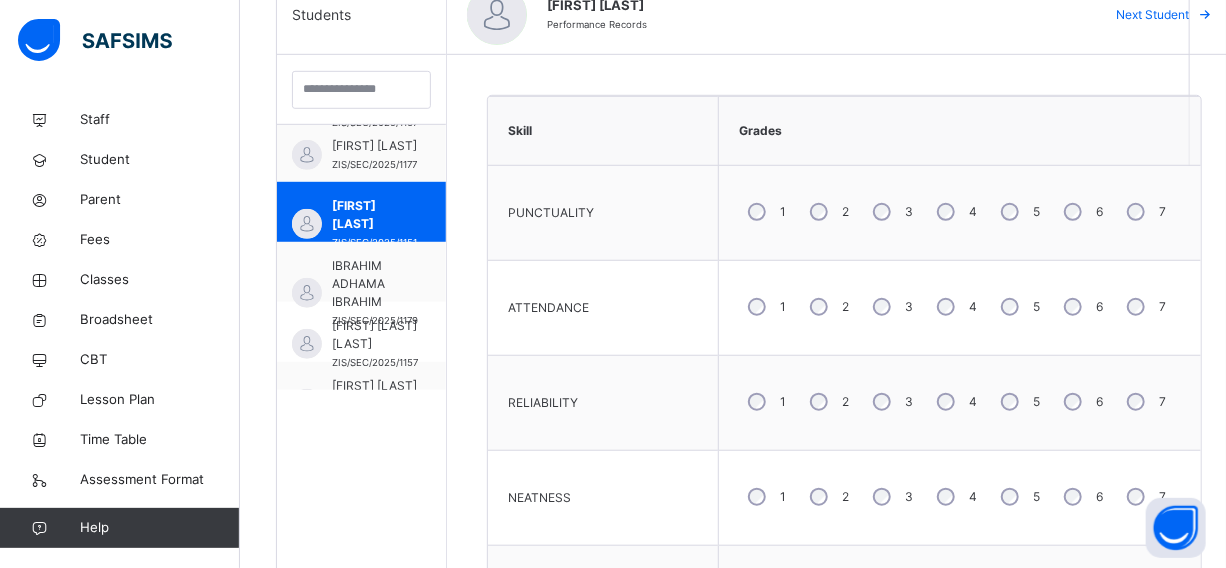 scroll, scrollTop: 446, scrollLeft: 0, axis: vertical 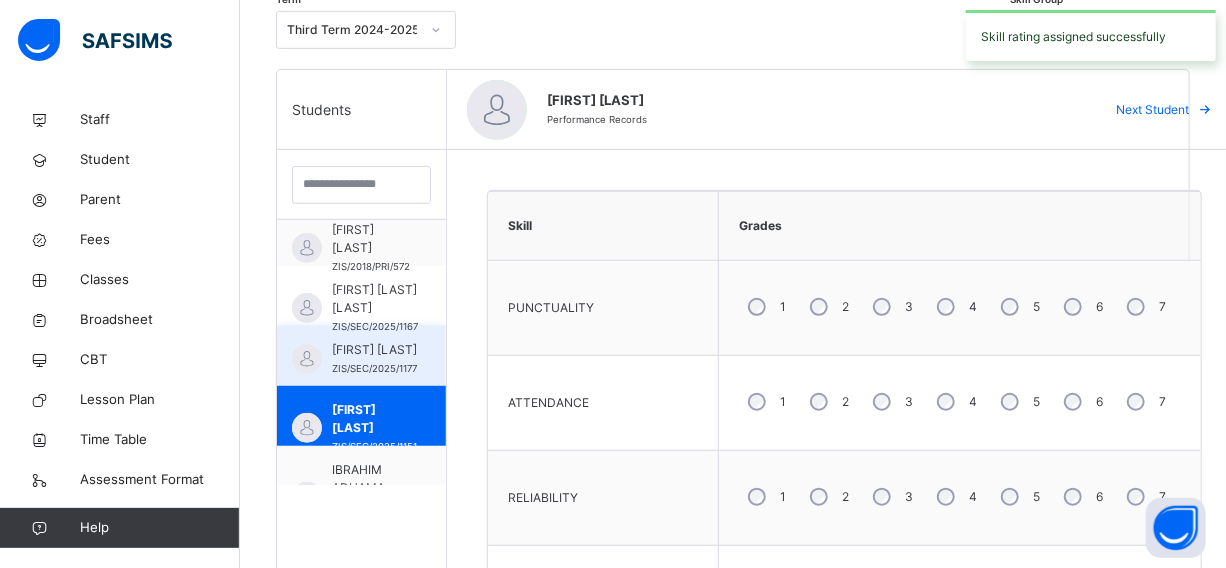click on "[FIRST] [LAST]" at bounding box center (374, 350) 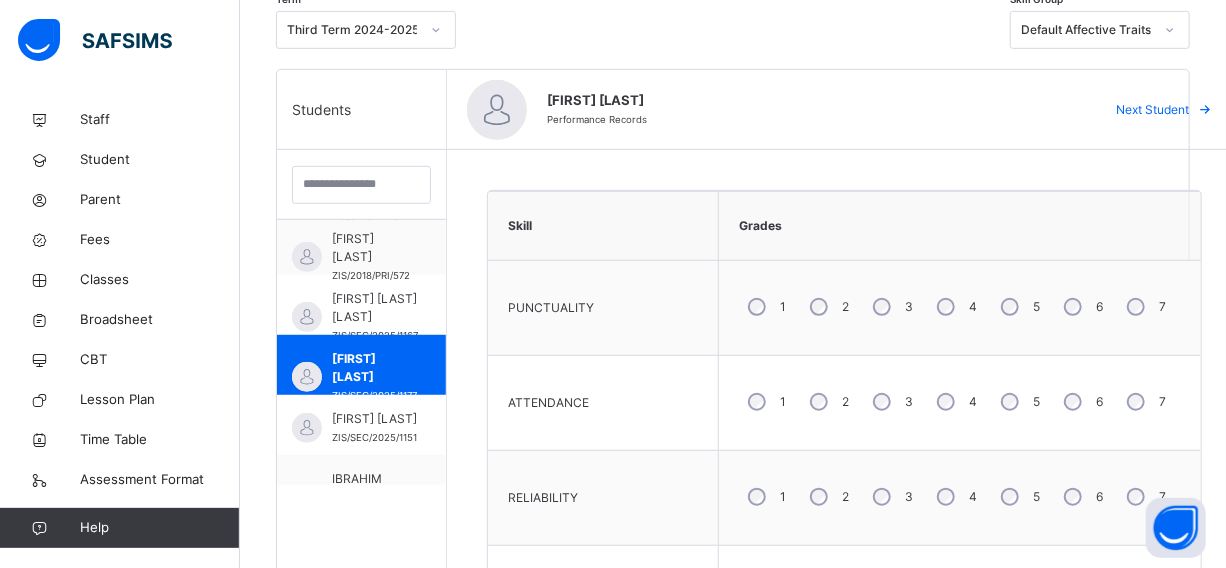 scroll, scrollTop: 1514, scrollLeft: 0, axis: vertical 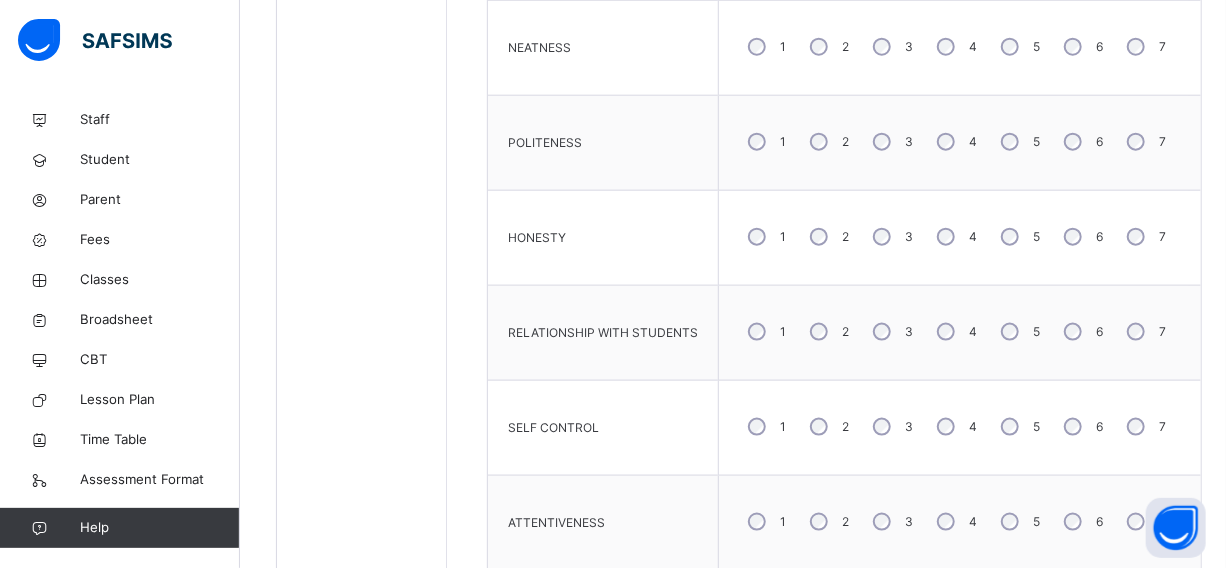 click on "1 2 3 4 5 6 7" at bounding box center (960, 427) 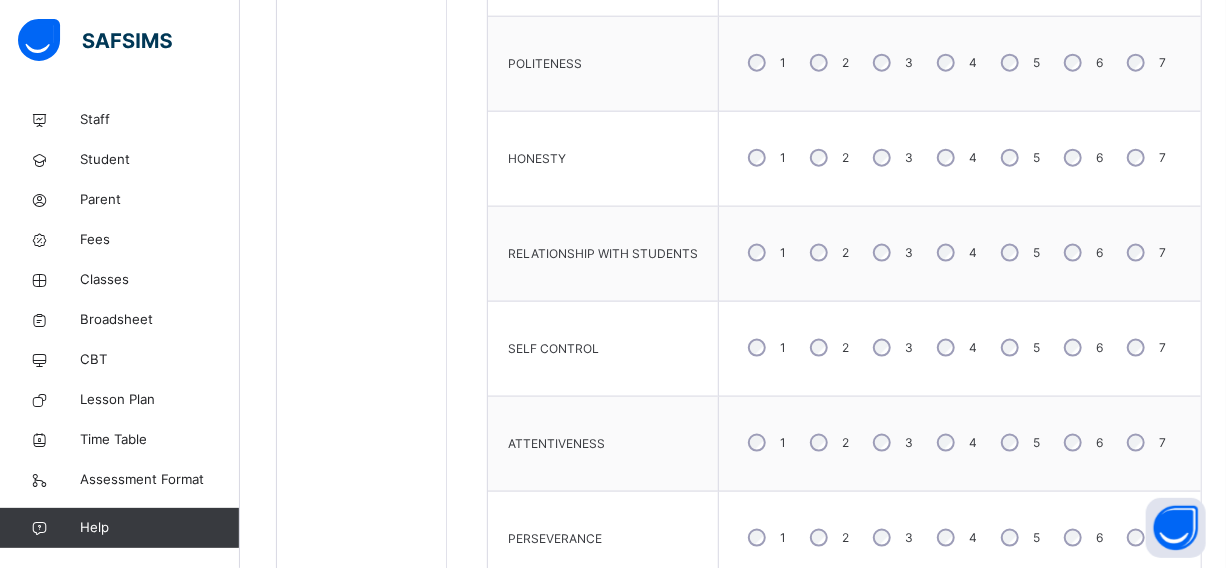 scroll, scrollTop: 1173, scrollLeft: 0, axis: vertical 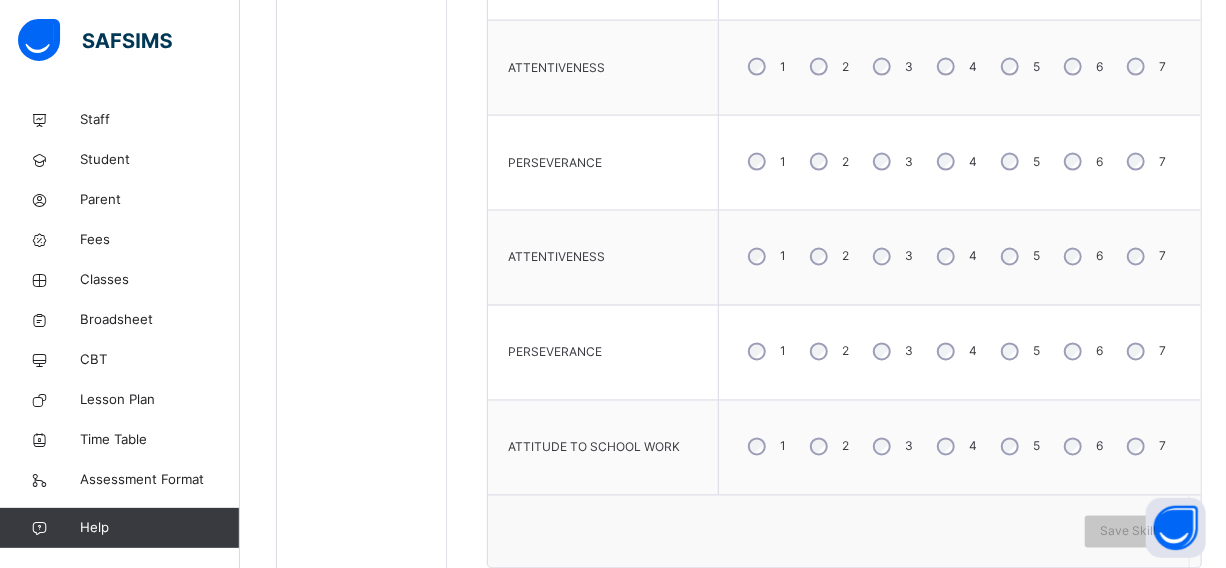 click on "4" at bounding box center [955, 352] 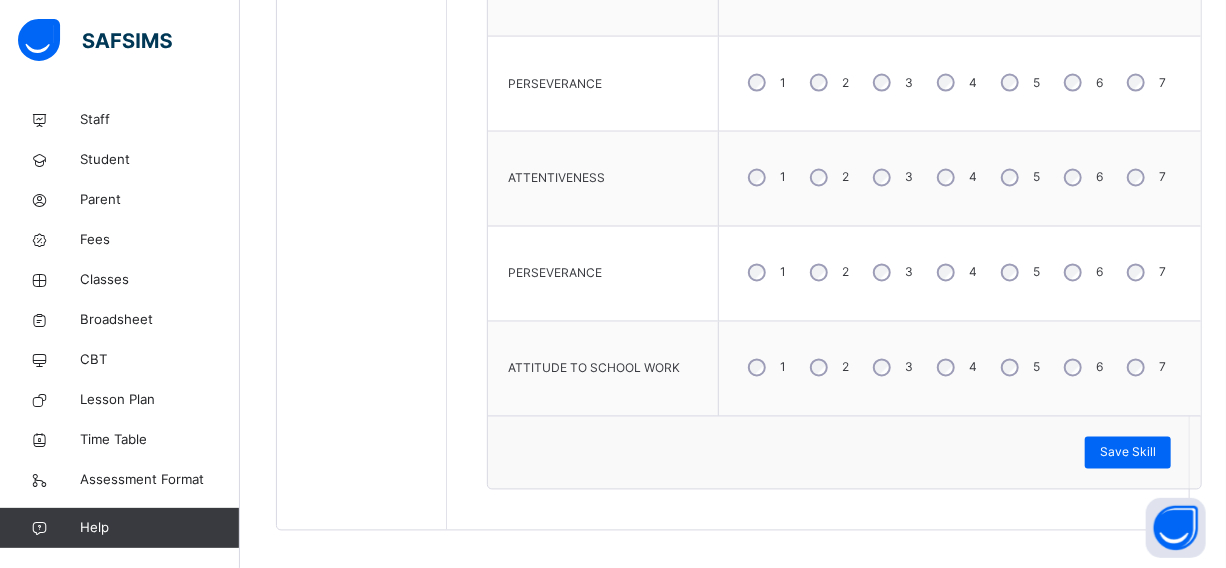 scroll, scrollTop: 1537, scrollLeft: 0, axis: vertical 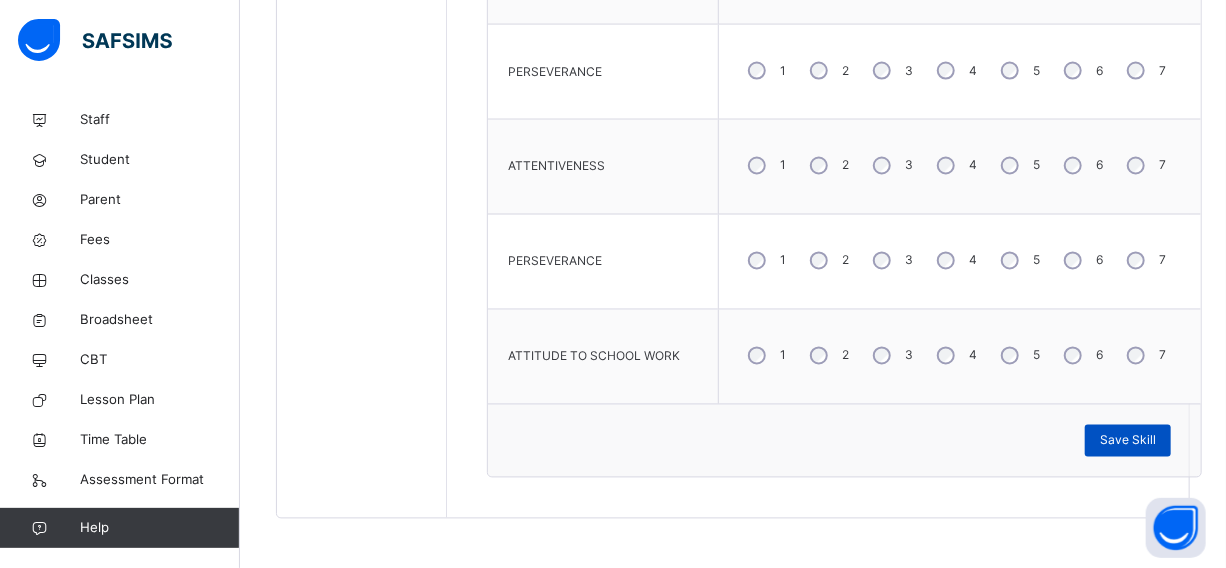 click on "Save Skill" at bounding box center (1128, 441) 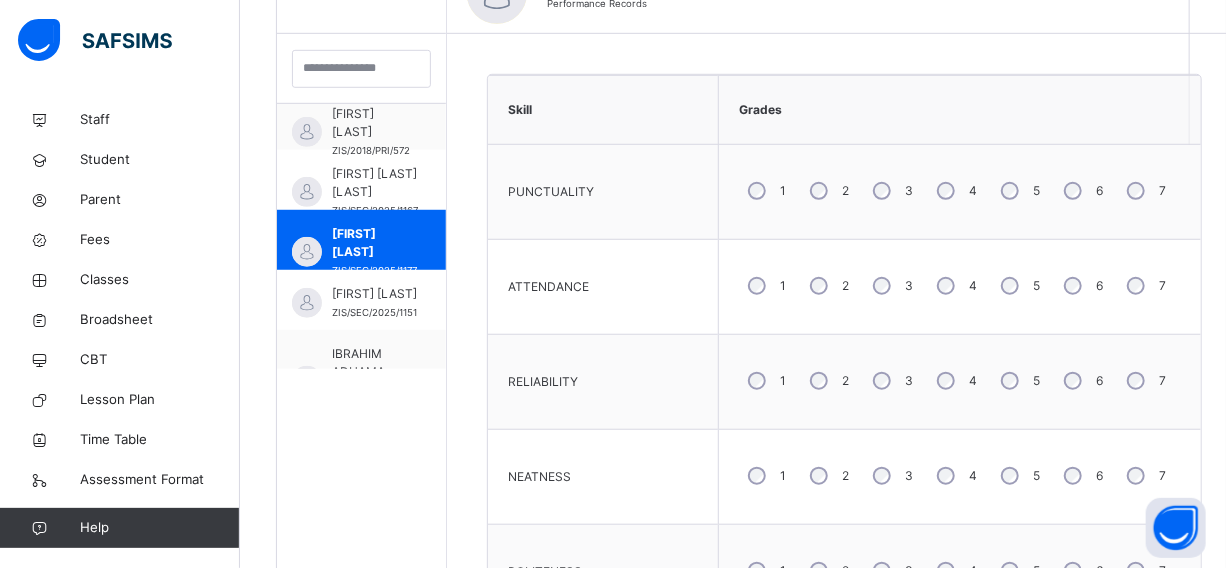 scroll, scrollTop: 355, scrollLeft: 0, axis: vertical 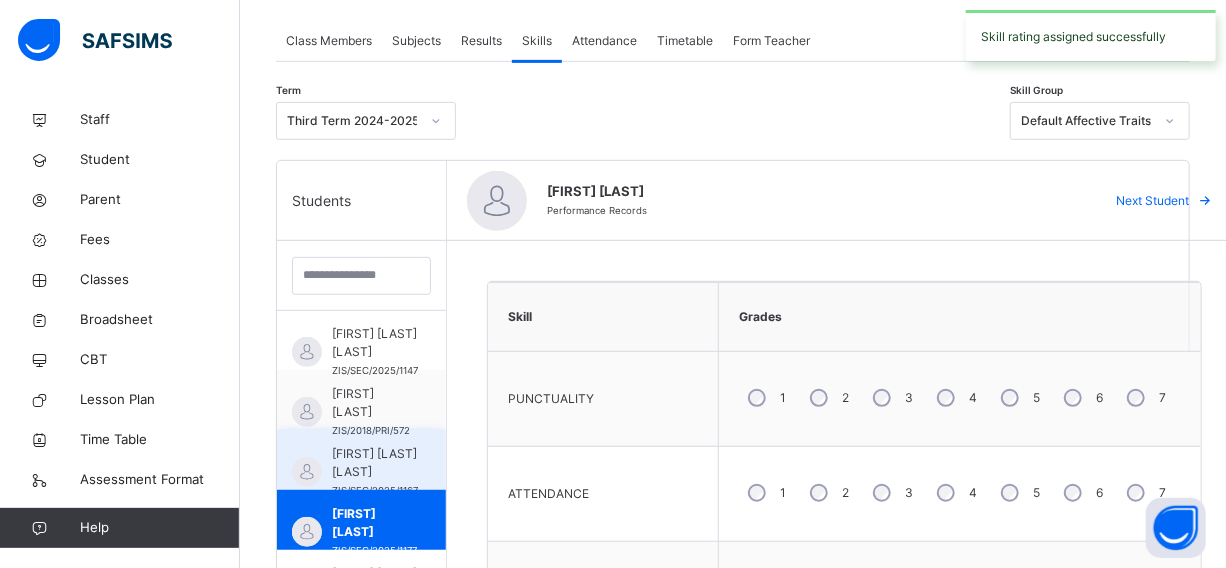 click on "[FIRST] [LAST] [LAST]" at bounding box center [375, 463] 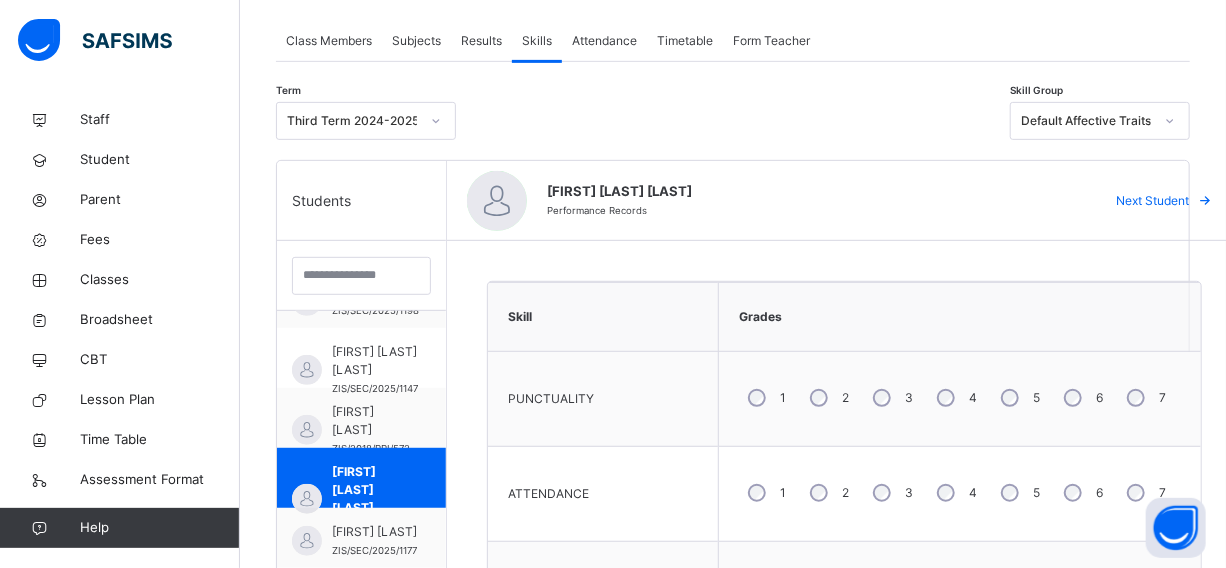 scroll, scrollTop: 1441, scrollLeft: 0, axis: vertical 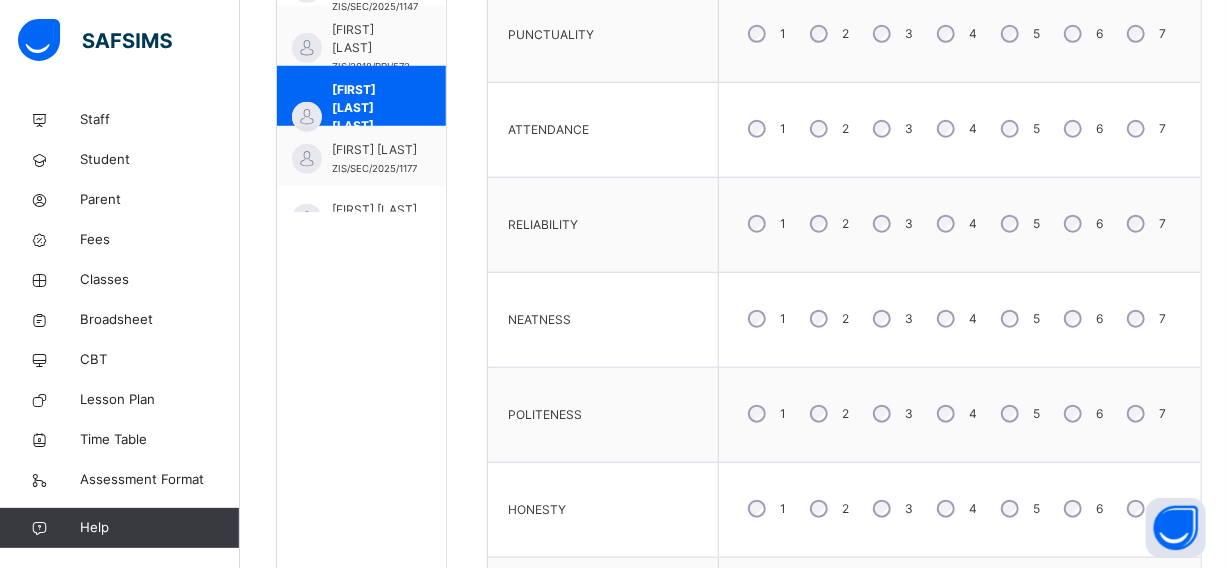 click on "5" at bounding box center (1018, 319) 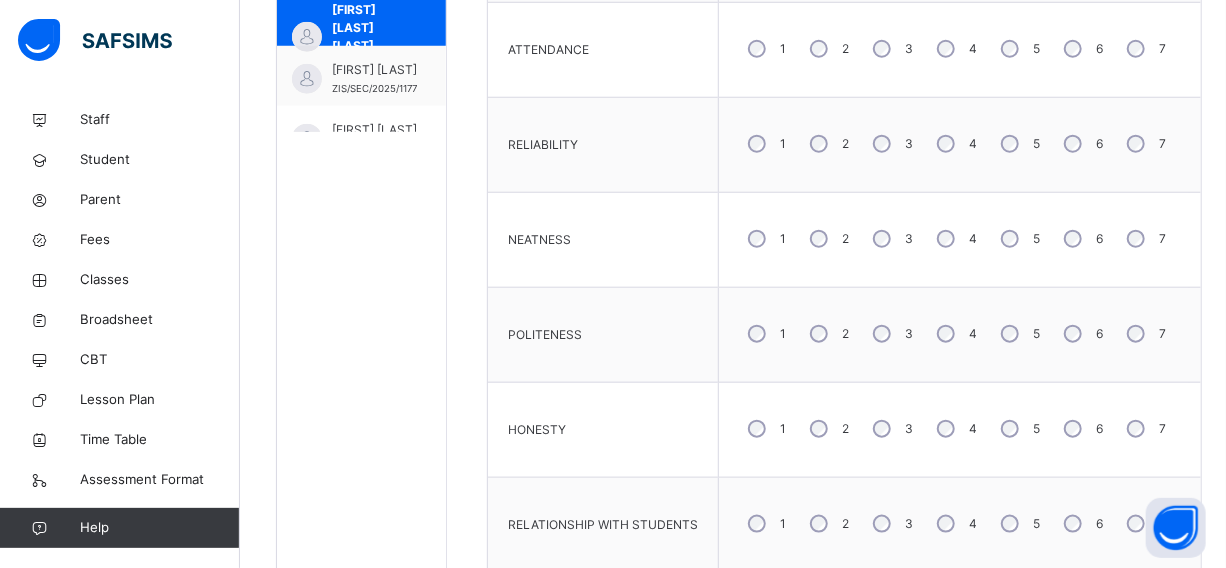 scroll, scrollTop: 810, scrollLeft: 0, axis: vertical 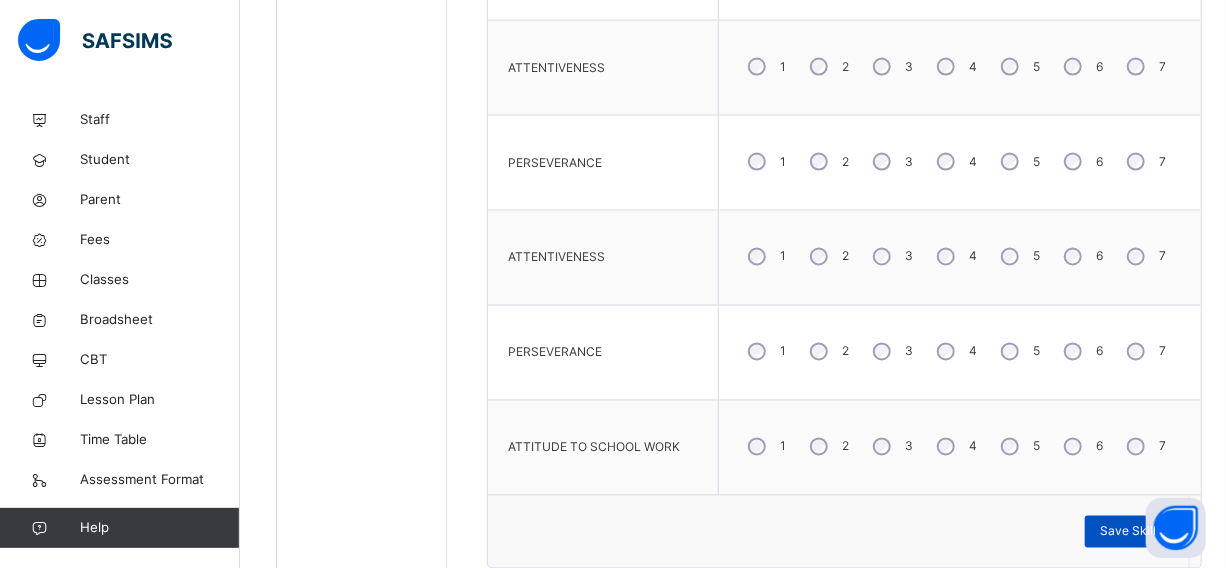 click on "Save Skill" at bounding box center (1128, 532) 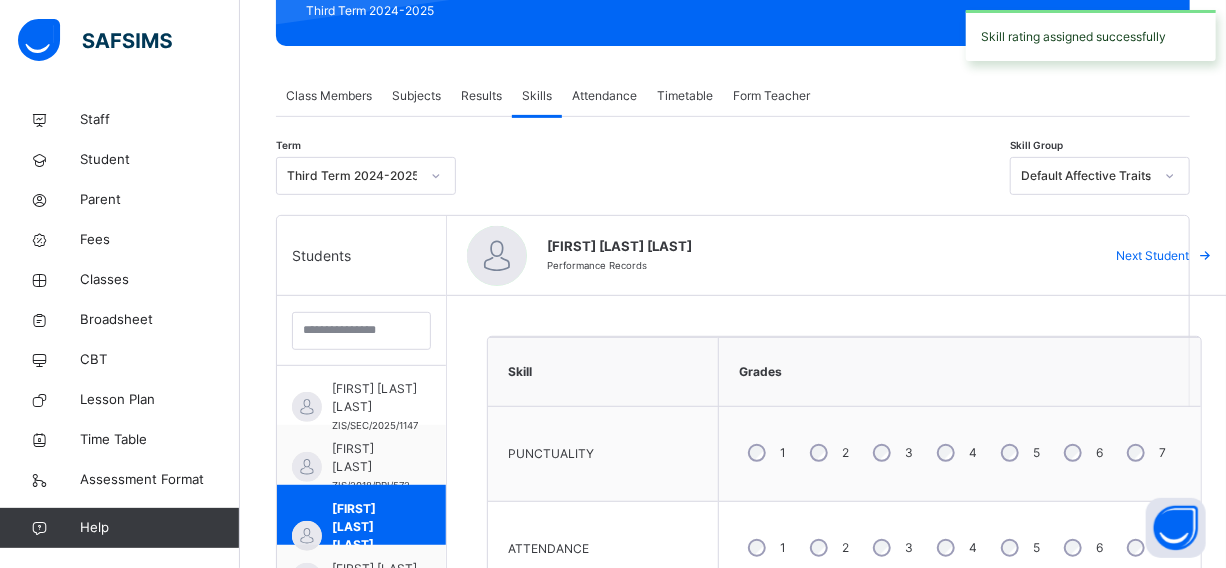 scroll, scrollTop: 264, scrollLeft: 0, axis: vertical 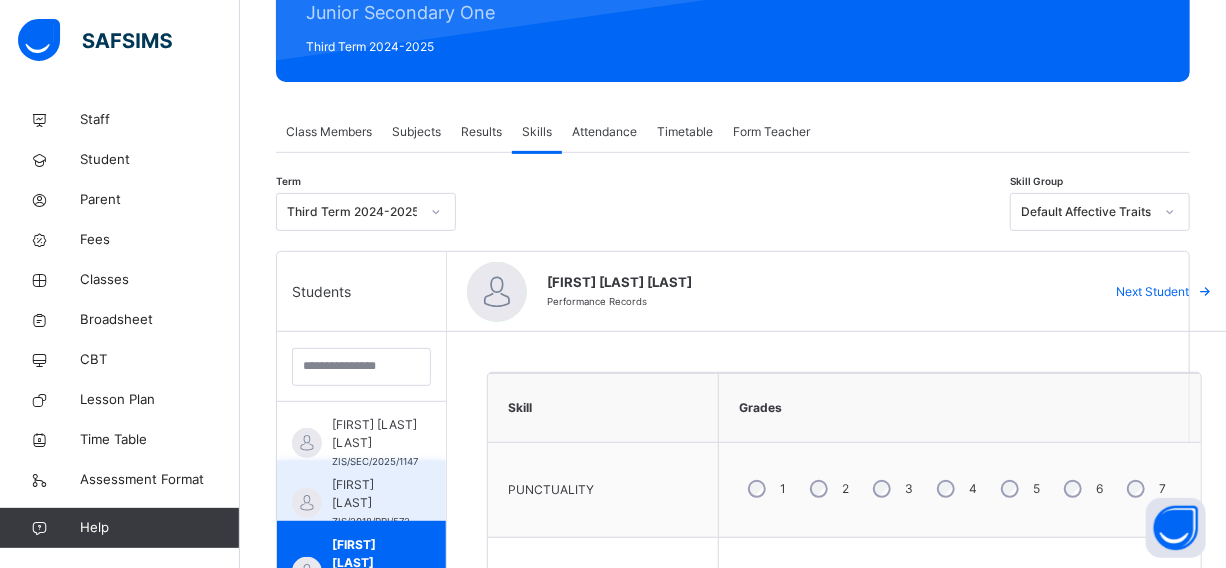 click on "[FIRST]  [LAST]" at bounding box center [371, 494] 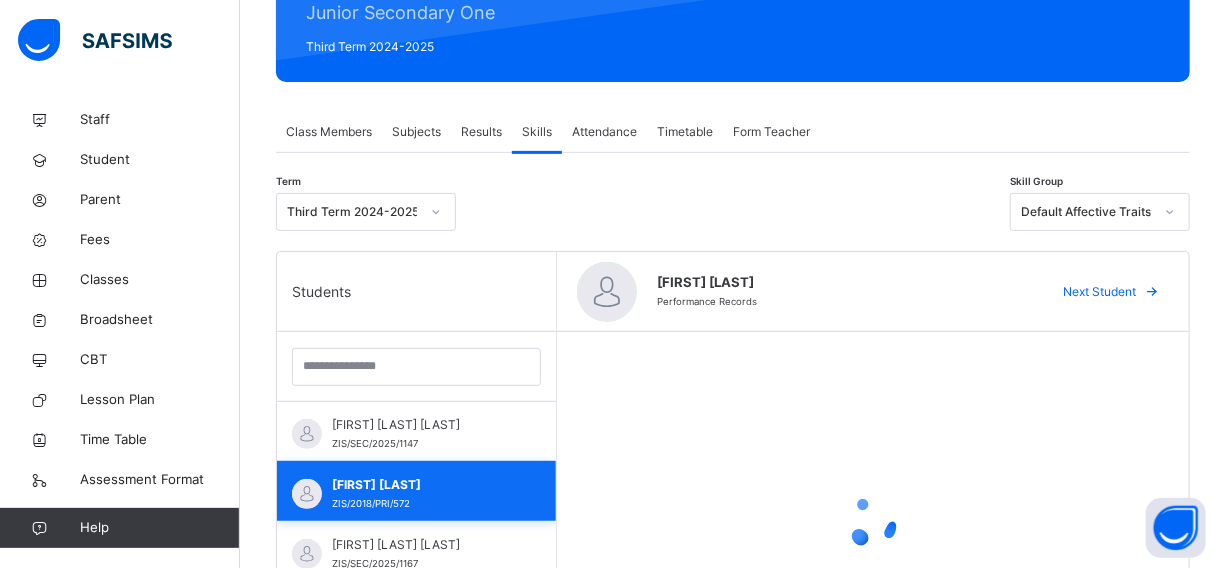 scroll, scrollTop: 1423, scrollLeft: 0, axis: vertical 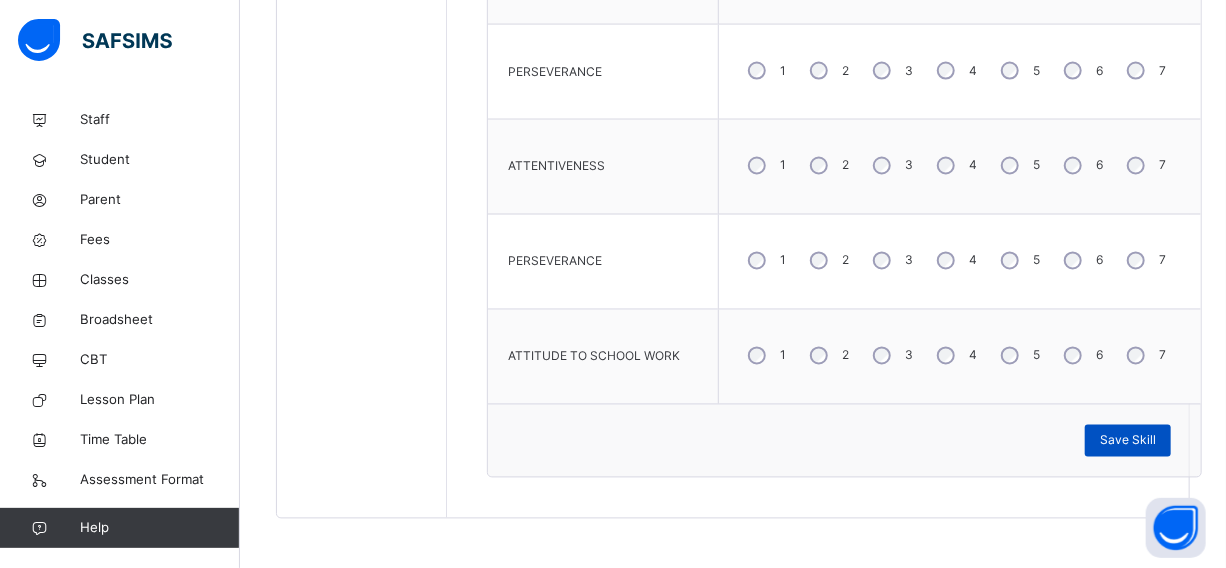click on "Save Skill" at bounding box center [1128, 441] 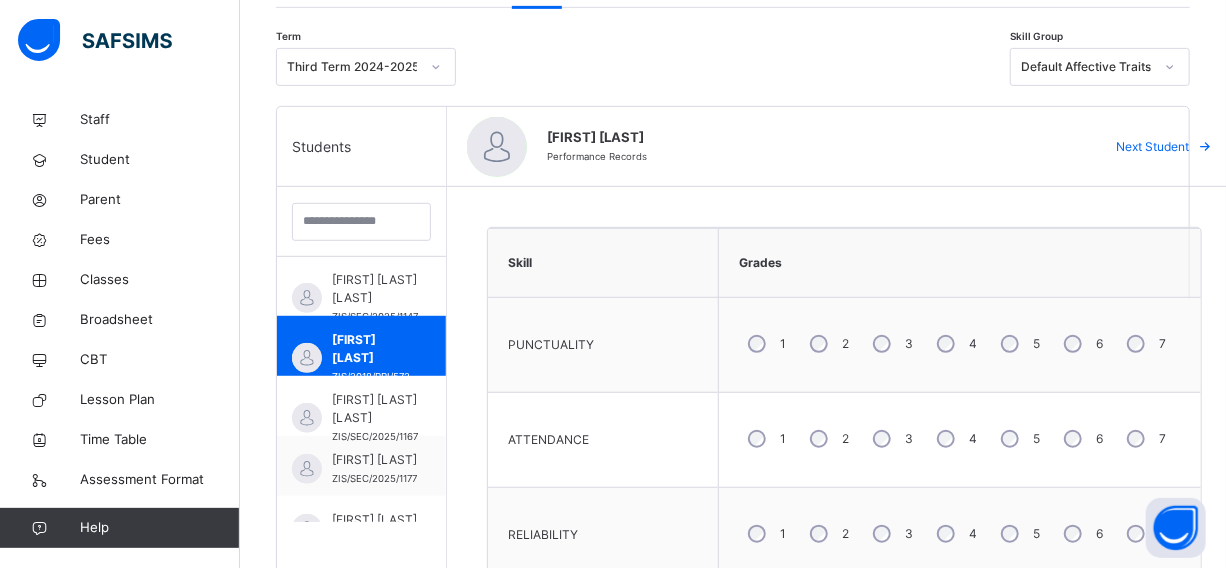 scroll, scrollTop: 355, scrollLeft: 0, axis: vertical 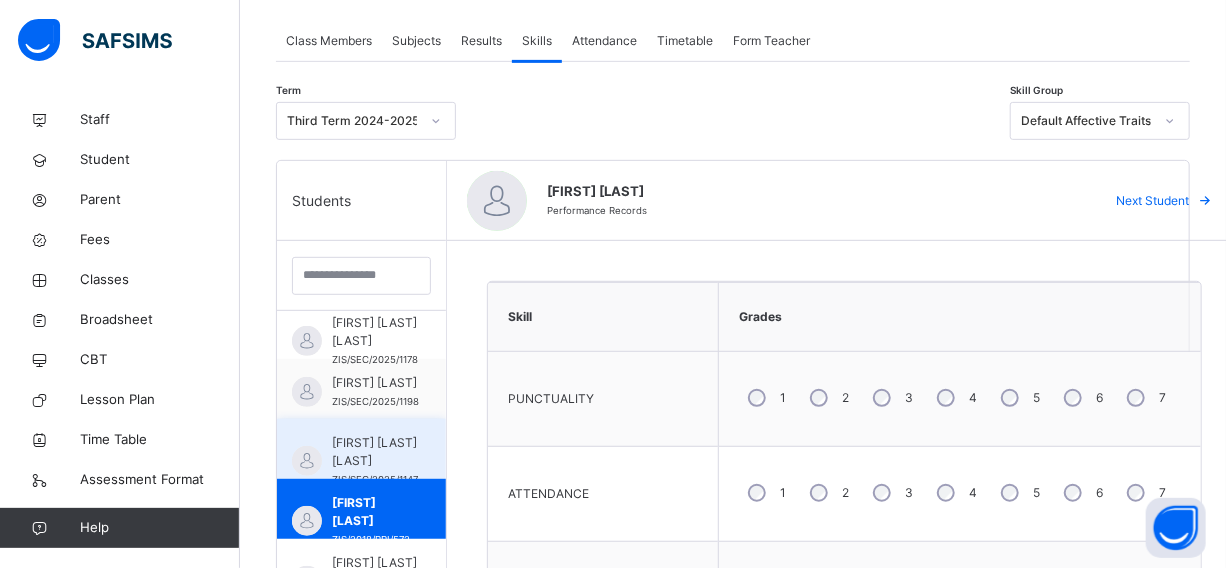click on "[FIRST] [LAST] [LAST]" at bounding box center (375, 452) 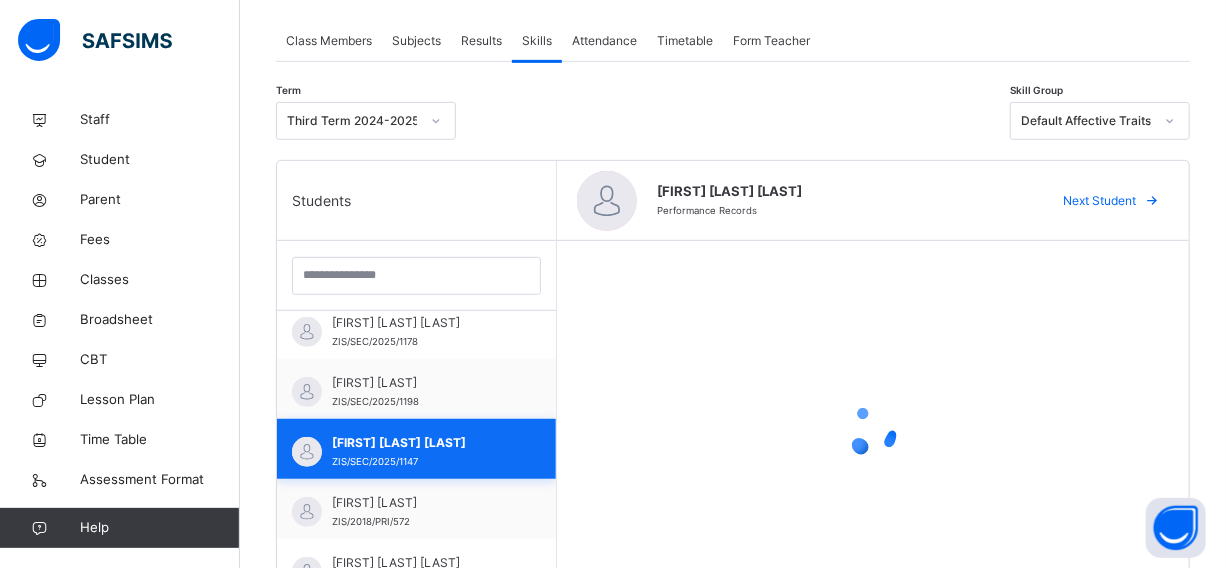 scroll, scrollTop: 1323, scrollLeft: 0, axis: vertical 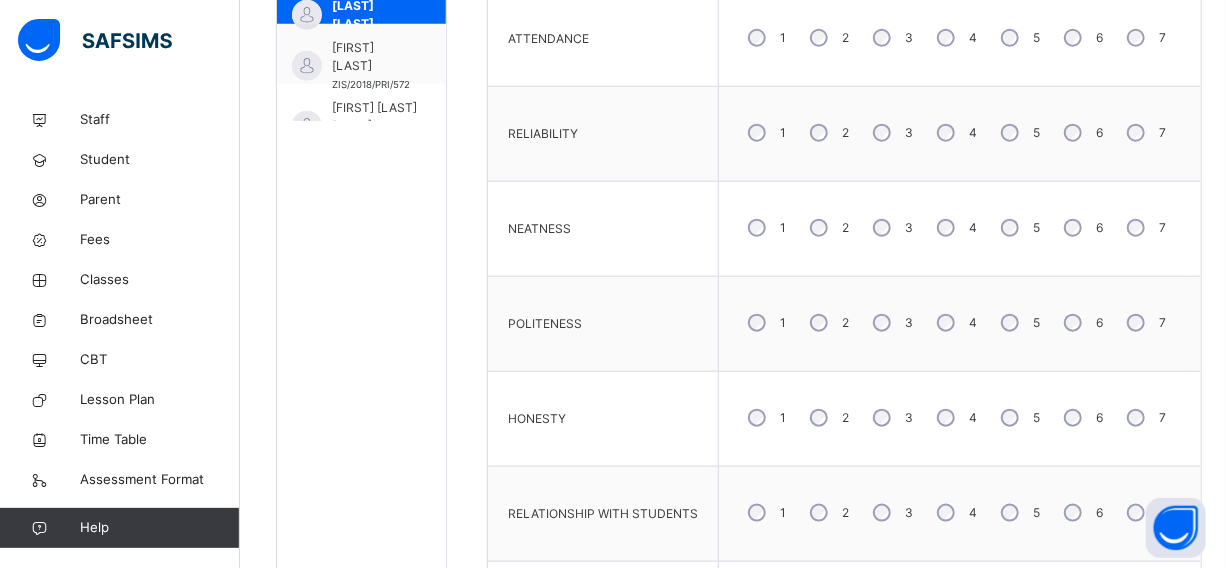 click on "4" at bounding box center (955, 228) 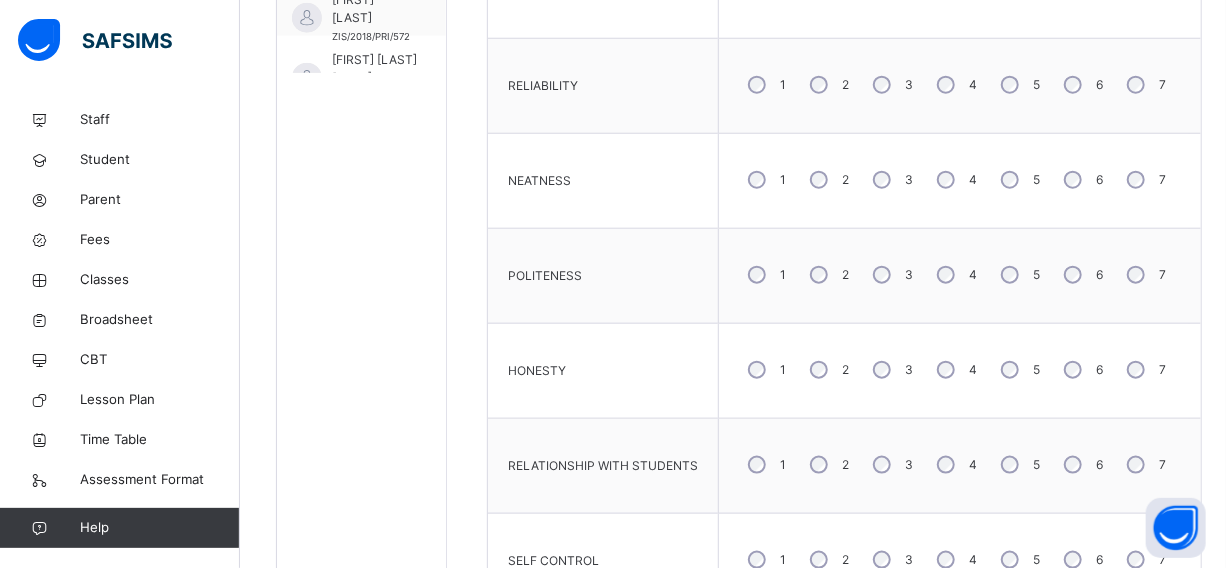 scroll, scrollTop: 991, scrollLeft: 0, axis: vertical 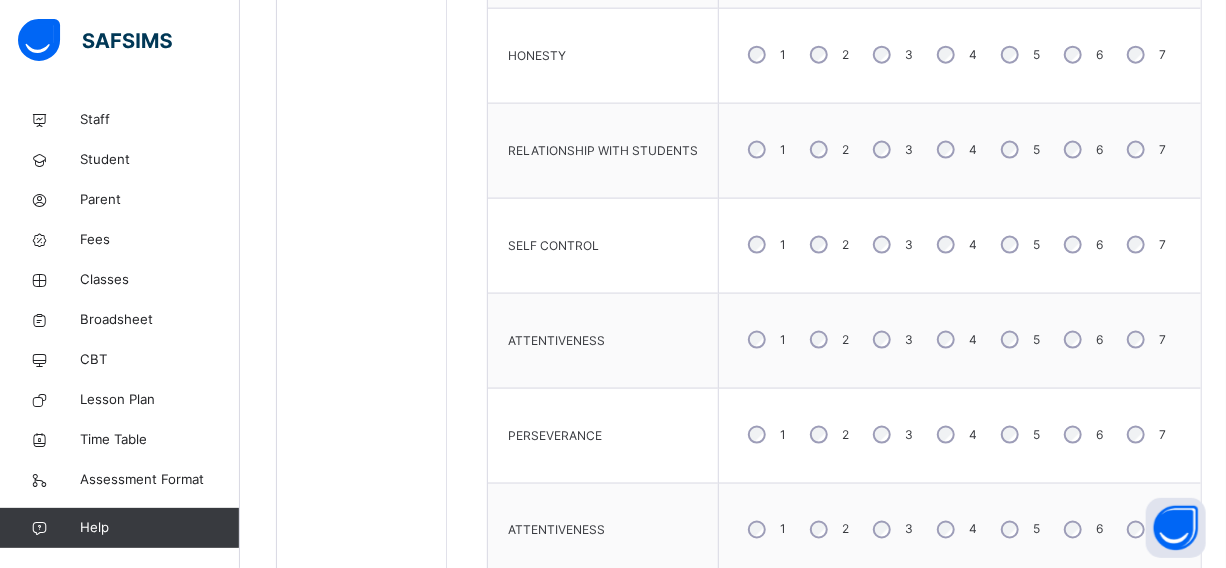 click on "4" at bounding box center (955, 245) 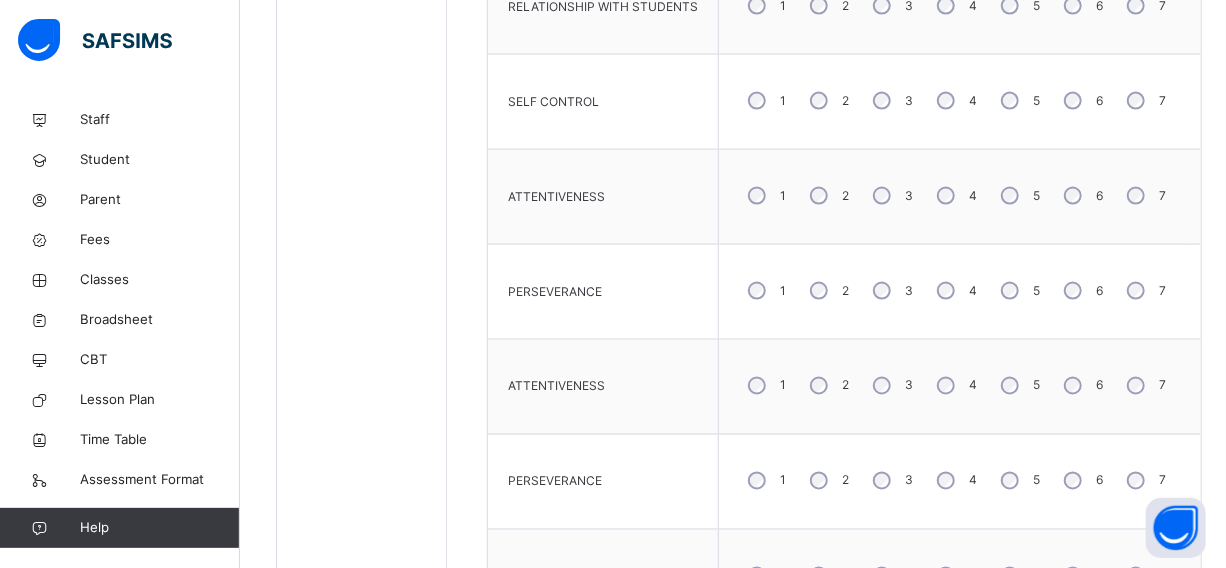 scroll, scrollTop: 1446, scrollLeft: 0, axis: vertical 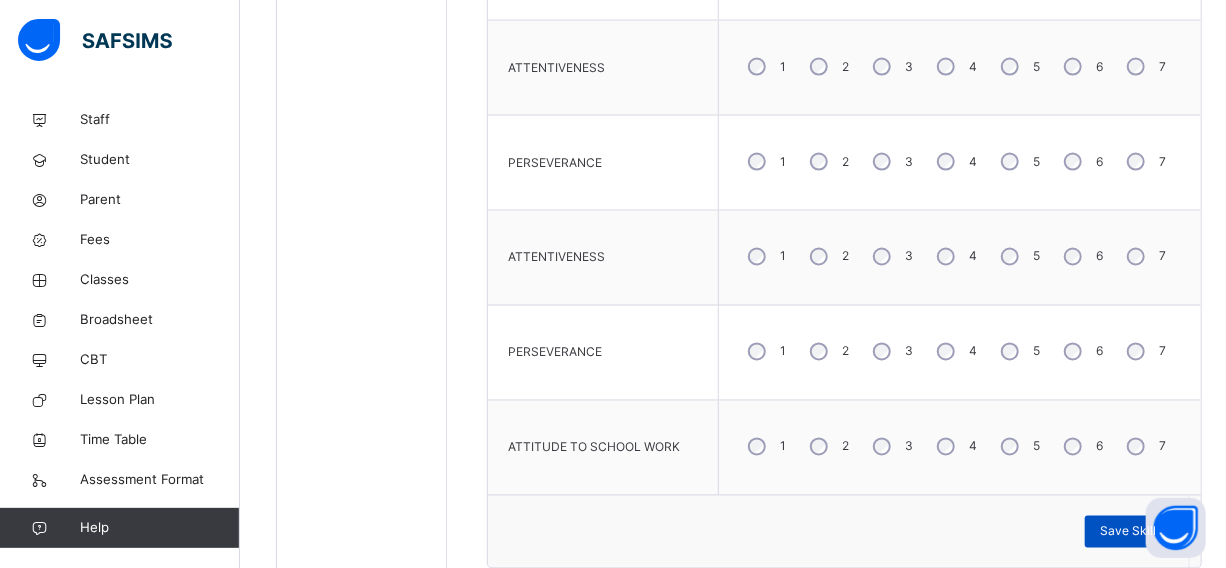 click on "Save Skill" at bounding box center (1128, 532) 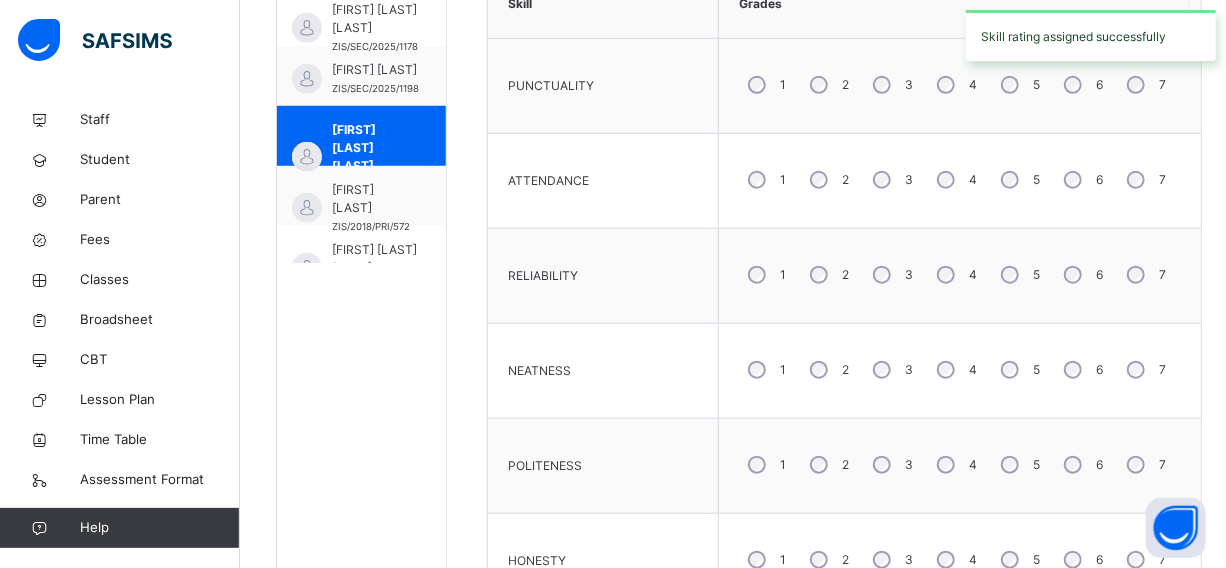 scroll, scrollTop: 446, scrollLeft: 0, axis: vertical 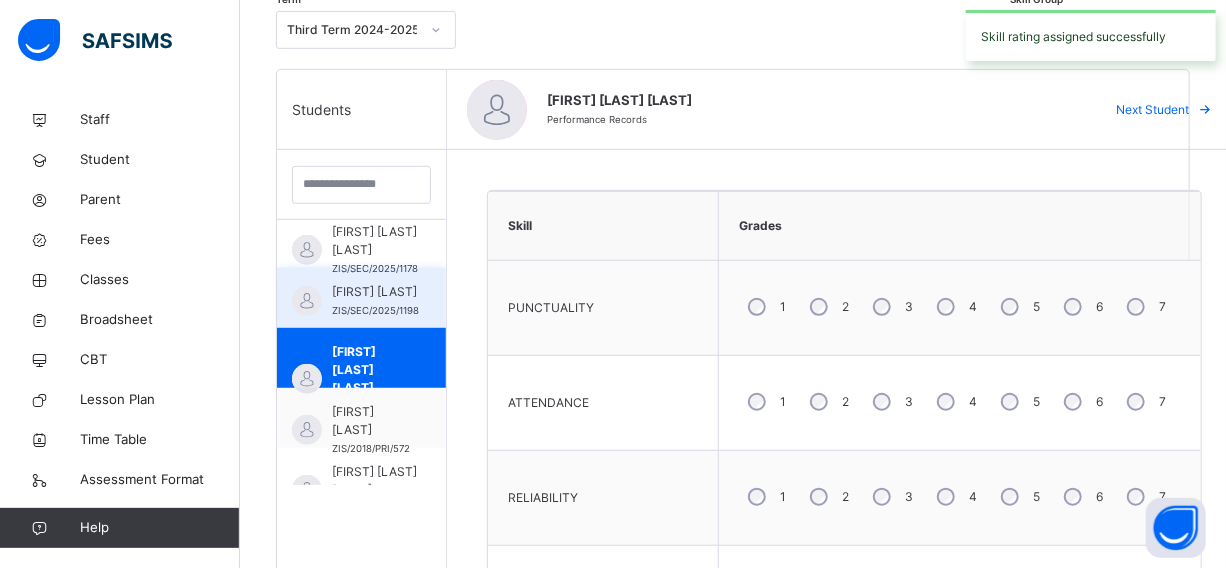 click on "[FIRST] [LAST]" at bounding box center [375, 292] 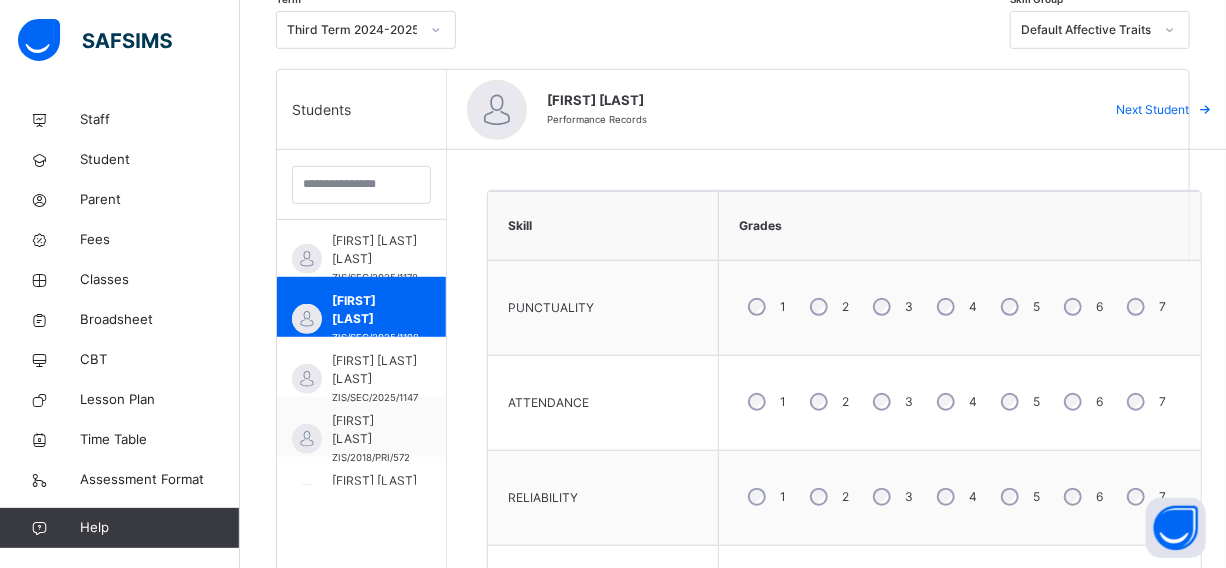 scroll, scrollTop: 1332, scrollLeft: 0, axis: vertical 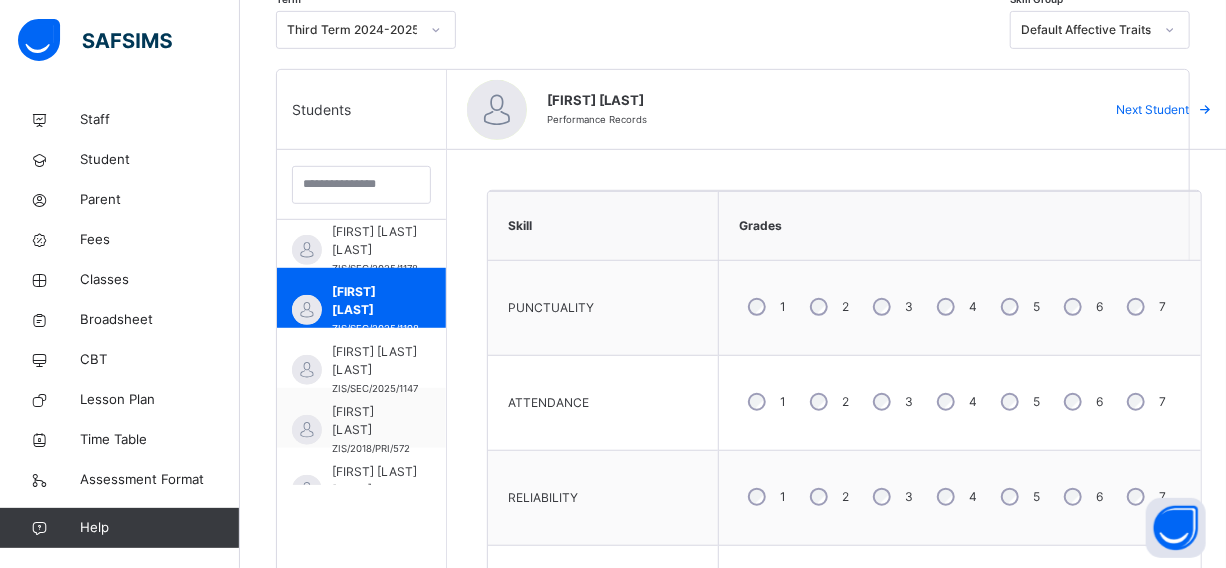 click on "4" at bounding box center (955, 402) 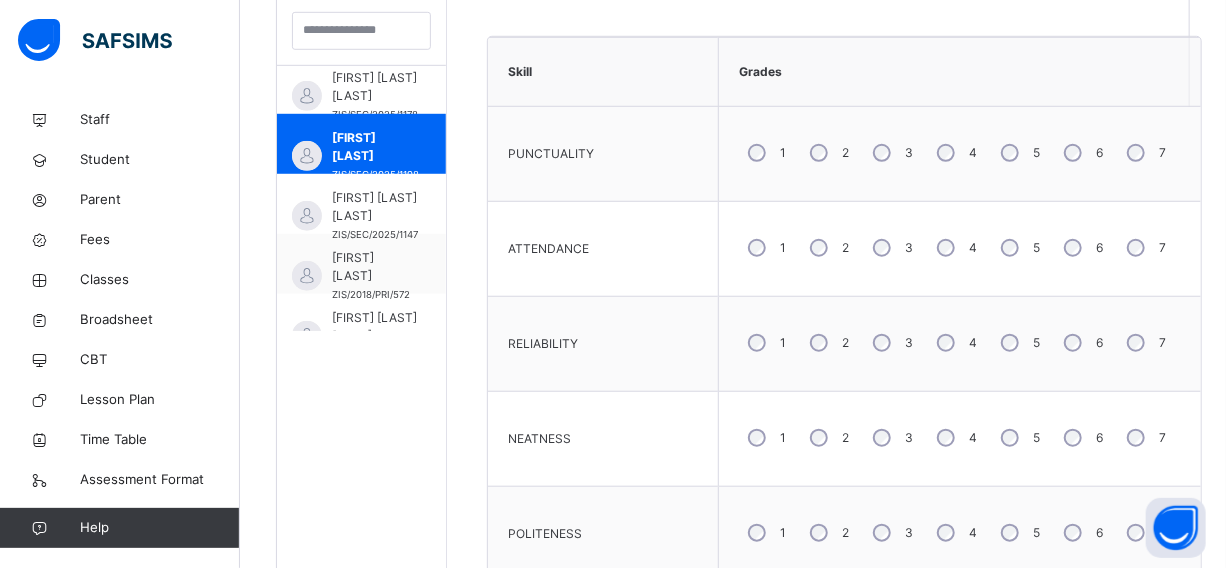 scroll, scrollTop: 628, scrollLeft: 0, axis: vertical 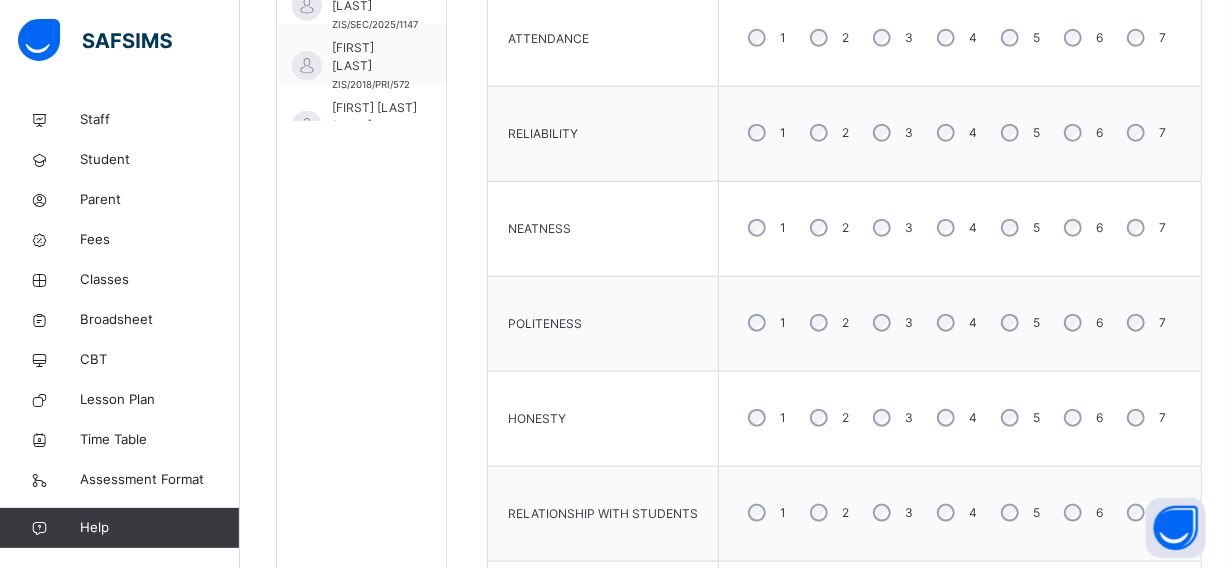 click on "4" at bounding box center (955, 418) 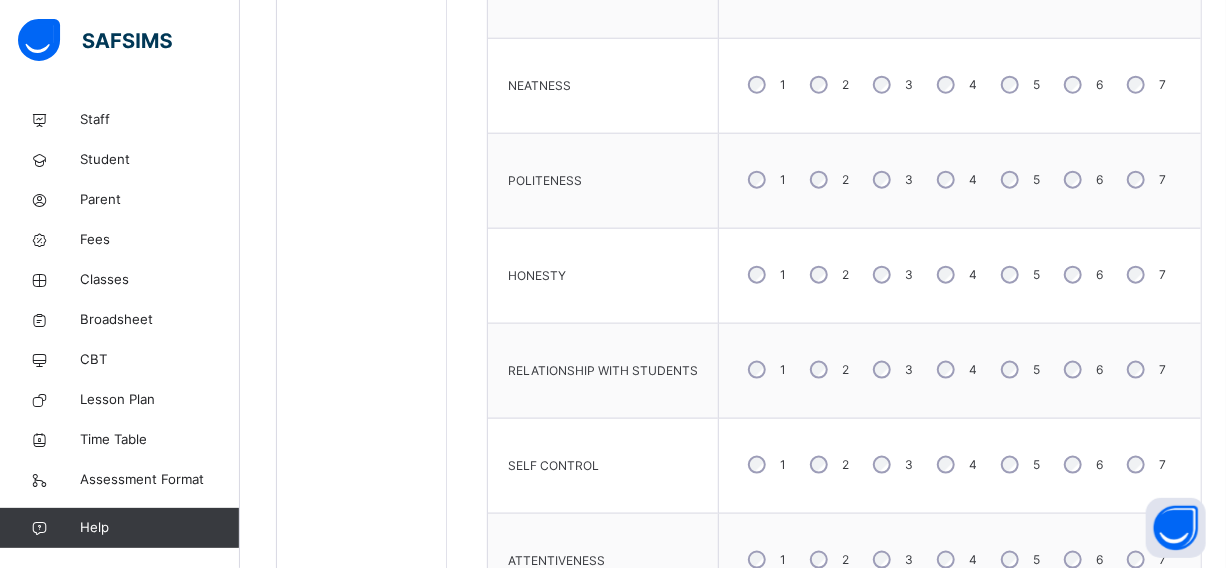 scroll, scrollTop: 1082, scrollLeft: 0, axis: vertical 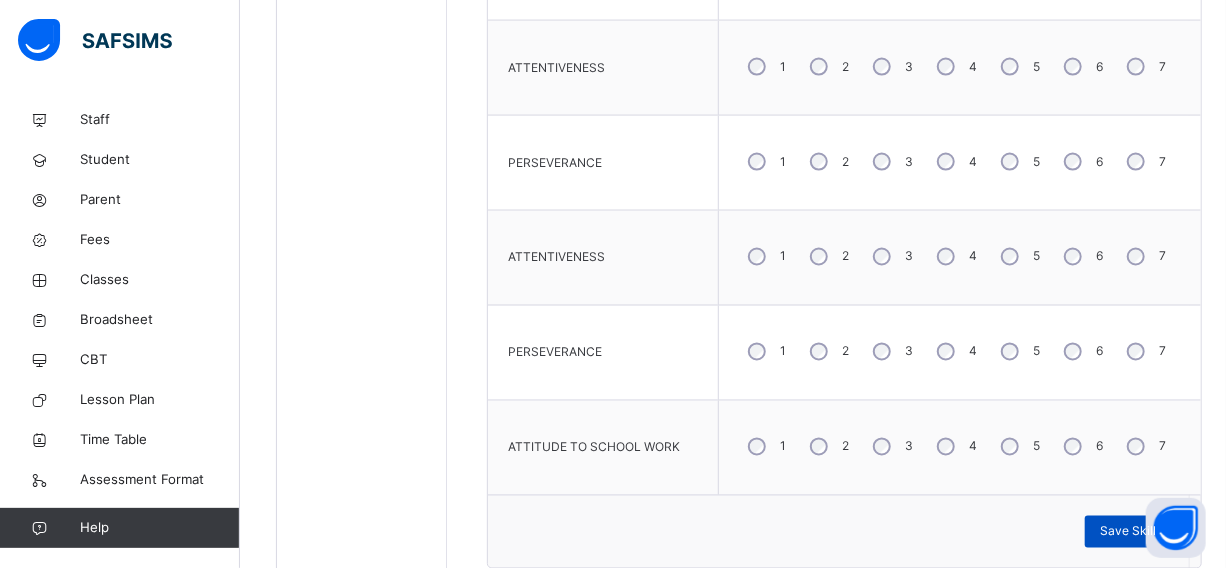 click on "Save Skill" at bounding box center (1128, 532) 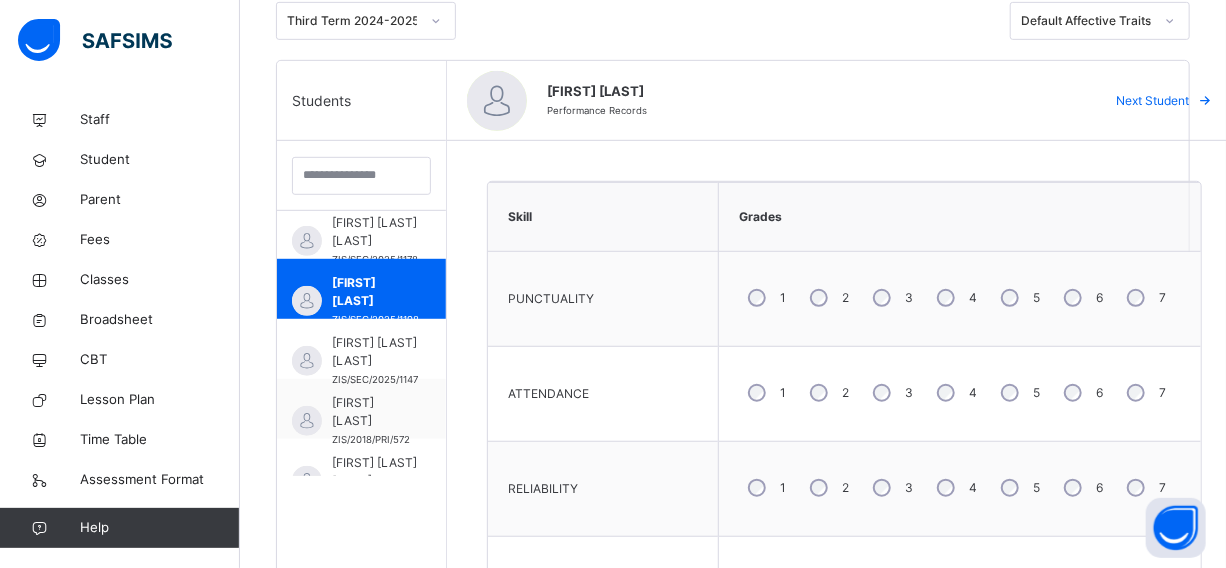scroll, scrollTop: 355, scrollLeft: 0, axis: vertical 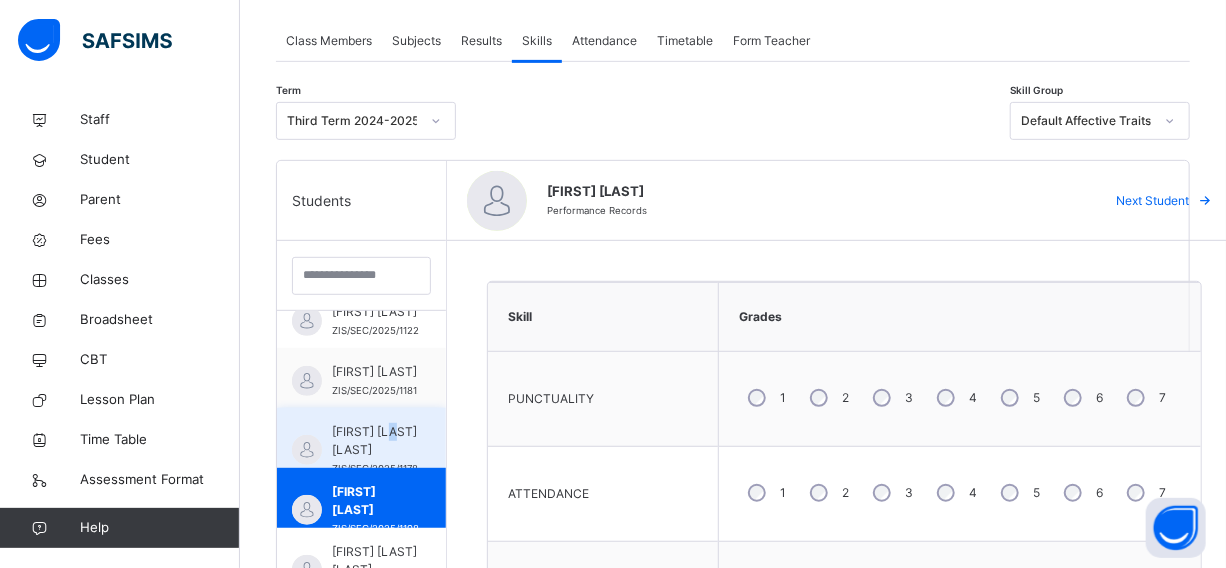 click on "[FIRST] [LAST] [LAST]" at bounding box center [375, 441] 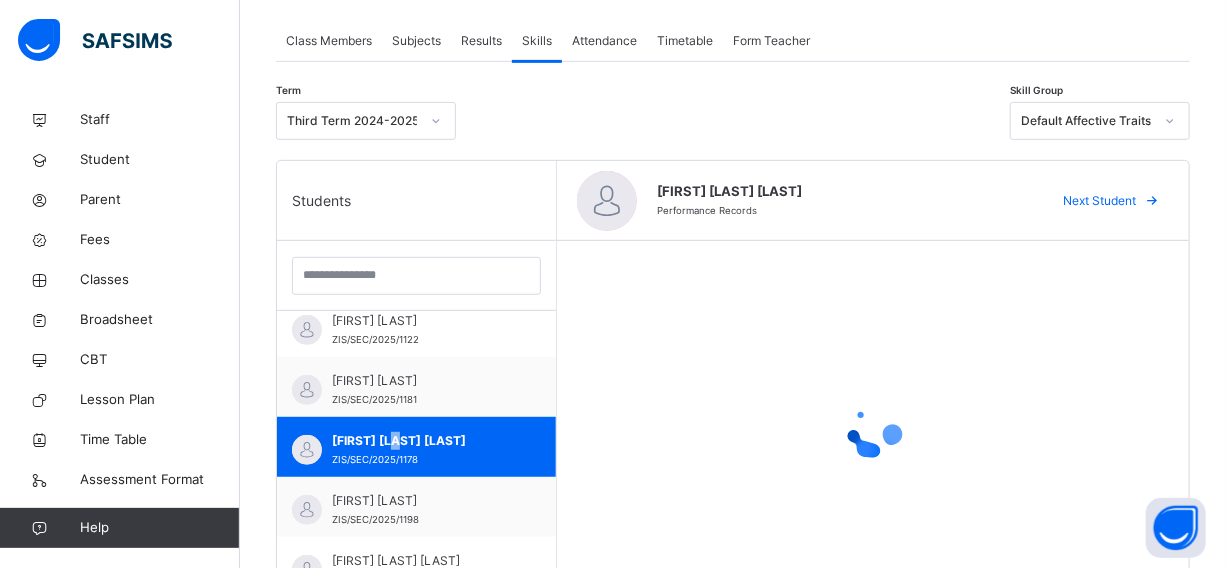 scroll, scrollTop: 537, scrollLeft: 0, axis: vertical 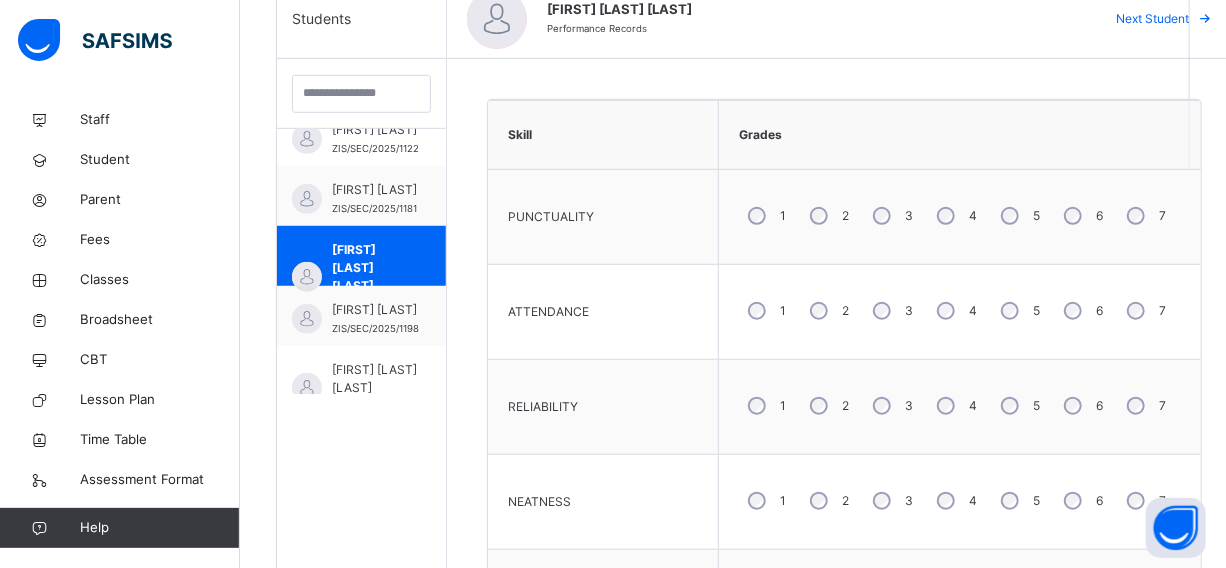 click on "4" at bounding box center [955, 406] 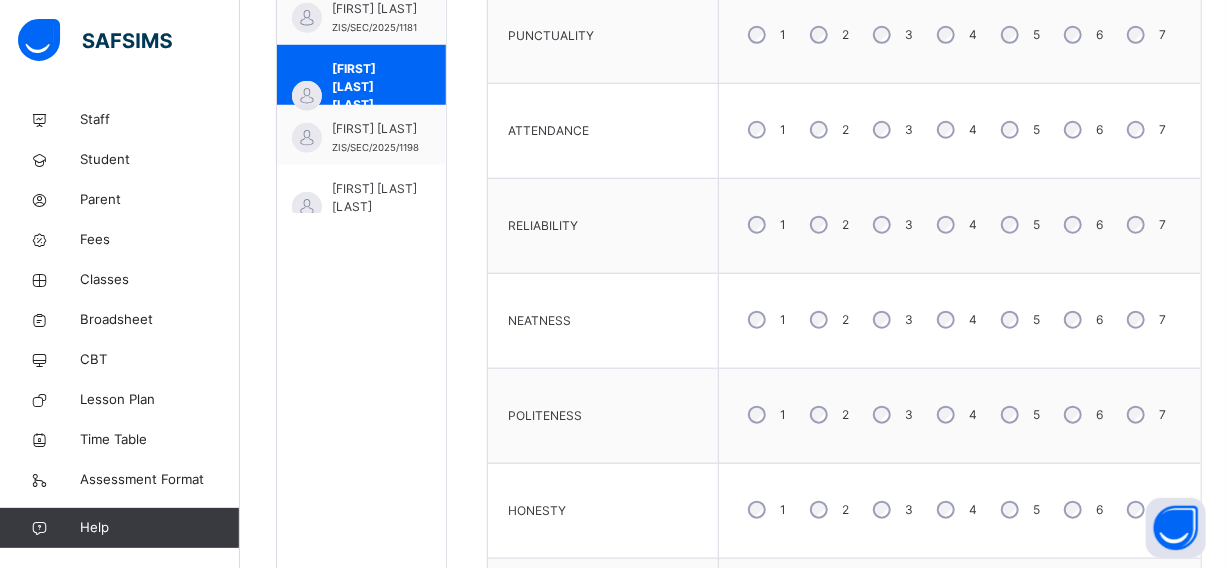 scroll, scrollTop: 719, scrollLeft: 0, axis: vertical 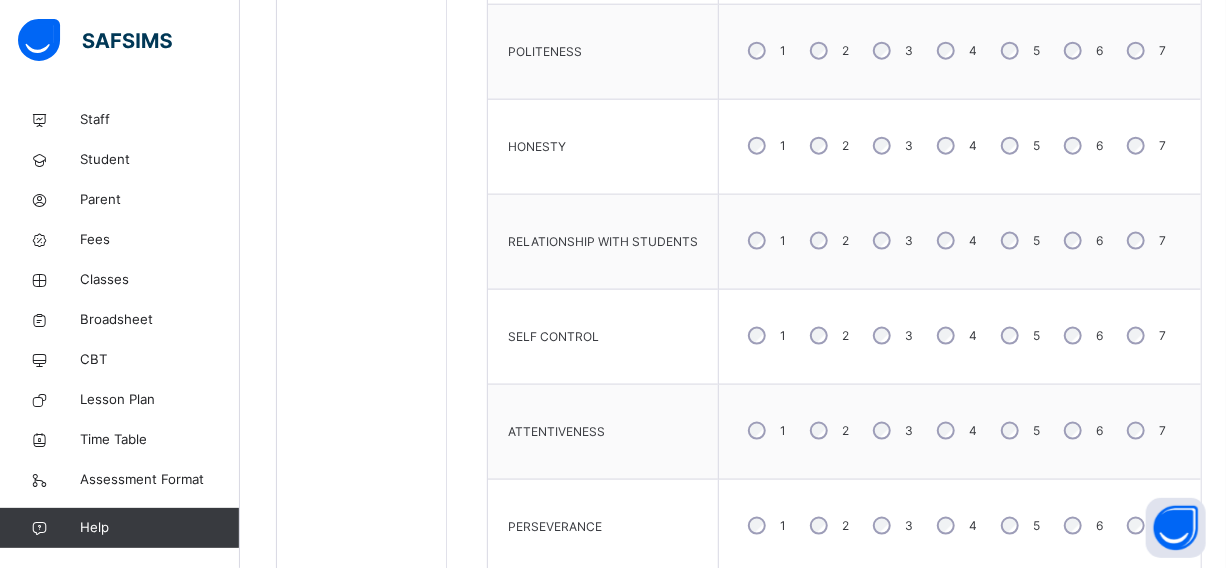 click on "3" at bounding box center [891, 336] 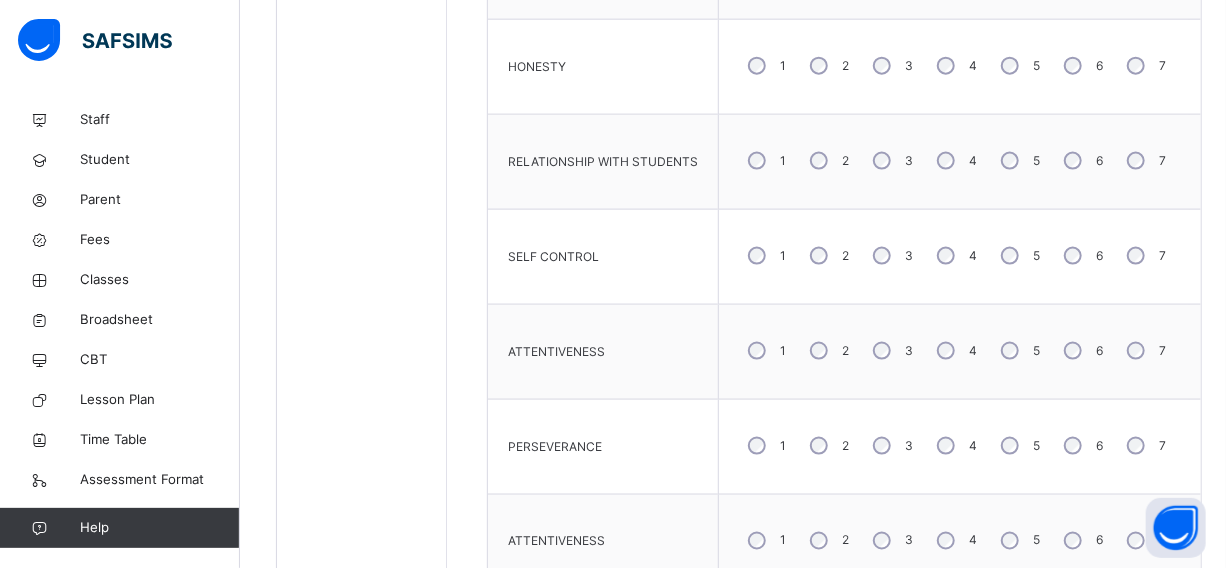 scroll, scrollTop: 1173, scrollLeft: 0, axis: vertical 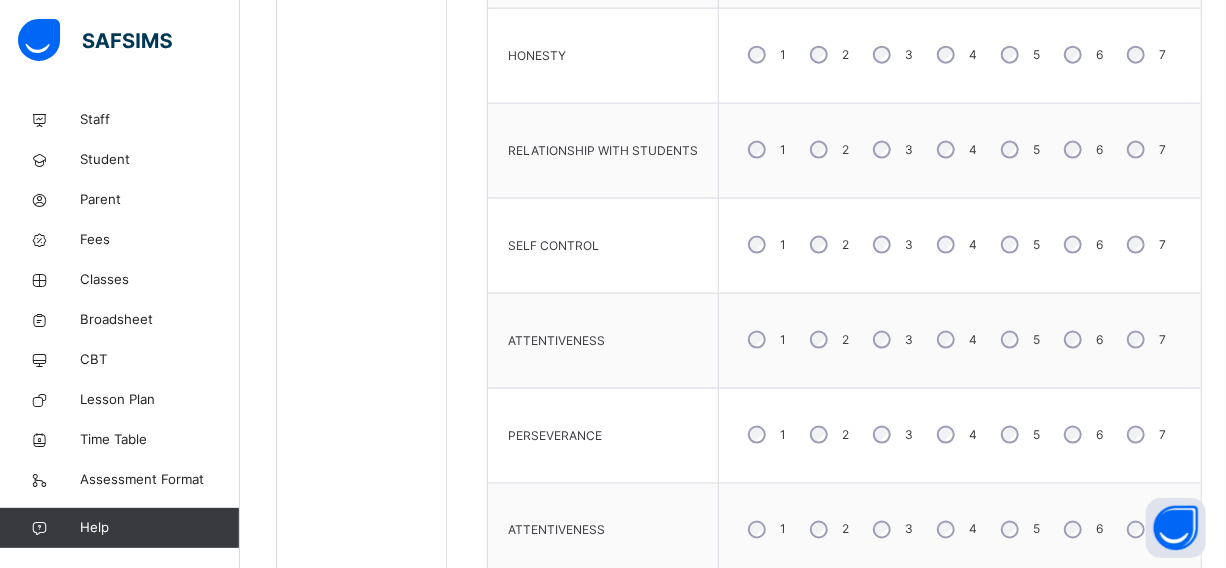 click on "4" at bounding box center (955, 340) 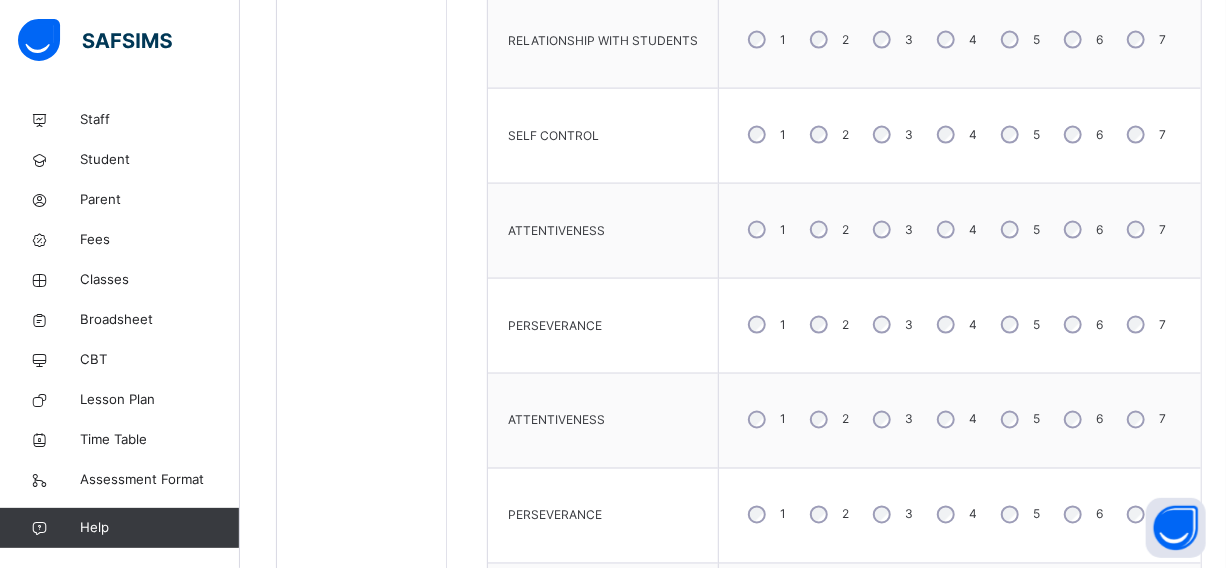 scroll, scrollTop: 1355, scrollLeft: 0, axis: vertical 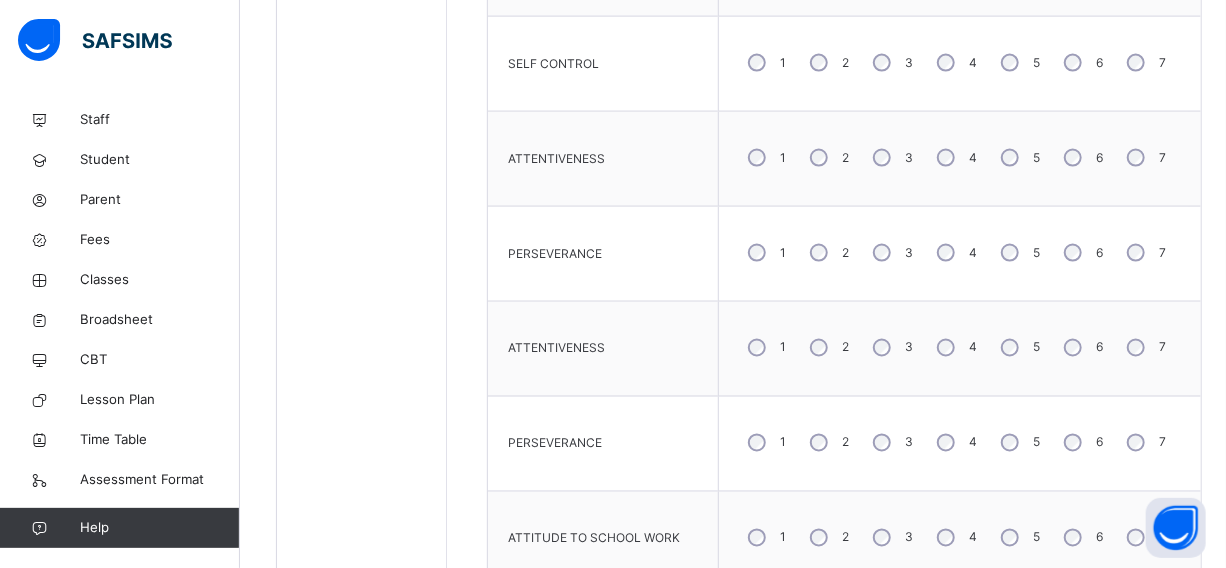 click on "3" at bounding box center [891, 253] 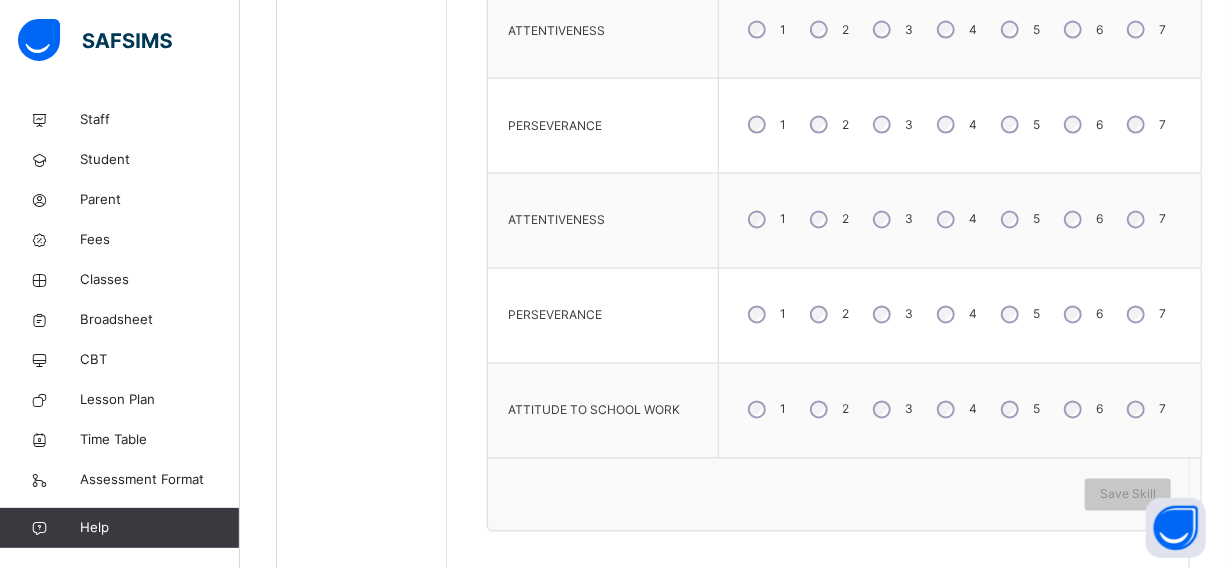scroll, scrollTop: 1537, scrollLeft: 0, axis: vertical 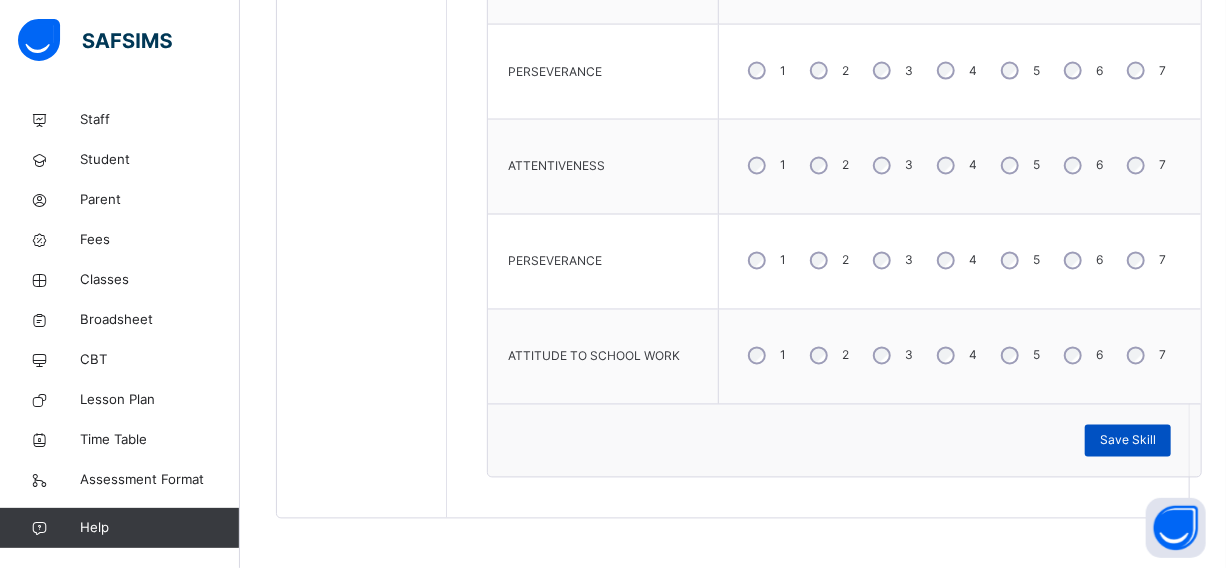 click on "Save Skill" at bounding box center (1128, 441) 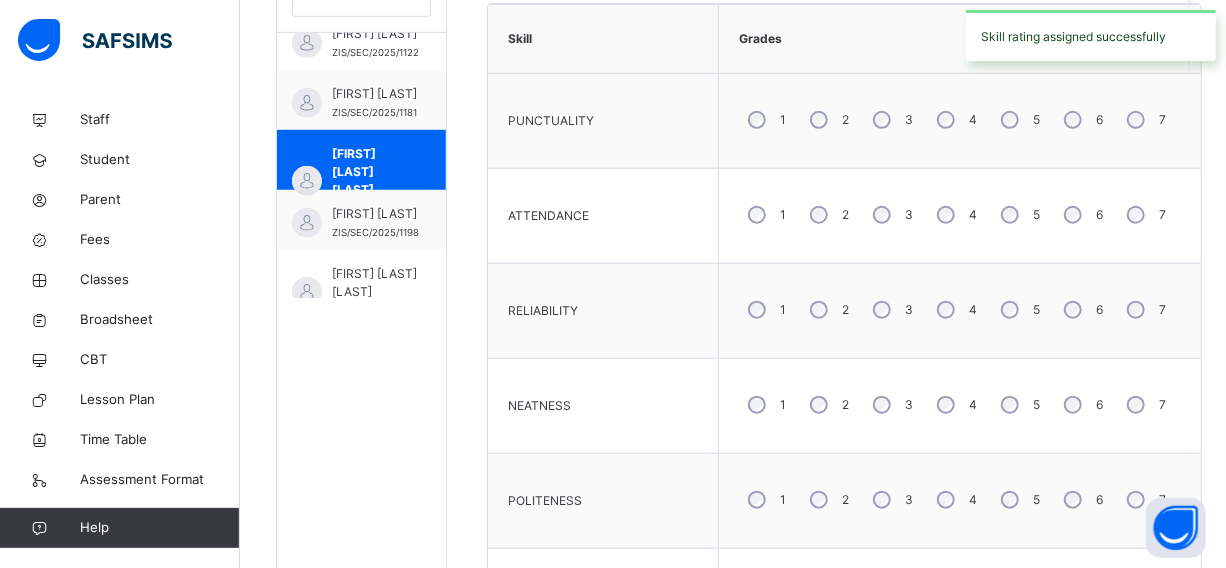 scroll, scrollTop: 355, scrollLeft: 0, axis: vertical 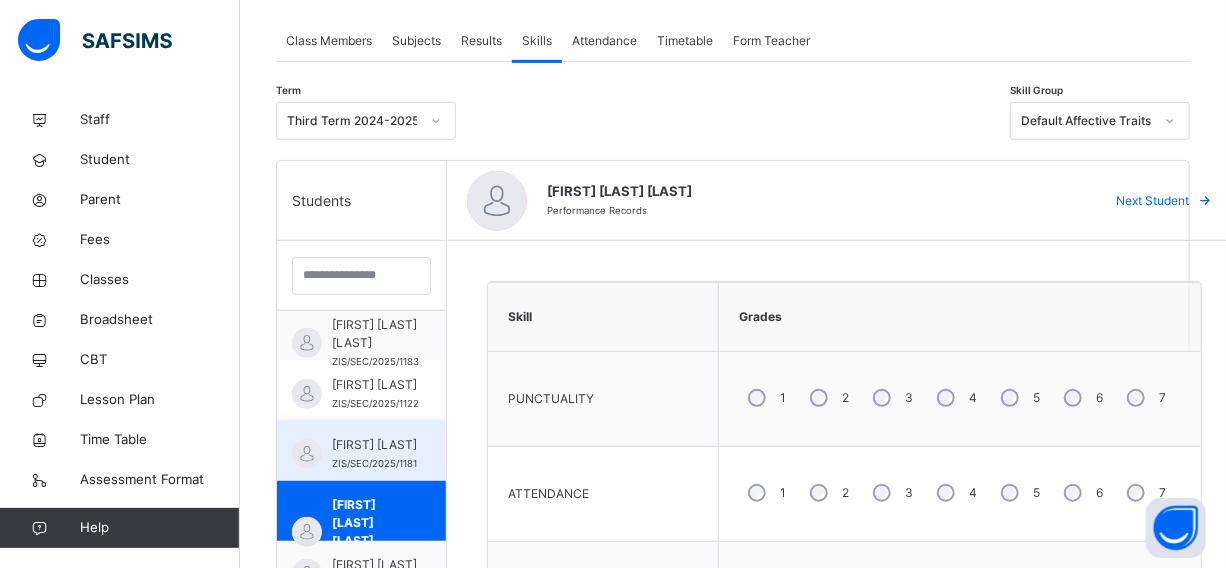 click on "[FIRST]  [LAST]" at bounding box center [374, 445] 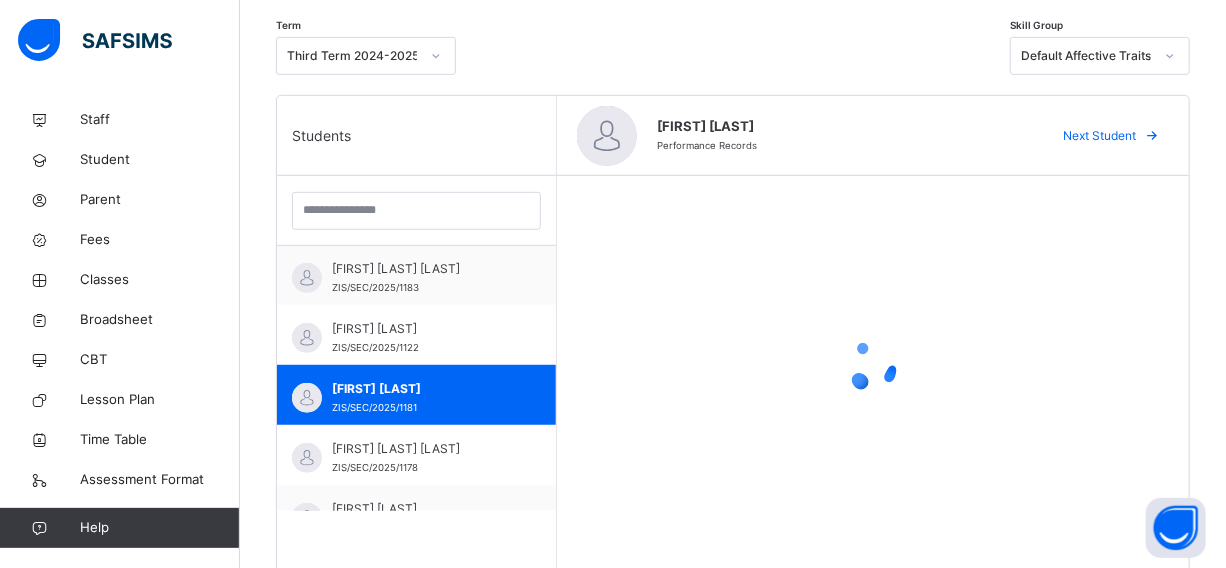 scroll, scrollTop: 446, scrollLeft: 0, axis: vertical 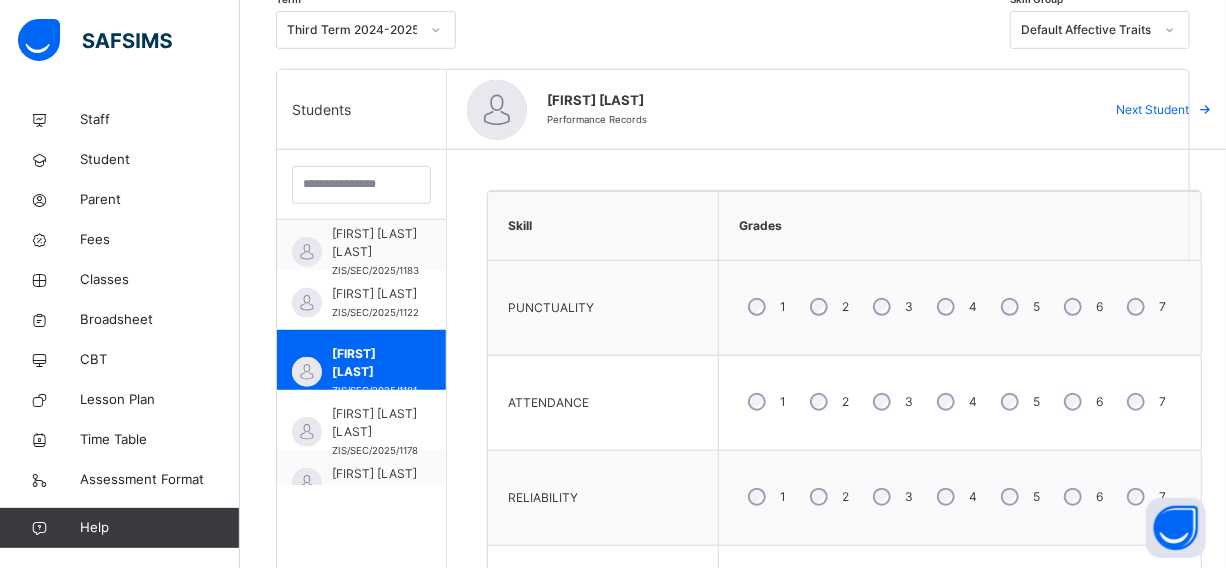 click on "4" at bounding box center [955, 402] 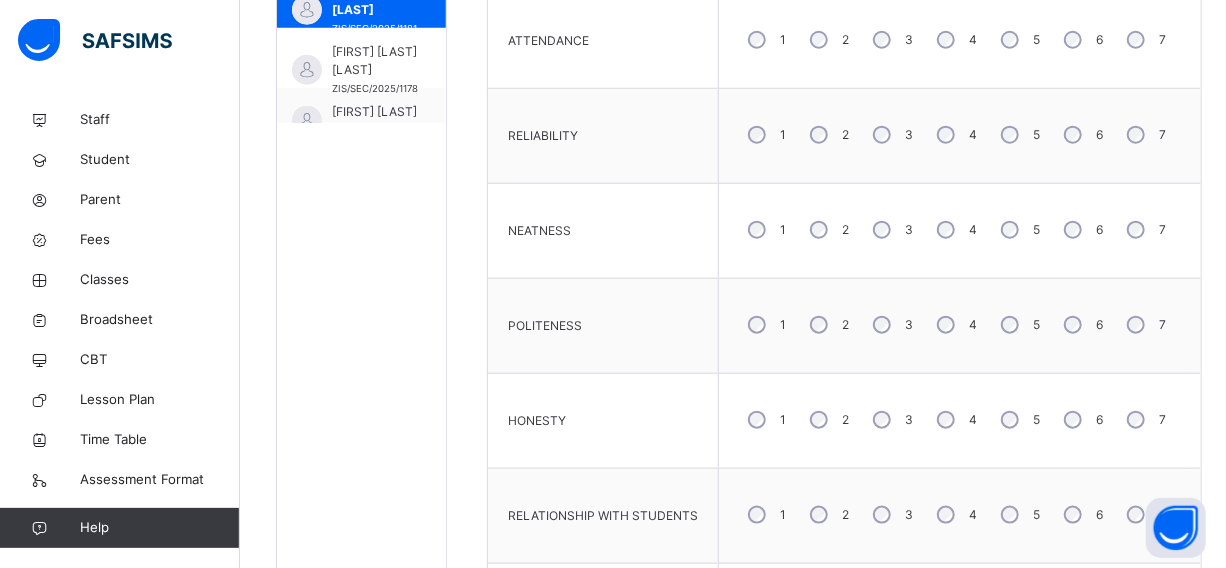scroll, scrollTop: 810, scrollLeft: 0, axis: vertical 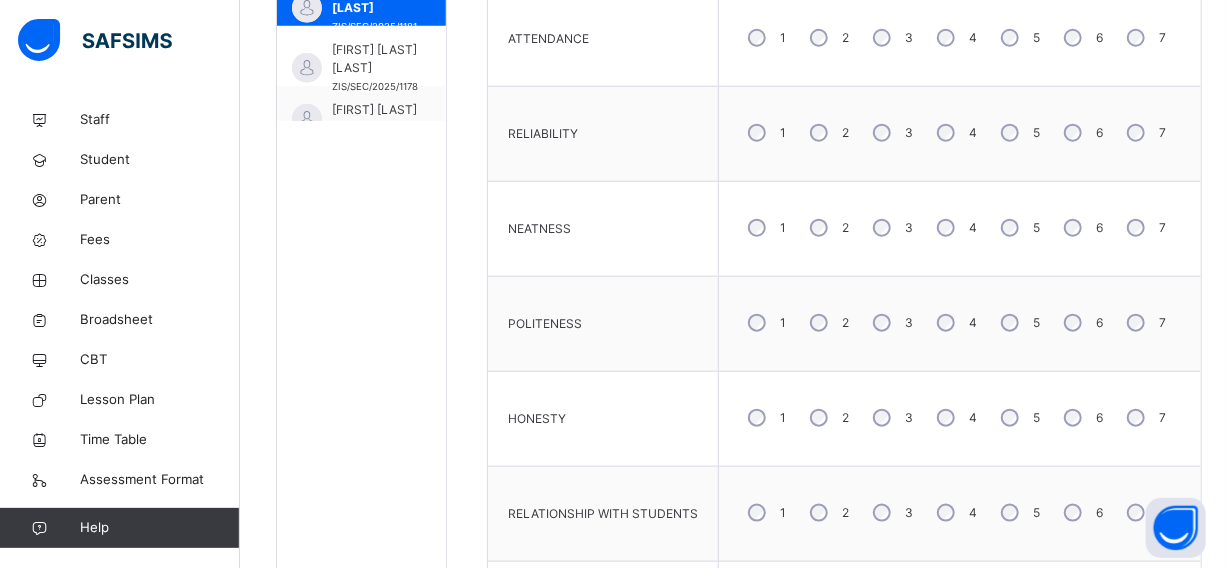 click on "3" at bounding box center (891, 228) 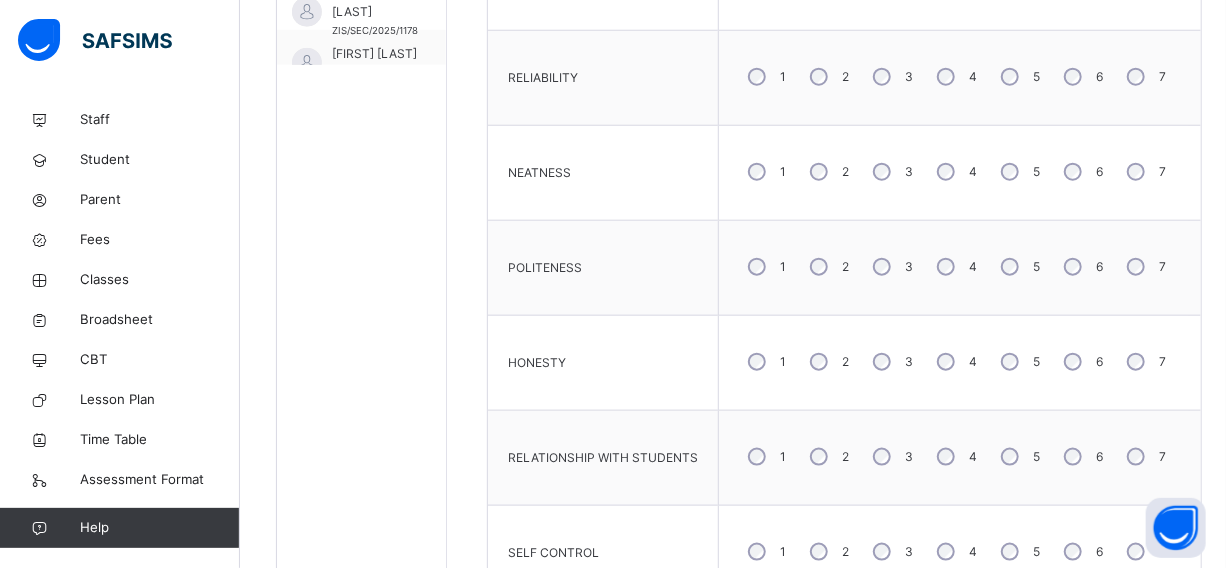scroll, scrollTop: 991, scrollLeft: 0, axis: vertical 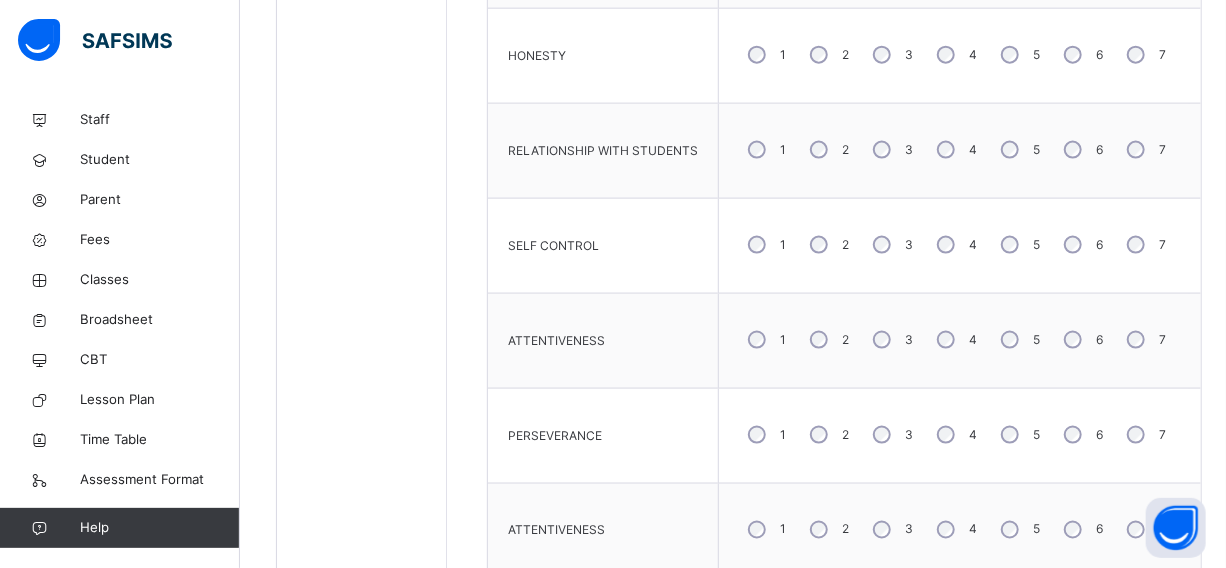 click on "4" at bounding box center [955, 340] 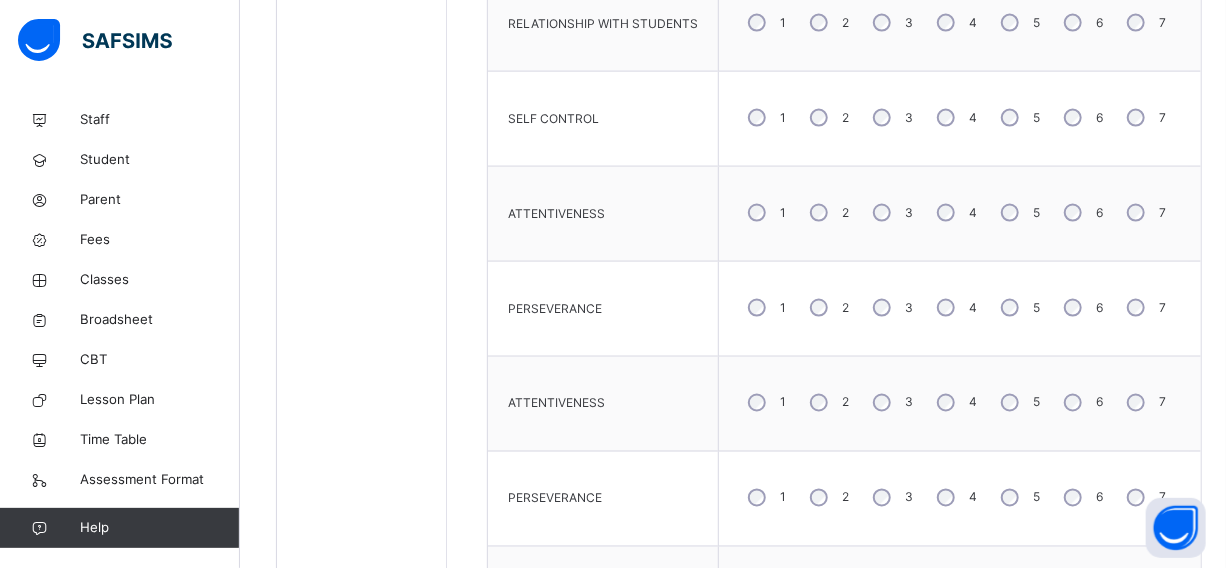 scroll, scrollTop: 1355, scrollLeft: 0, axis: vertical 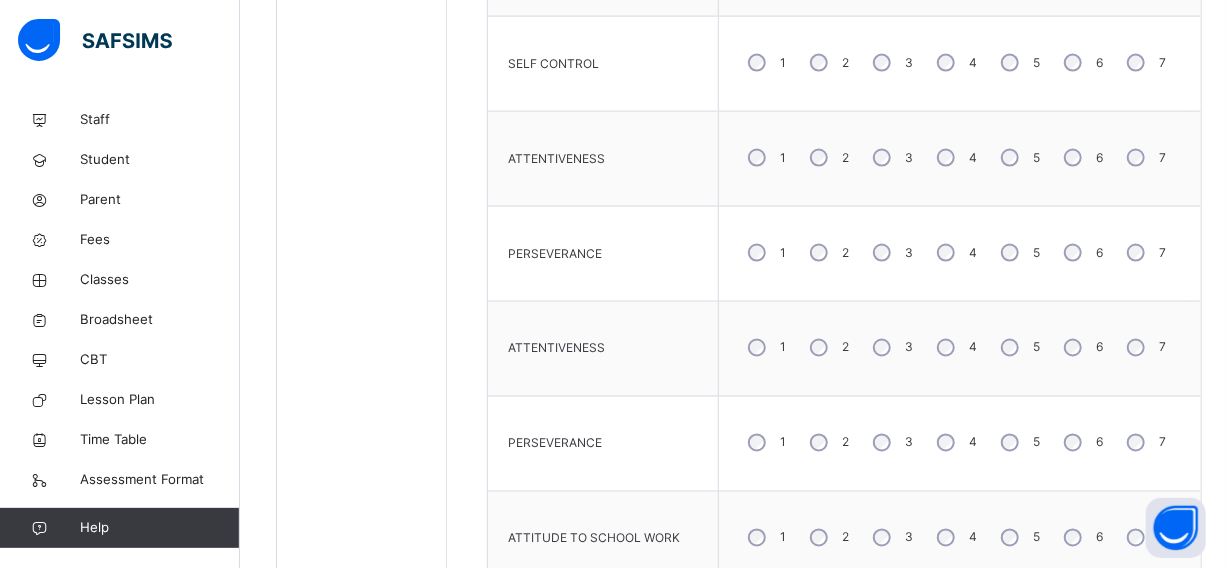 click on "4" at bounding box center [955, 348] 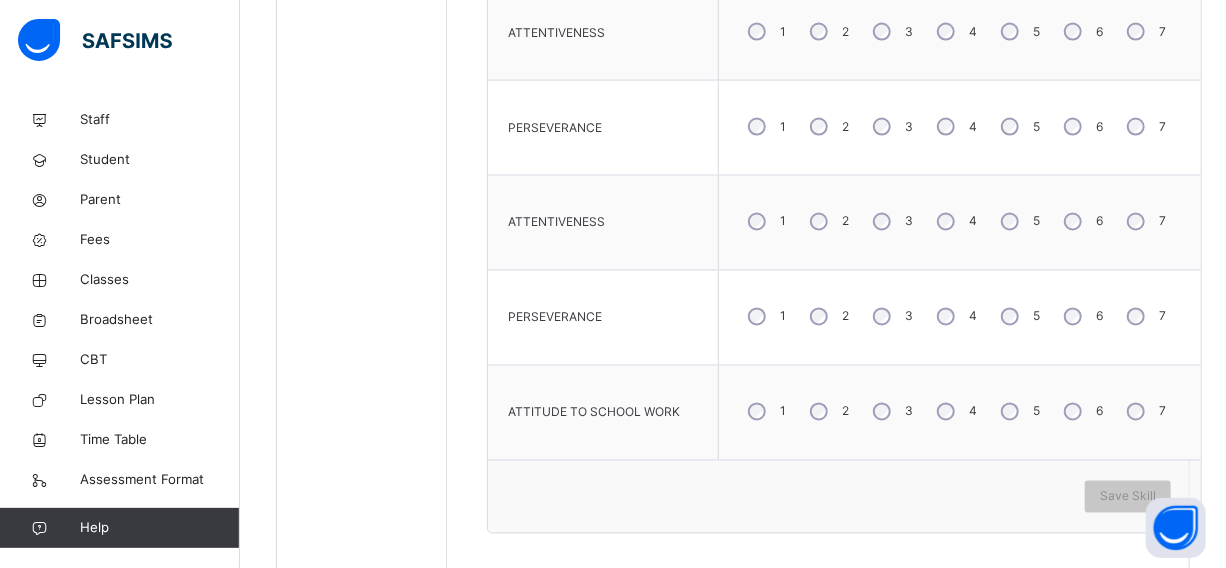 scroll, scrollTop: 1537, scrollLeft: 0, axis: vertical 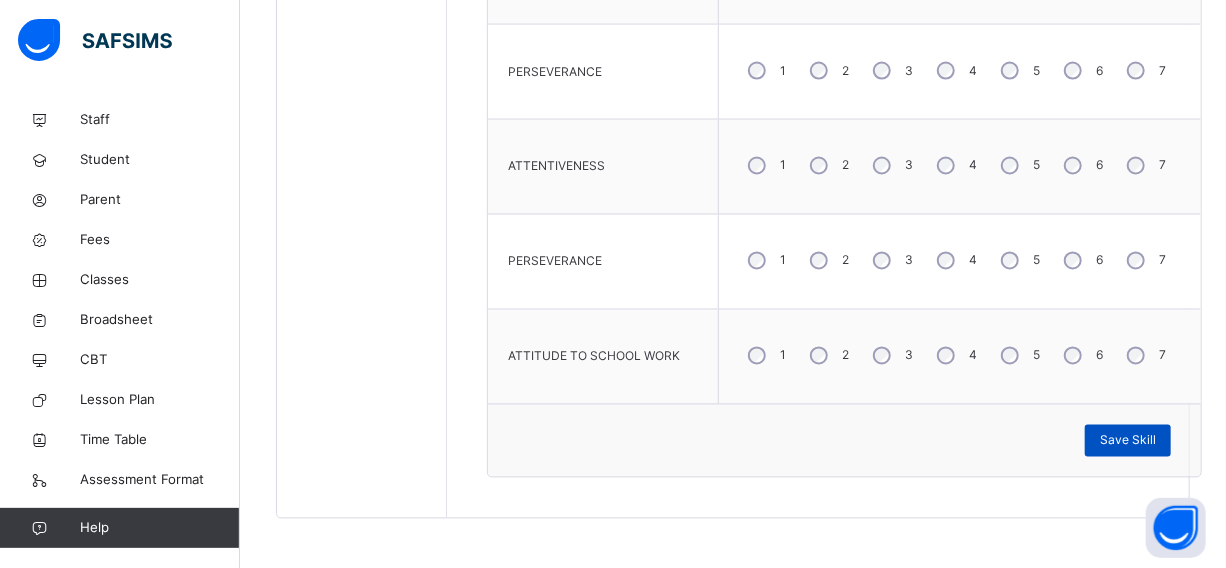 click on "Save Skill" at bounding box center [1128, 441] 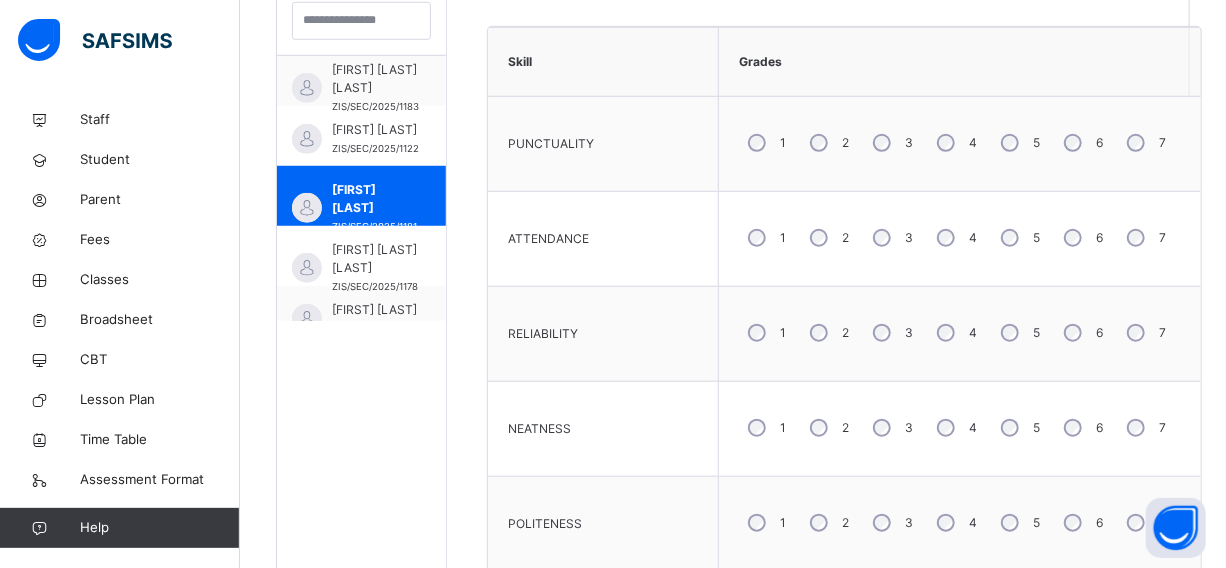 scroll, scrollTop: 537, scrollLeft: 0, axis: vertical 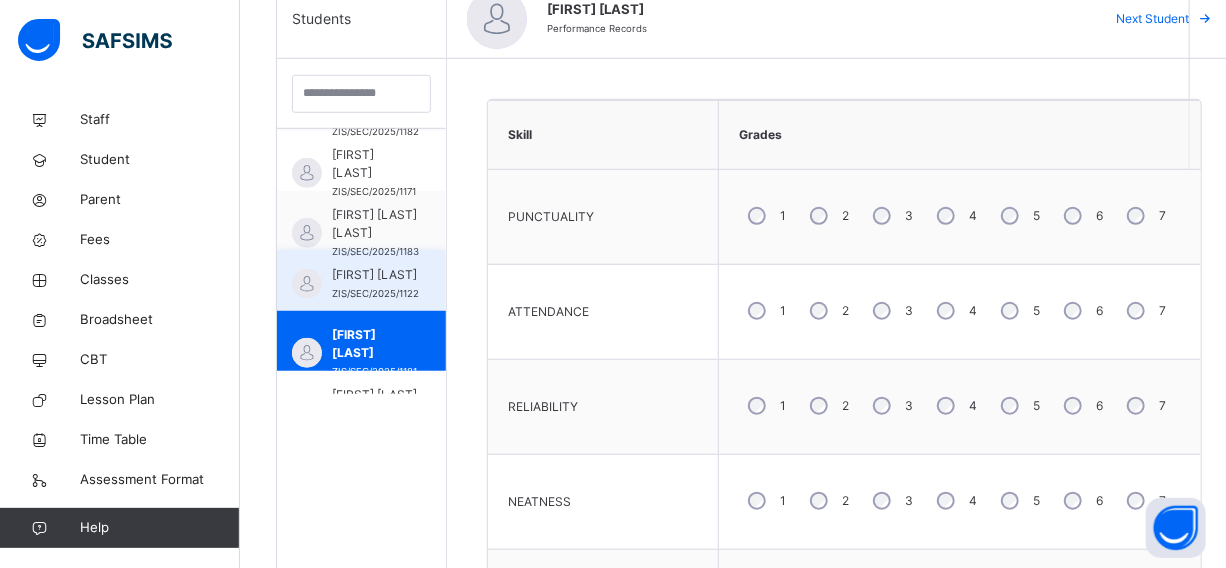 click on "[FIRST] [LAST]" at bounding box center [375, 275] 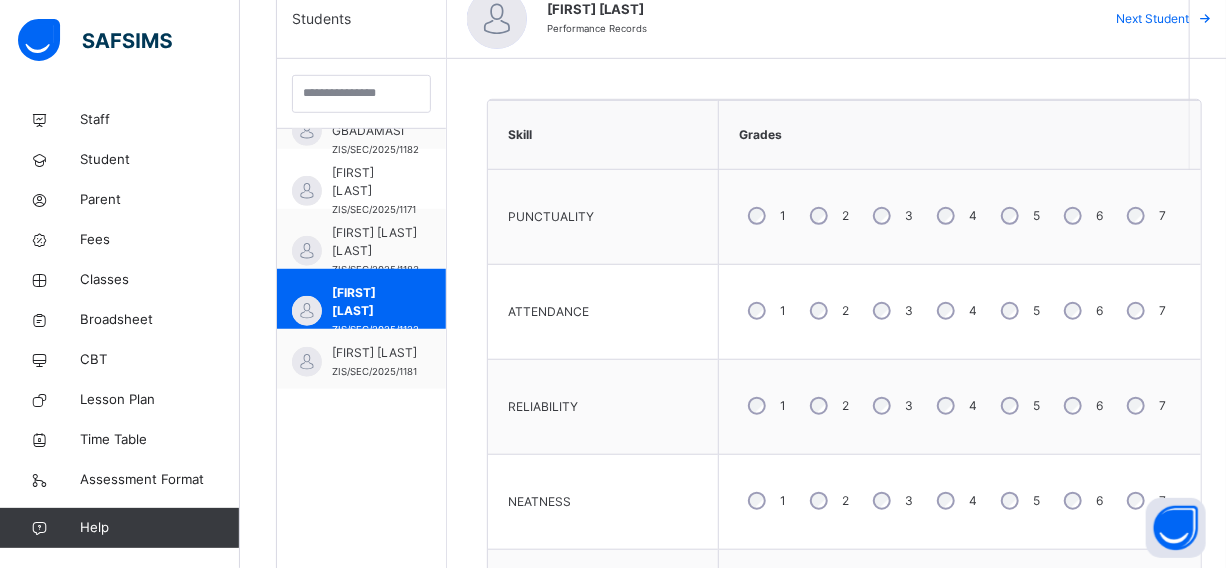 scroll, scrollTop: 1078, scrollLeft: 0, axis: vertical 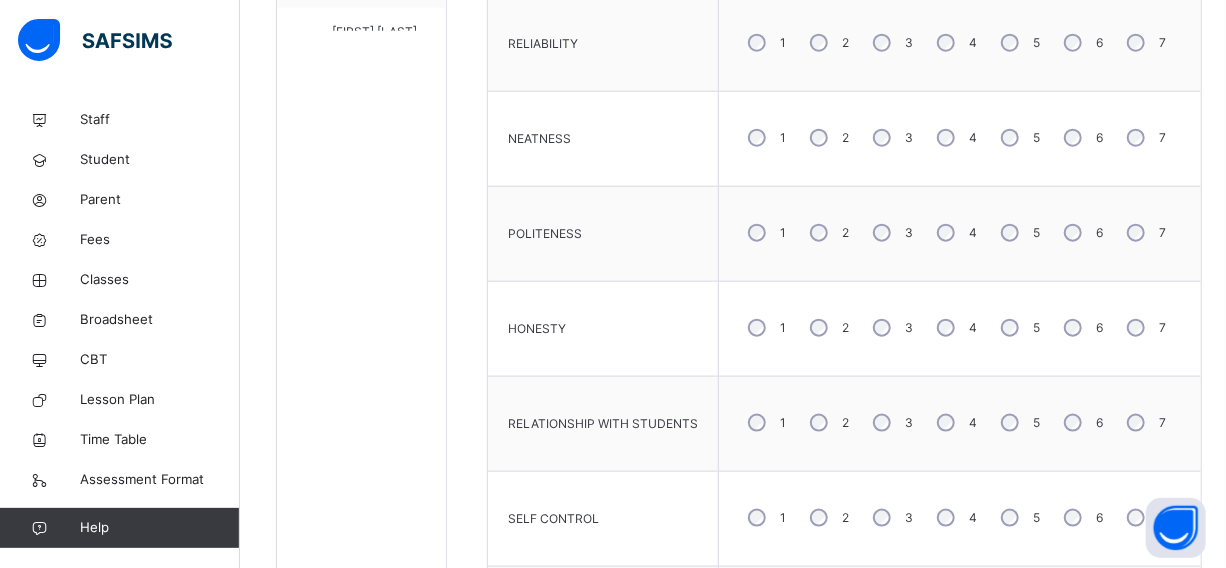 click on "3" at bounding box center (891, 423) 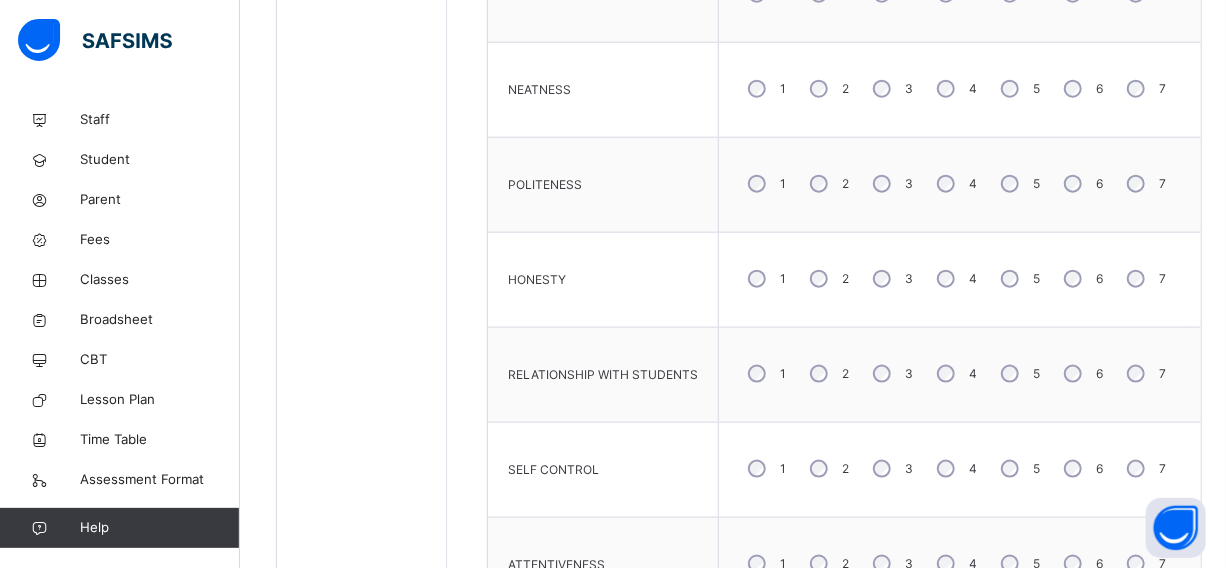 scroll, scrollTop: 1082, scrollLeft: 0, axis: vertical 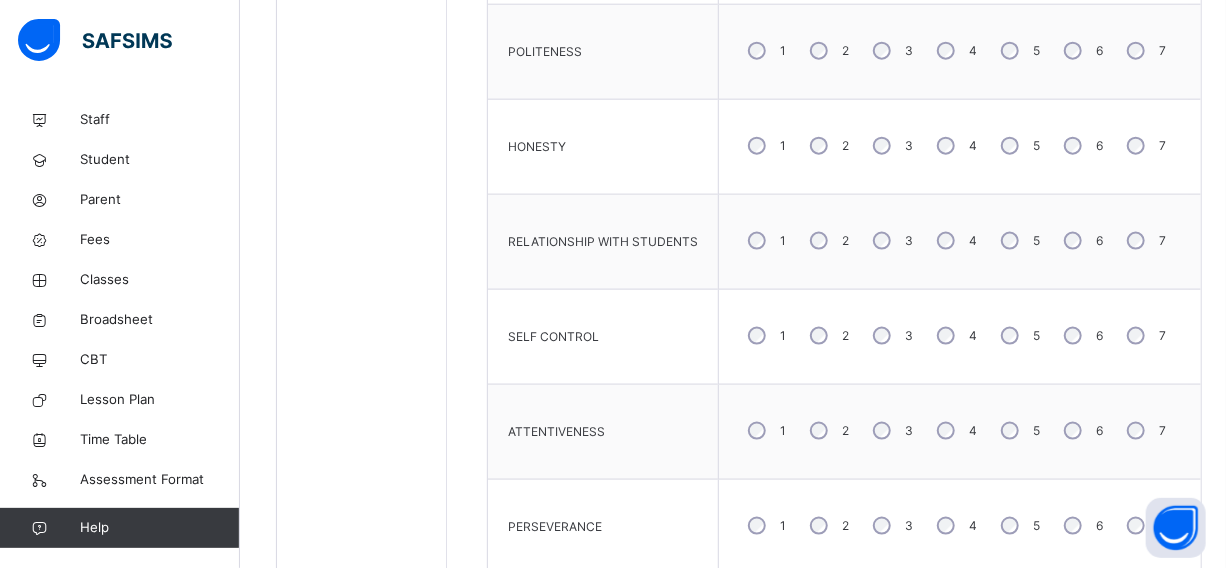 click on "3" at bounding box center (891, 431) 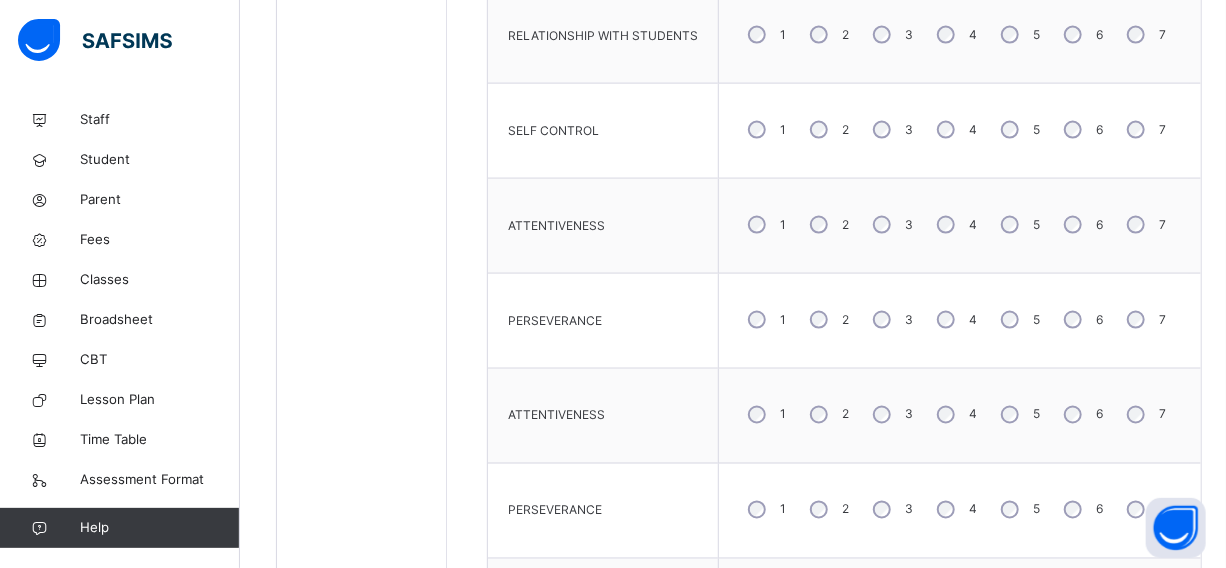 scroll, scrollTop: 1355, scrollLeft: 0, axis: vertical 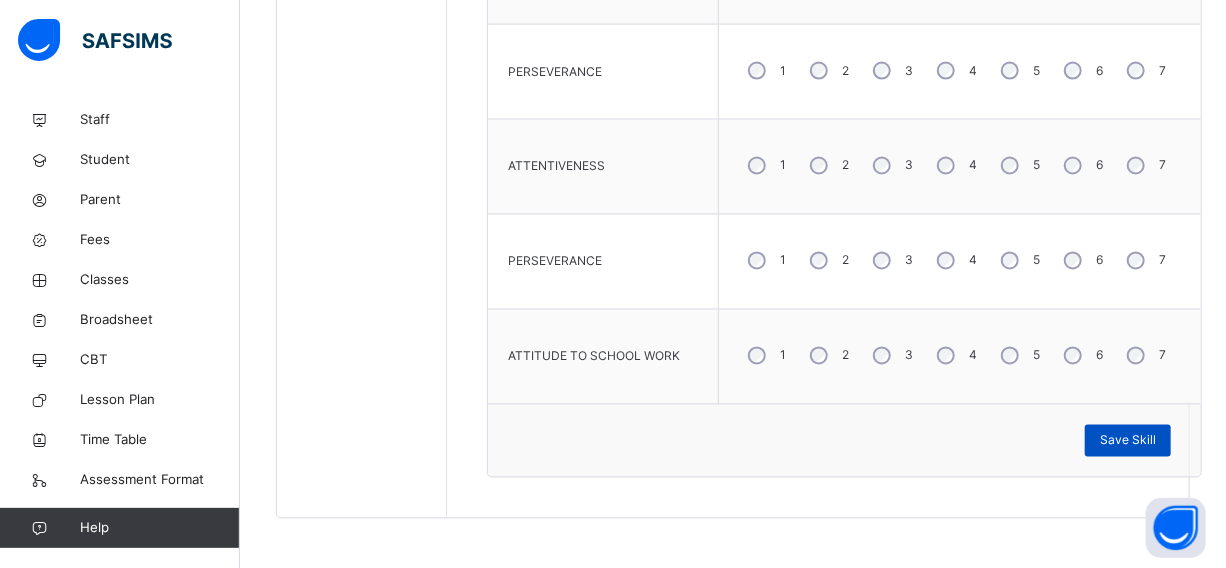 click on "Save Skill" at bounding box center [1128, 441] 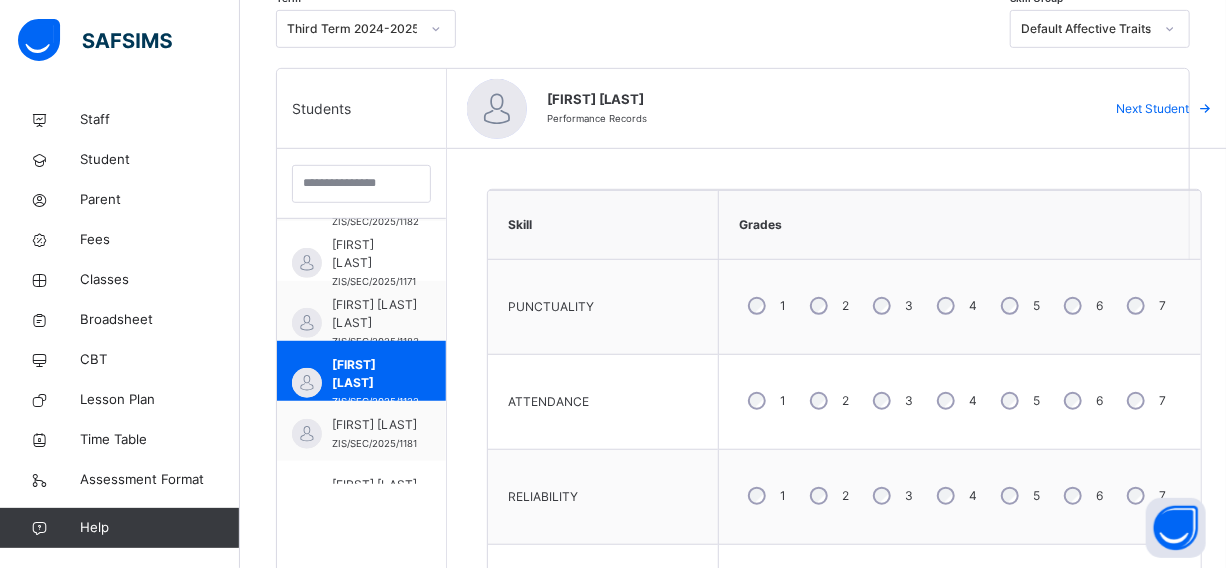 scroll, scrollTop: 446, scrollLeft: 0, axis: vertical 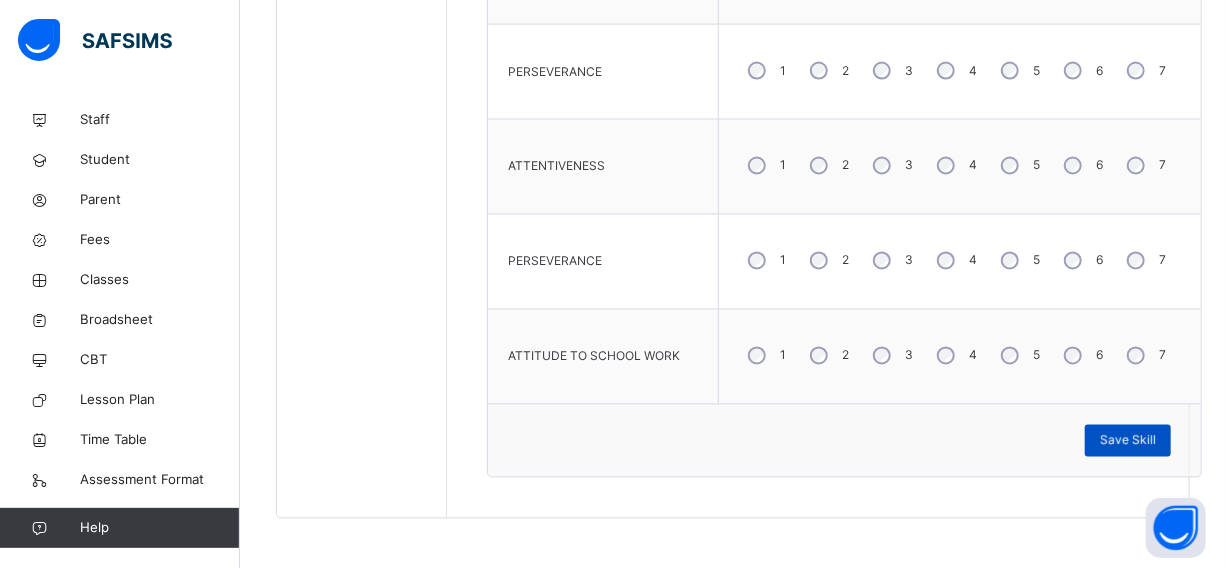 click on "Save Skill" at bounding box center (1128, 441) 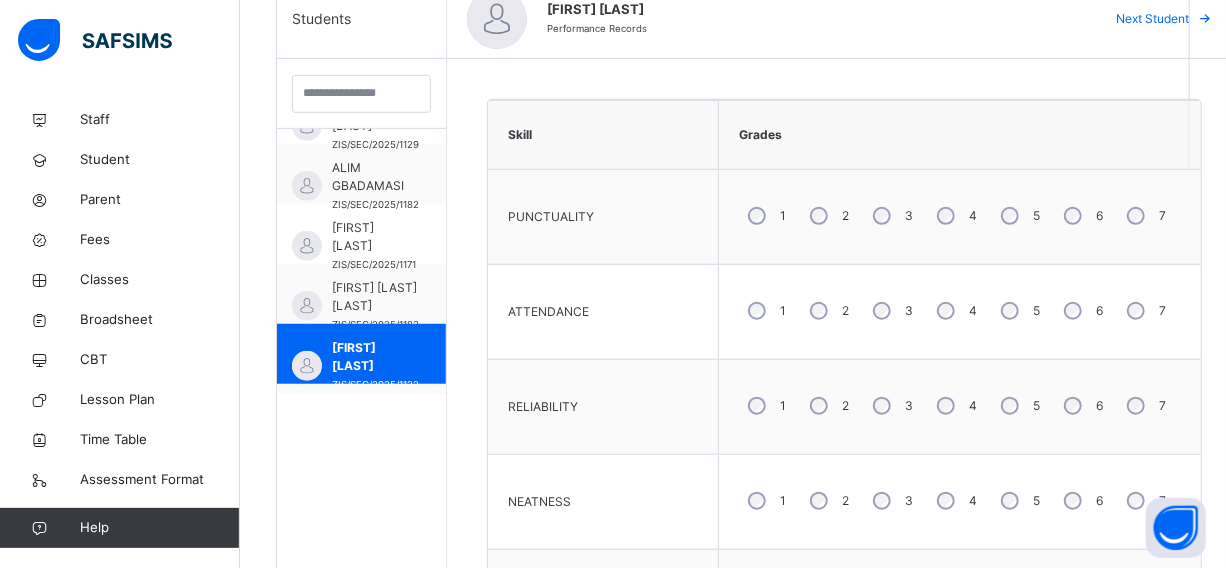 scroll, scrollTop: 355, scrollLeft: 0, axis: vertical 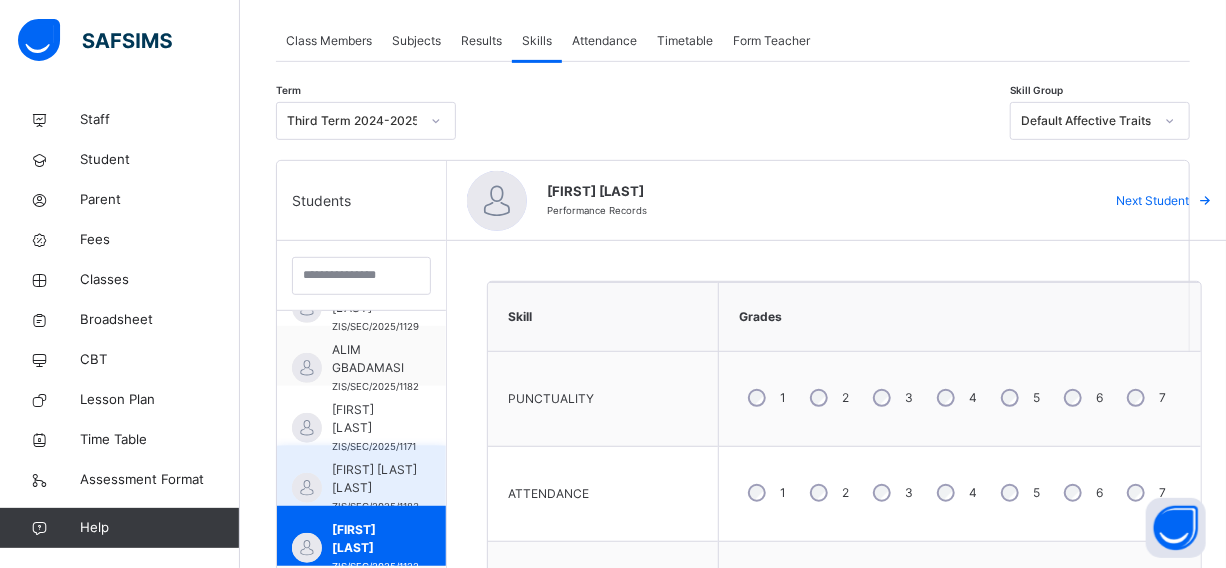 click on "[FIRST] [LAST] [LAST]" at bounding box center [375, 479] 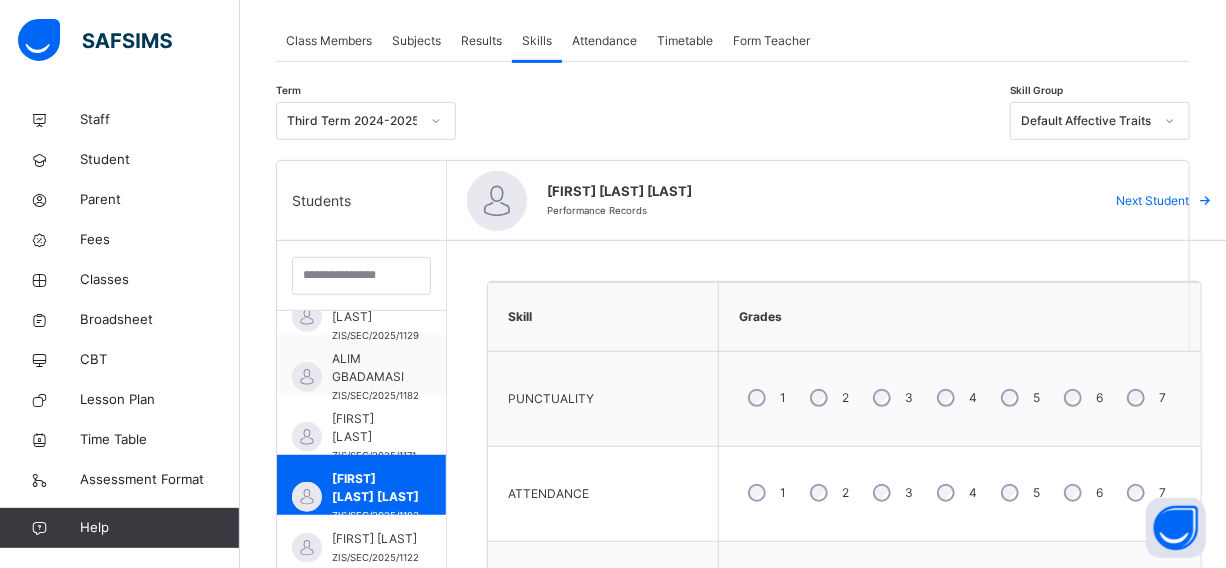 scroll, scrollTop: 1005, scrollLeft: 0, axis: vertical 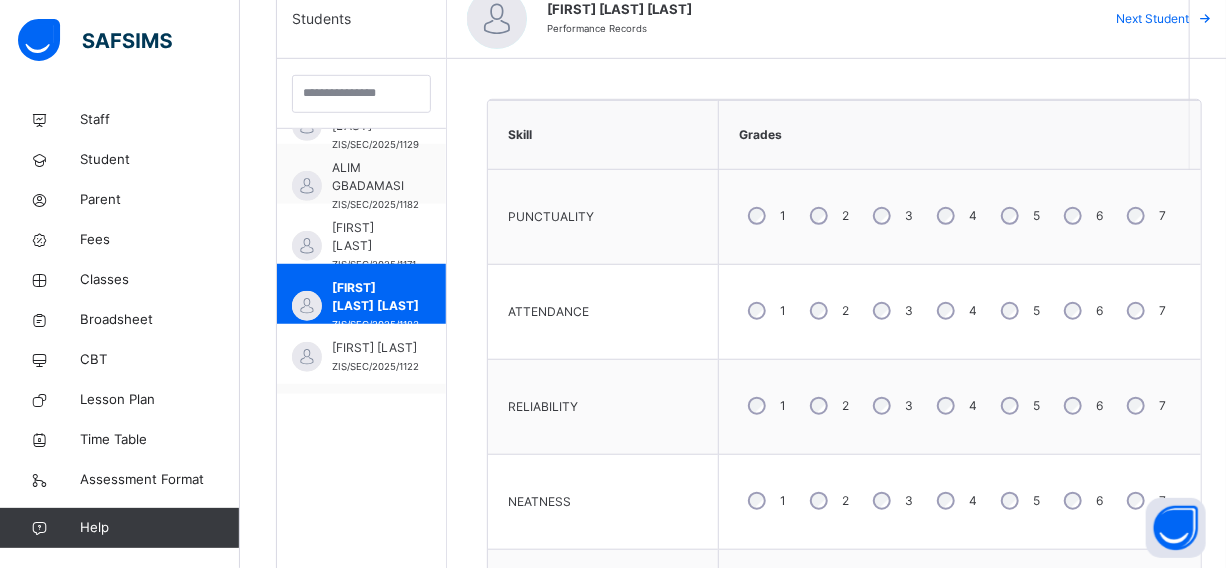 click on "4" at bounding box center (955, 406) 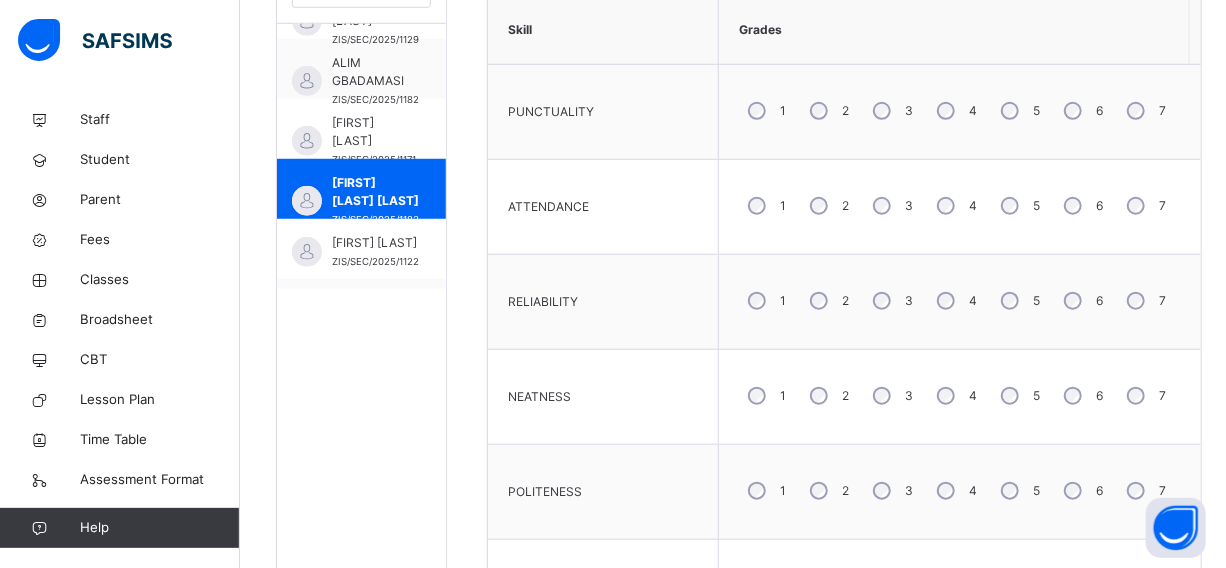 scroll, scrollTop: 719, scrollLeft: 0, axis: vertical 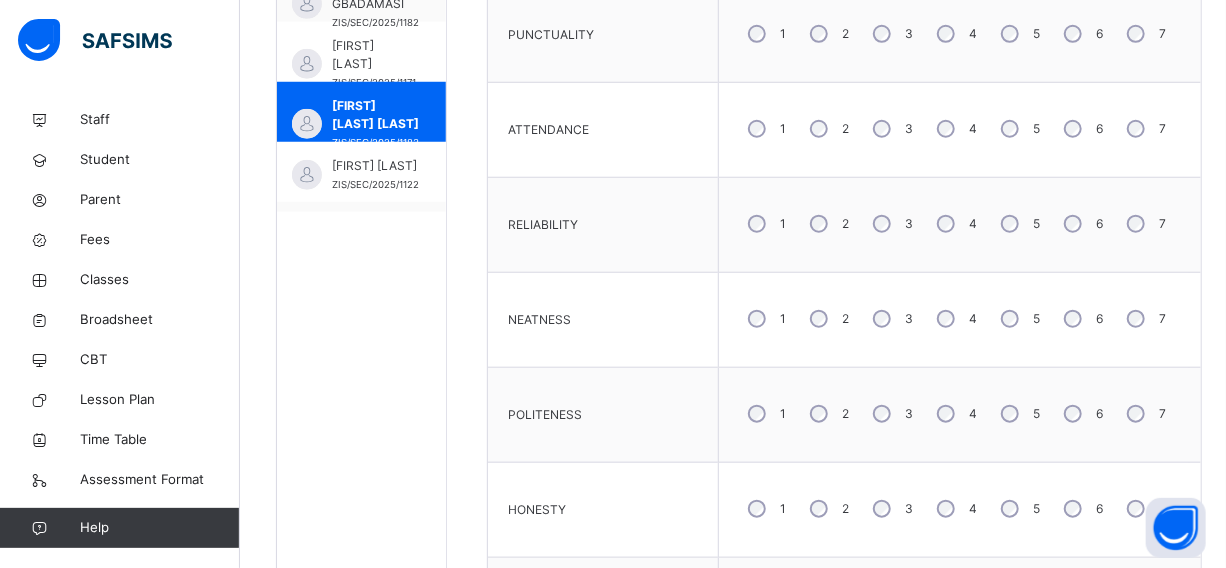 click on "4" at bounding box center [955, 414] 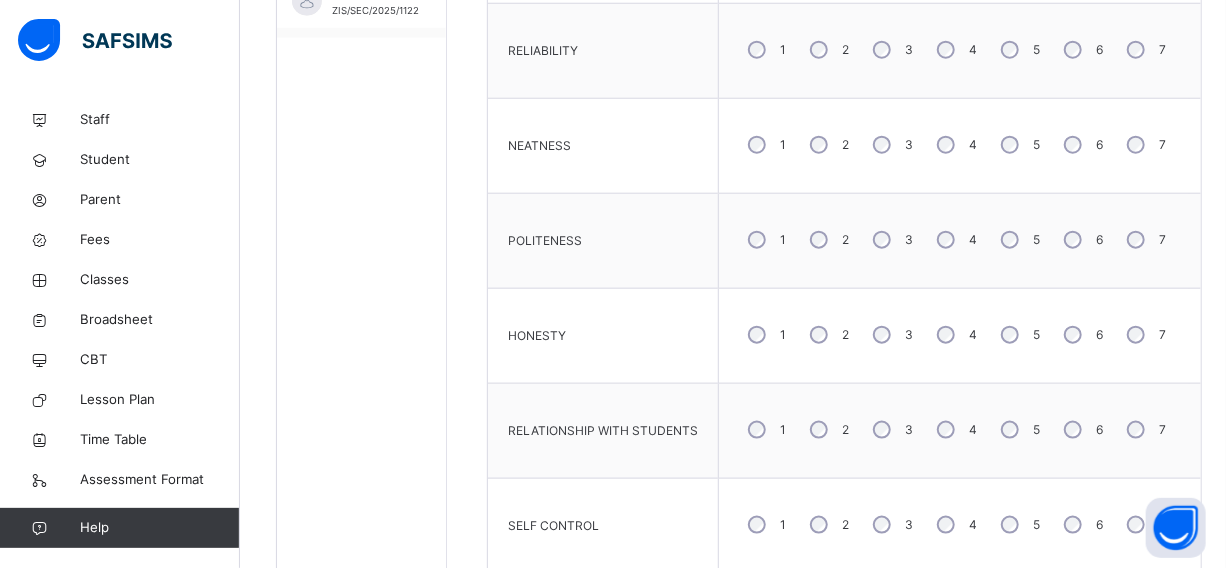scroll, scrollTop: 900, scrollLeft: 0, axis: vertical 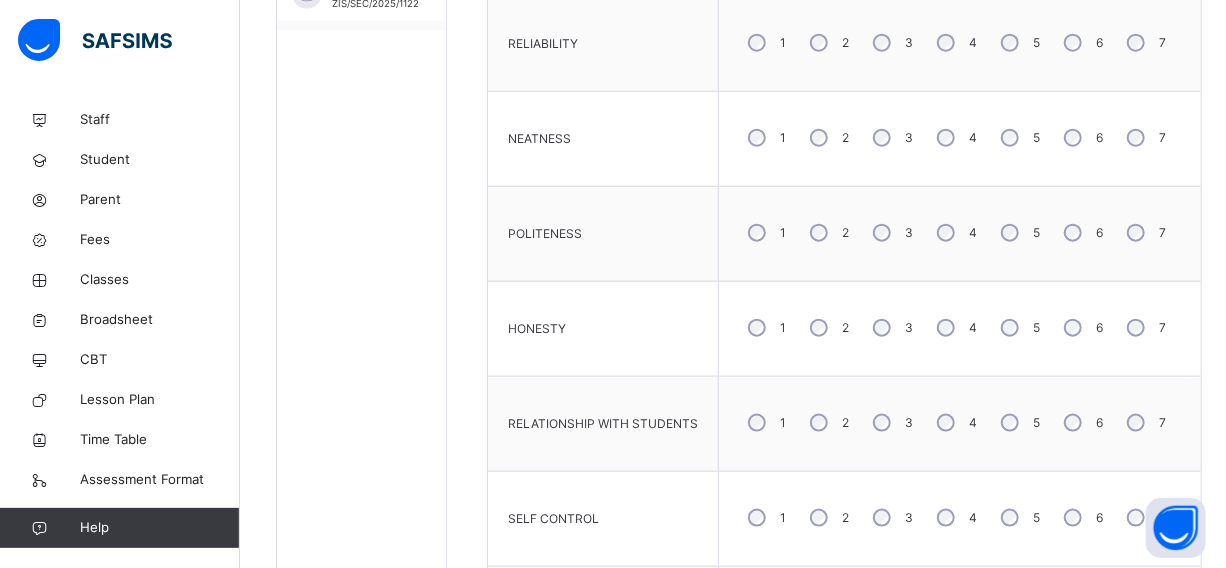 click on "3" at bounding box center [891, 423] 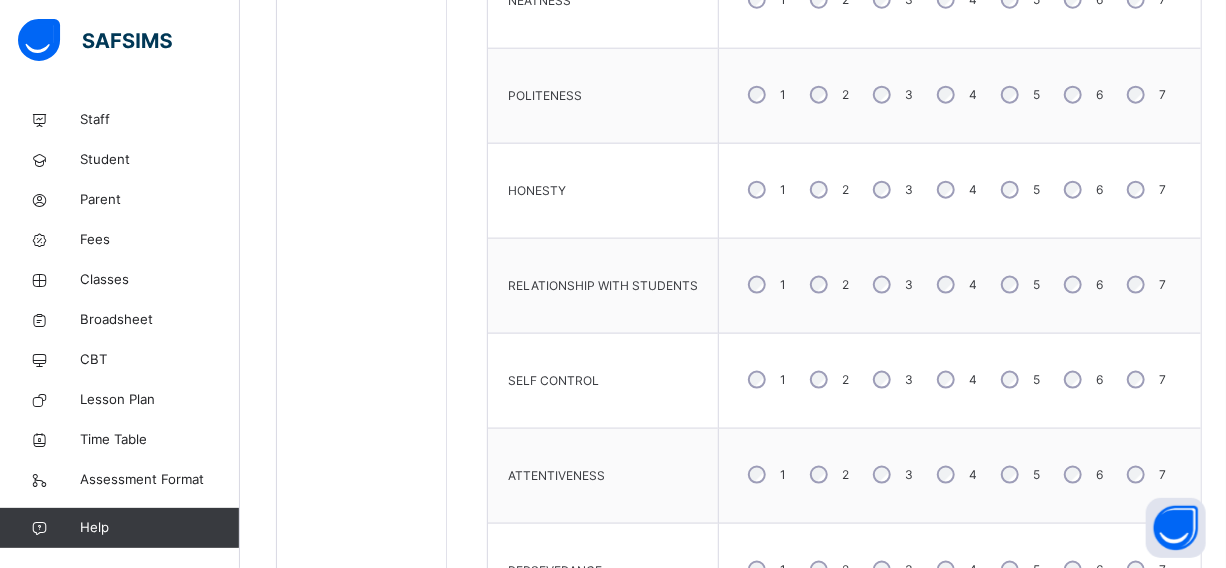 scroll, scrollTop: 1082, scrollLeft: 0, axis: vertical 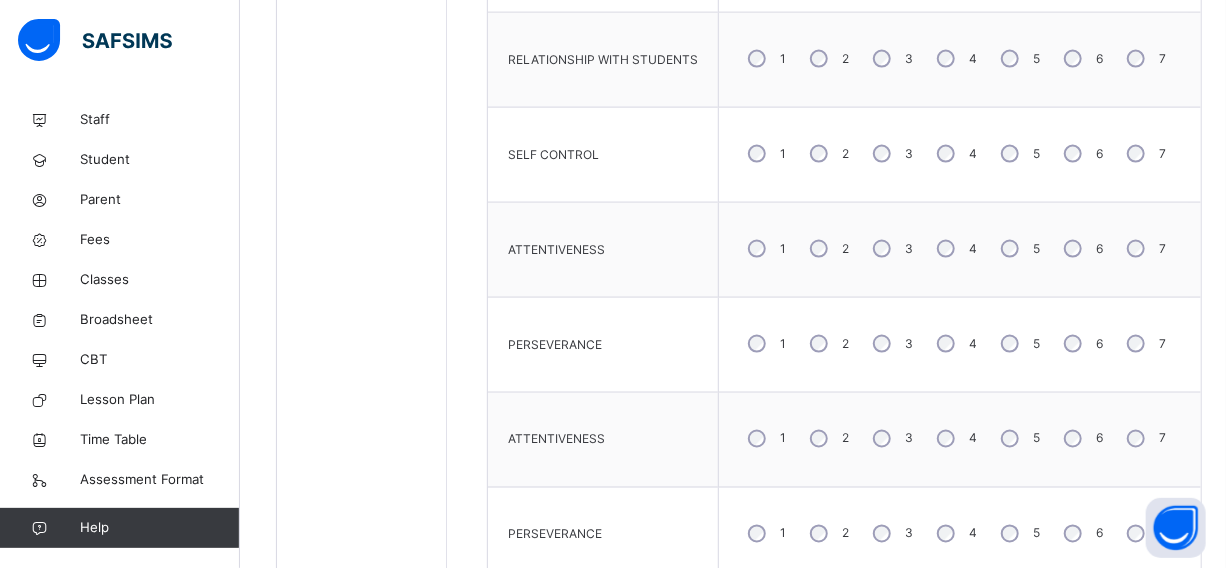 click on "4" at bounding box center (955, 344) 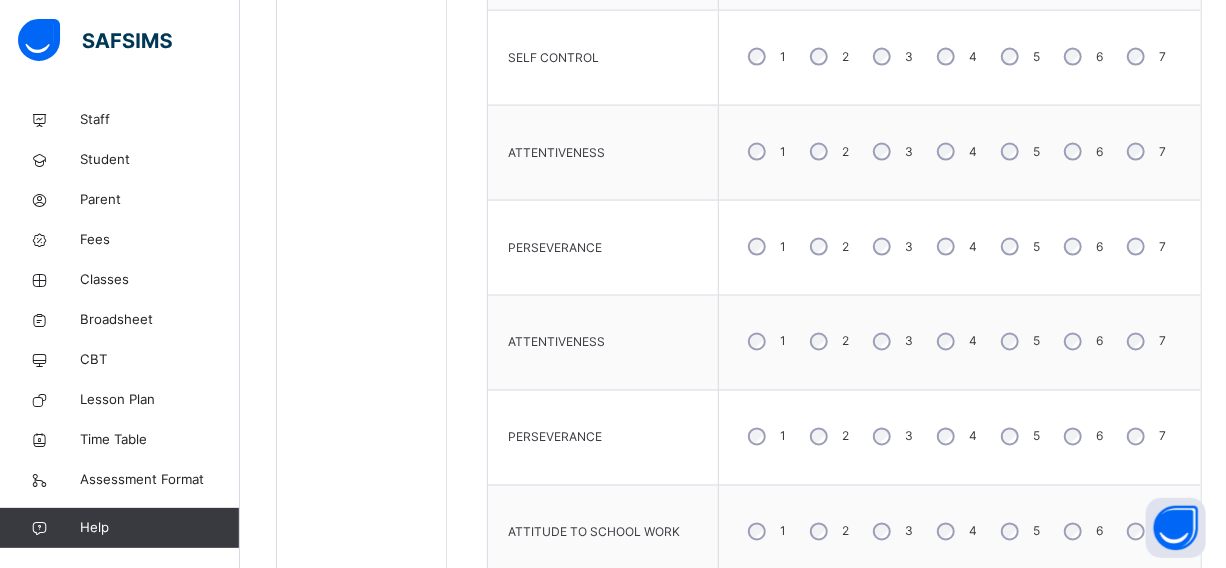 scroll, scrollTop: 1446, scrollLeft: 0, axis: vertical 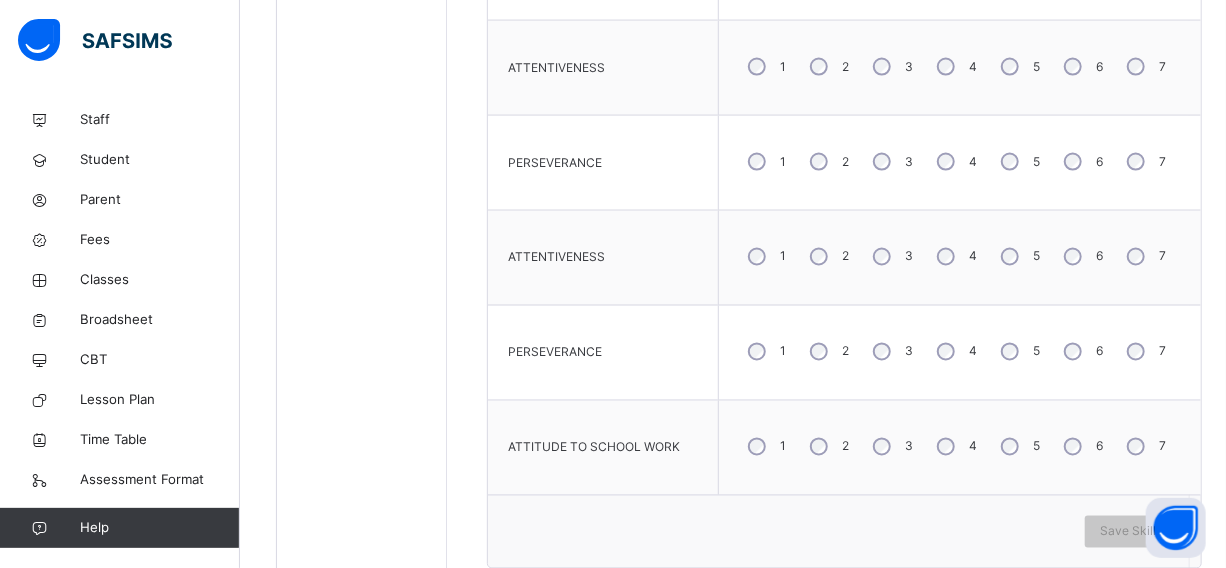 click on "4" at bounding box center (955, 352) 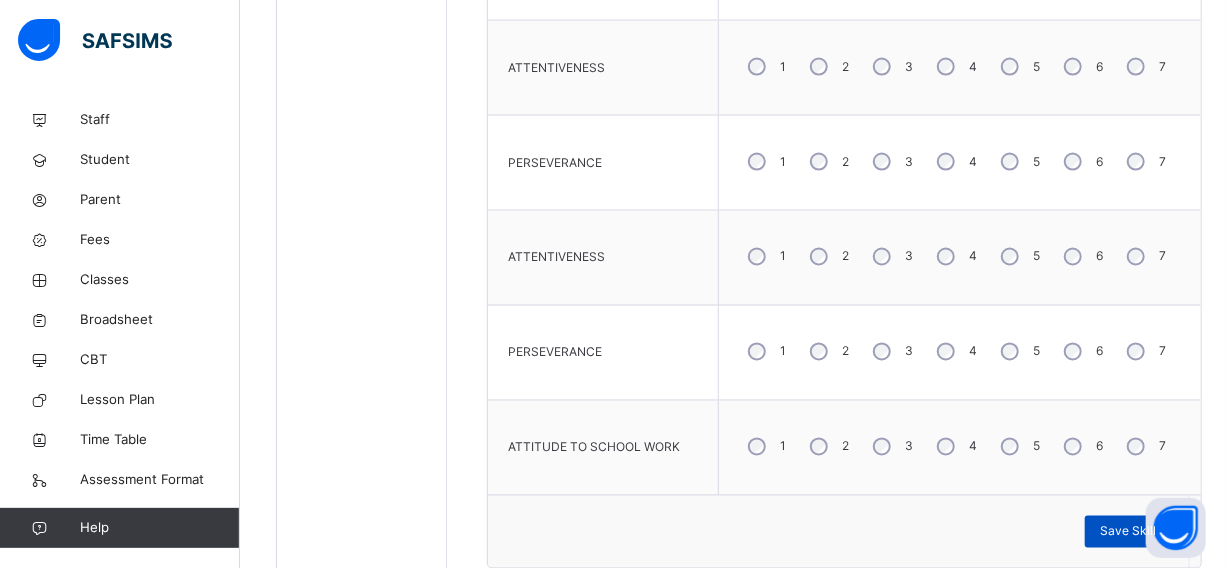 click on "Save Skill" at bounding box center [1128, 532] 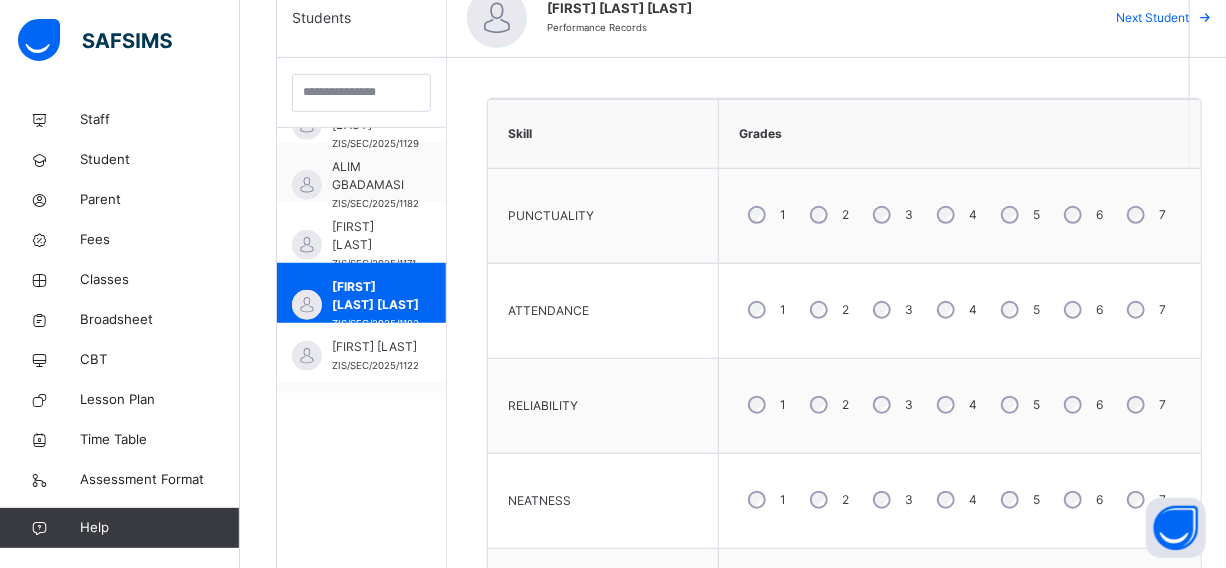 scroll, scrollTop: 537, scrollLeft: 0, axis: vertical 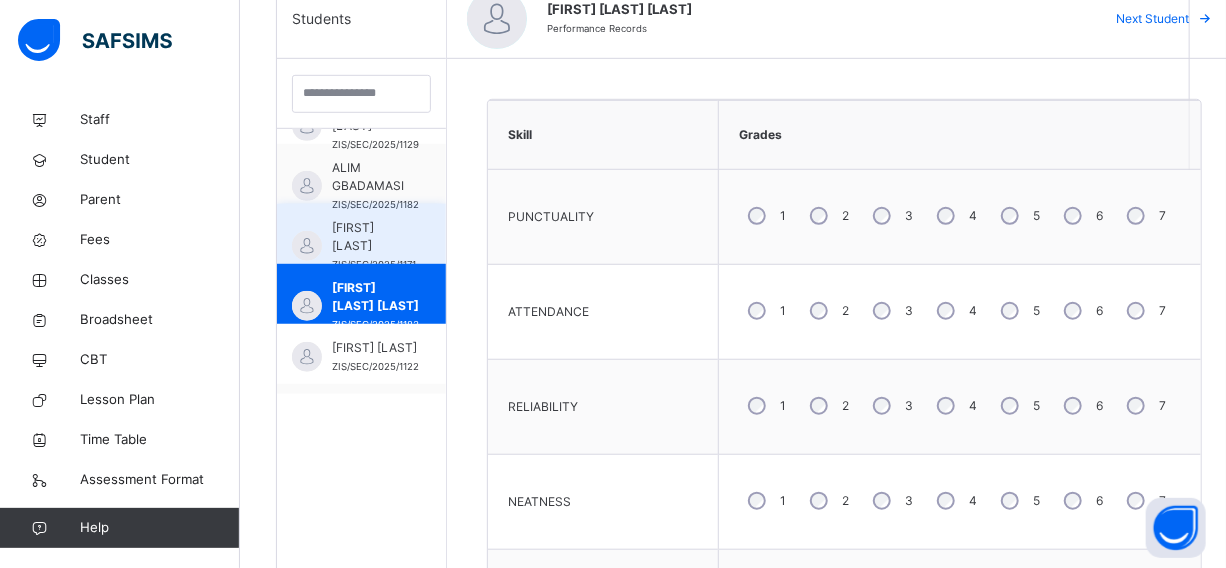 click on "[FIRST]  [LAST]" at bounding box center (374, 237) 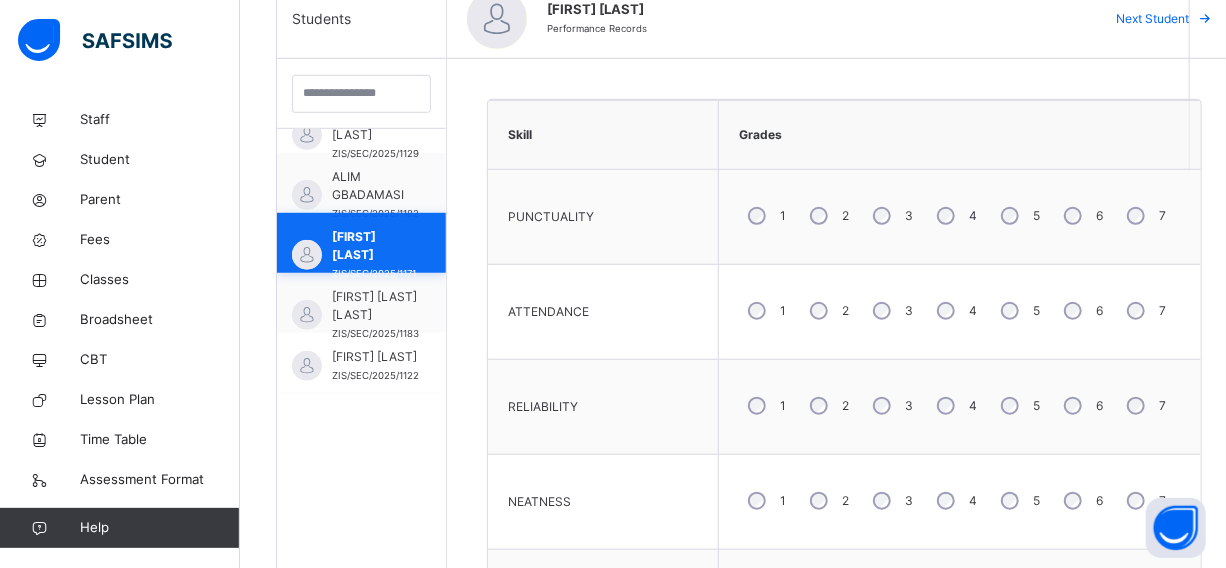 scroll, scrollTop: 1005, scrollLeft: 0, axis: vertical 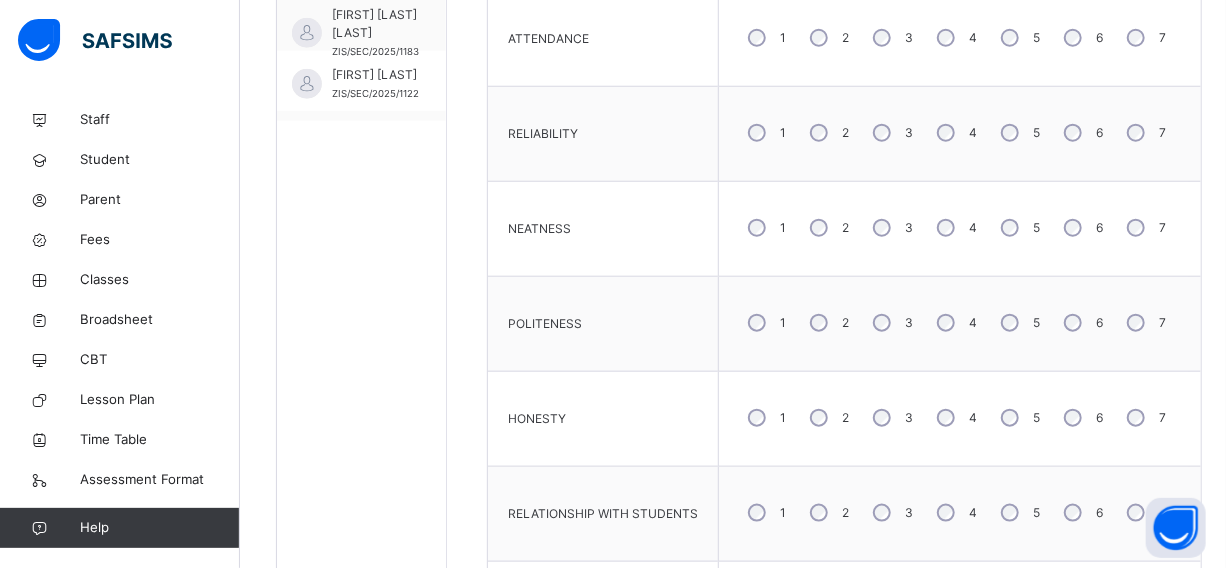 click on "2" at bounding box center (827, 418) 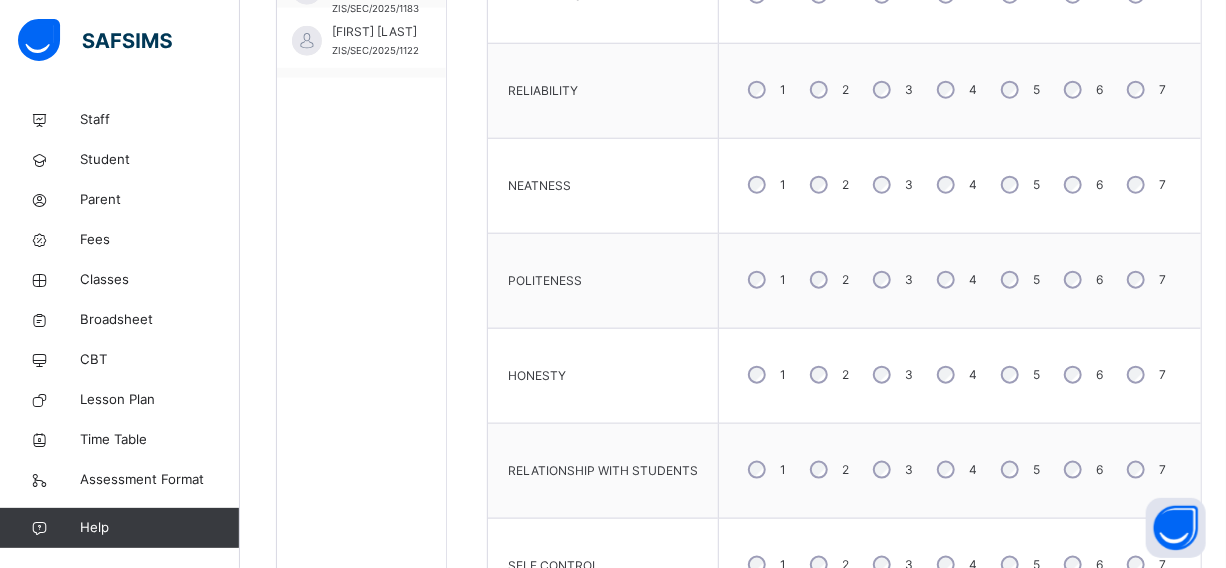 scroll, scrollTop: 991, scrollLeft: 0, axis: vertical 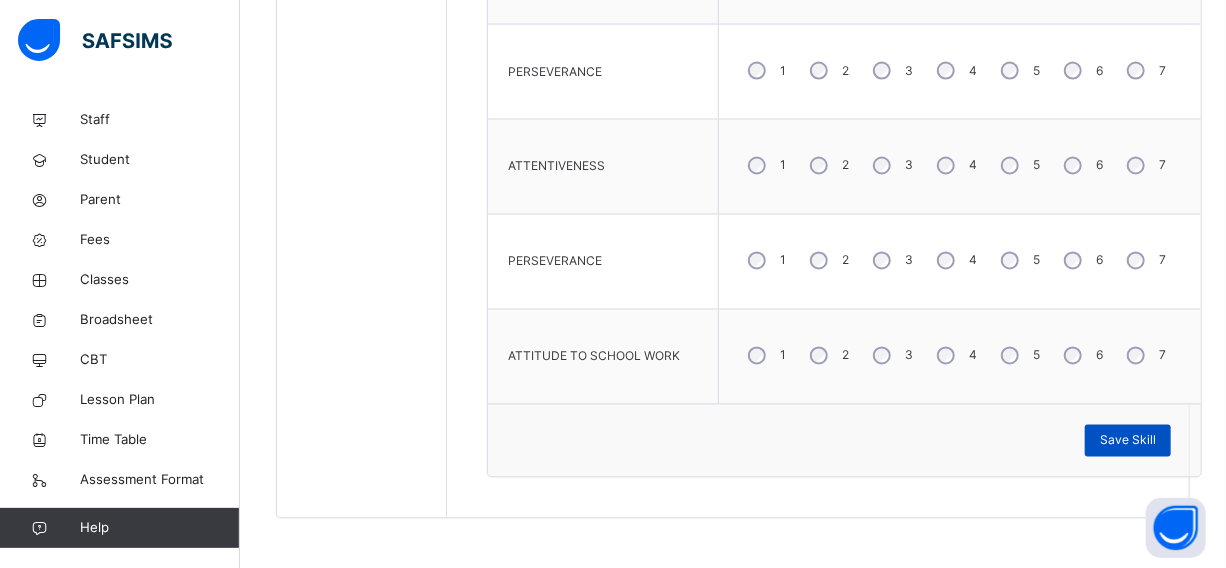 click on "Save Skill" at bounding box center (1128, 441) 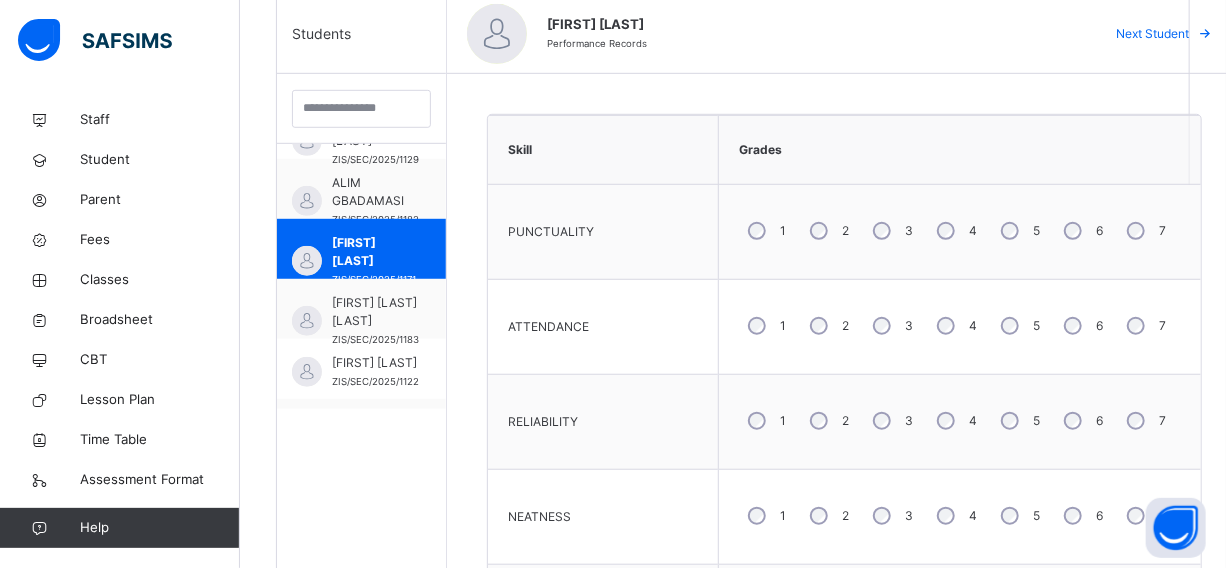 scroll, scrollTop: 264, scrollLeft: 0, axis: vertical 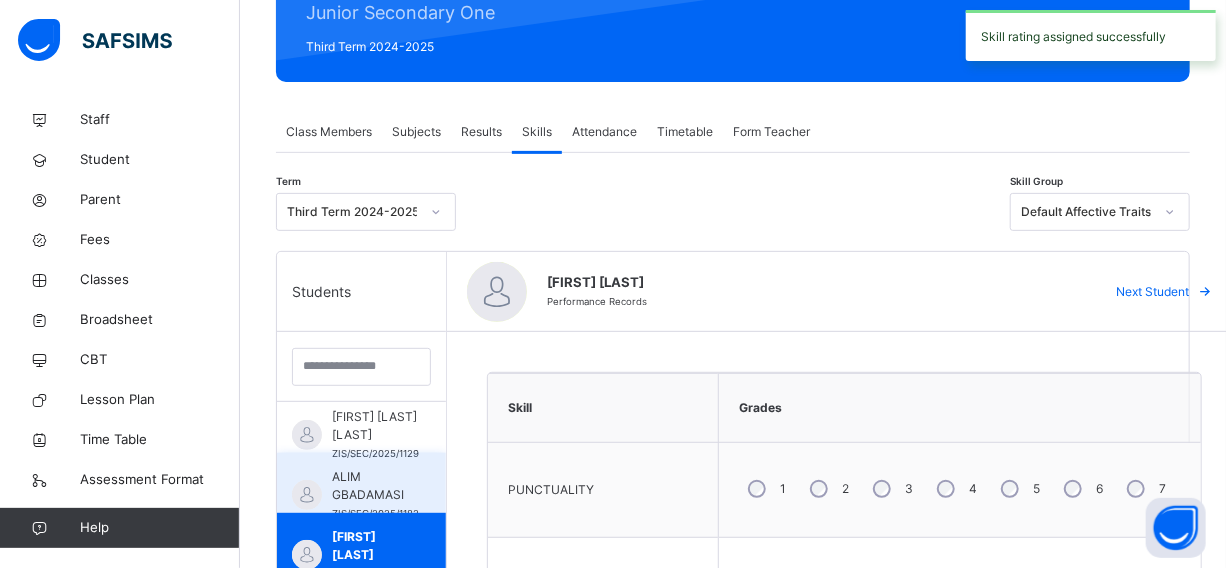 click on "ALIM  GBADAMASI" at bounding box center (375, 486) 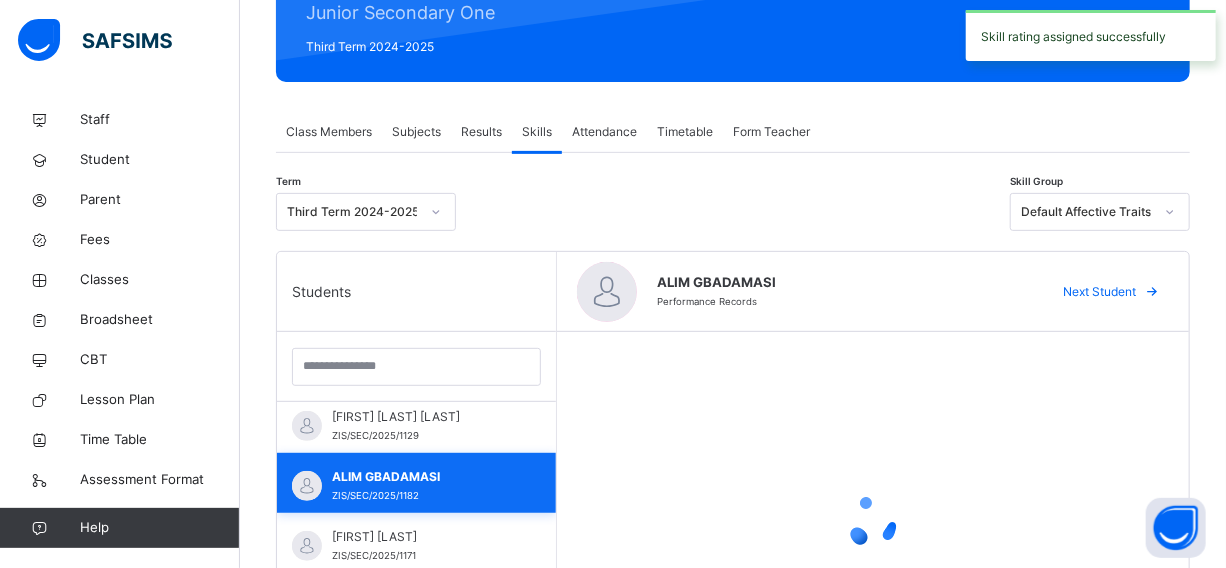 scroll, scrollTop: 960, scrollLeft: 0, axis: vertical 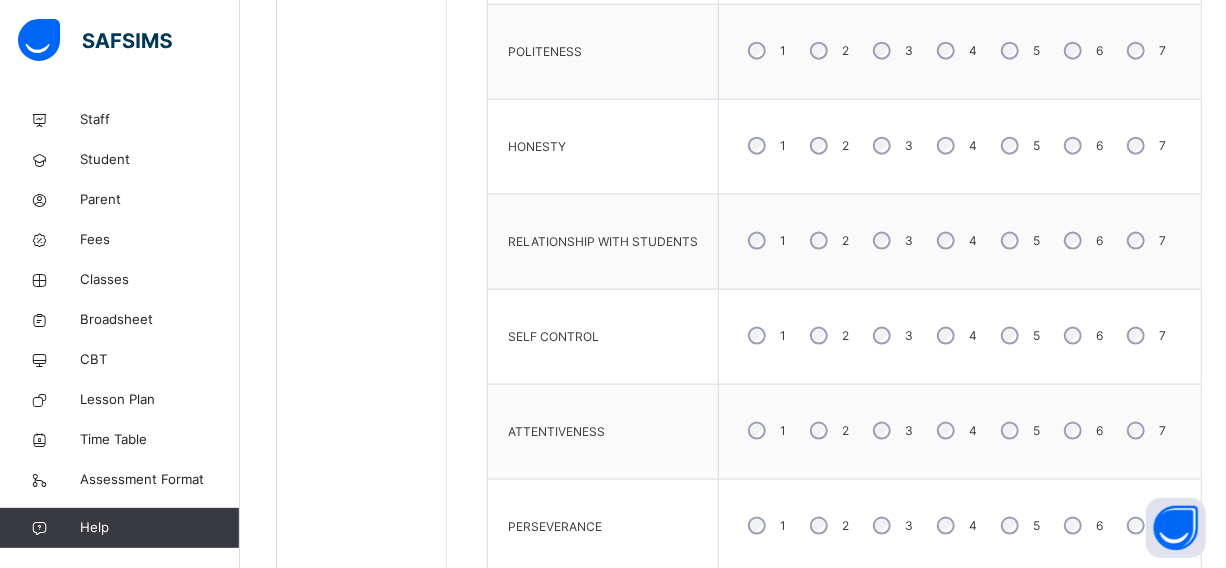 click on "4" at bounding box center (955, 336) 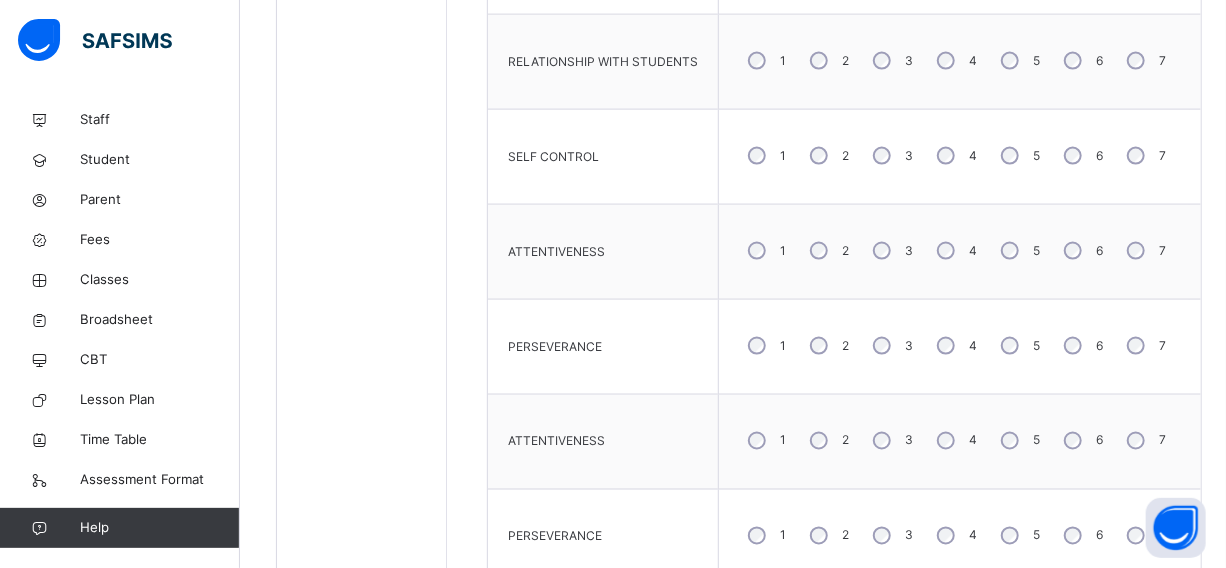 scroll, scrollTop: 1264, scrollLeft: 0, axis: vertical 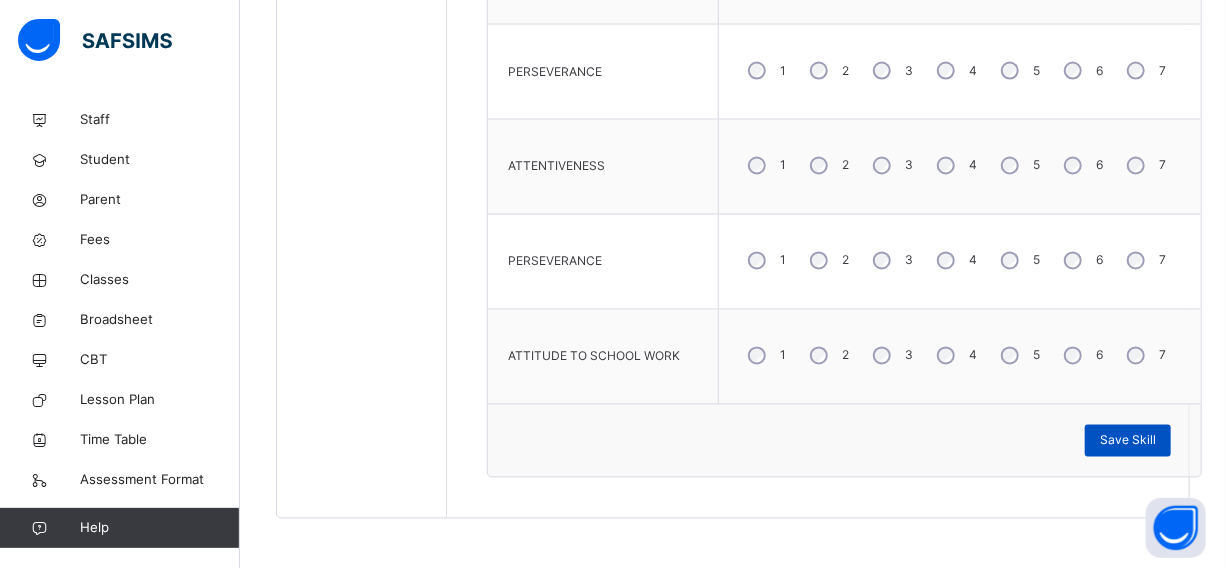 click on "Save Skill" at bounding box center [1128, 441] 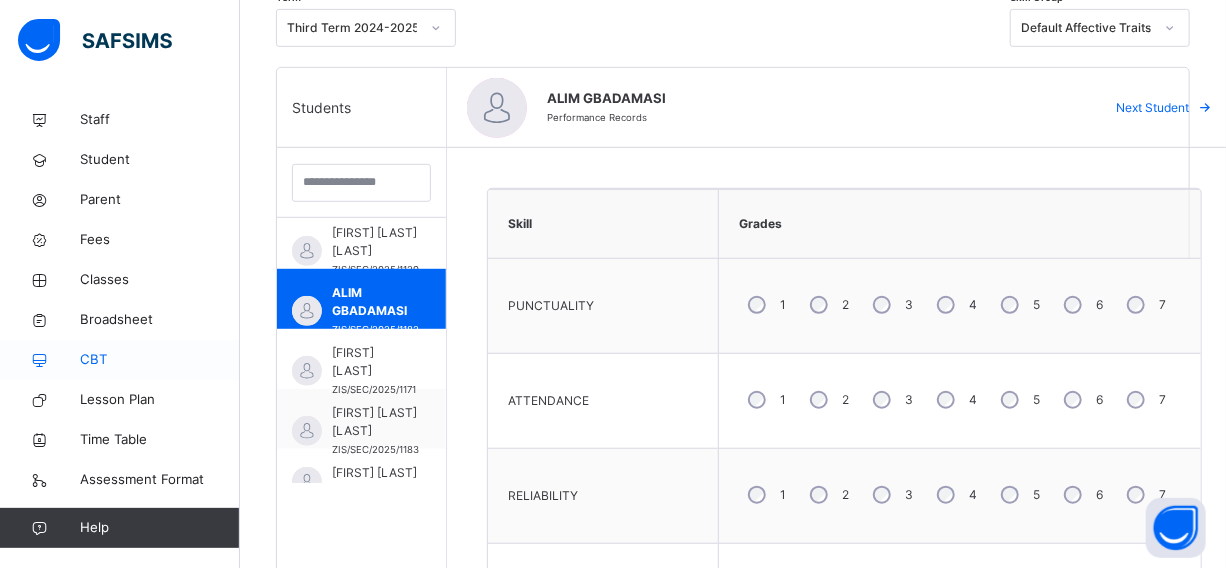 scroll, scrollTop: 446, scrollLeft: 0, axis: vertical 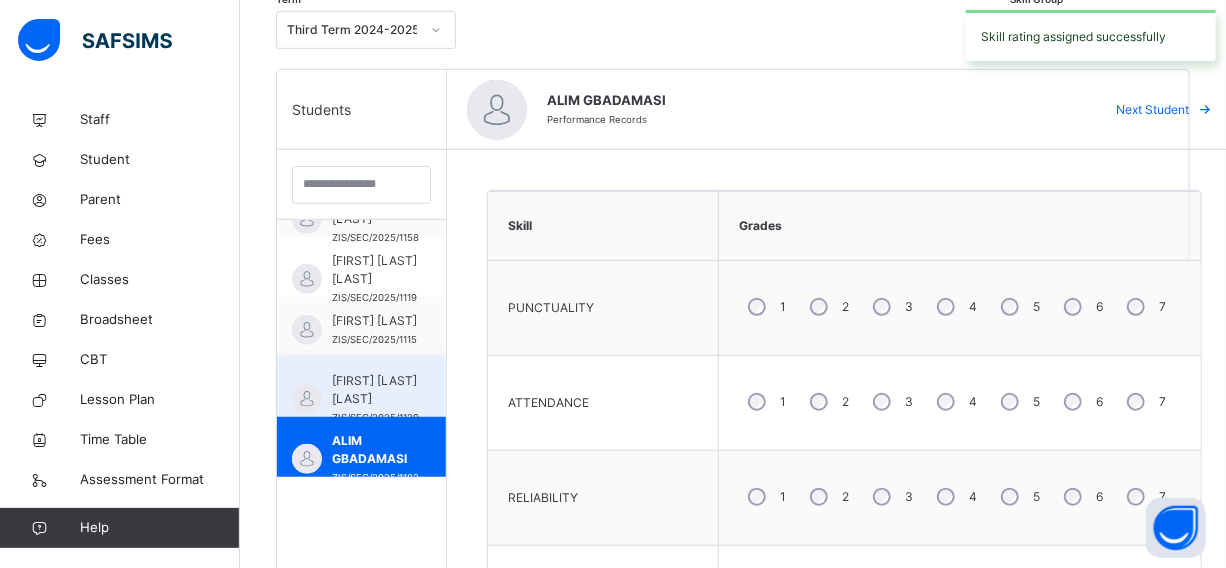 click on "[FIRST] [LAST] [LAST]" at bounding box center [375, 390] 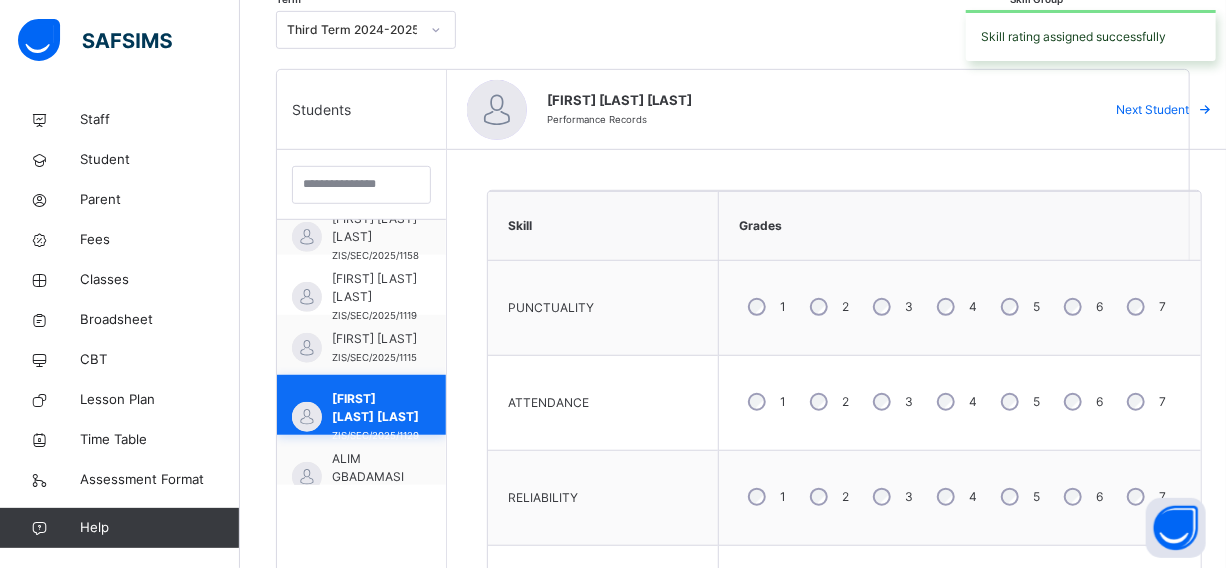scroll, scrollTop: 823, scrollLeft: 0, axis: vertical 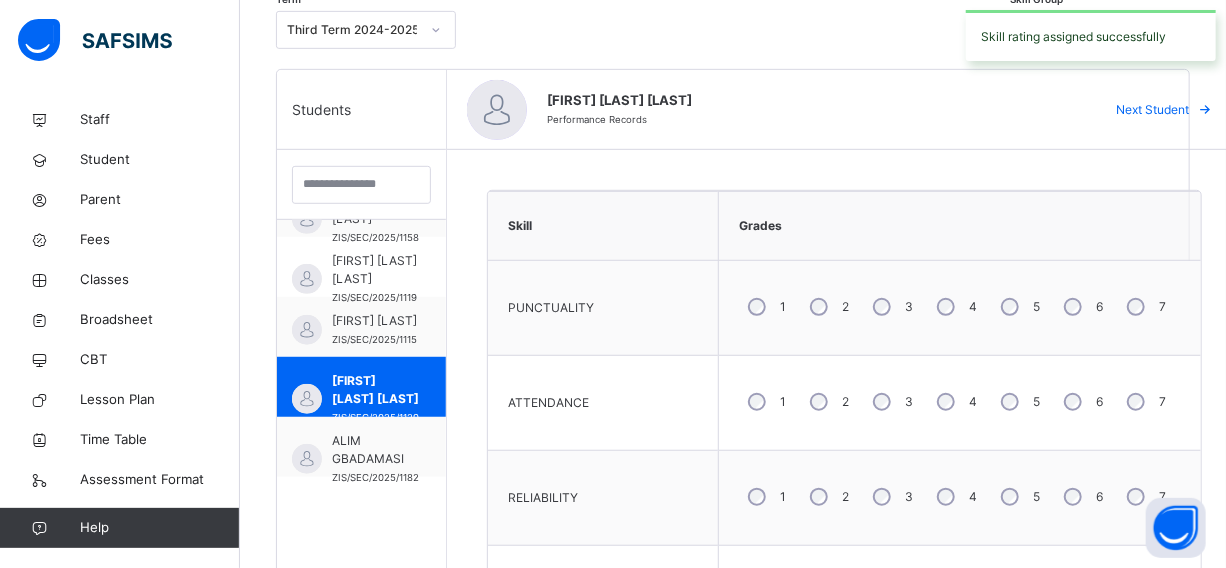 click on "4" at bounding box center [955, 307] 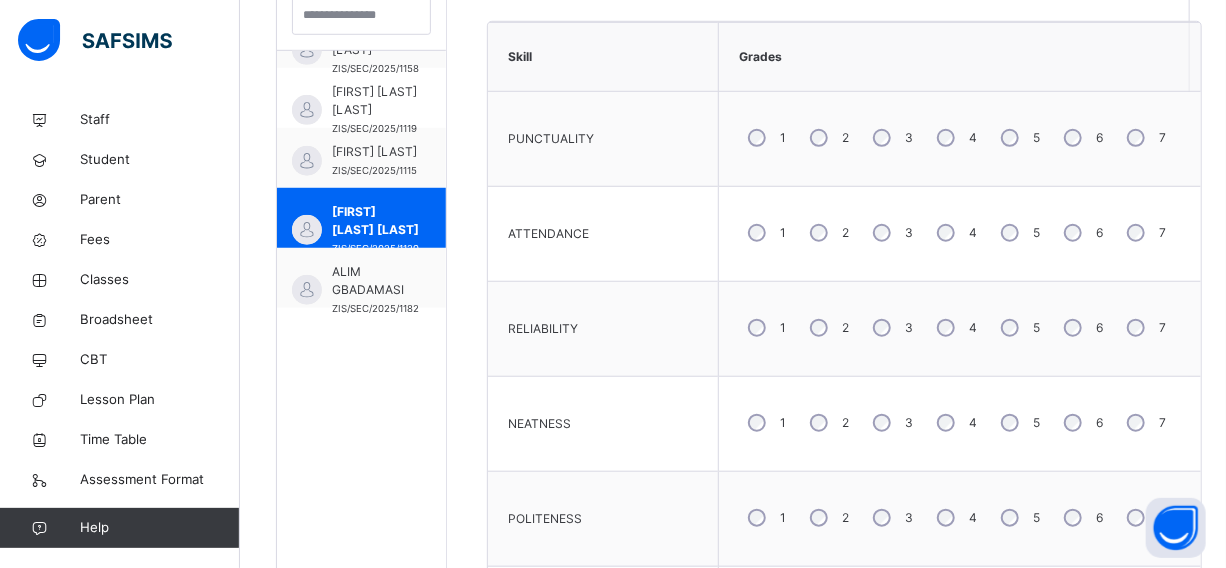 scroll, scrollTop: 628, scrollLeft: 0, axis: vertical 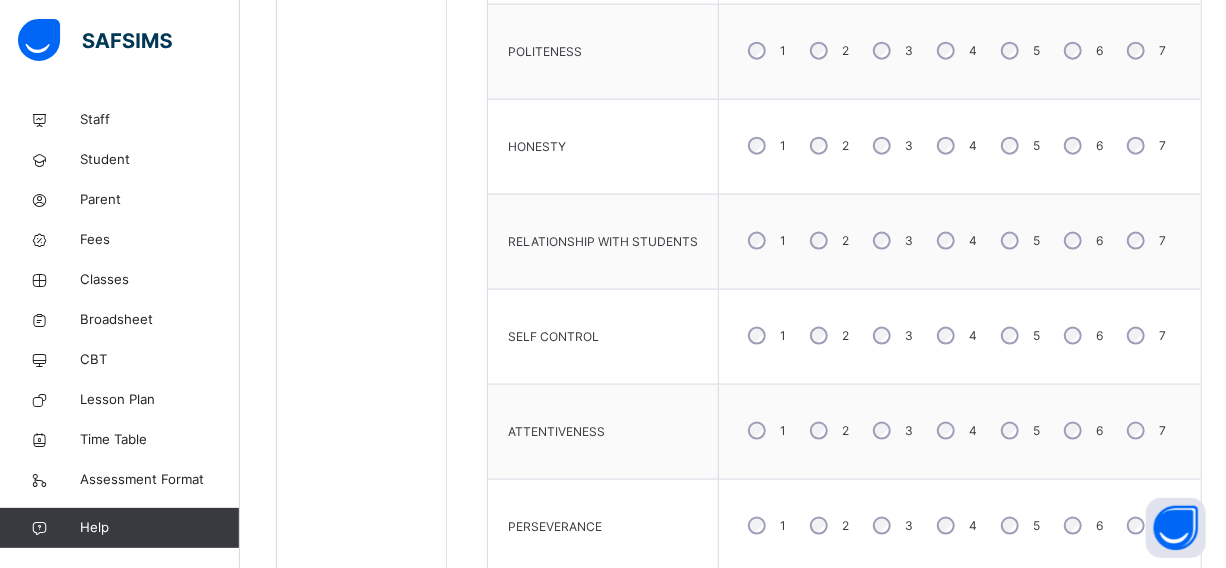 click on "4" at bounding box center (955, 336) 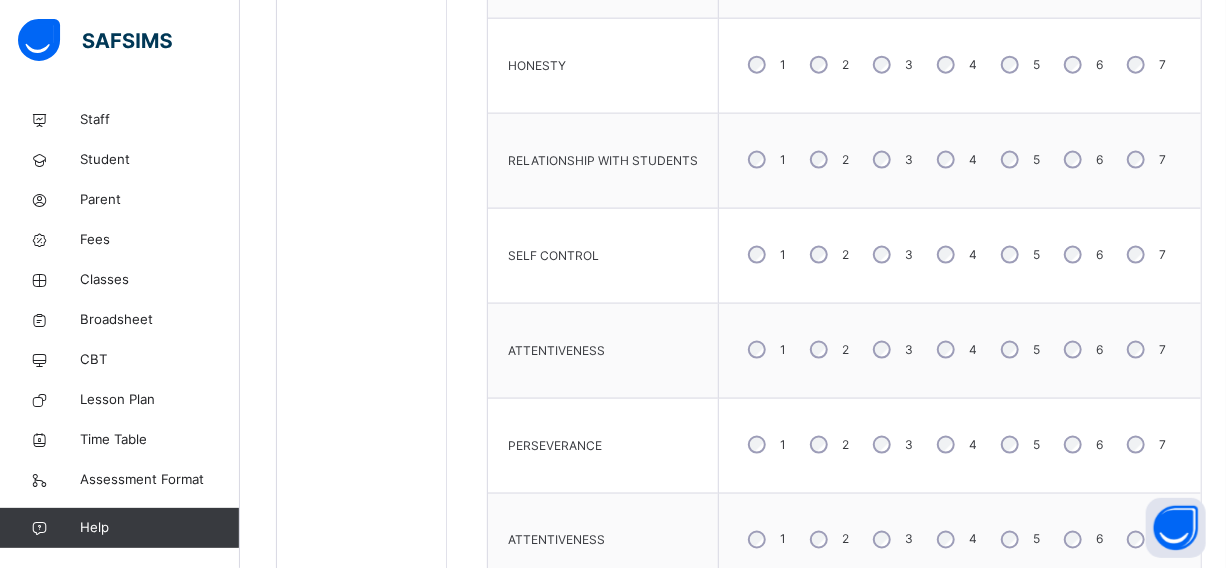 scroll, scrollTop: 1264, scrollLeft: 0, axis: vertical 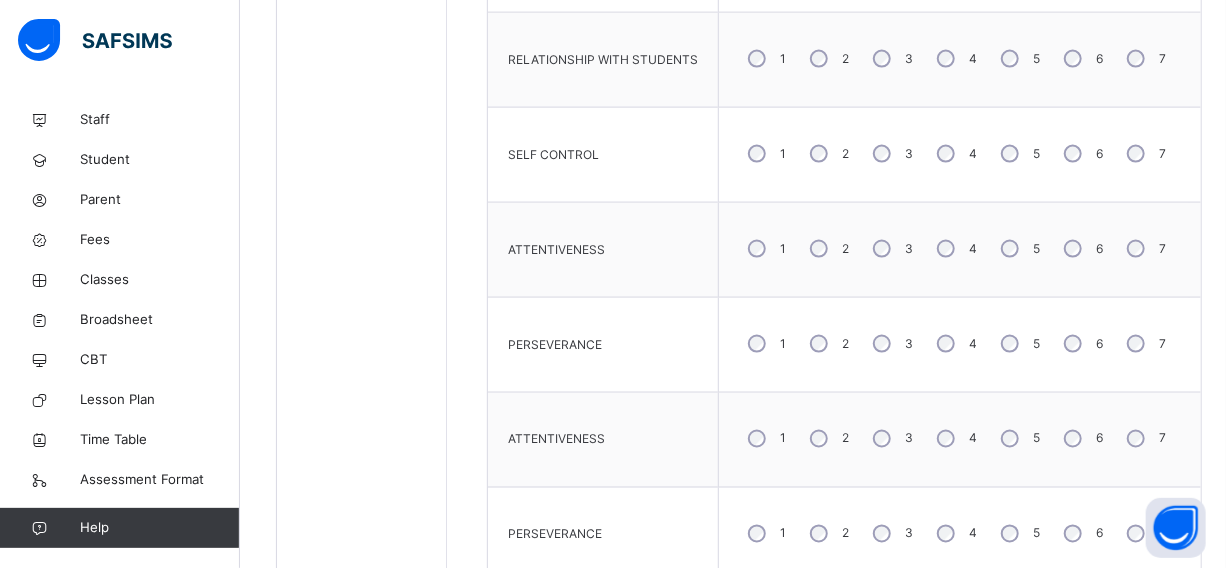click on "4" at bounding box center [955, 344] 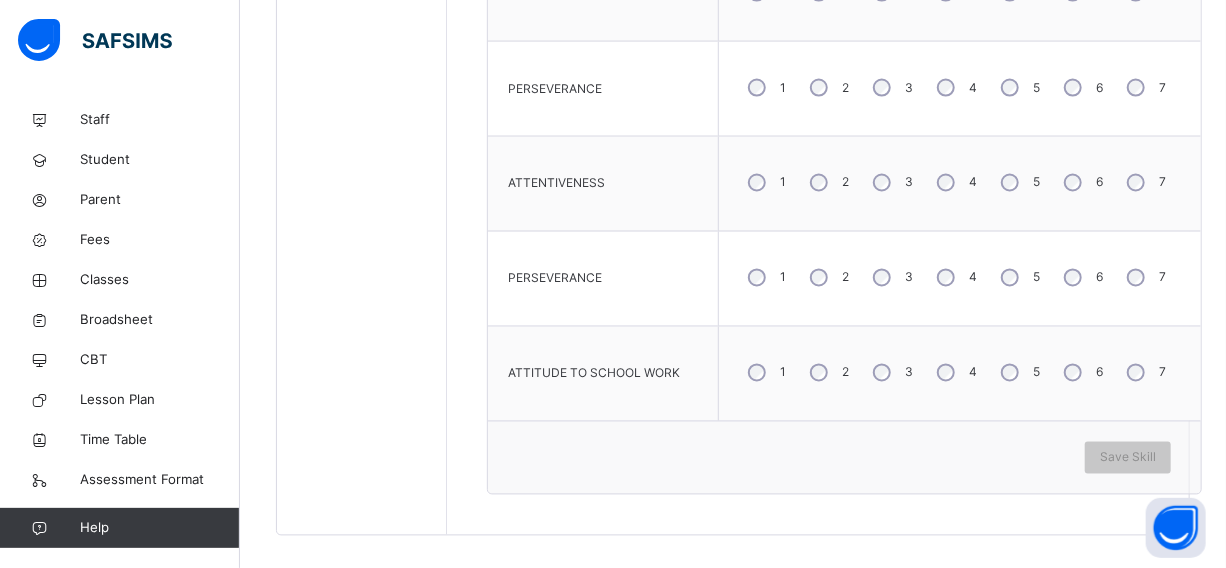 scroll, scrollTop: 1537, scrollLeft: 0, axis: vertical 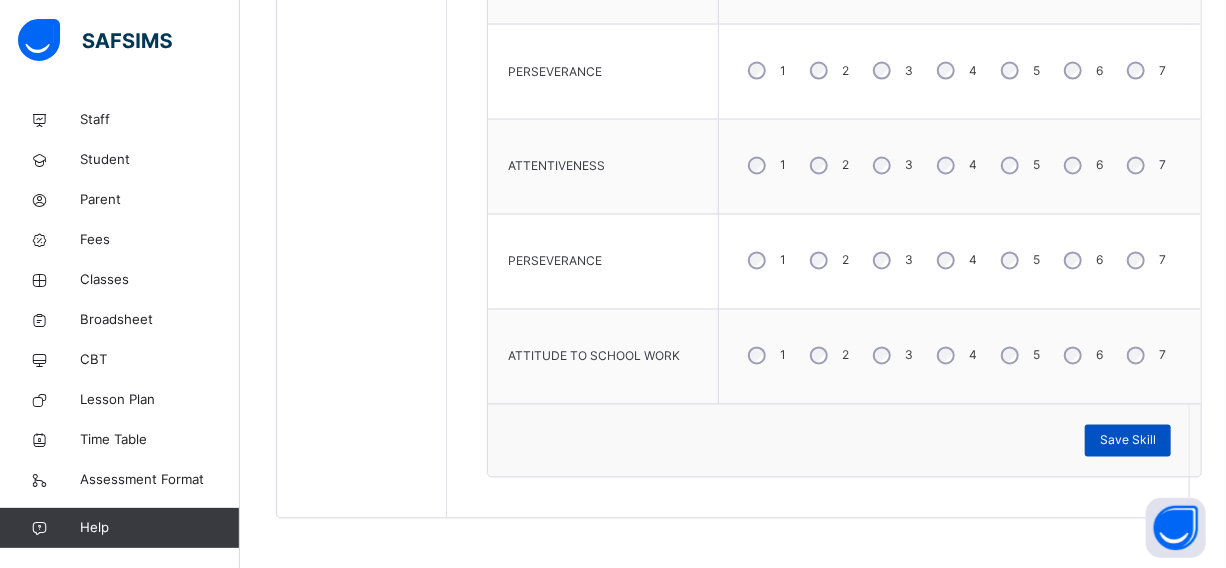 click on "Save Skill" at bounding box center (1128, 441) 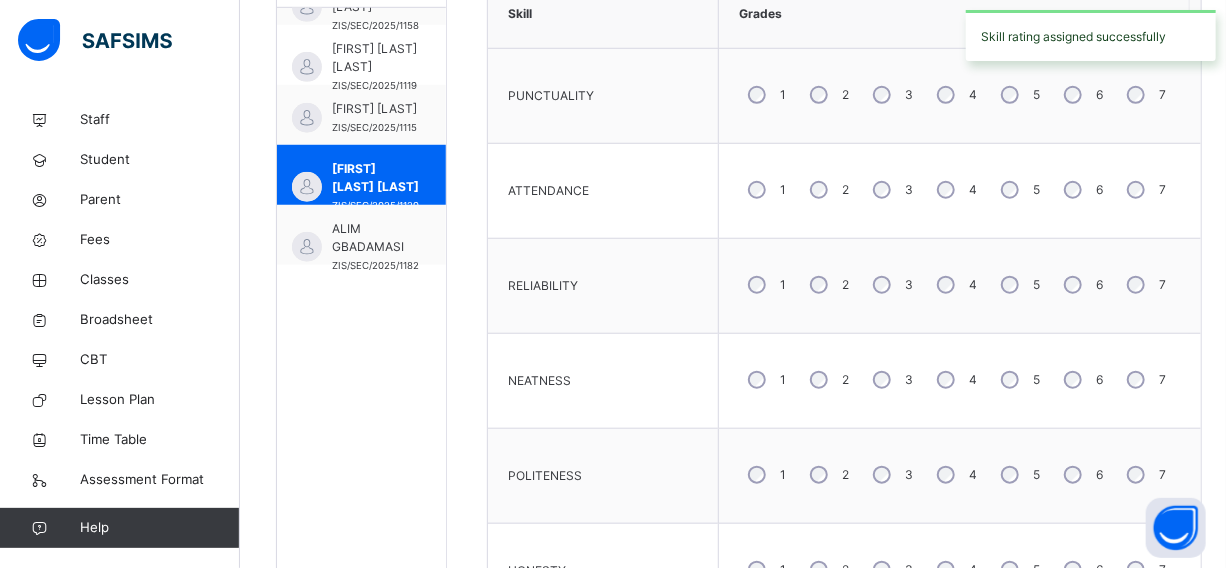 scroll, scrollTop: 537, scrollLeft: 0, axis: vertical 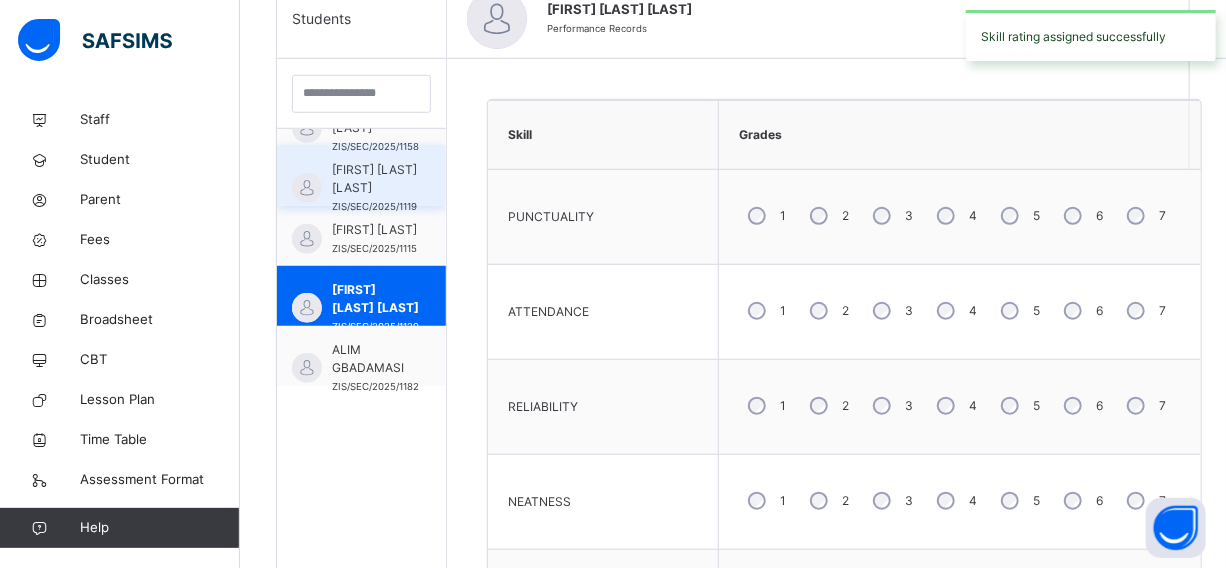 click on "[FIRST] [LAST] [LAST]" at bounding box center (374, 179) 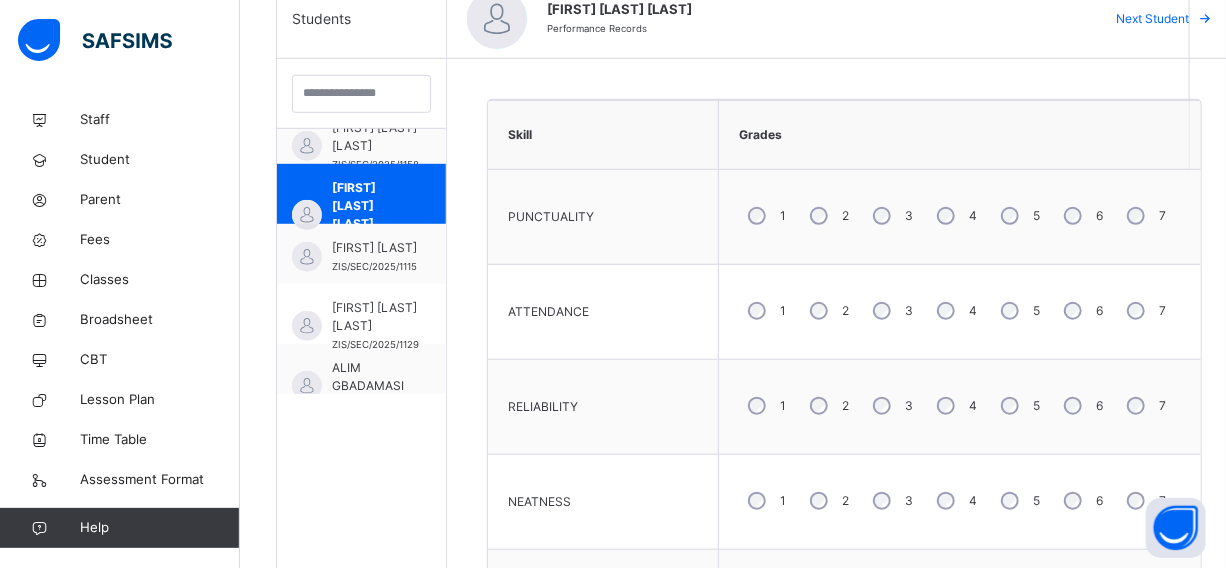 scroll, scrollTop: 823, scrollLeft: 0, axis: vertical 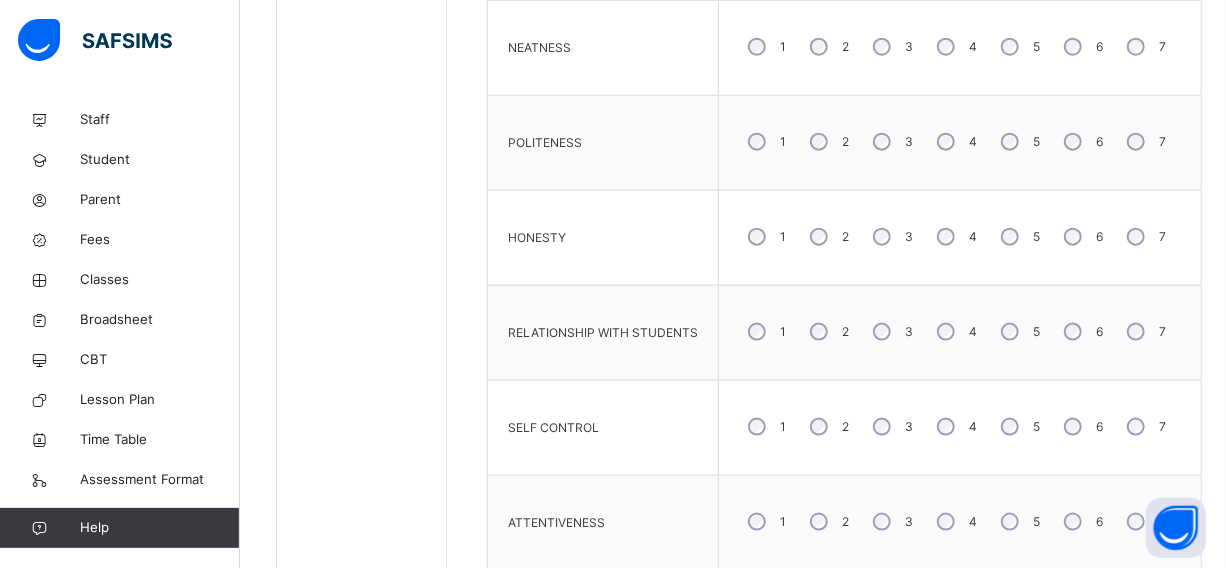 click on "4" at bounding box center [955, 522] 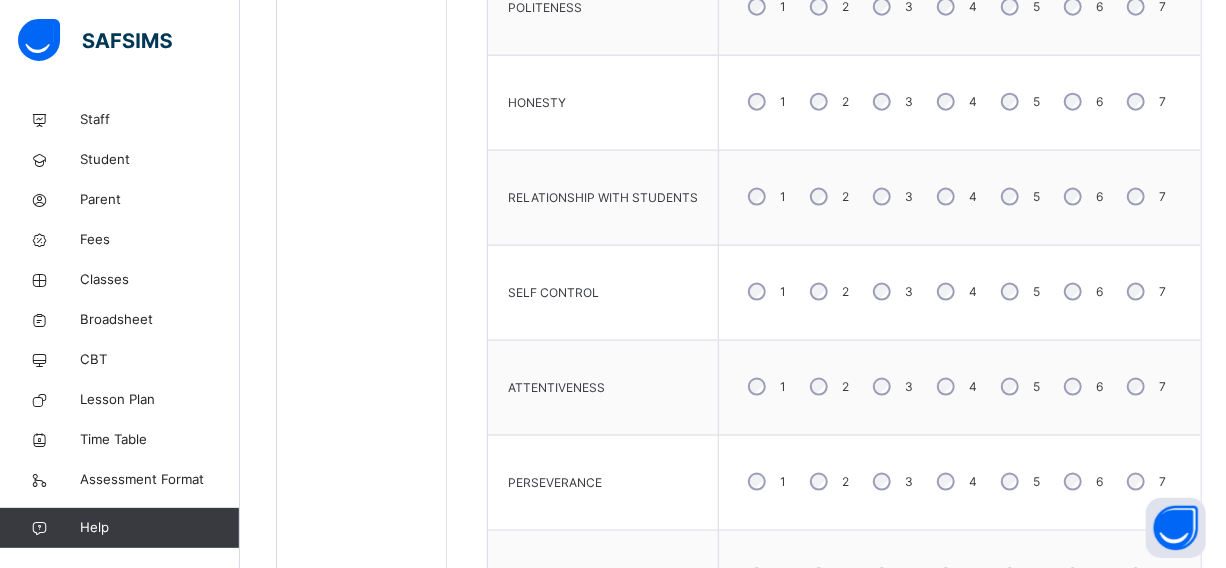 scroll, scrollTop: 1355, scrollLeft: 0, axis: vertical 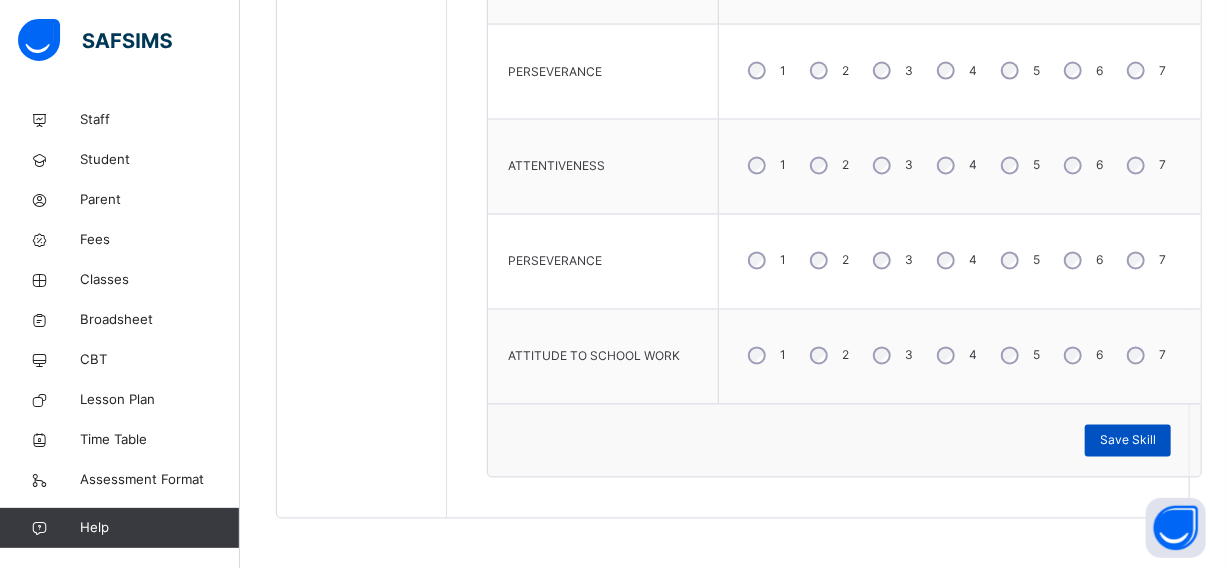 click on "Save Skill" at bounding box center [1128, 441] 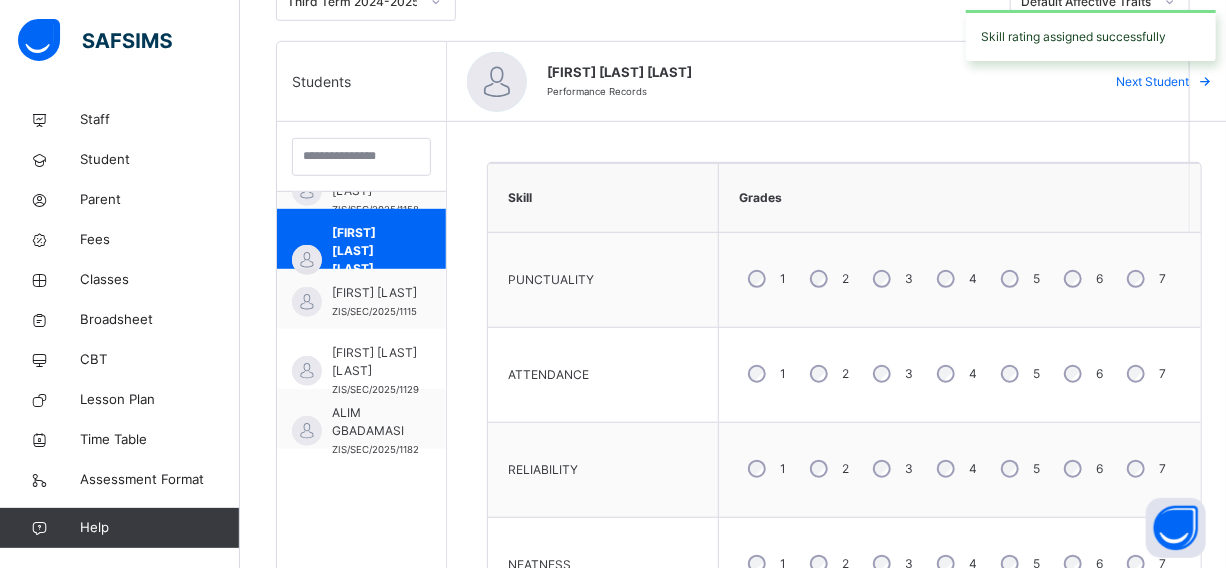 scroll, scrollTop: 446, scrollLeft: 0, axis: vertical 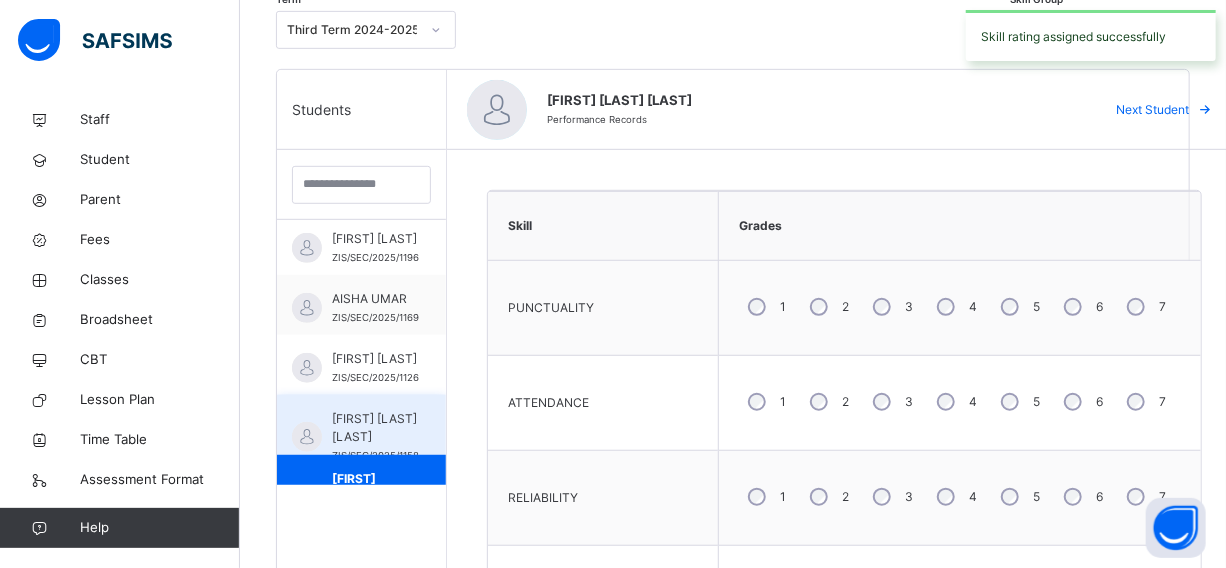 click on "[FIRST] [LAST] [LAST]" at bounding box center (375, 428) 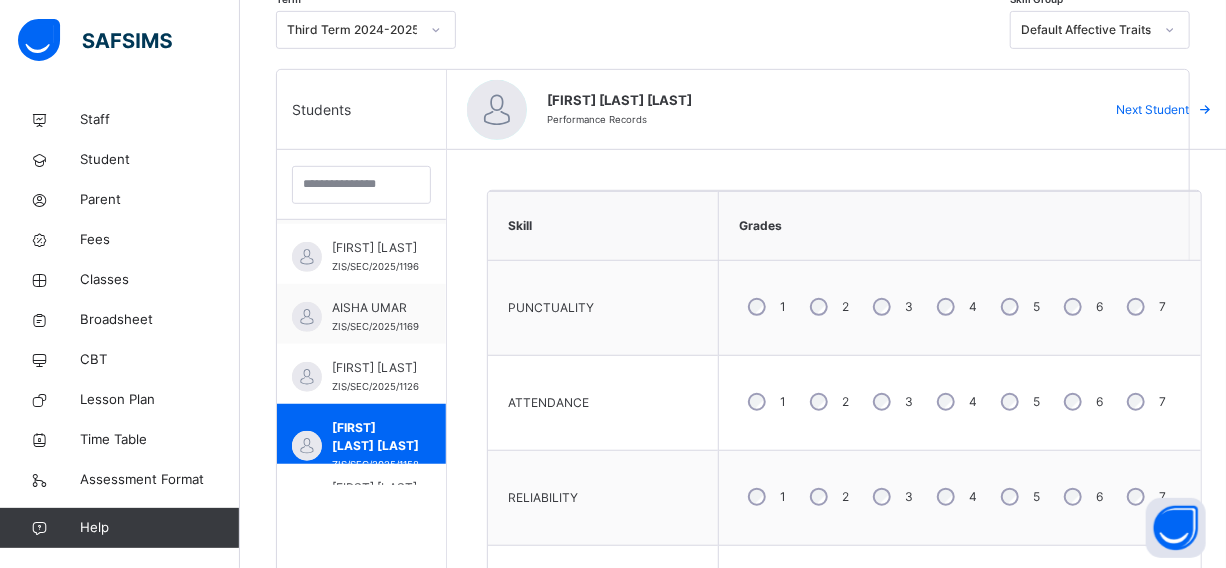 scroll, scrollTop: 605, scrollLeft: 0, axis: vertical 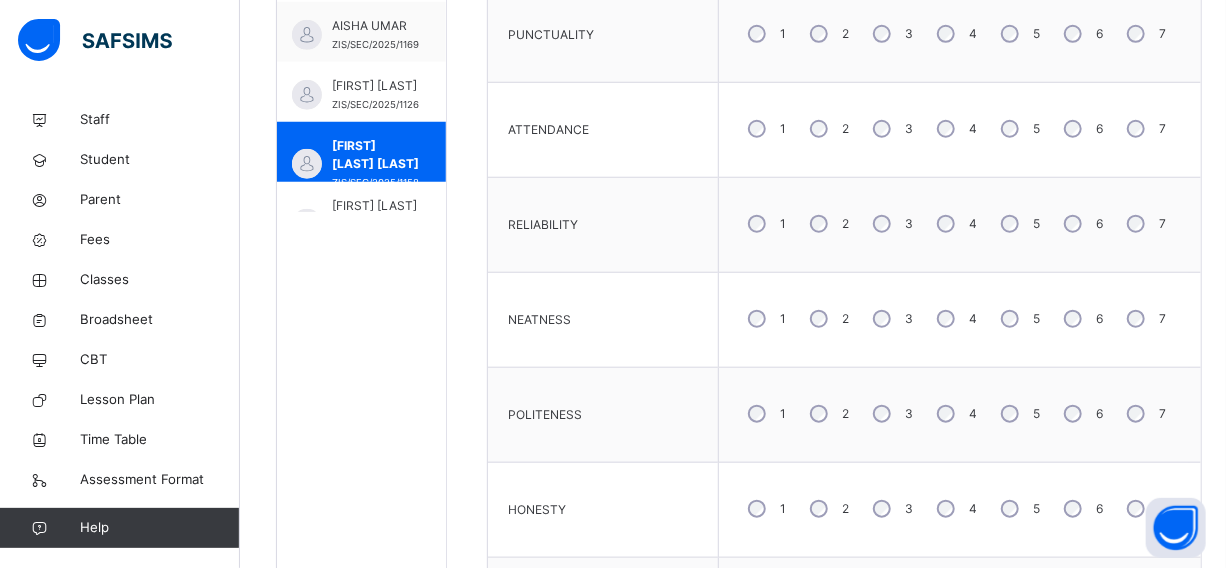 click on "4" at bounding box center [955, 224] 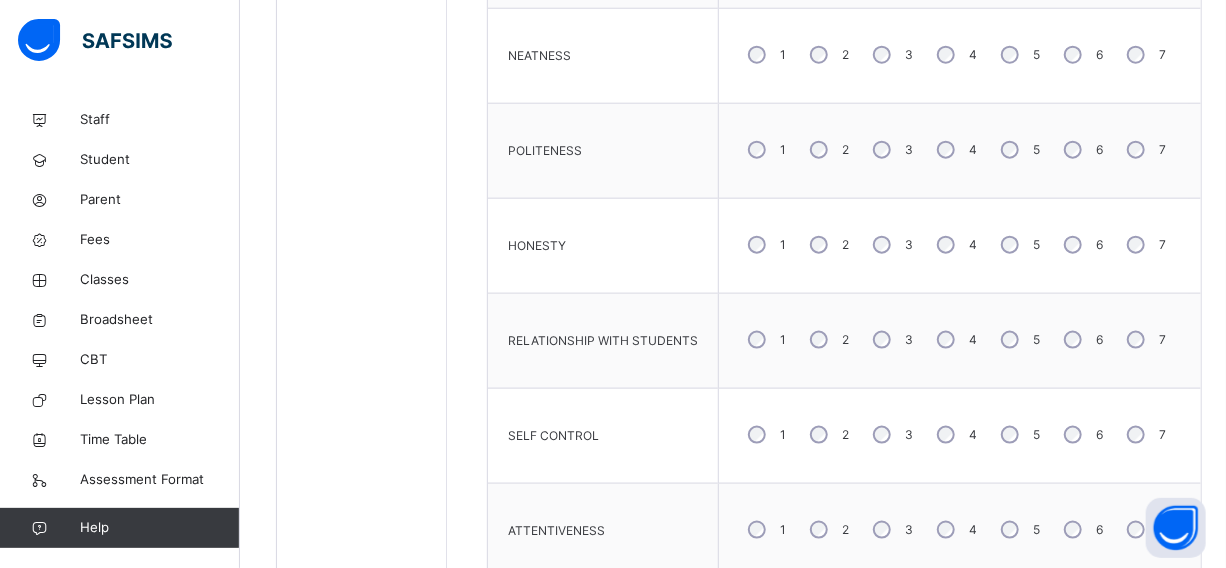 scroll, scrollTop: 991, scrollLeft: 0, axis: vertical 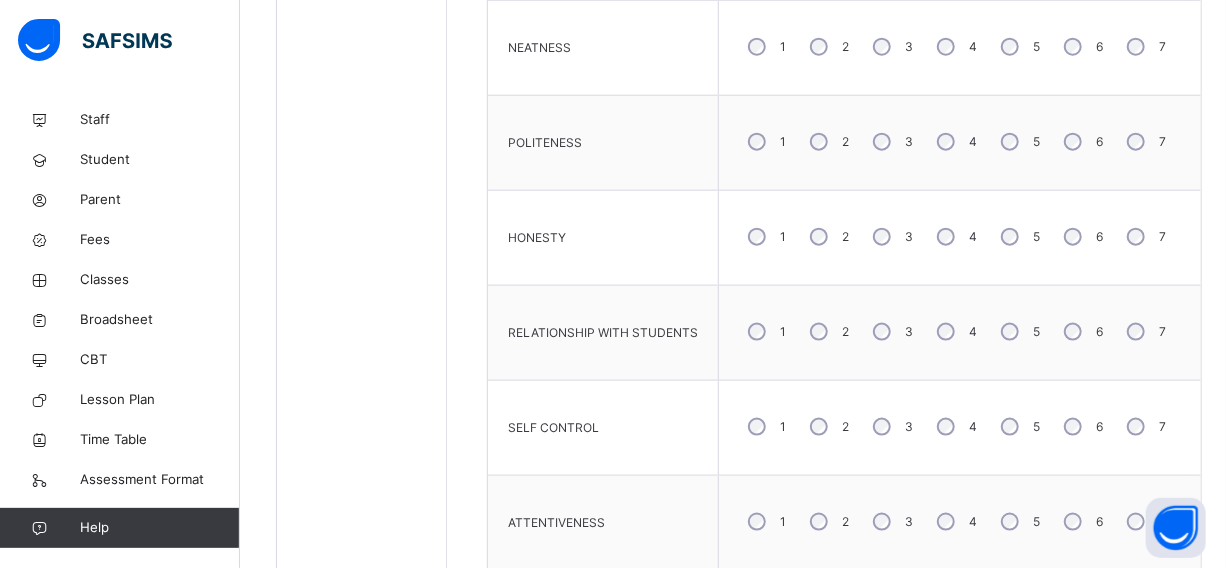 click on "4" at bounding box center [955, 427] 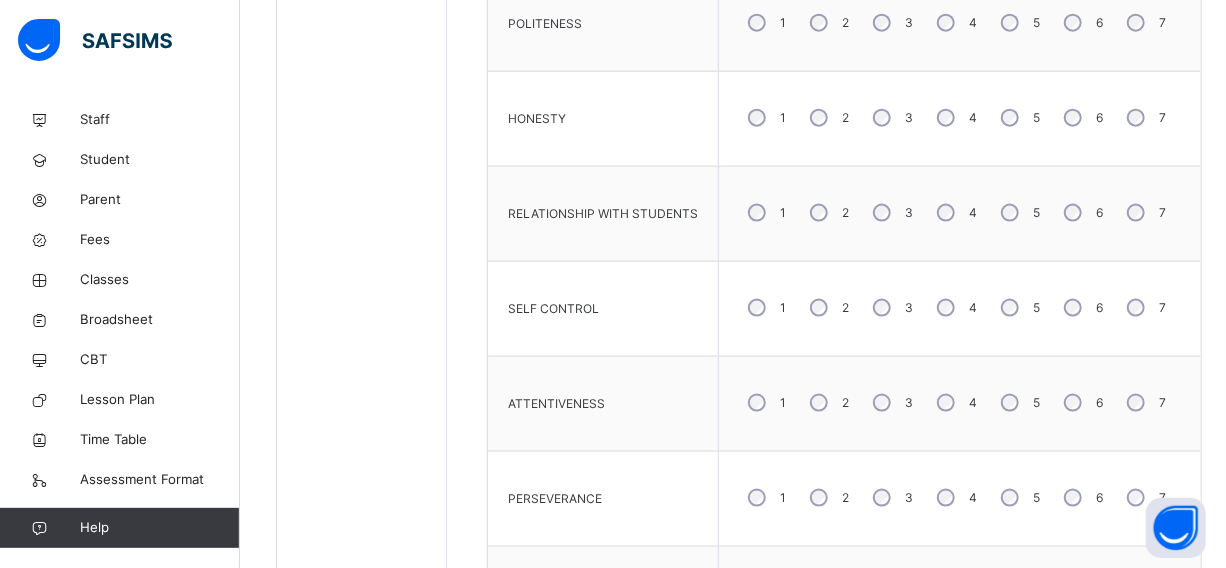 scroll, scrollTop: 1173, scrollLeft: 0, axis: vertical 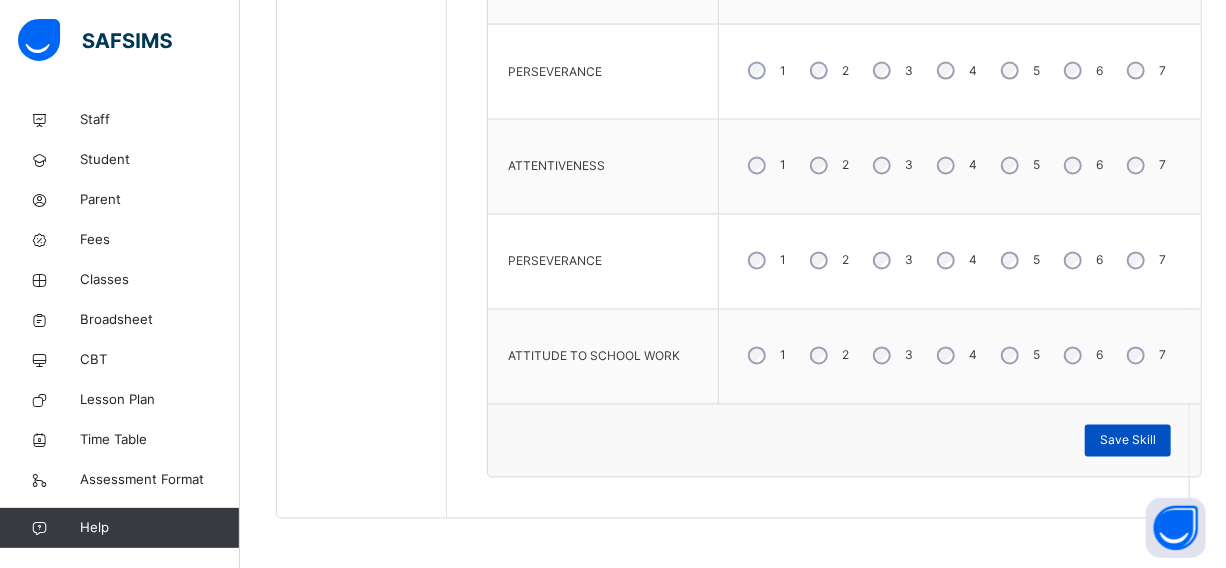 click on "Save Skill" at bounding box center (1128, 441) 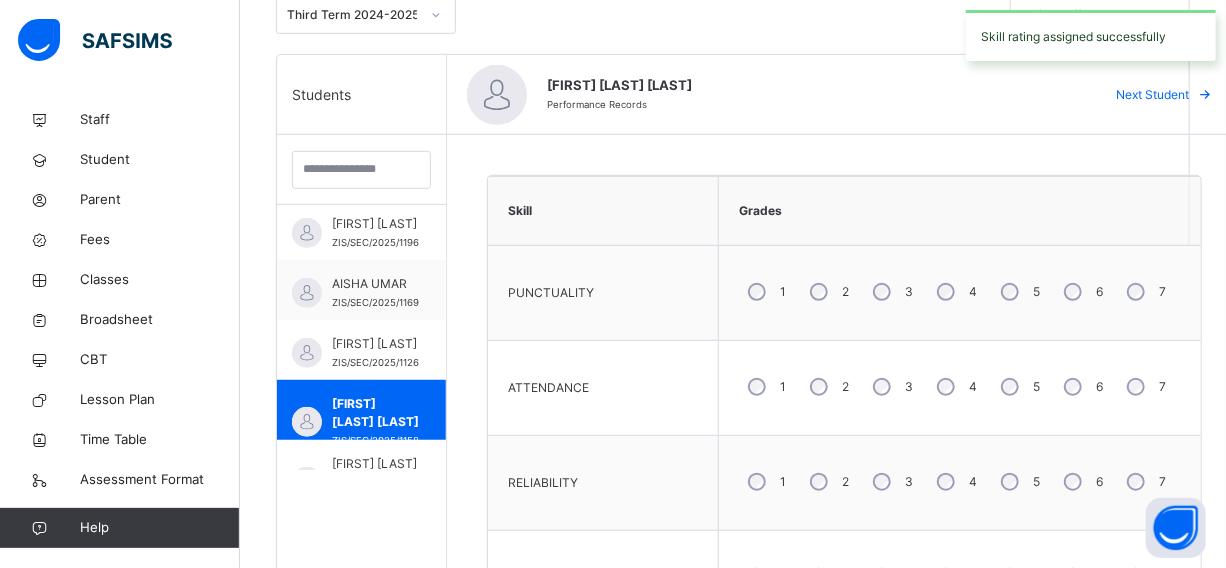 scroll, scrollTop: 628, scrollLeft: 0, axis: vertical 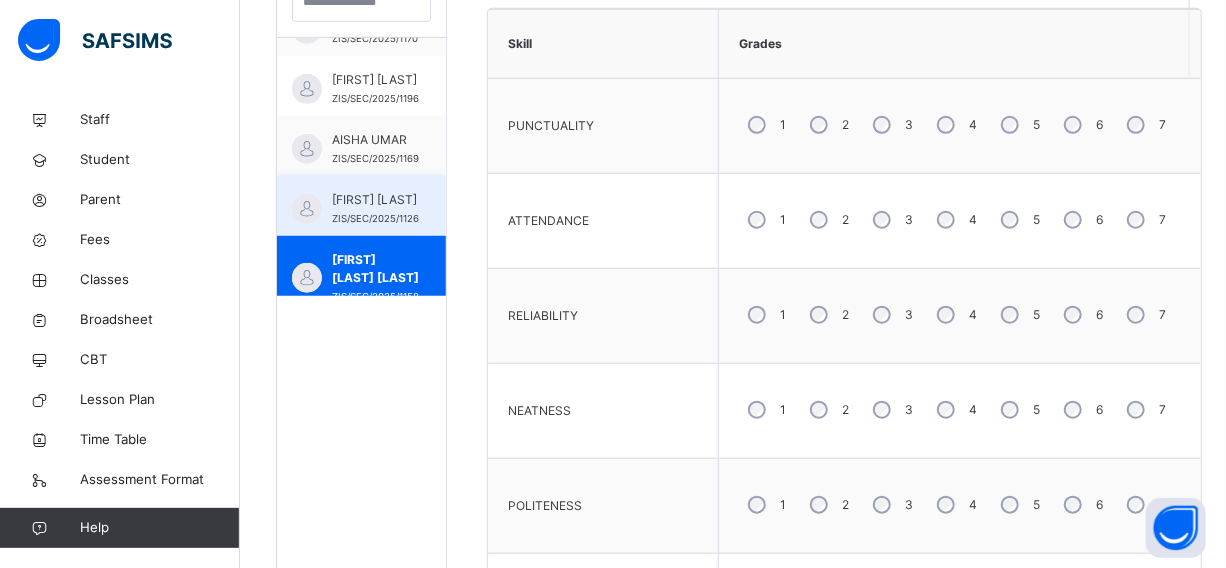 click on "[FIRST] [LAST]" at bounding box center (375, 200) 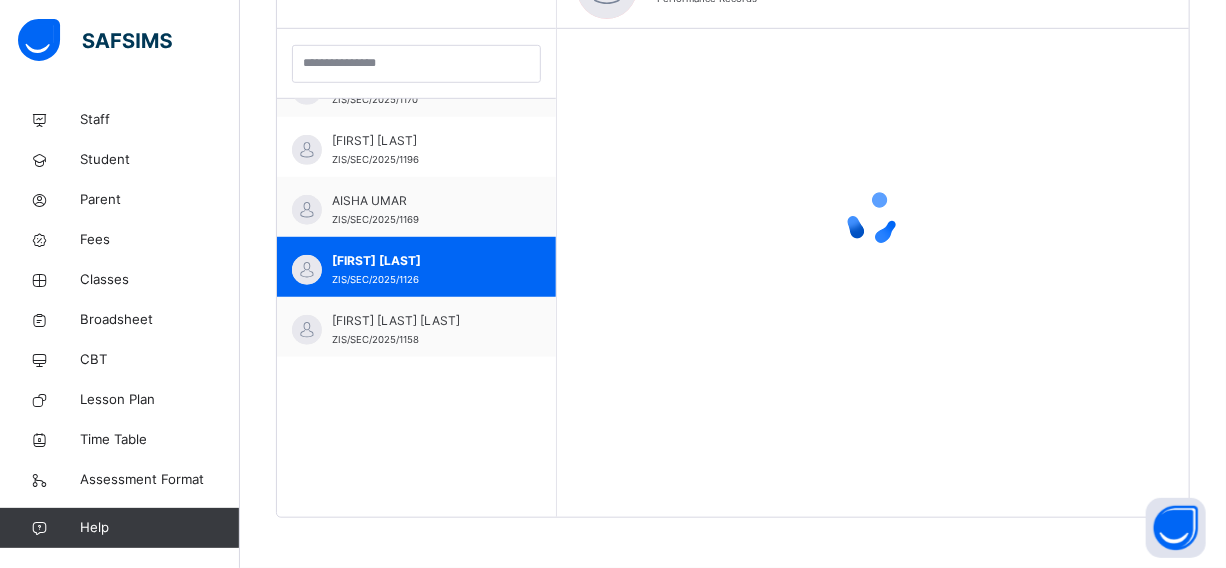 scroll, scrollTop: 628, scrollLeft: 0, axis: vertical 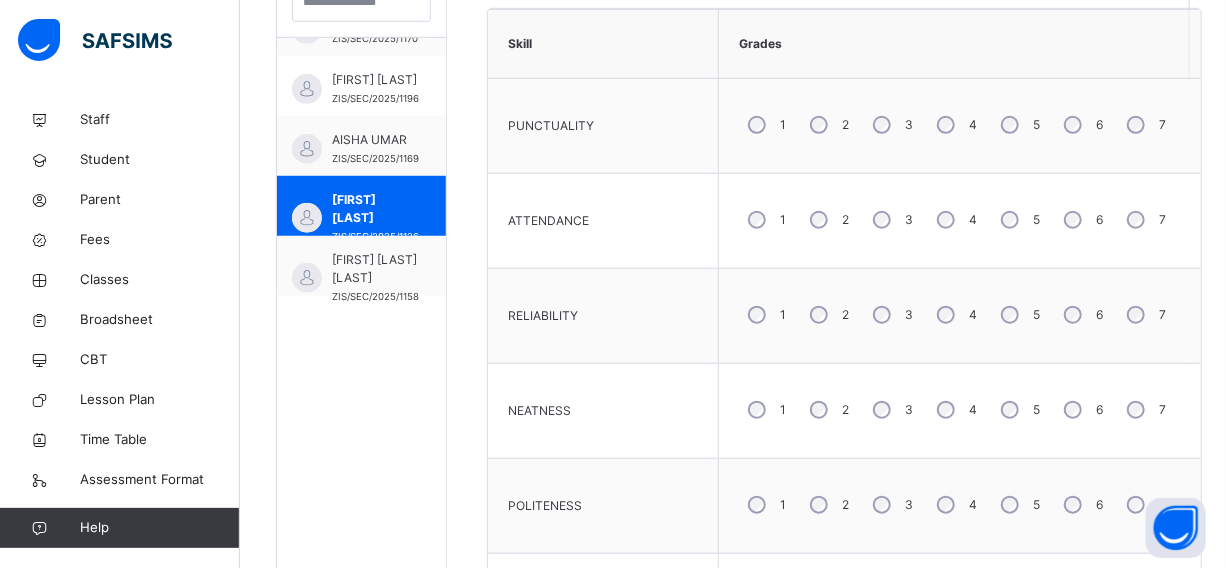 click on "4" at bounding box center [955, 125] 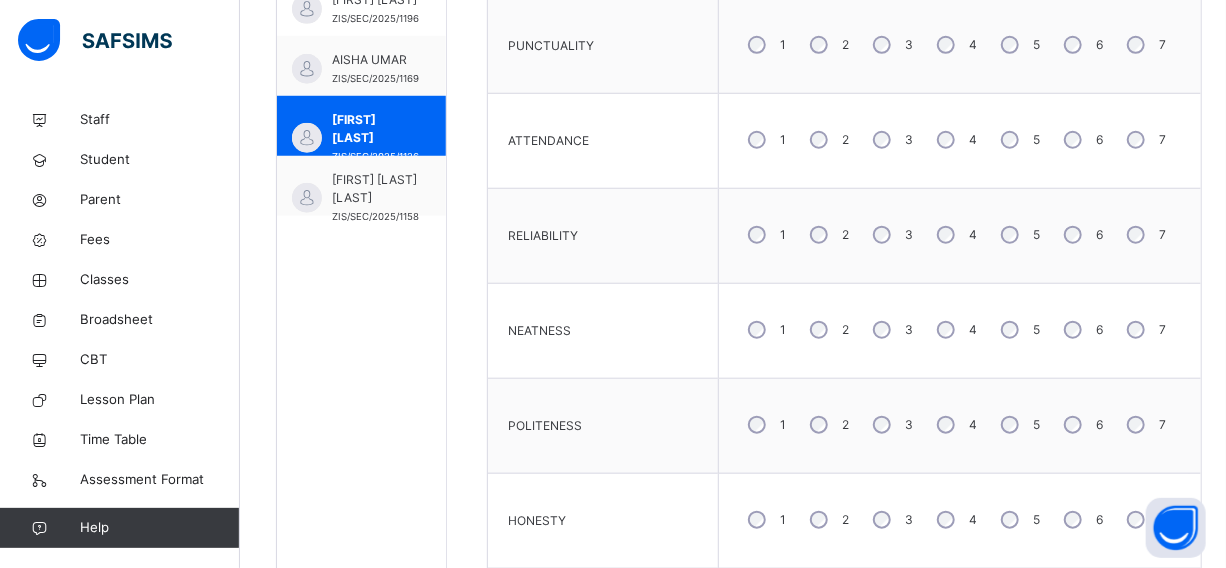 scroll, scrollTop: 719, scrollLeft: 0, axis: vertical 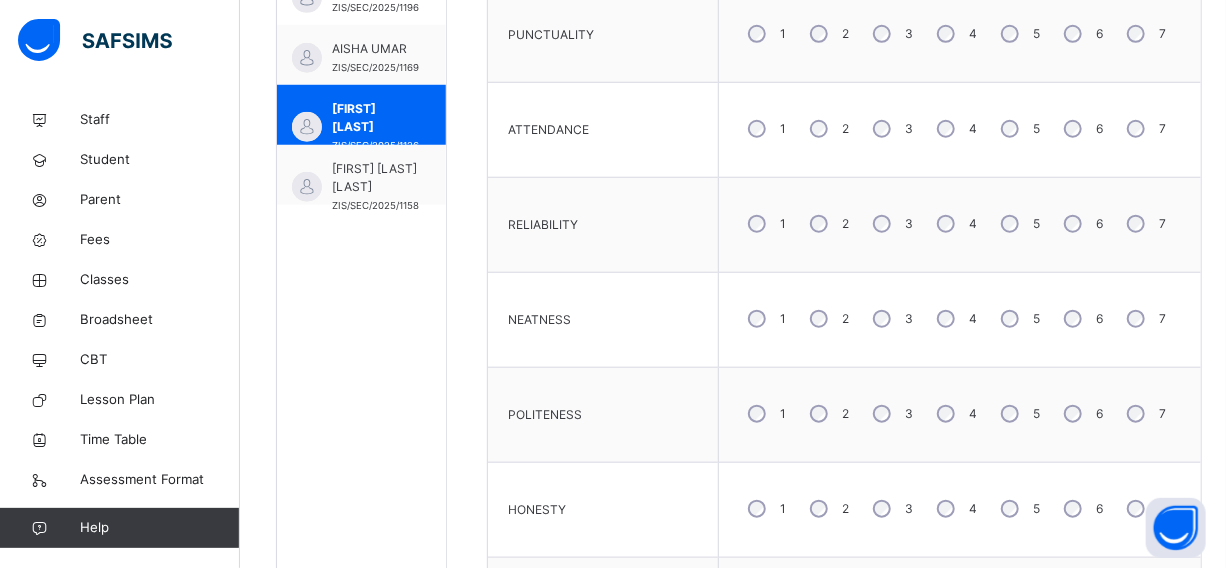 click on "4" at bounding box center (955, 319) 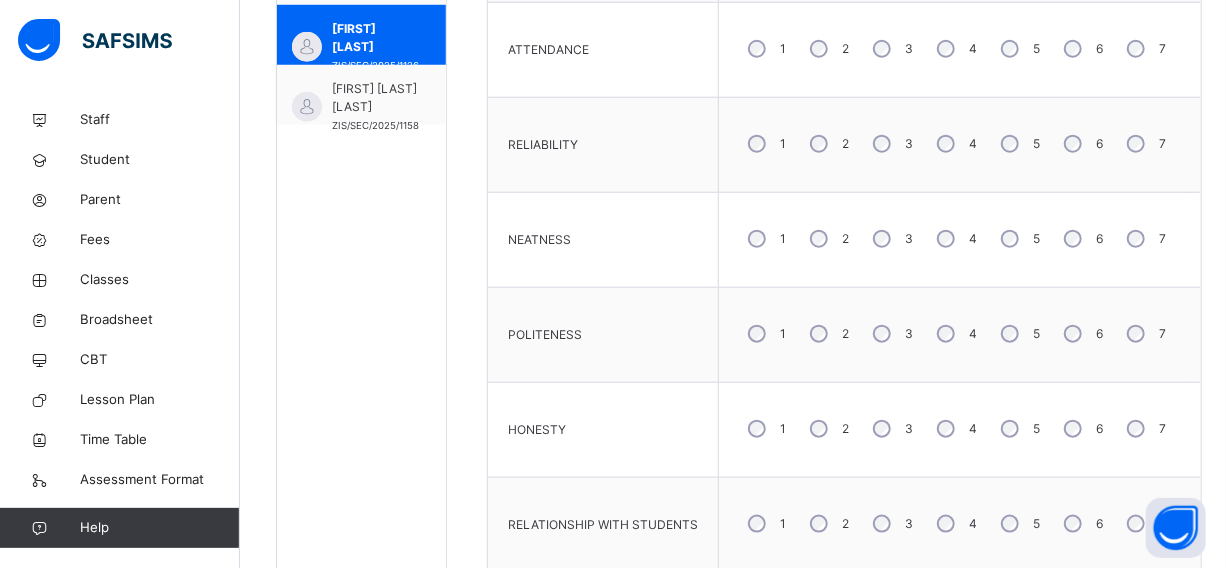 scroll, scrollTop: 810, scrollLeft: 0, axis: vertical 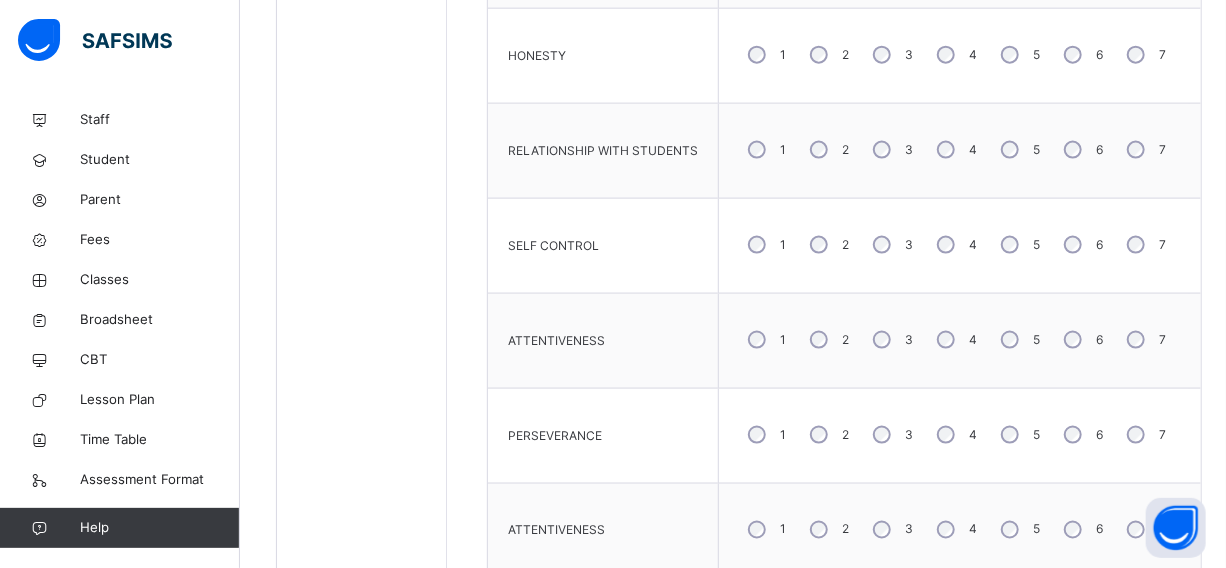 click on "3" at bounding box center [891, 340] 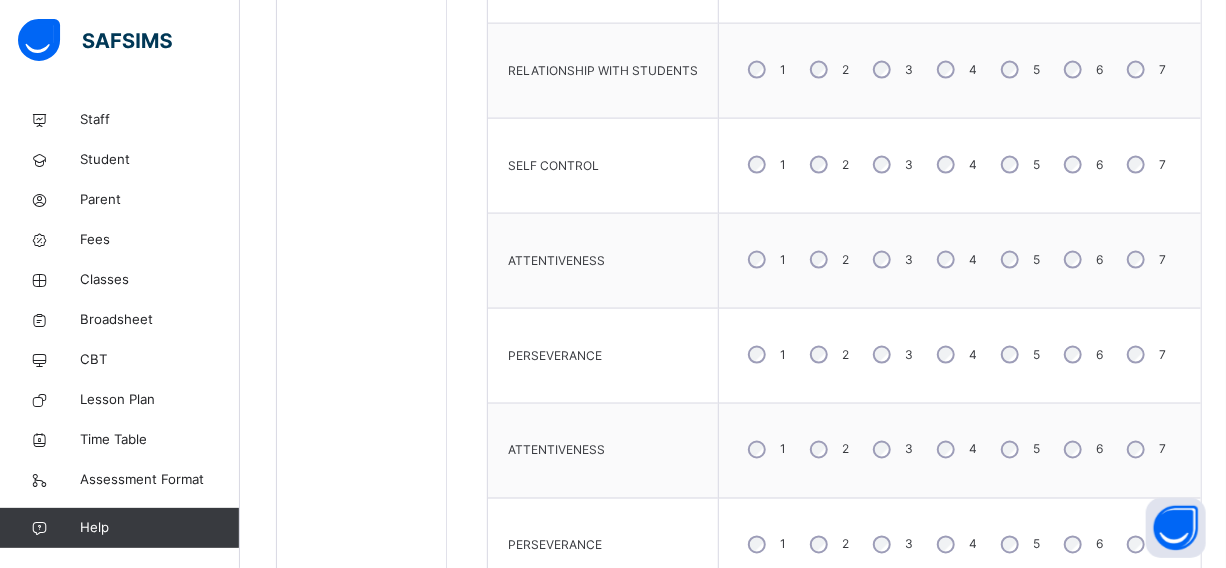 scroll, scrollTop: 1264, scrollLeft: 0, axis: vertical 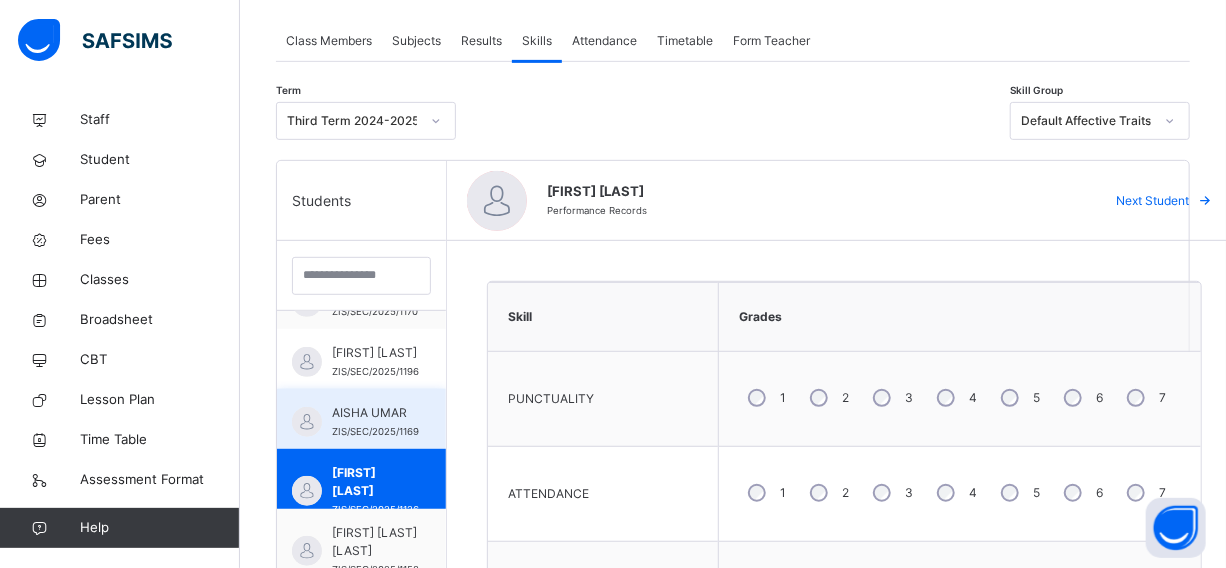 click on "[FIRST] [LAST] [IDENTIFIER]" at bounding box center (361, 419) 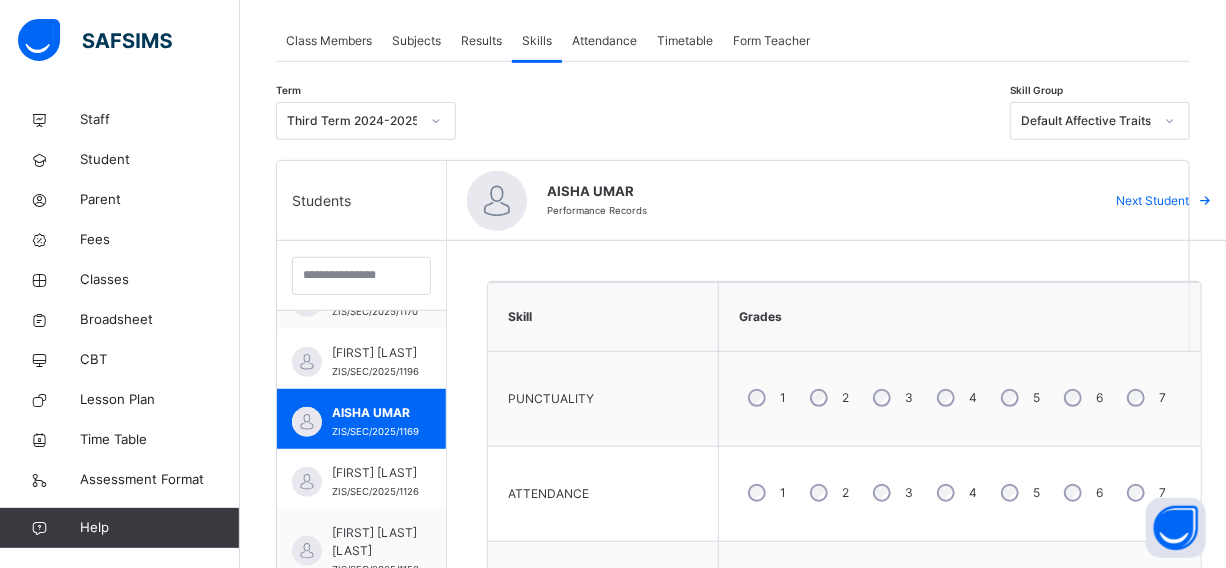 click on "4" at bounding box center [955, 398] 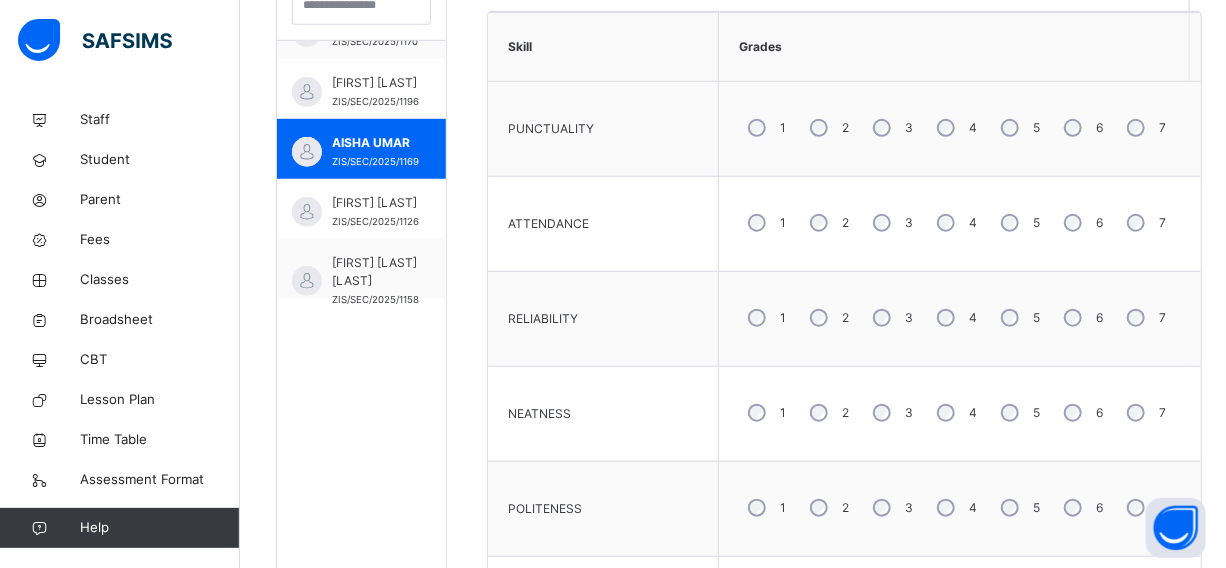 scroll, scrollTop: 628, scrollLeft: 0, axis: vertical 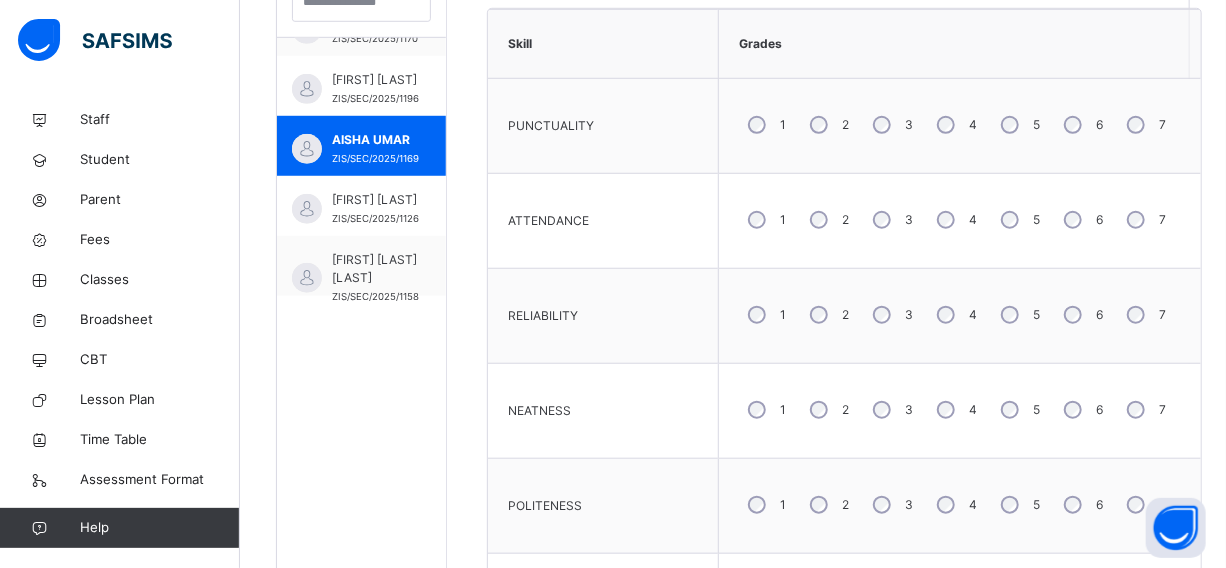 click on "3" at bounding box center [891, 410] 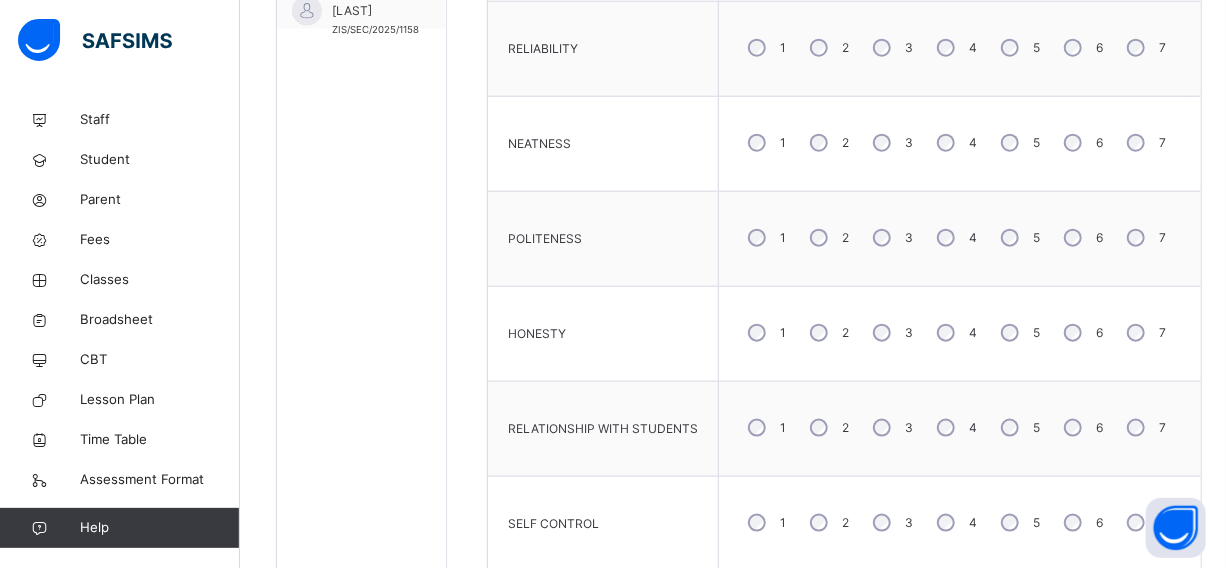 scroll, scrollTop: 900, scrollLeft: 0, axis: vertical 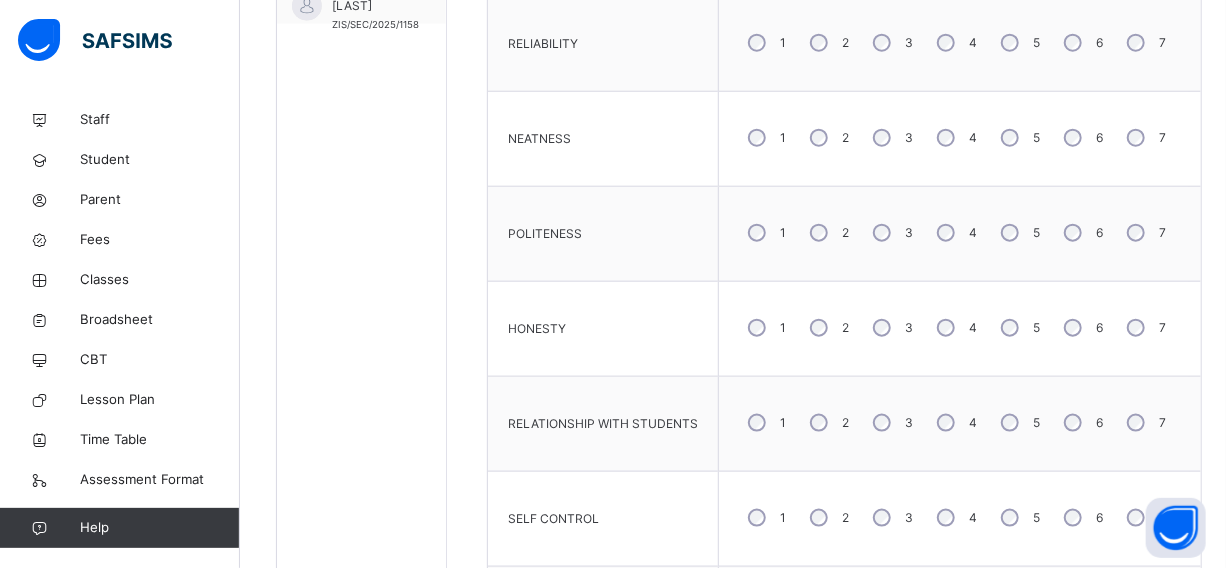 click on "3" at bounding box center [891, 328] 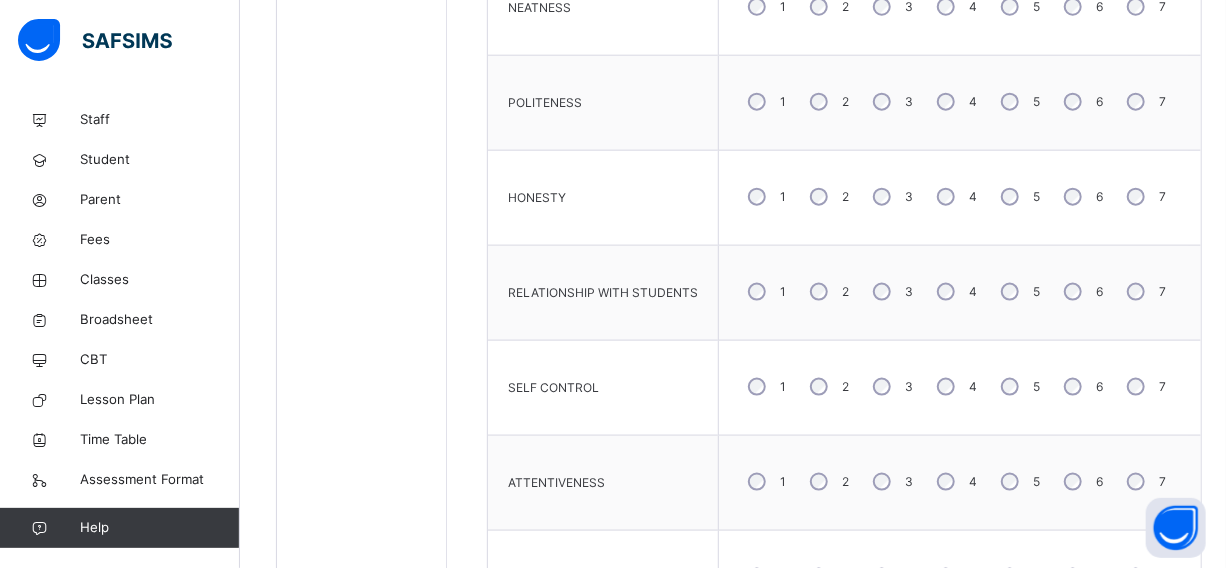 scroll, scrollTop: 1082, scrollLeft: 0, axis: vertical 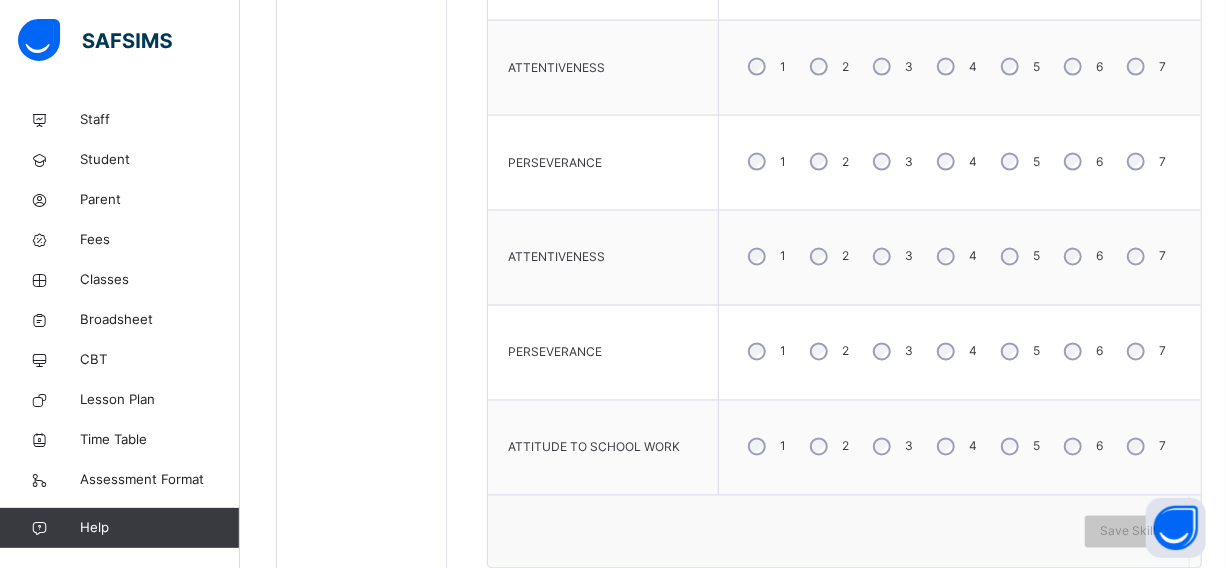 click on "3" at bounding box center (891, 447) 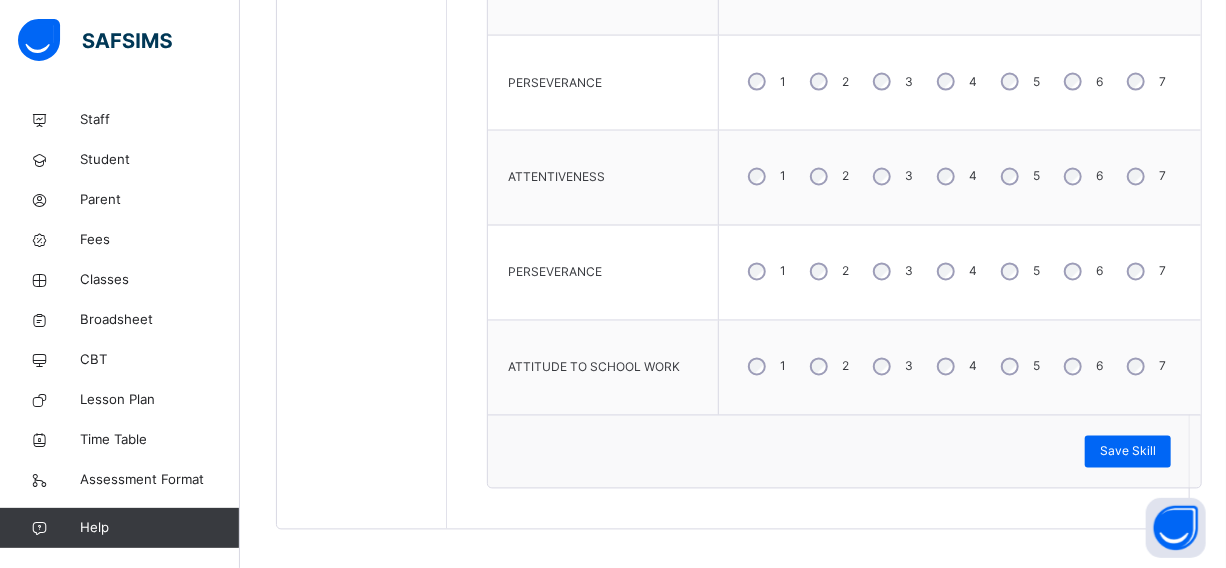 scroll, scrollTop: 1537, scrollLeft: 0, axis: vertical 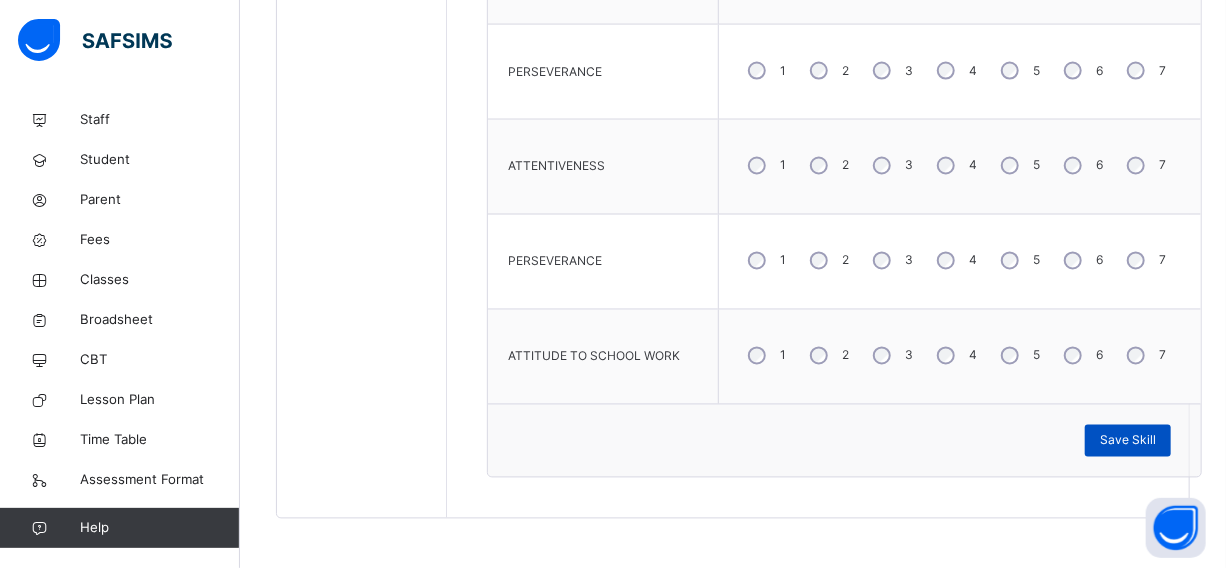 click on "Save Skill" at bounding box center (1128, 441) 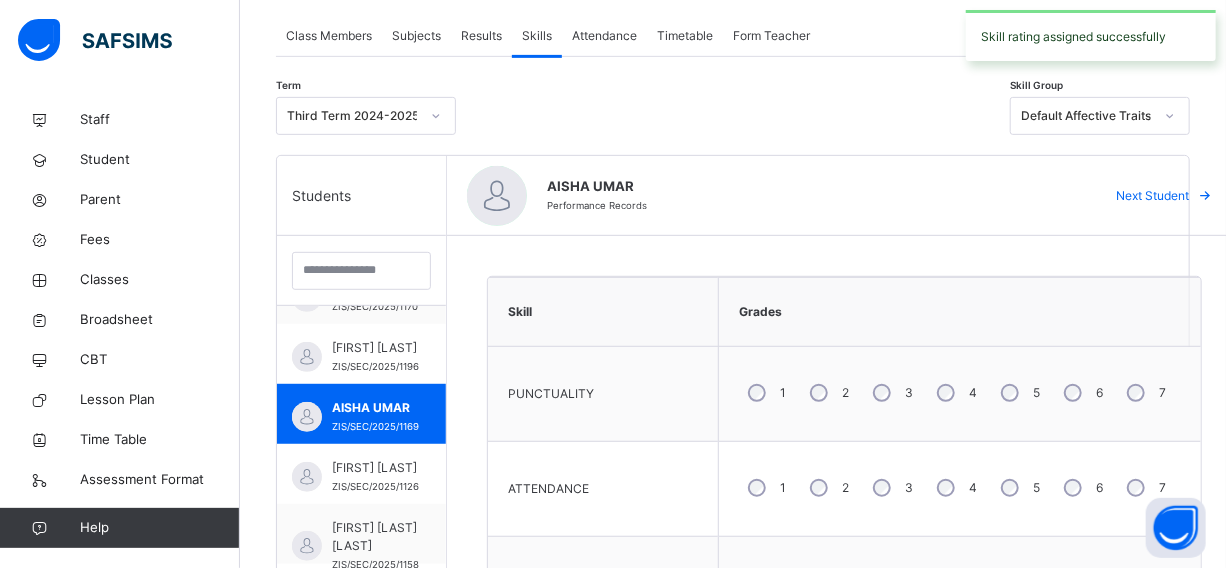 scroll, scrollTop: 355, scrollLeft: 0, axis: vertical 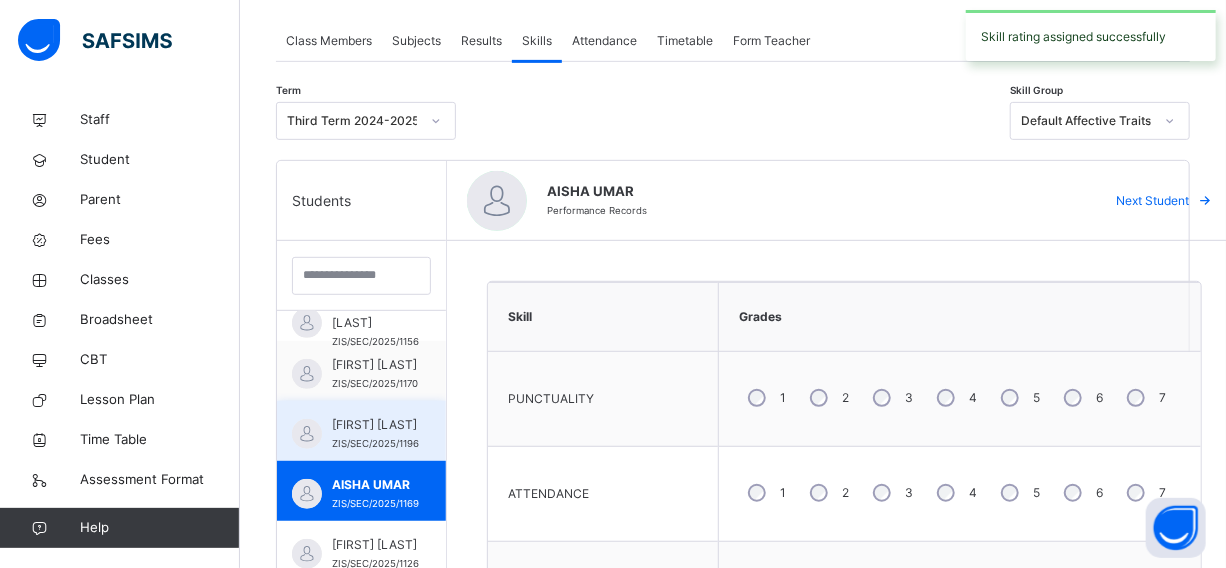 click on "[FIRST]  [LAST]" at bounding box center (375, 425) 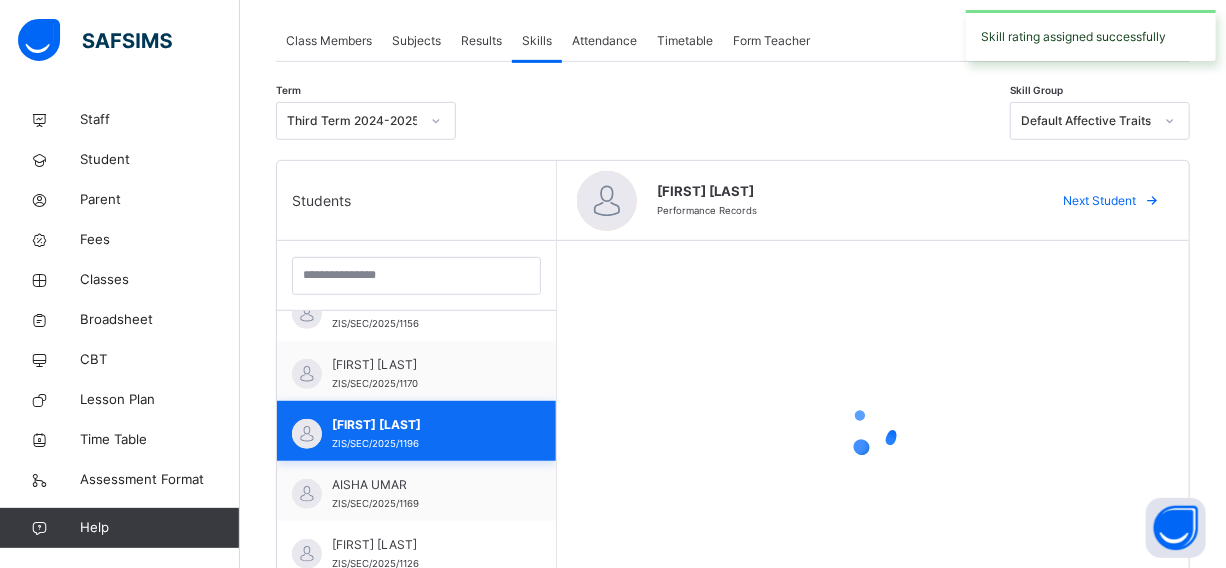 scroll, scrollTop: 500, scrollLeft: 0, axis: vertical 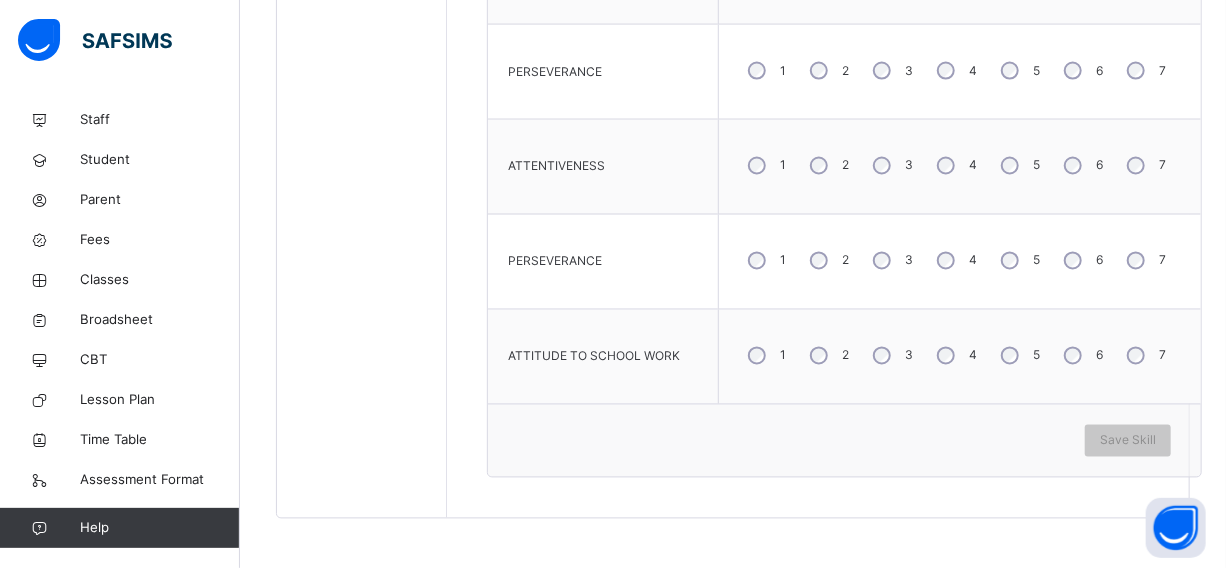 click on "3" at bounding box center (891, 356) 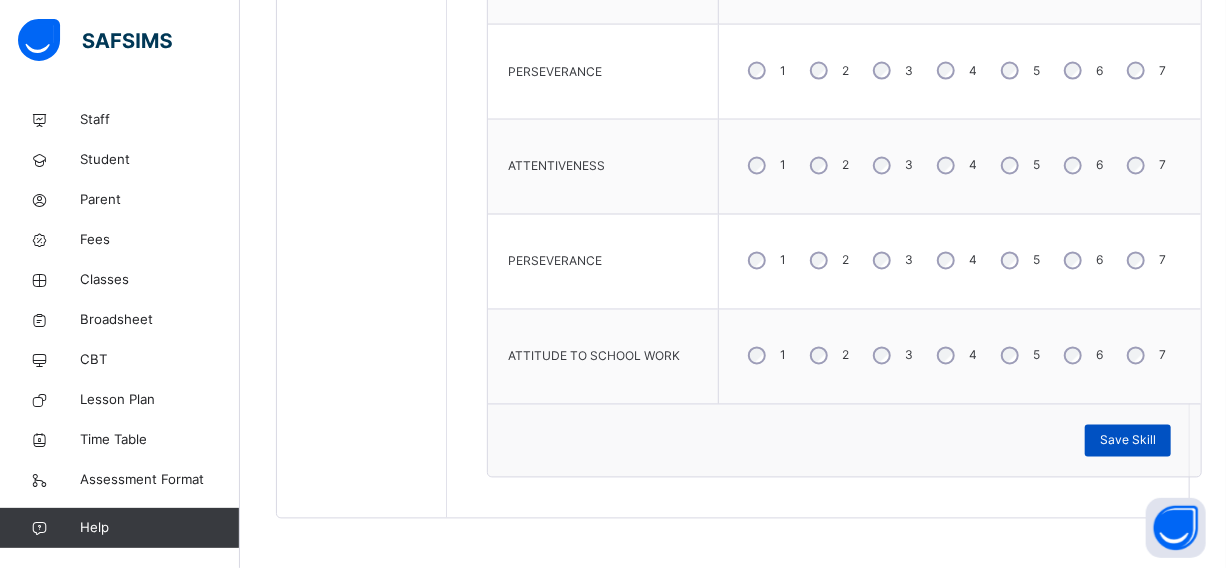 click on "Save Skill" at bounding box center (1128, 441) 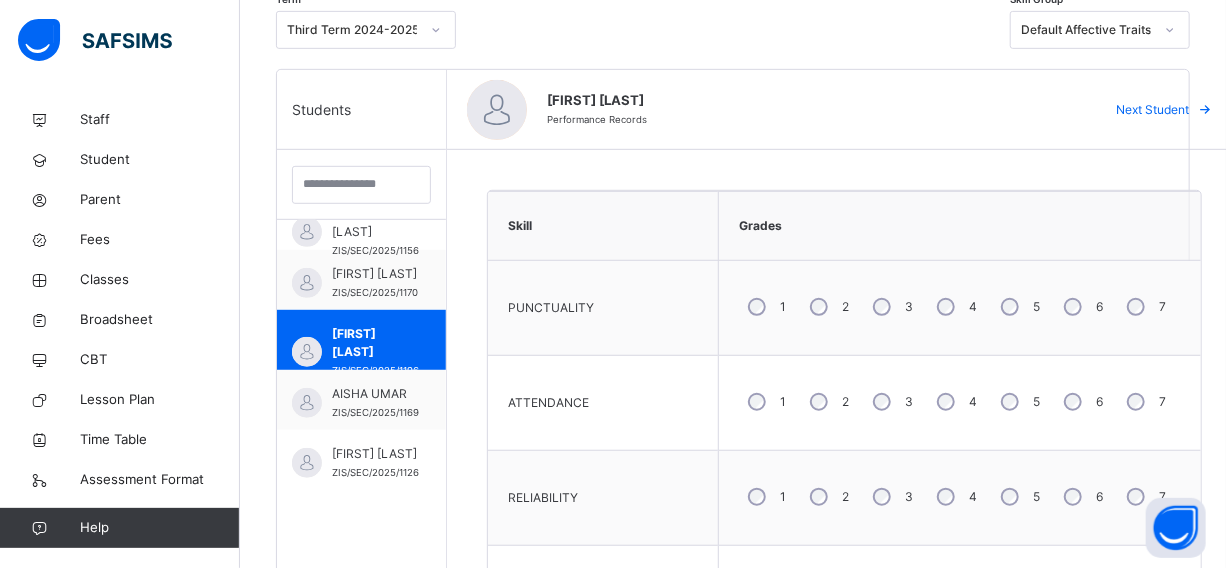 scroll, scrollTop: 264, scrollLeft: 0, axis: vertical 